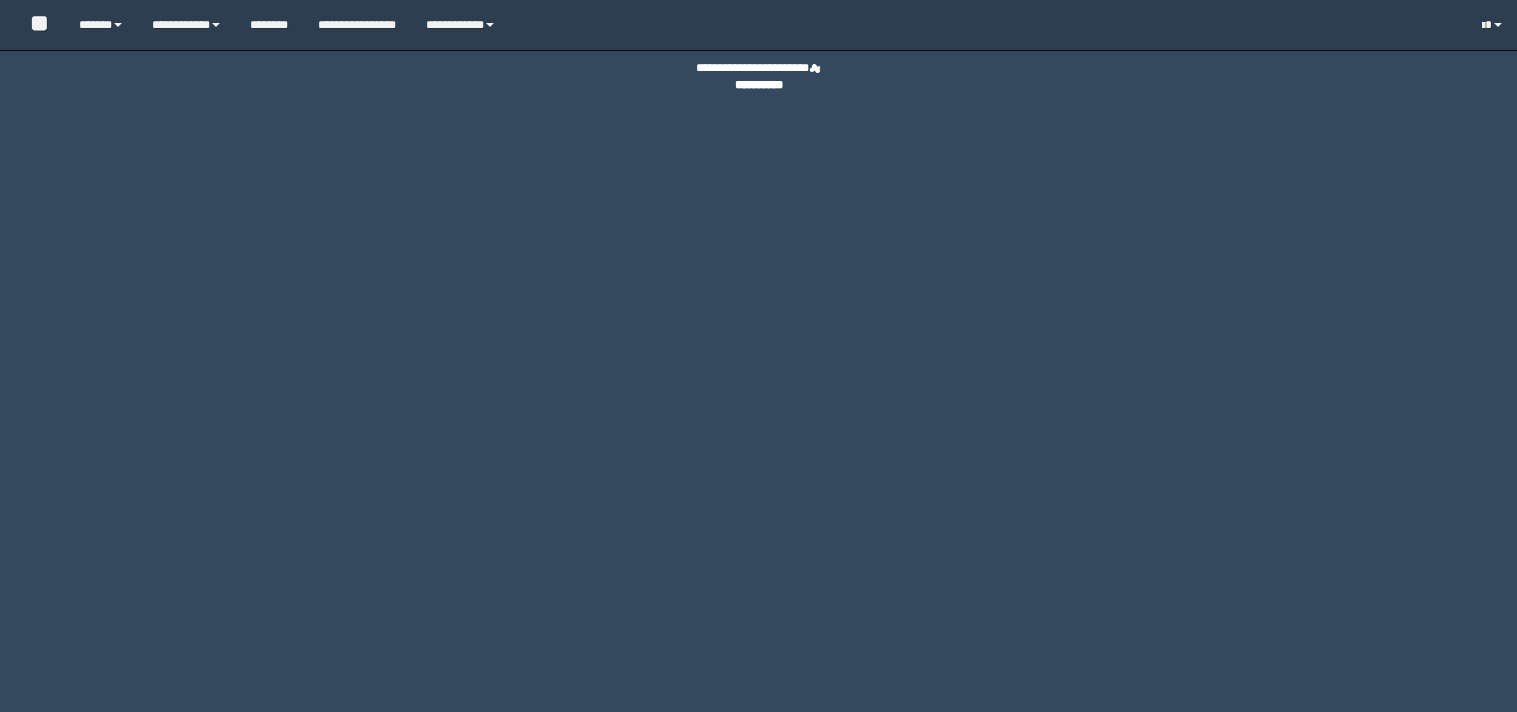 click at bounding box center [118, 25] 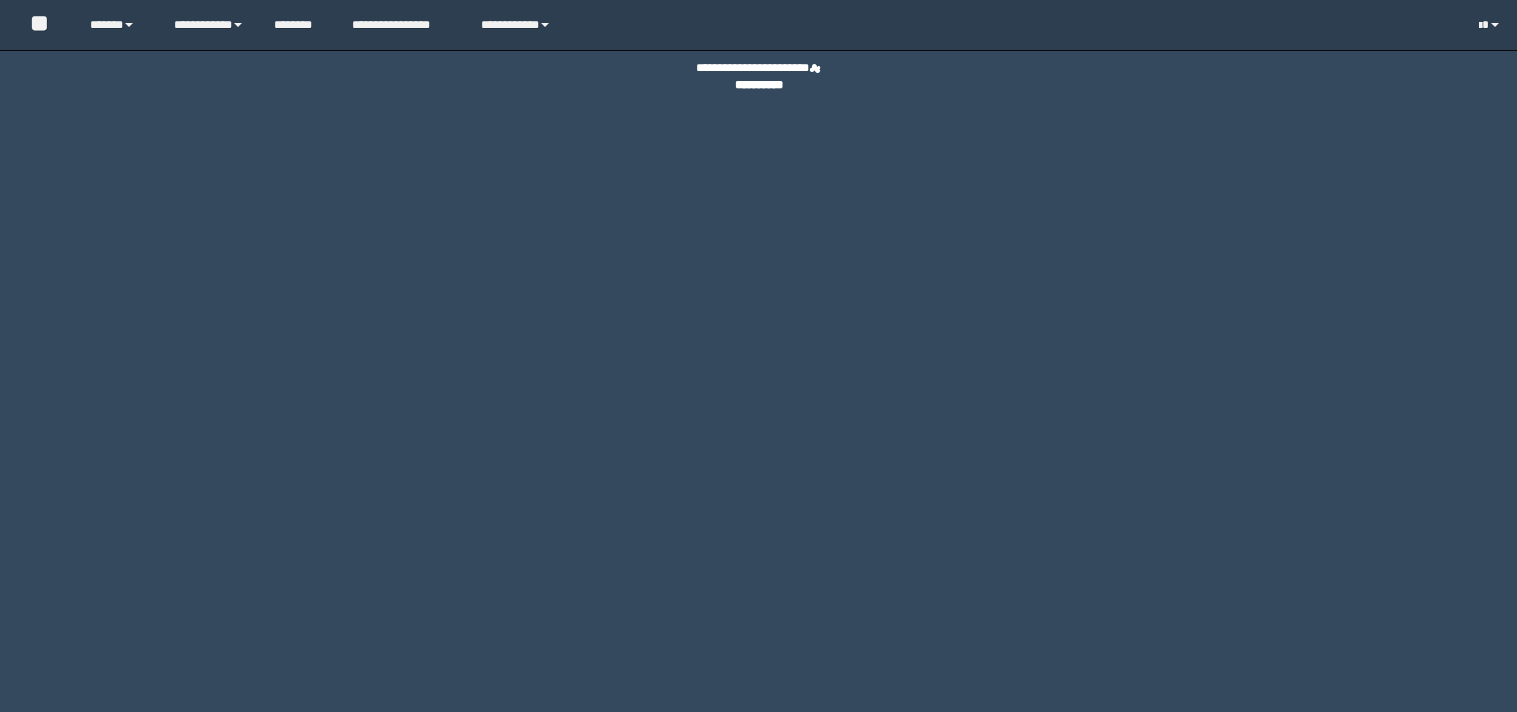 scroll, scrollTop: 0, scrollLeft: 0, axis: both 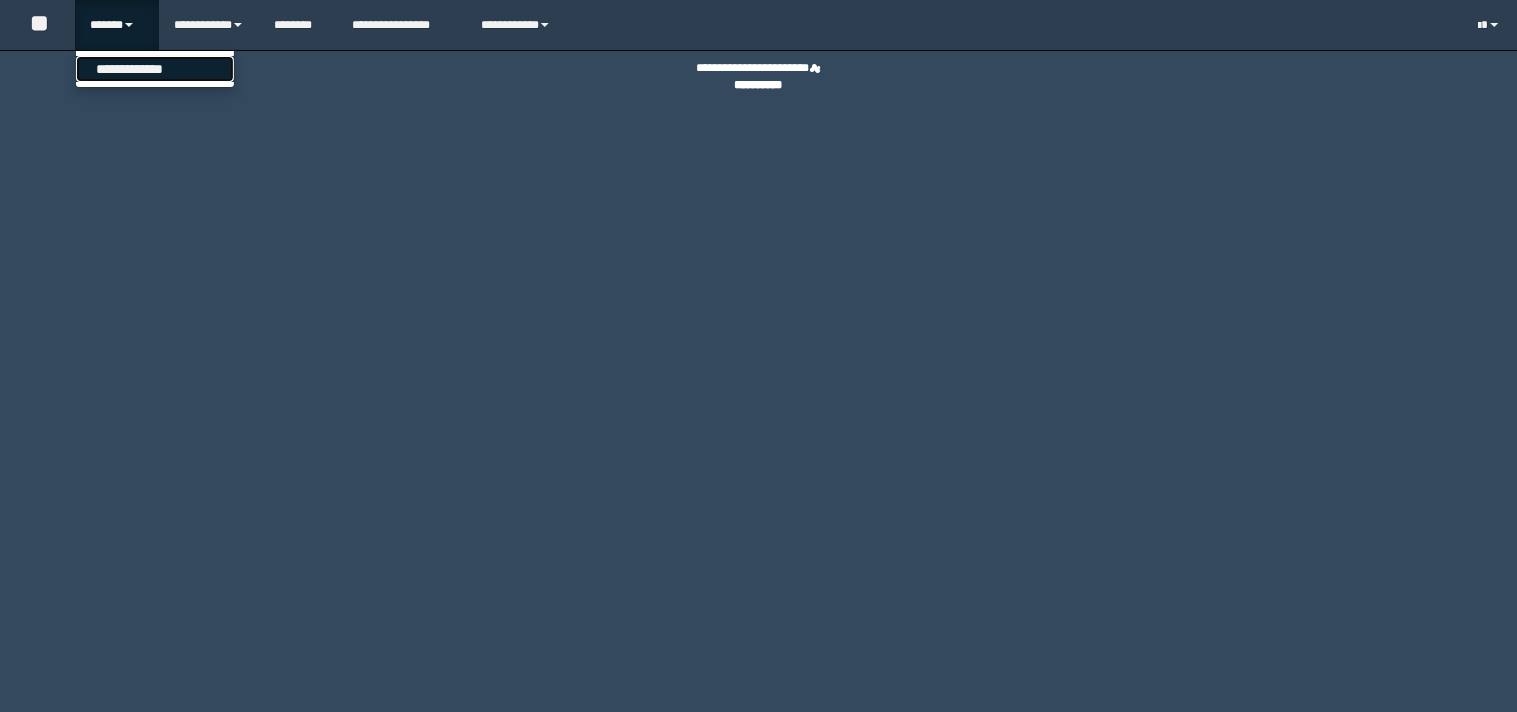 click on "**********" at bounding box center [155, 69] 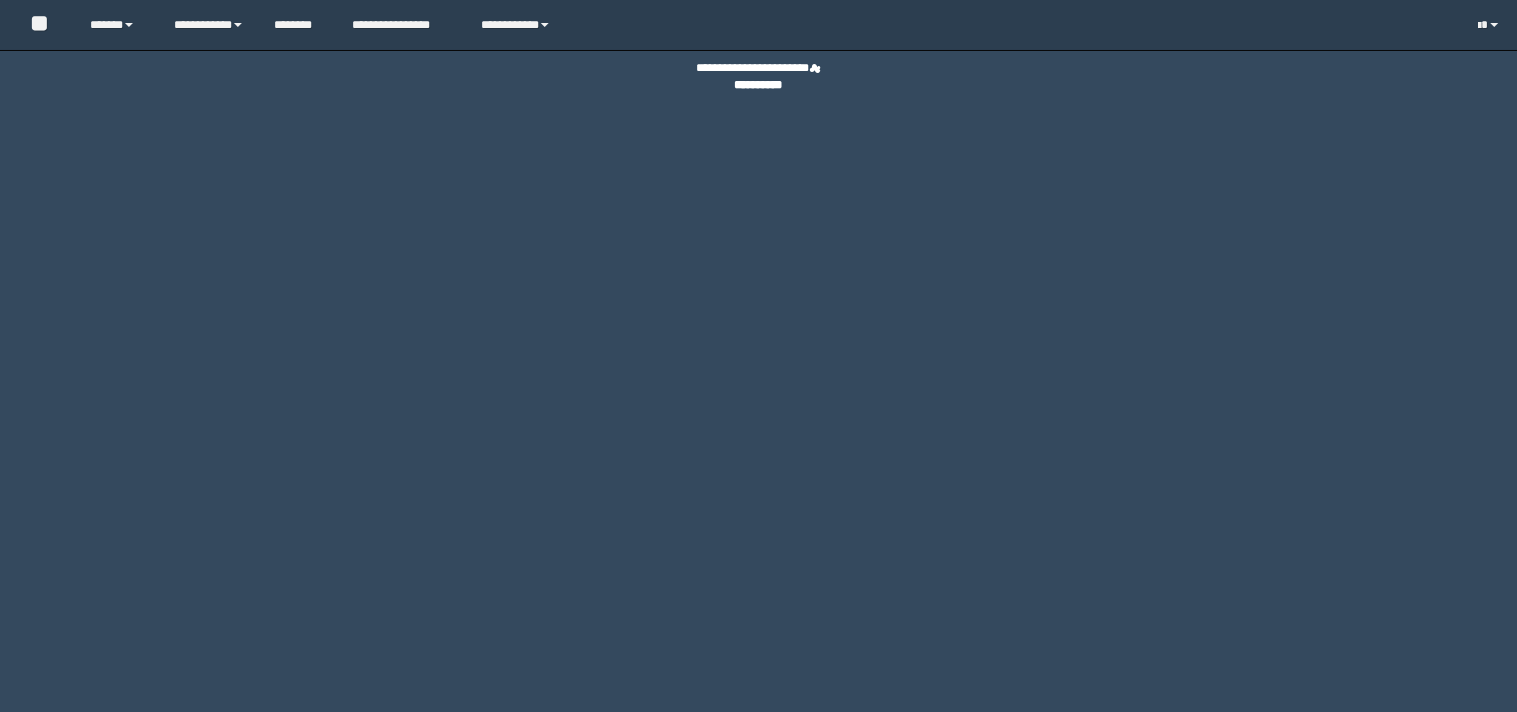 scroll, scrollTop: 0, scrollLeft: 0, axis: both 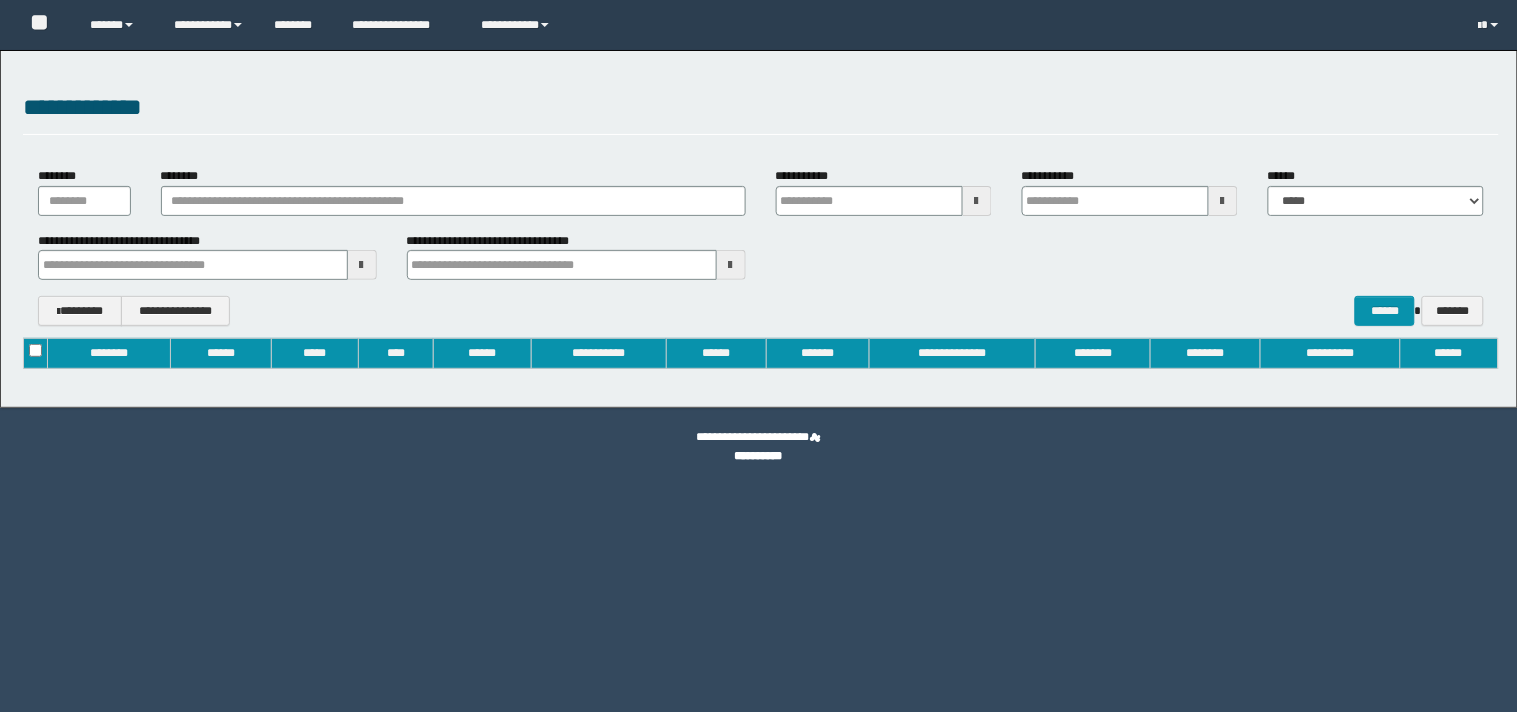 type on "**********" 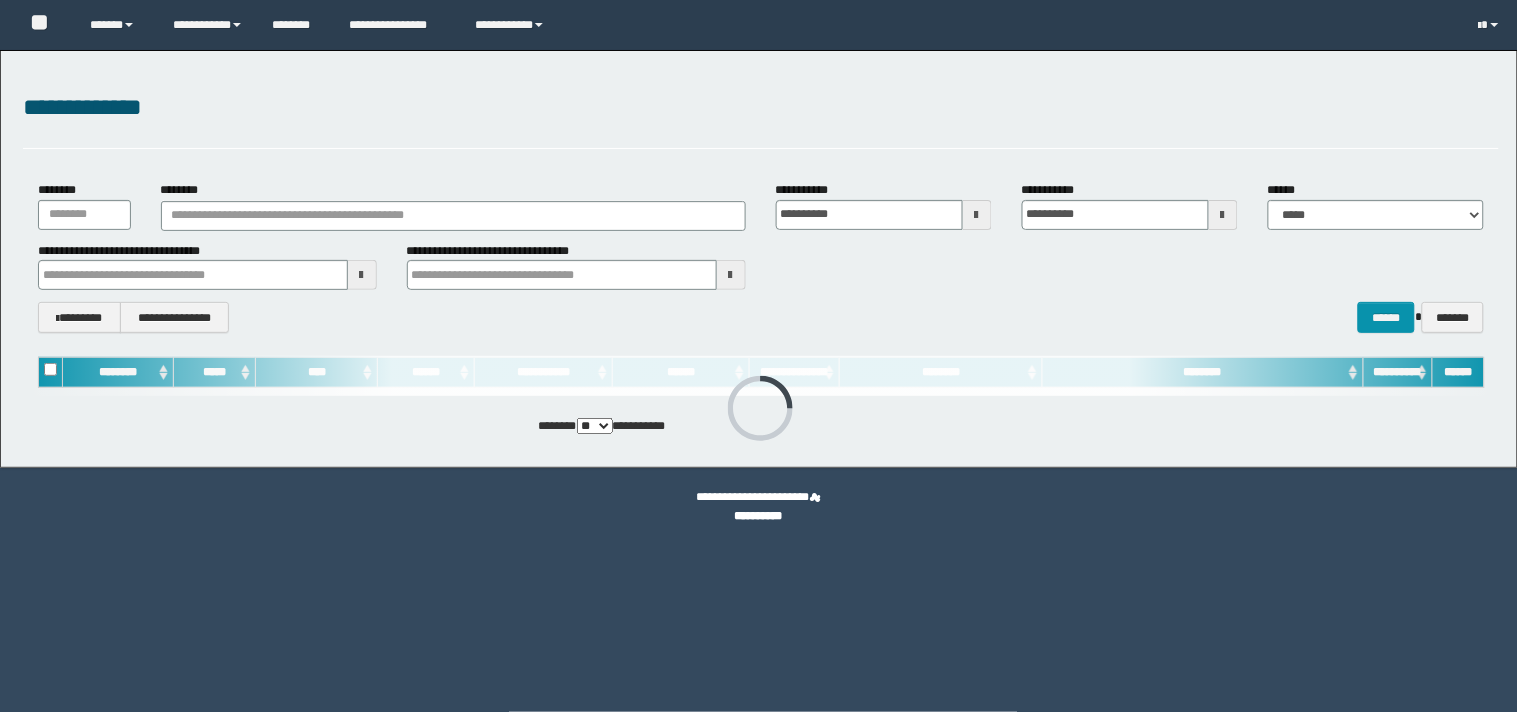 scroll, scrollTop: 0, scrollLeft: 0, axis: both 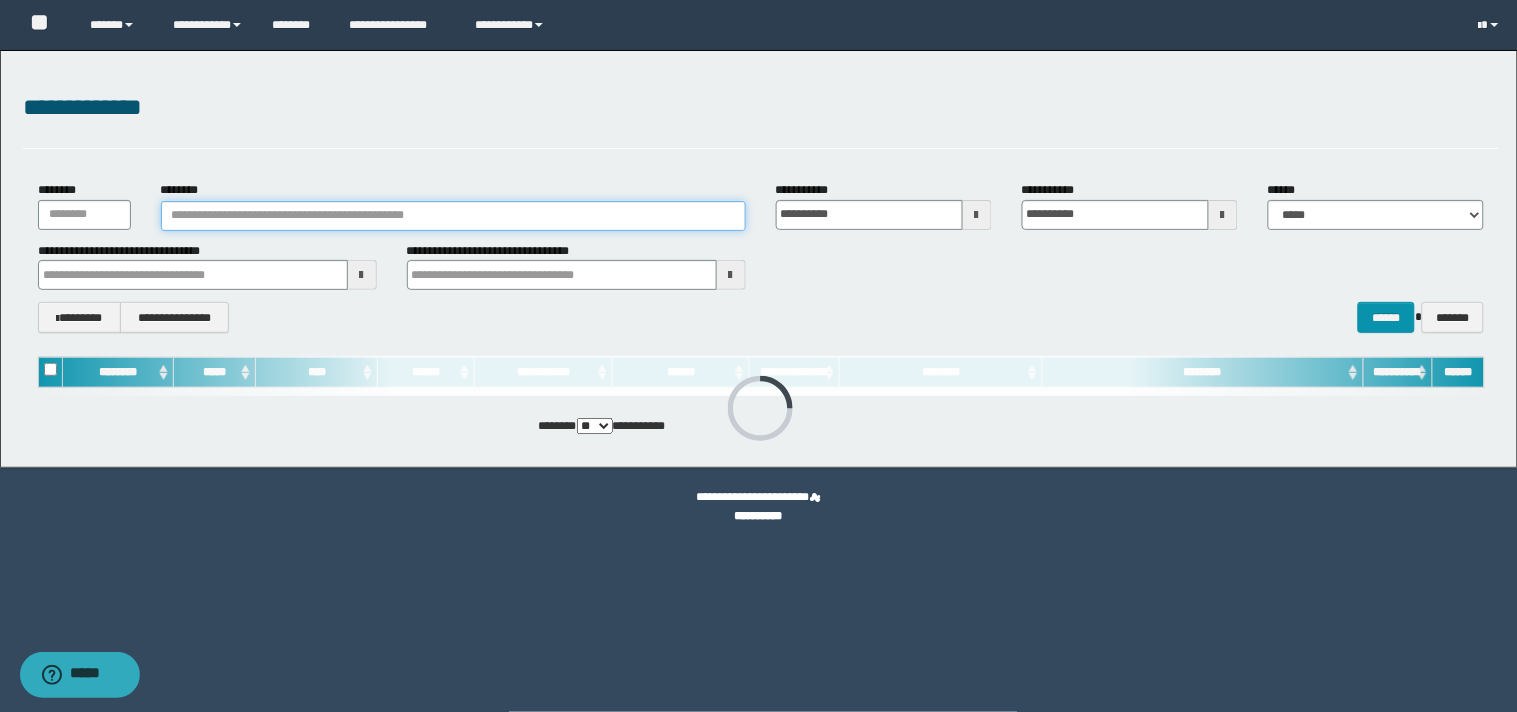 click on "********" at bounding box center (453, 216) 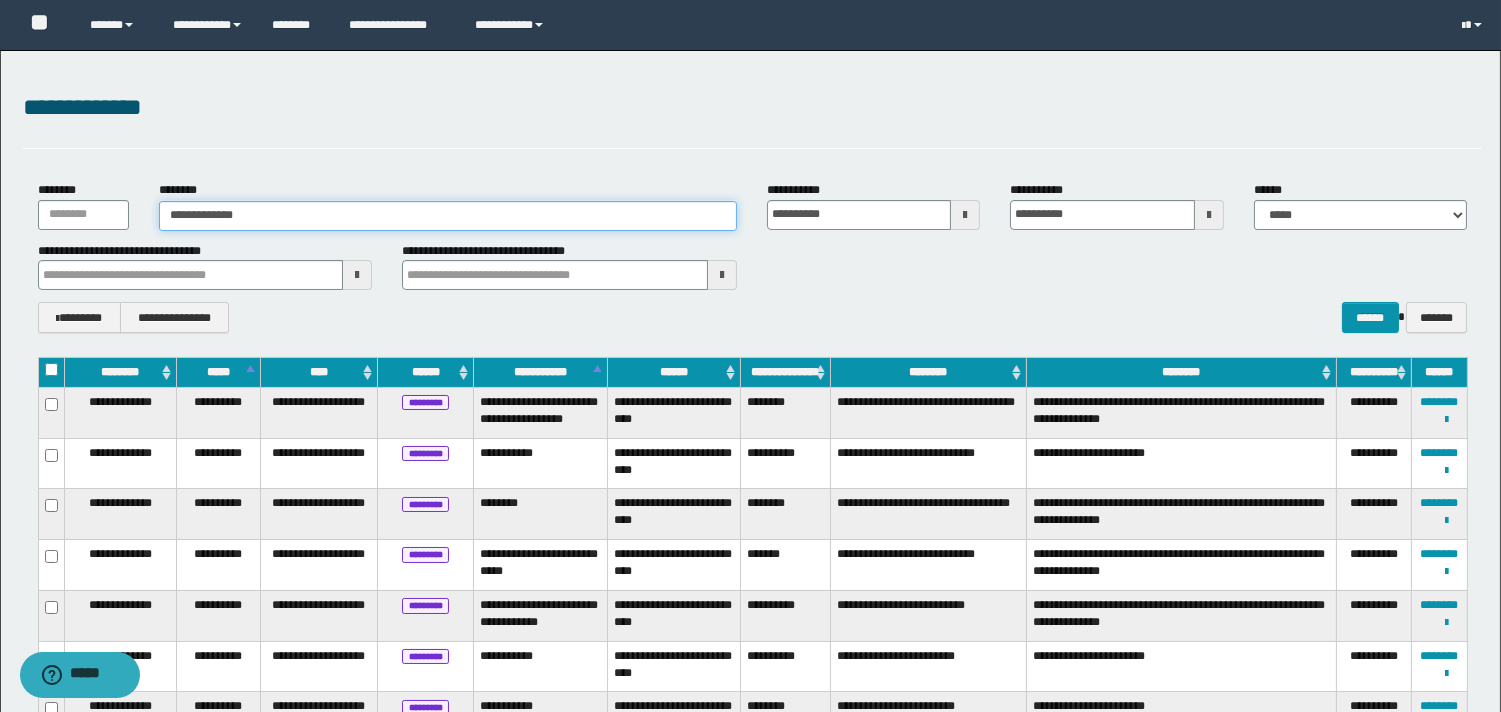 type on "**********" 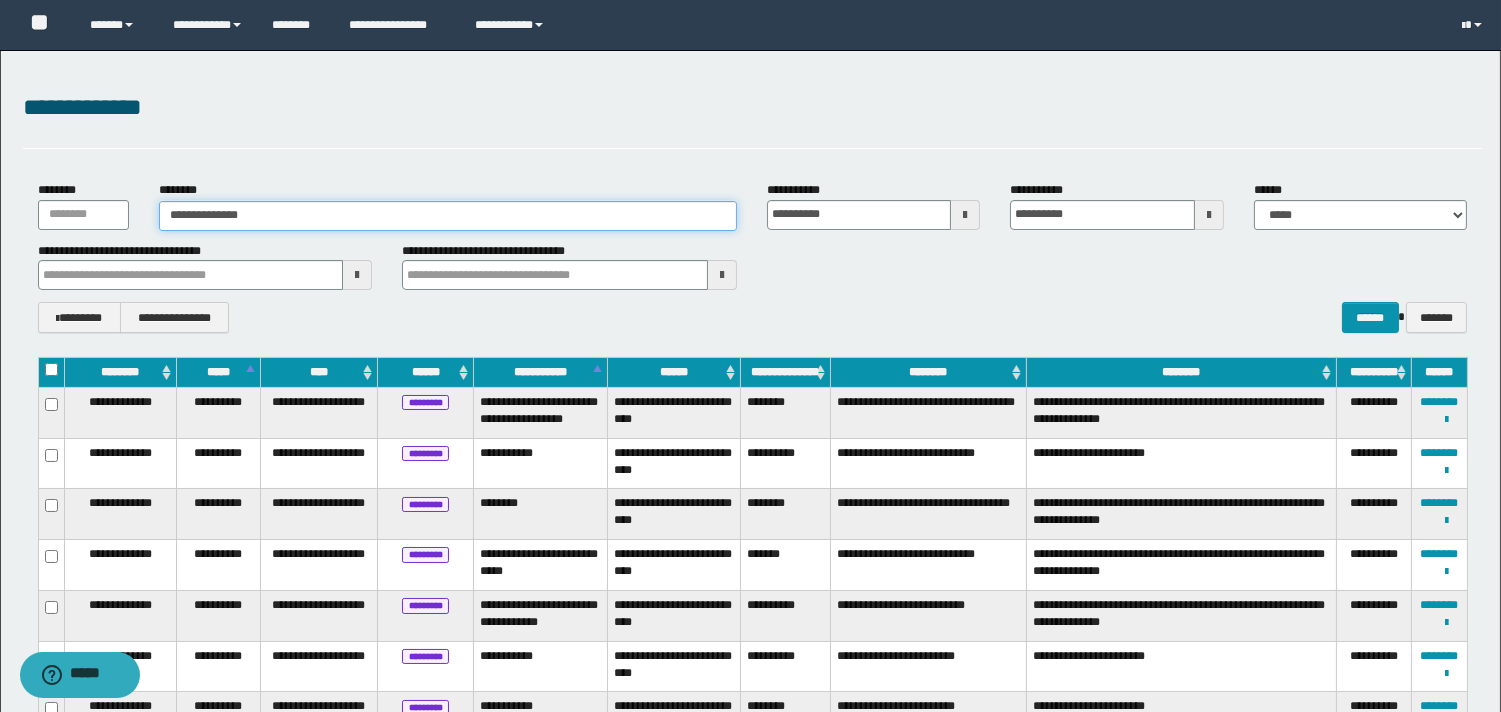 type on "**********" 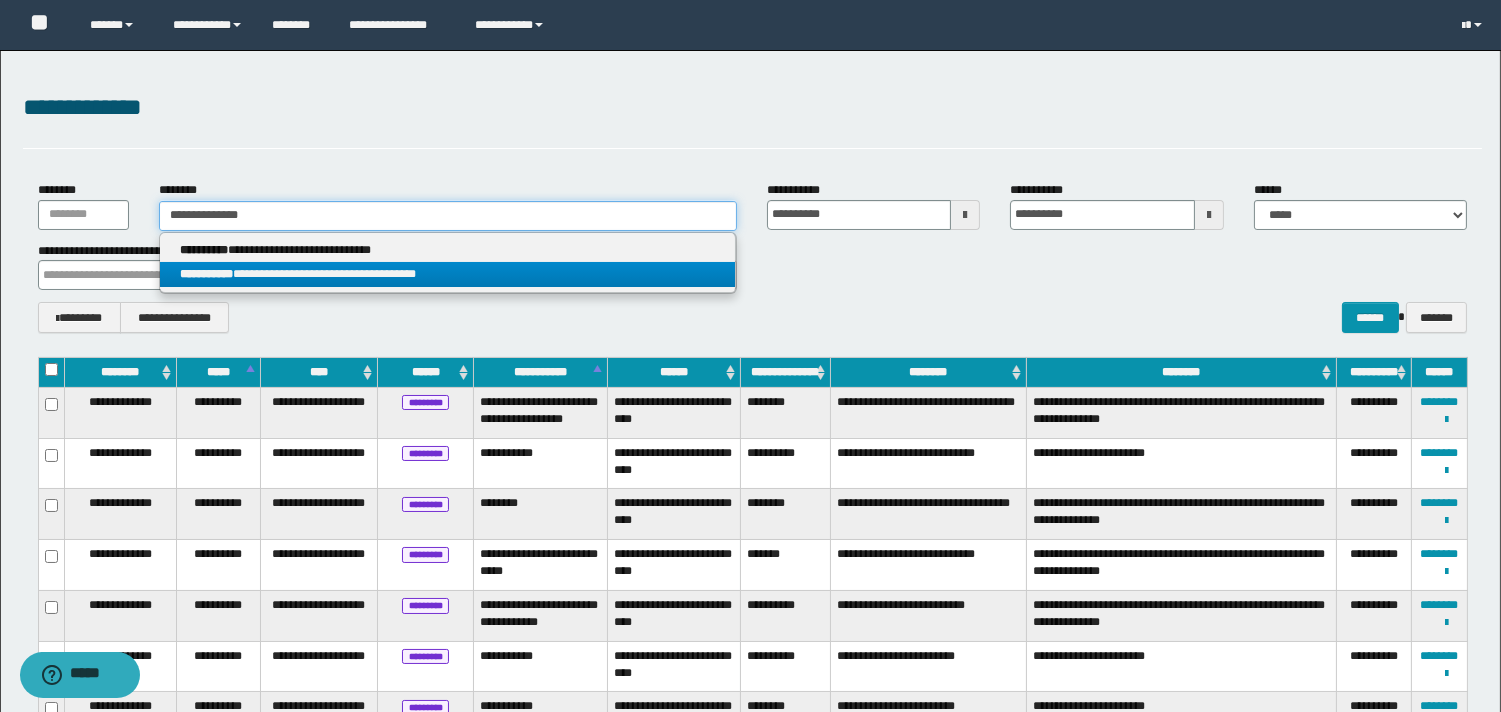 type on "**********" 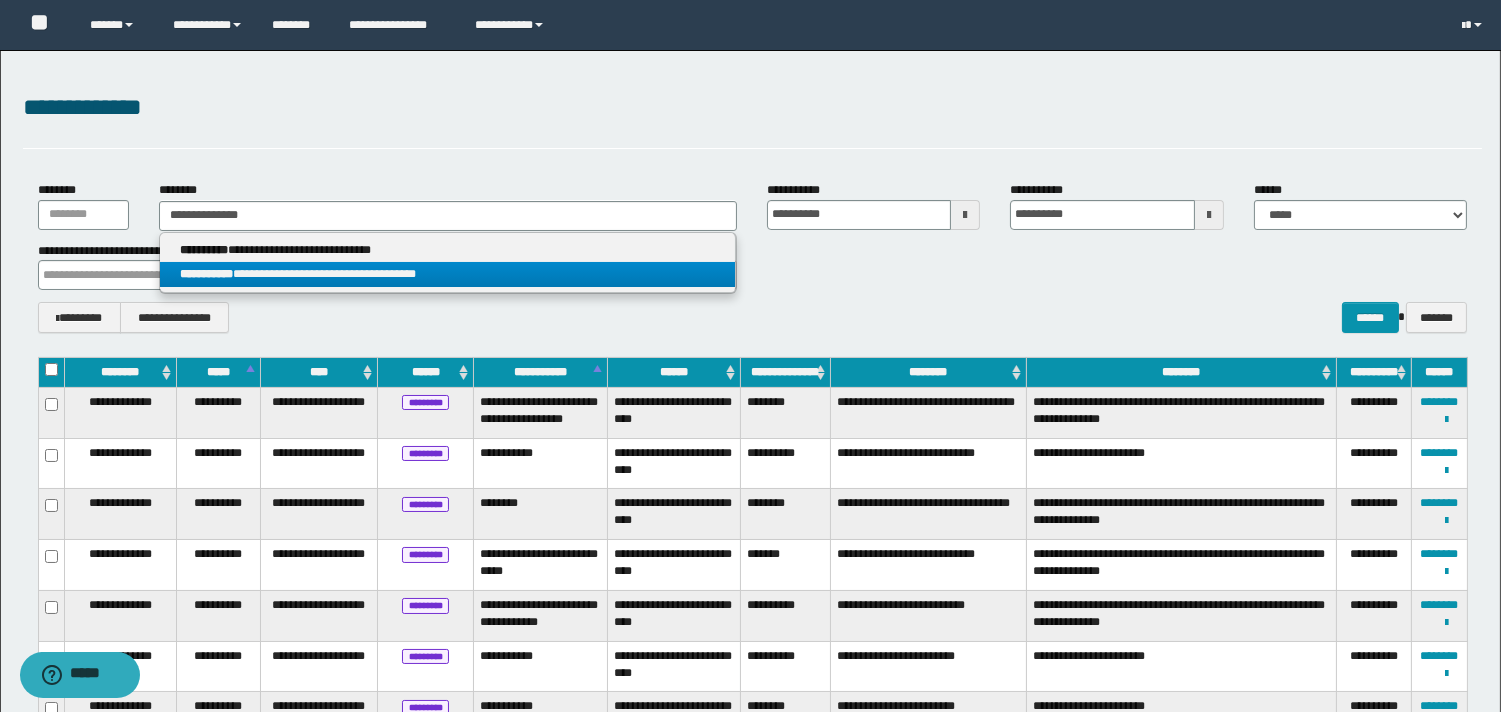 click on "**********" at bounding box center [448, 274] 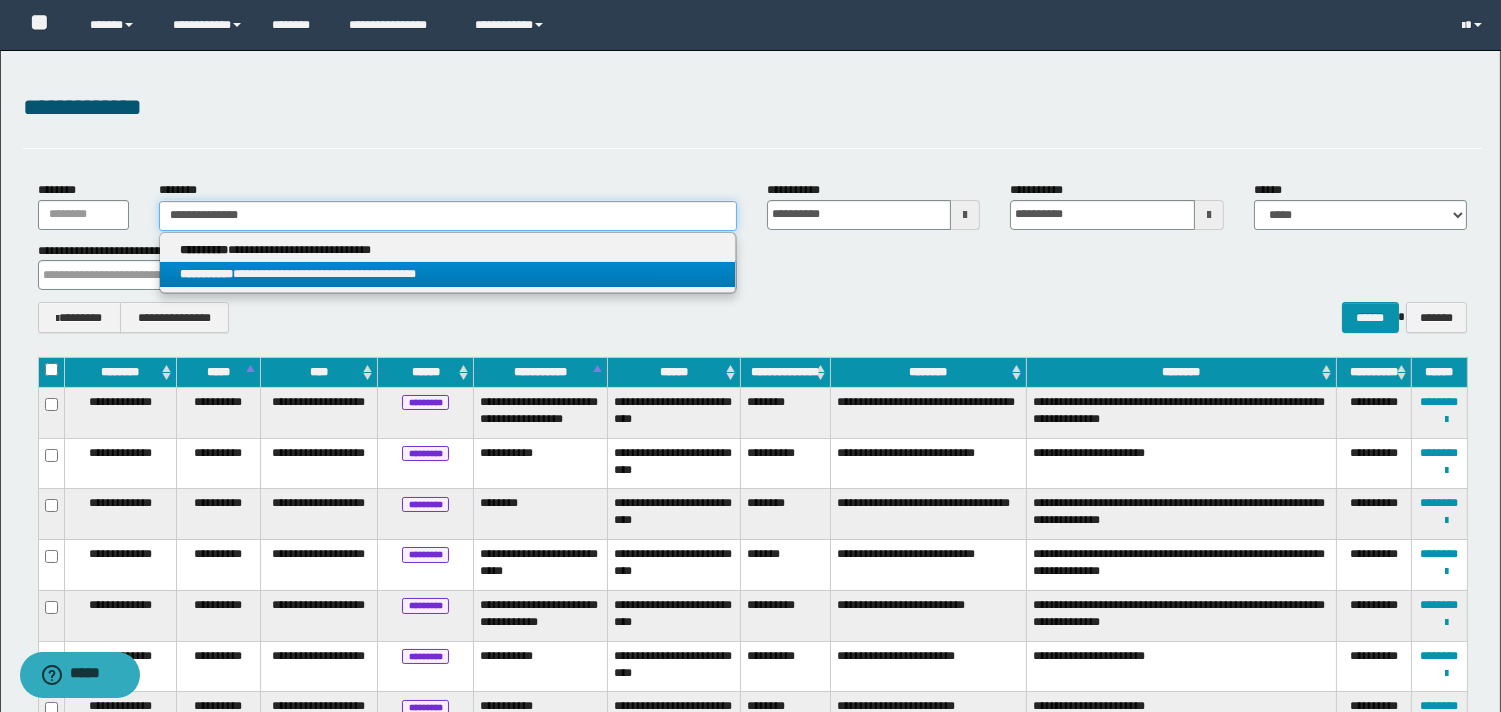 type 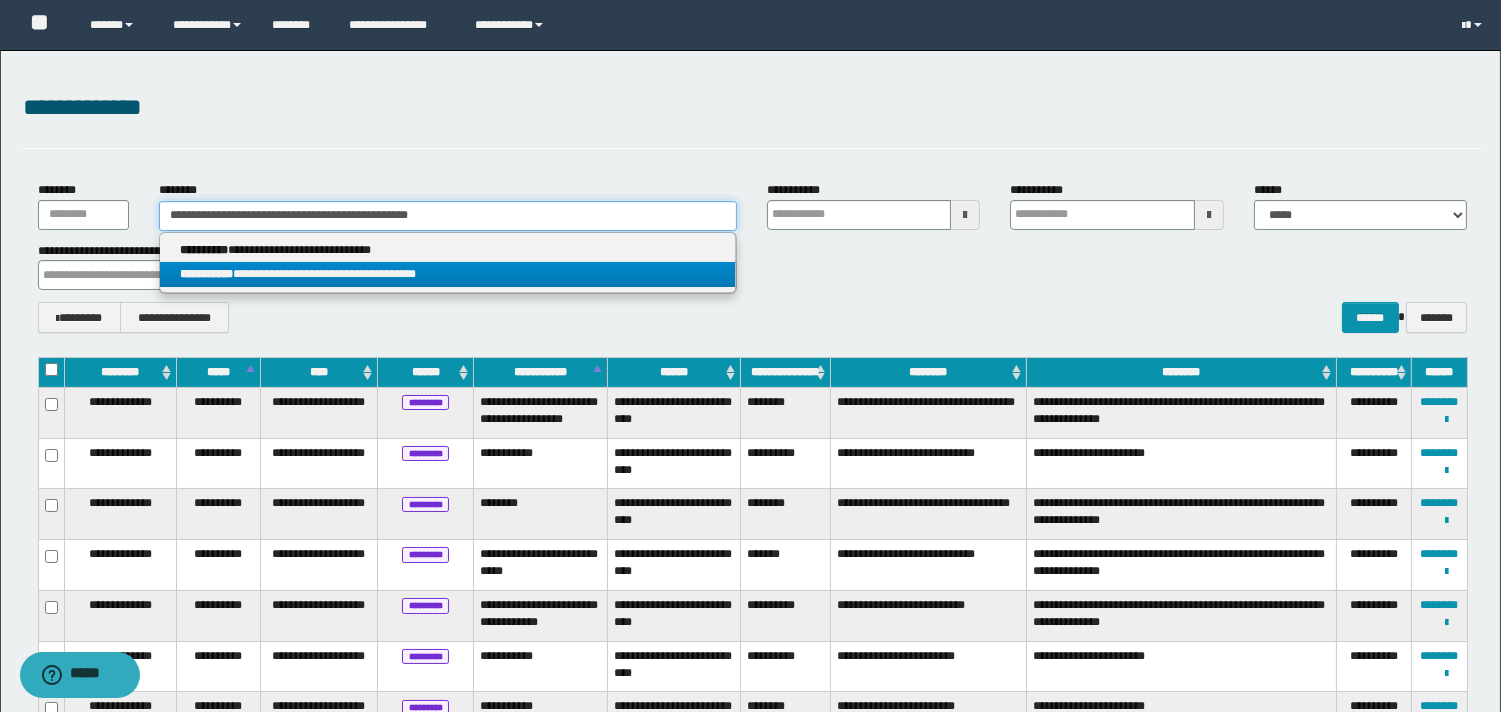 type 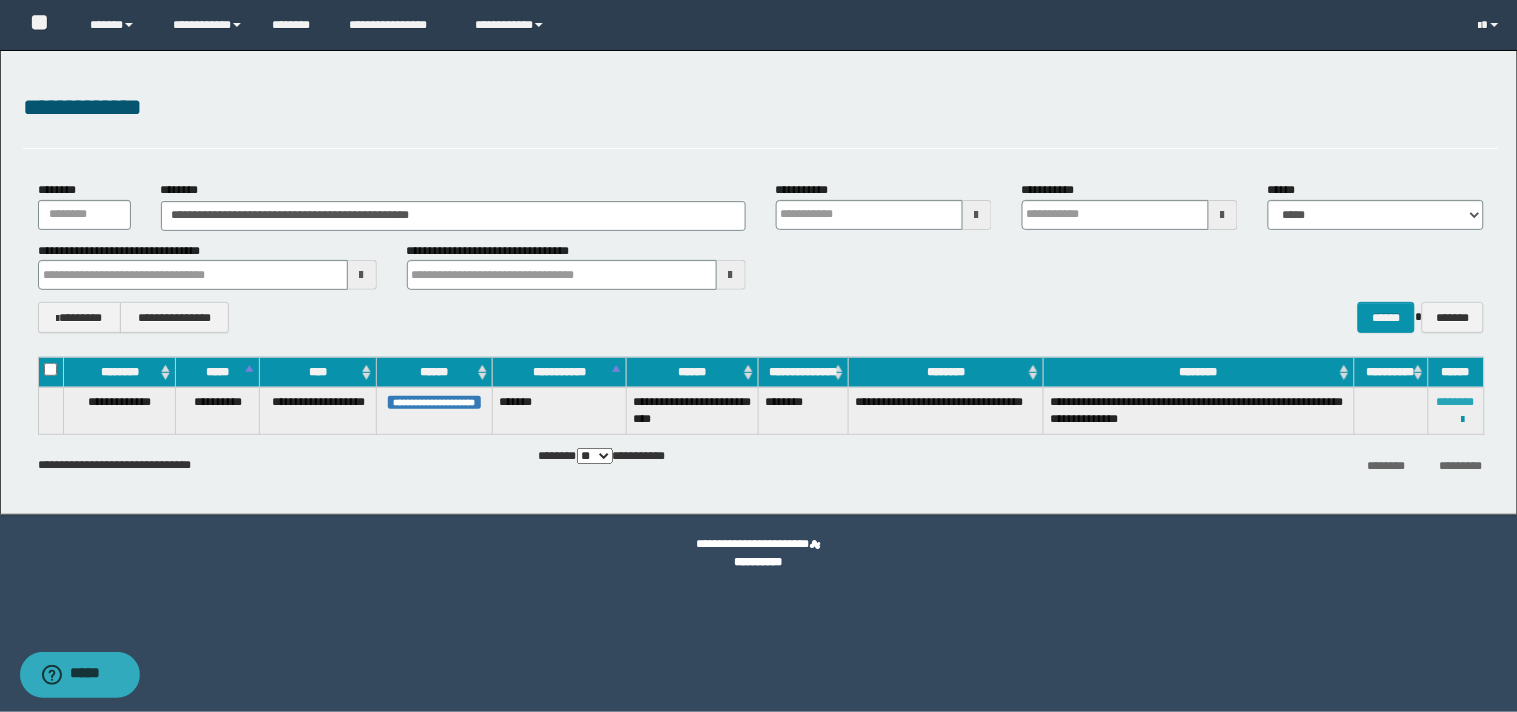 click on "********" at bounding box center (1456, 402) 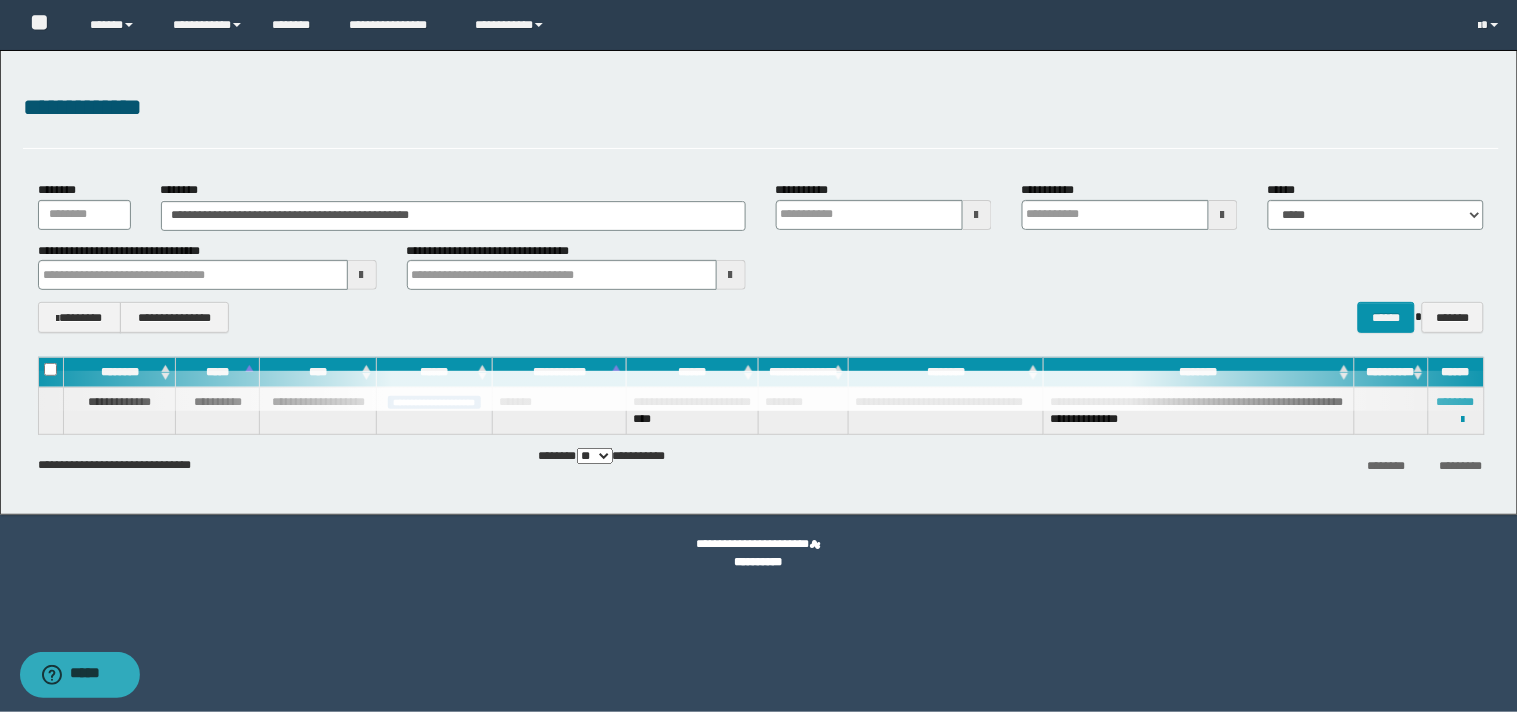 type 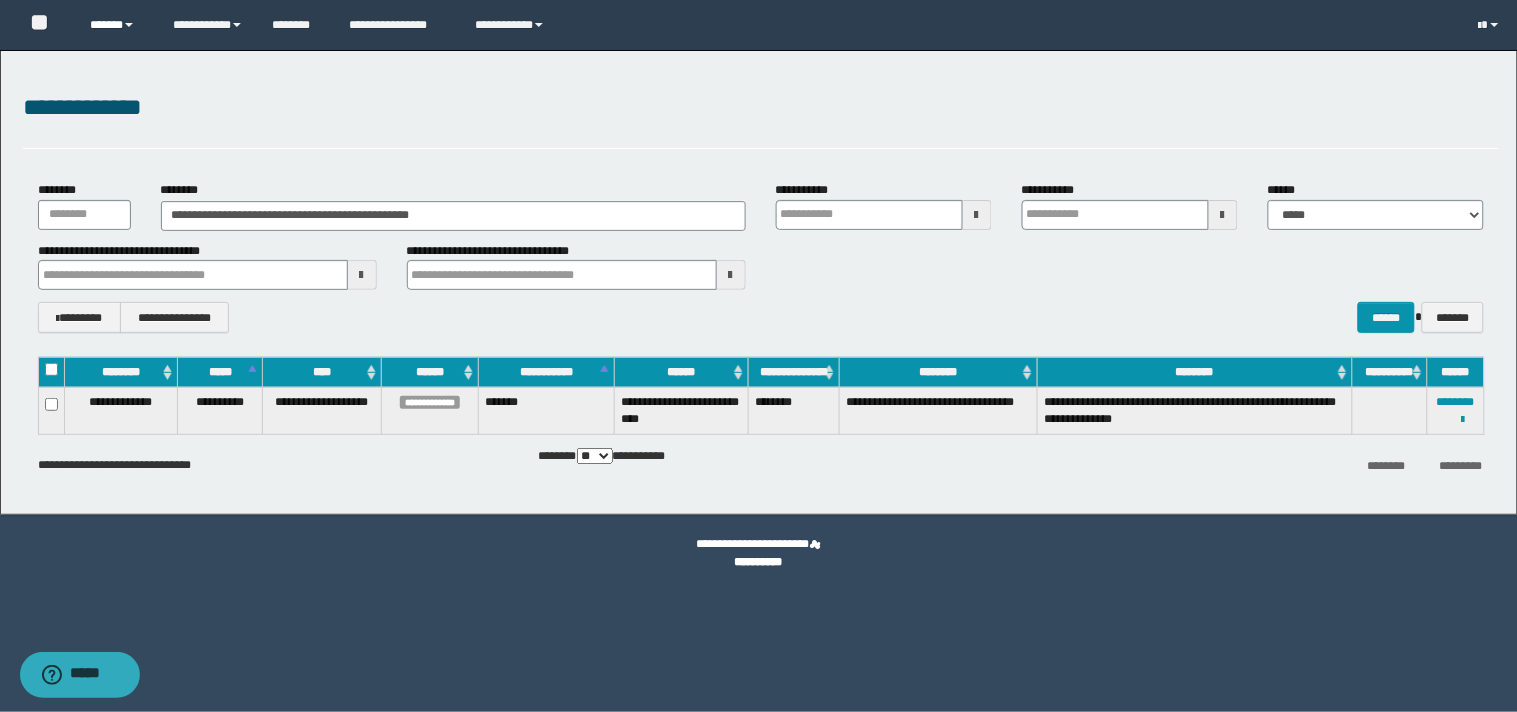 click at bounding box center (129, 25) 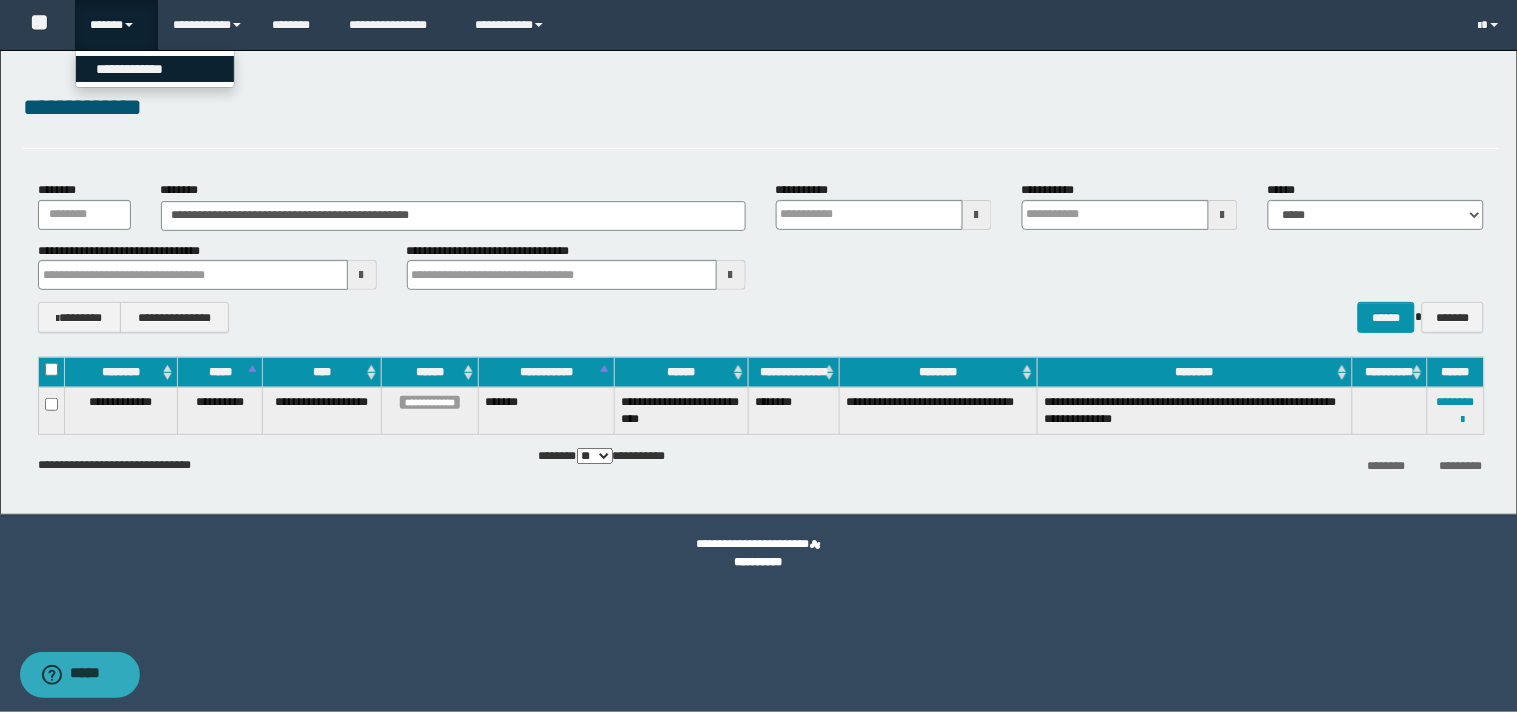 click on "**********" at bounding box center [155, 69] 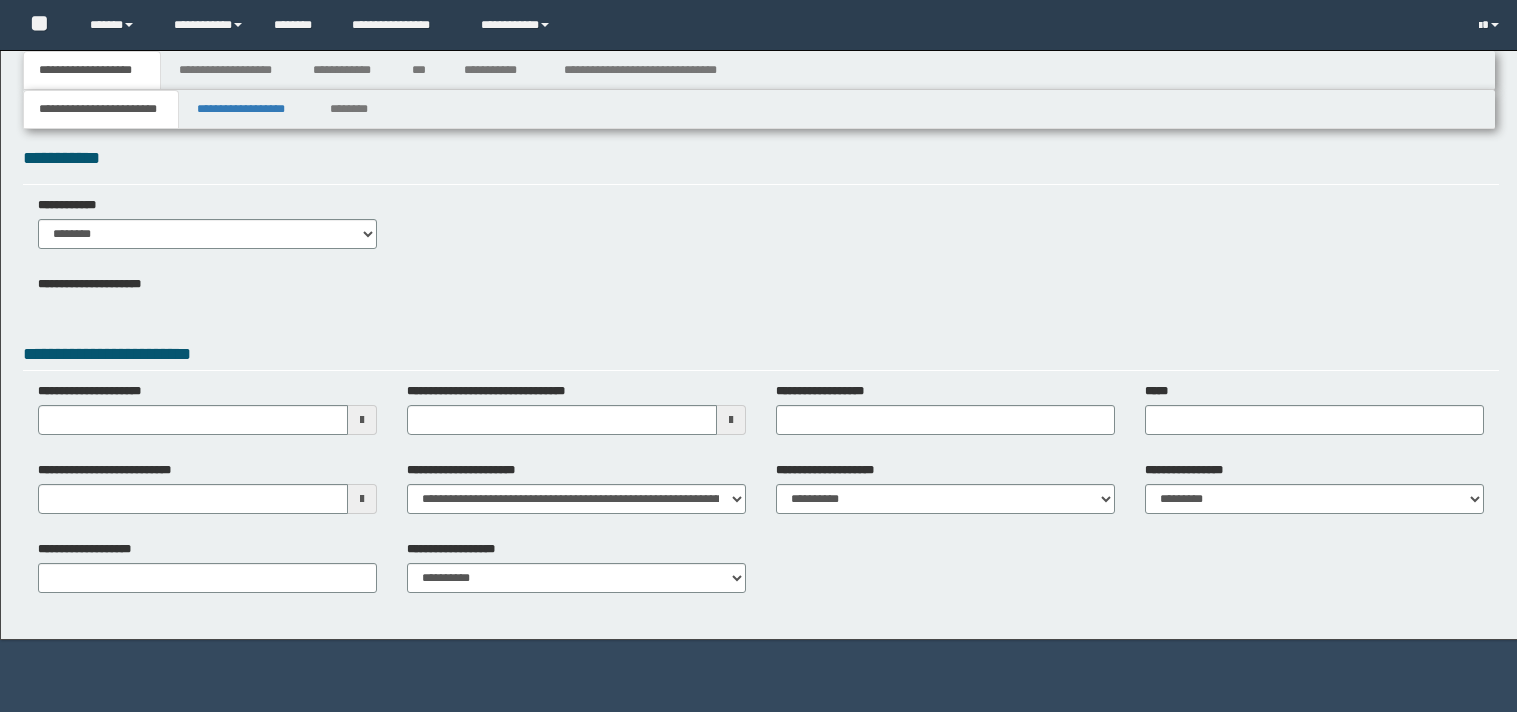 scroll, scrollTop: 0, scrollLeft: 0, axis: both 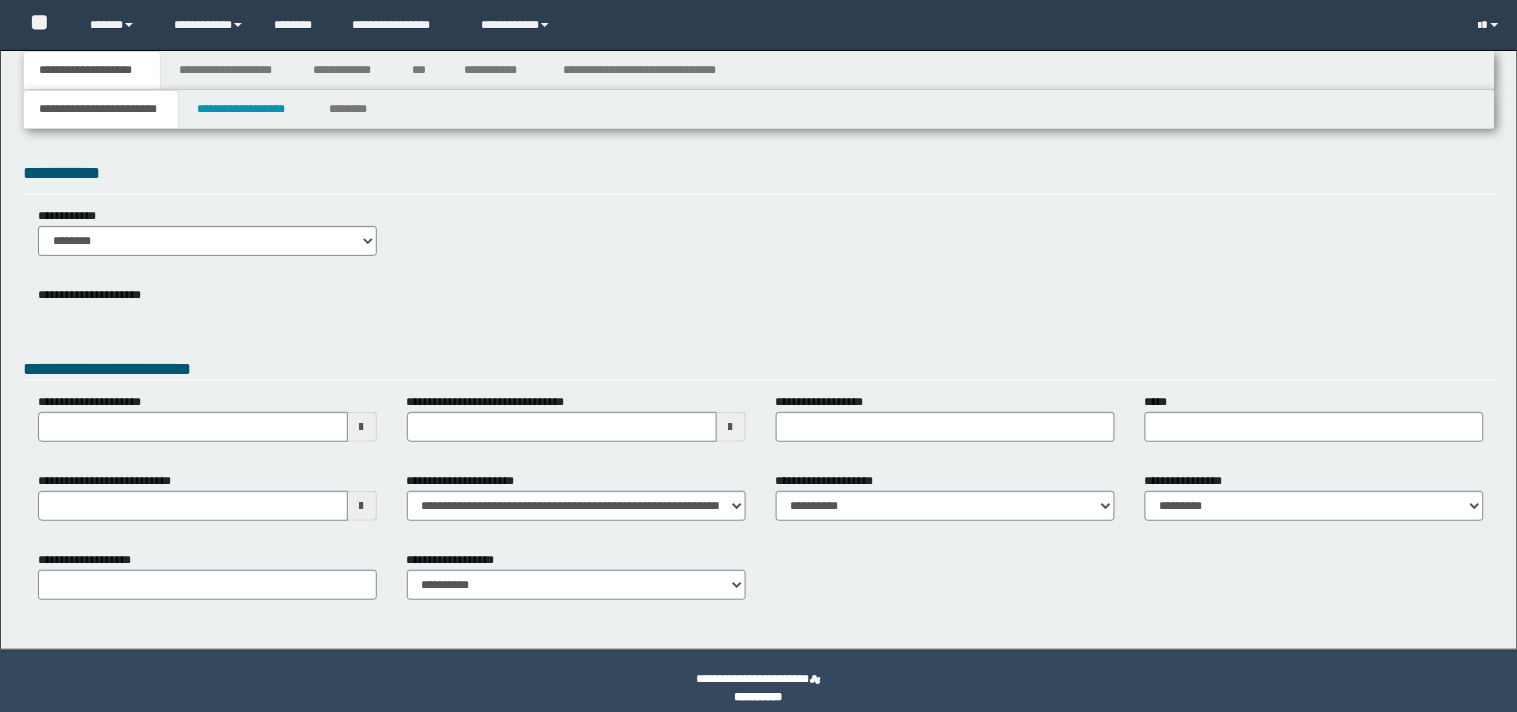 type 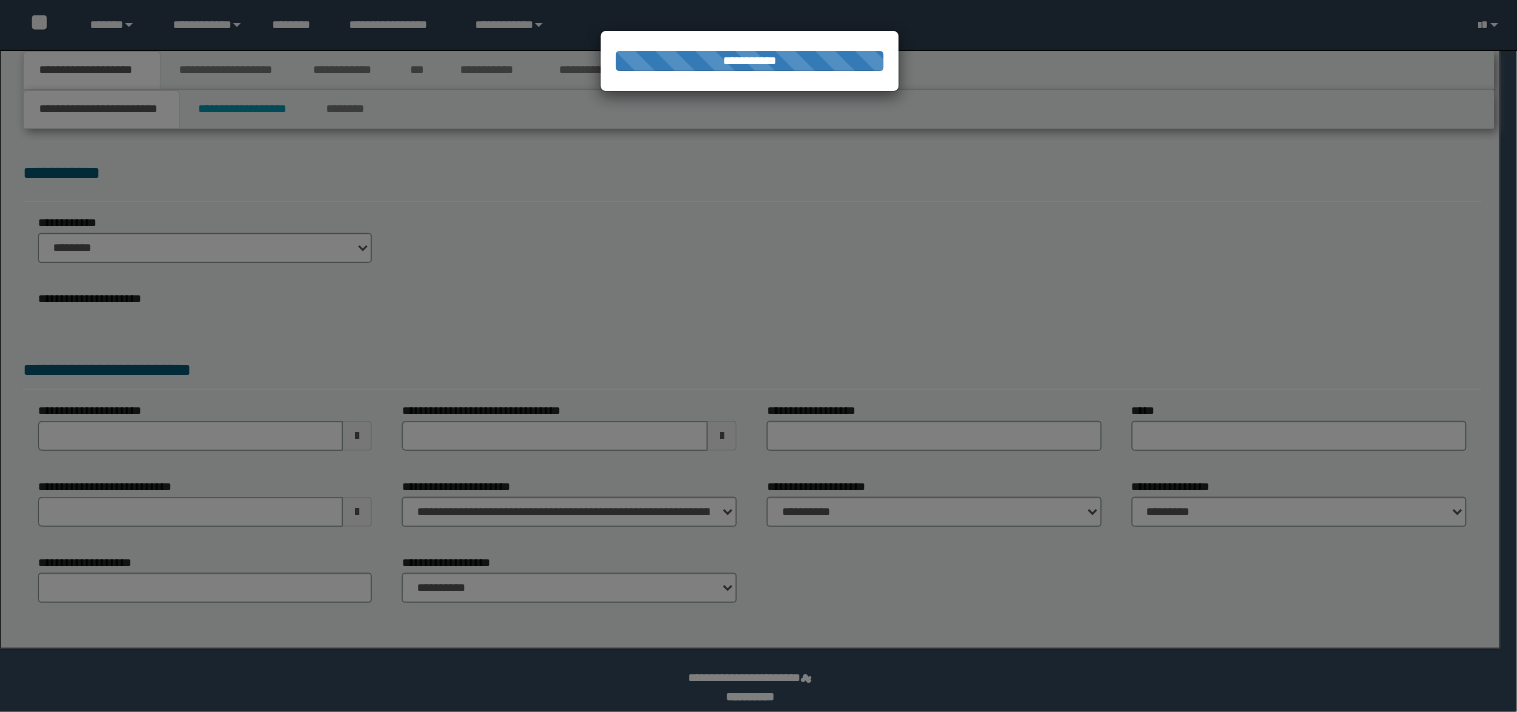 scroll, scrollTop: 0, scrollLeft: 0, axis: both 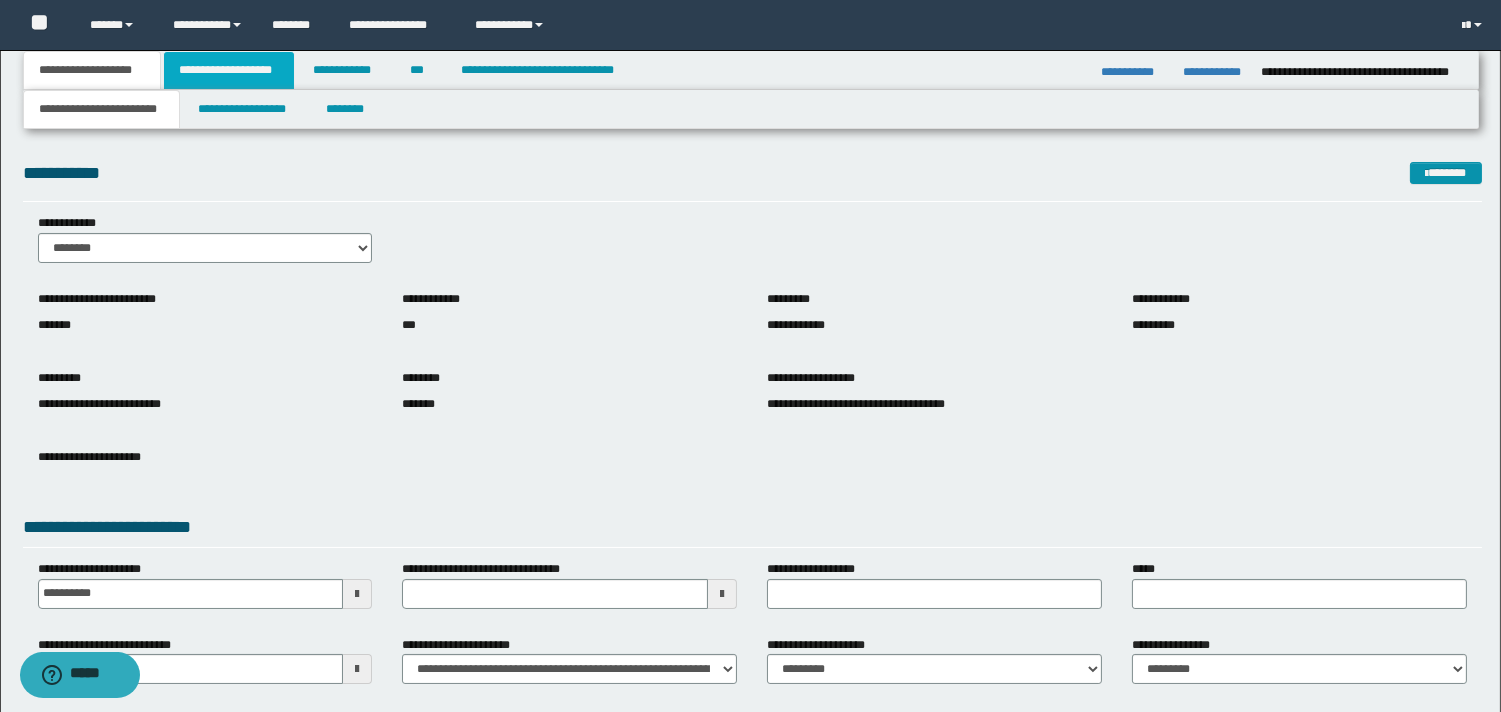 click on "**********" at bounding box center [229, 70] 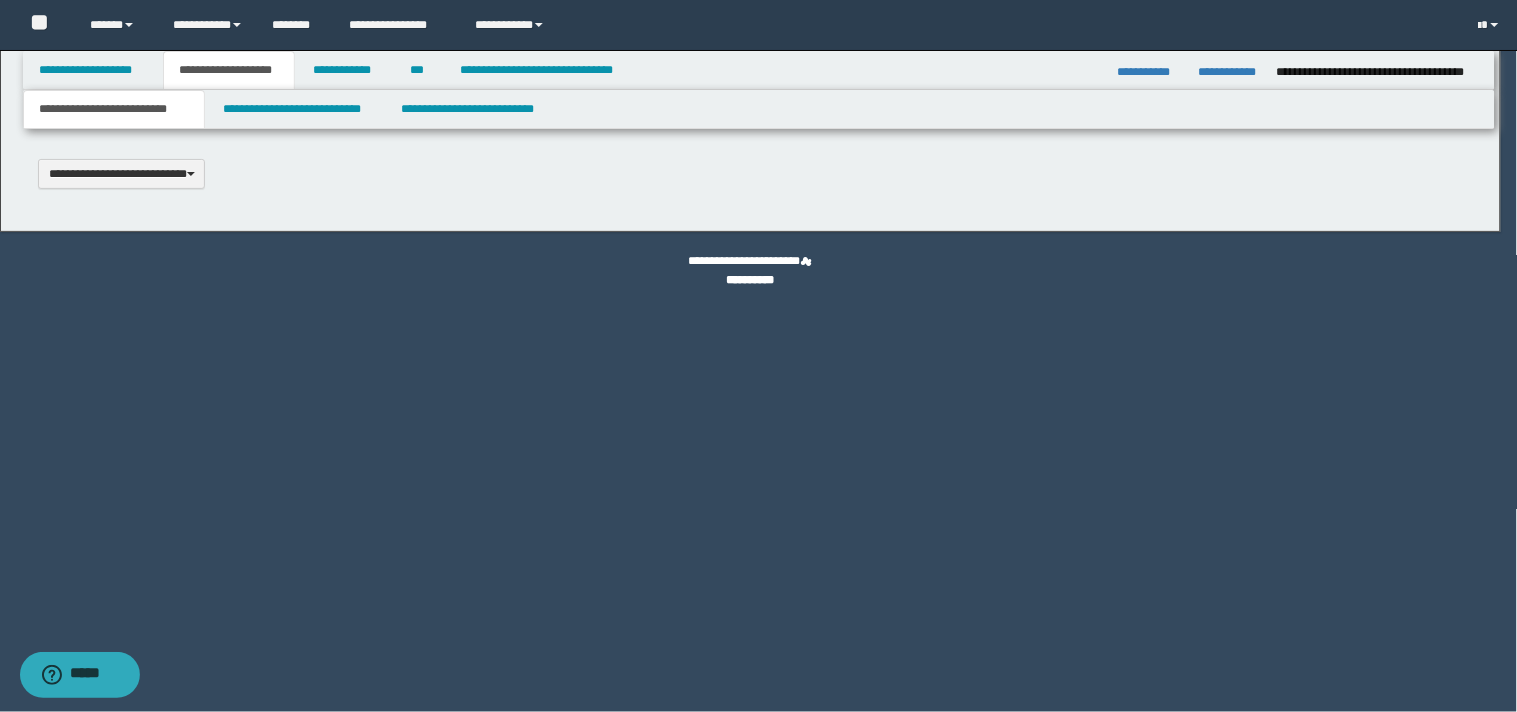 scroll, scrollTop: 0, scrollLeft: 0, axis: both 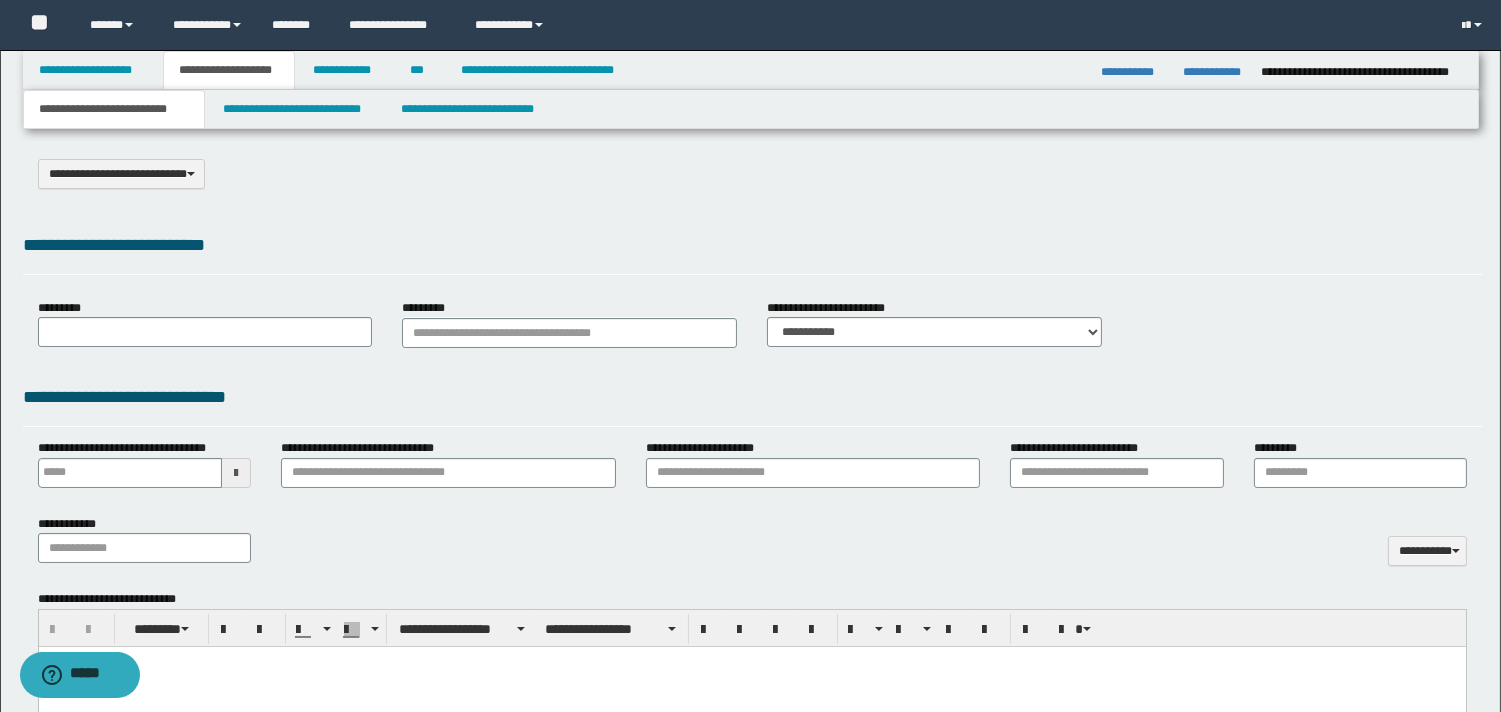 select on "*" 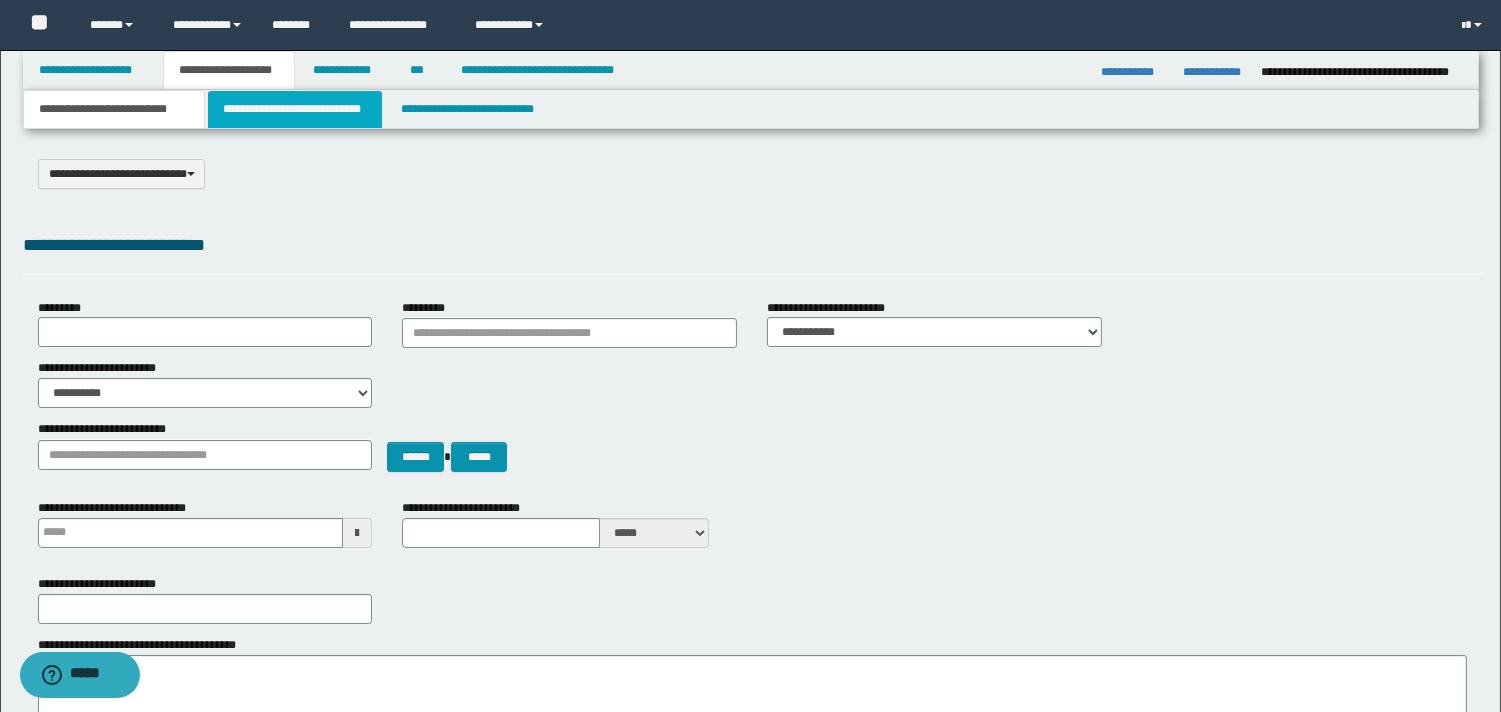 click on "**********" at bounding box center [295, 109] 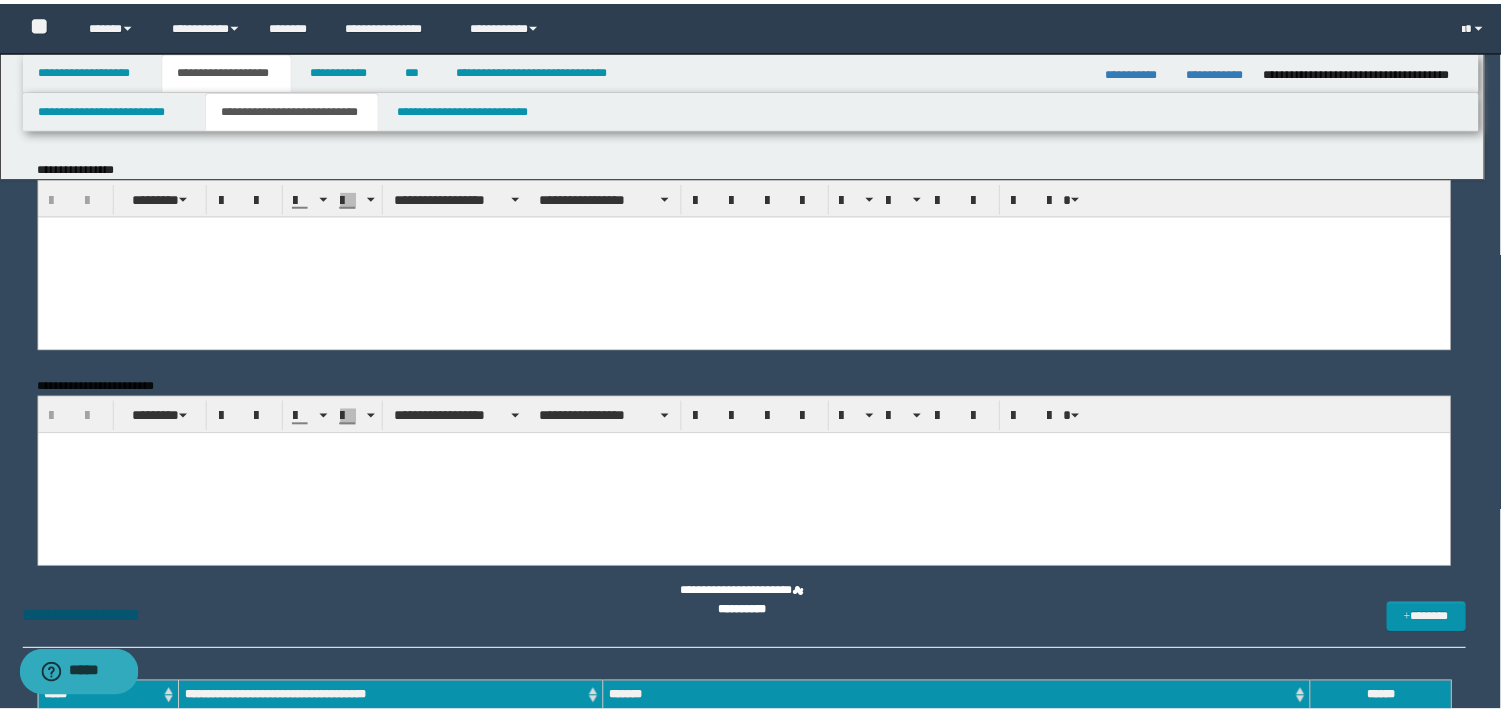 scroll, scrollTop: 0, scrollLeft: 0, axis: both 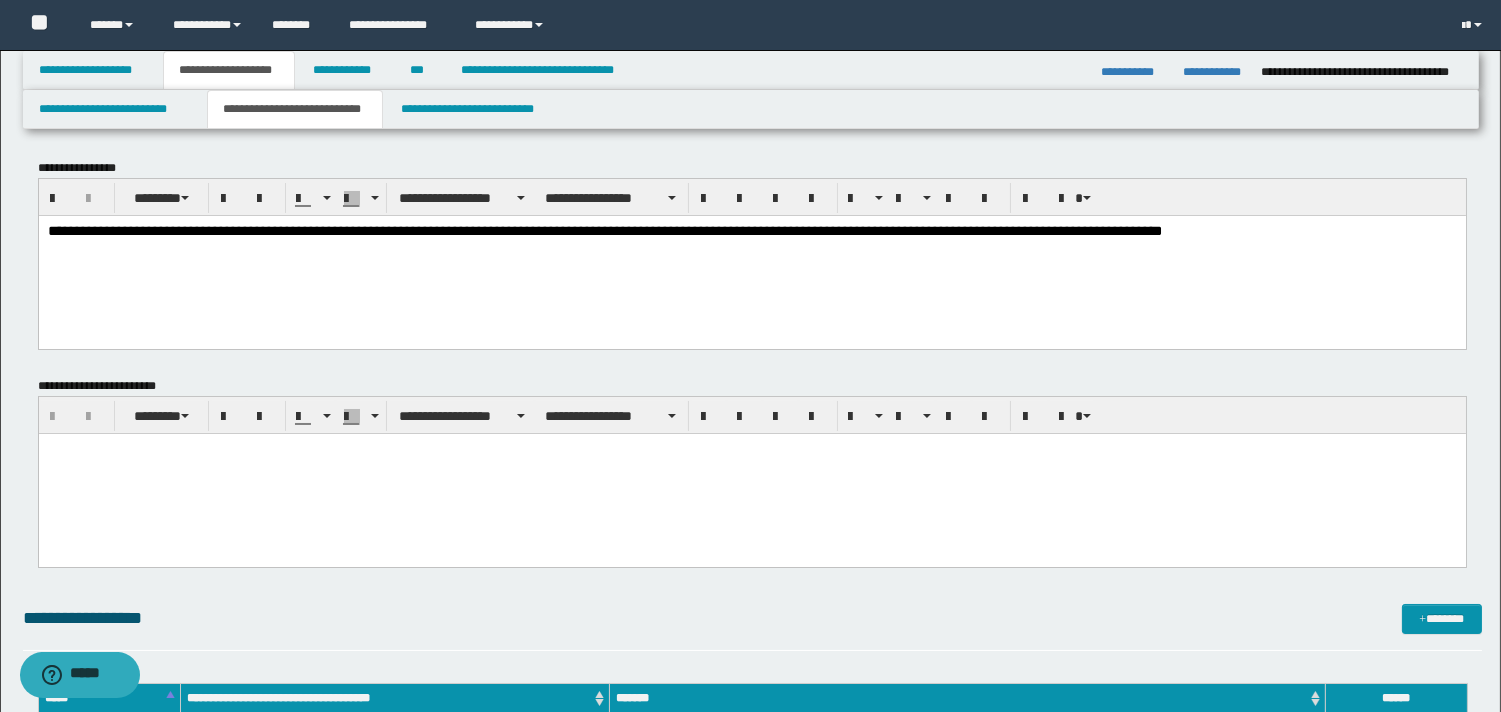click on "**********" at bounding box center (604, 230) 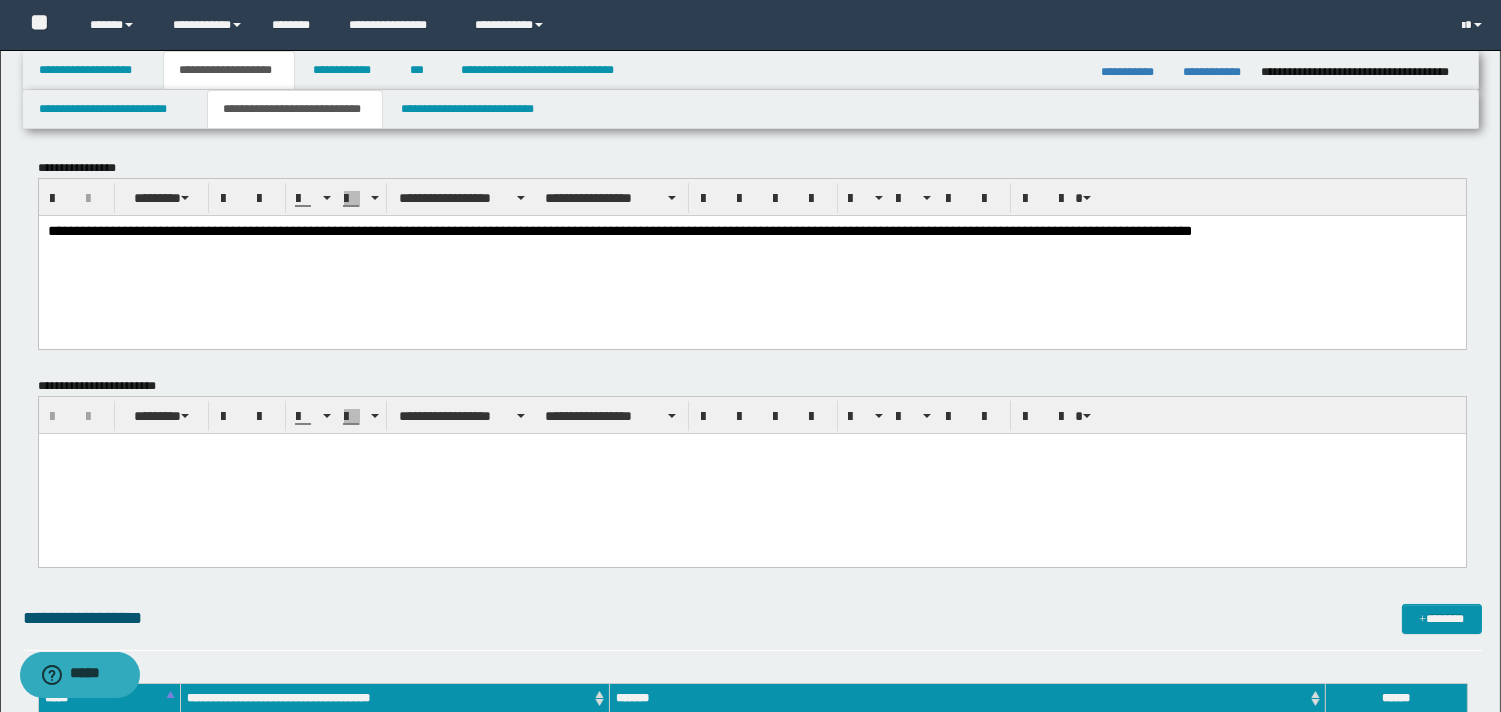 click on "**********" at bounding box center [619, 230] 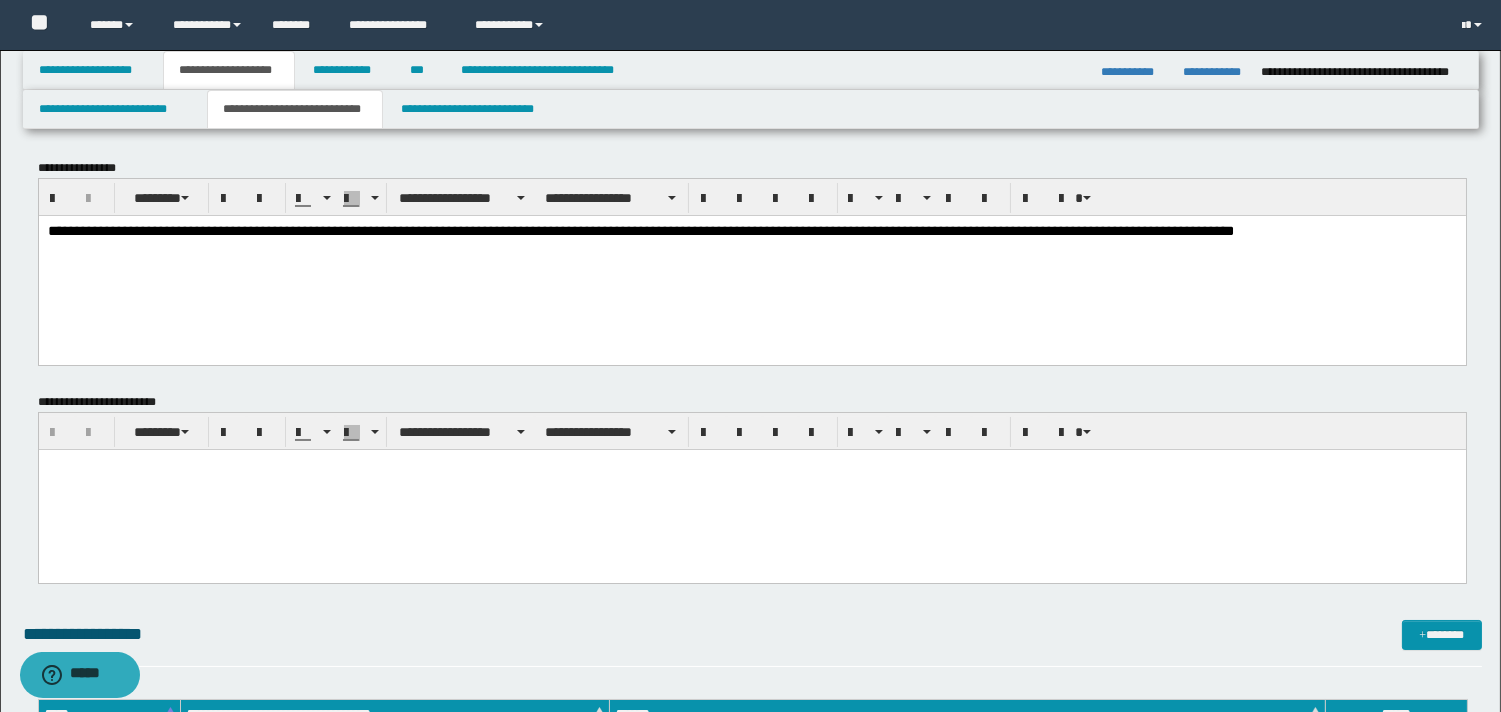 click on "**********" at bounding box center (640, 230) 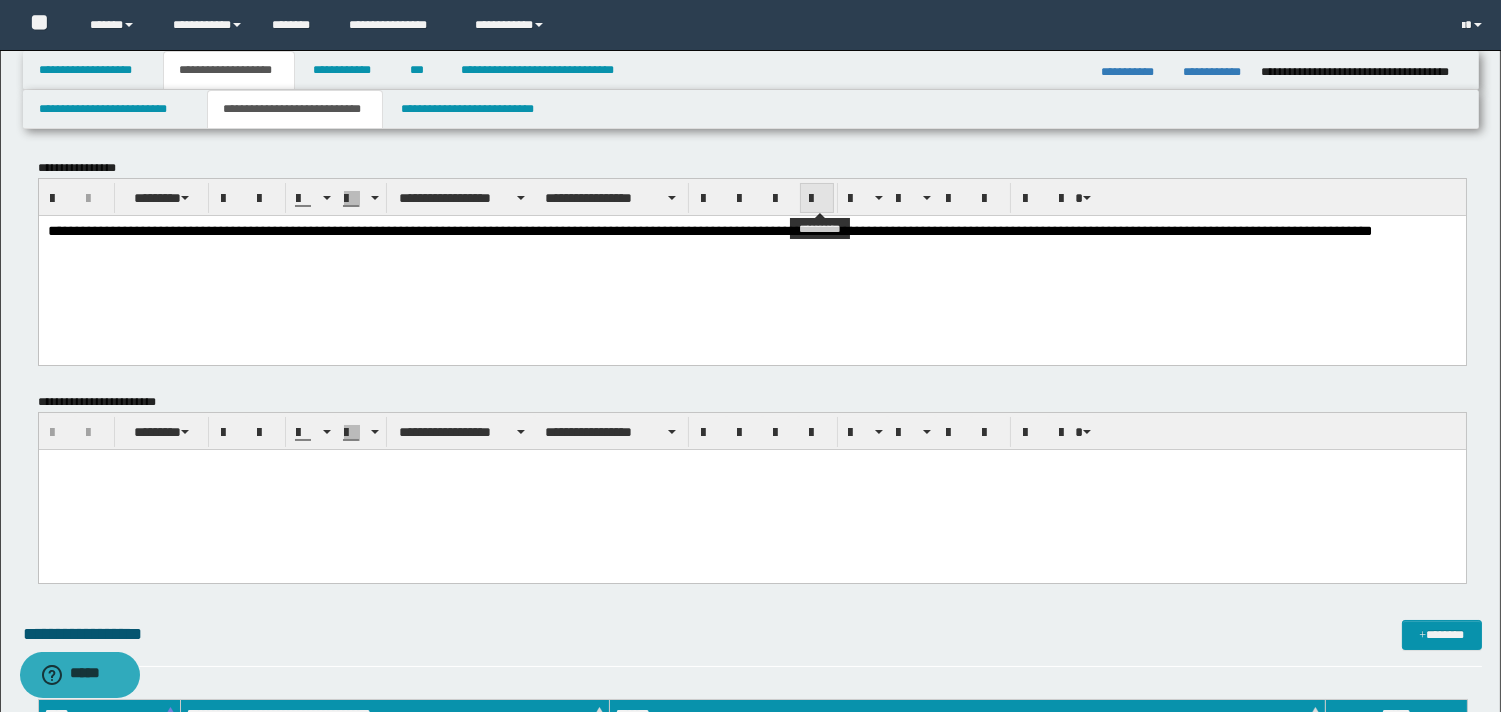 click at bounding box center [817, 199] 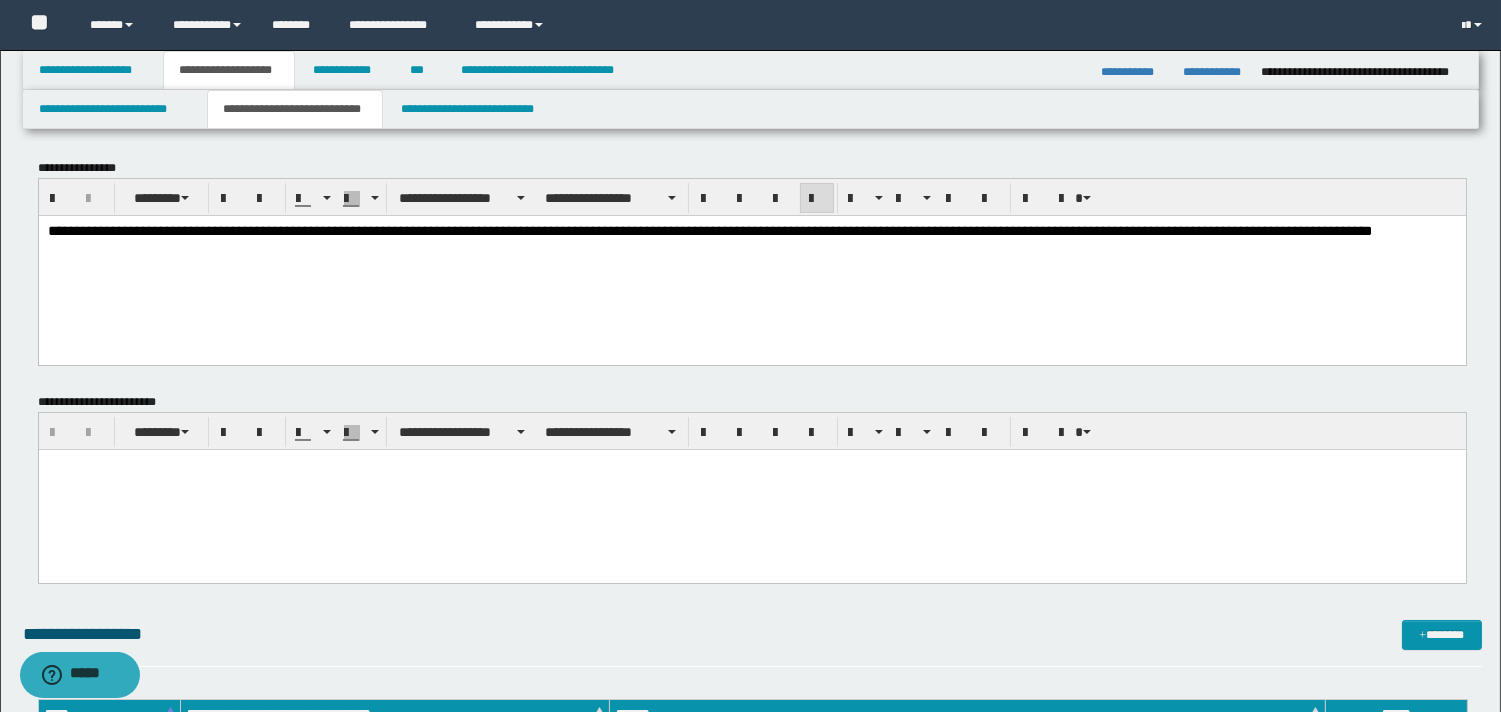 click on "**********" at bounding box center [751, 231] 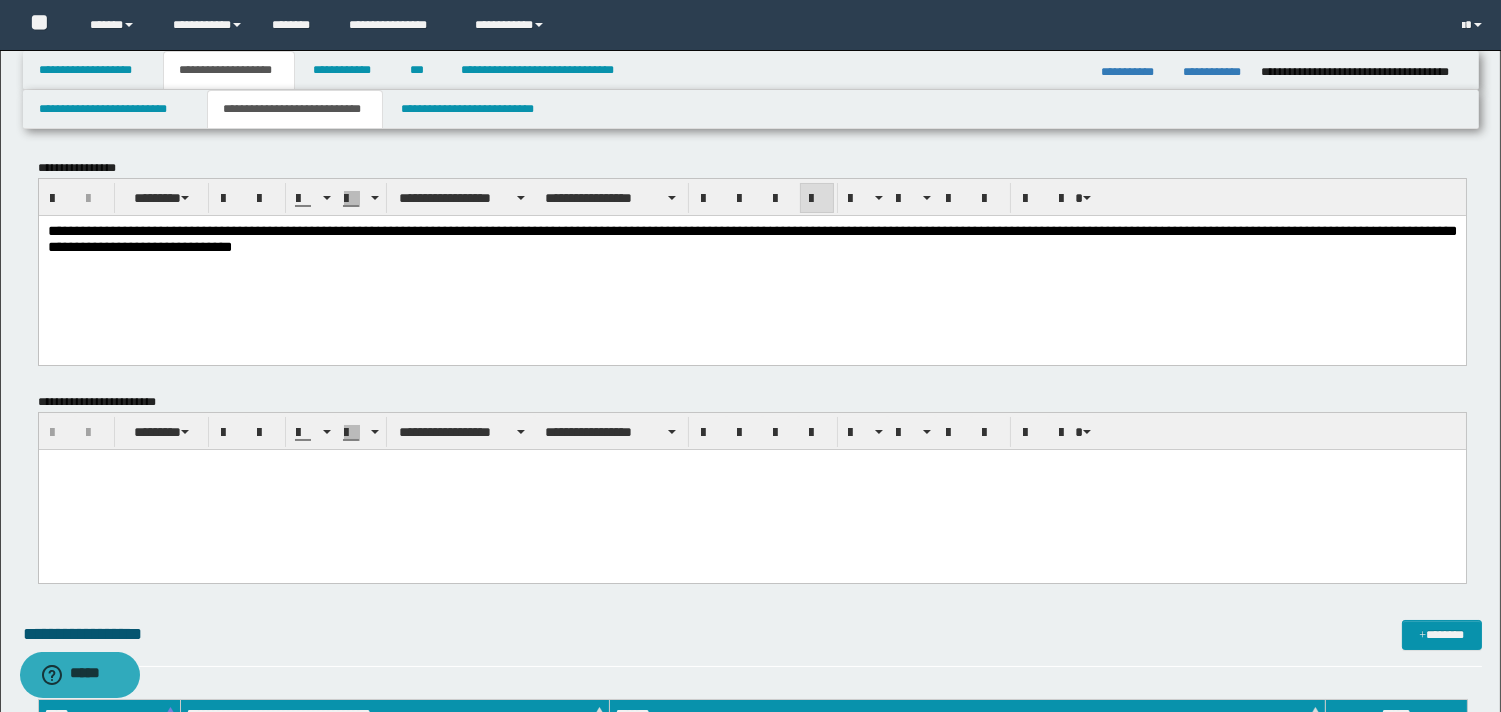 click at bounding box center [751, 465] 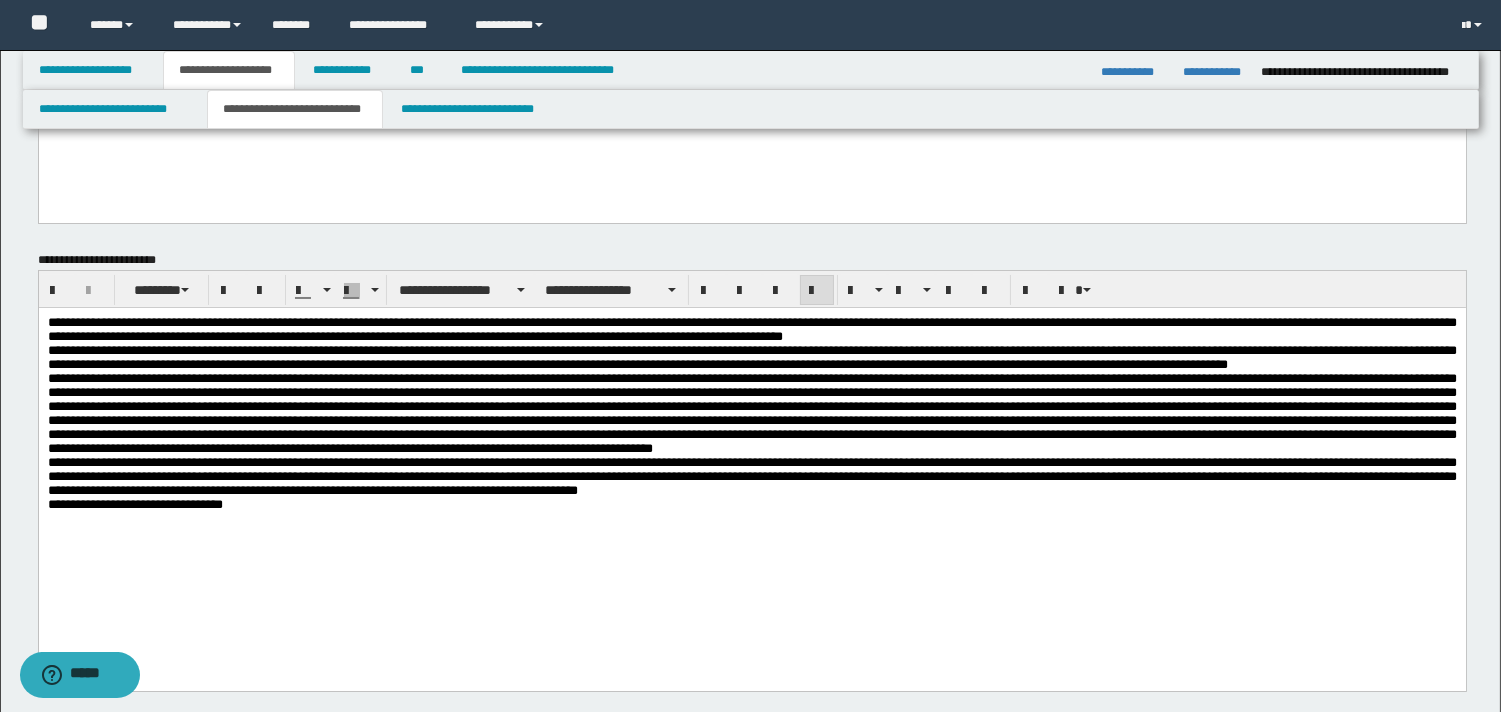 scroll, scrollTop: 232, scrollLeft: 0, axis: vertical 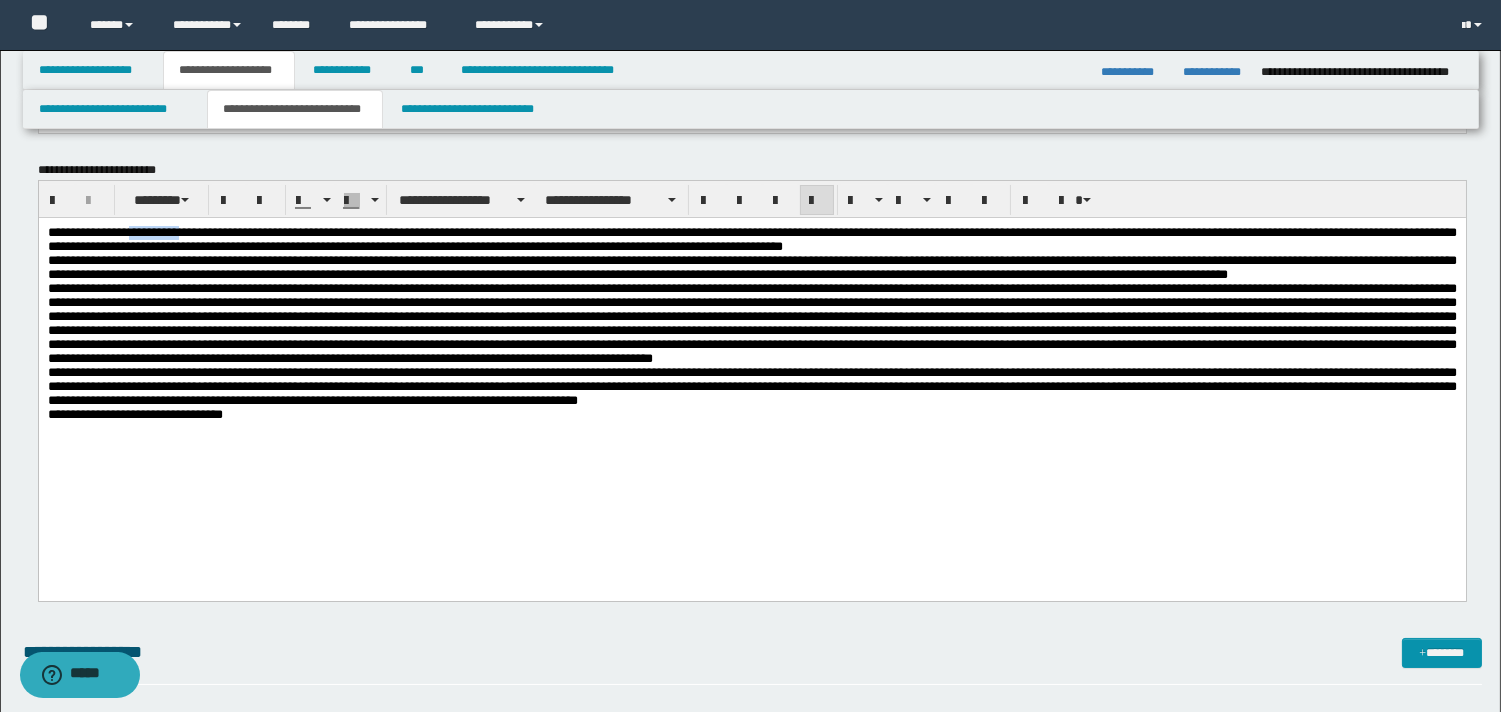 drag, startPoint x: 143, startPoint y: 229, endPoint x: 210, endPoint y: 235, distance: 67.26812 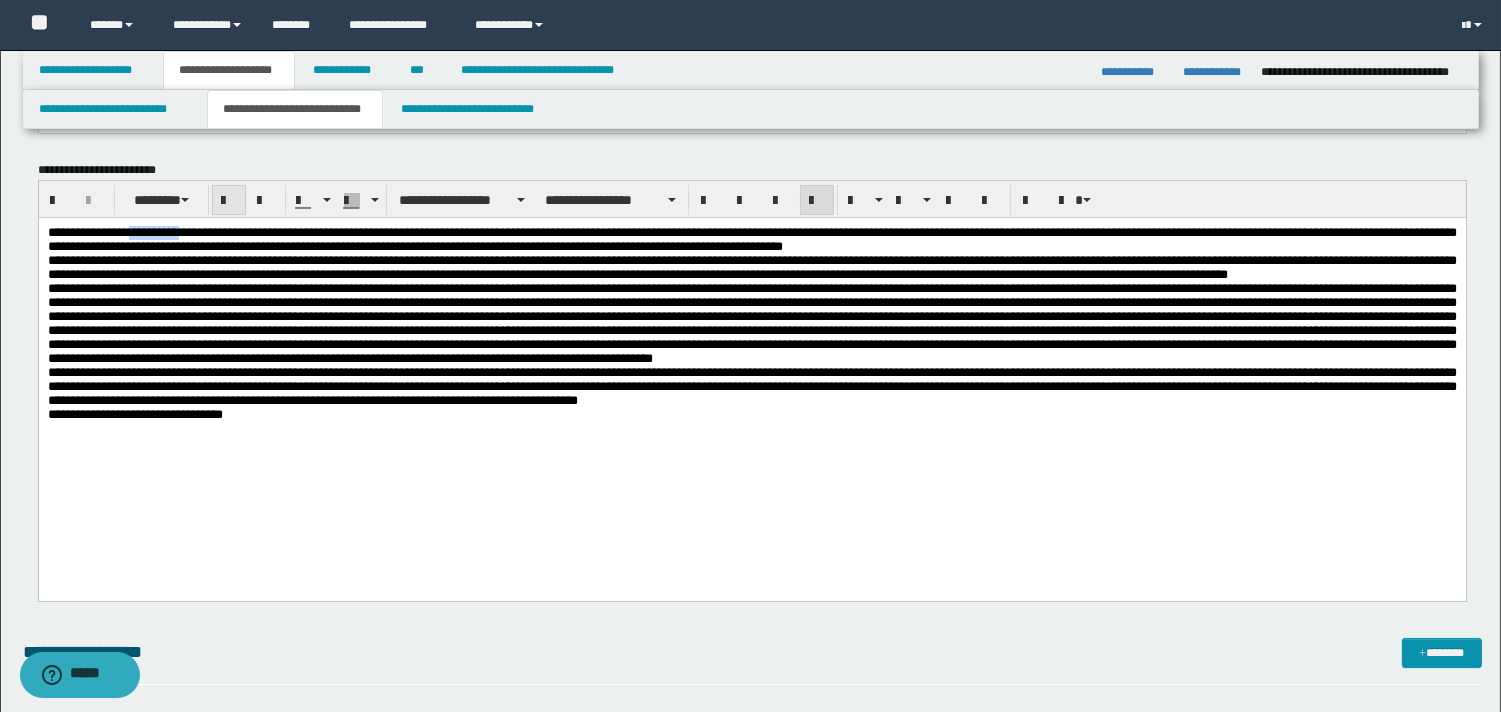 click at bounding box center (229, 201) 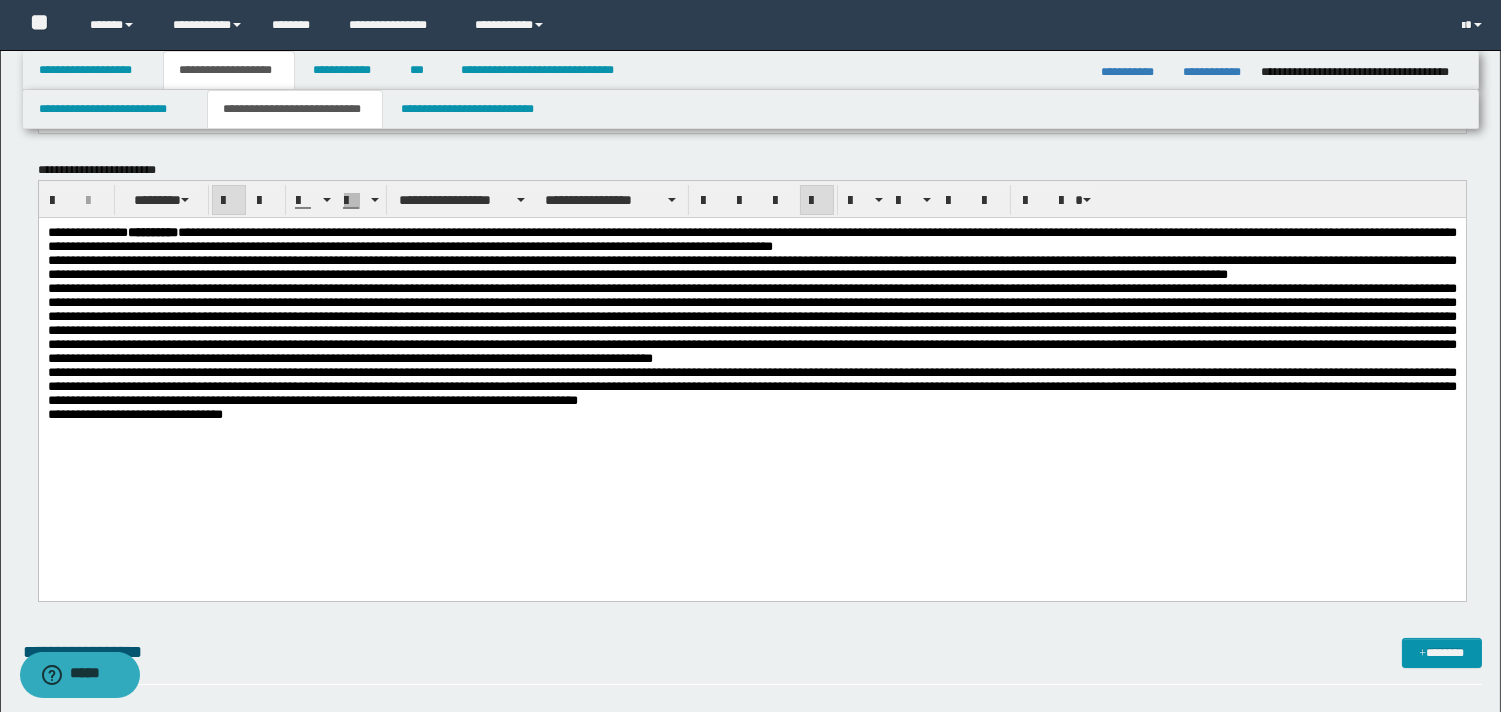 click at bounding box center [751, 323] 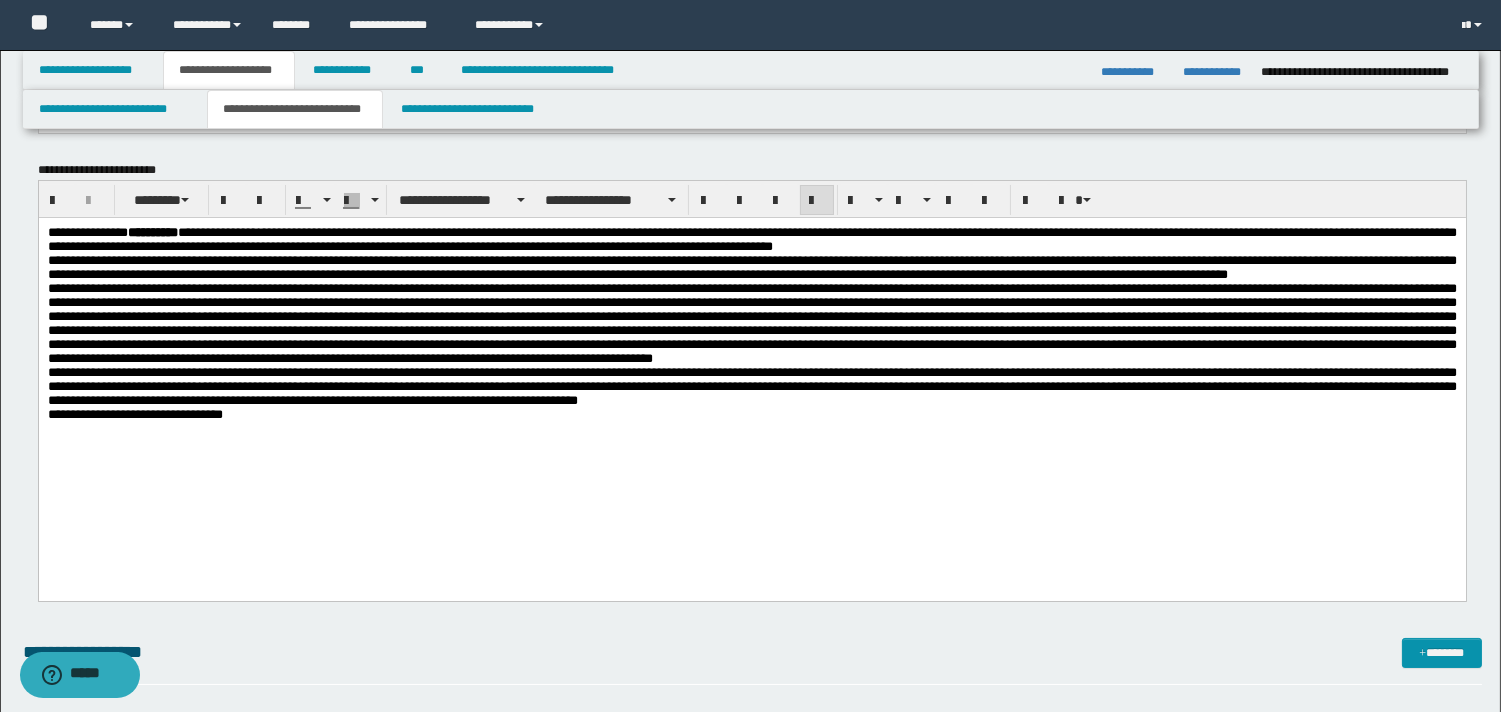 click on "**********" at bounding box center (751, 239) 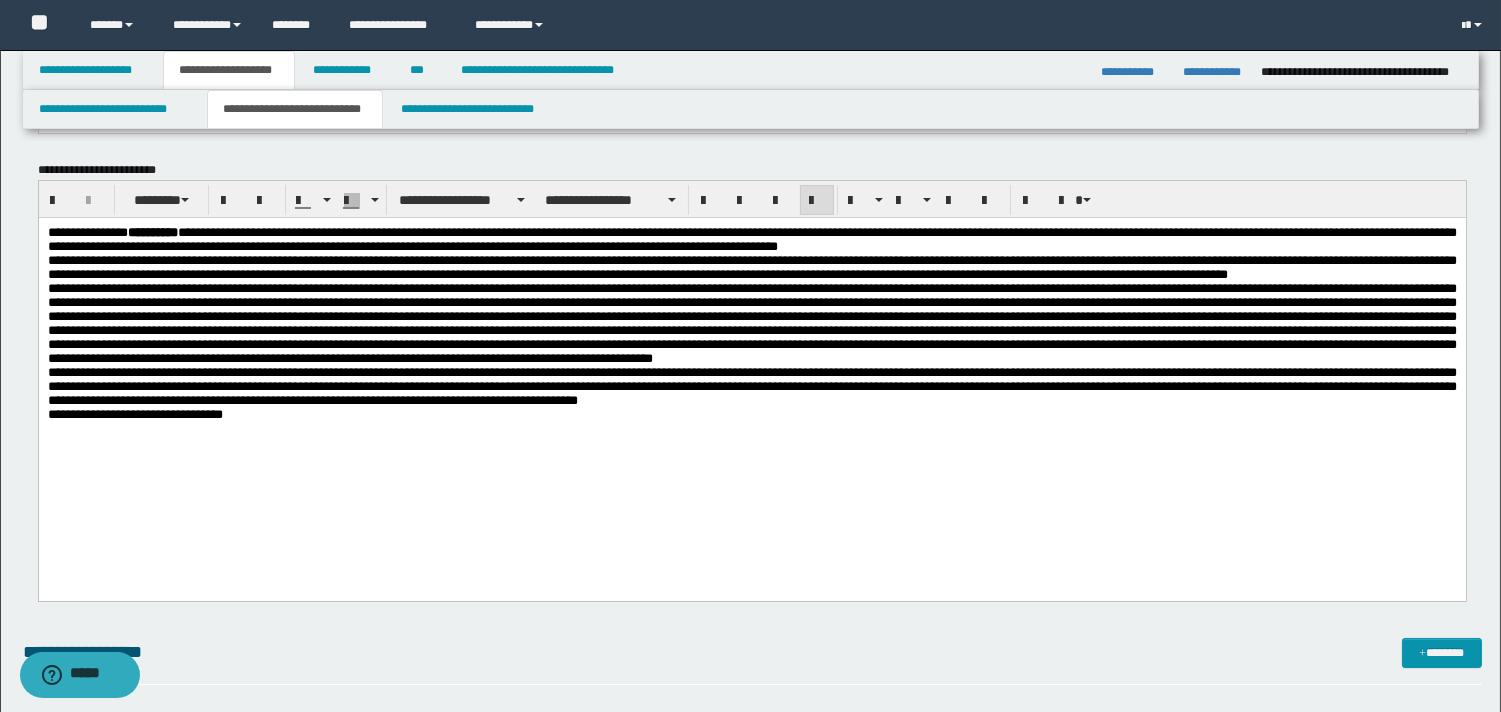 click on "**********" at bounding box center [751, 239] 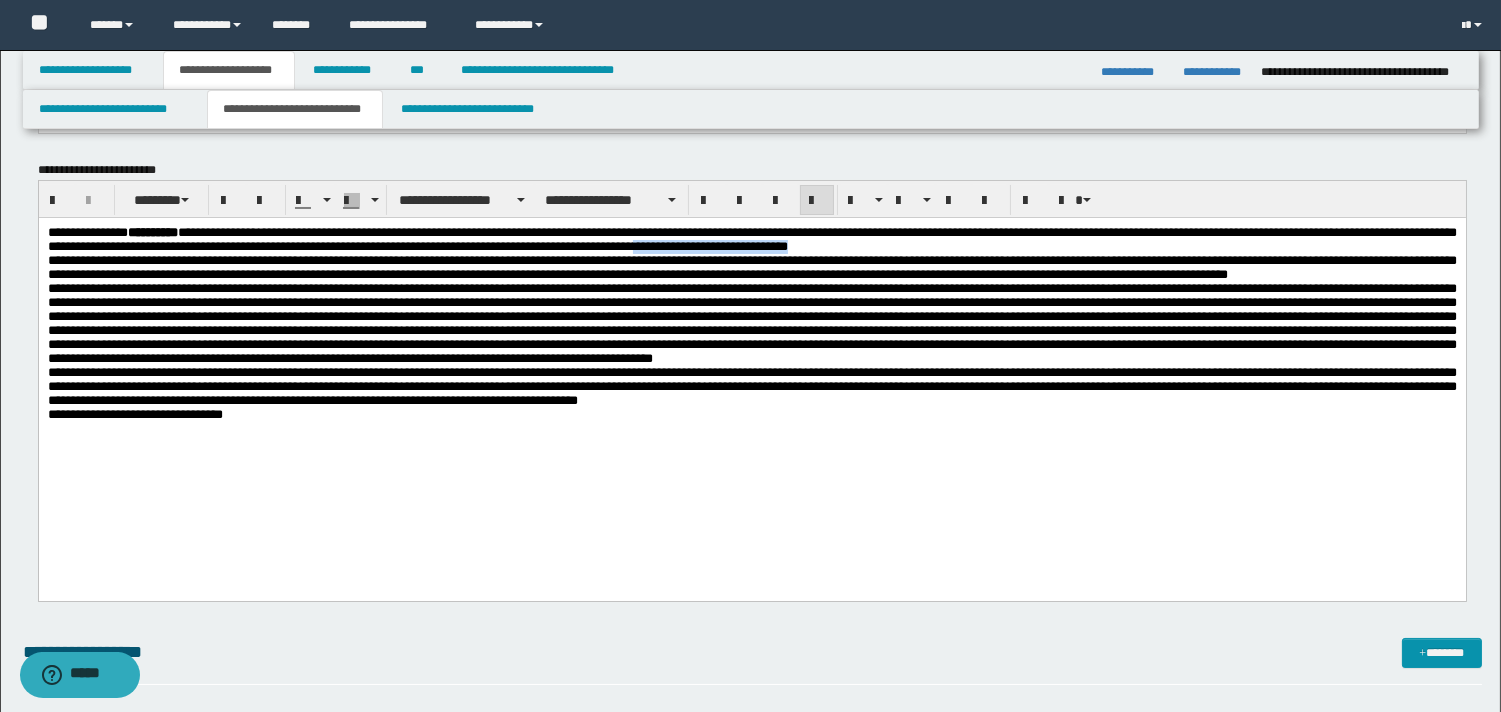 drag, startPoint x: 1096, startPoint y: 249, endPoint x: 936, endPoint y: 252, distance: 160.02812 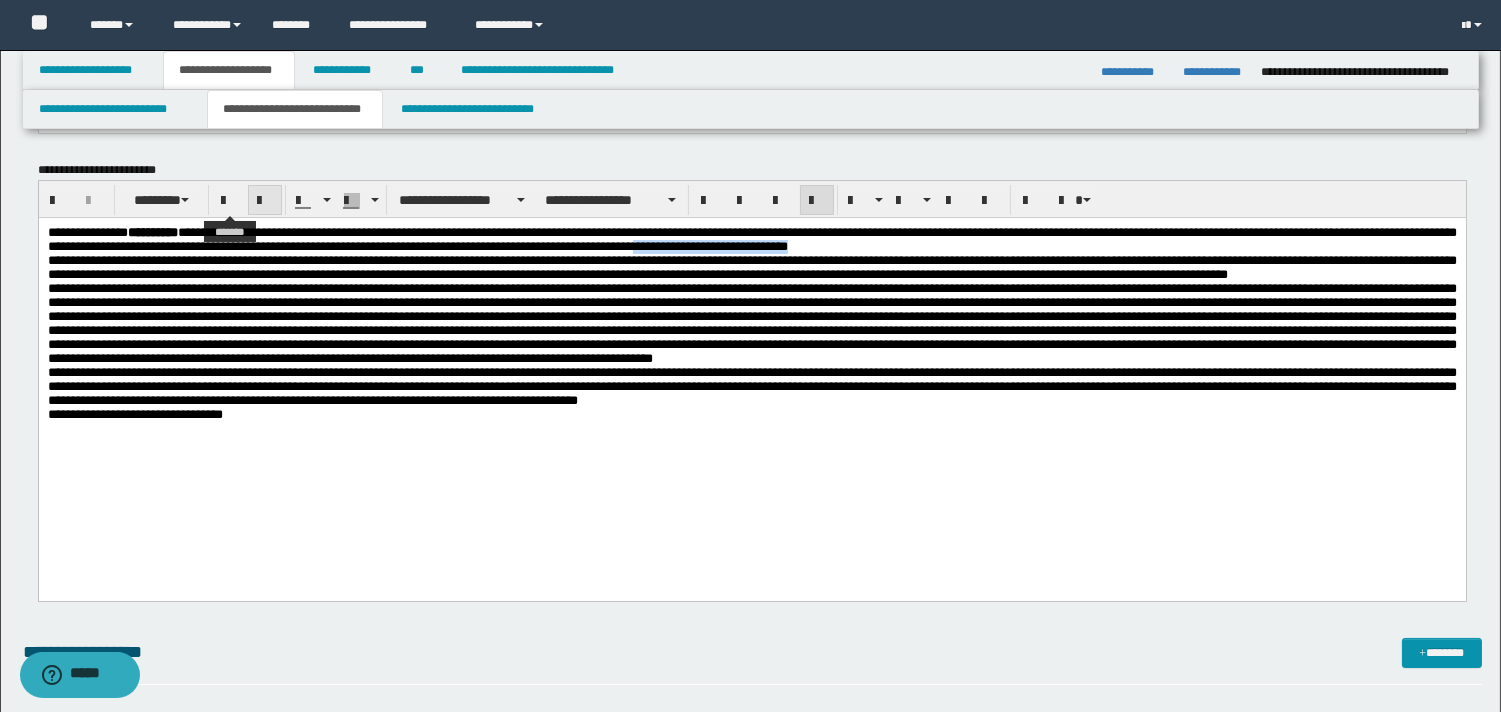 click at bounding box center [265, 200] 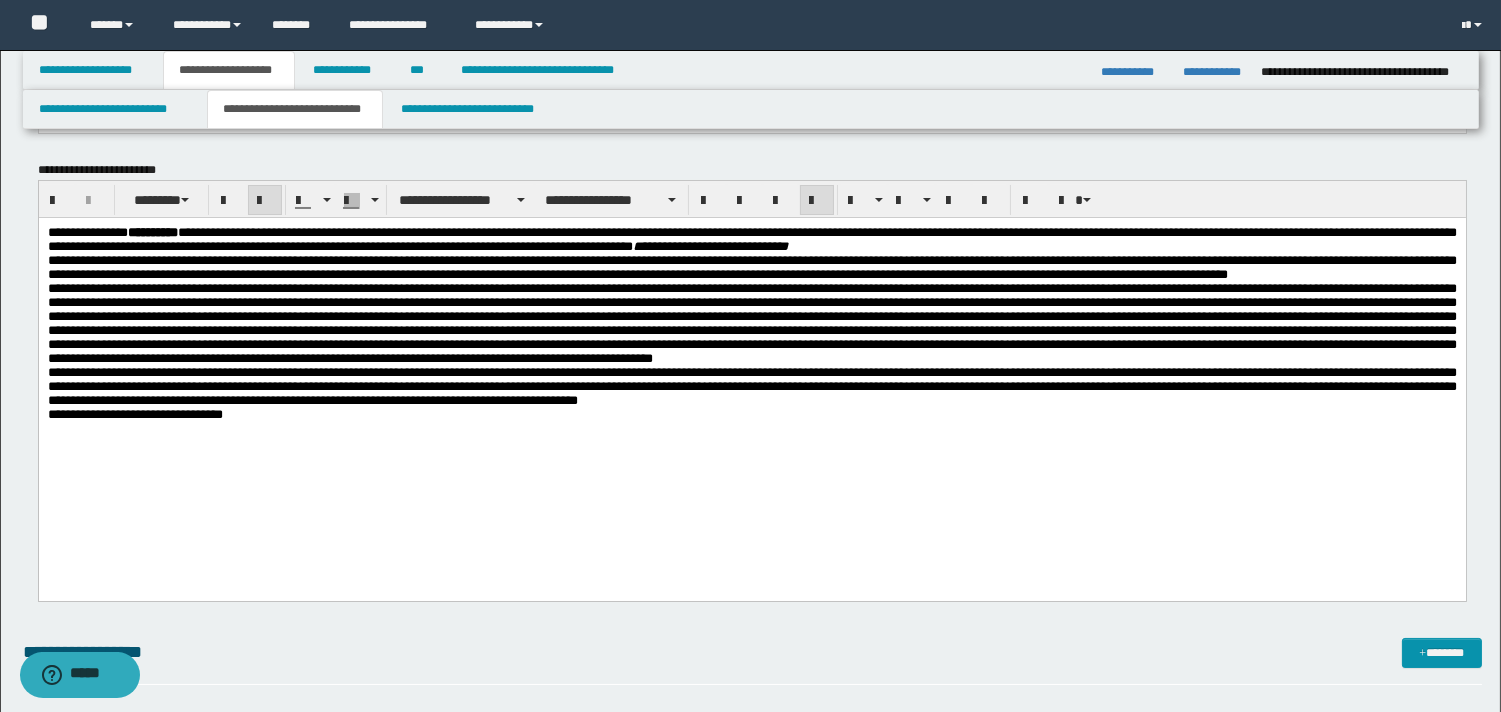 click at bounding box center [751, 323] 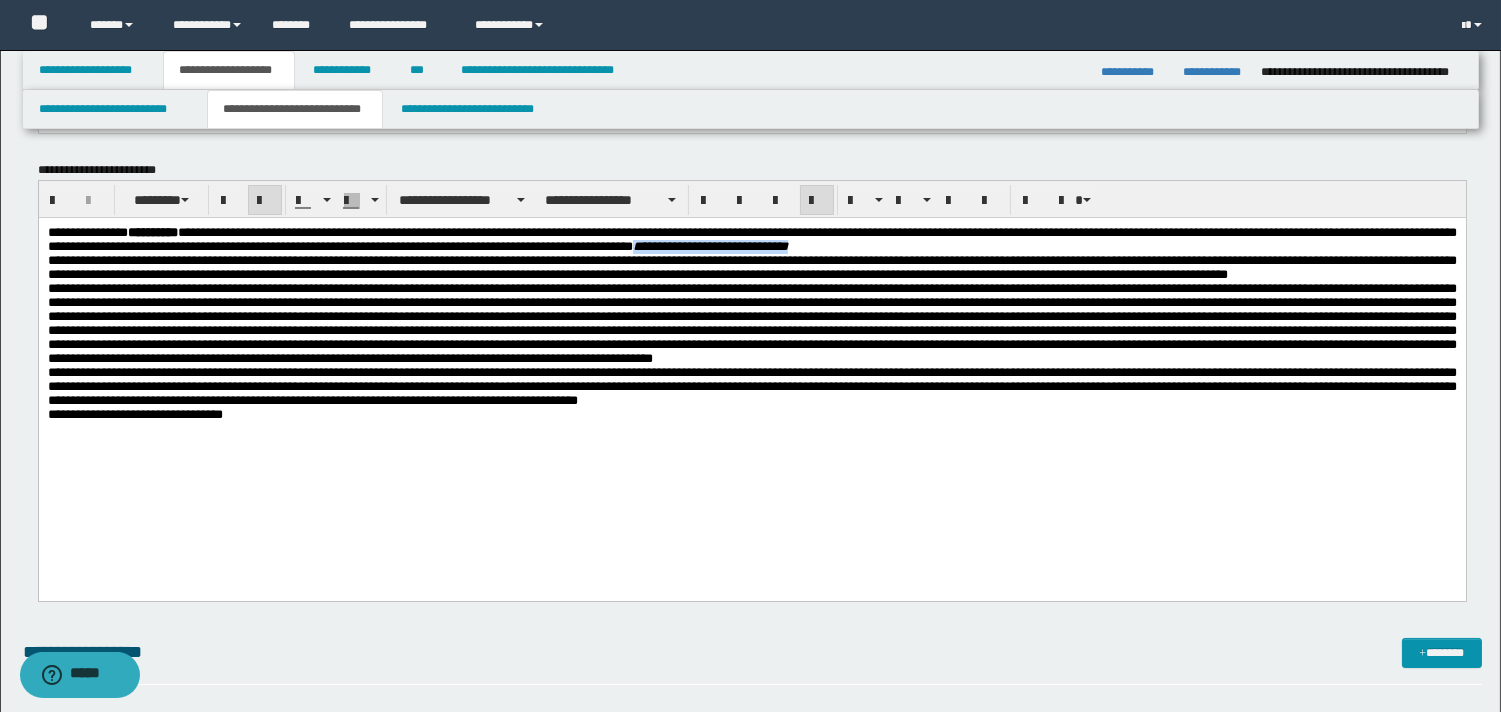 drag, startPoint x: 1096, startPoint y: 253, endPoint x: 1320, endPoint y: 257, distance: 224.0357 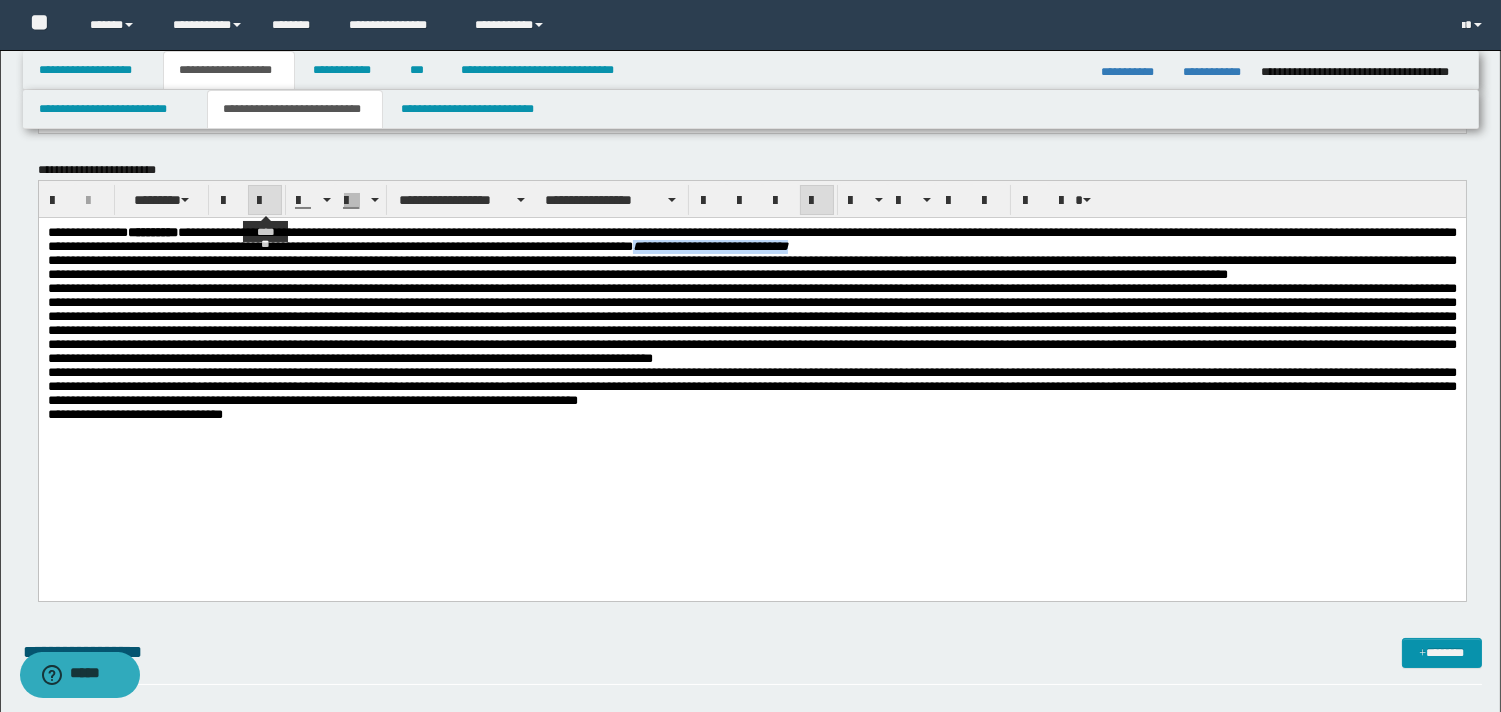 click at bounding box center [265, 201] 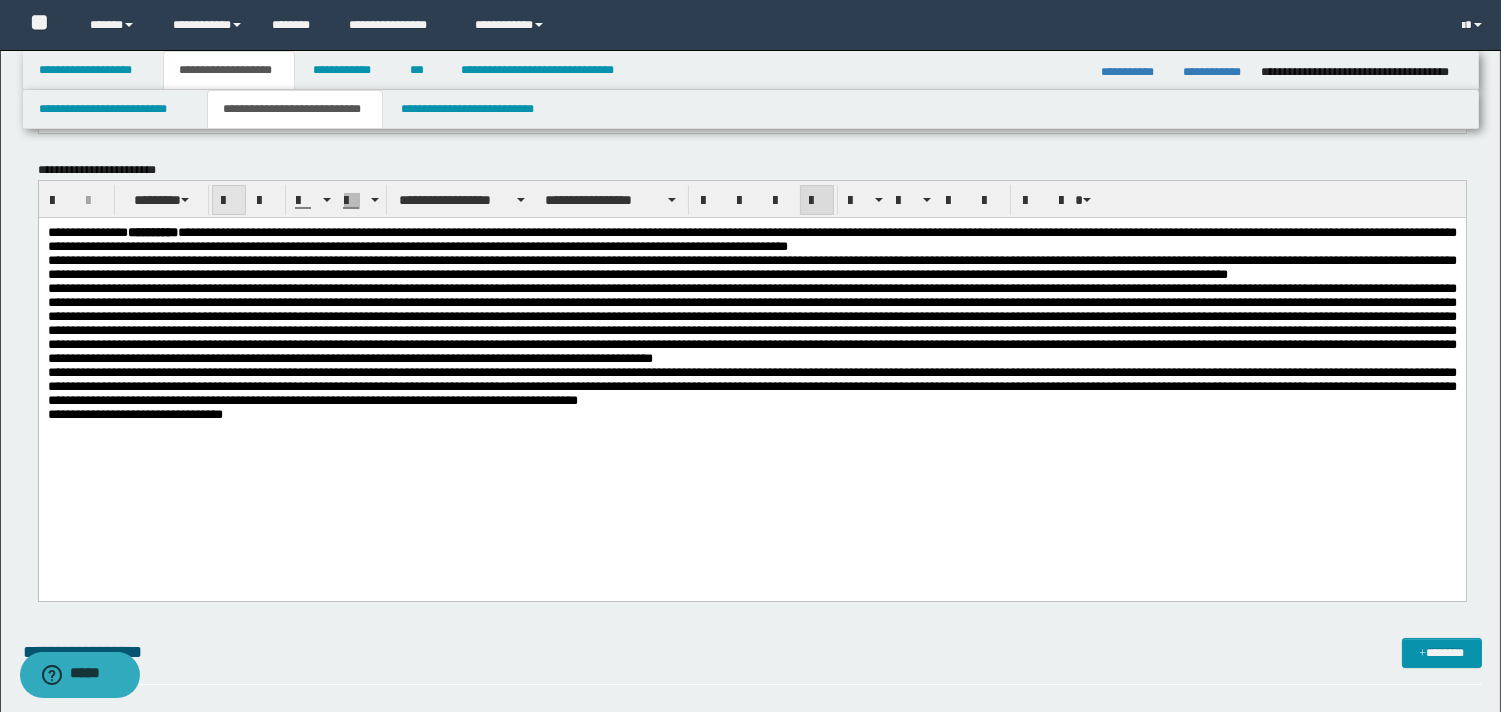 click at bounding box center [229, 201] 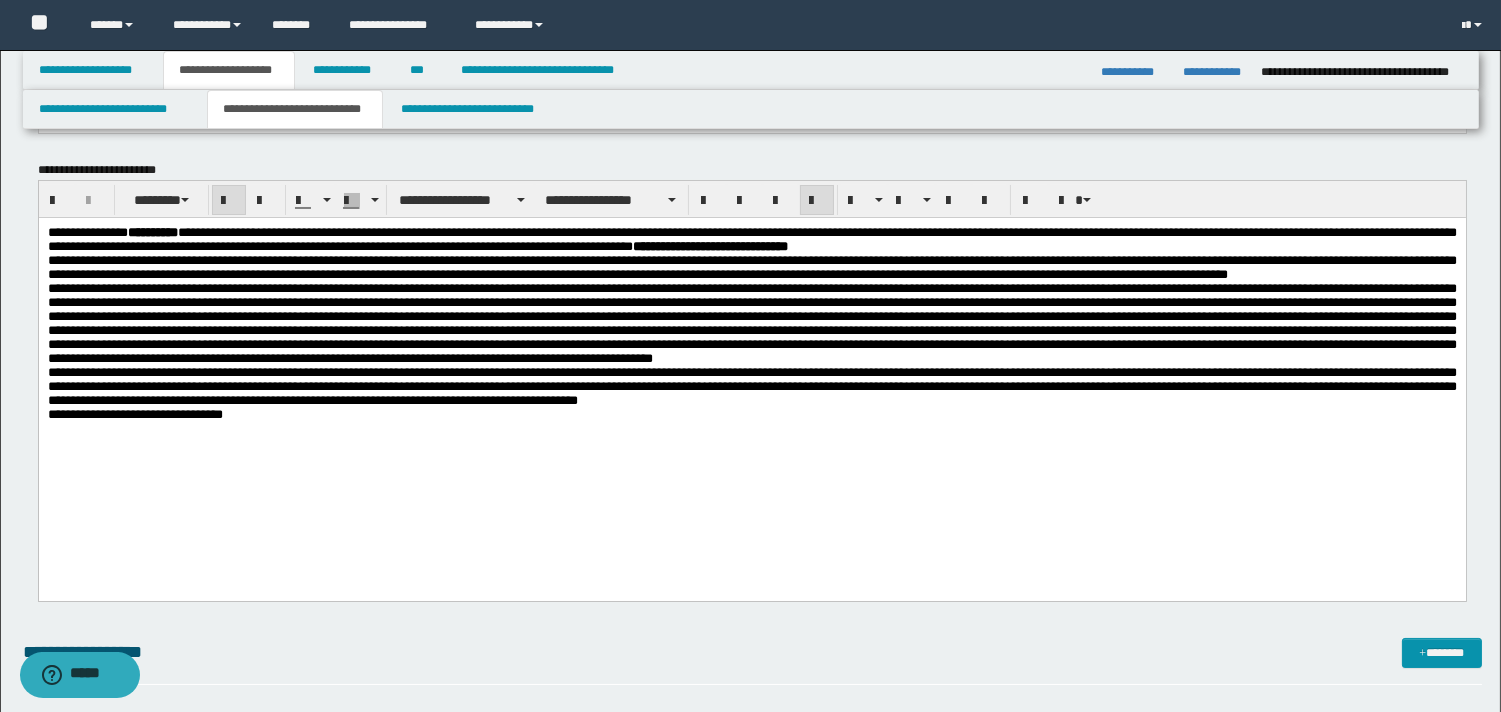 click on "**********" at bounding box center (751, 240) 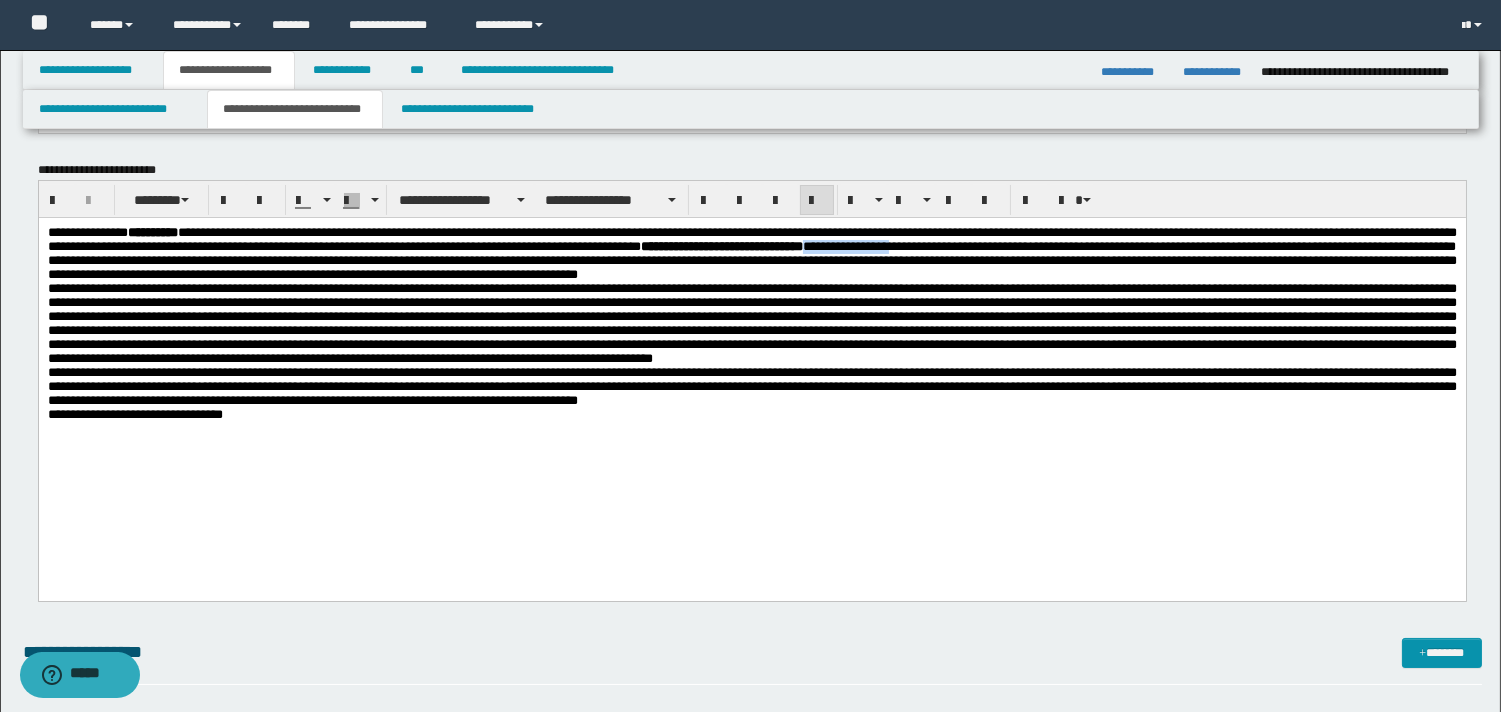 drag, startPoint x: 1341, startPoint y: 248, endPoint x: 1473, endPoint y: 248, distance: 132 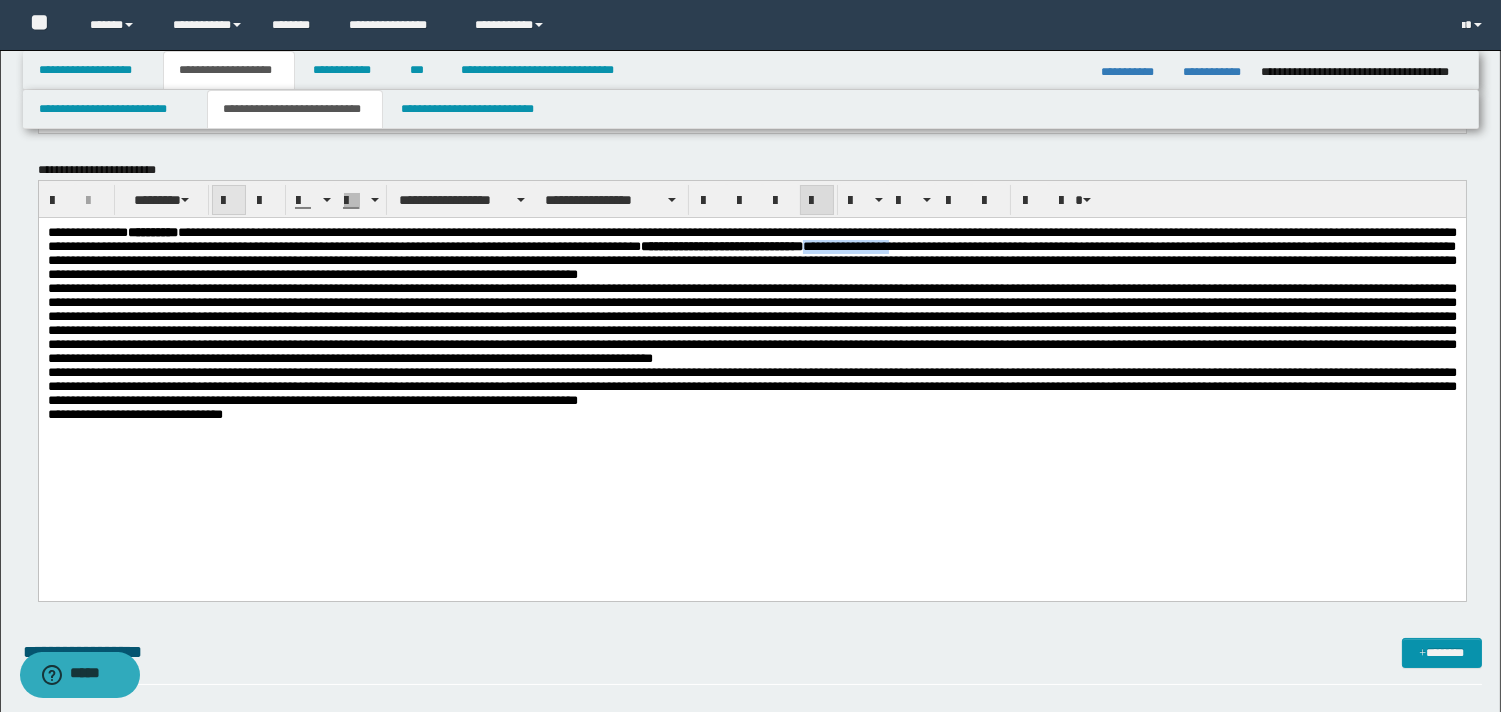 click at bounding box center (229, 201) 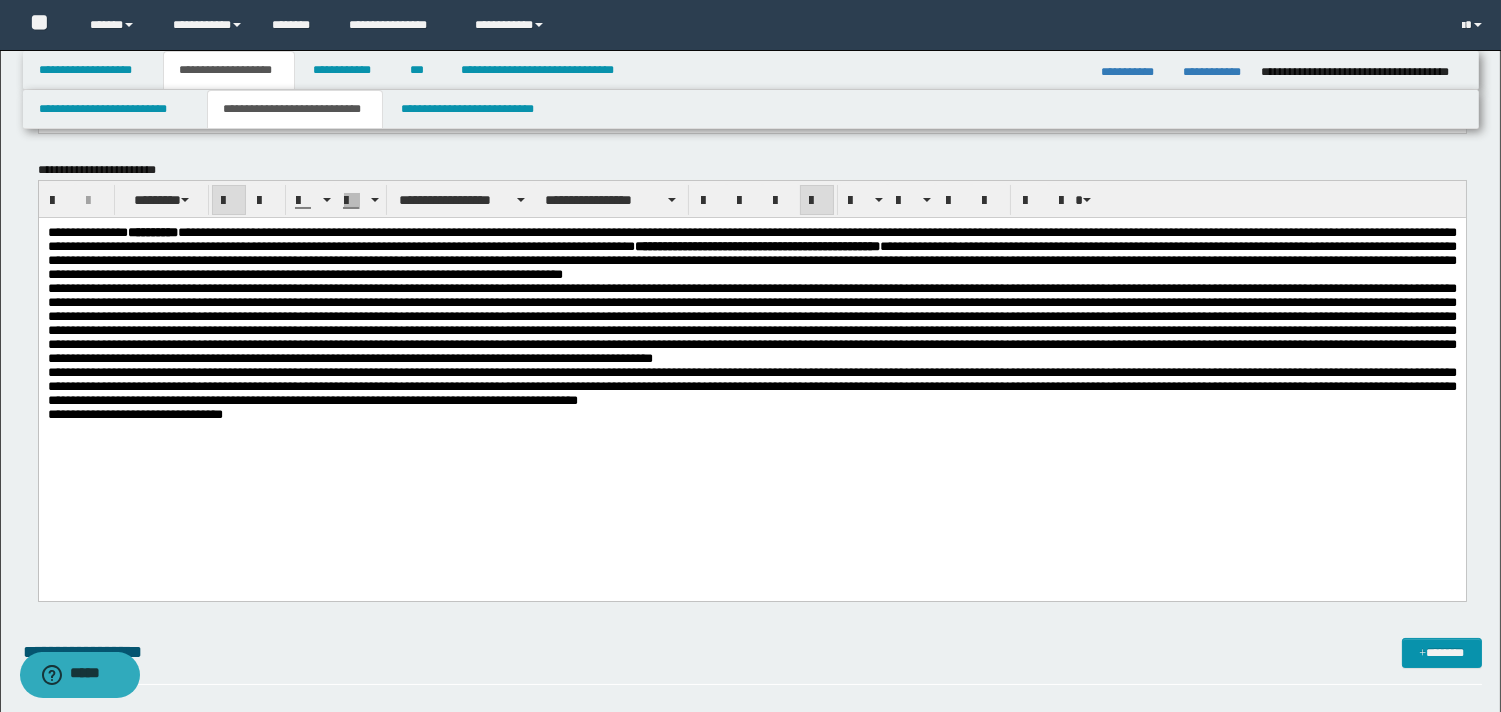 click on "**********" at bounding box center [751, 254] 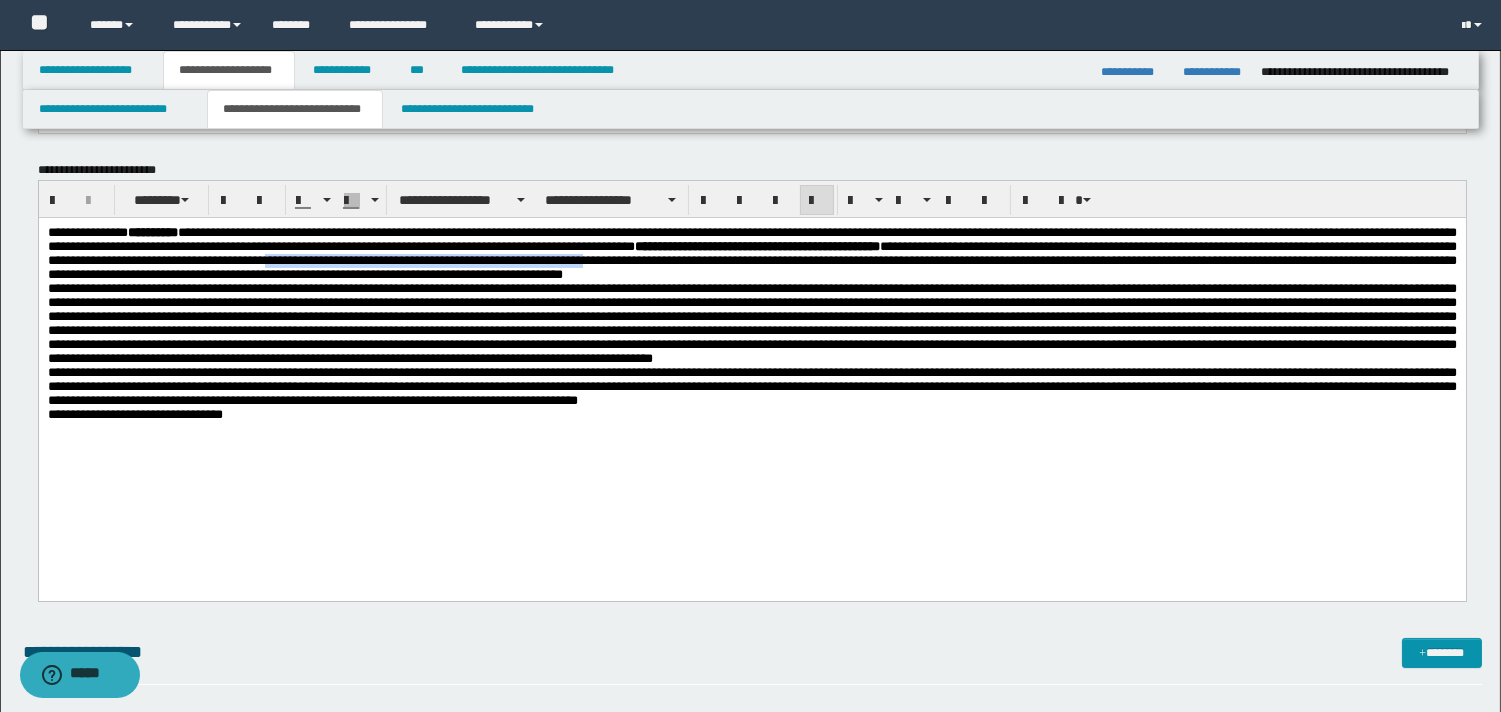 drag, startPoint x: 978, startPoint y: 265, endPoint x: 1379, endPoint y: 270, distance: 401.03116 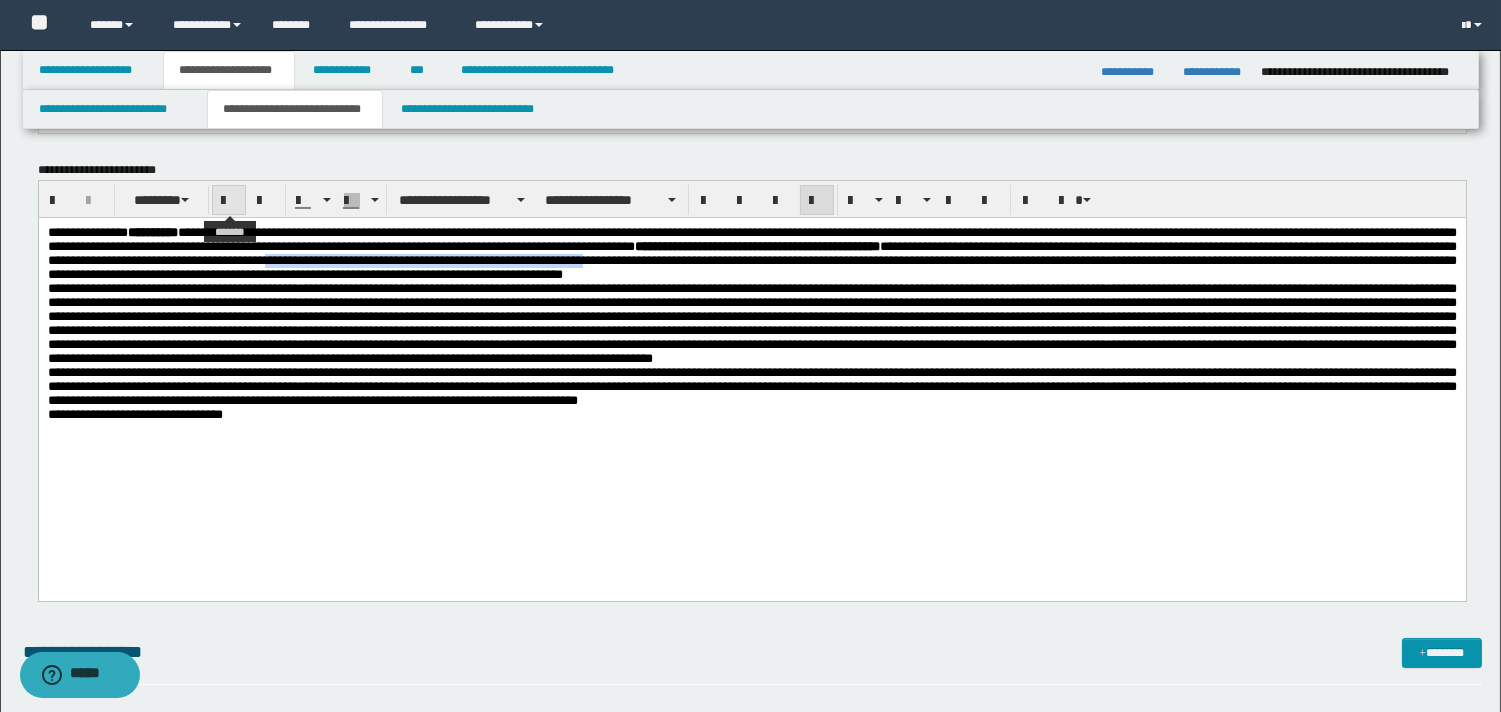 click at bounding box center [229, 201] 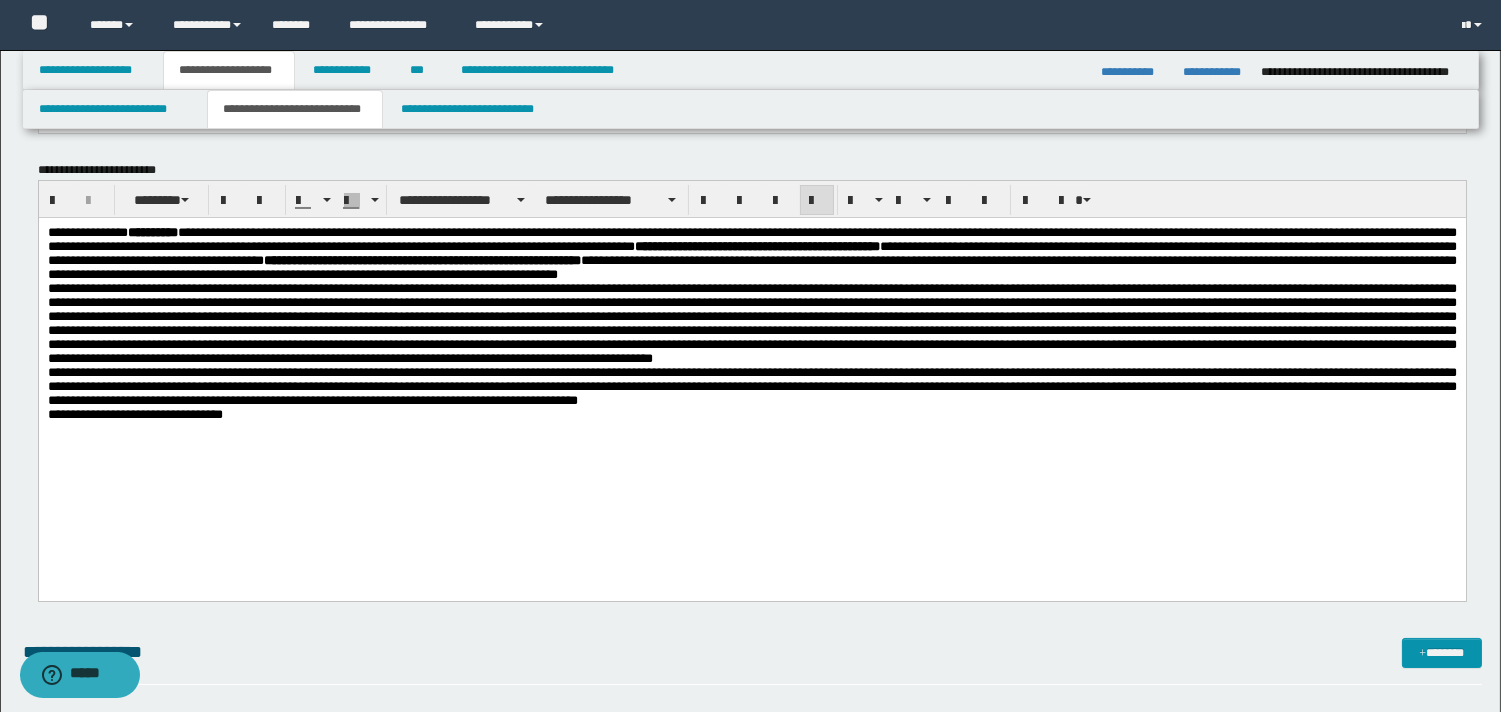 click on "**********" at bounding box center [751, 254] 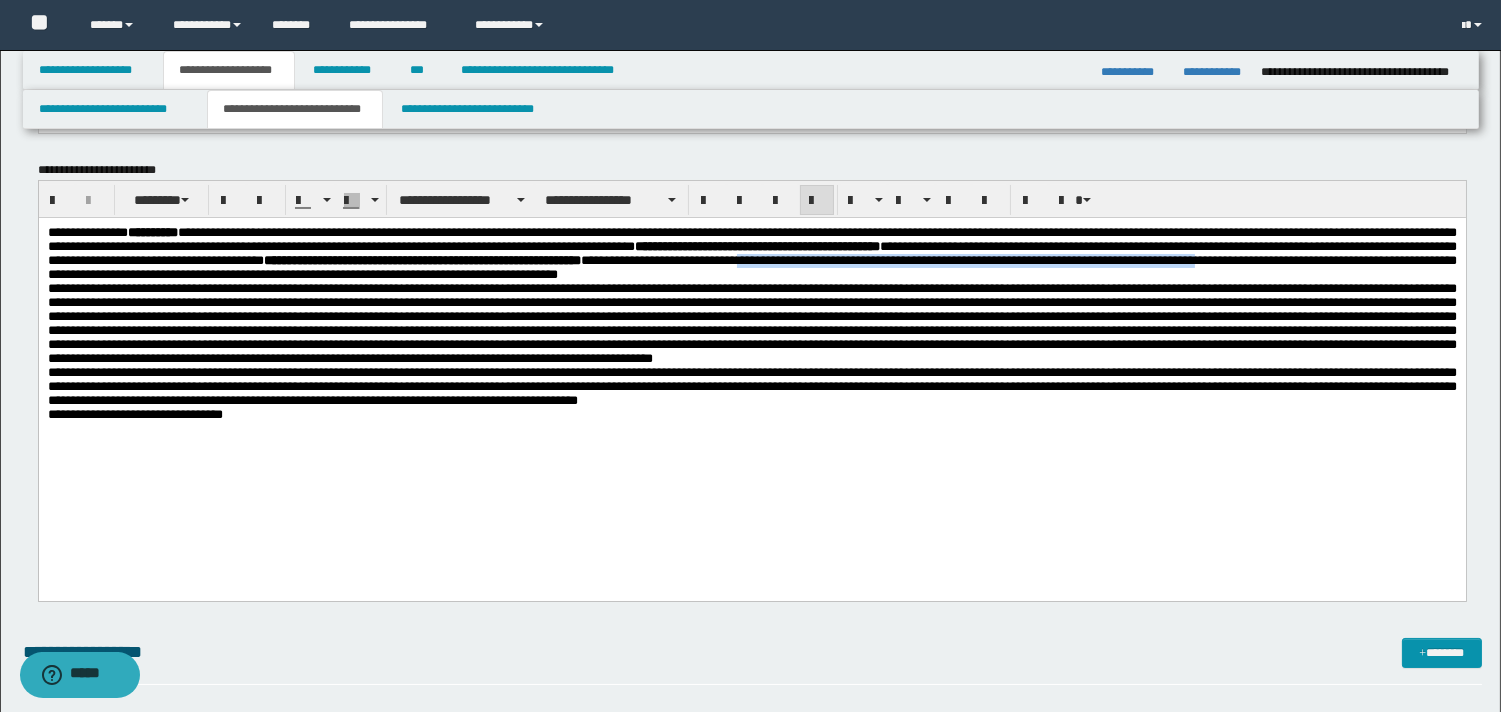 drag, startPoint x: 194, startPoint y: 283, endPoint x: 731, endPoint y: 279, distance: 537.0149 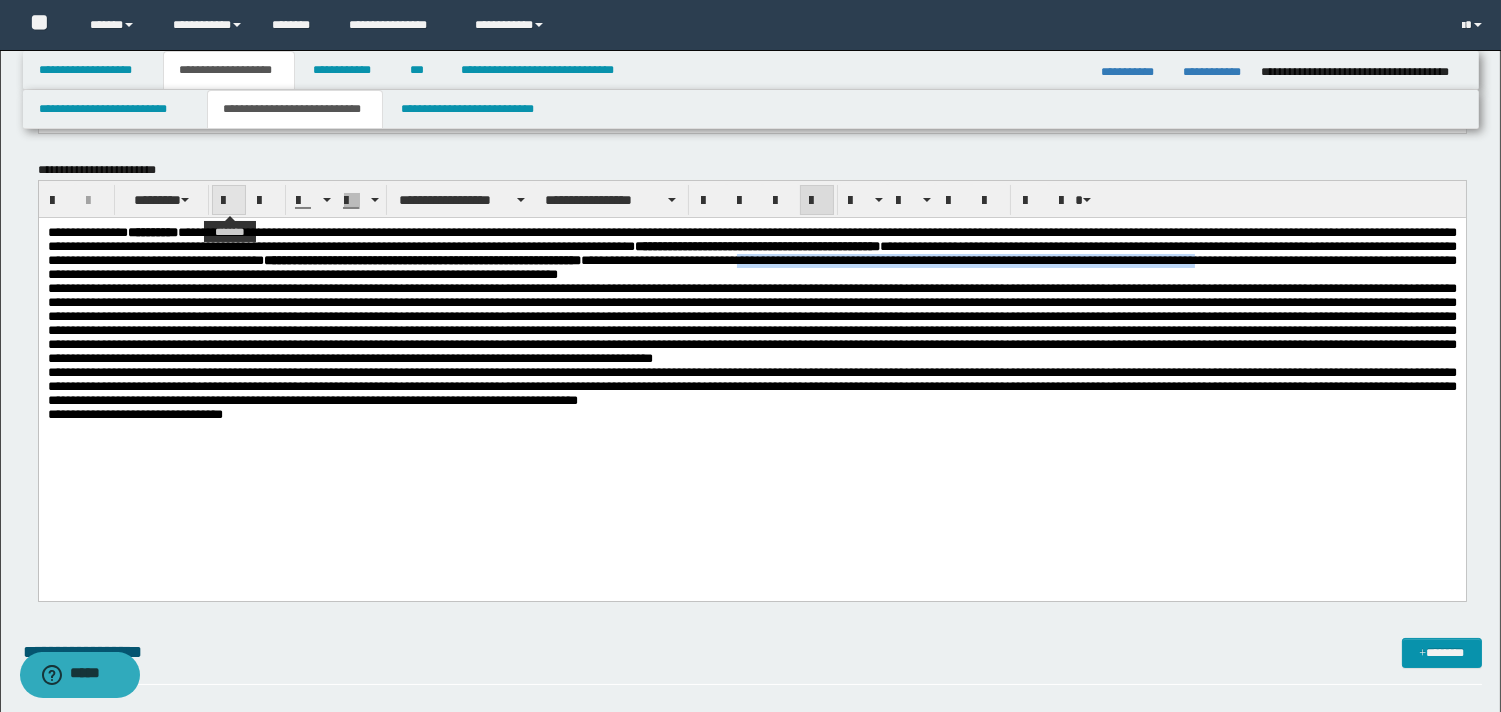 click at bounding box center (229, 201) 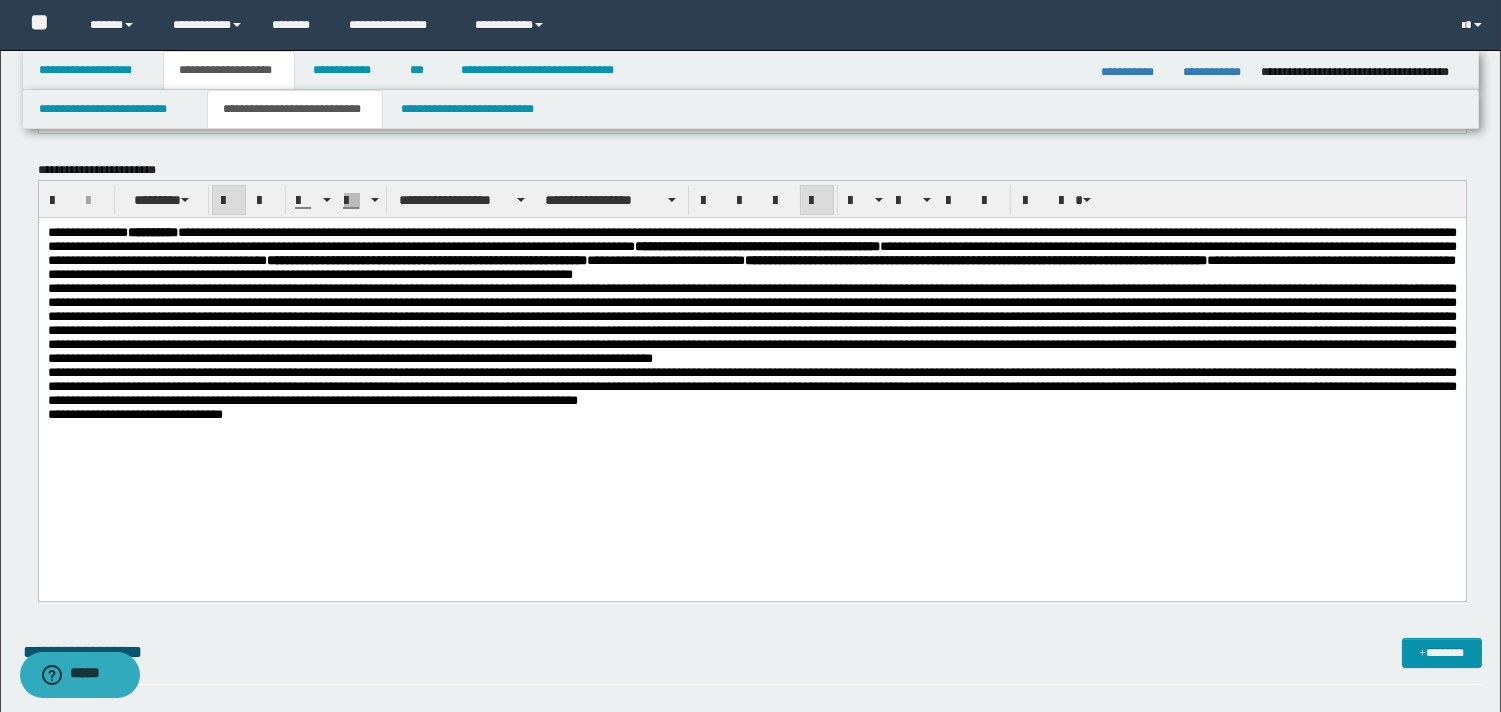 drag, startPoint x: 514, startPoint y: 358, endPoint x: 943, endPoint y: 358, distance: 429 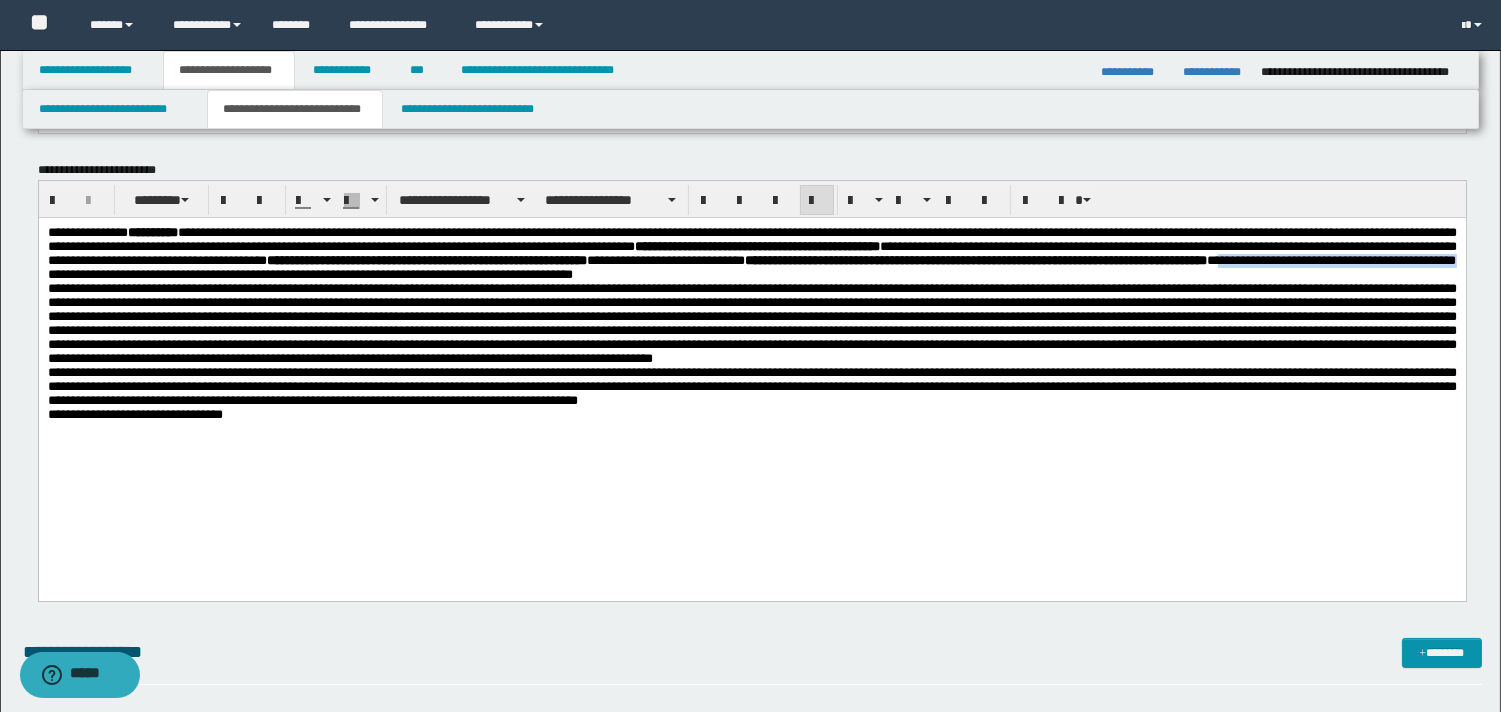 drag, startPoint x: 763, startPoint y: 281, endPoint x: 1044, endPoint y: 286, distance: 281.0445 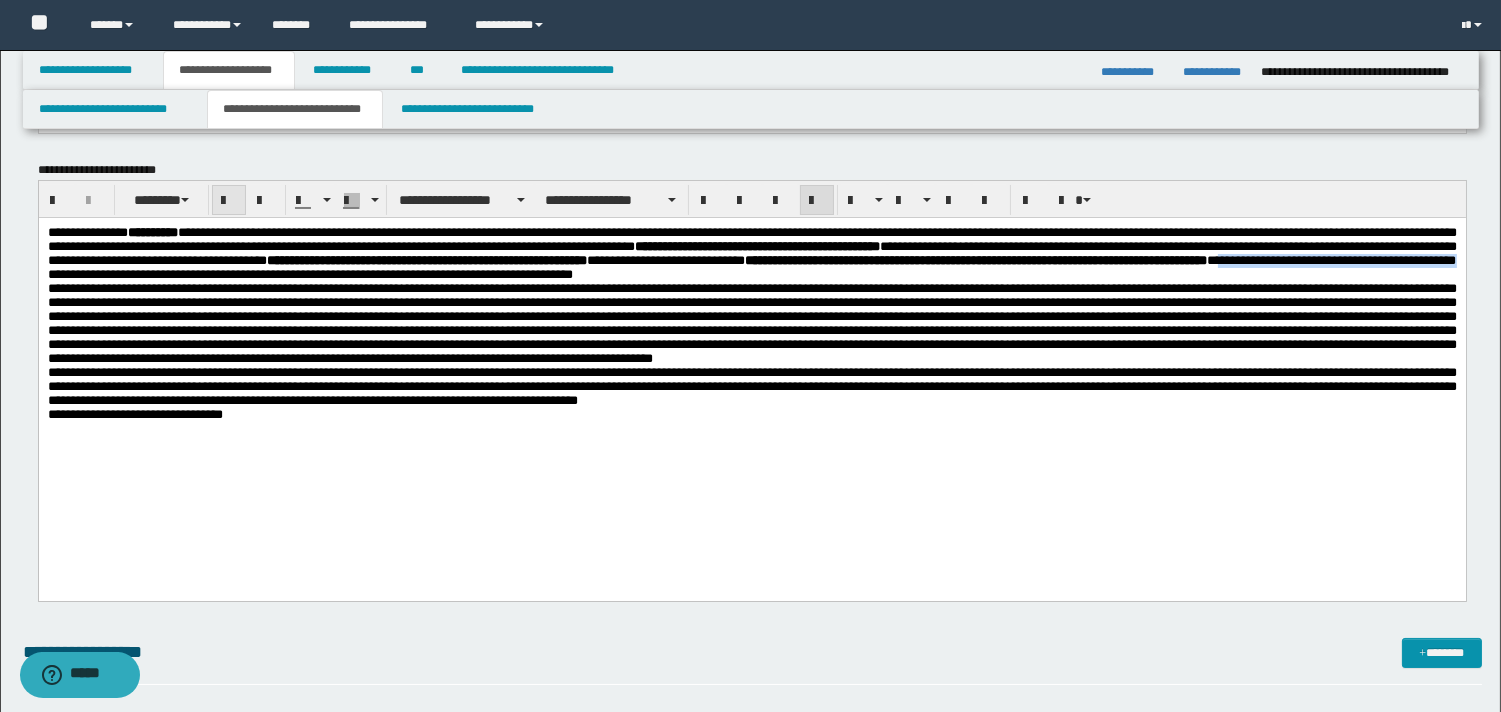 drag, startPoint x: 233, startPoint y: 205, endPoint x: 255, endPoint y: 24, distance: 182.3321 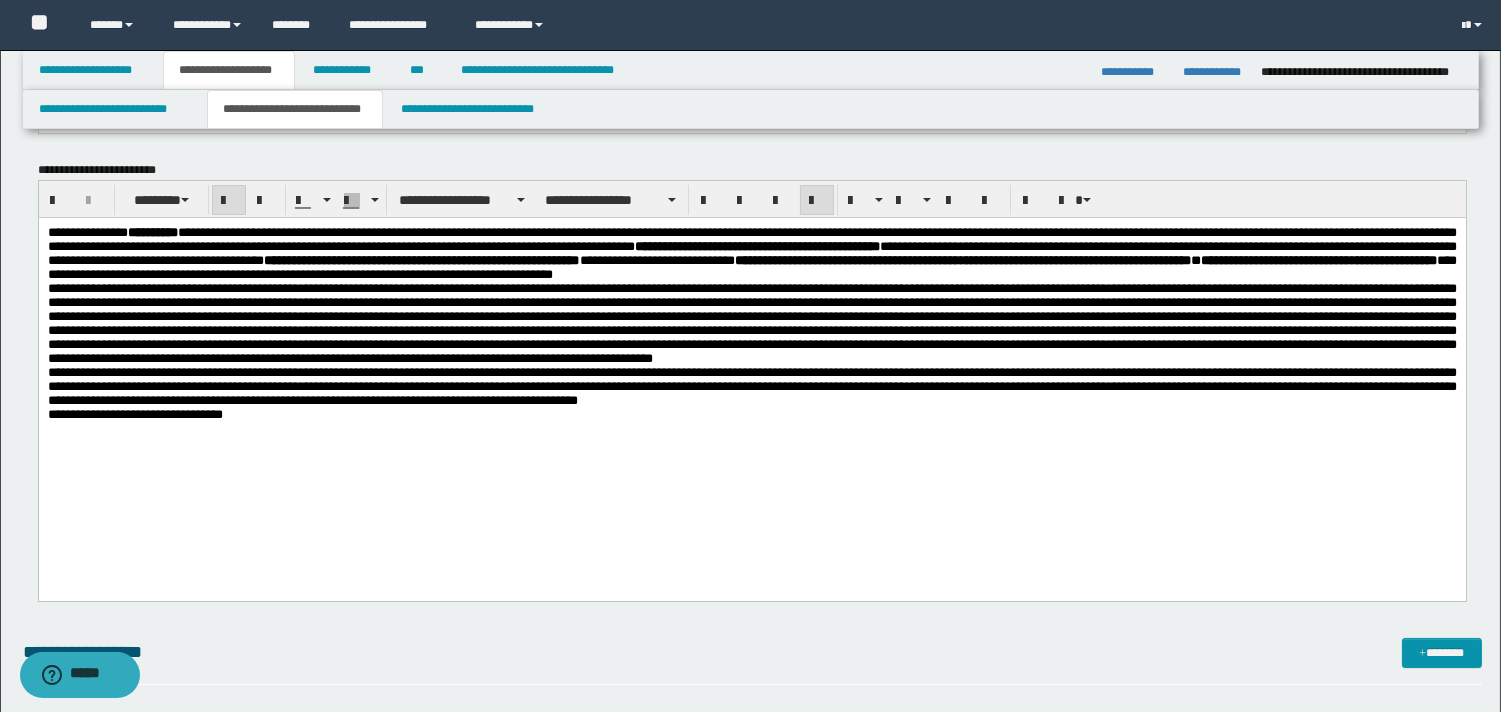 click on "**********" at bounding box center [751, 254] 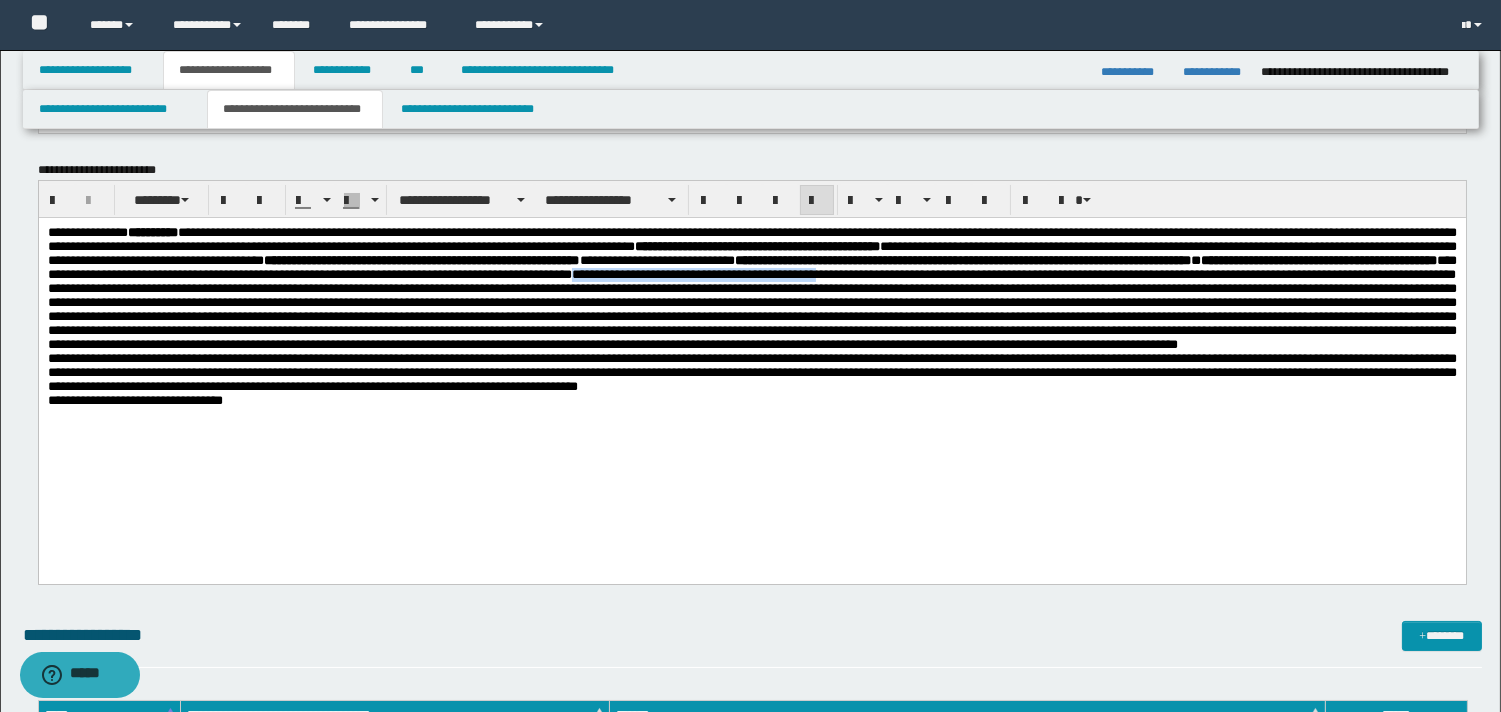 drag, startPoint x: 298, startPoint y: 298, endPoint x: 592, endPoint y: 307, distance: 294.13773 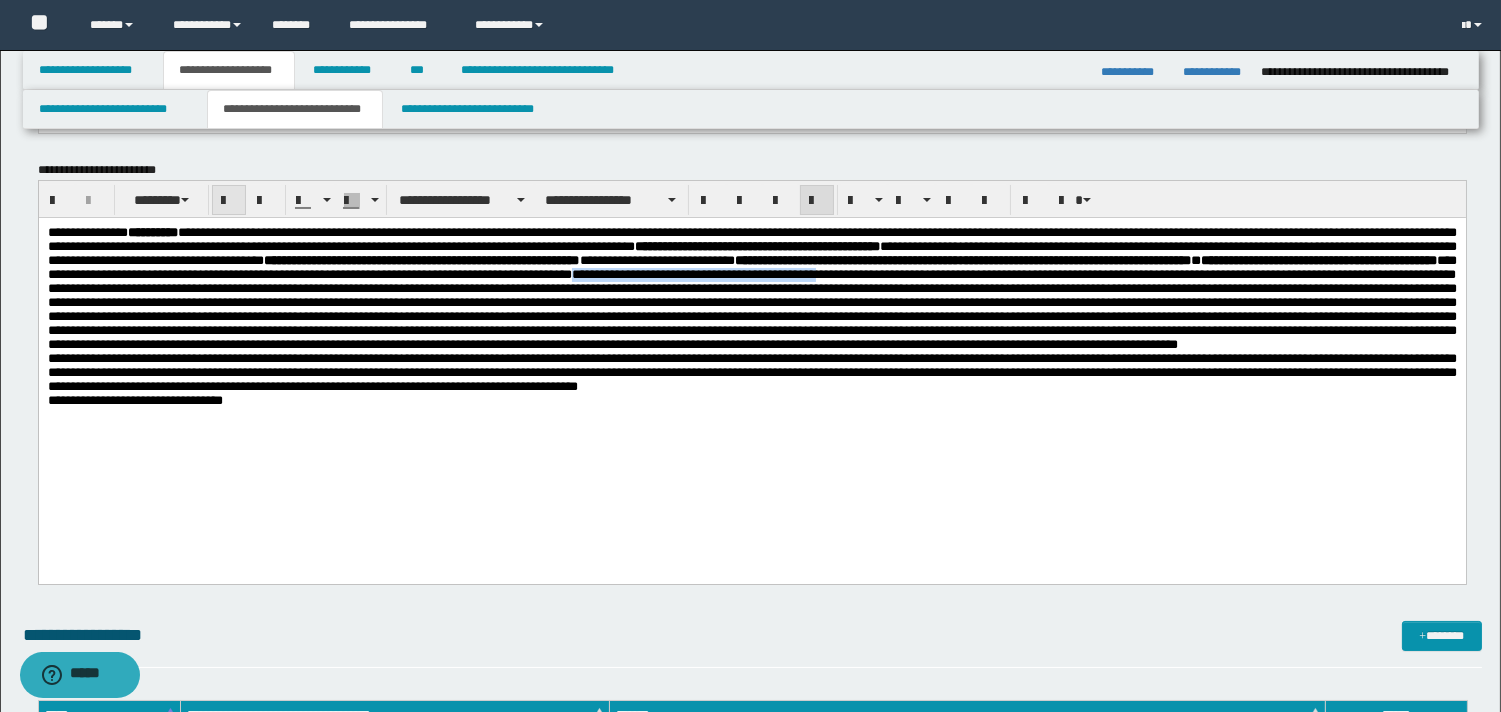 click at bounding box center (229, 201) 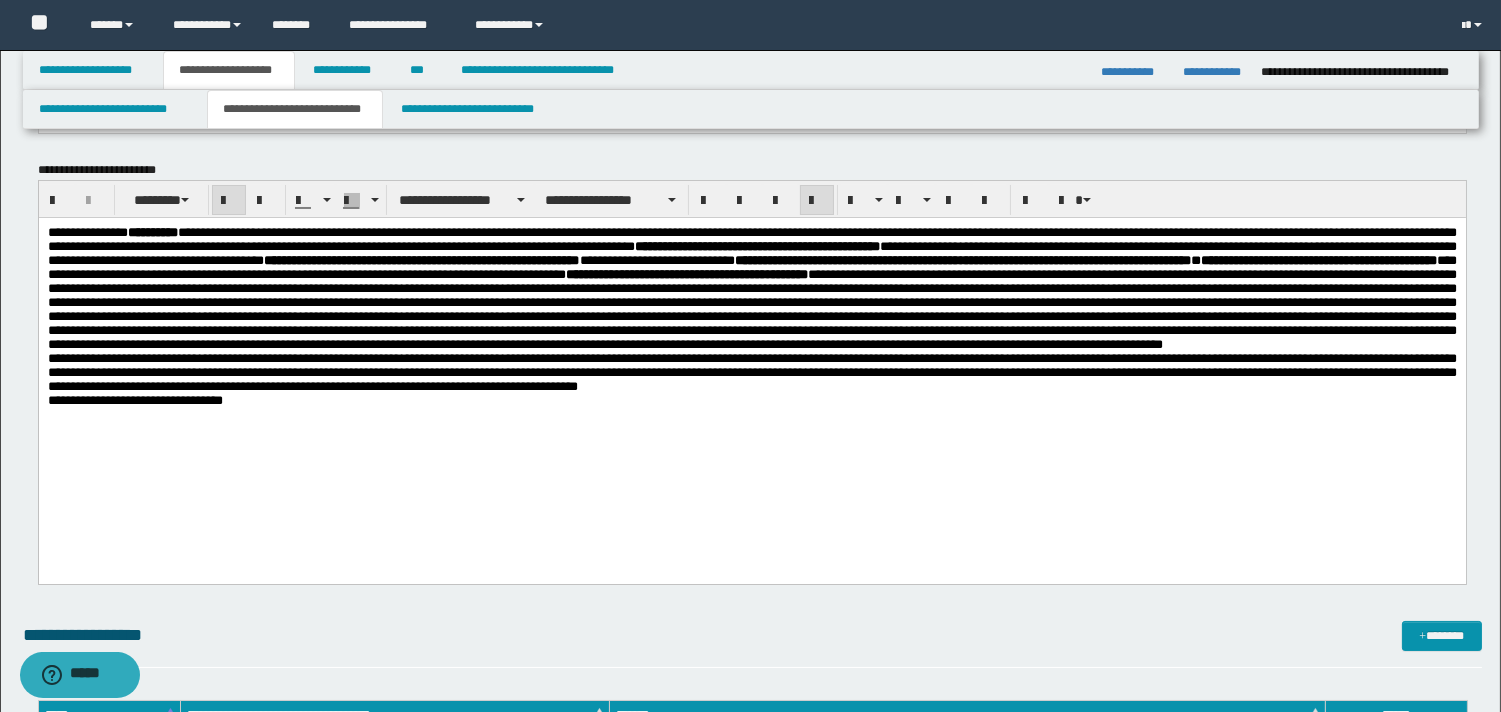click on "**********" at bounding box center (751, 342) 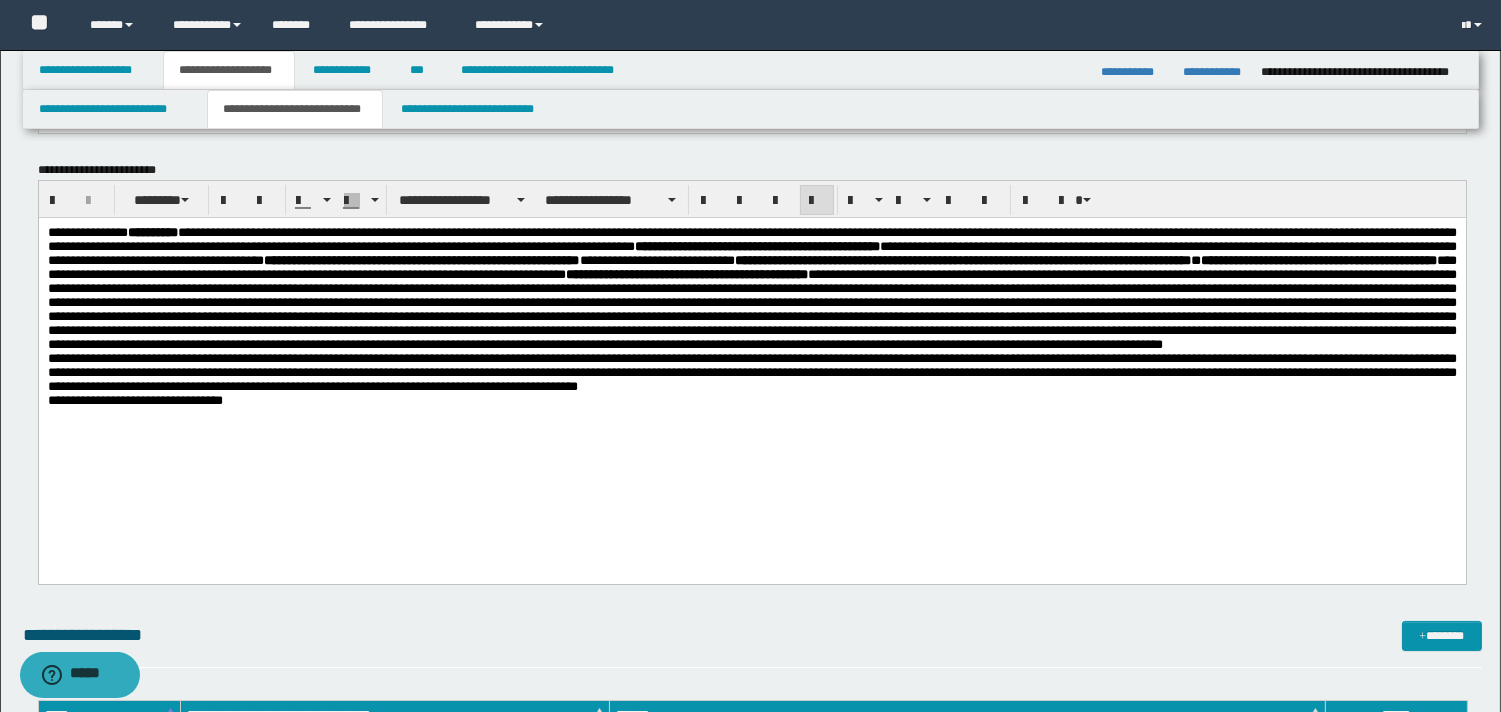 click on "**********" at bounding box center (751, 289) 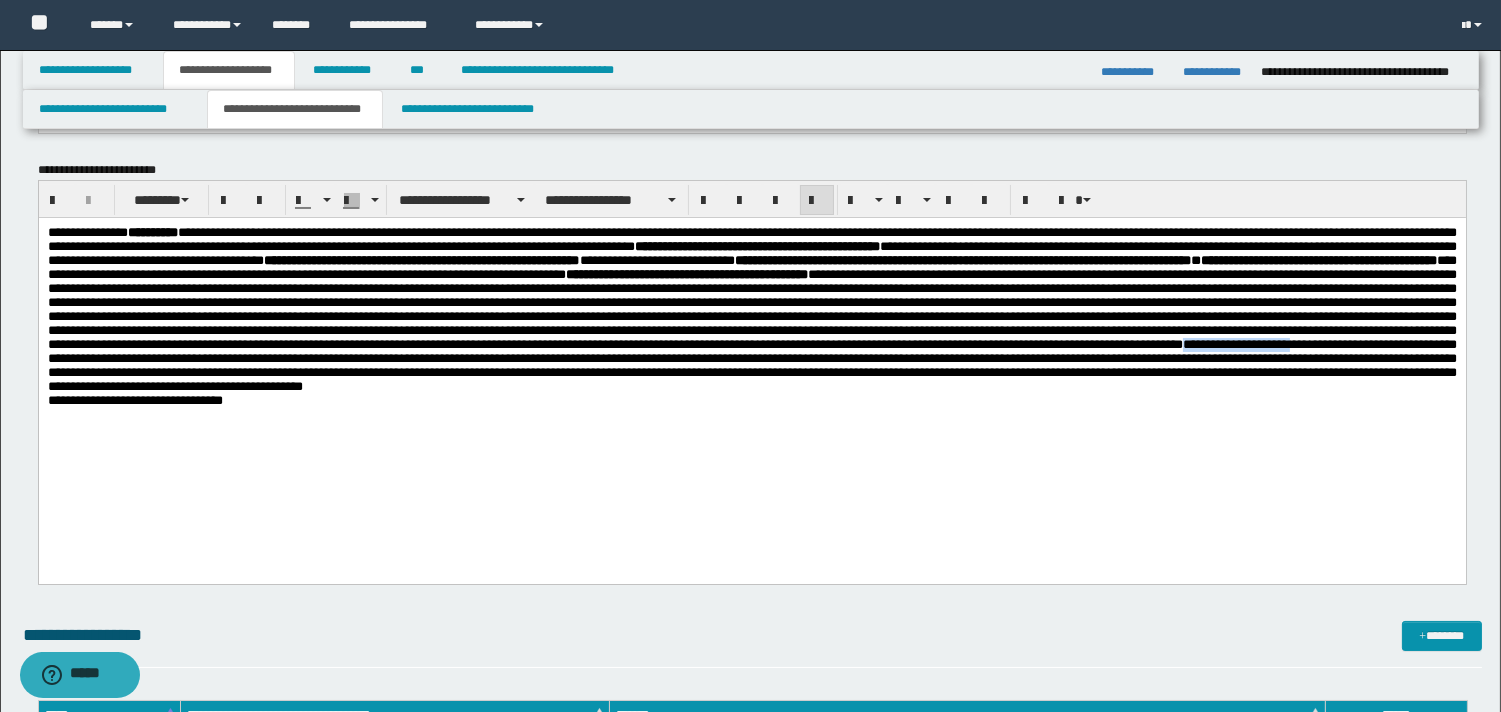 drag, startPoint x: 963, startPoint y: 398, endPoint x: 1064, endPoint y: 379, distance: 102.77159 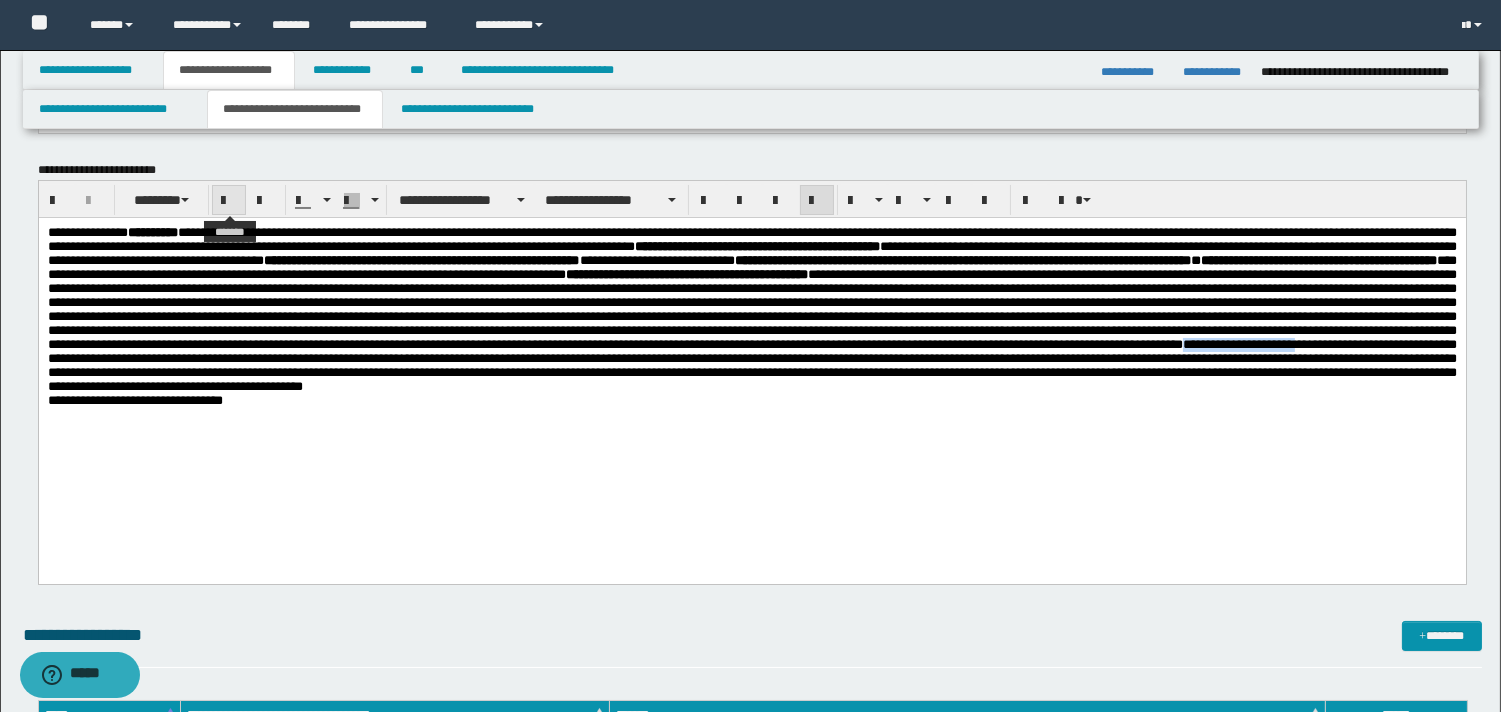 click at bounding box center (229, 201) 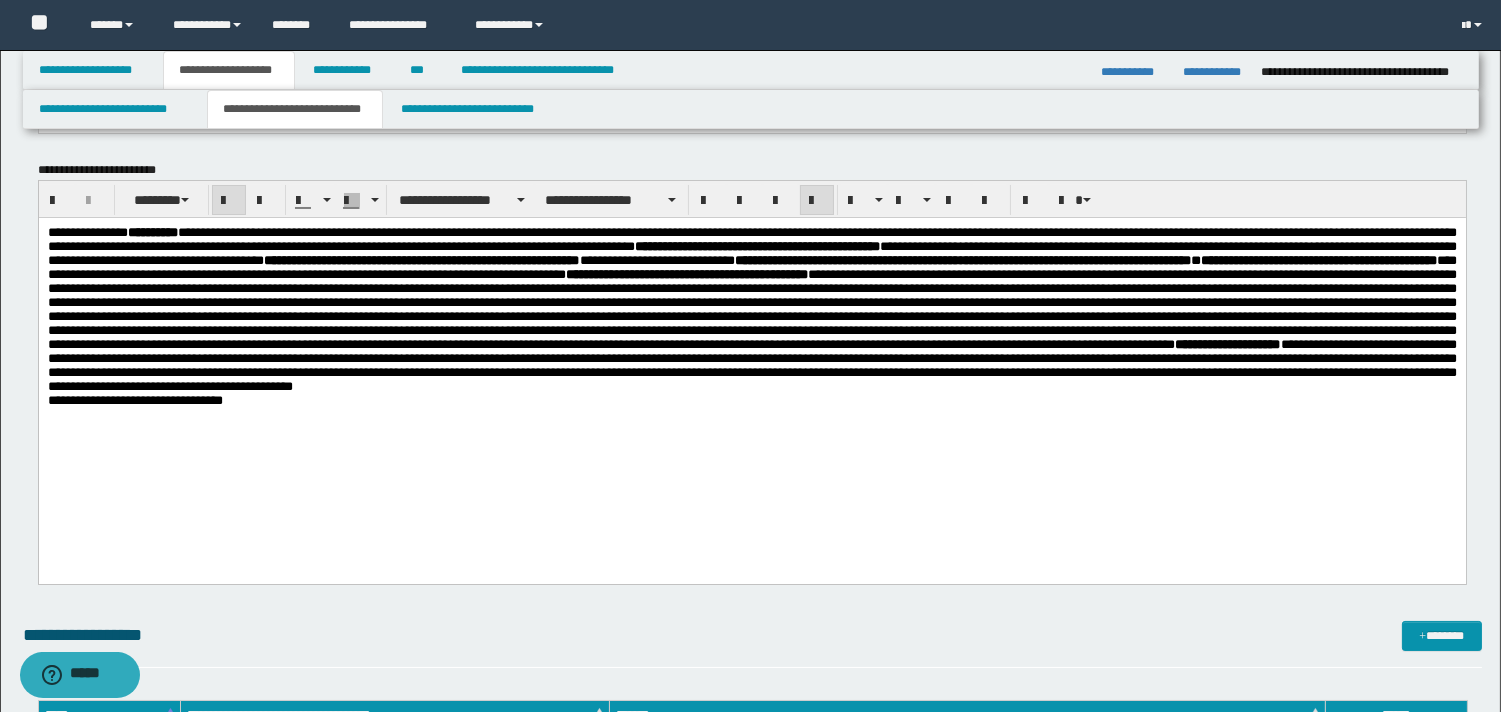 click on "**********" at bounding box center (751, 342) 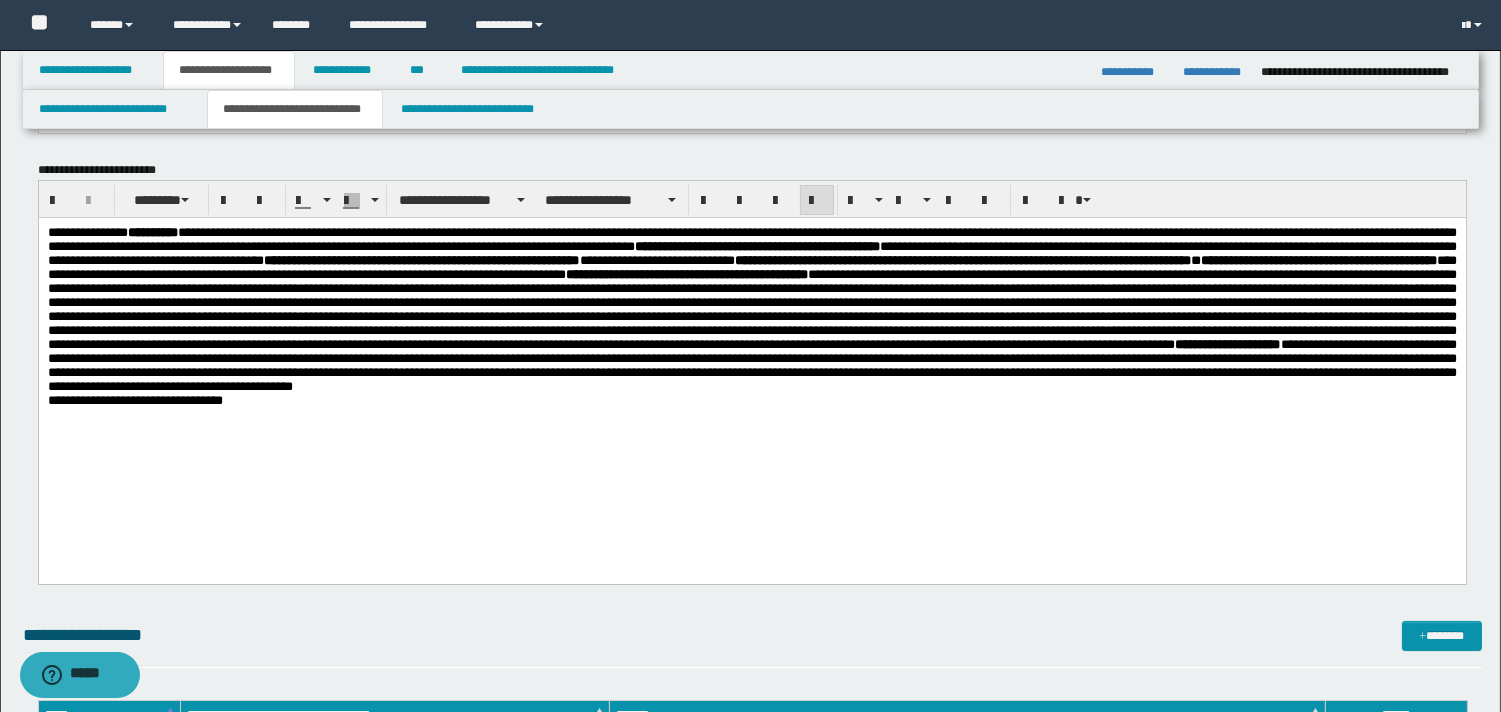 click on "**********" at bounding box center (751, 310) 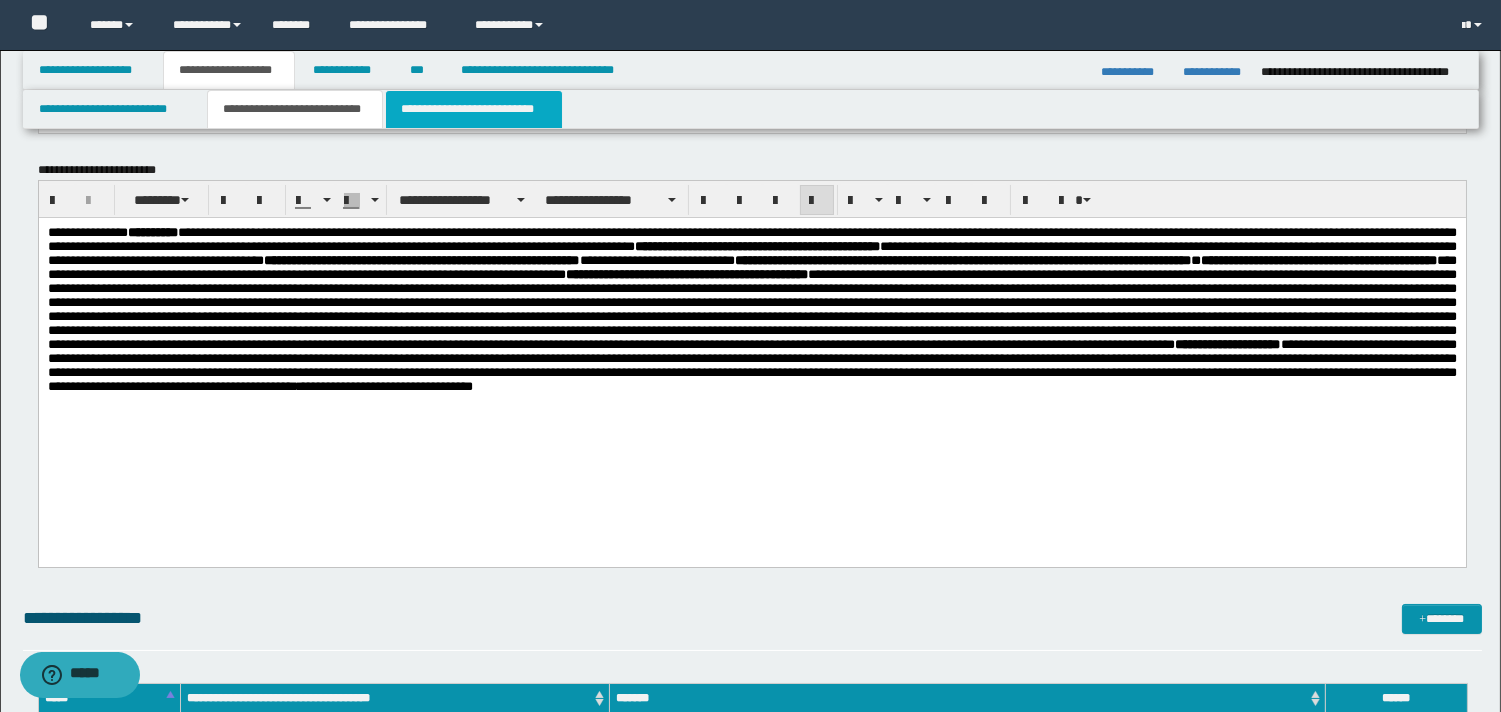 click on "**********" at bounding box center (474, 109) 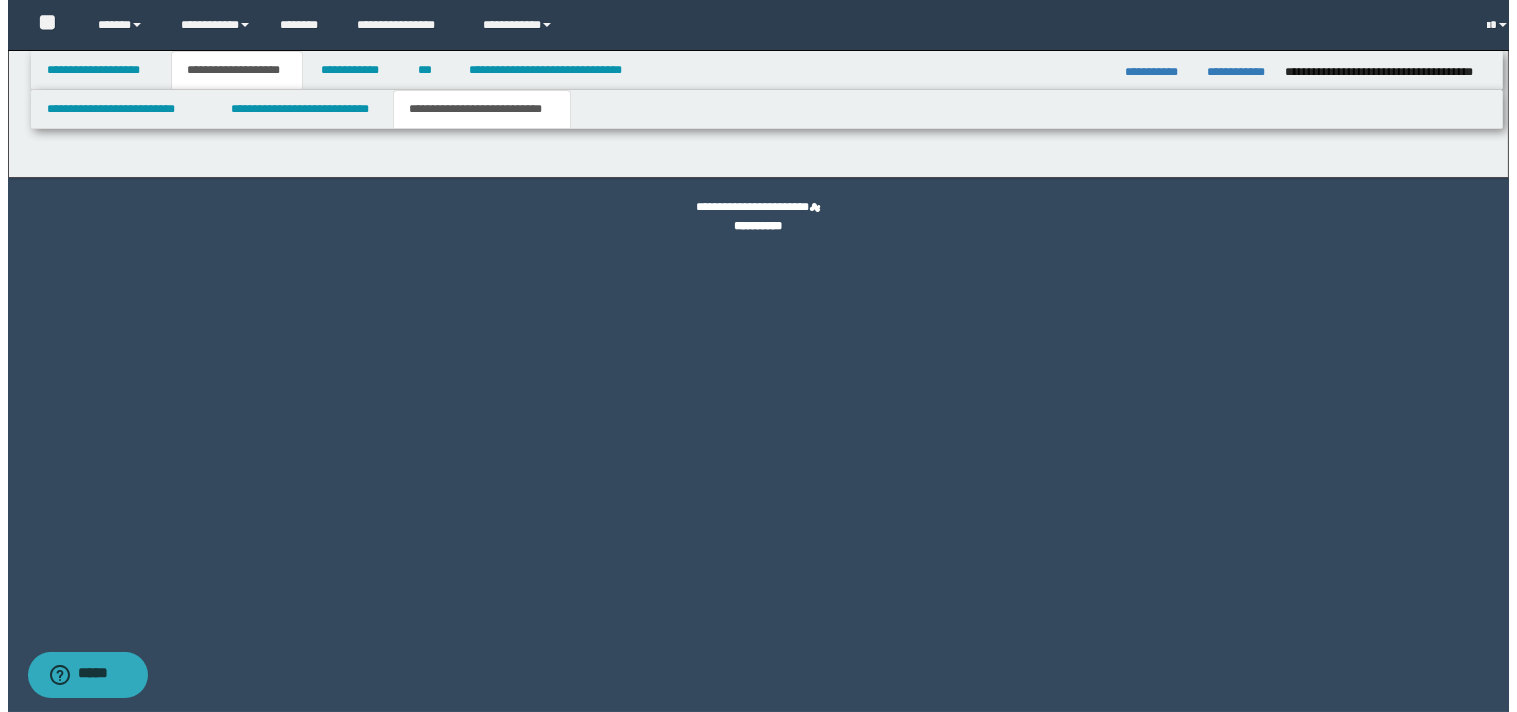 scroll, scrollTop: 0, scrollLeft: 0, axis: both 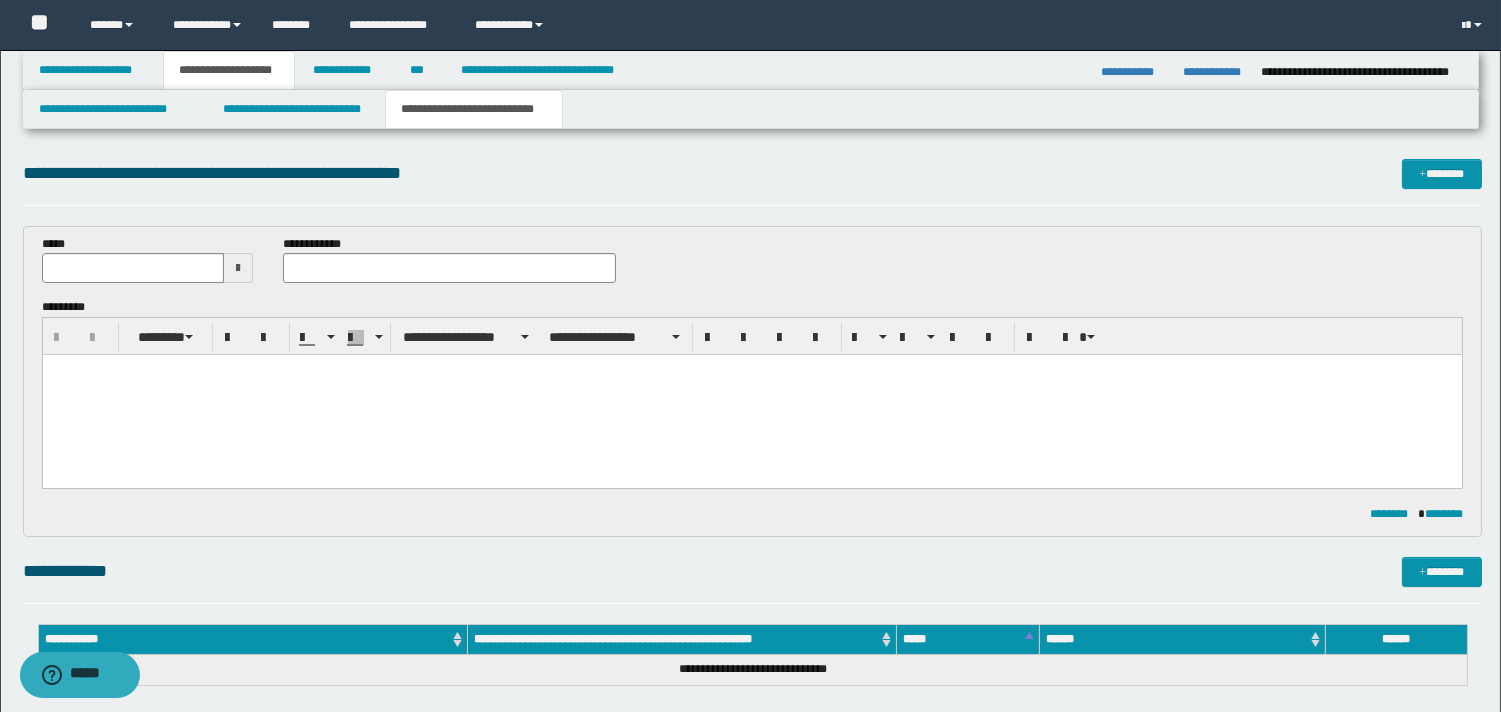 click at bounding box center (238, 268) 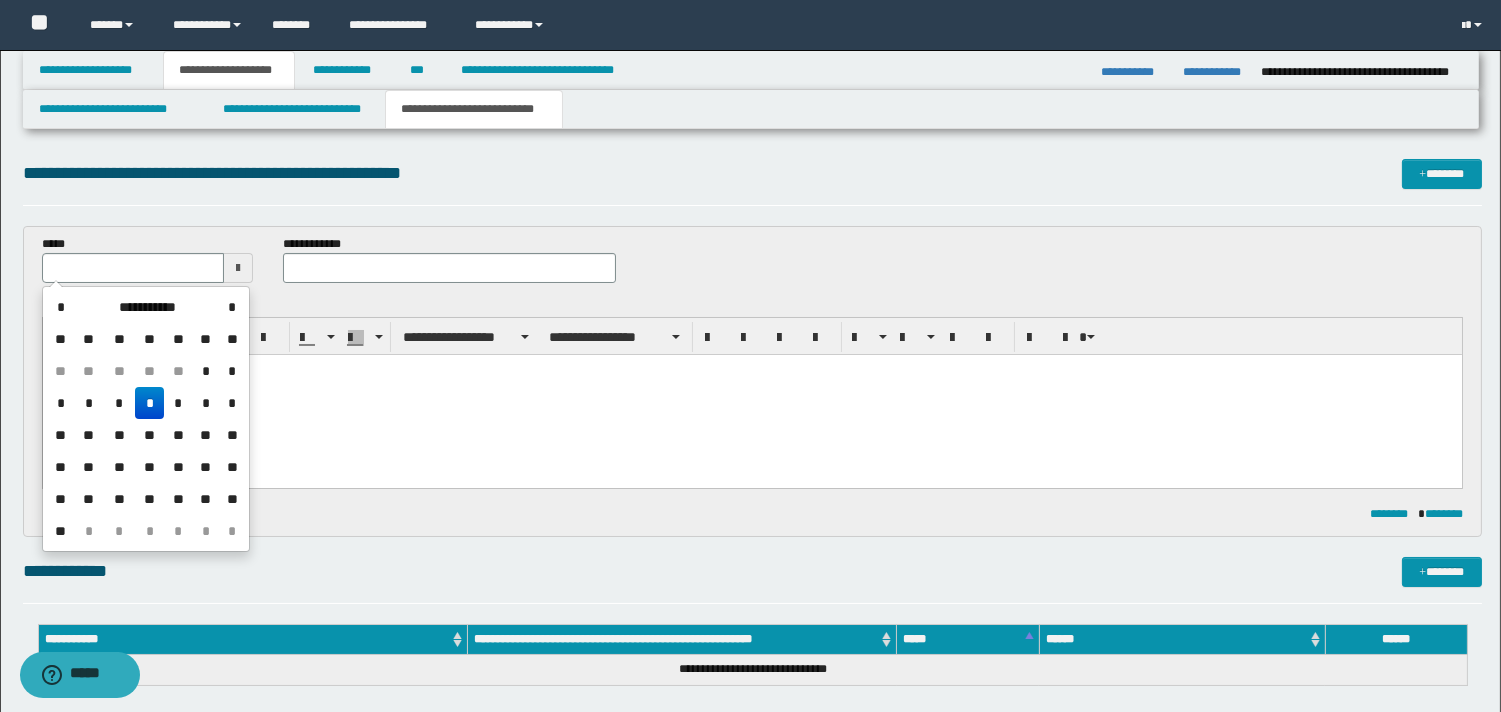 click on "*" at bounding box center (149, 403) 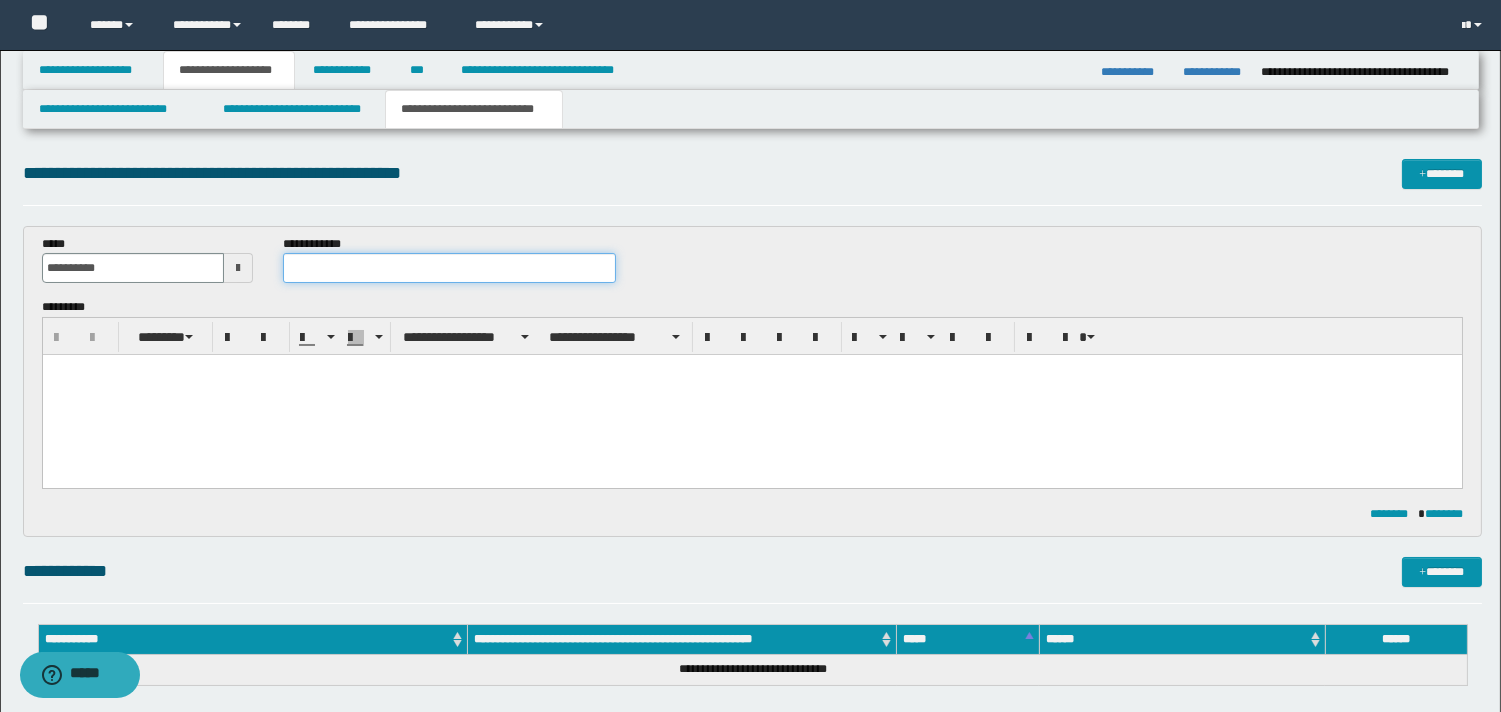 click at bounding box center (449, 268) 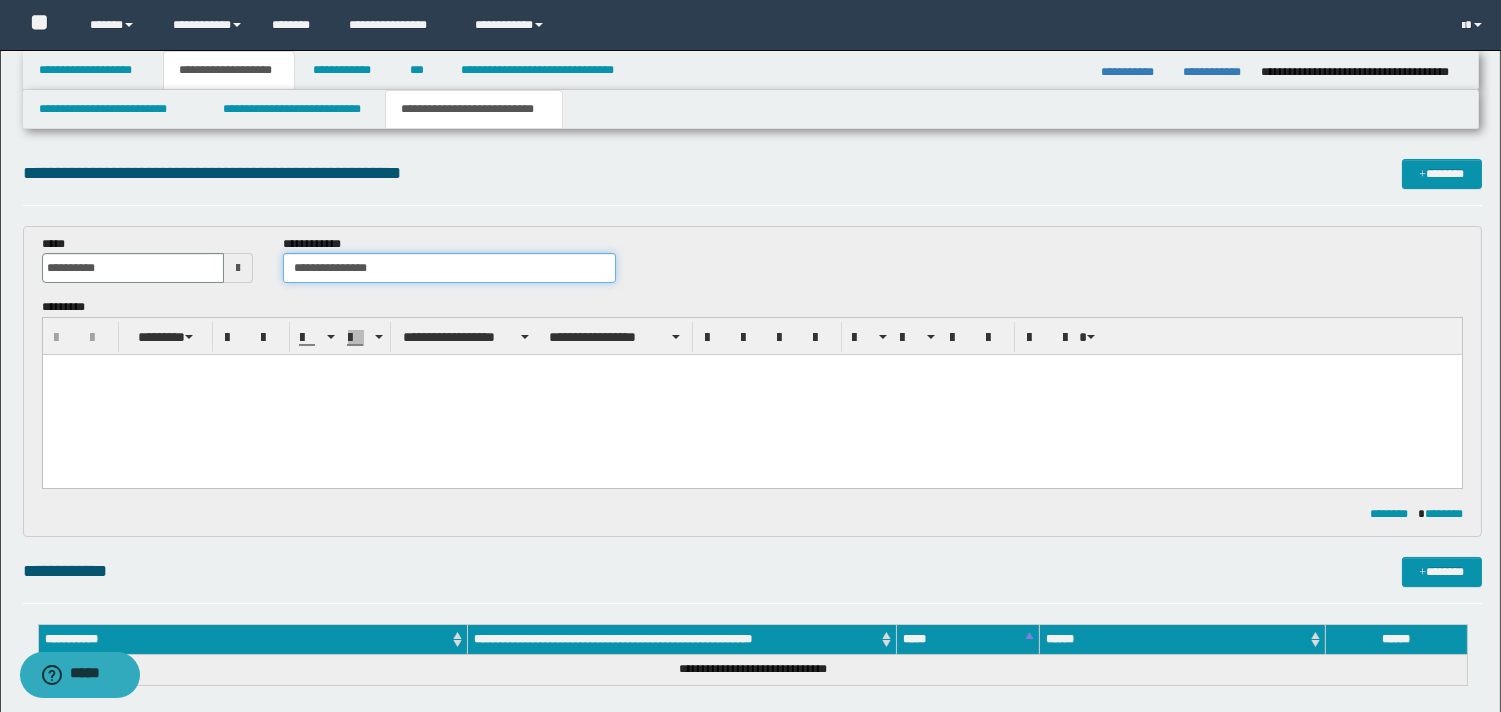type on "**********" 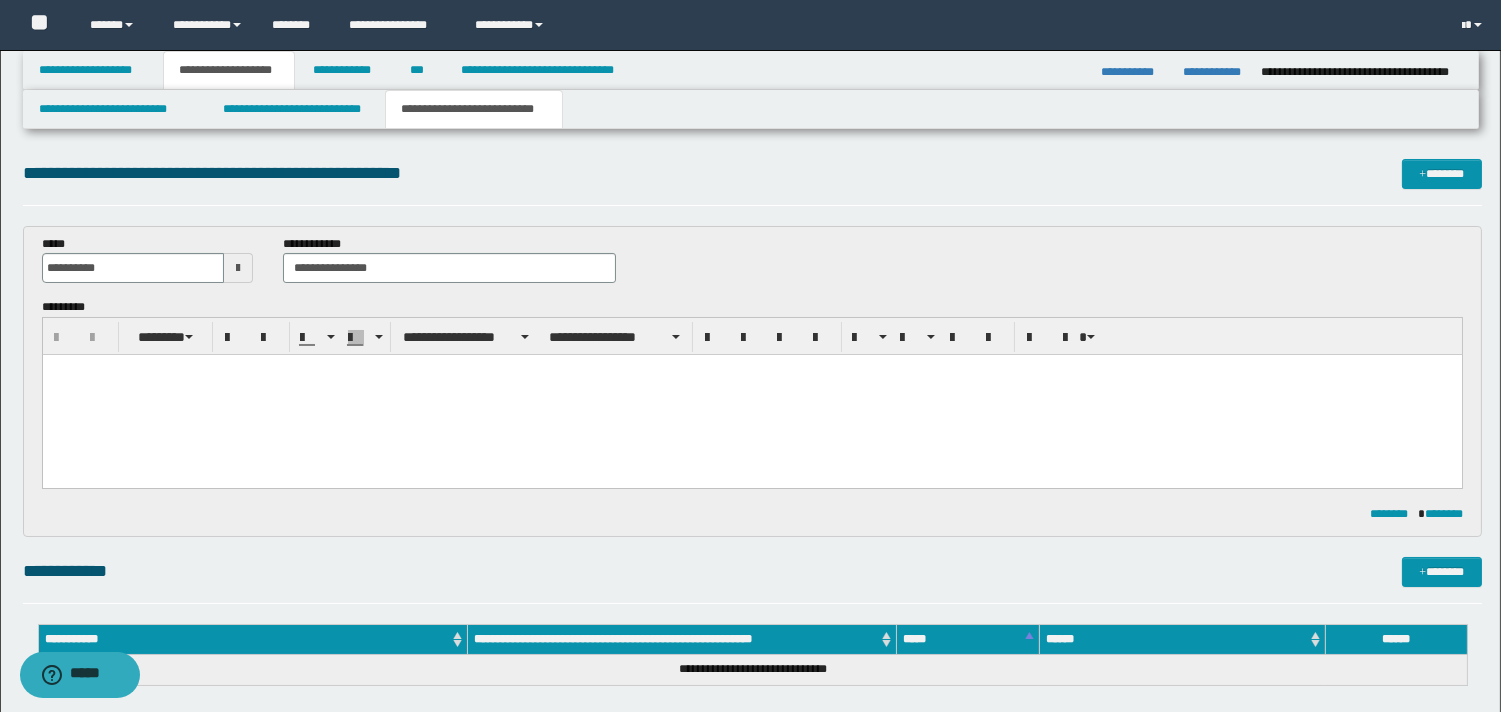 click at bounding box center (751, 370) 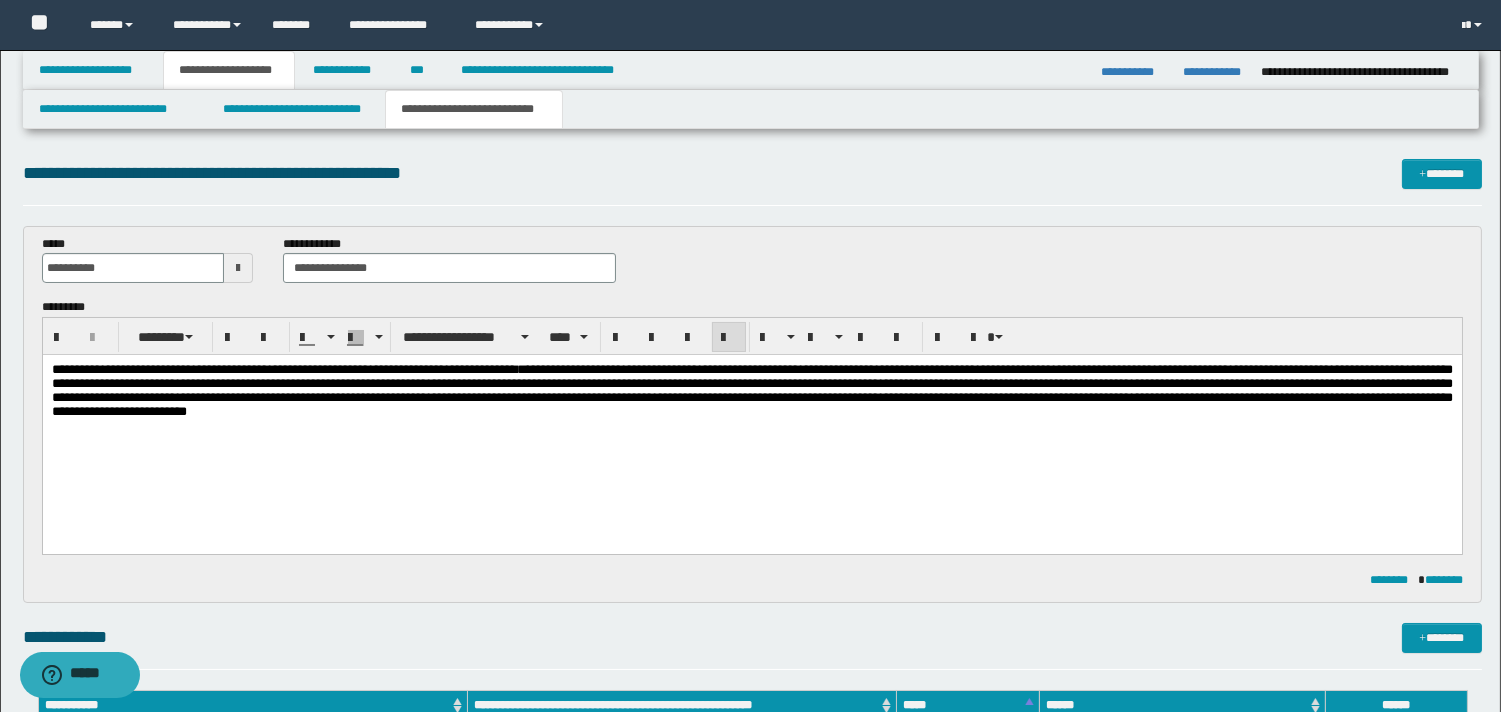 click on "**********" at bounding box center (329, 369) 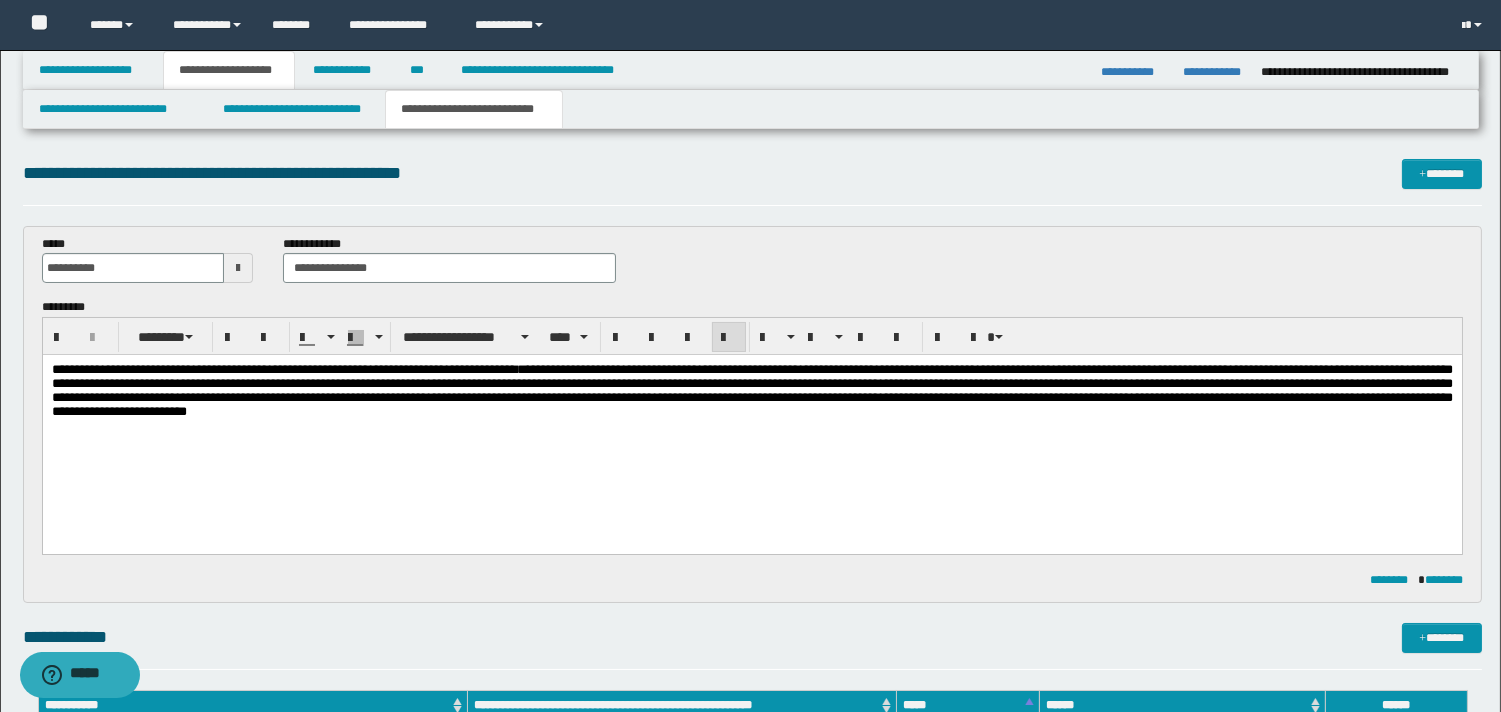 type 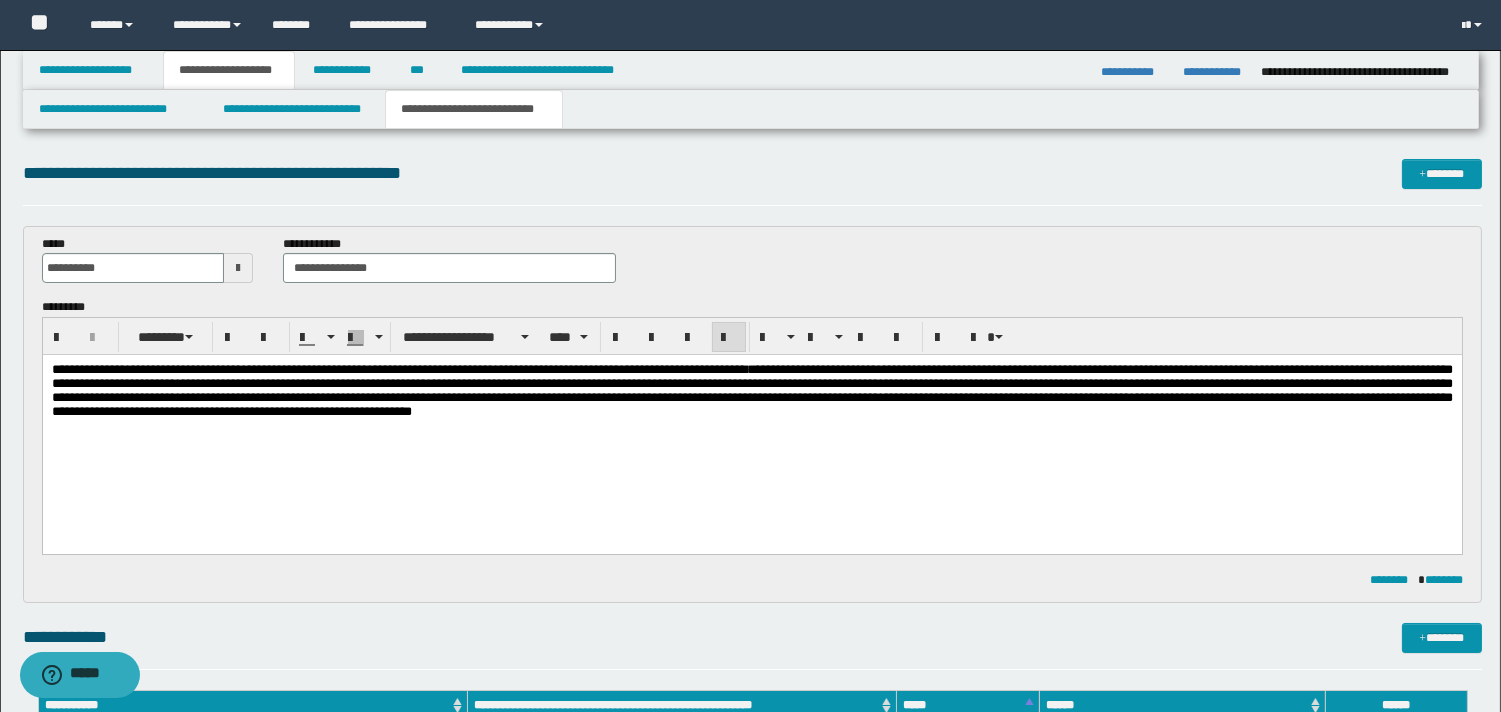 click on "**********" at bounding box center (444, 369) 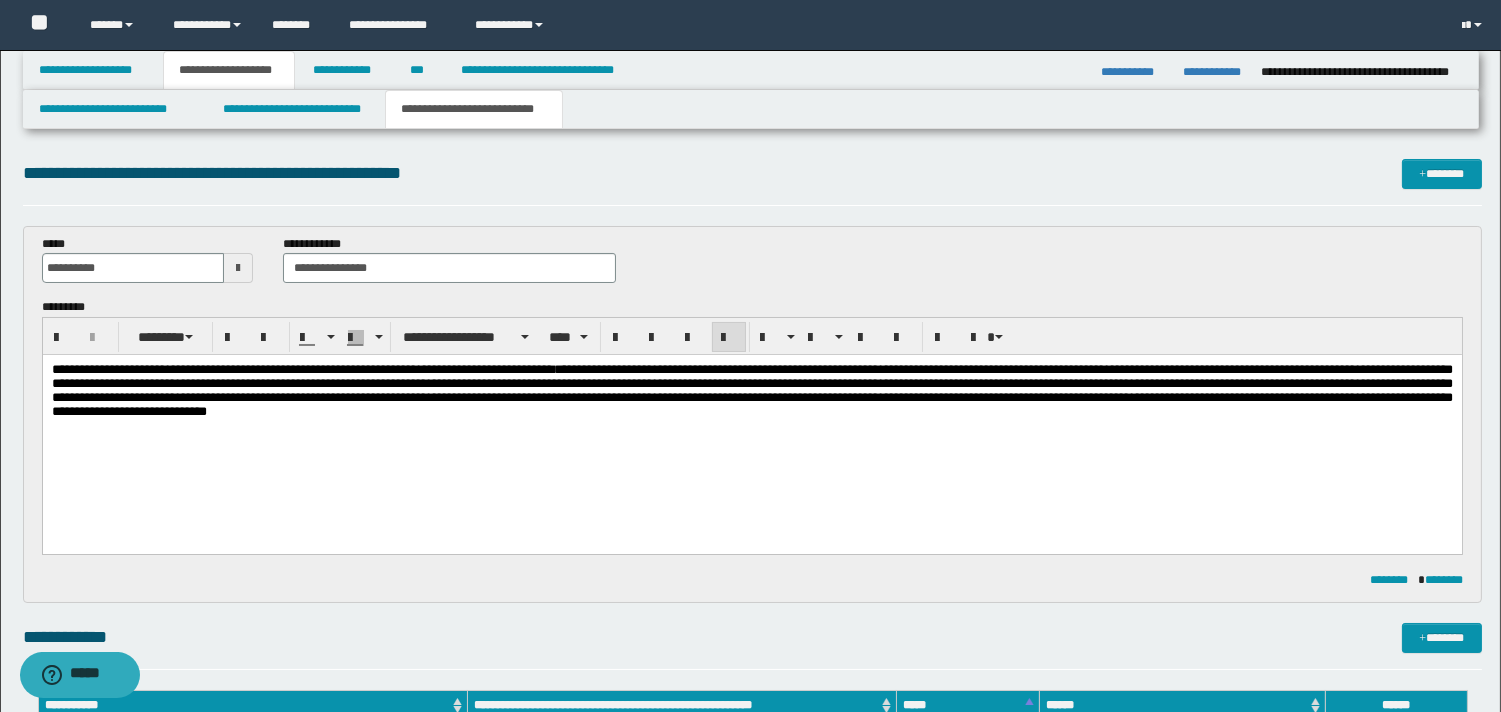 click on "**********" at bounding box center [751, 390] 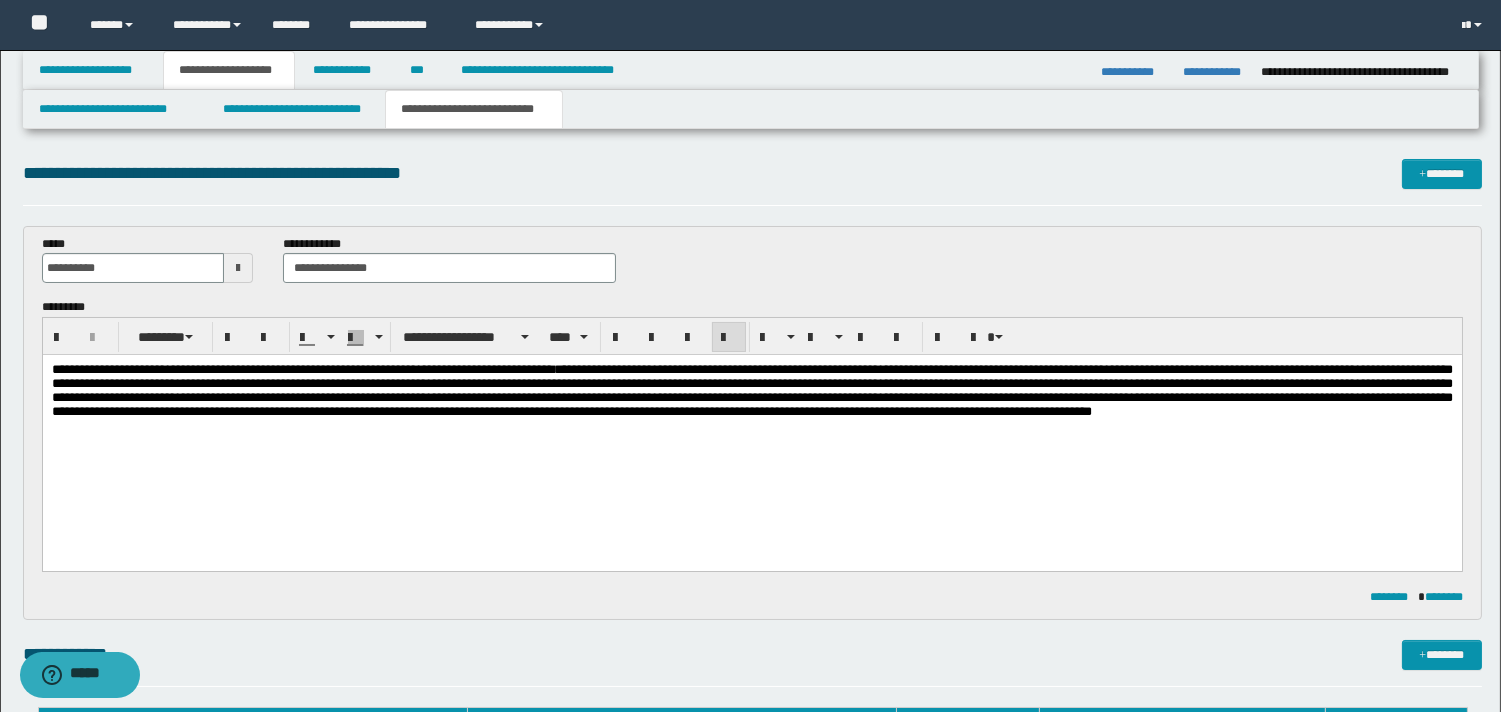 click on "**********" at bounding box center (751, 390) 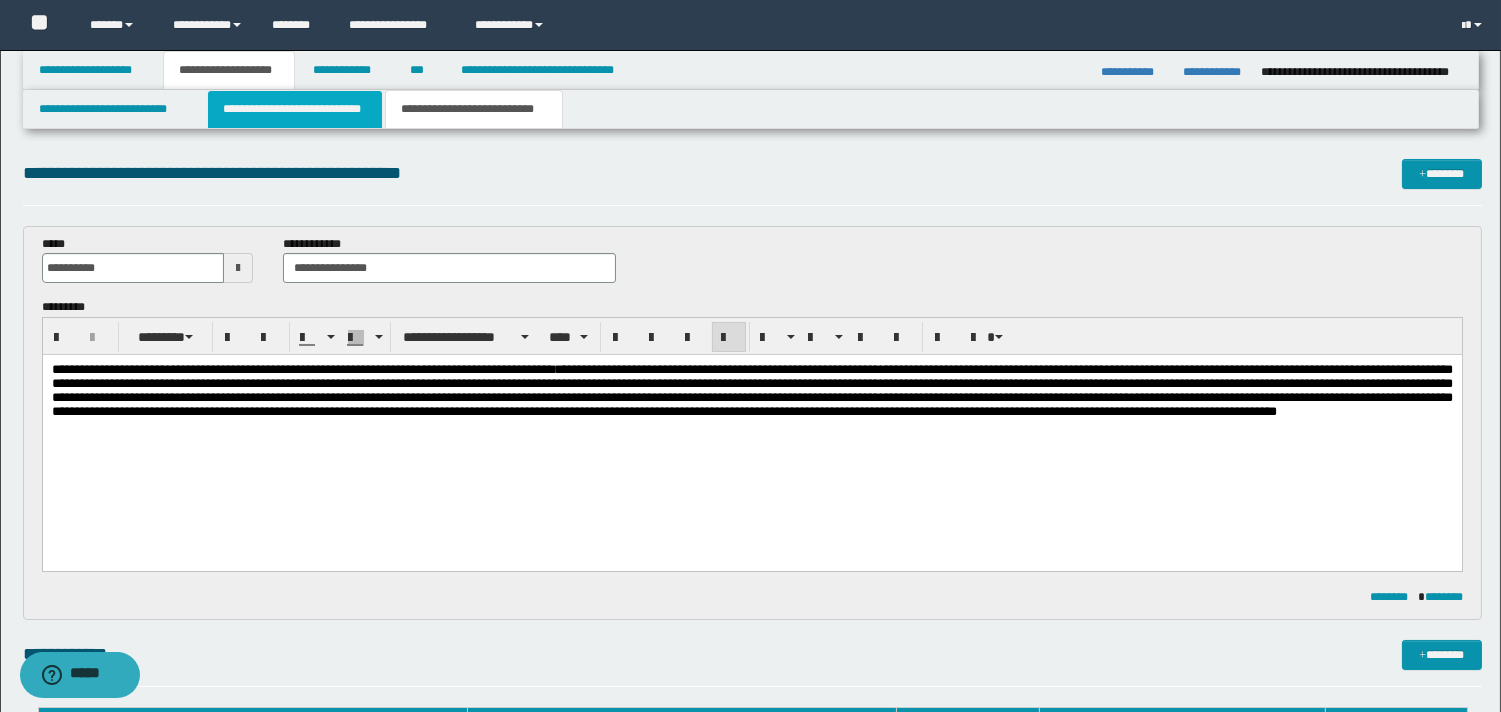 click on "**********" at bounding box center (295, 109) 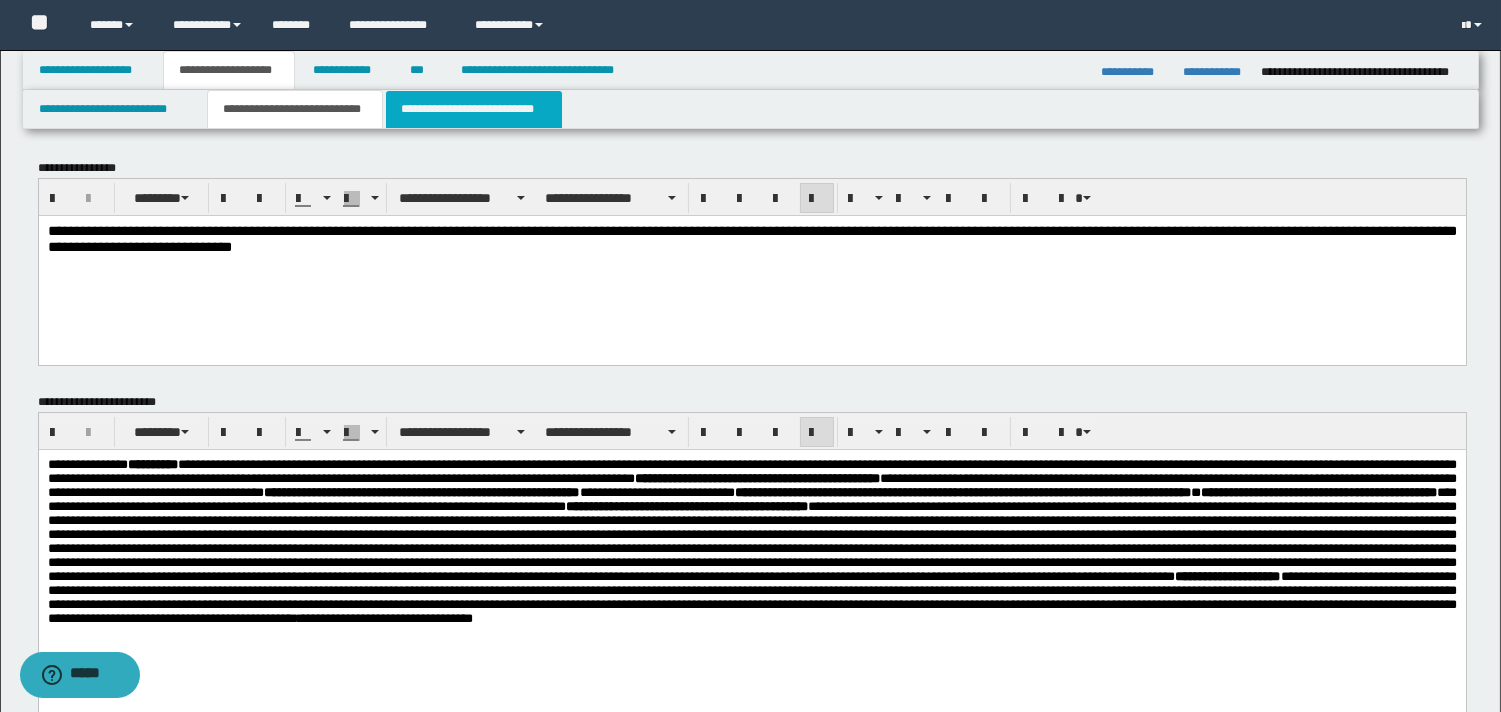 click on "**********" at bounding box center [474, 109] 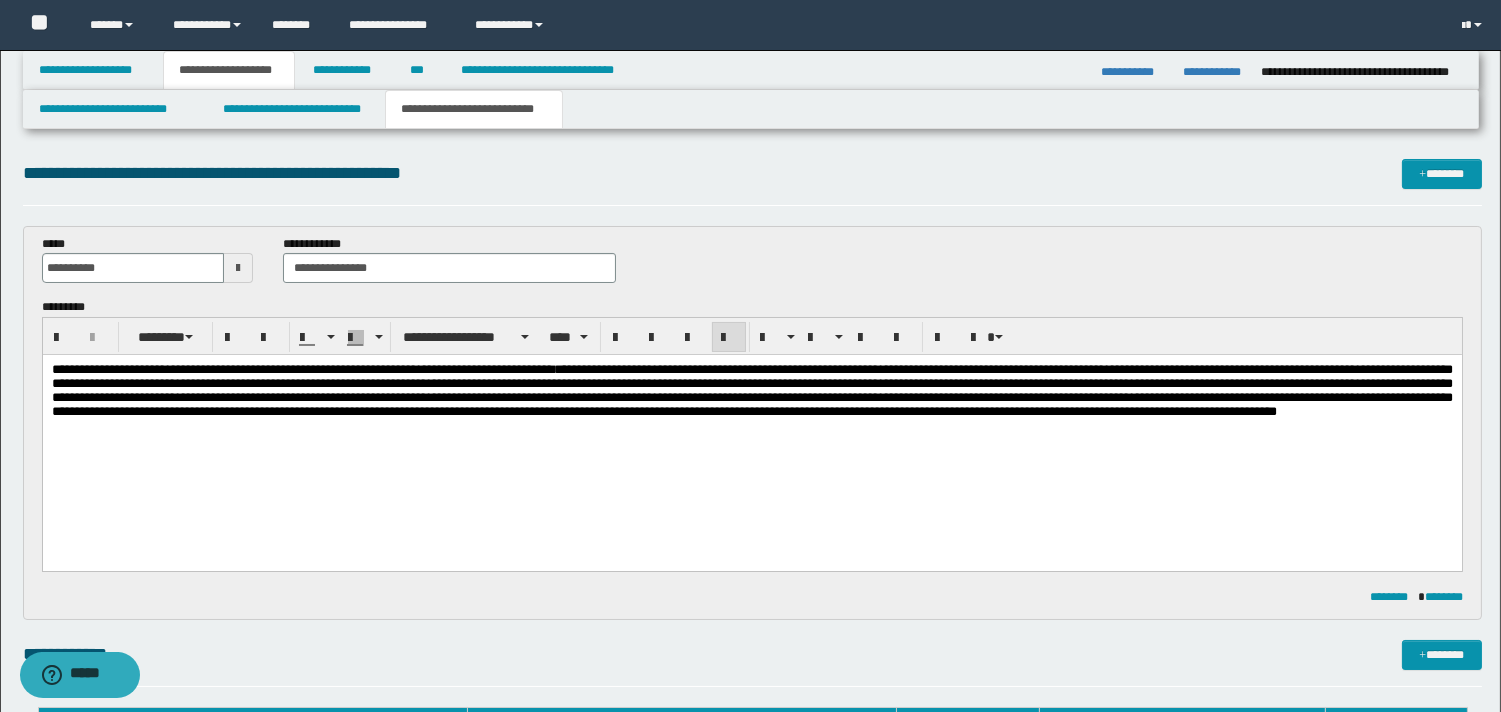 click on "**********" at bounding box center (751, 390) 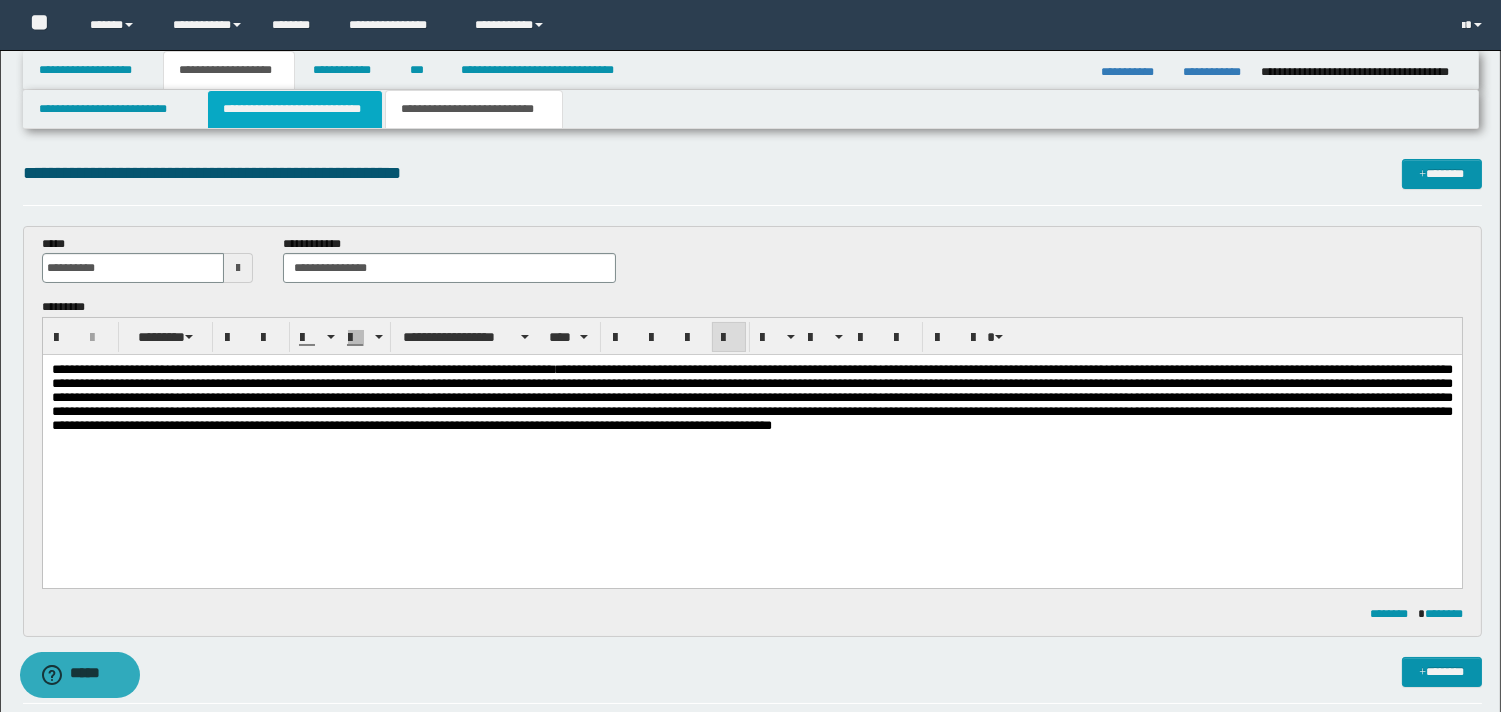 click on "**********" at bounding box center [295, 109] 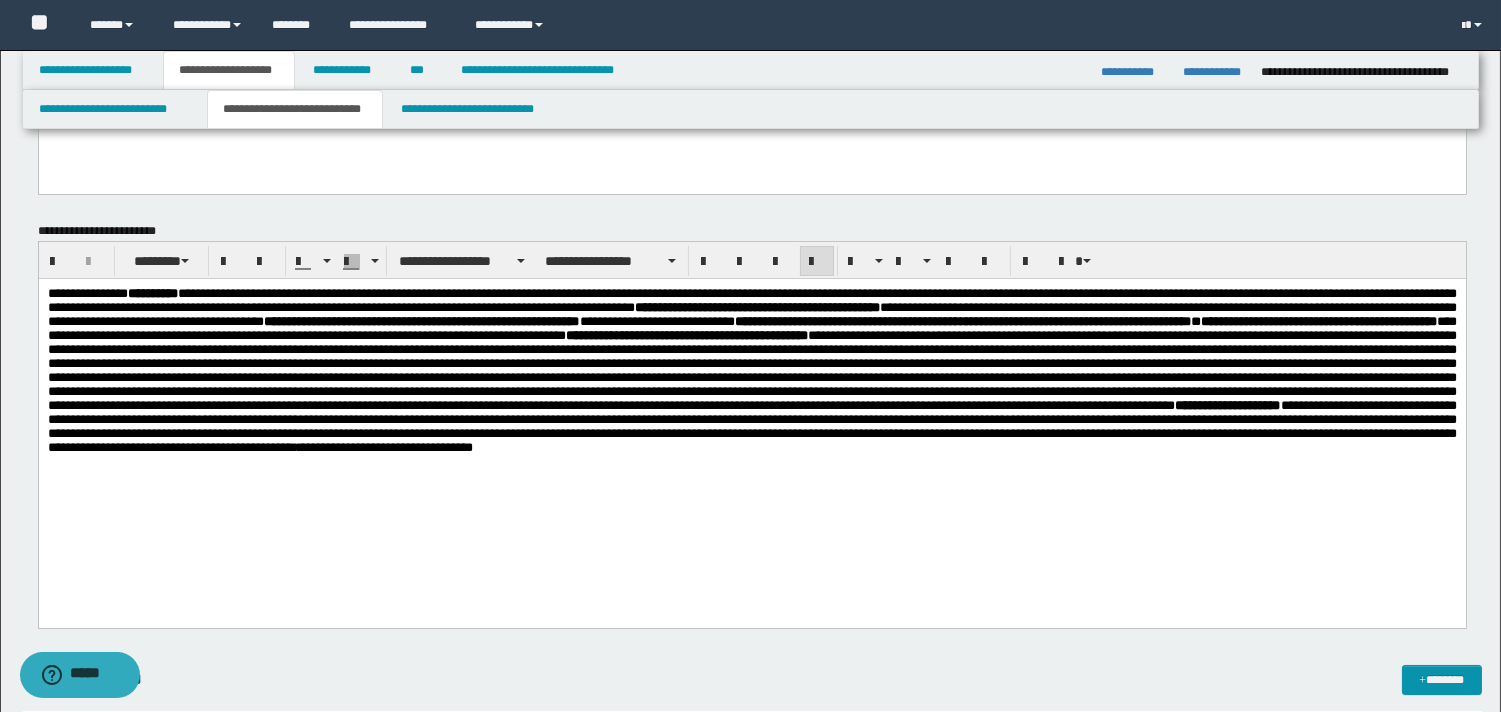 scroll, scrollTop: 174, scrollLeft: 0, axis: vertical 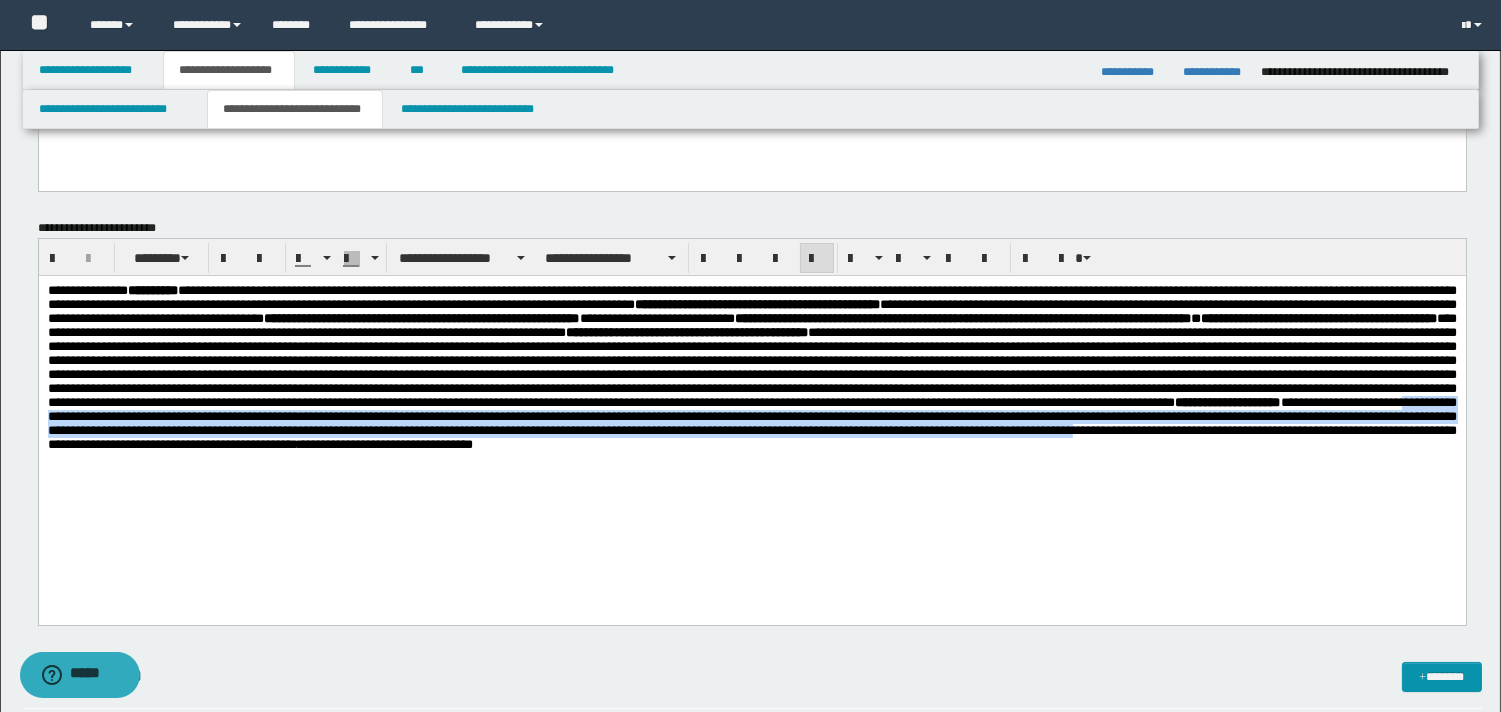 drag, startPoint x: 1266, startPoint y: 458, endPoint x: 1462, endPoint y: 487, distance: 198.13379 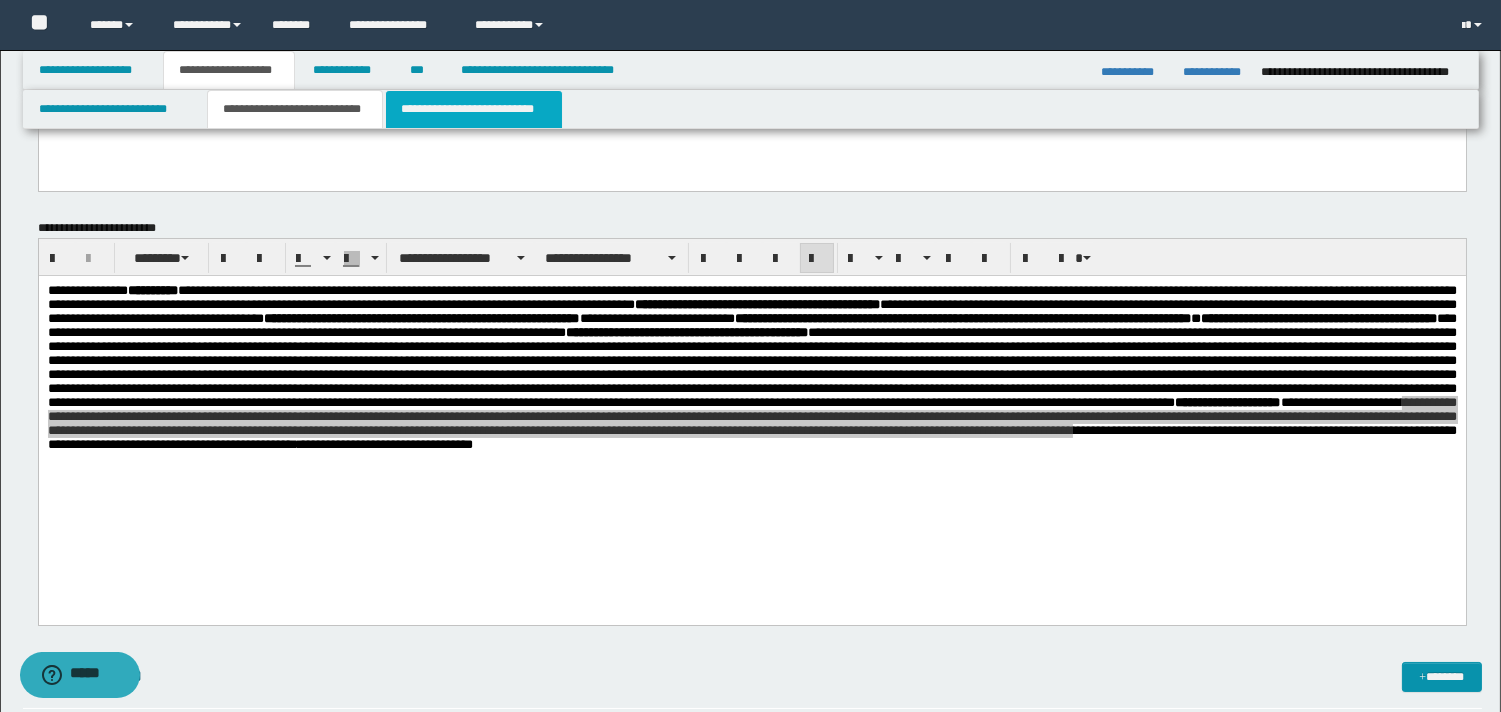 click on "**********" at bounding box center (474, 109) 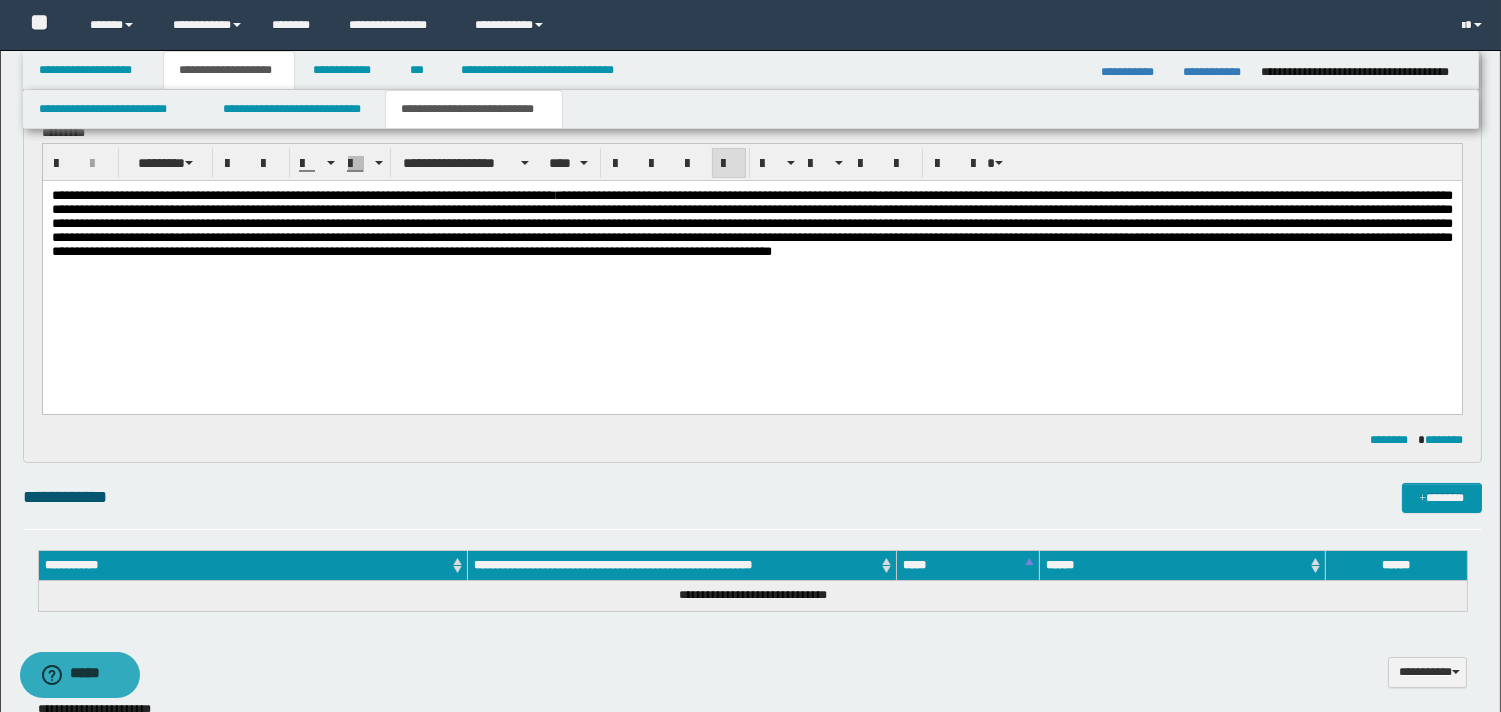 click at bounding box center [751, 223] 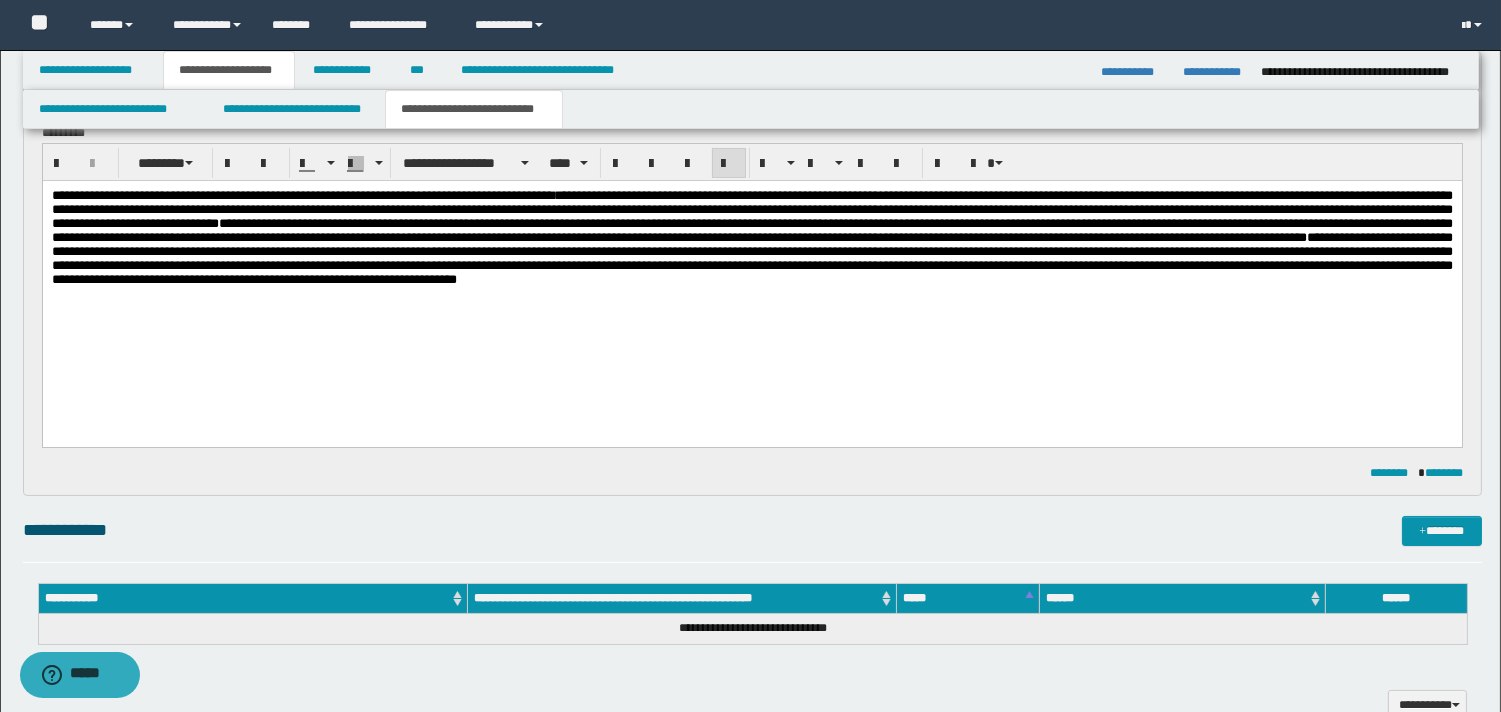 click on "**********" at bounding box center [751, 237] 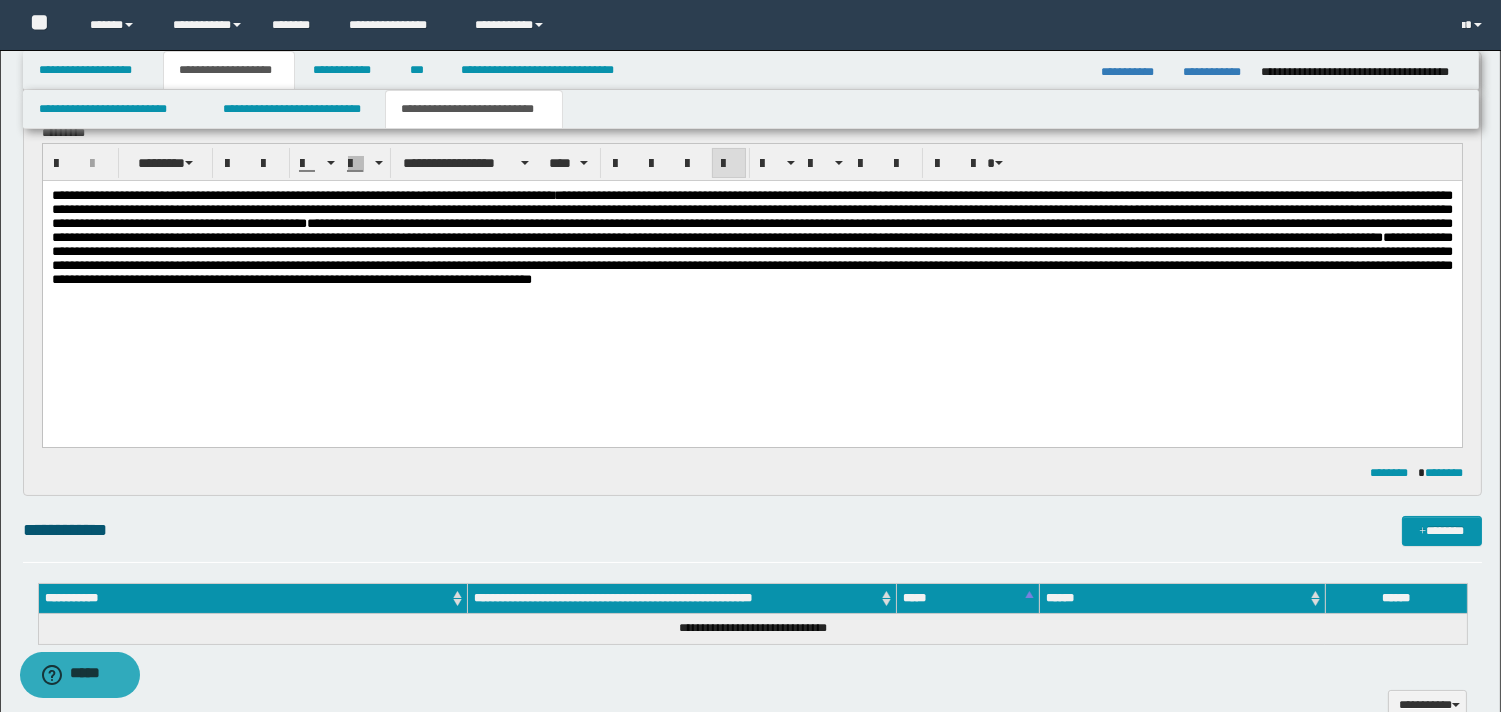 click on "**********" at bounding box center (751, 237) 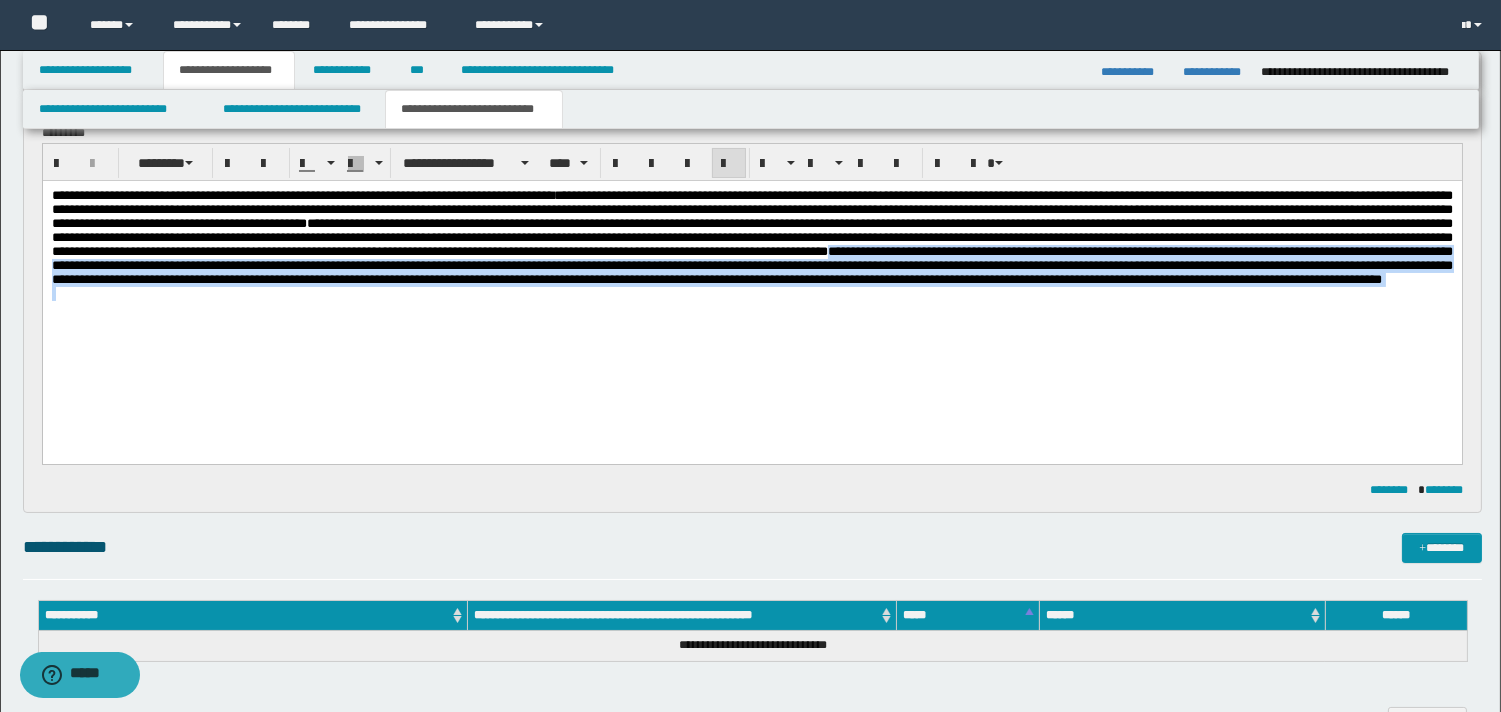 drag, startPoint x: 839, startPoint y: 282, endPoint x: 893, endPoint y: 352, distance: 88.40814 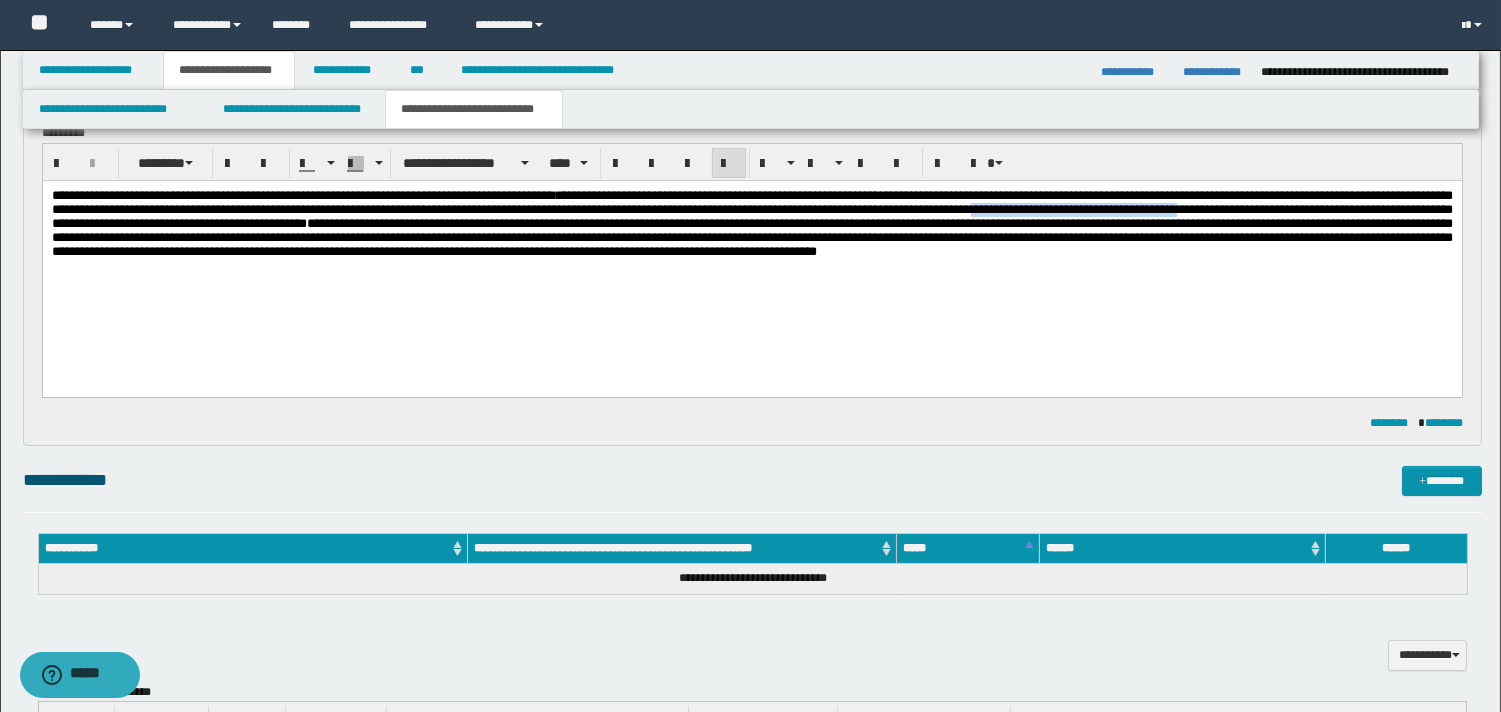 drag, startPoint x: 49, startPoint y: 231, endPoint x: 296, endPoint y: 229, distance: 247.0081 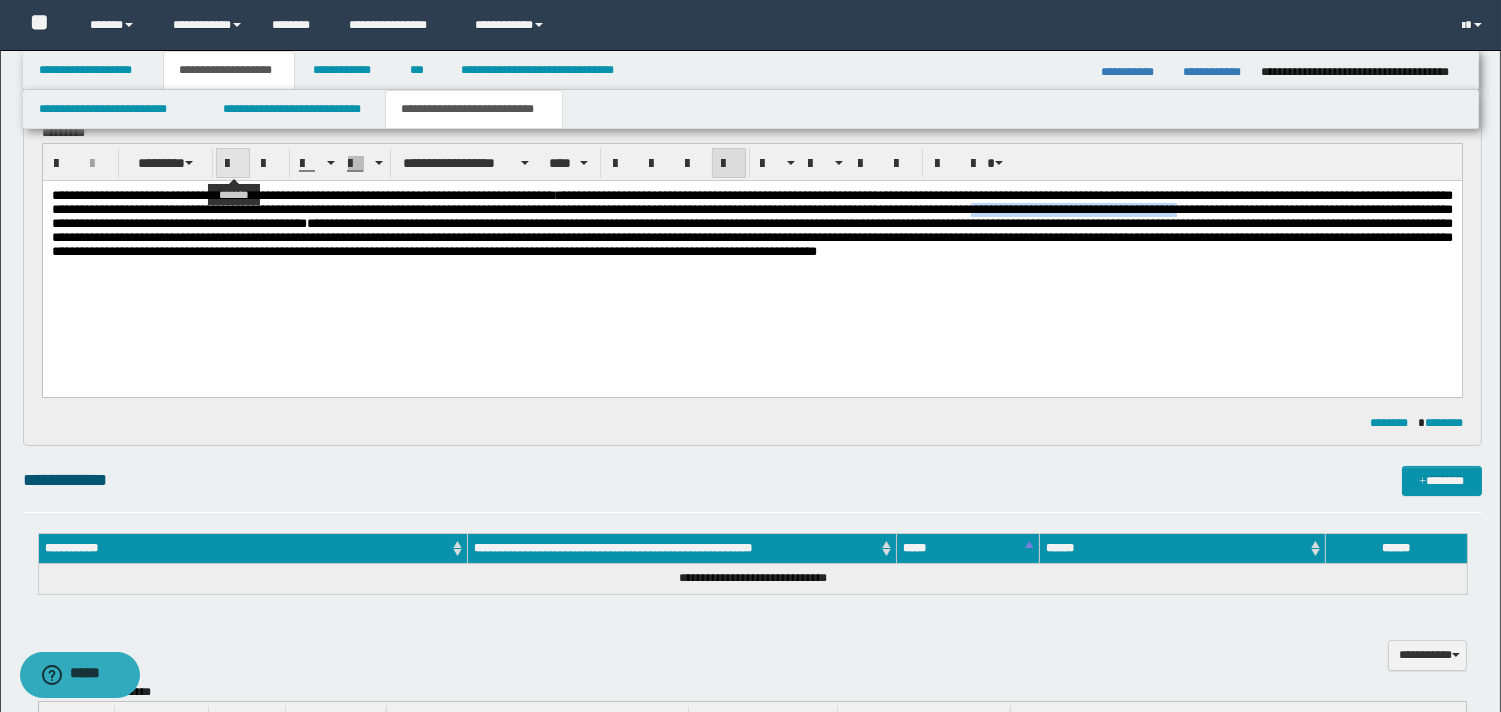 click at bounding box center [233, 164] 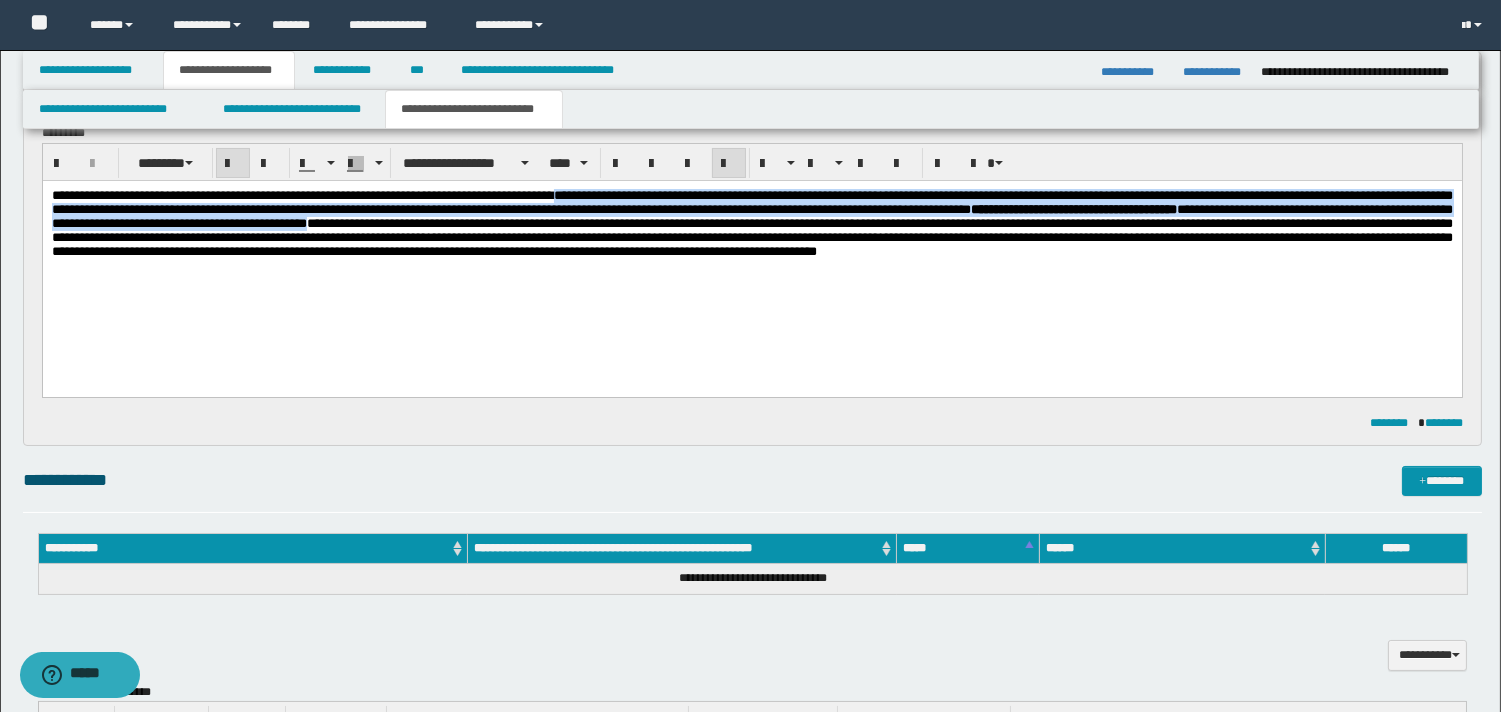 drag, startPoint x: 667, startPoint y: 346, endPoint x: 823, endPoint y: 346, distance: 156 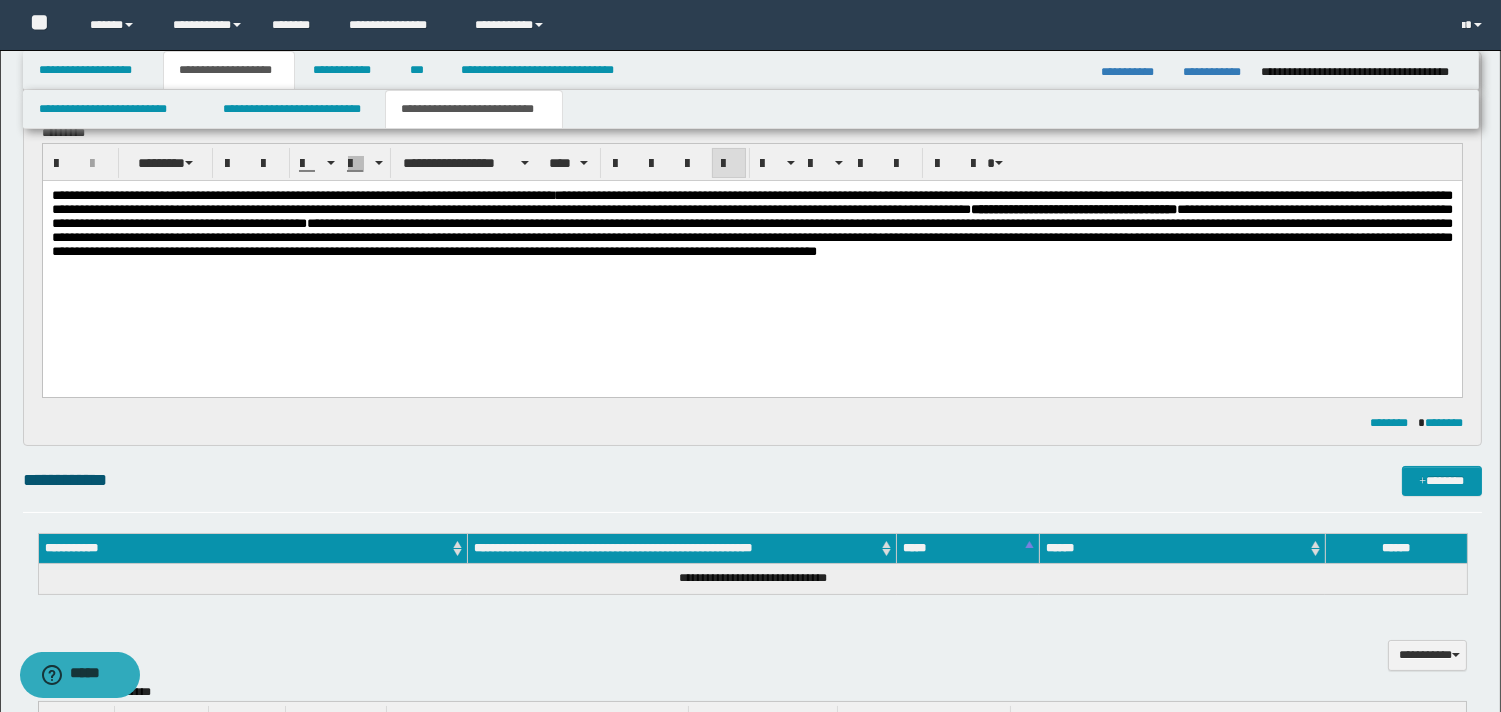 scroll, scrollTop: 0, scrollLeft: 0, axis: both 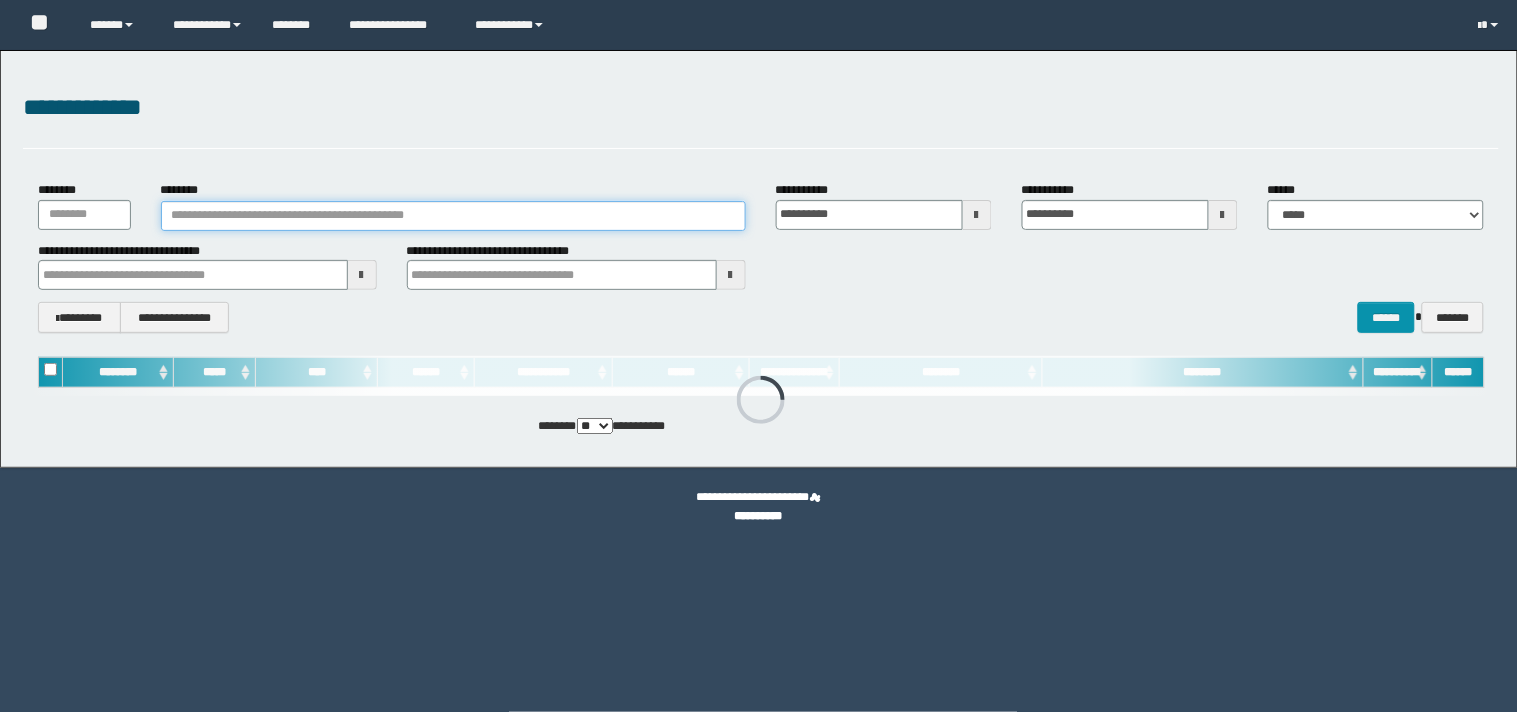 click on "********" at bounding box center [453, 216] 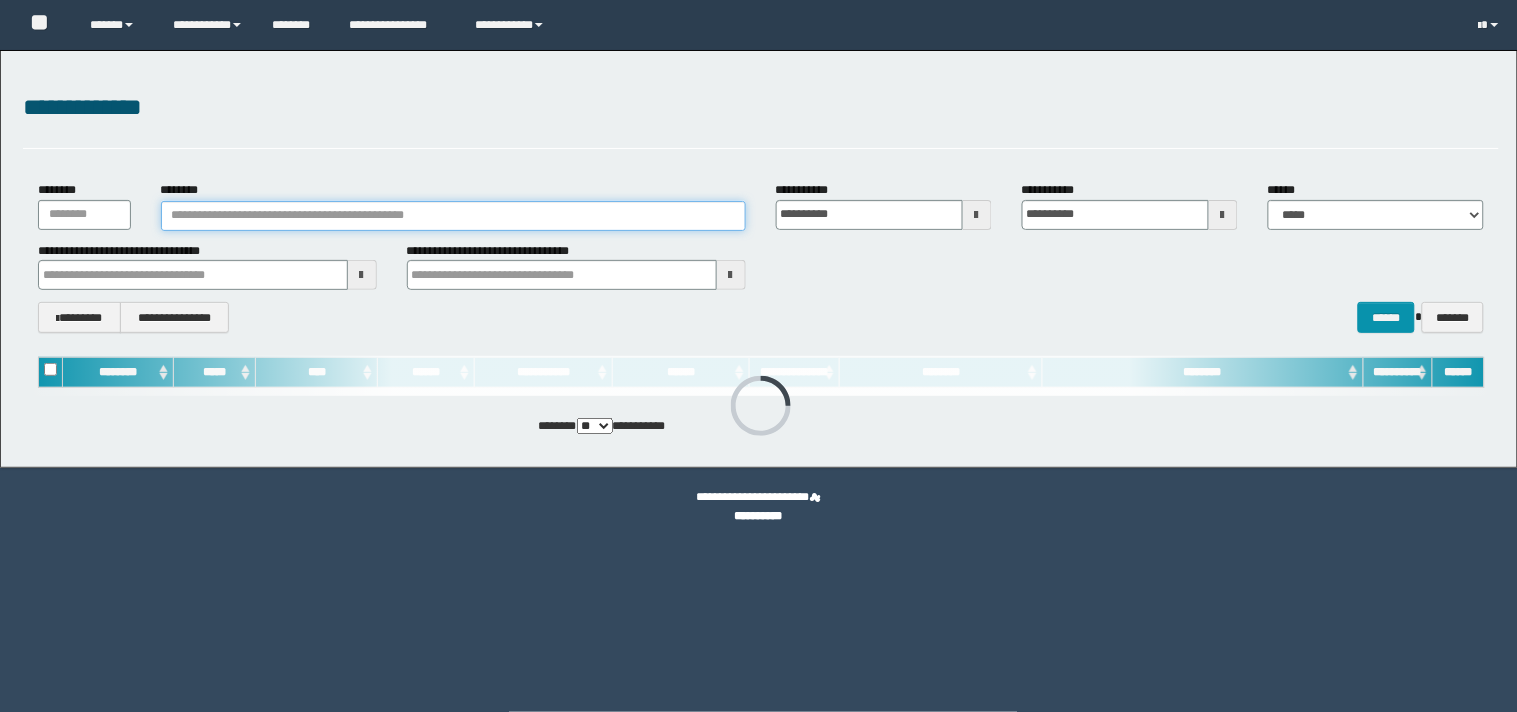 scroll, scrollTop: 0, scrollLeft: 0, axis: both 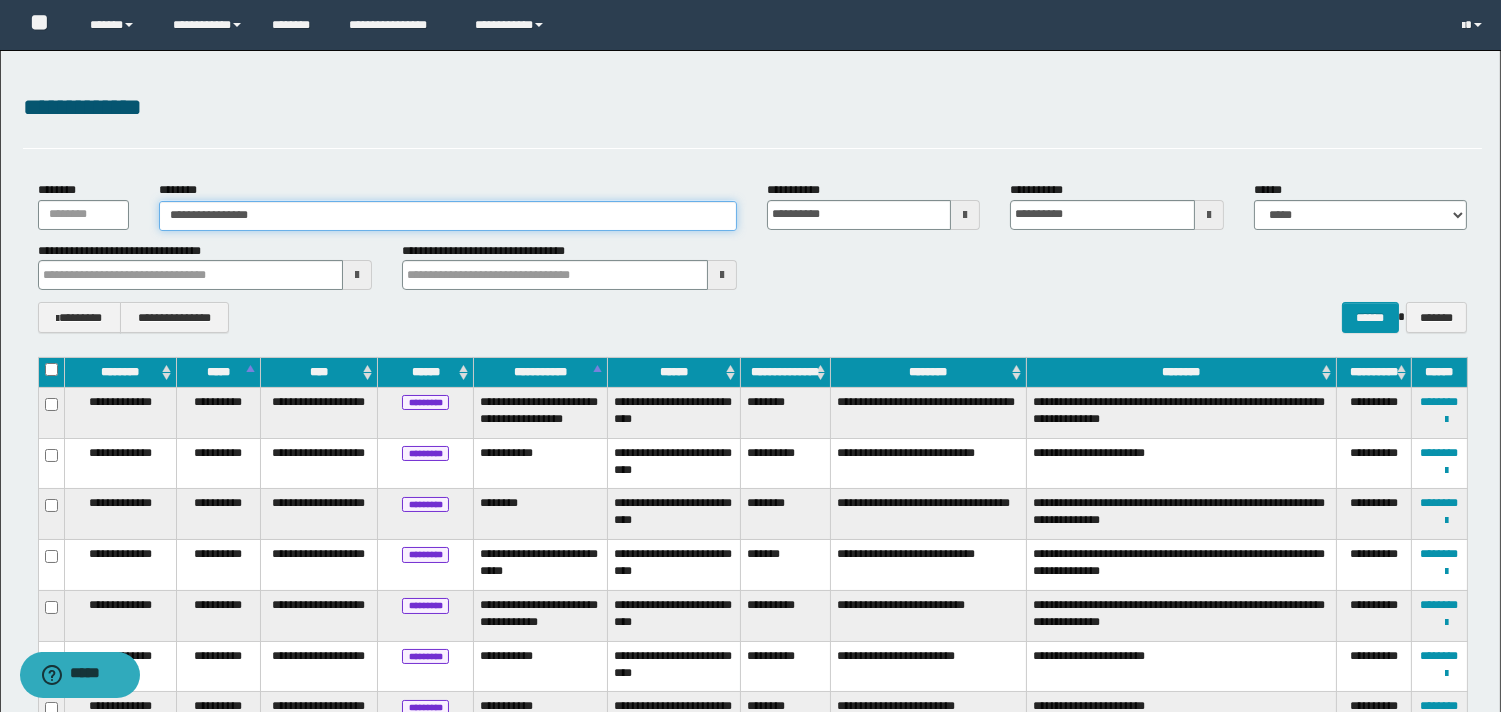 type on "**********" 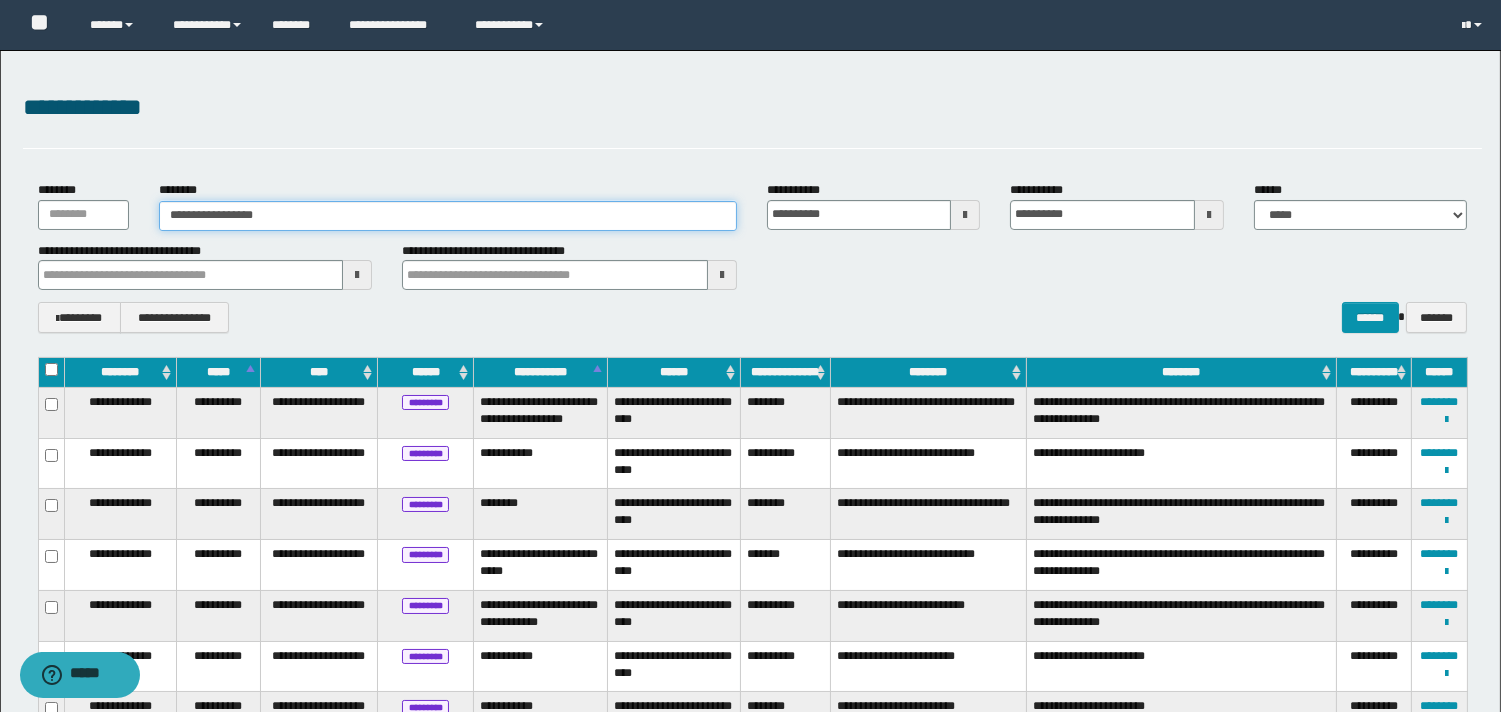 type on "**********" 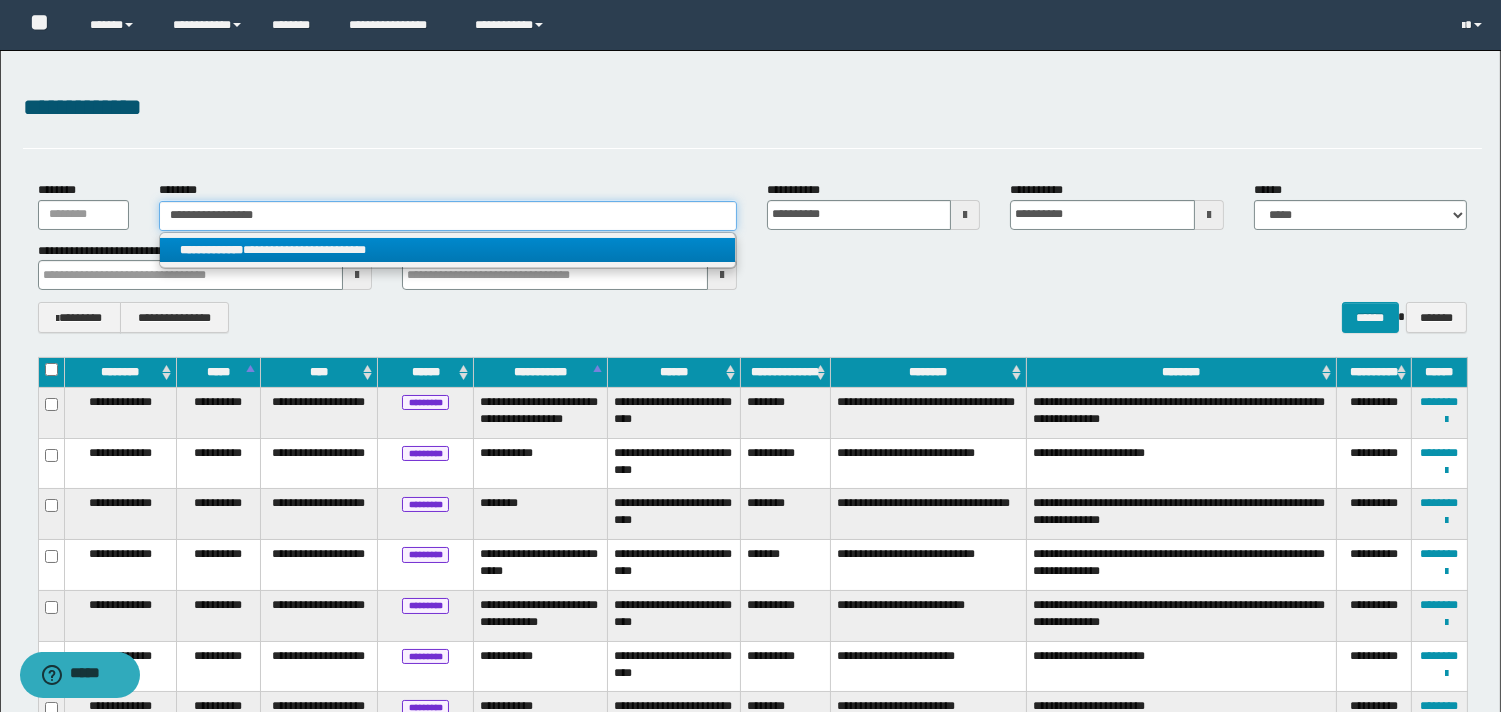 type on "**********" 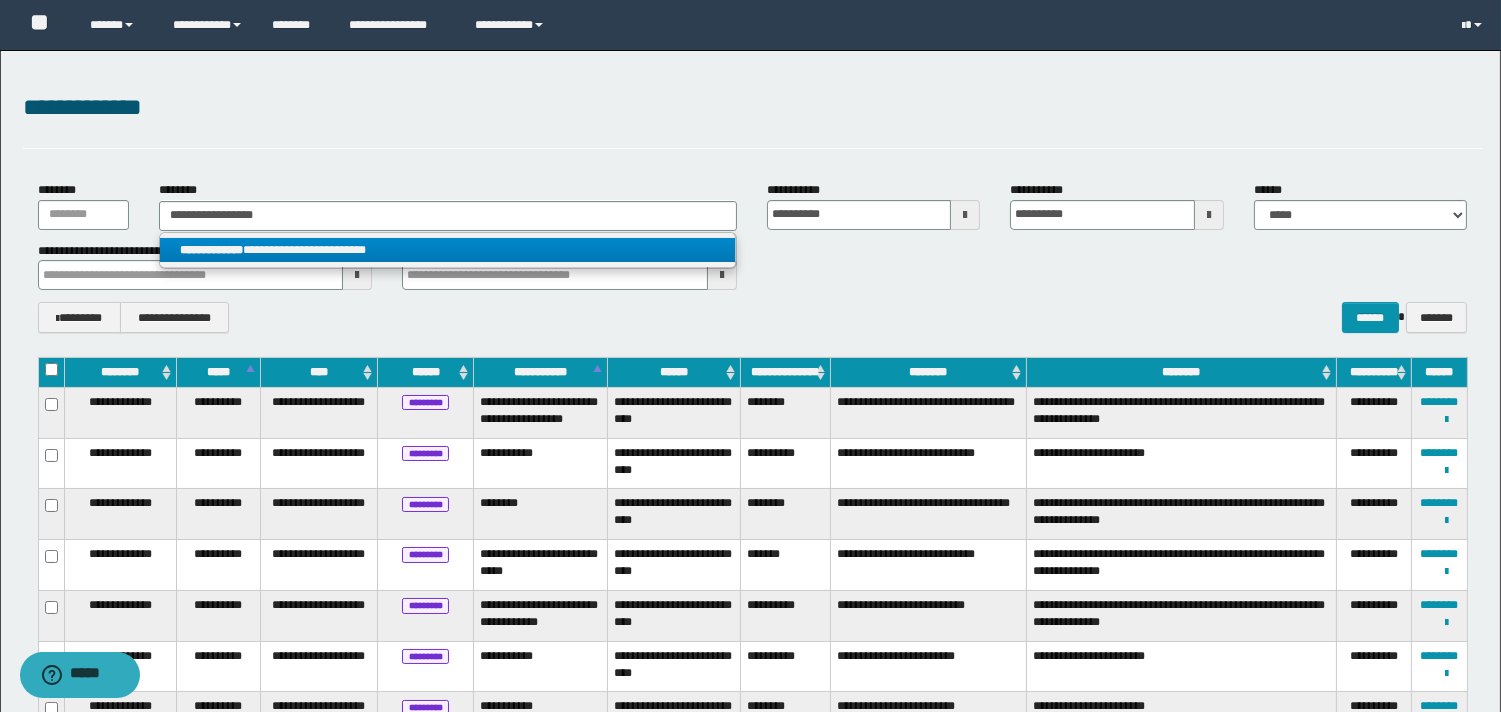 click on "**********" at bounding box center (448, 250) 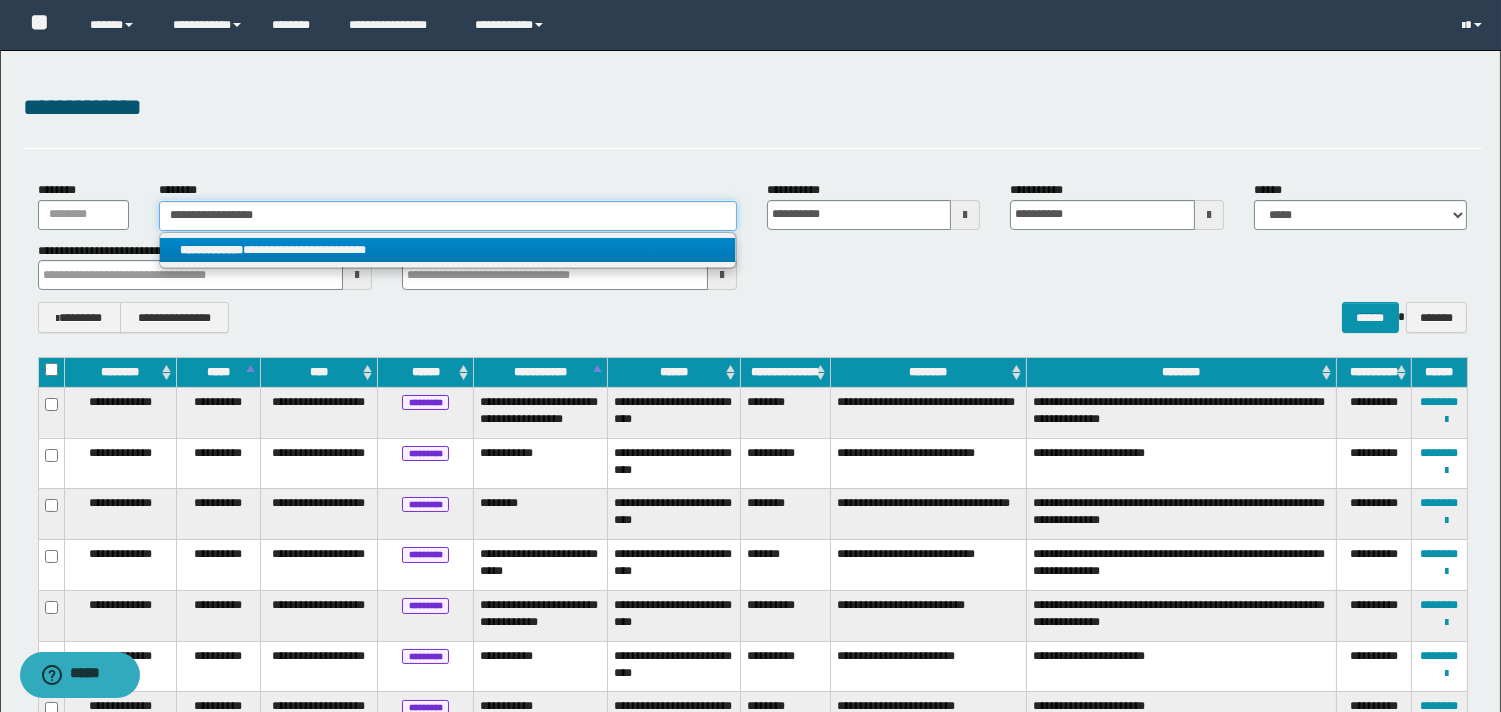 type 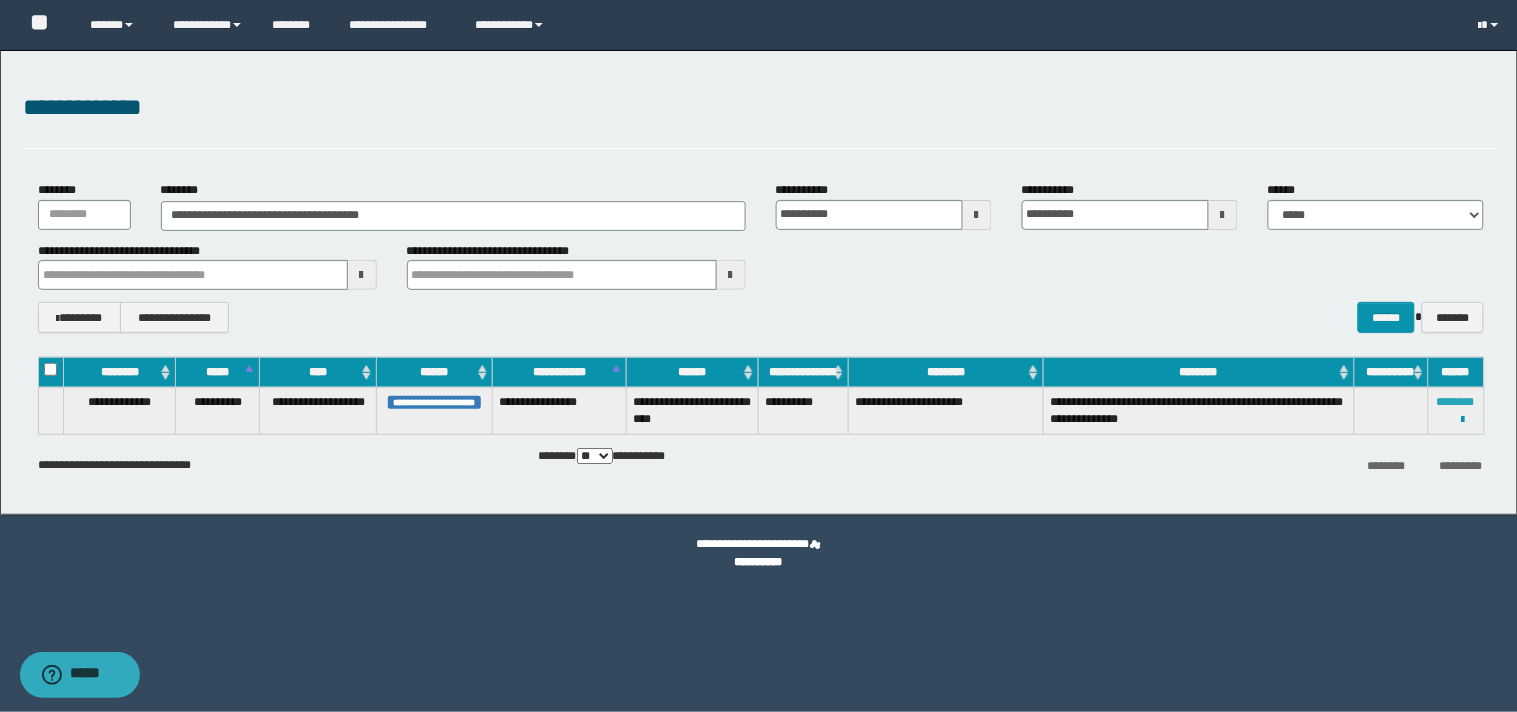 click on "********" at bounding box center [1456, 402] 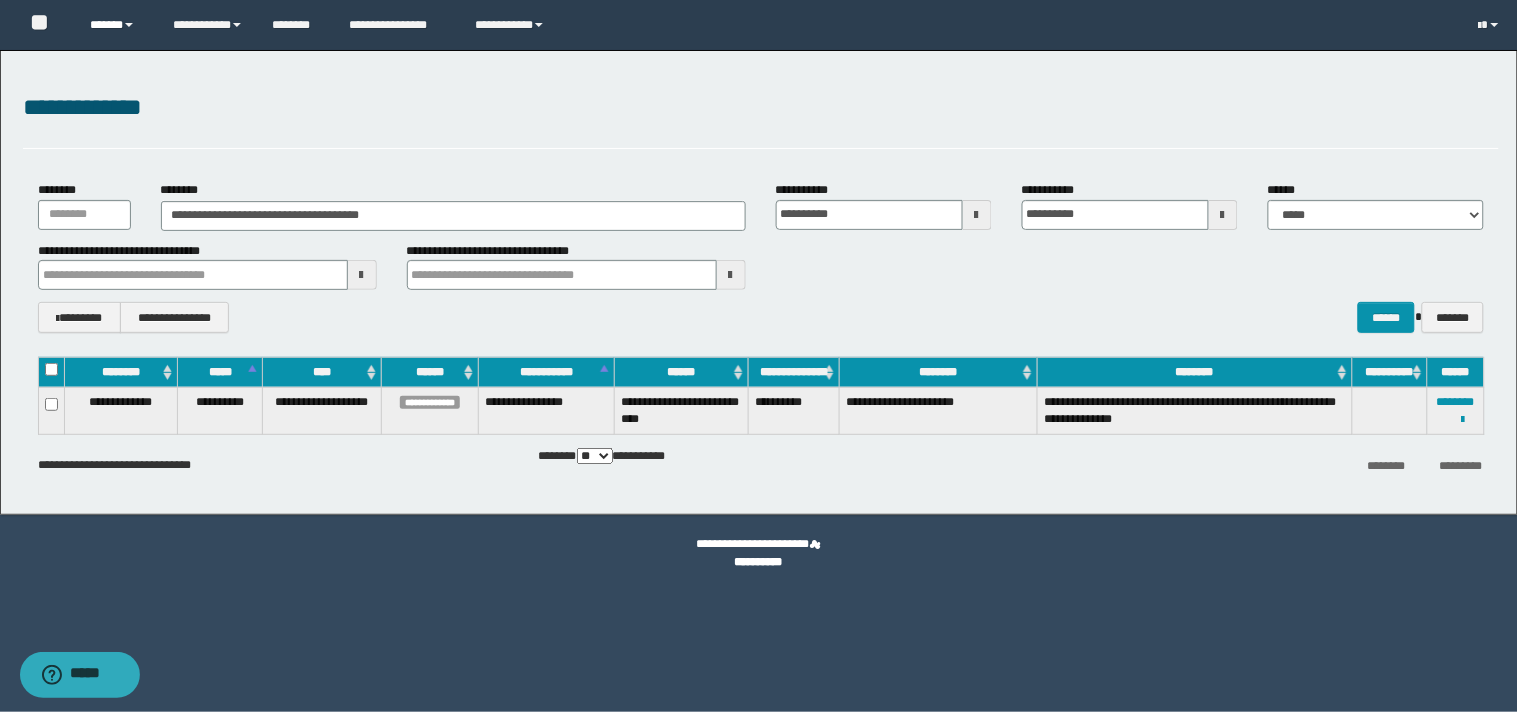 click at bounding box center [129, 25] 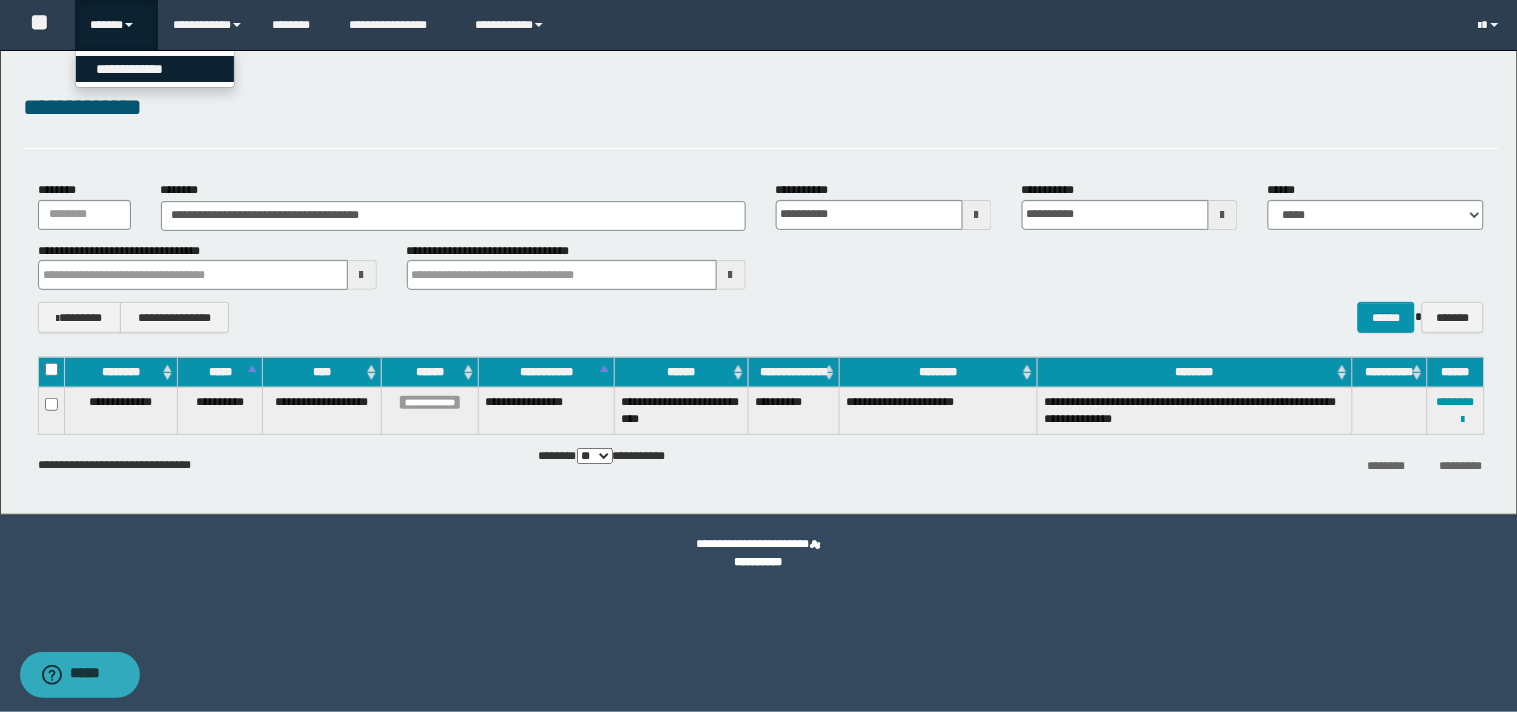 drag, startPoint x: 150, startPoint y: 66, endPoint x: 176, endPoint y: 83, distance: 31.06445 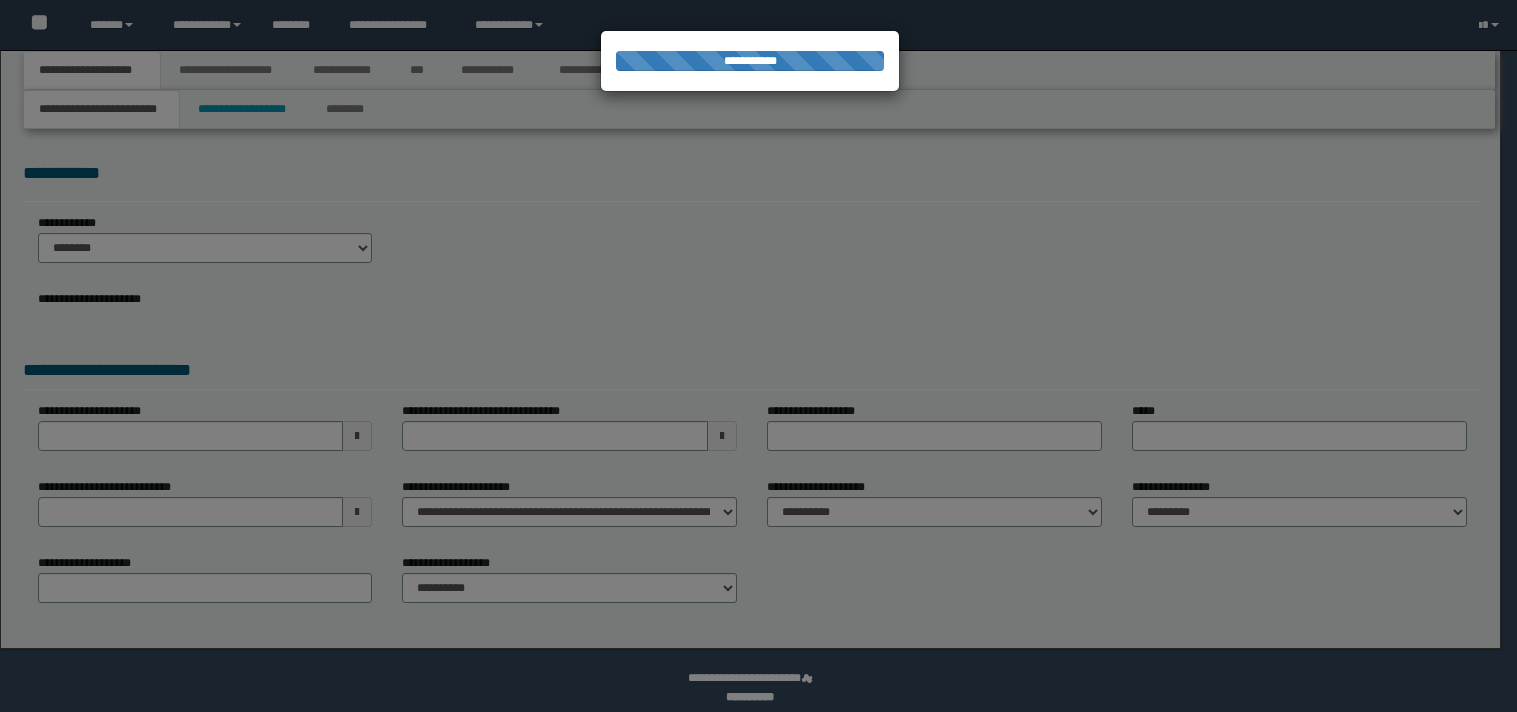 scroll, scrollTop: 0, scrollLeft: 0, axis: both 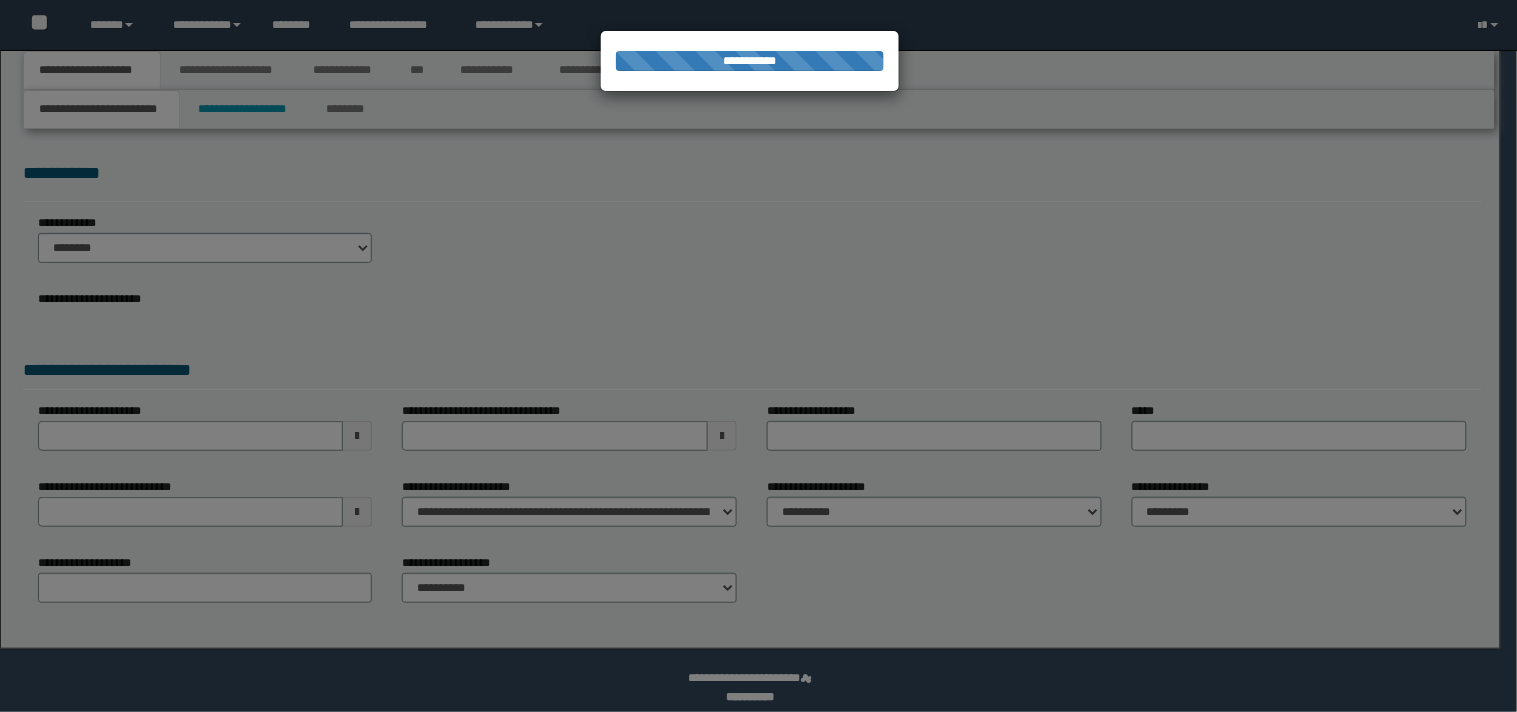 select on "*" 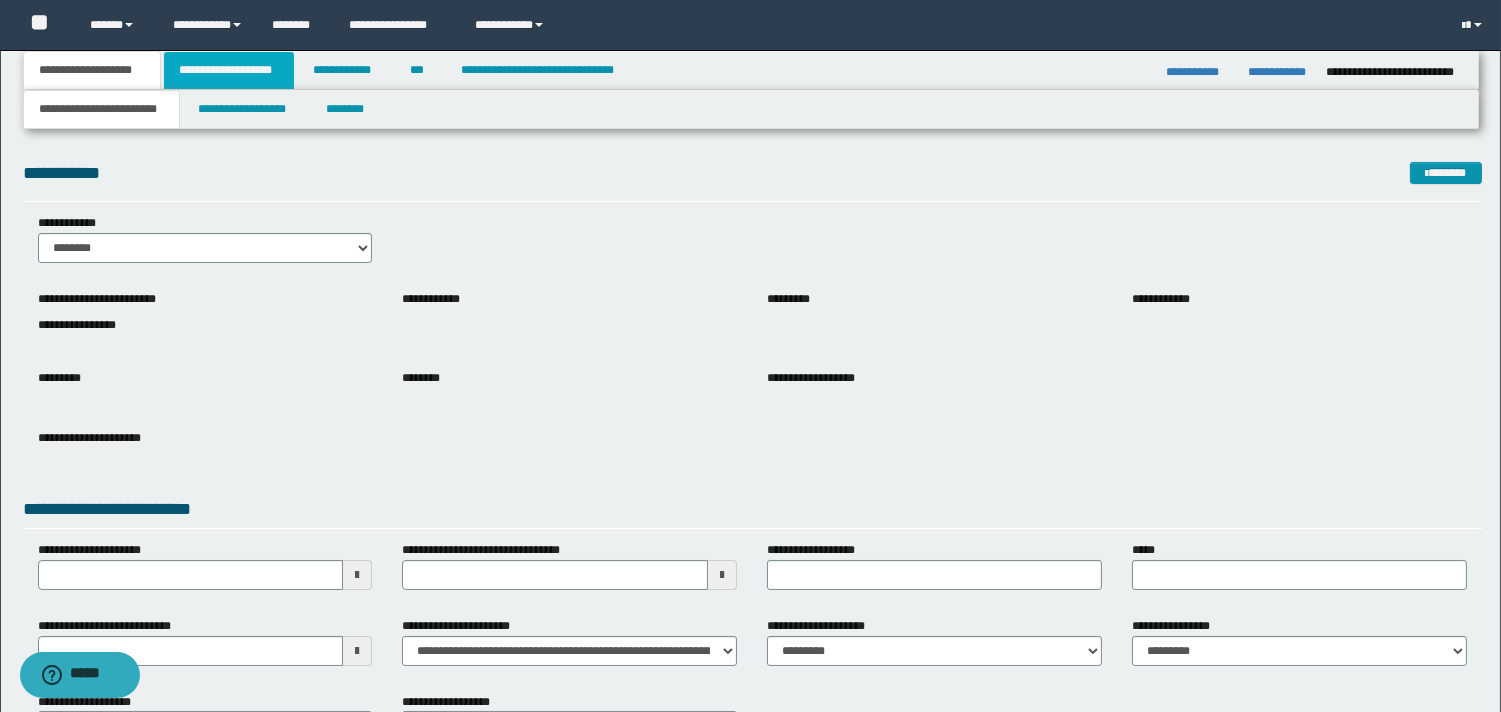drag, startPoint x: 204, startPoint y: 68, endPoint x: 218, endPoint y: 82, distance: 19.79899 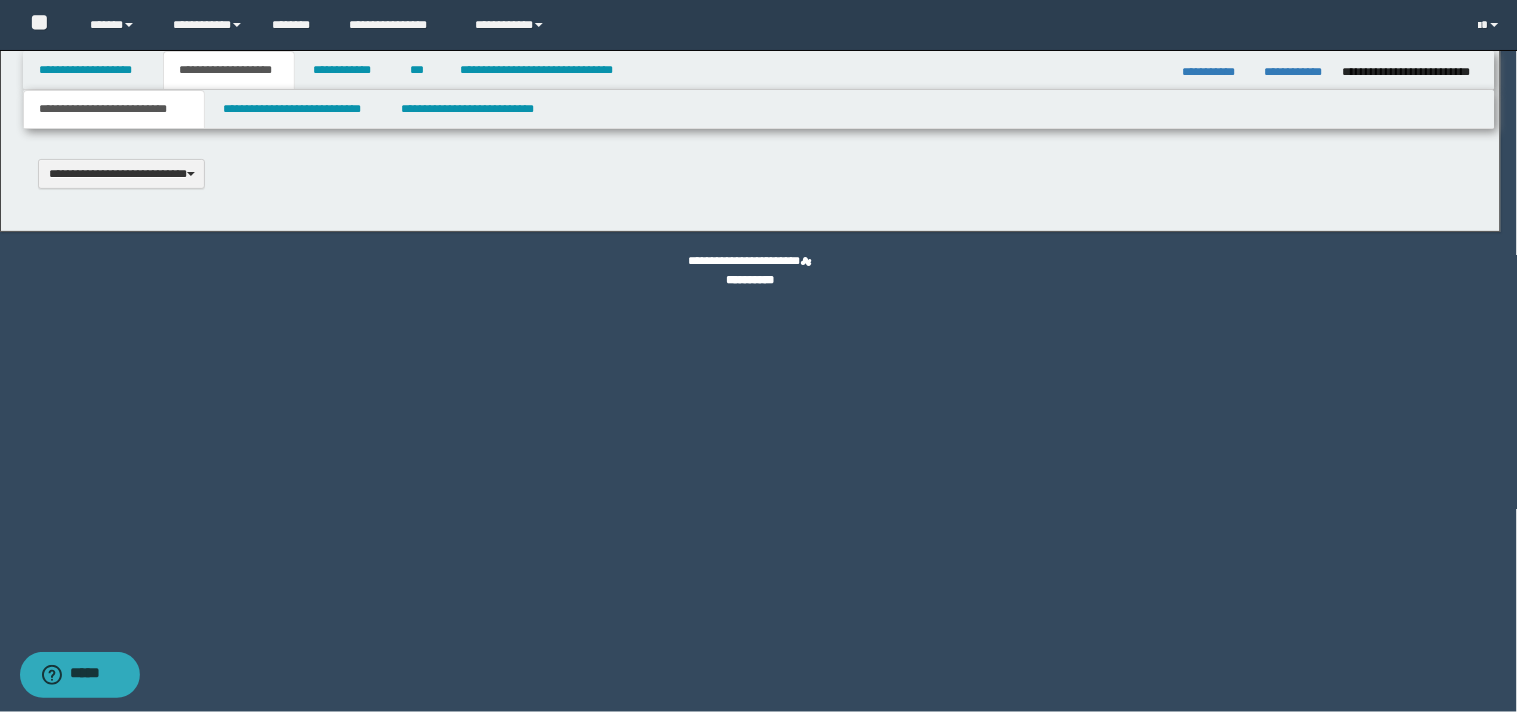 scroll, scrollTop: 0, scrollLeft: 0, axis: both 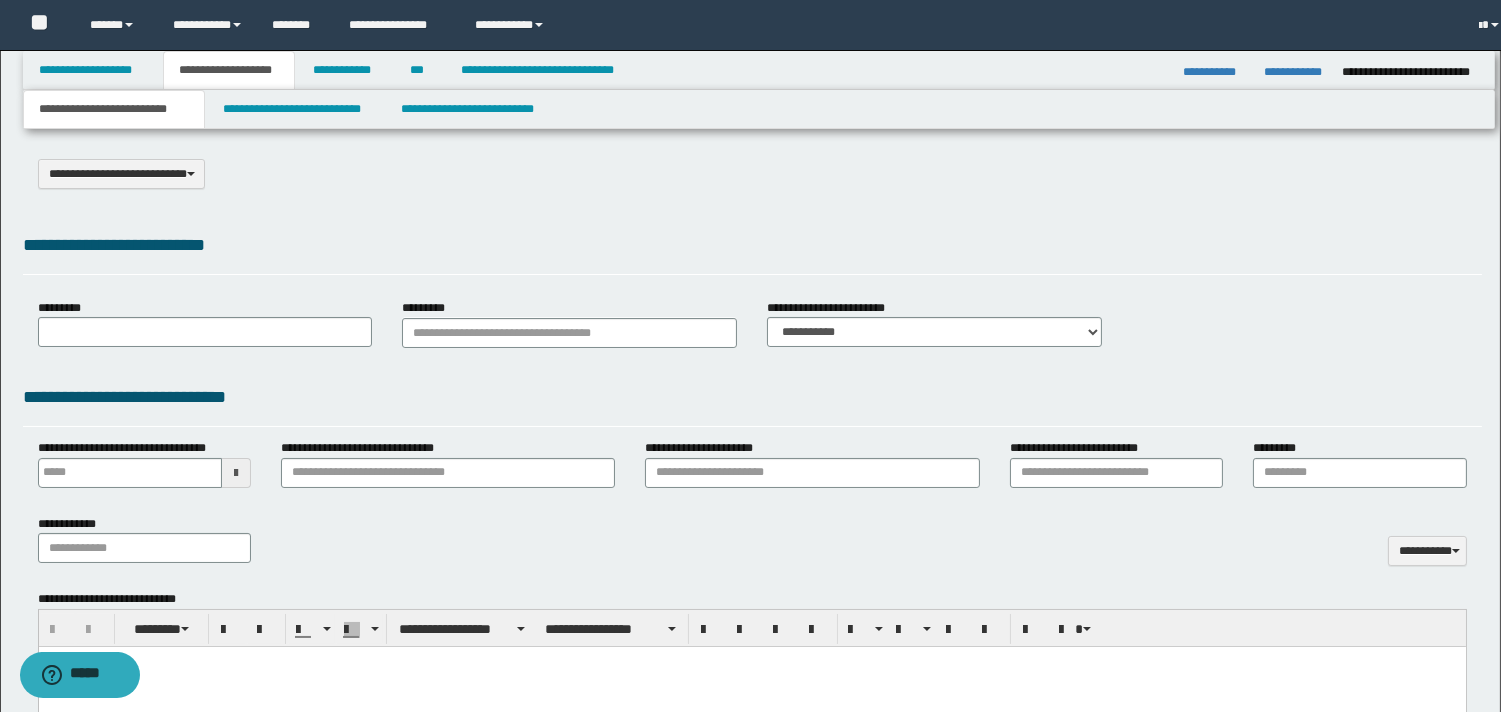 select on "*" 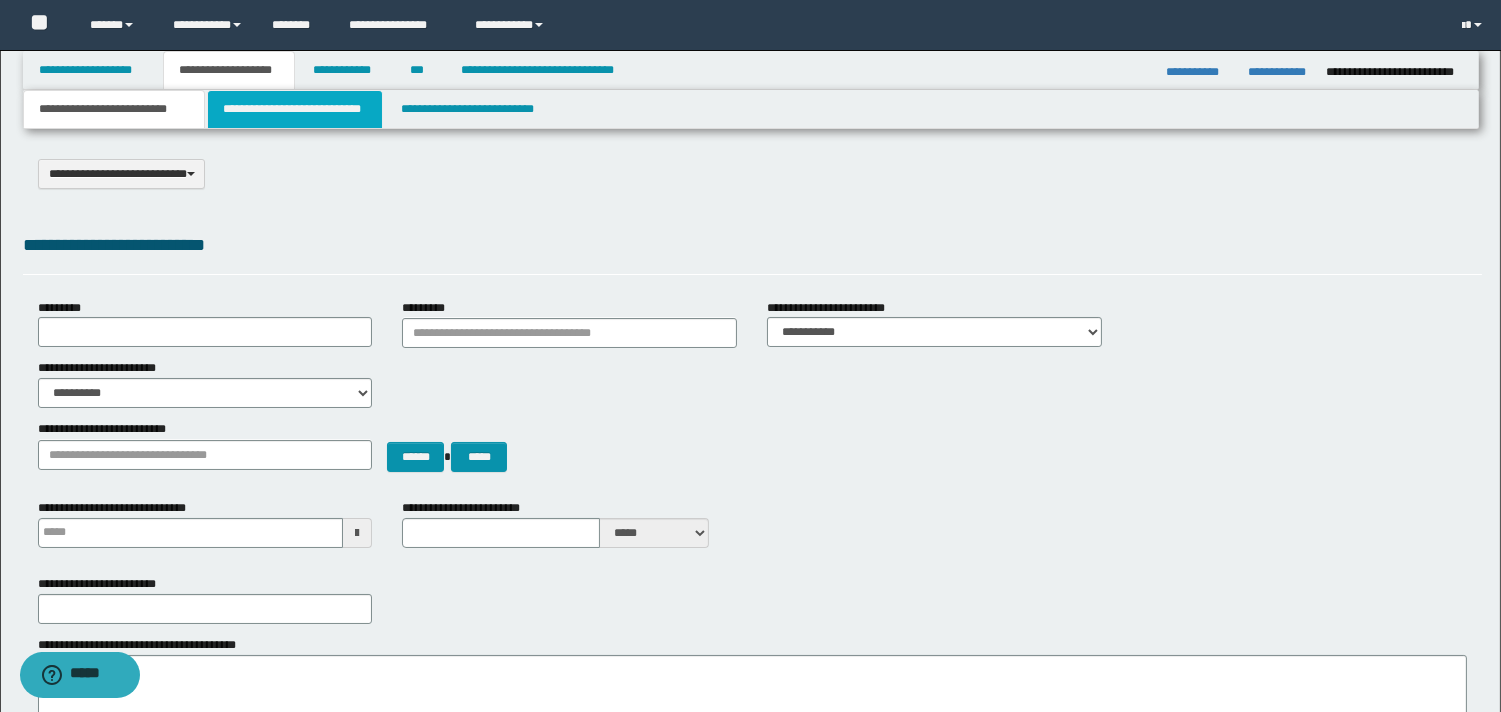 click on "**********" at bounding box center (295, 109) 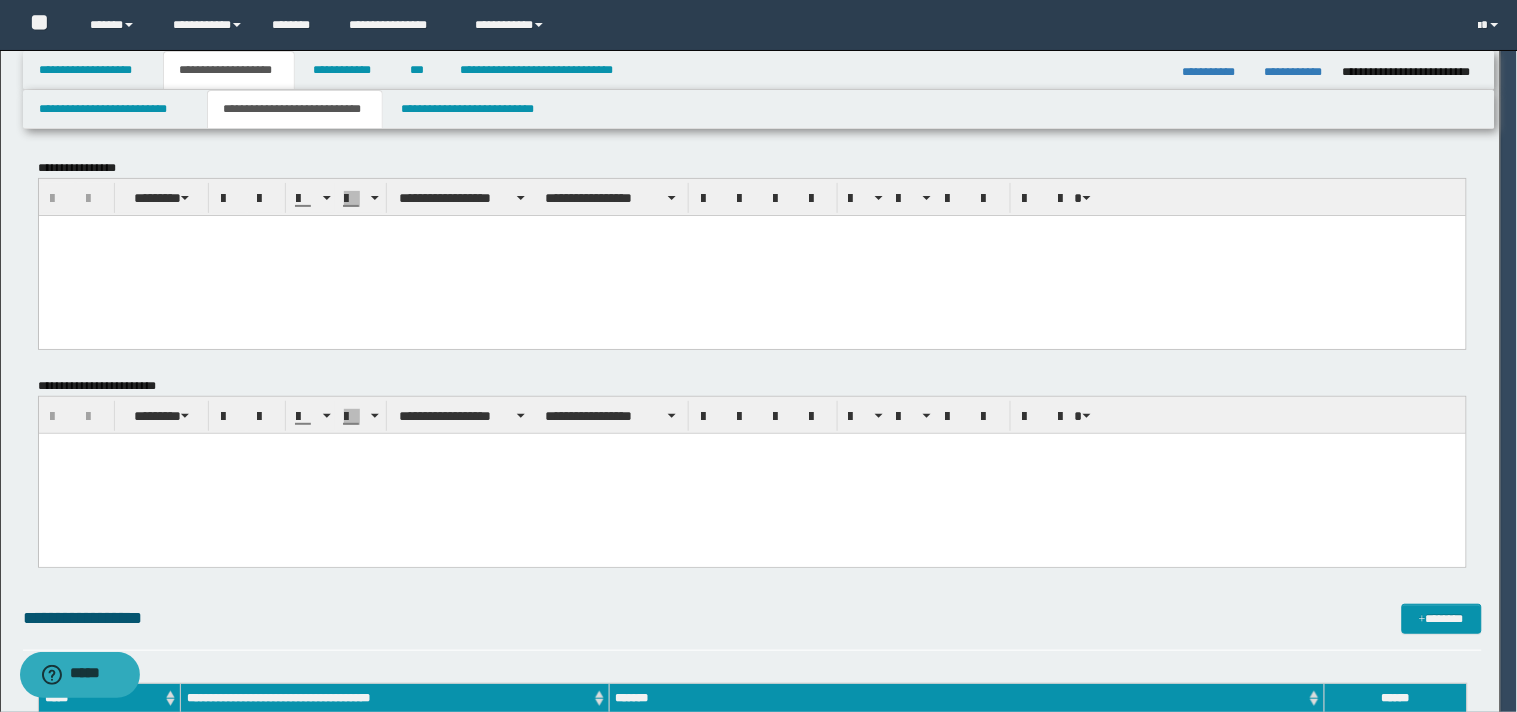 scroll, scrollTop: 0, scrollLeft: 0, axis: both 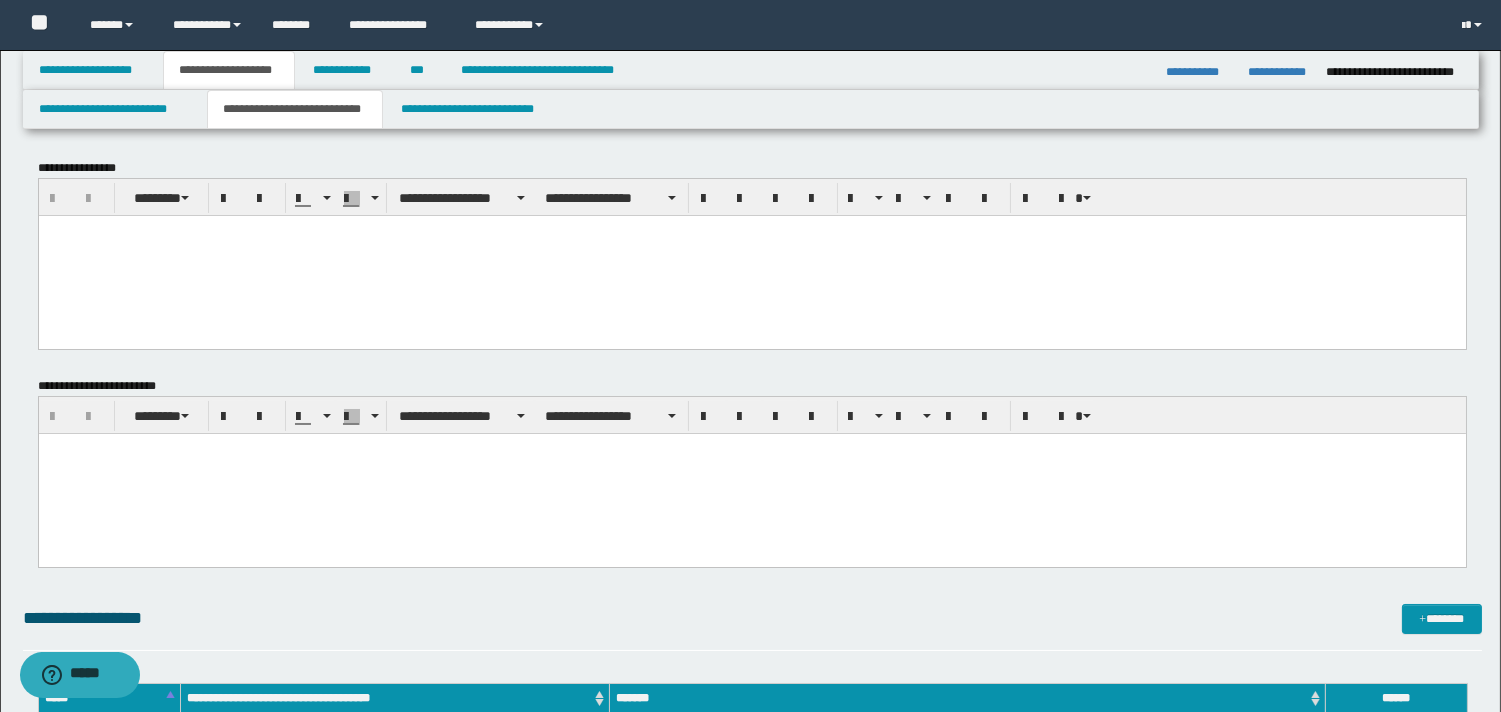 click at bounding box center [751, 230] 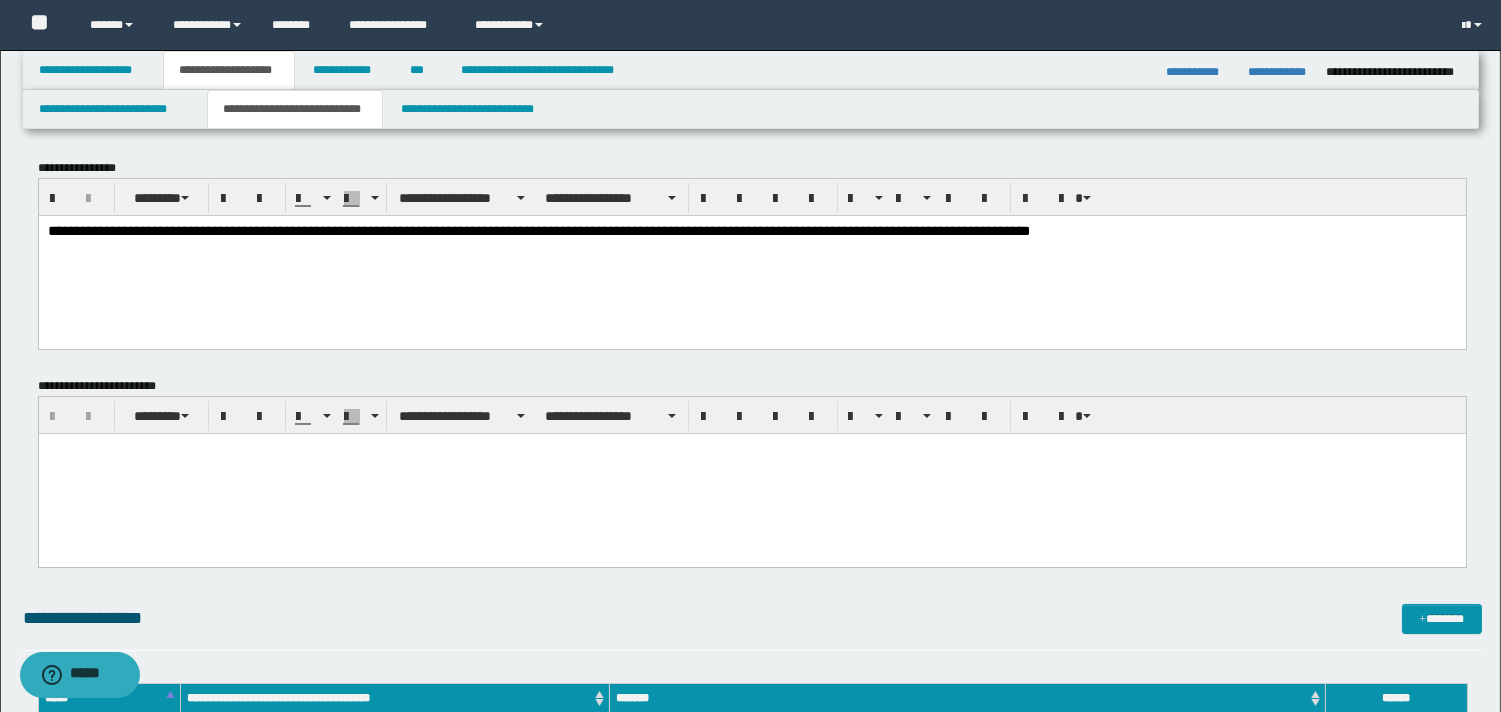 click on "**********" at bounding box center (538, 230) 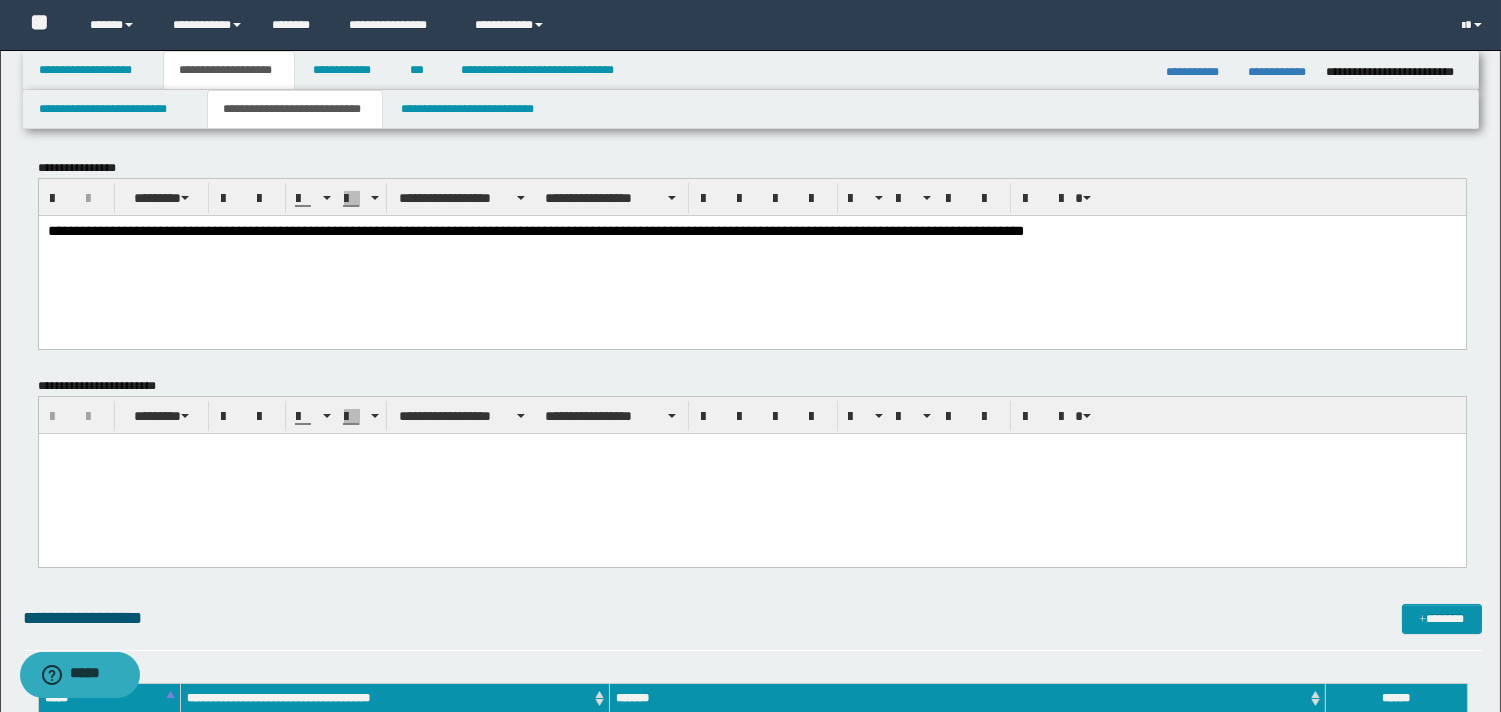 click on "**********" at bounding box center [535, 230] 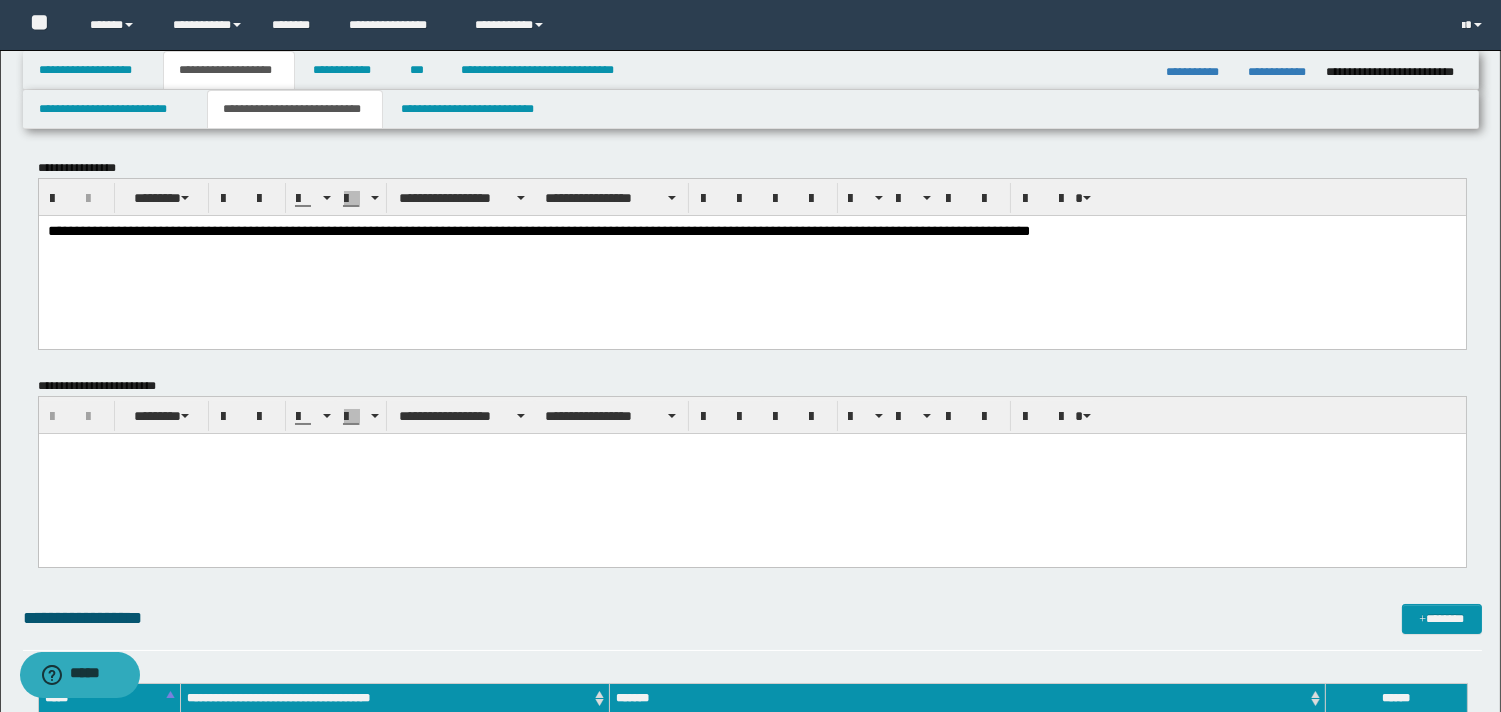 click on "**********" at bounding box center [538, 230] 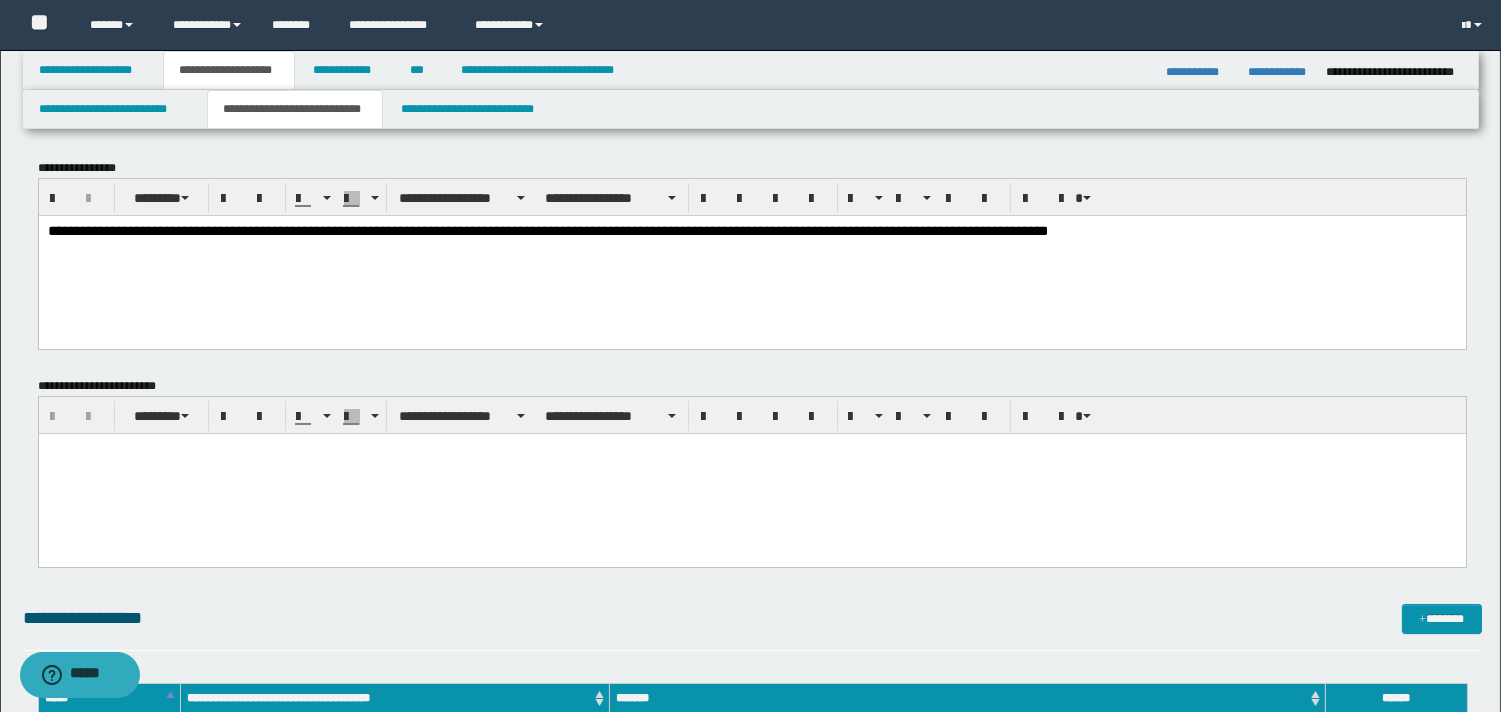 click on "**********" at bounding box center [547, 230] 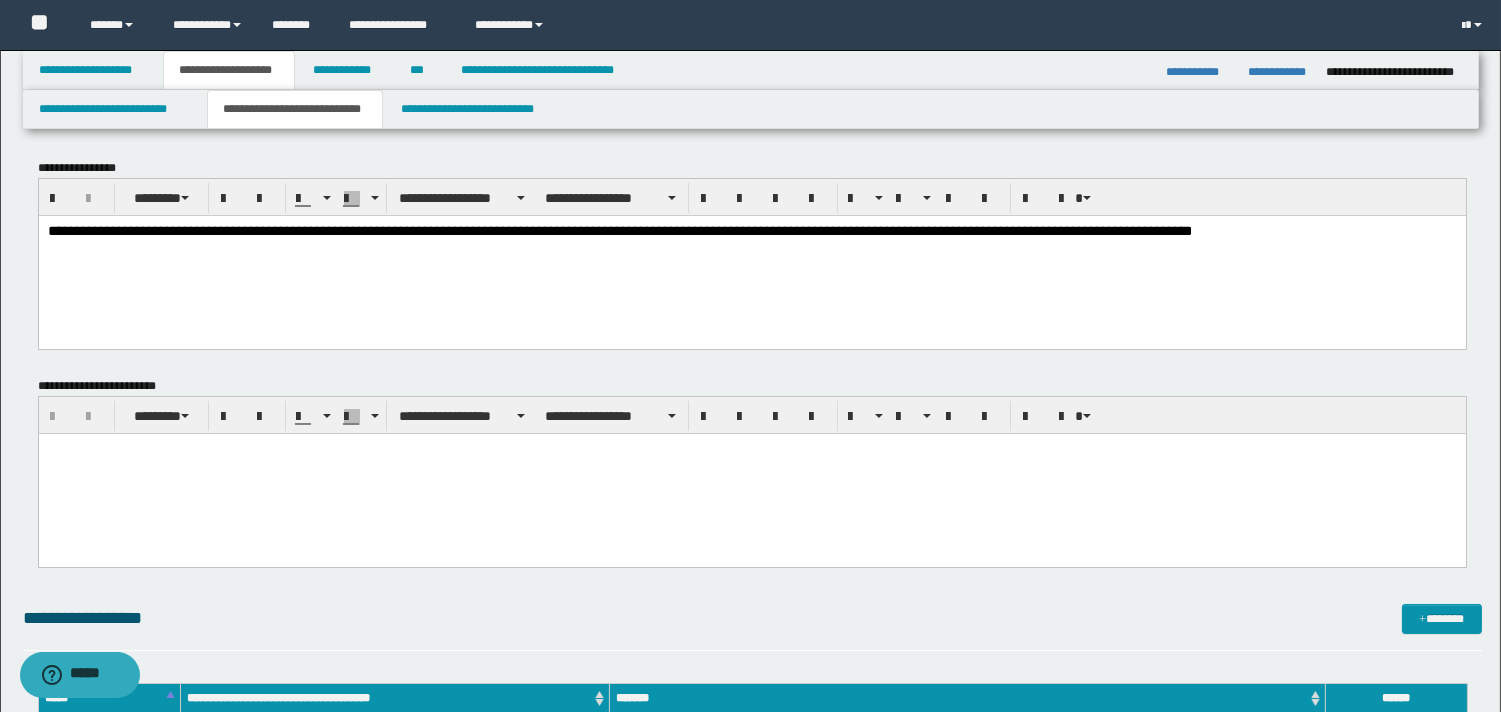drag, startPoint x: 817, startPoint y: 200, endPoint x: 907, endPoint y: 218, distance: 91.78235 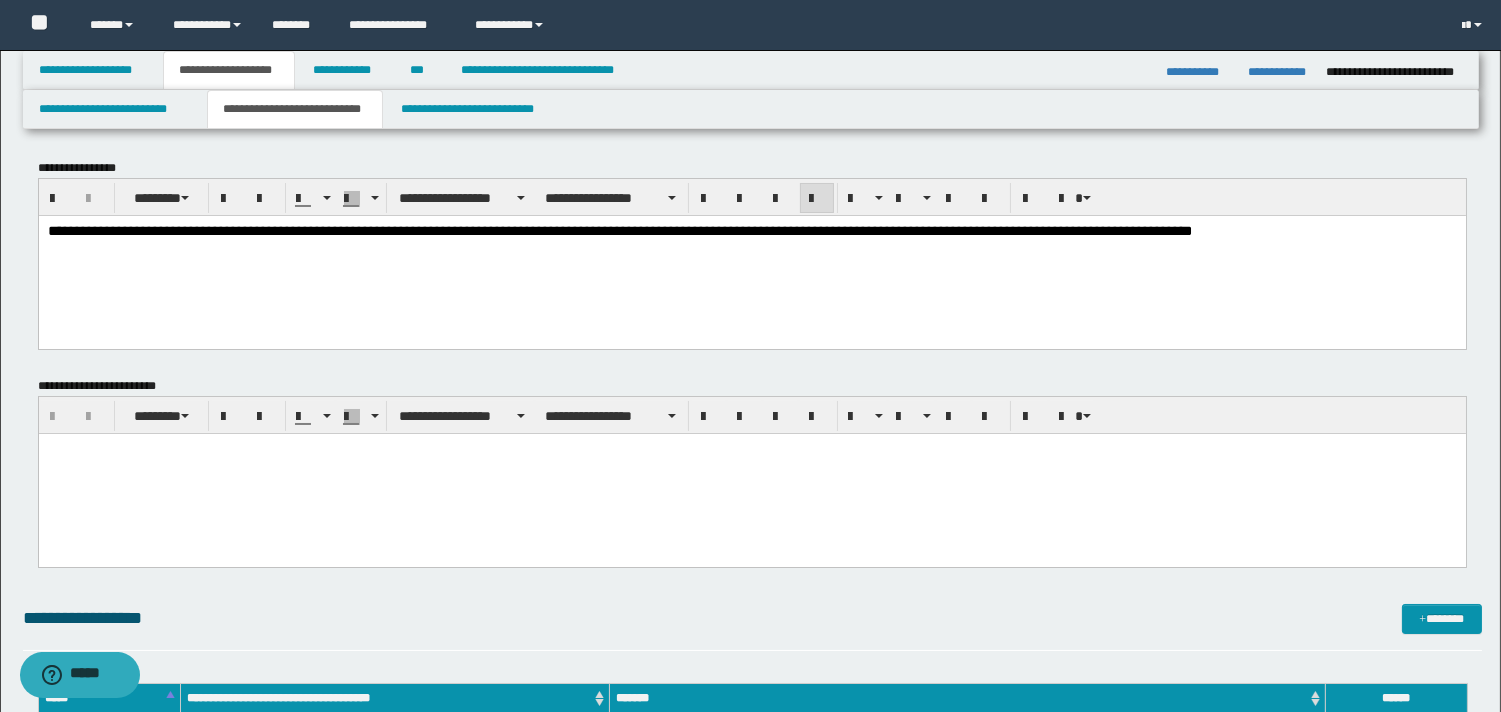 click on "**********" at bounding box center [751, 231] 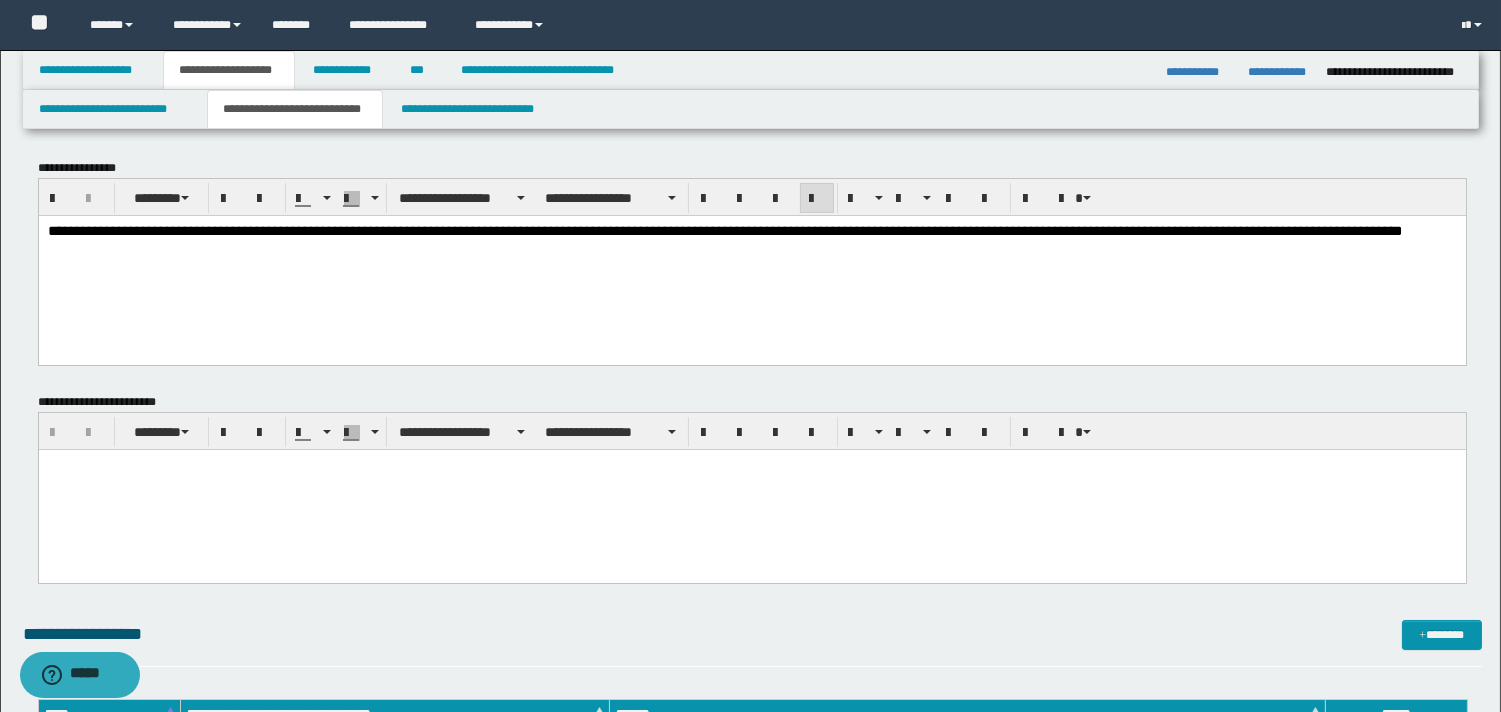 click at bounding box center [751, 465] 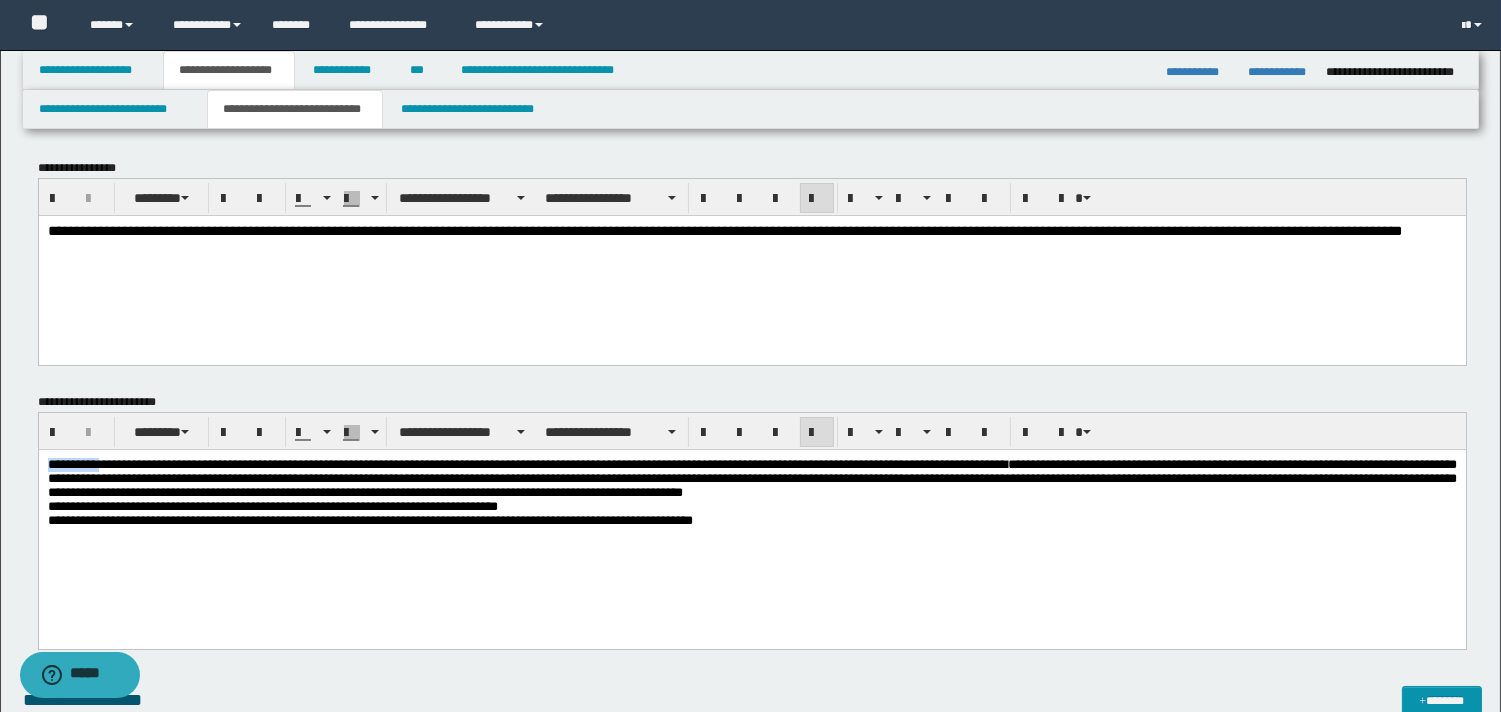 drag, startPoint x: 111, startPoint y: 461, endPoint x: 23, endPoint y: 462, distance: 88.005684 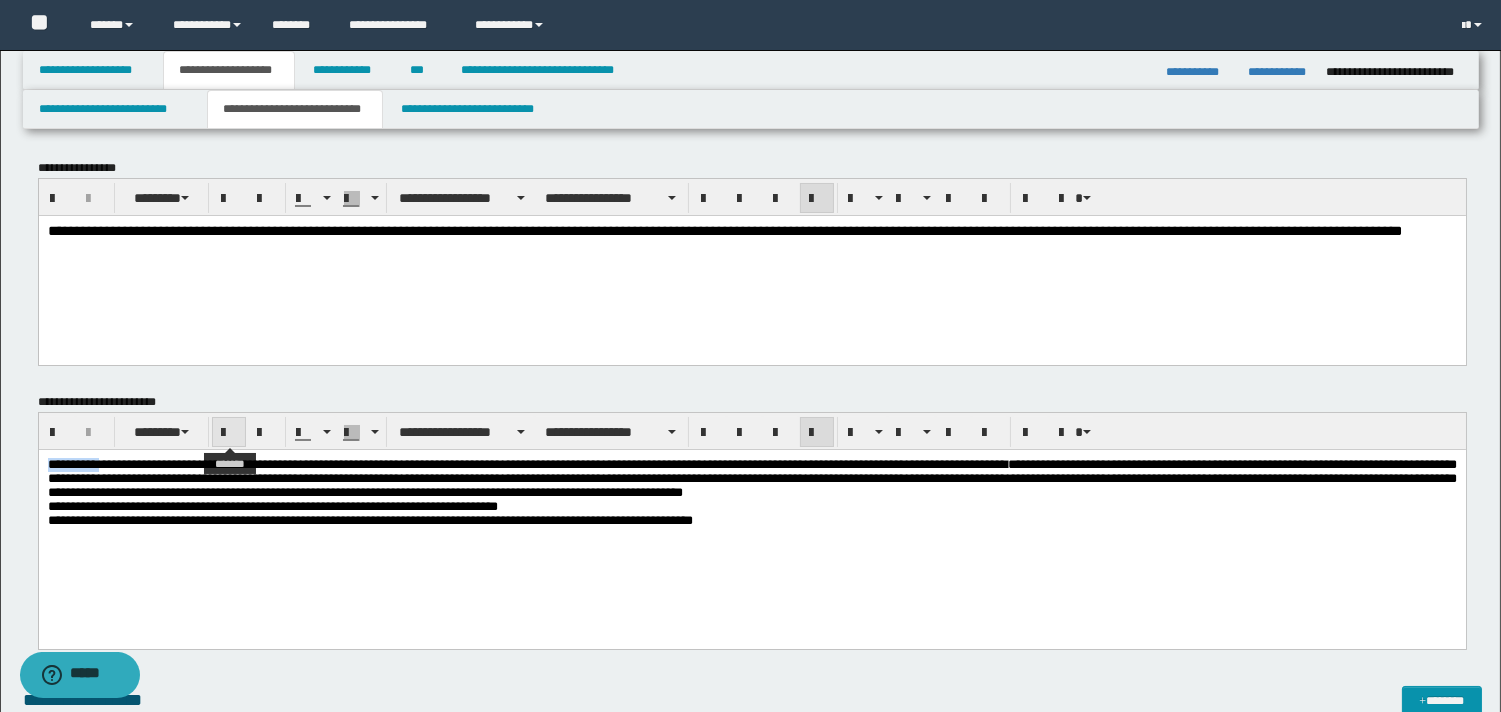 drag, startPoint x: 225, startPoint y: 431, endPoint x: 236, endPoint y: 445, distance: 17.804493 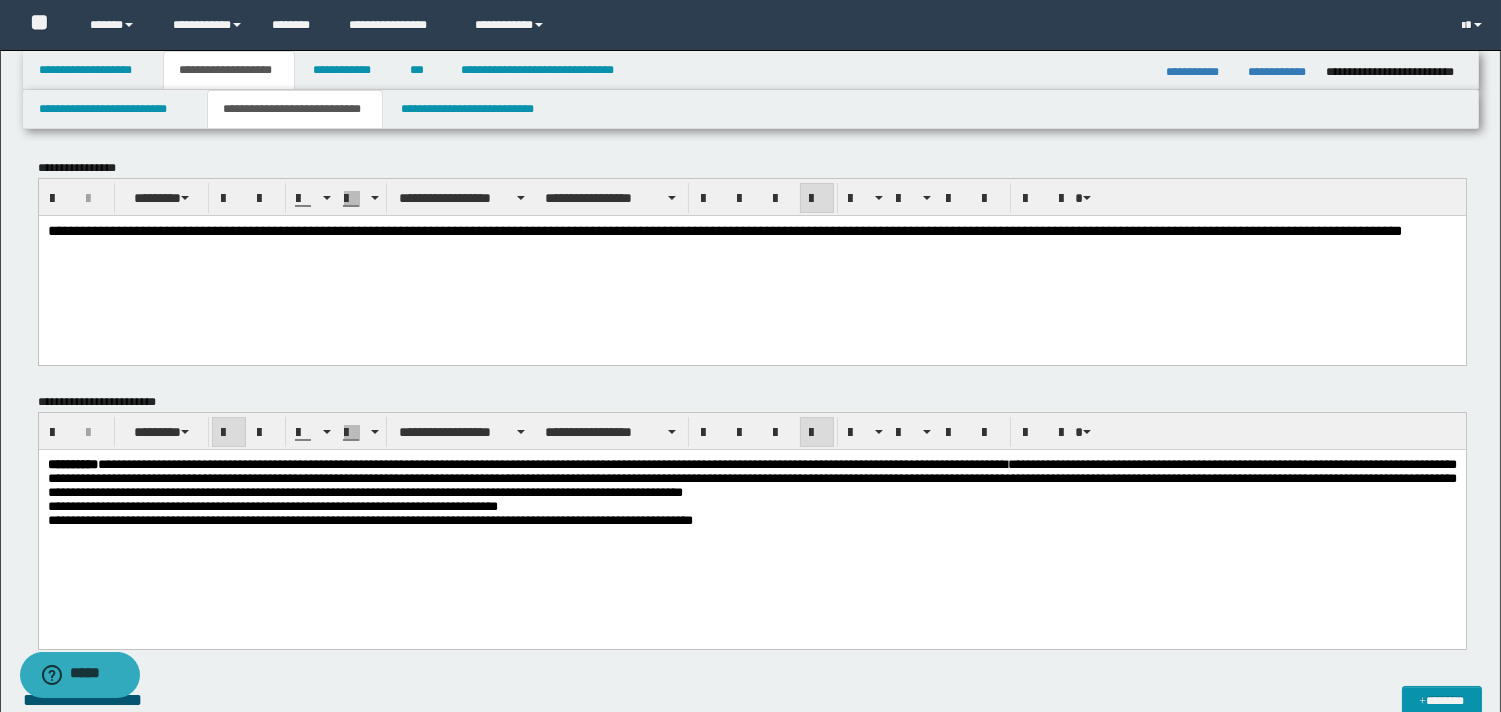click on "**********" at bounding box center (751, 518) 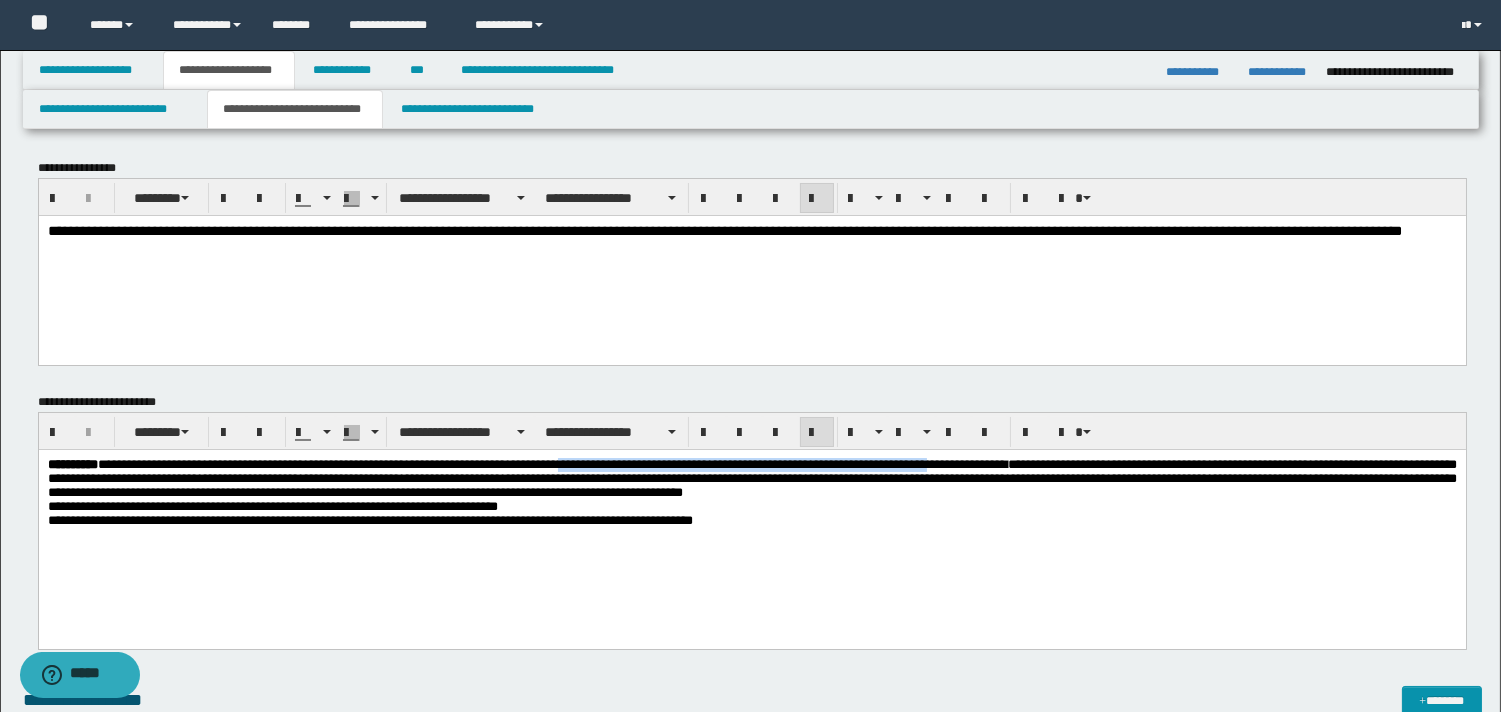 drag, startPoint x: 640, startPoint y: 465, endPoint x: 1073, endPoint y: 462, distance: 433.0104 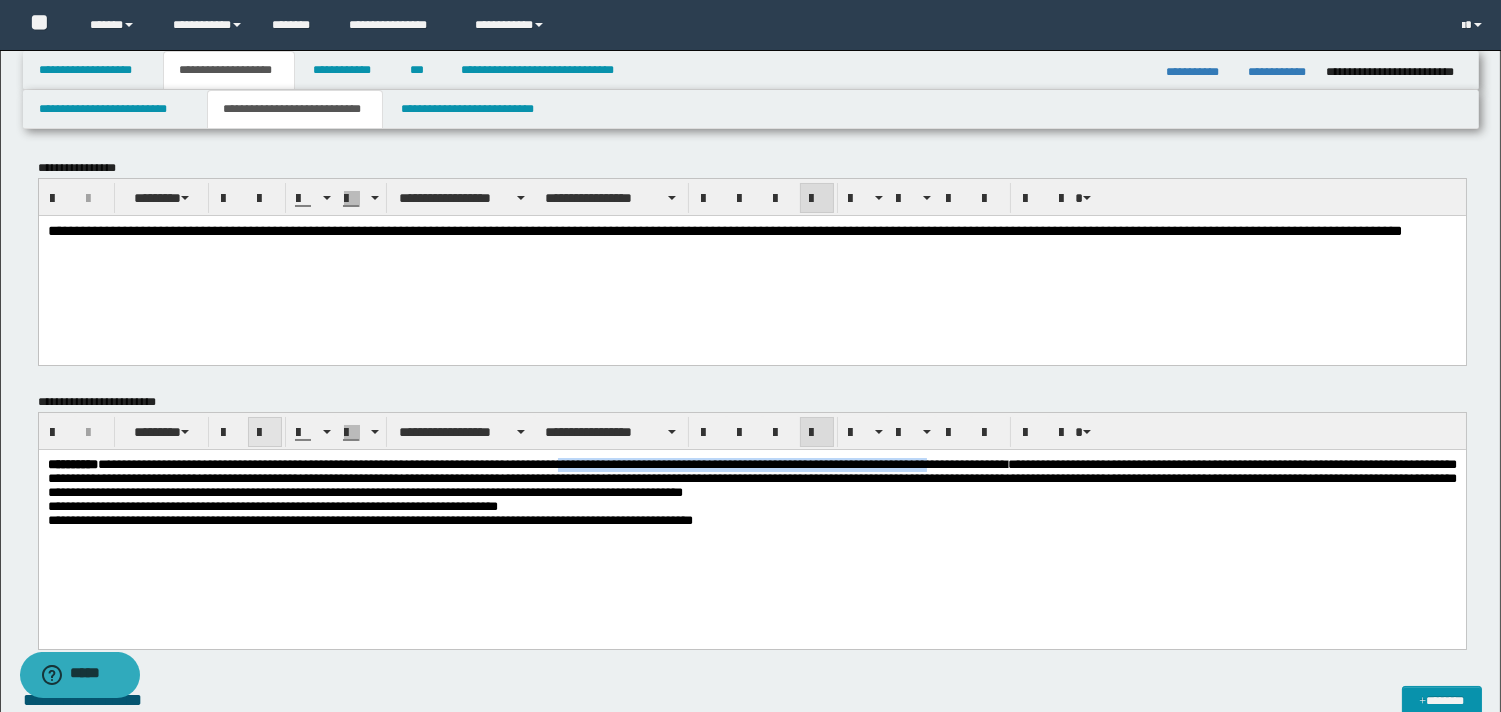 drag, startPoint x: 222, startPoint y: 426, endPoint x: 268, endPoint y: 445, distance: 49.76947 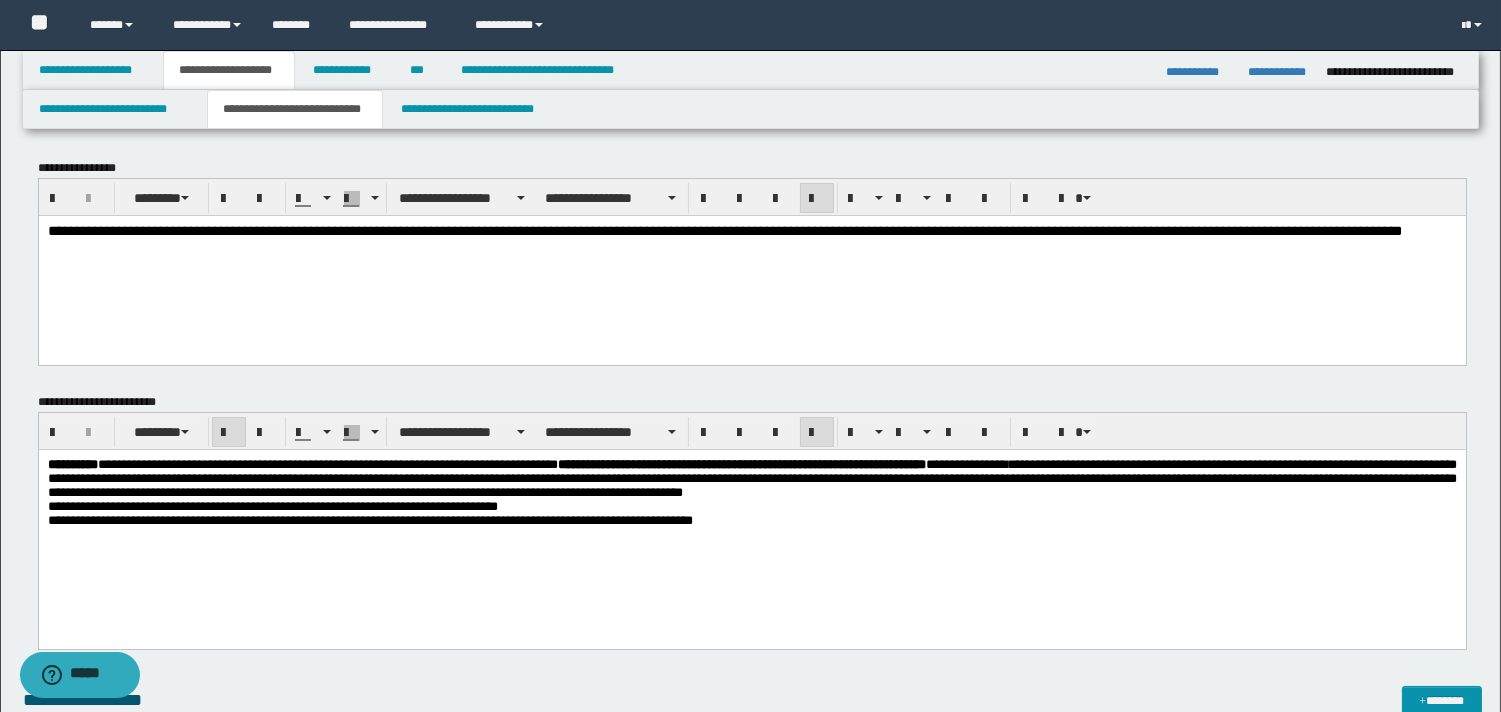click on "**********" at bounding box center [751, 518] 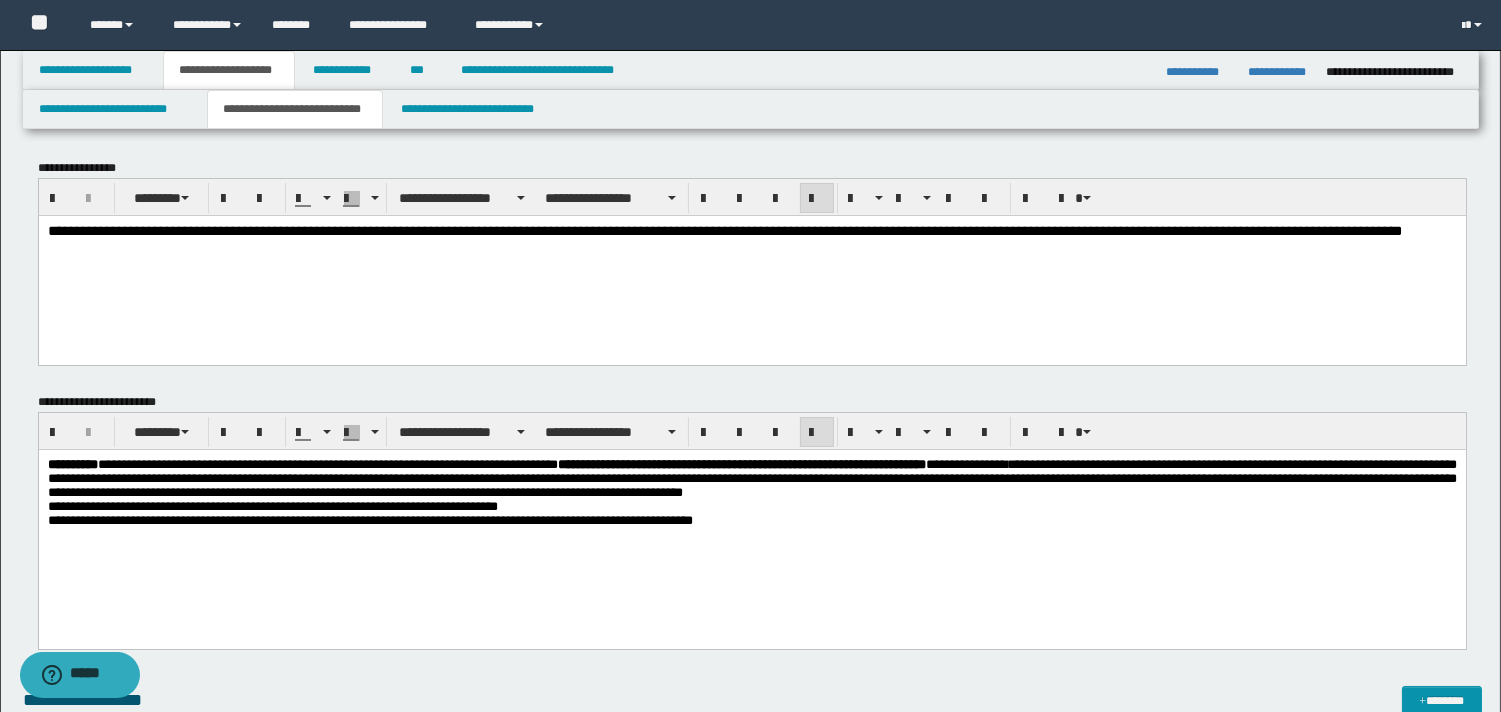 click on "**********" at bounding box center [751, 479] 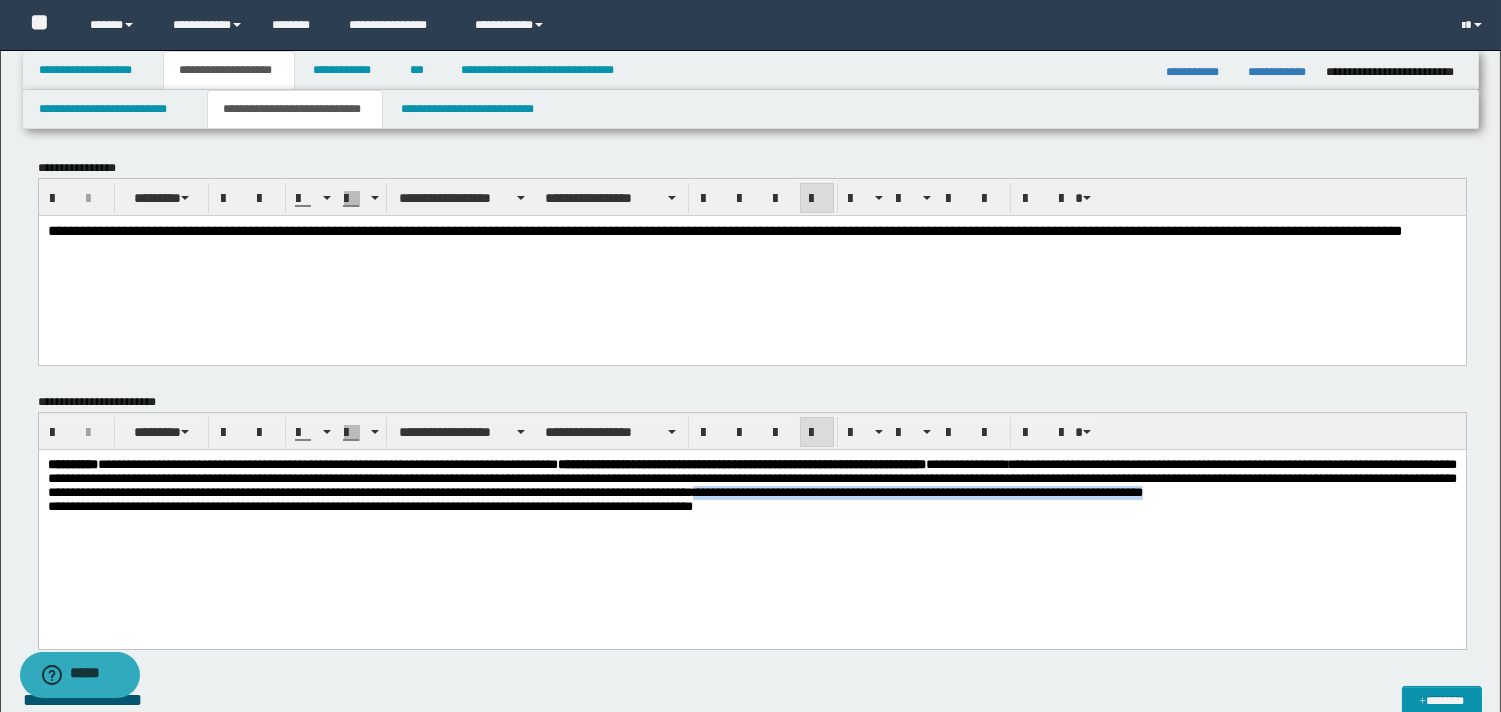 drag, startPoint x: 110, startPoint y: 513, endPoint x: 680, endPoint y: 514, distance: 570.00085 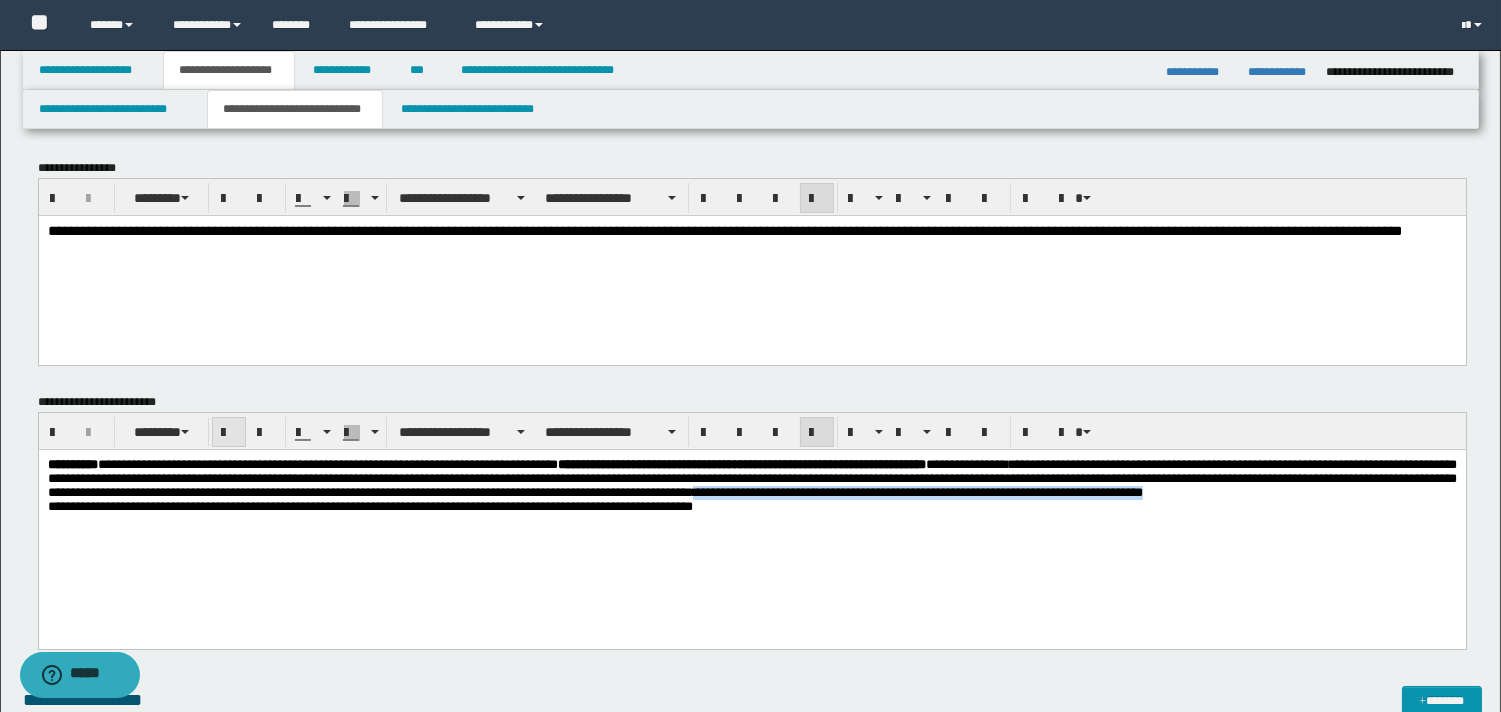 drag, startPoint x: 226, startPoint y: 427, endPoint x: 338, endPoint y: 7, distance: 434.67688 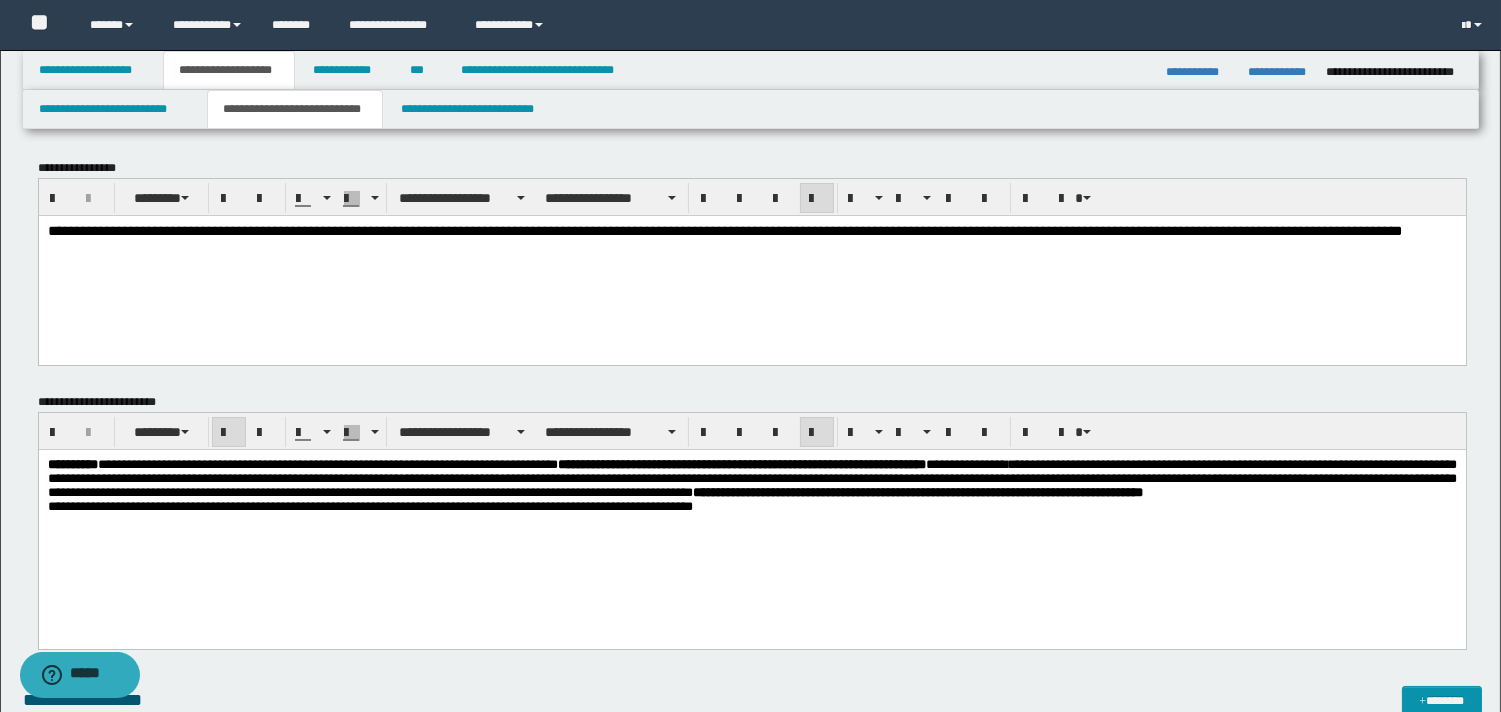 click on "**********" at bounding box center (751, 479) 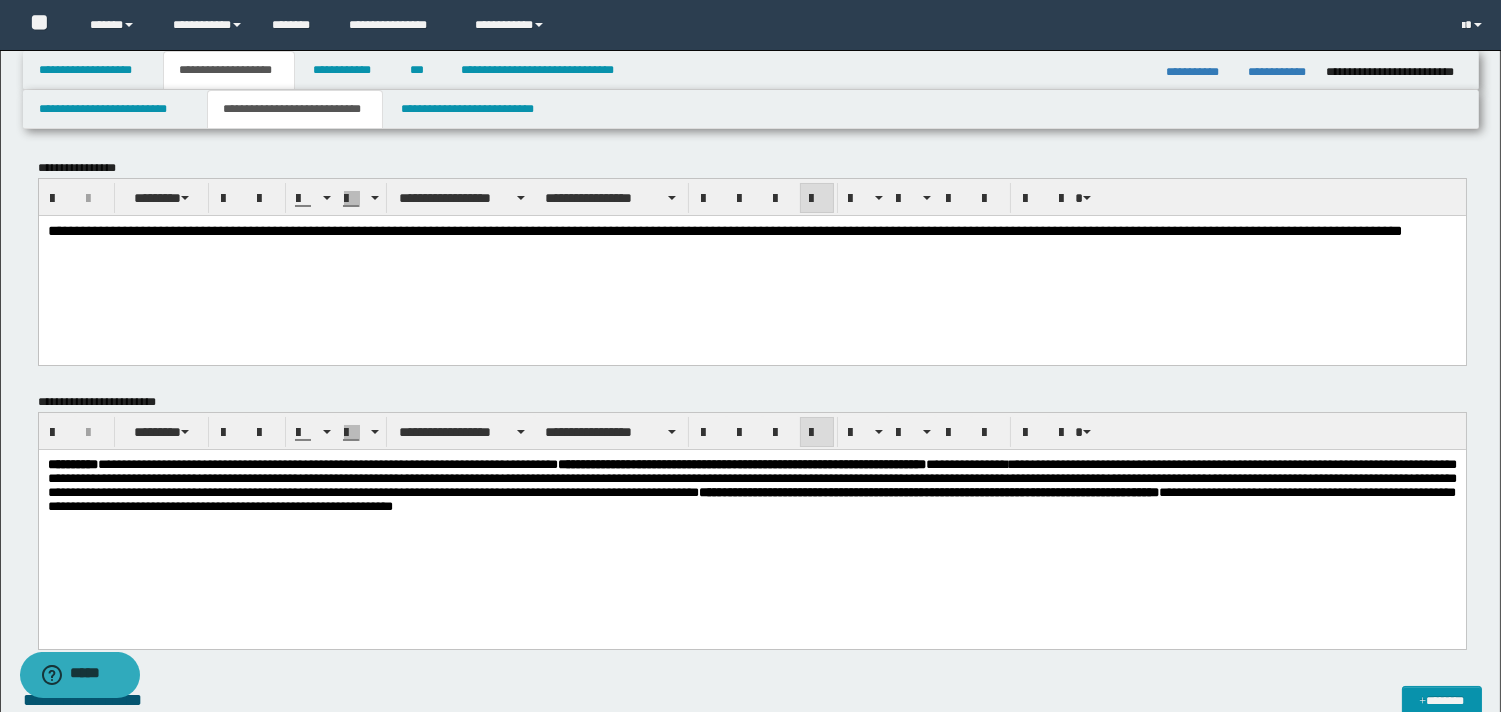 click on "**********" at bounding box center (751, 511) 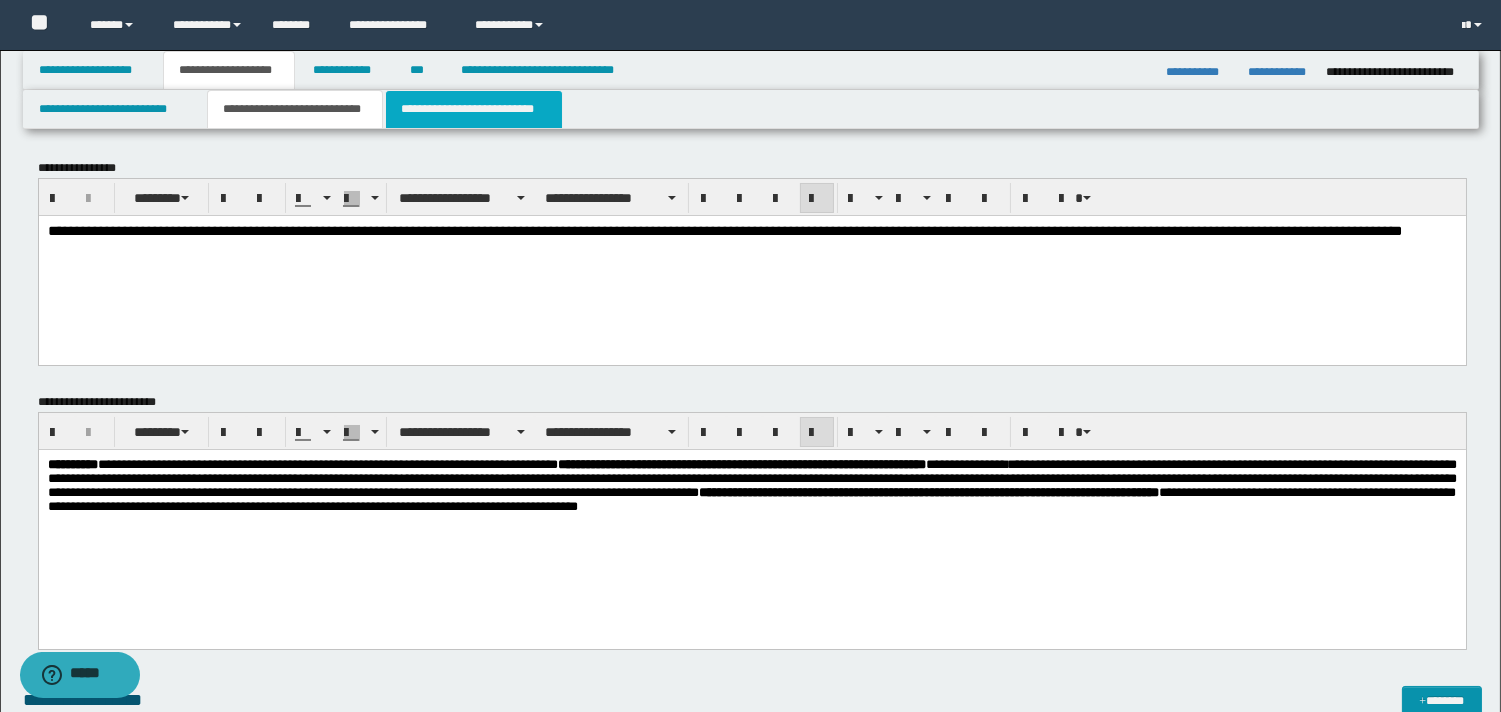 click on "**********" at bounding box center [474, 109] 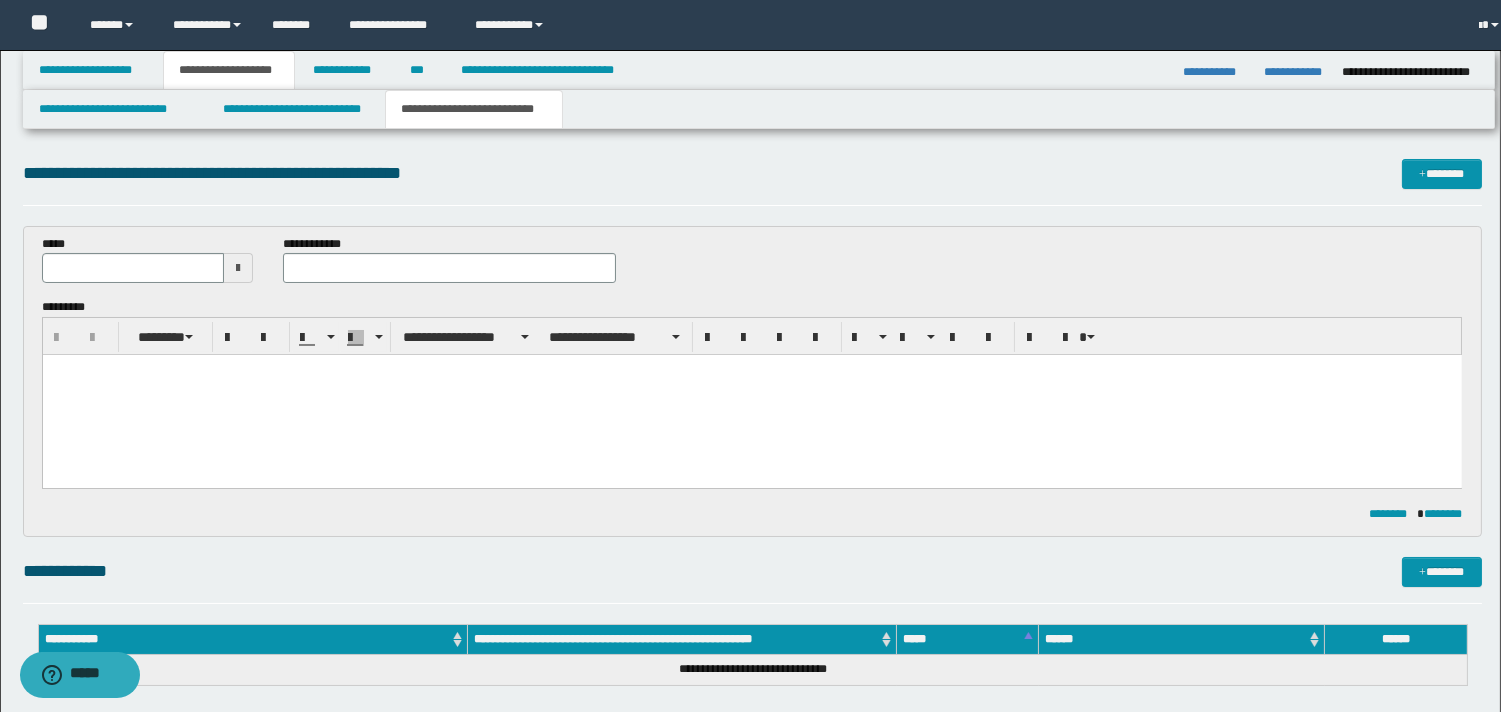 scroll, scrollTop: 0, scrollLeft: 0, axis: both 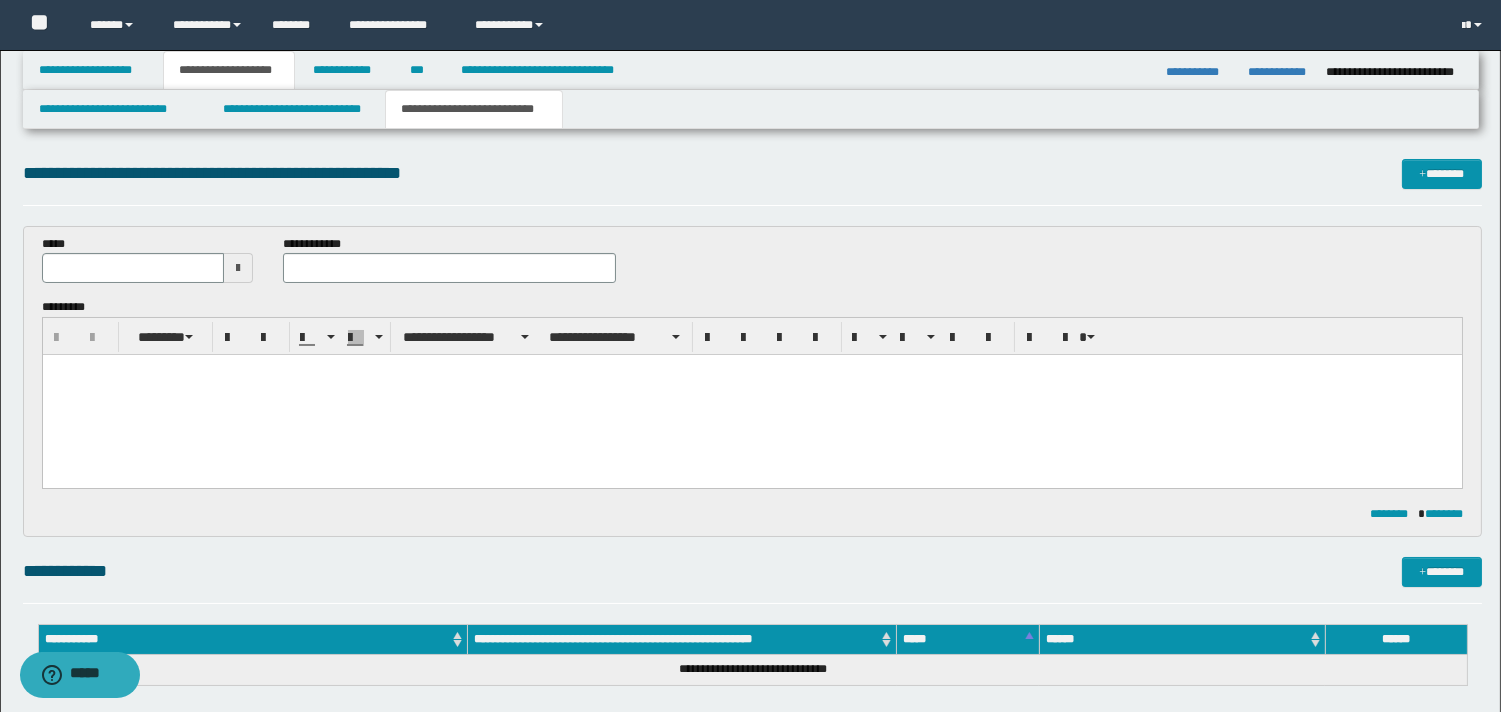 click at bounding box center [238, 268] 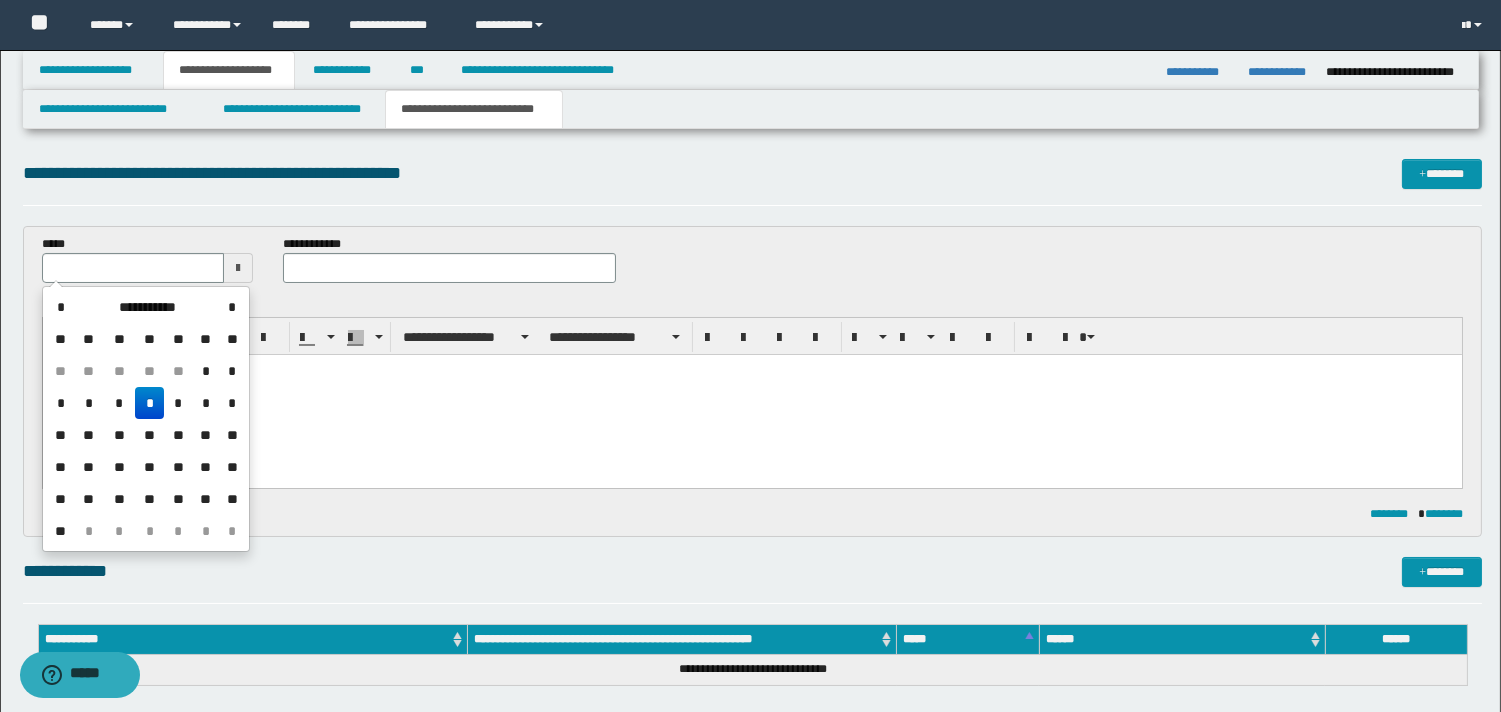 drag, startPoint x: 152, startPoint y: 401, endPoint x: 159, endPoint y: 5, distance: 396.06186 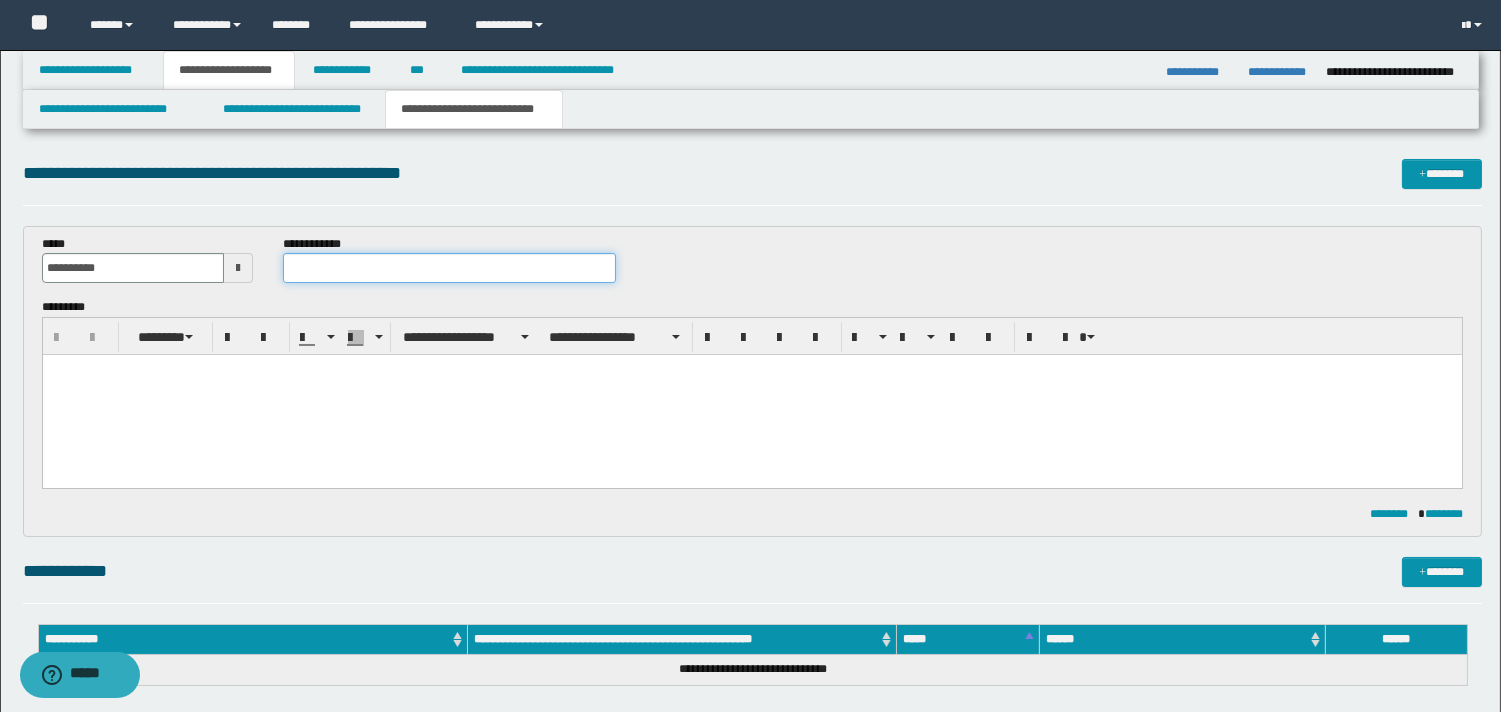 drag, startPoint x: 332, startPoint y: 274, endPoint x: 376, endPoint y: 278, distance: 44.181442 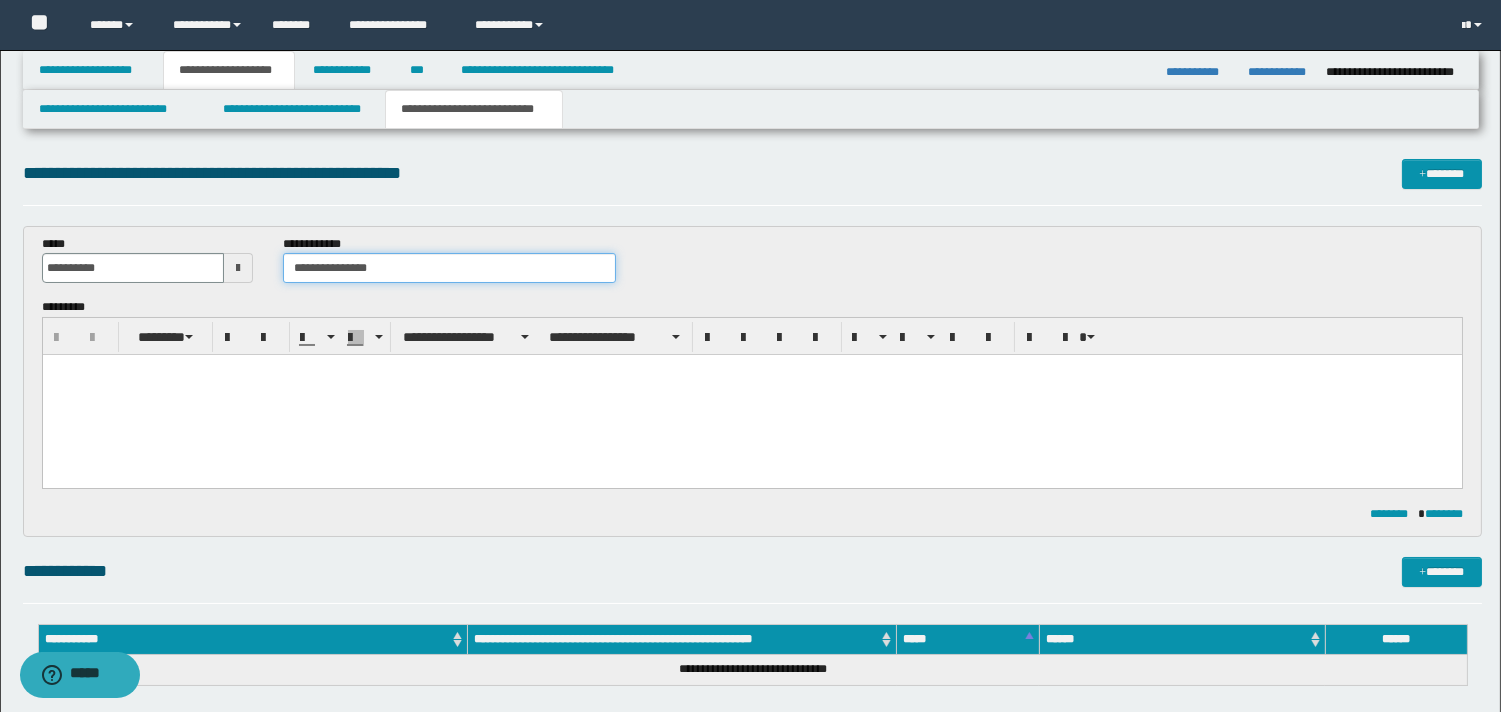 type on "**********" 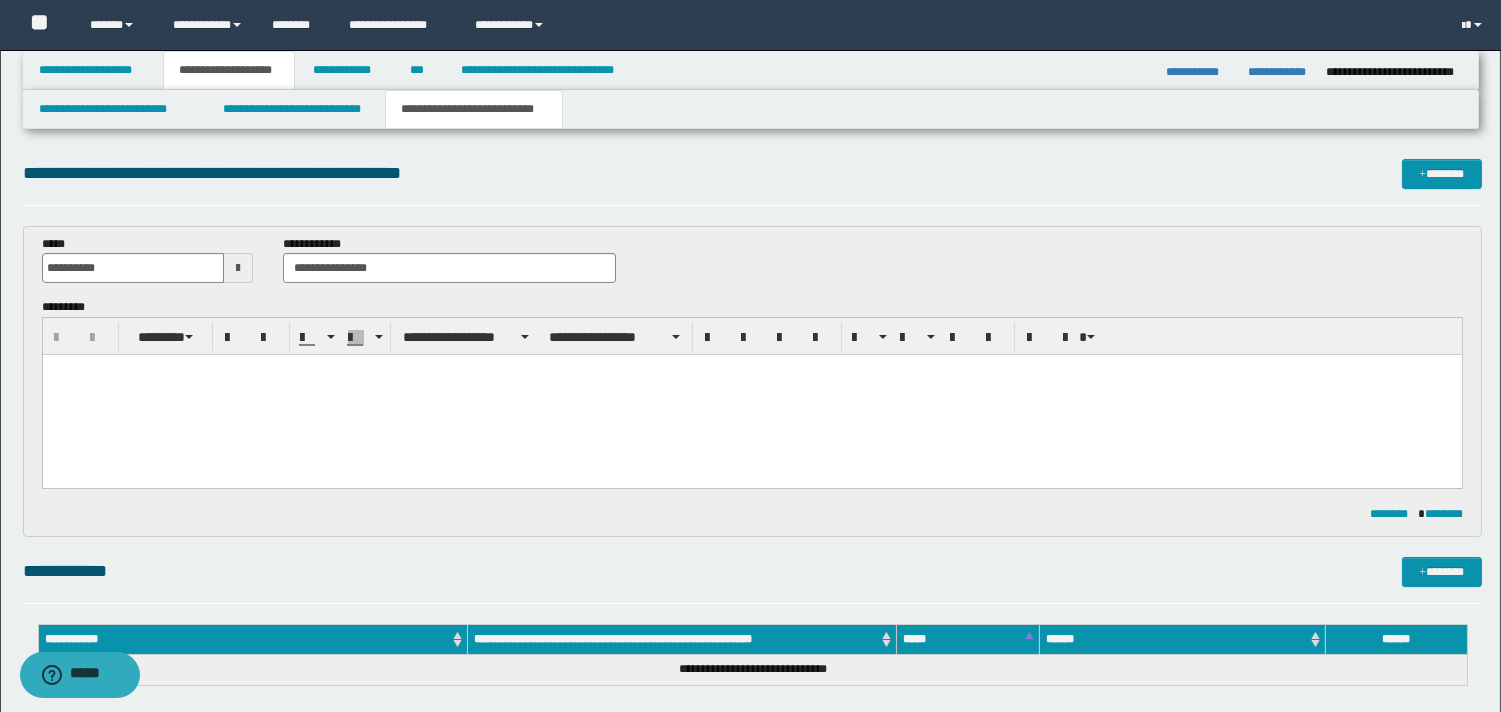 click at bounding box center (751, 395) 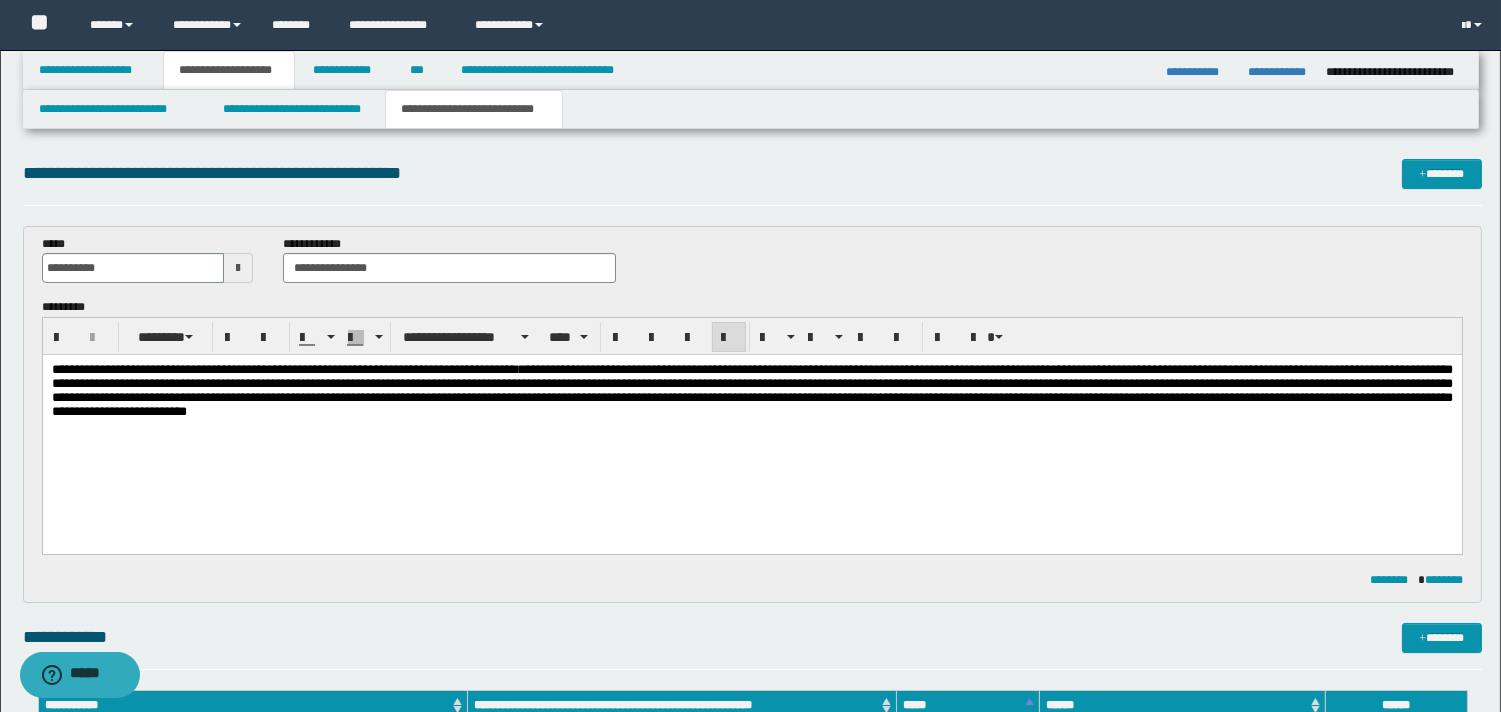 click on "**********" at bounding box center (329, 369) 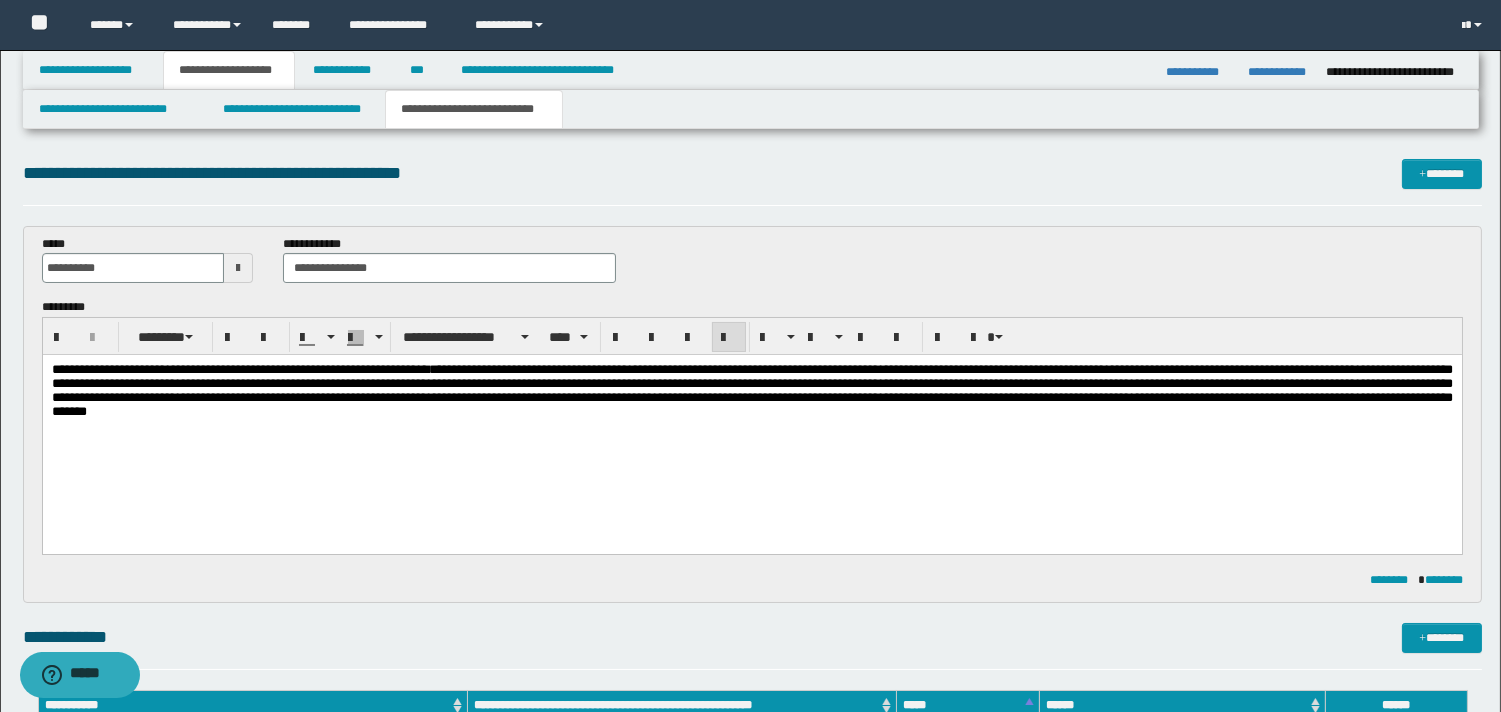 click on "**********" at bounding box center (751, 390) 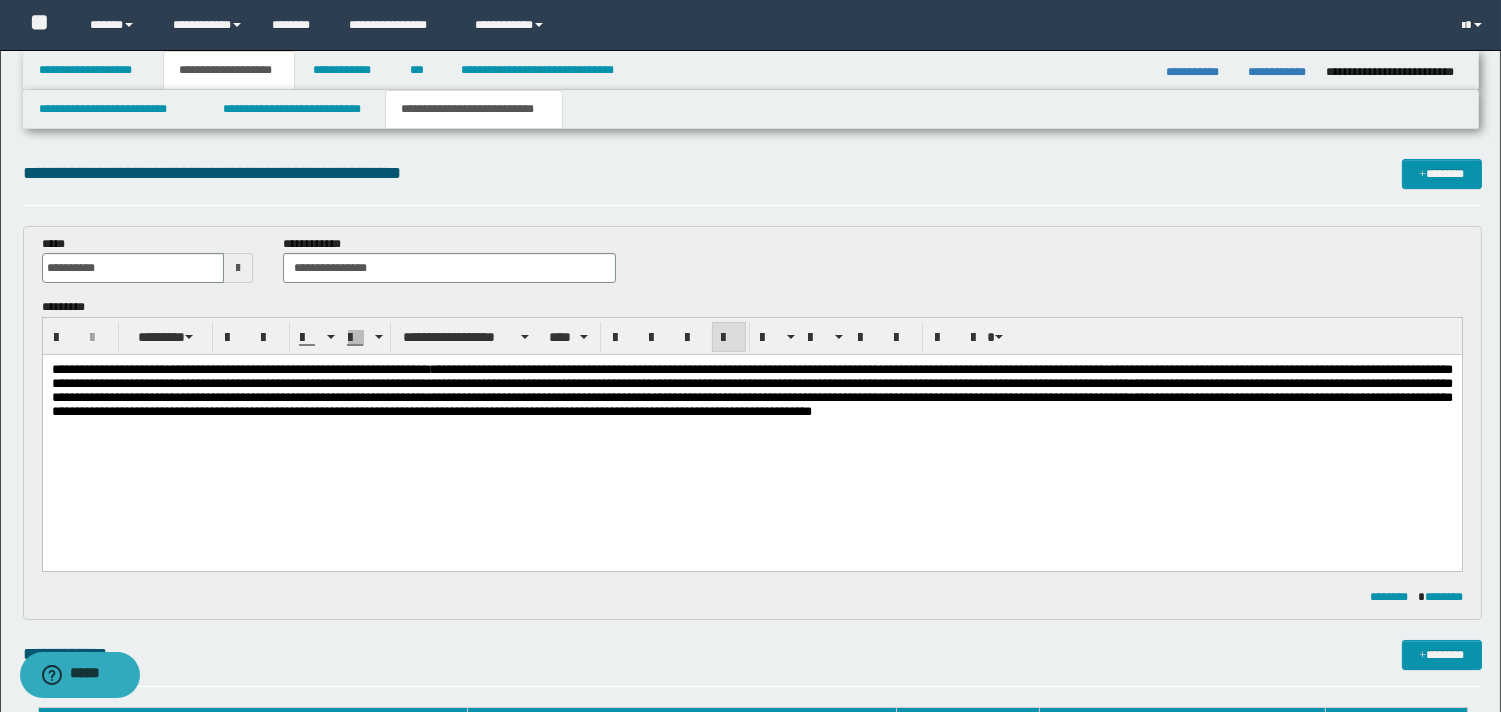 click on "**********" at bounding box center [751, 390] 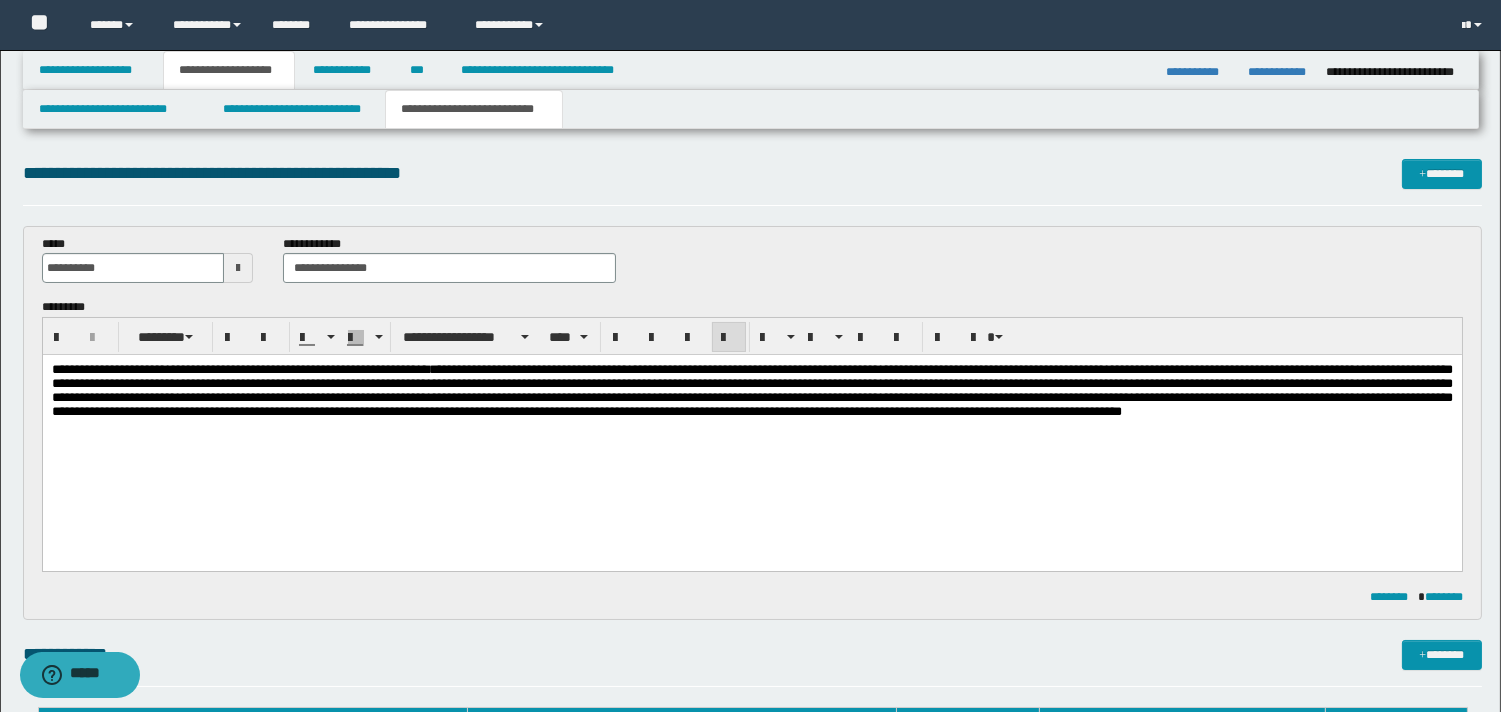 click on "**********" at bounding box center (751, 390) 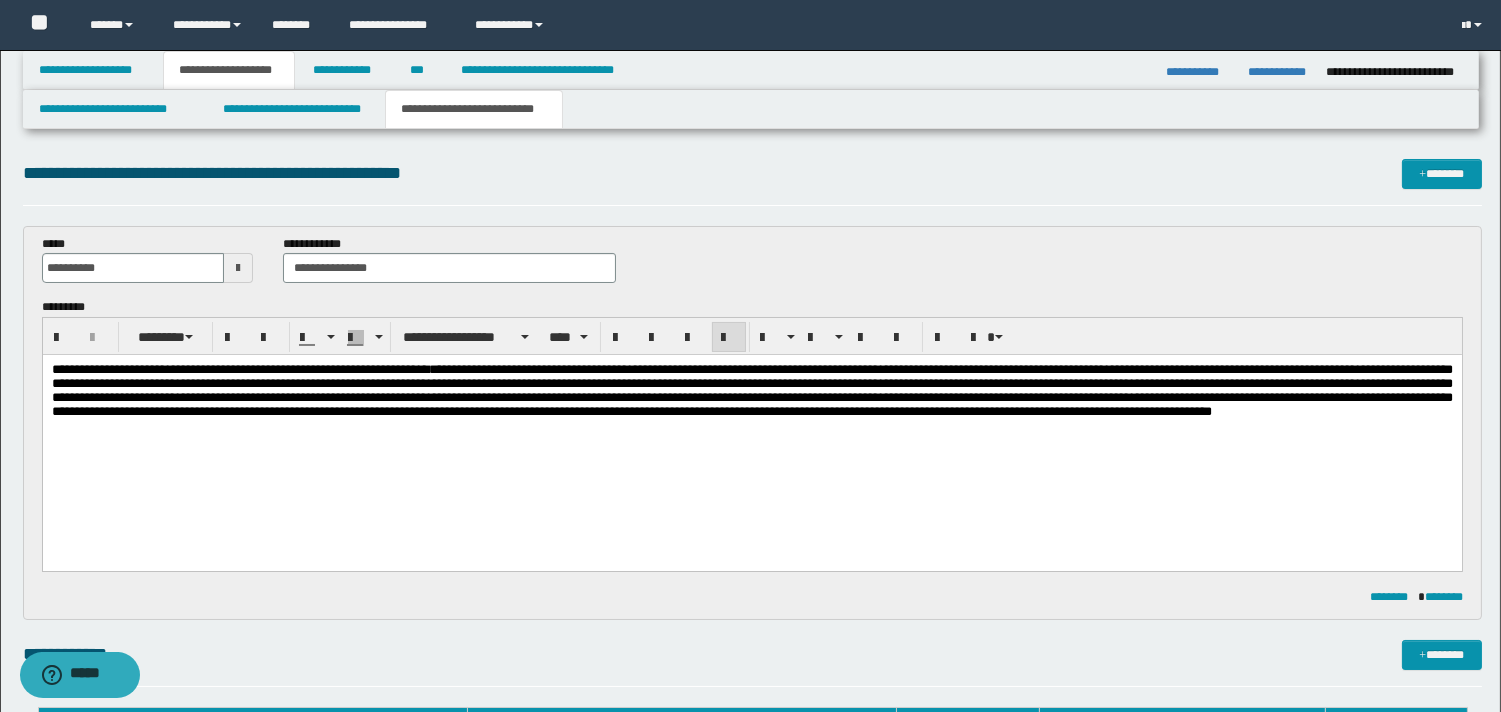 click on "**********" at bounding box center (751, 390) 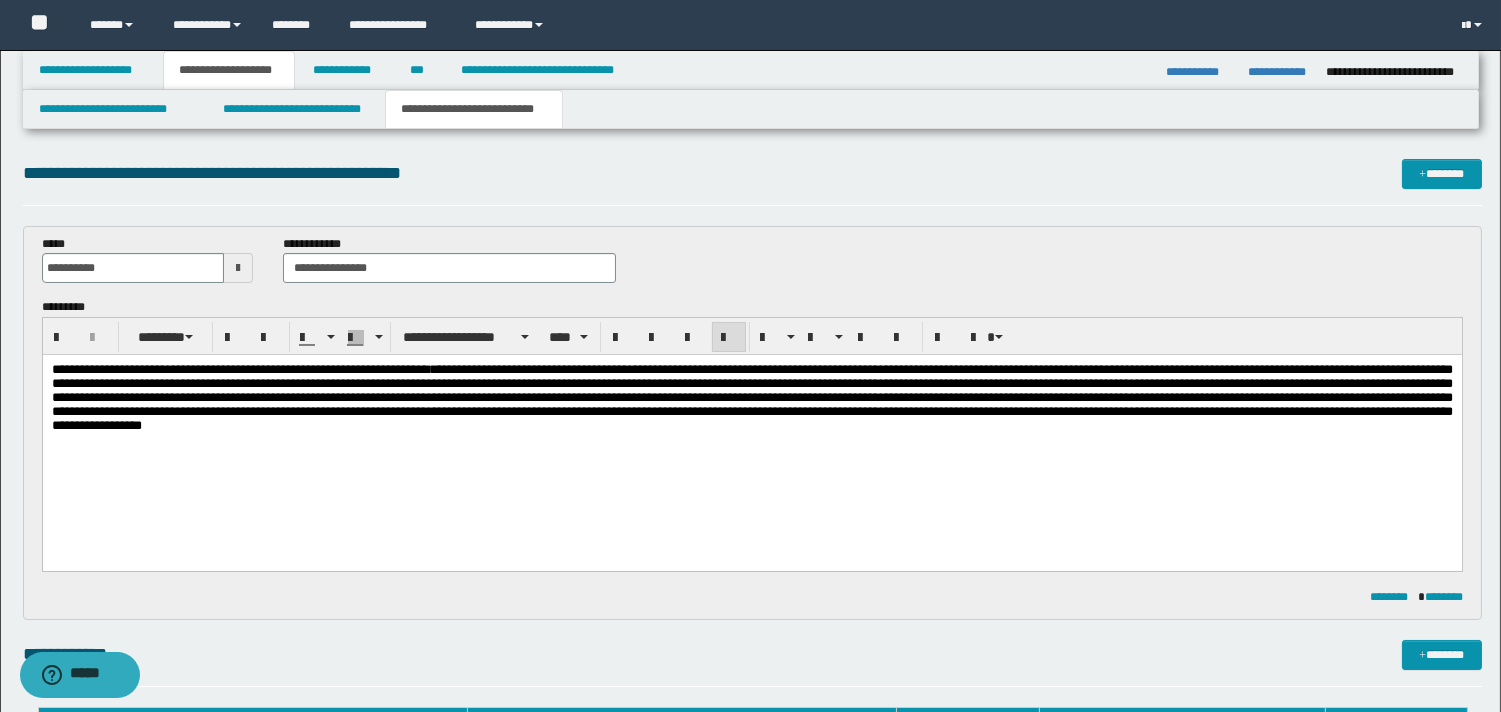 click at bounding box center [751, 397] 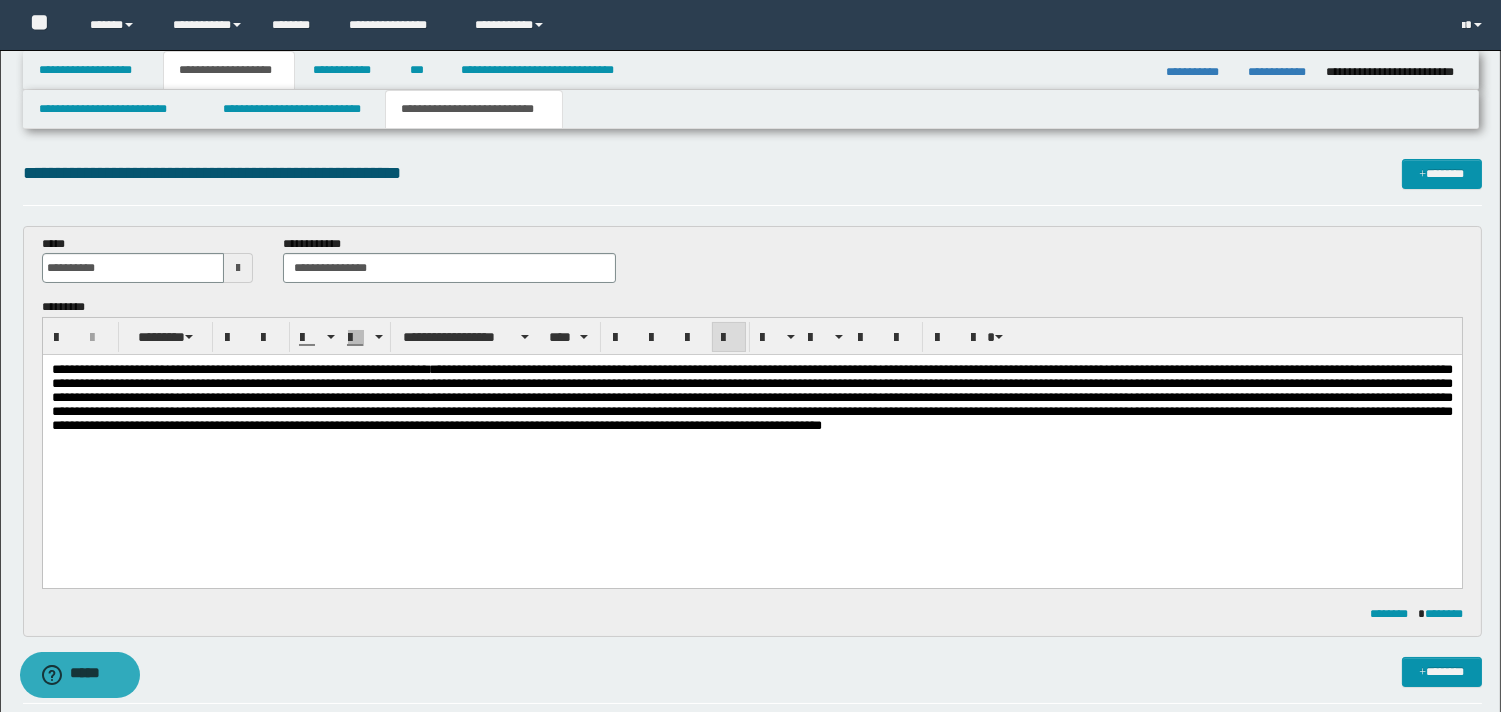 click at bounding box center [751, 397] 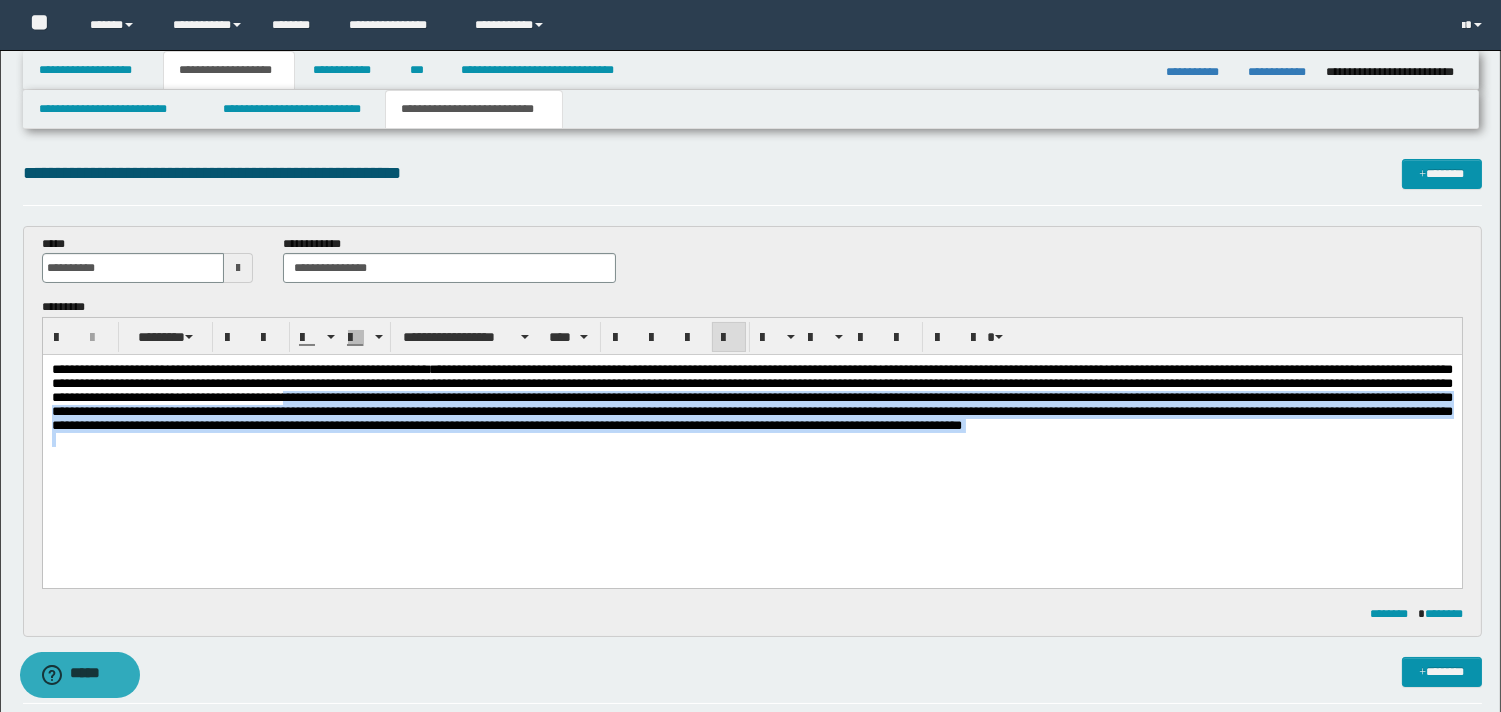 drag, startPoint x: 844, startPoint y: 400, endPoint x: 887, endPoint y: 500, distance: 108.85311 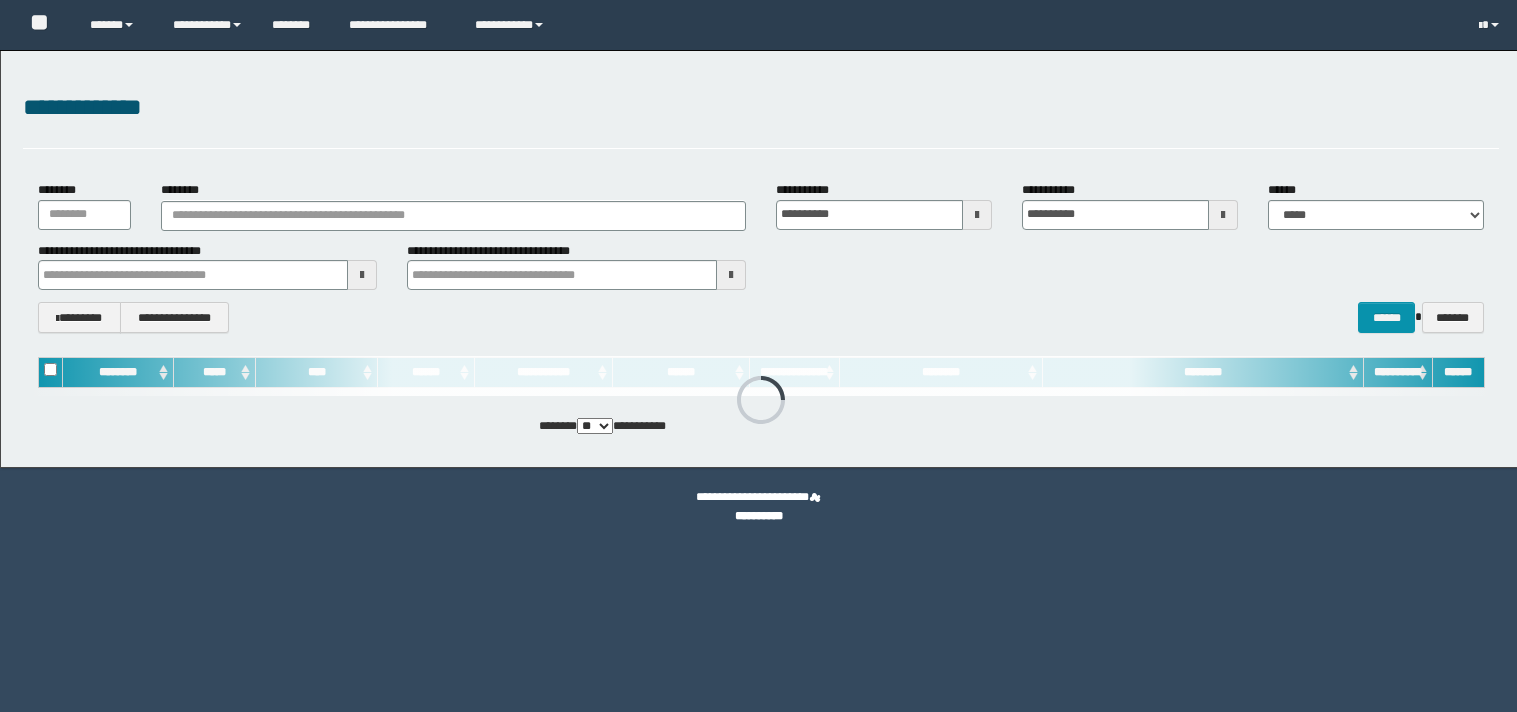scroll, scrollTop: 0, scrollLeft: 0, axis: both 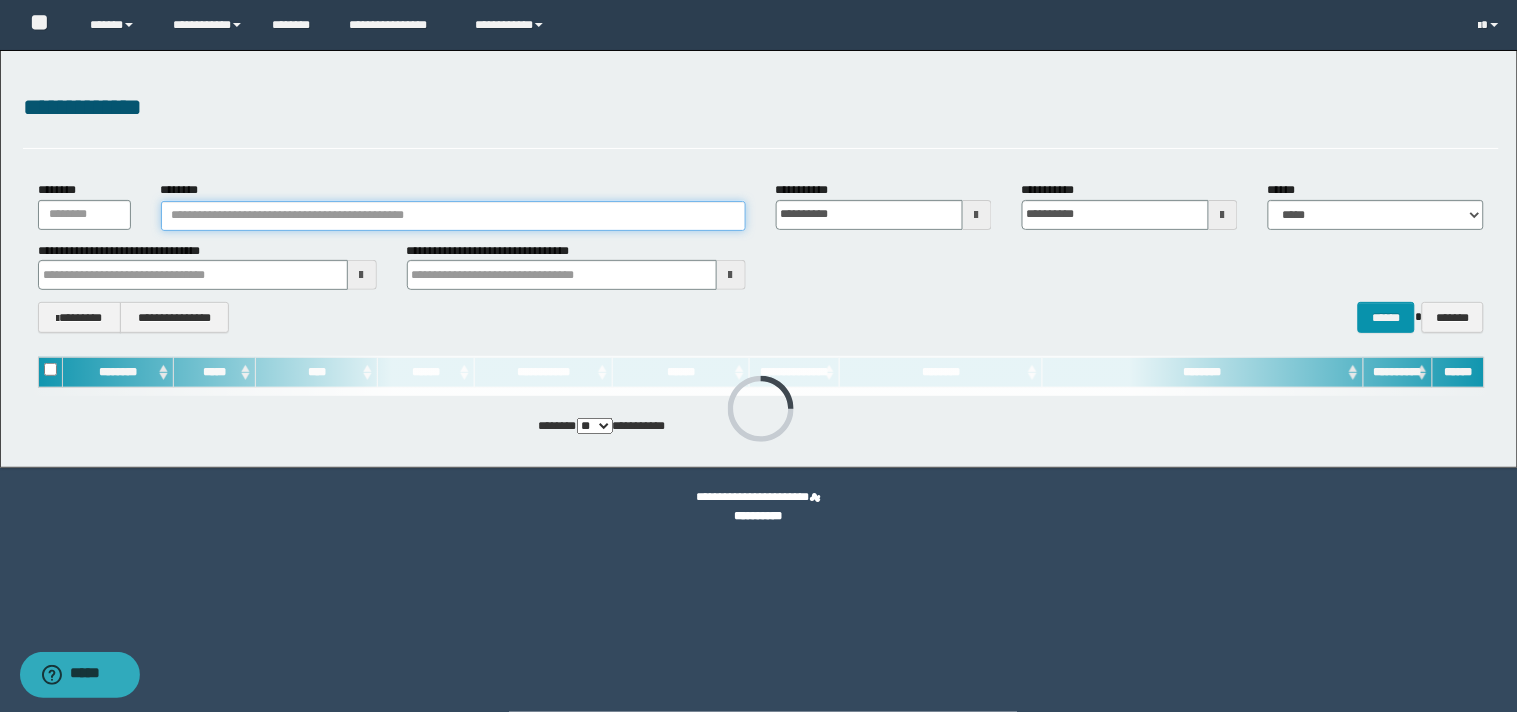 click on "********" at bounding box center [453, 216] 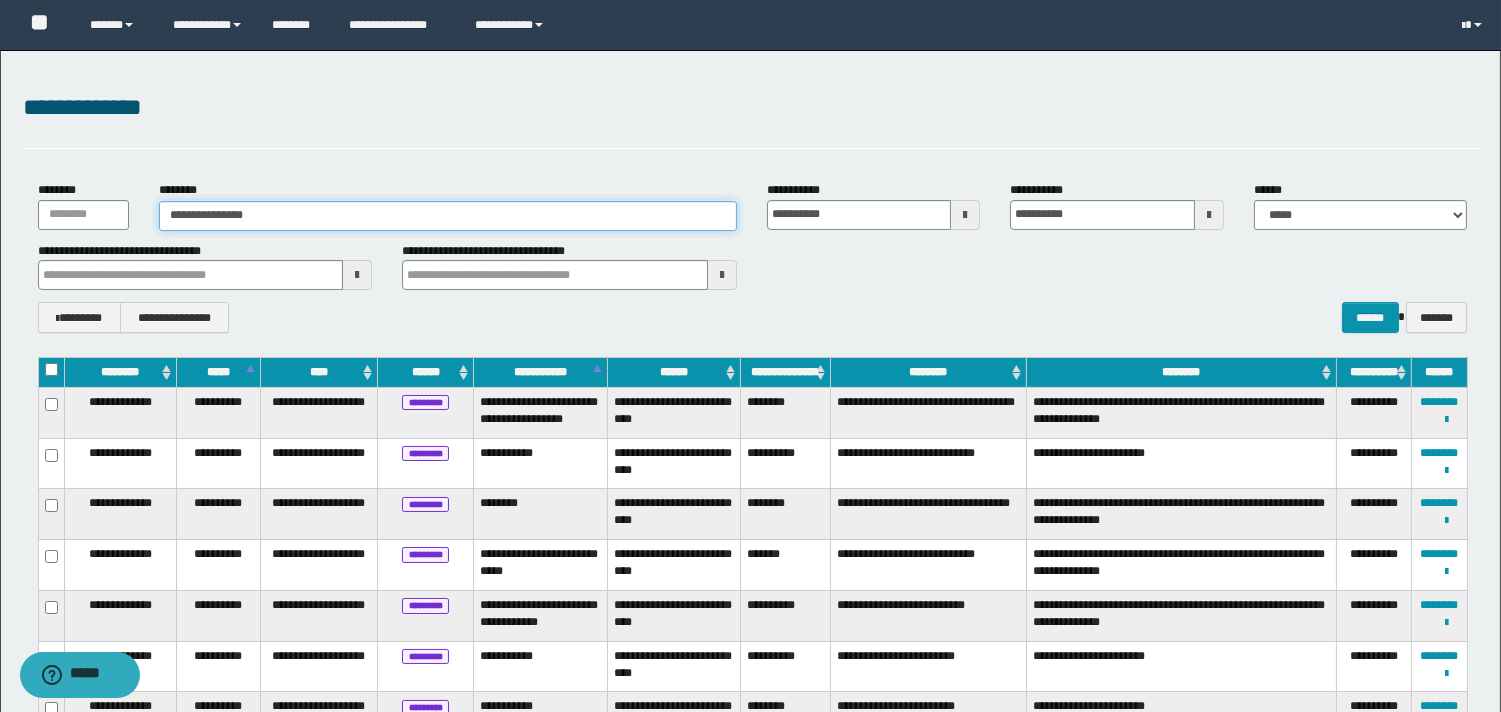 type on "**********" 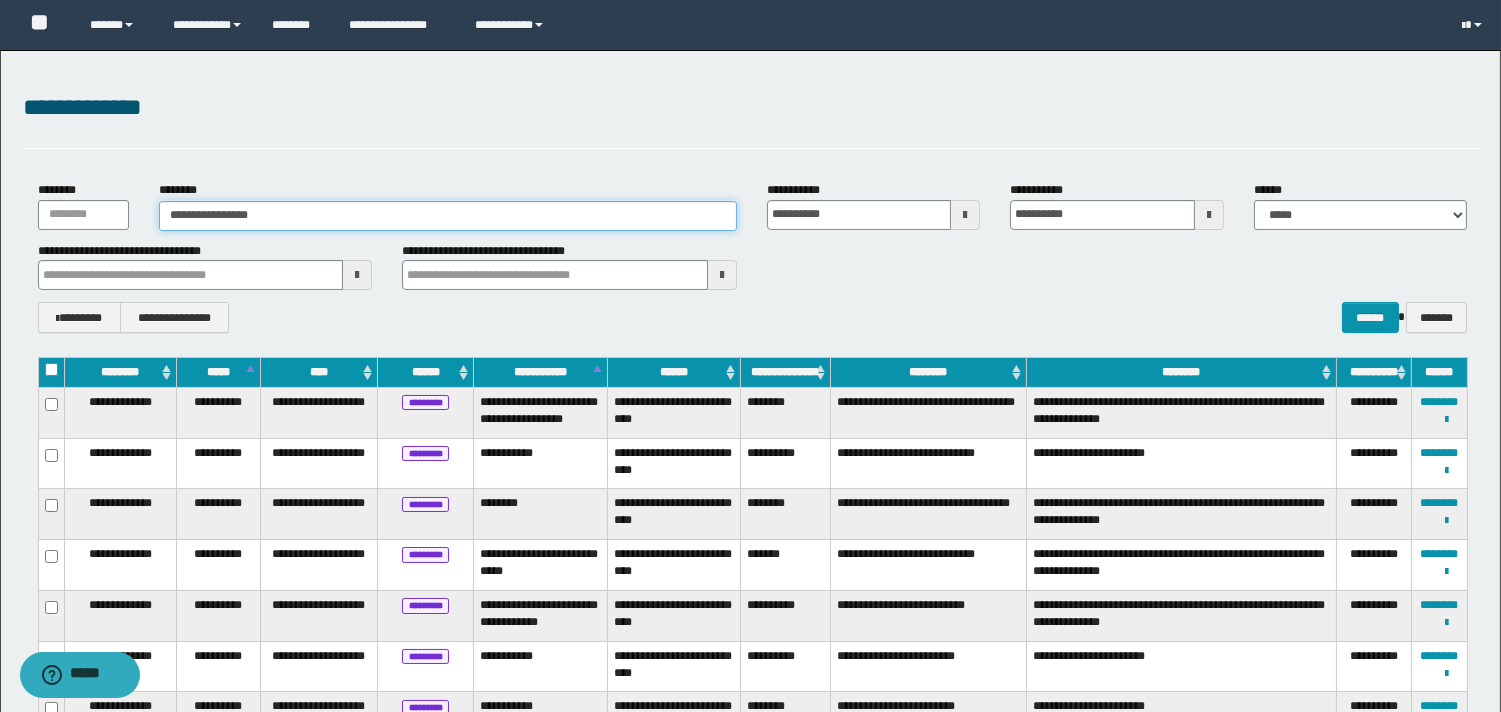 type on "**********" 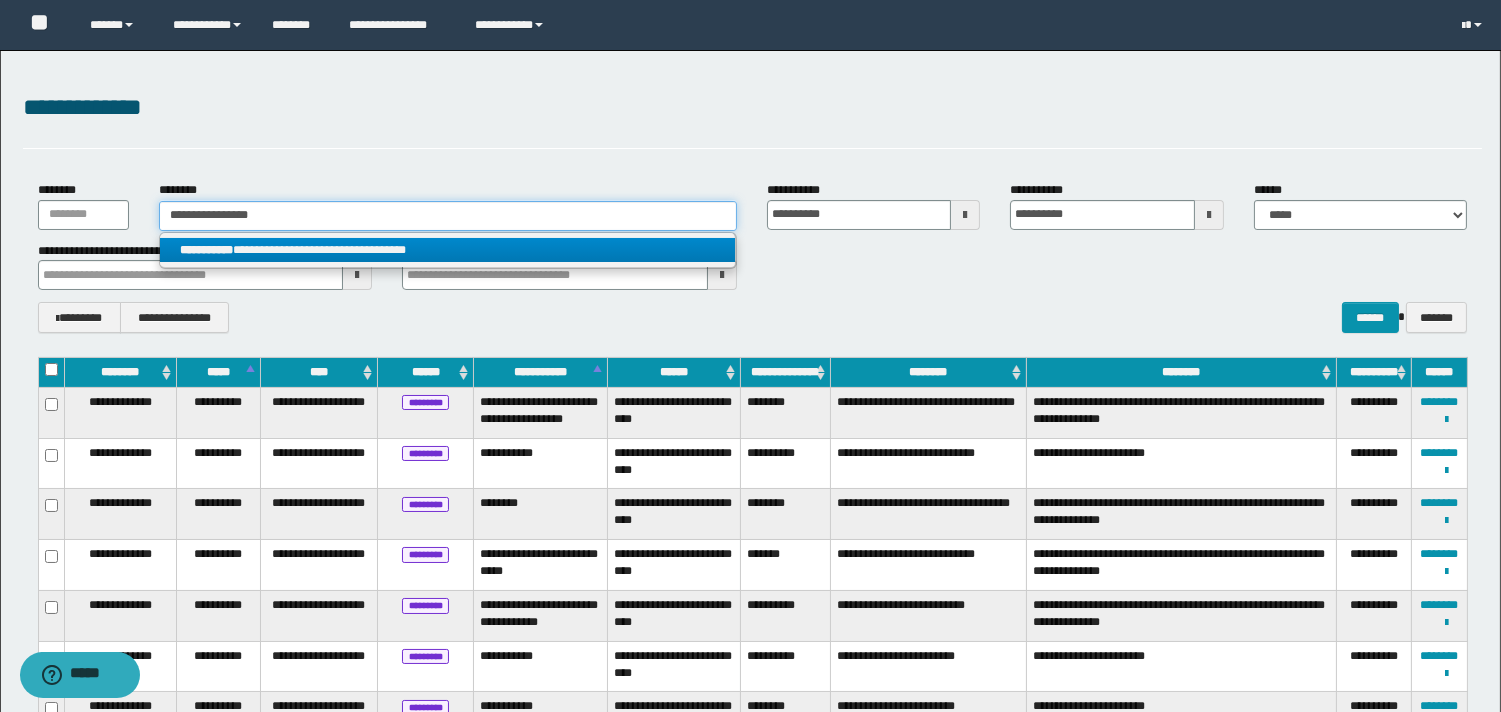 type on "**********" 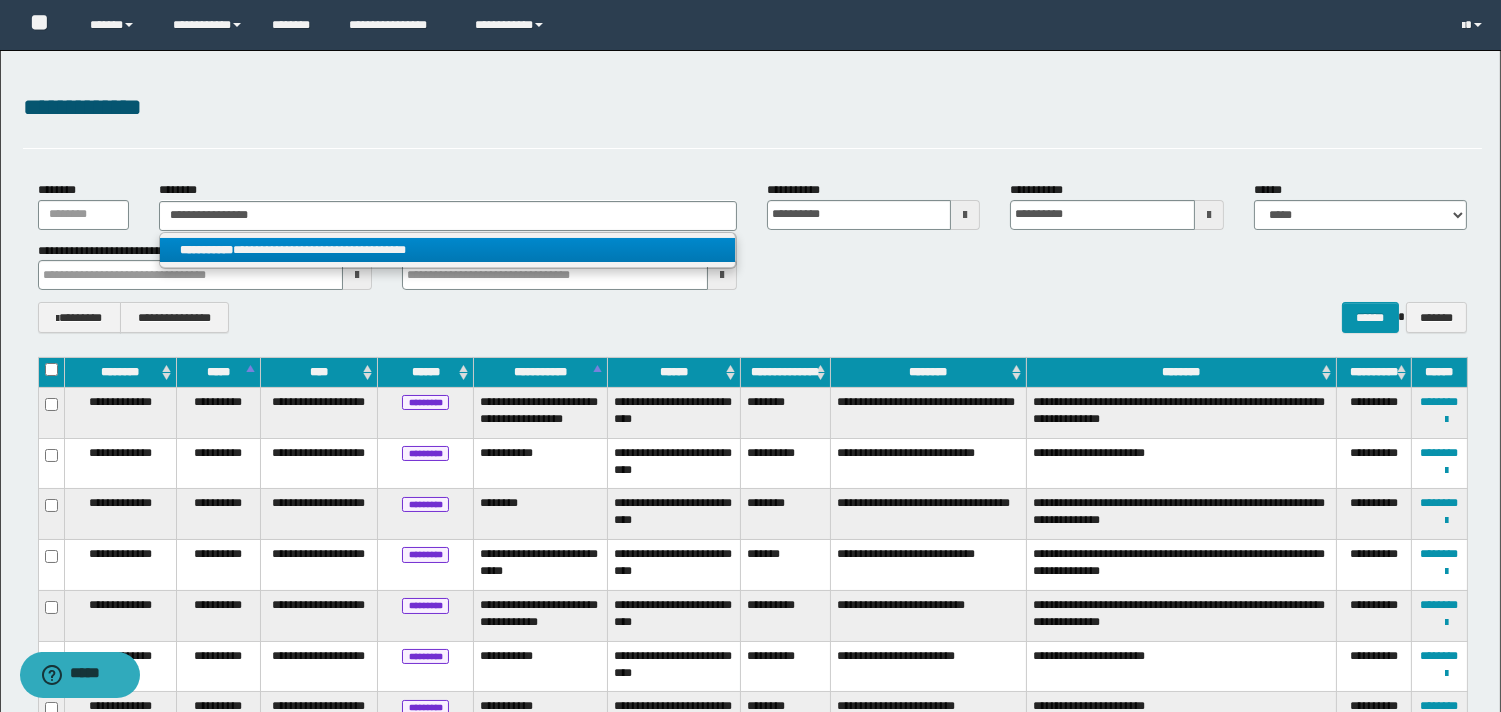 click on "**********" at bounding box center (448, 250) 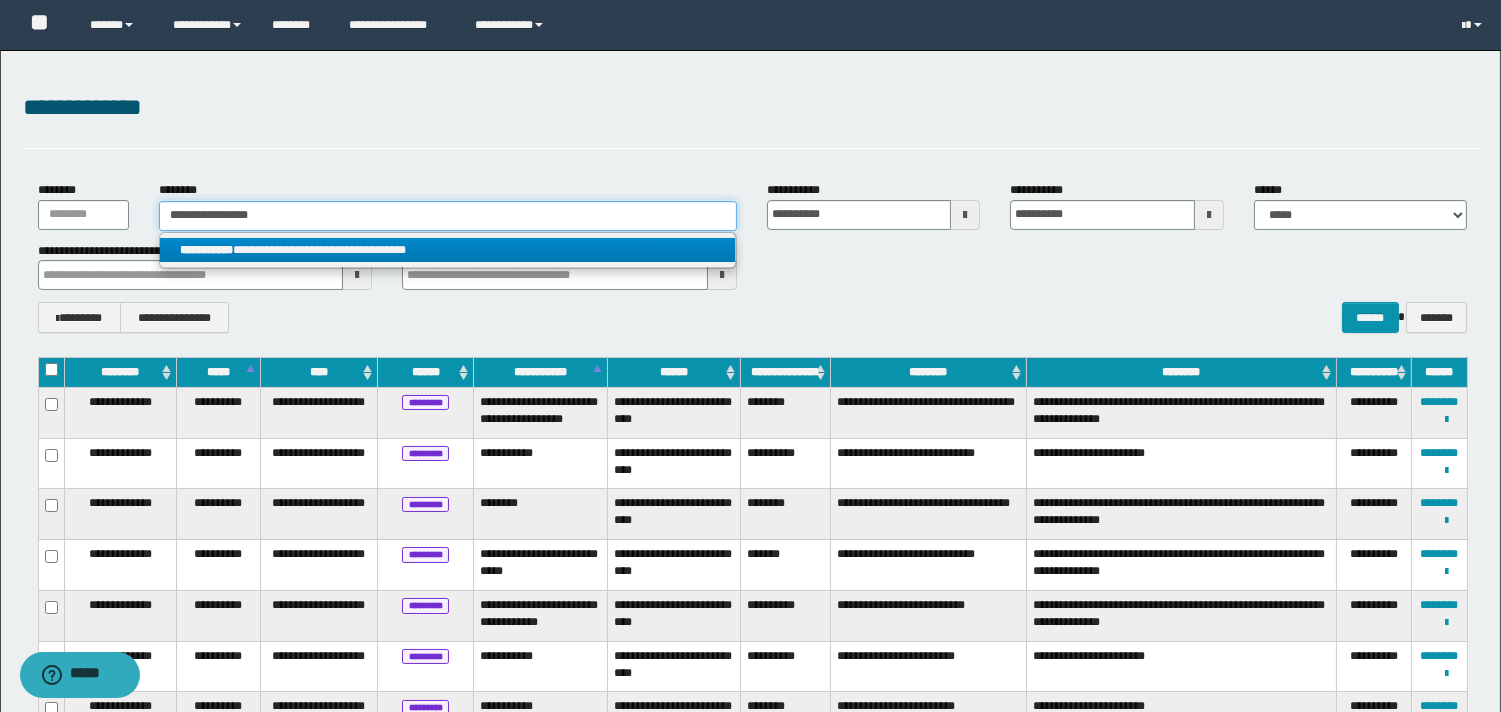type 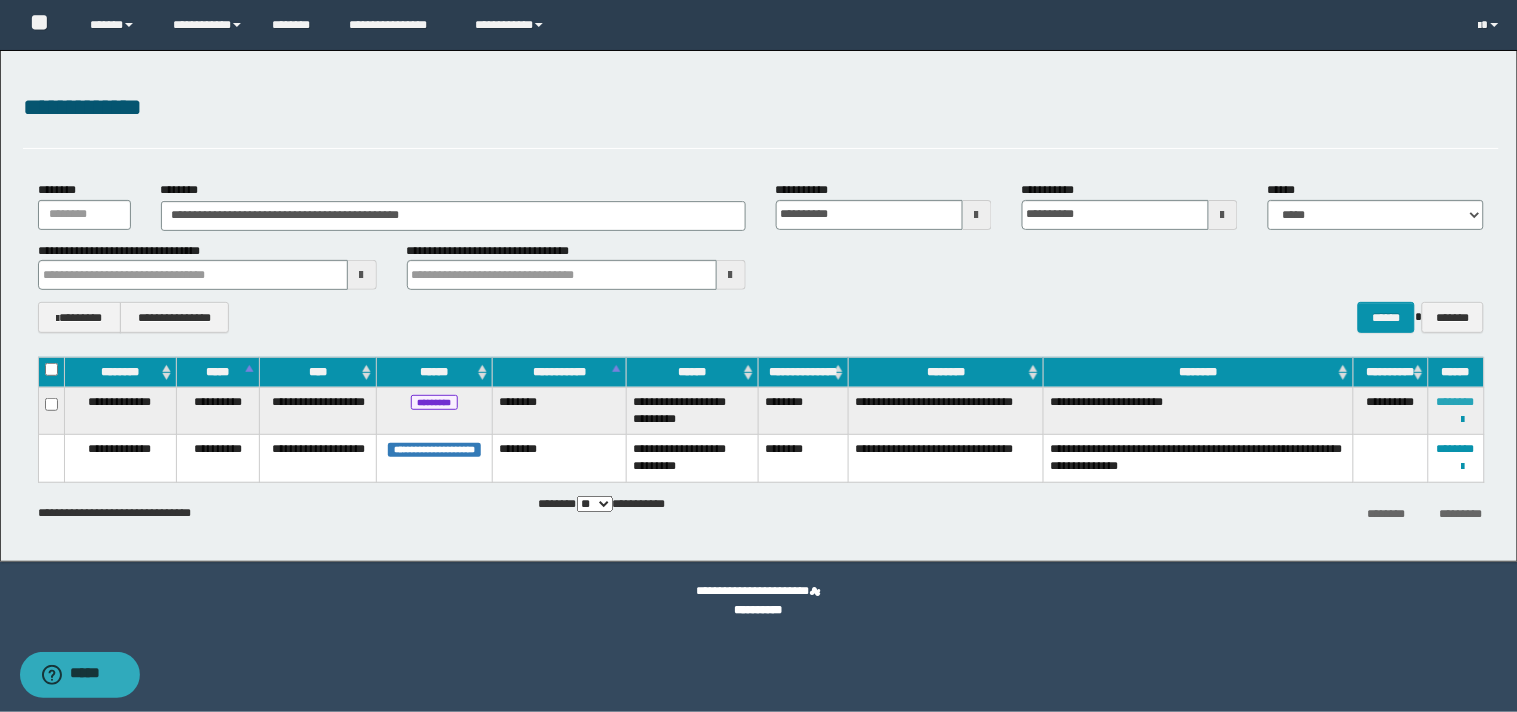 click on "********" at bounding box center (1456, 402) 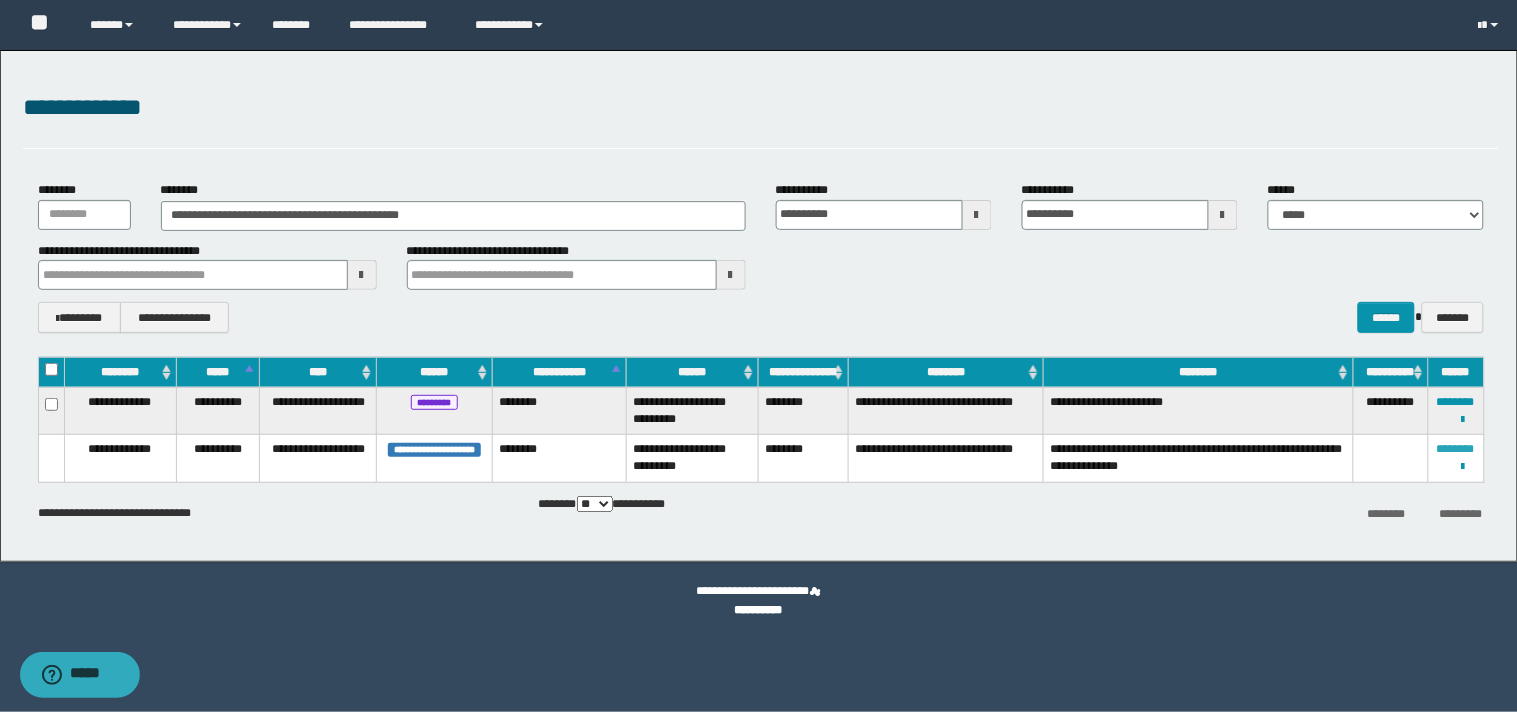 click on "********" at bounding box center [1456, 449] 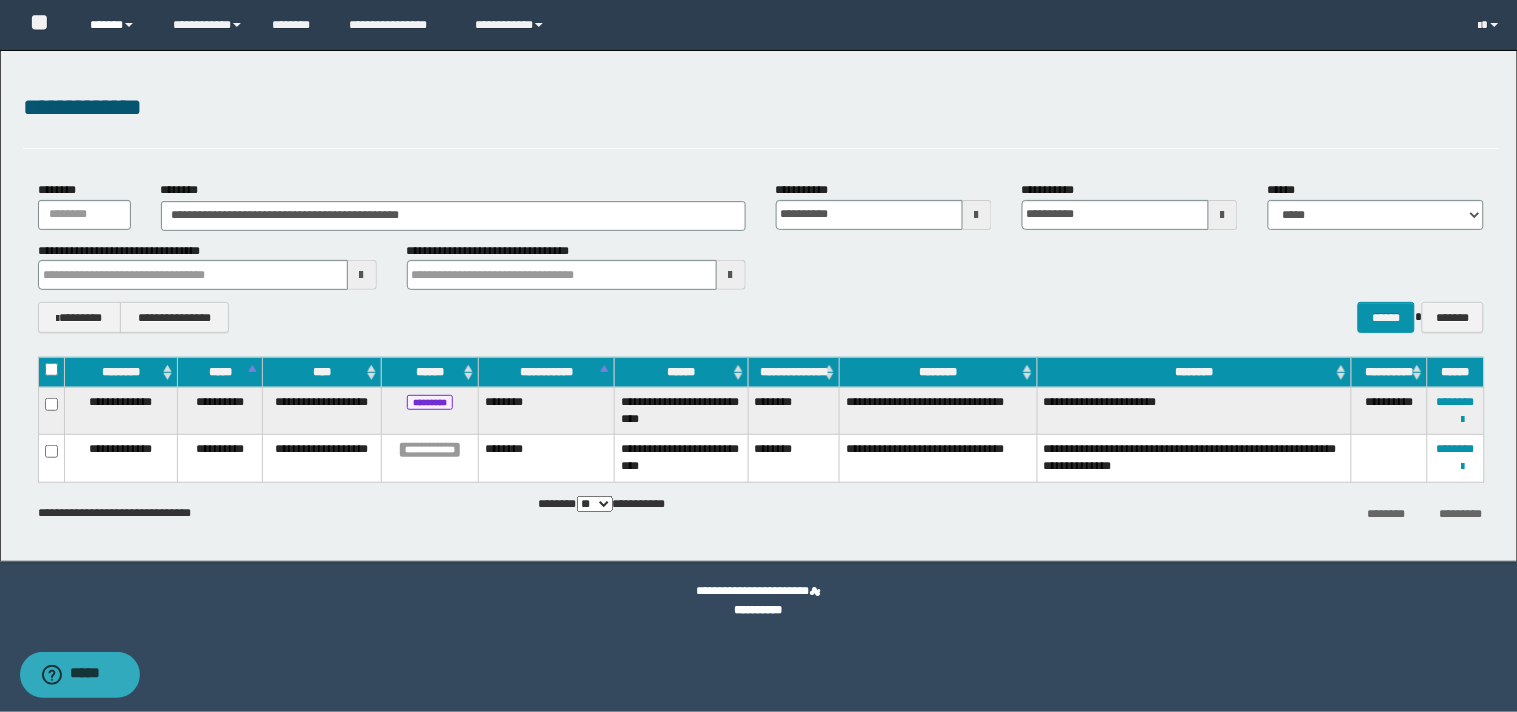 click on "******" at bounding box center [116, 25] 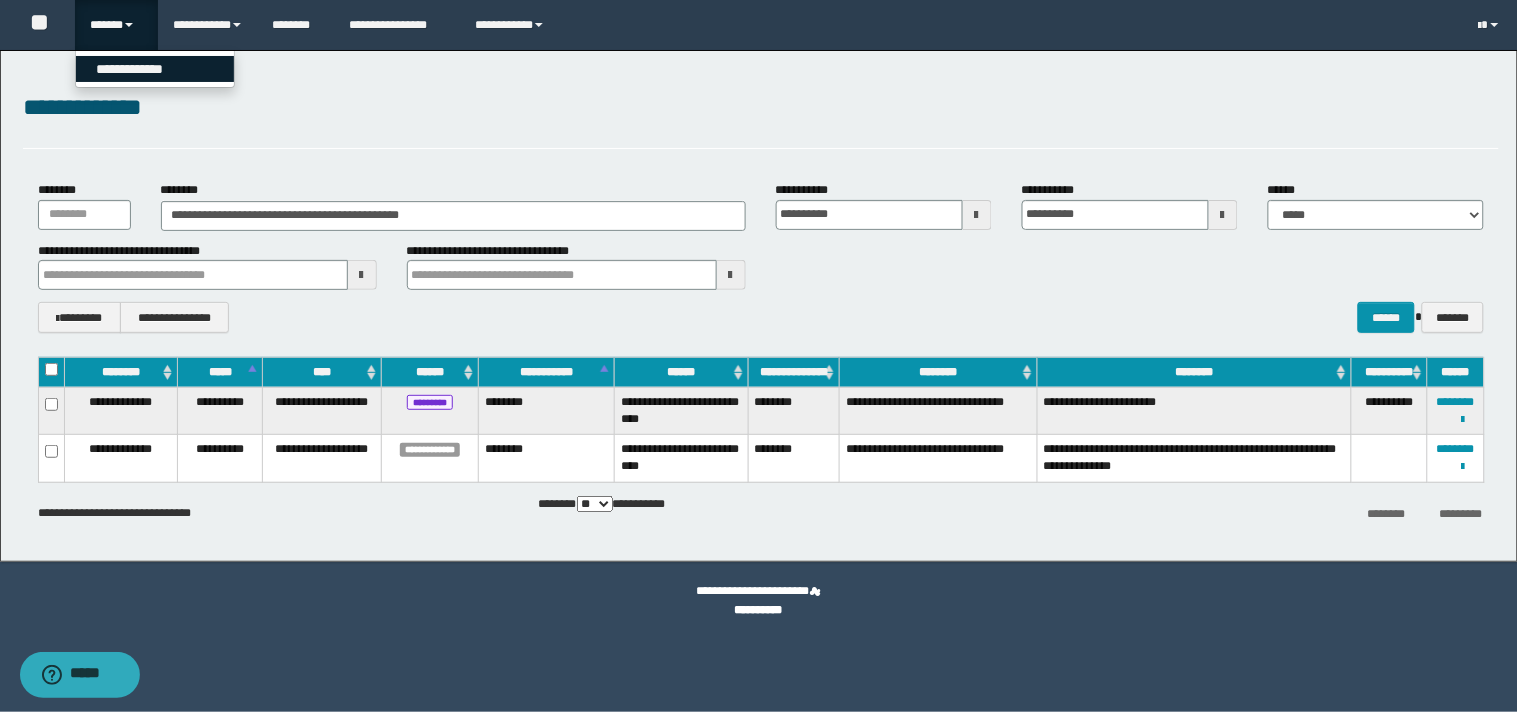 click on "**********" at bounding box center (155, 69) 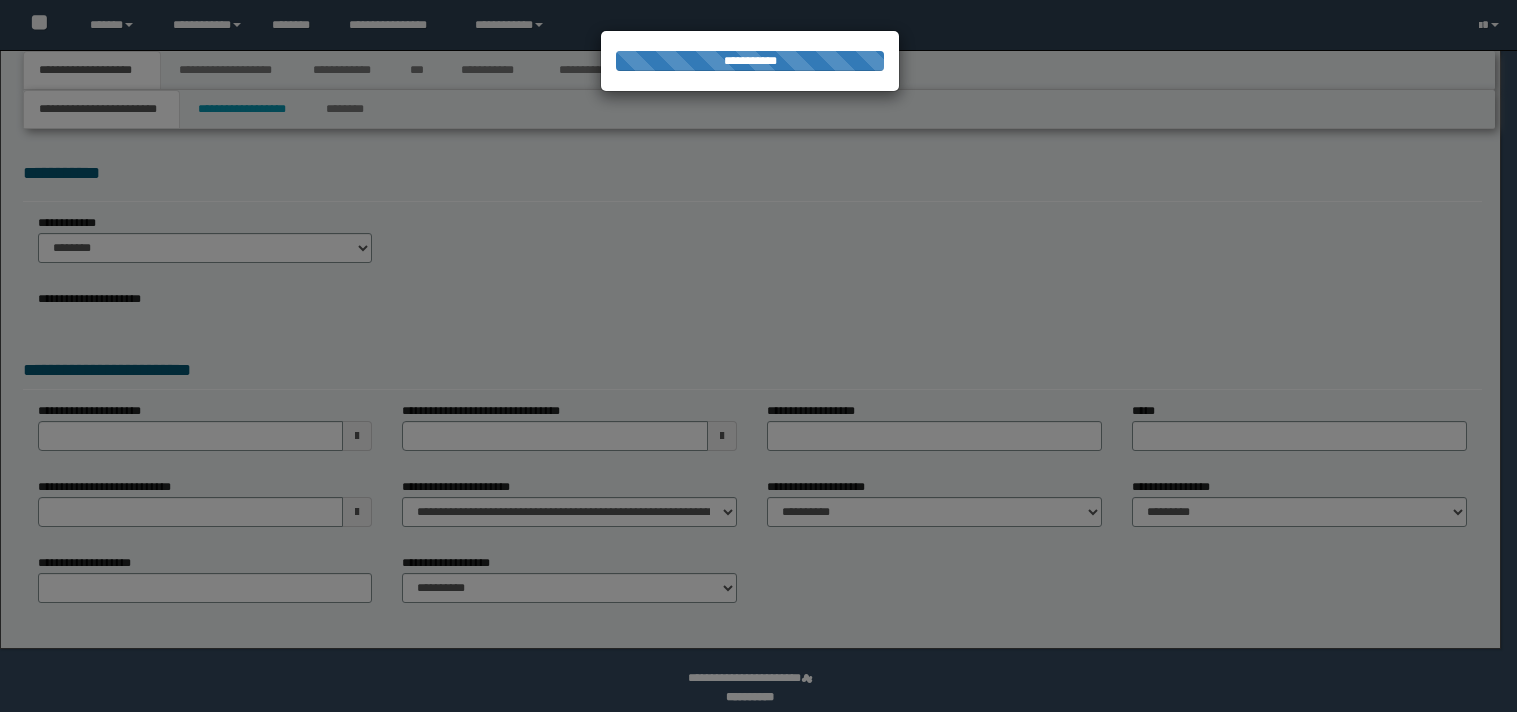 scroll, scrollTop: 0, scrollLeft: 0, axis: both 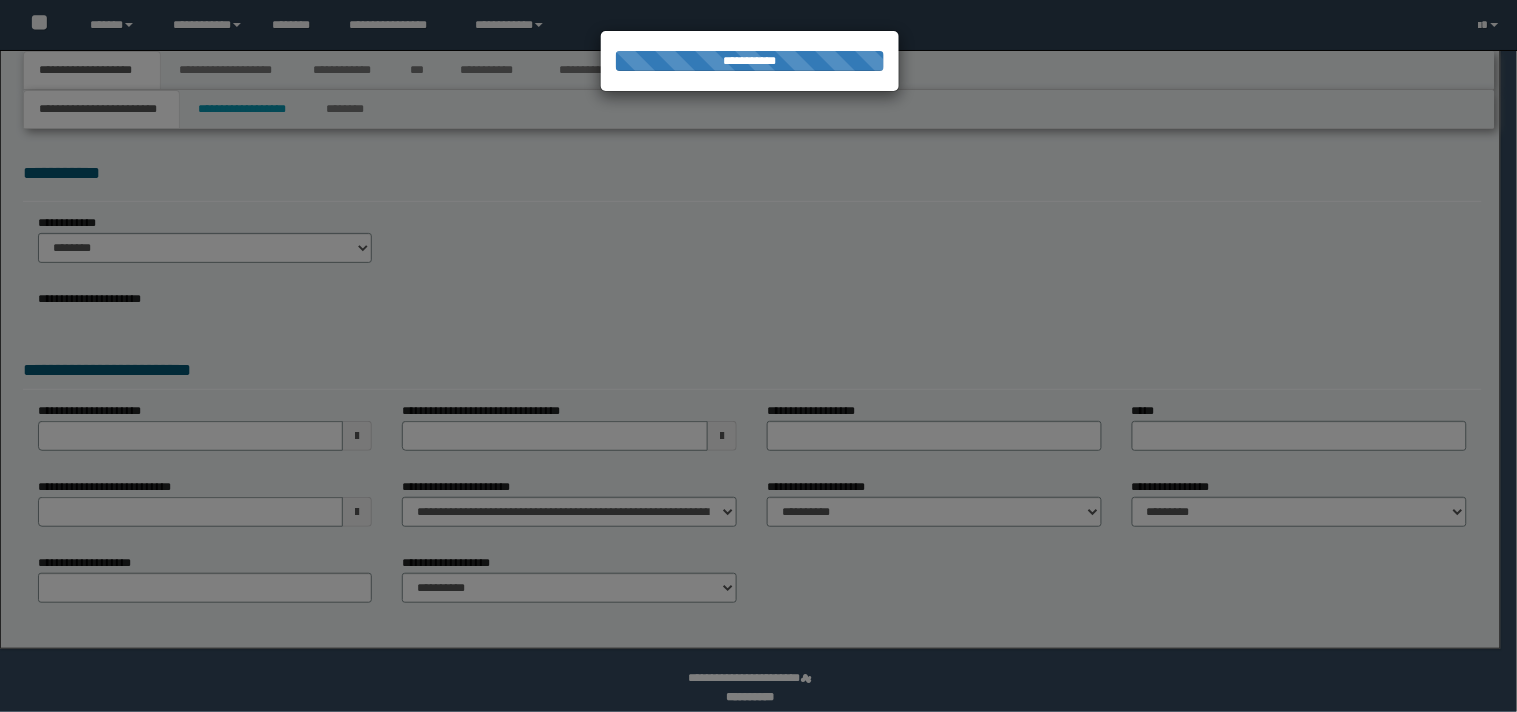 select on "*" 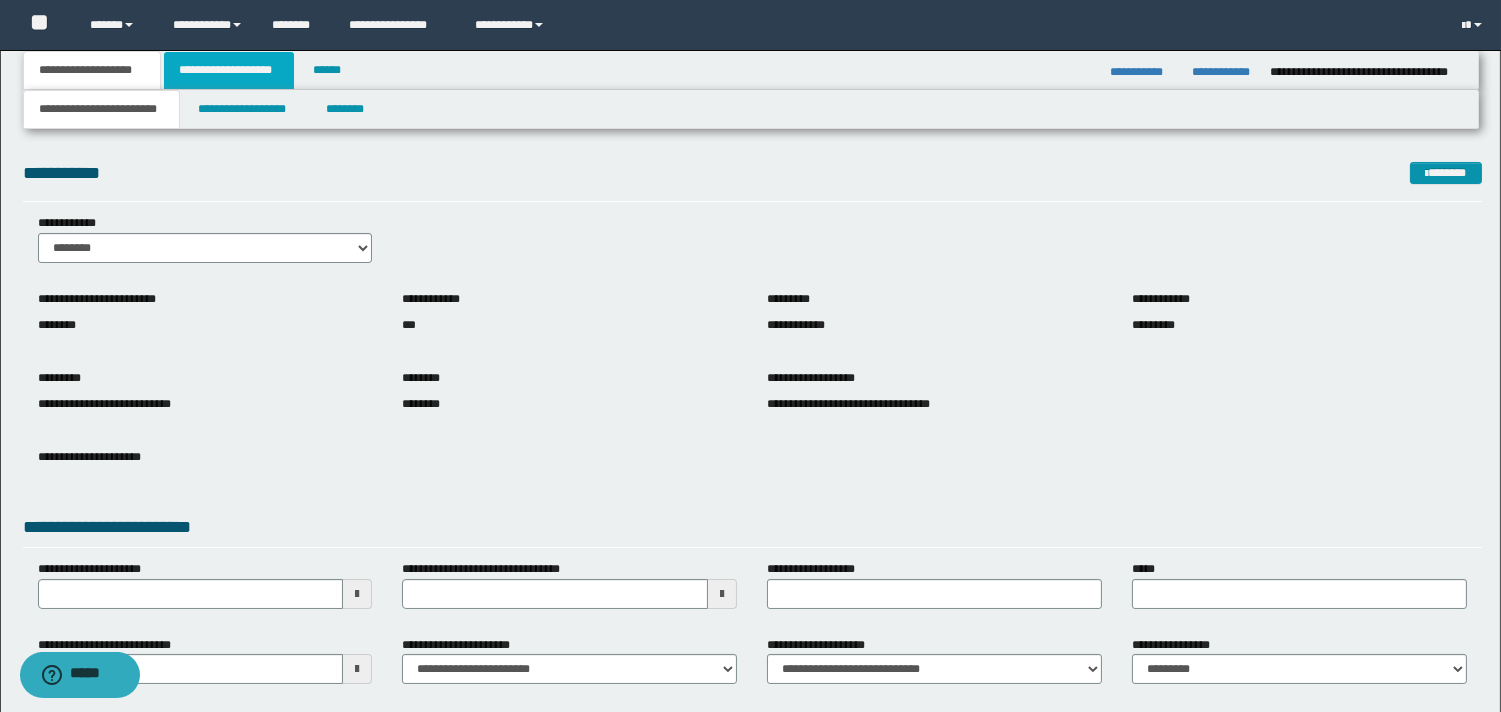 click on "**********" at bounding box center (229, 70) 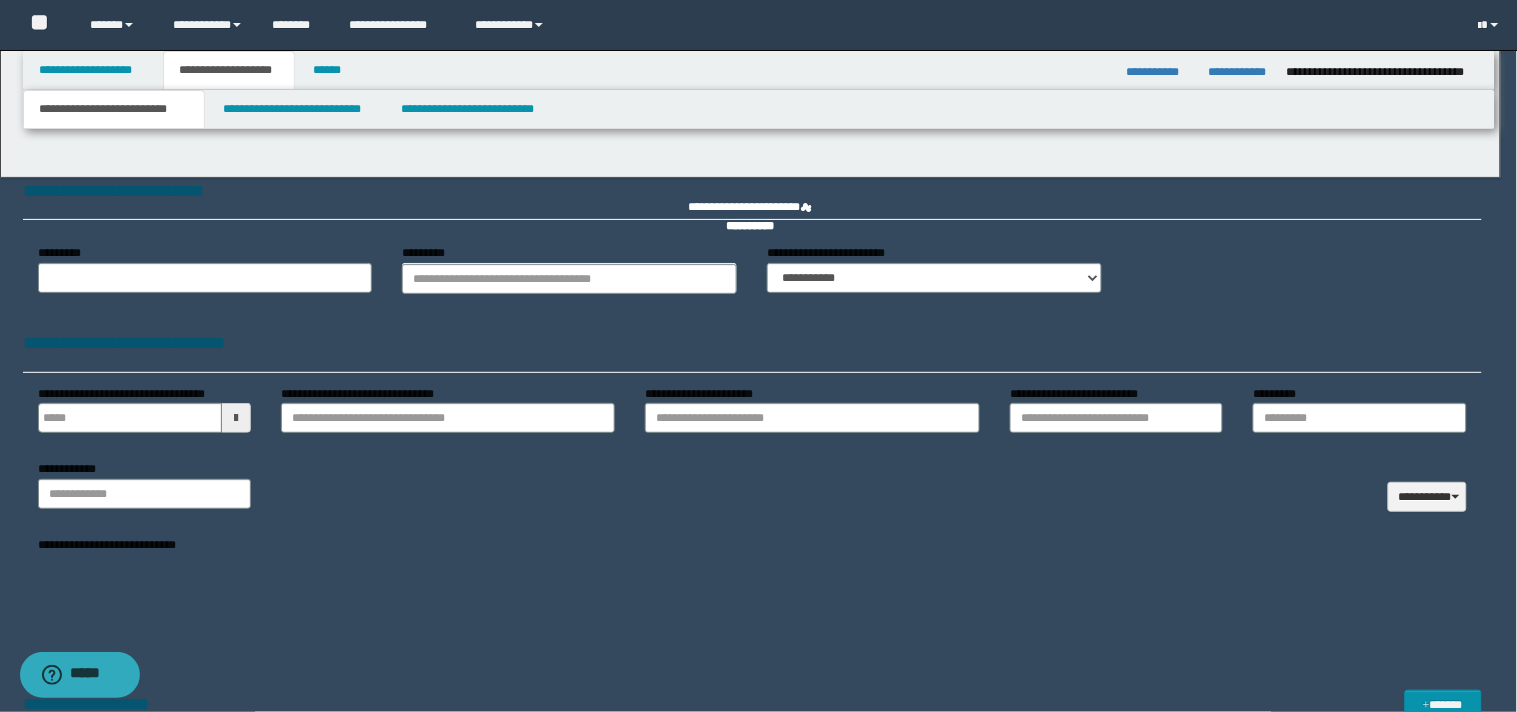 type 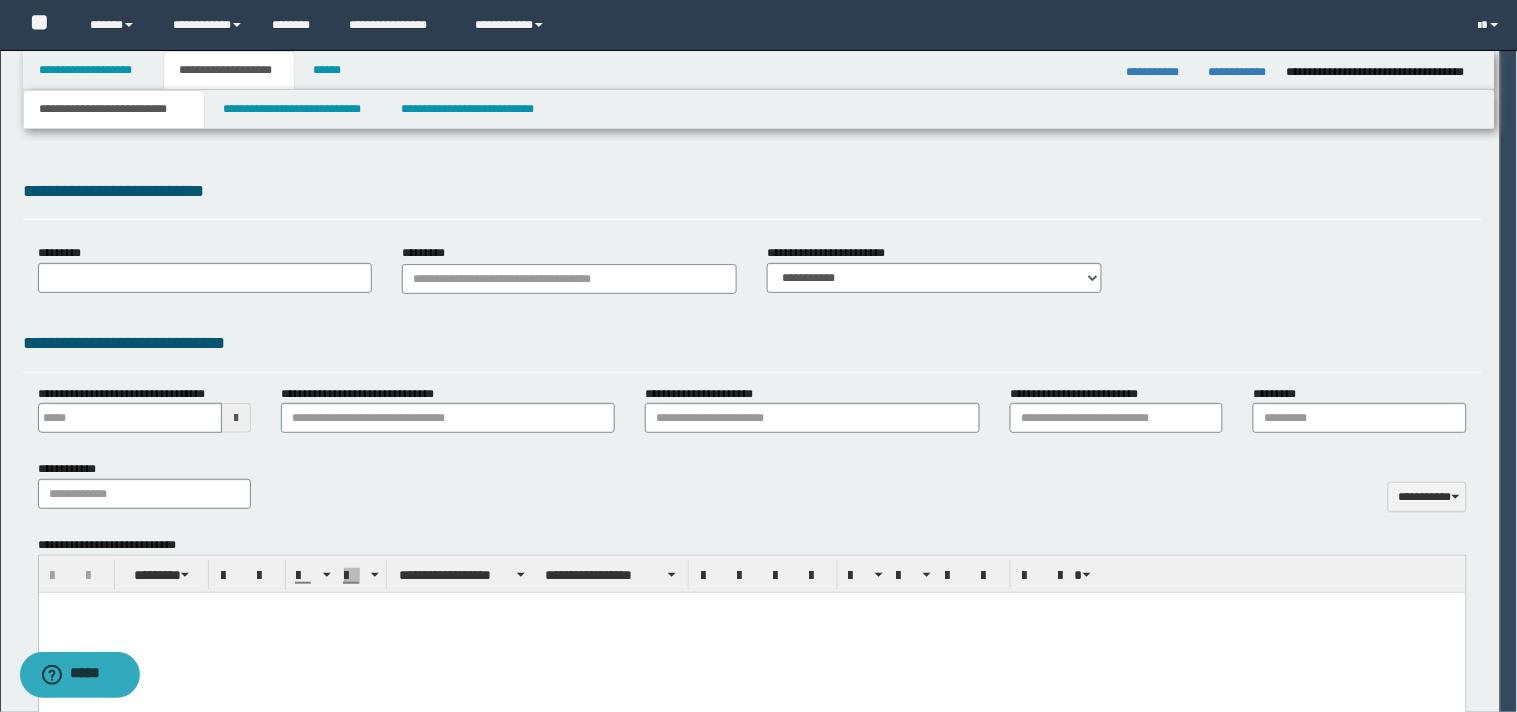 scroll, scrollTop: 0, scrollLeft: 0, axis: both 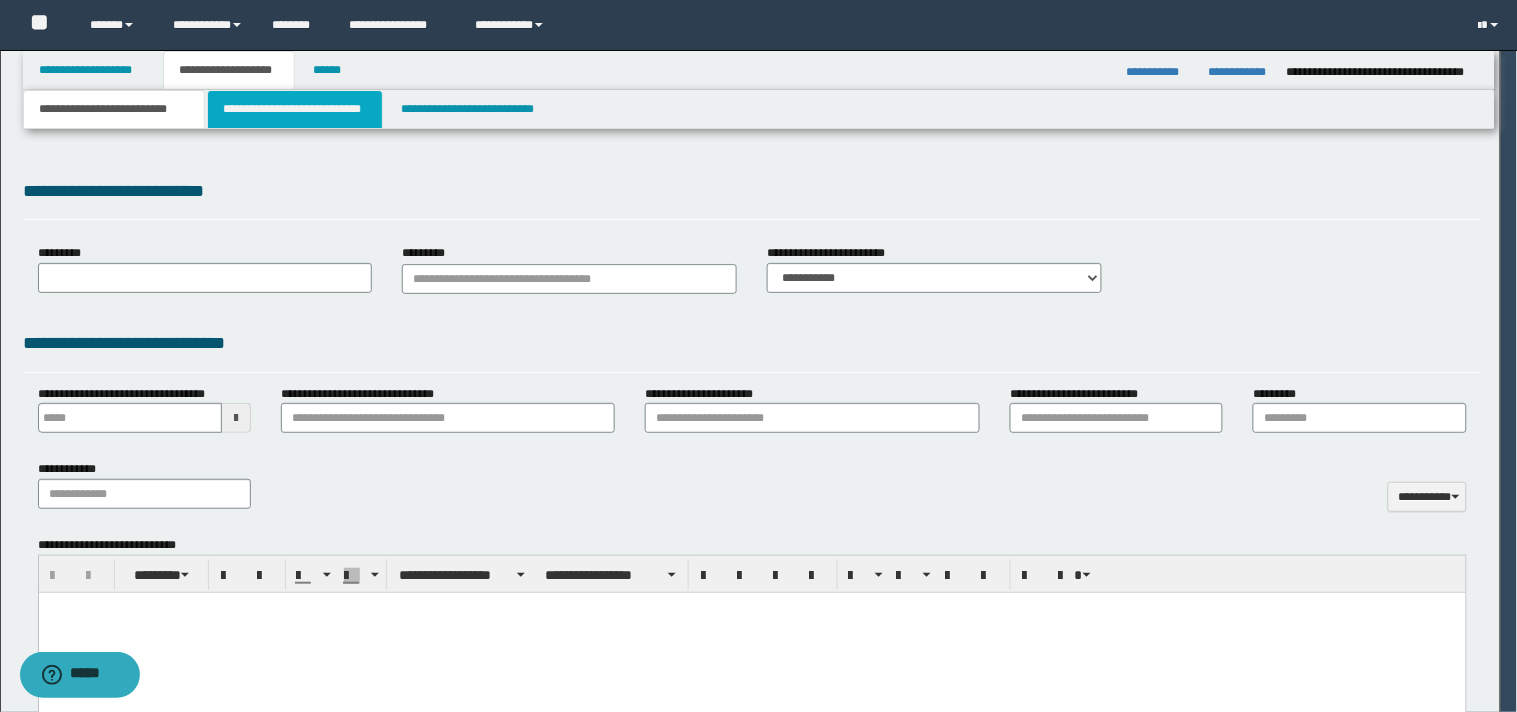 select on "*" 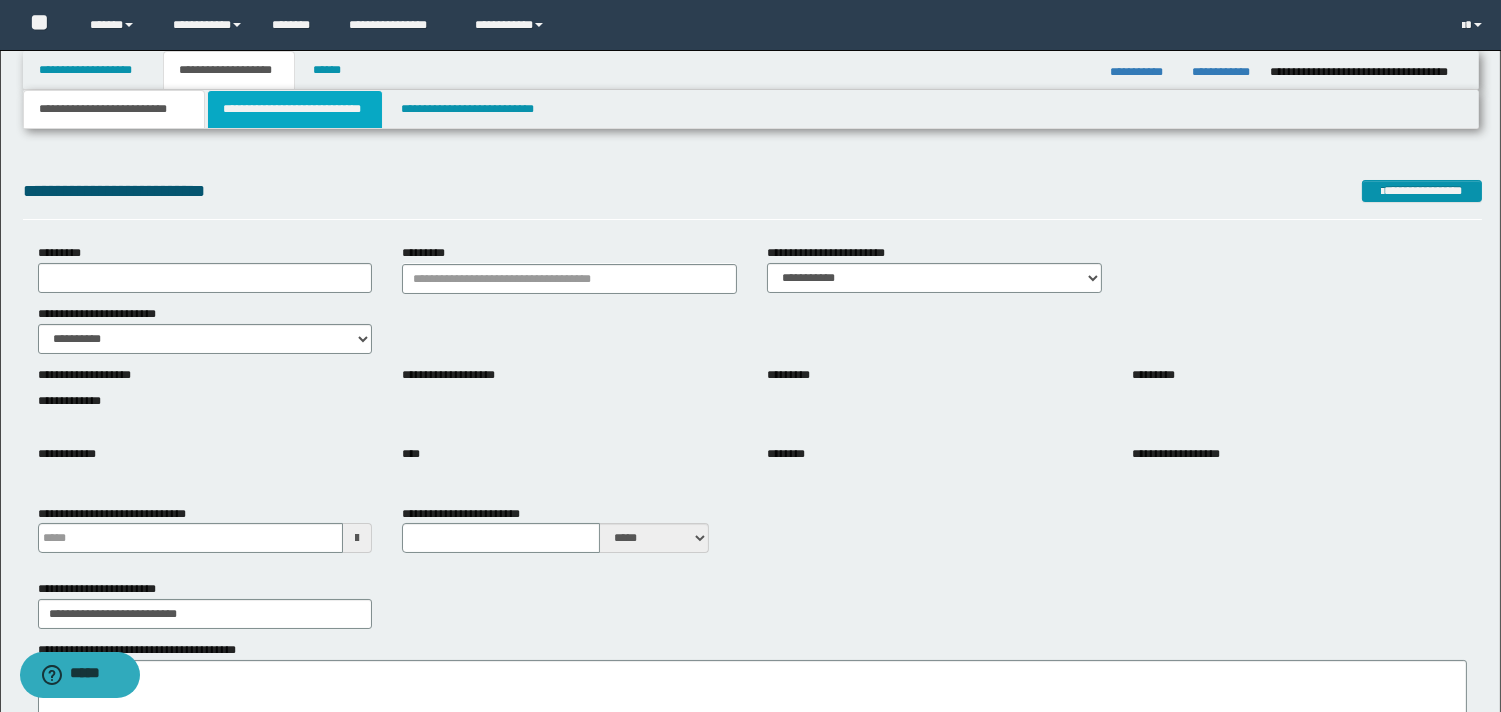 click on "**********" at bounding box center (295, 109) 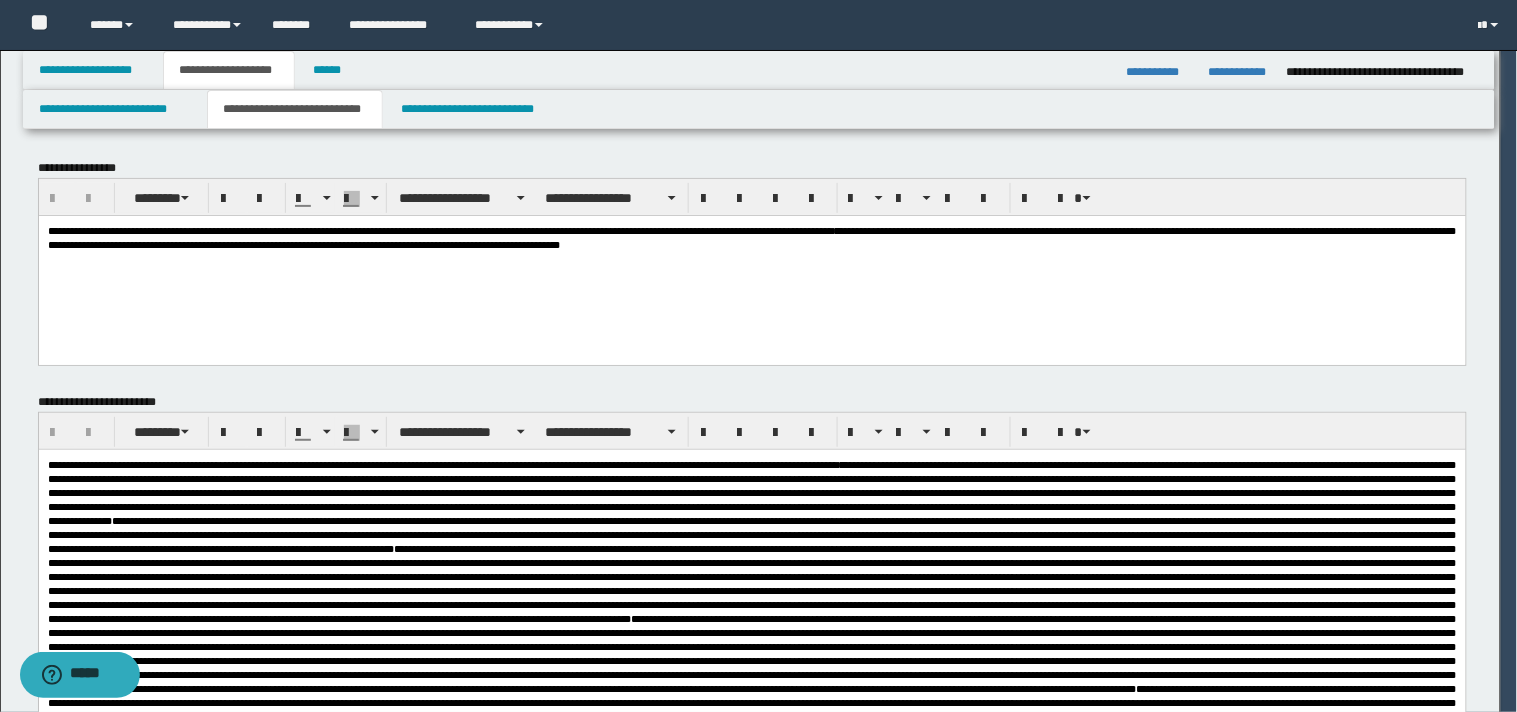 scroll, scrollTop: 0, scrollLeft: 0, axis: both 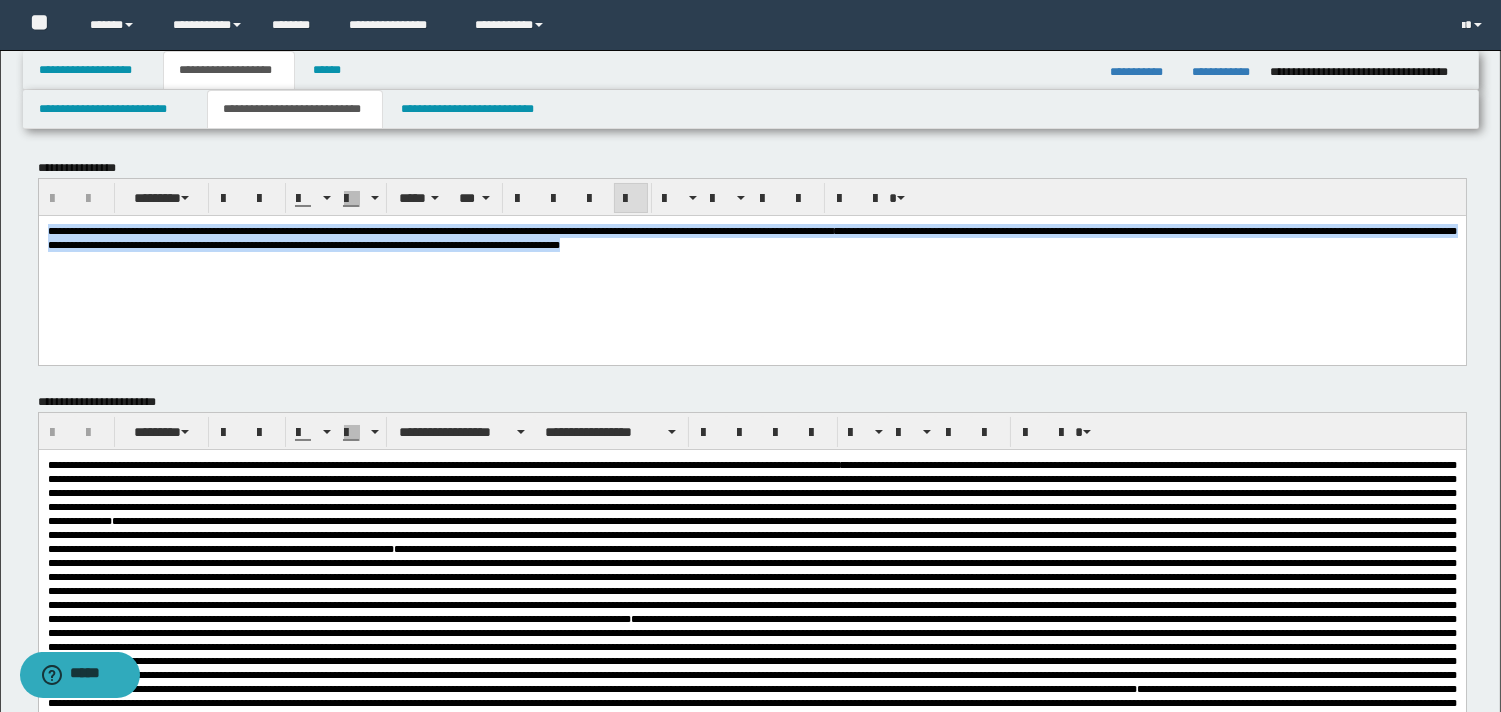 drag, startPoint x: 46, startPoint y: 228, endPoint x: 1481, endPoint y: 253, distance: 1435.2178 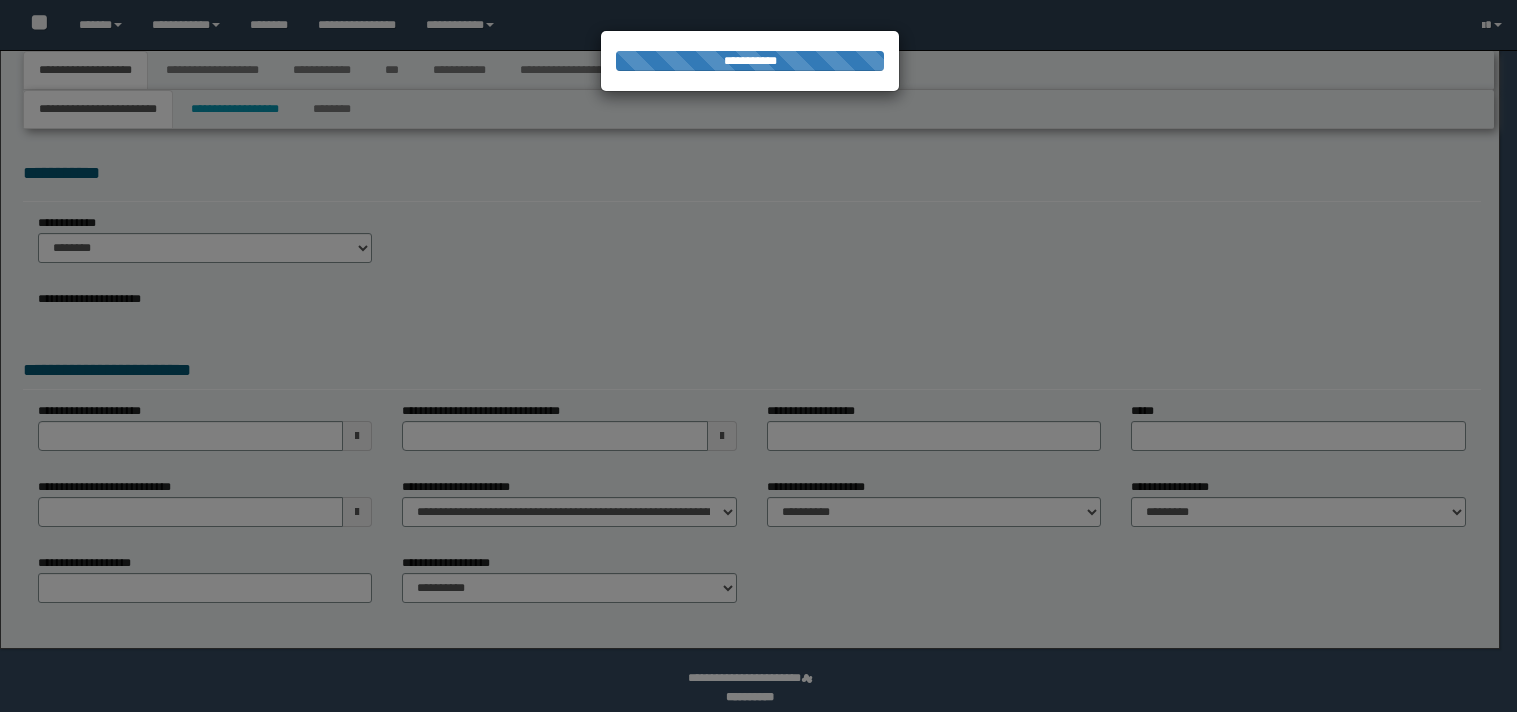 scroll, scrollTop: 0, scrollLeft: 0, axis: both 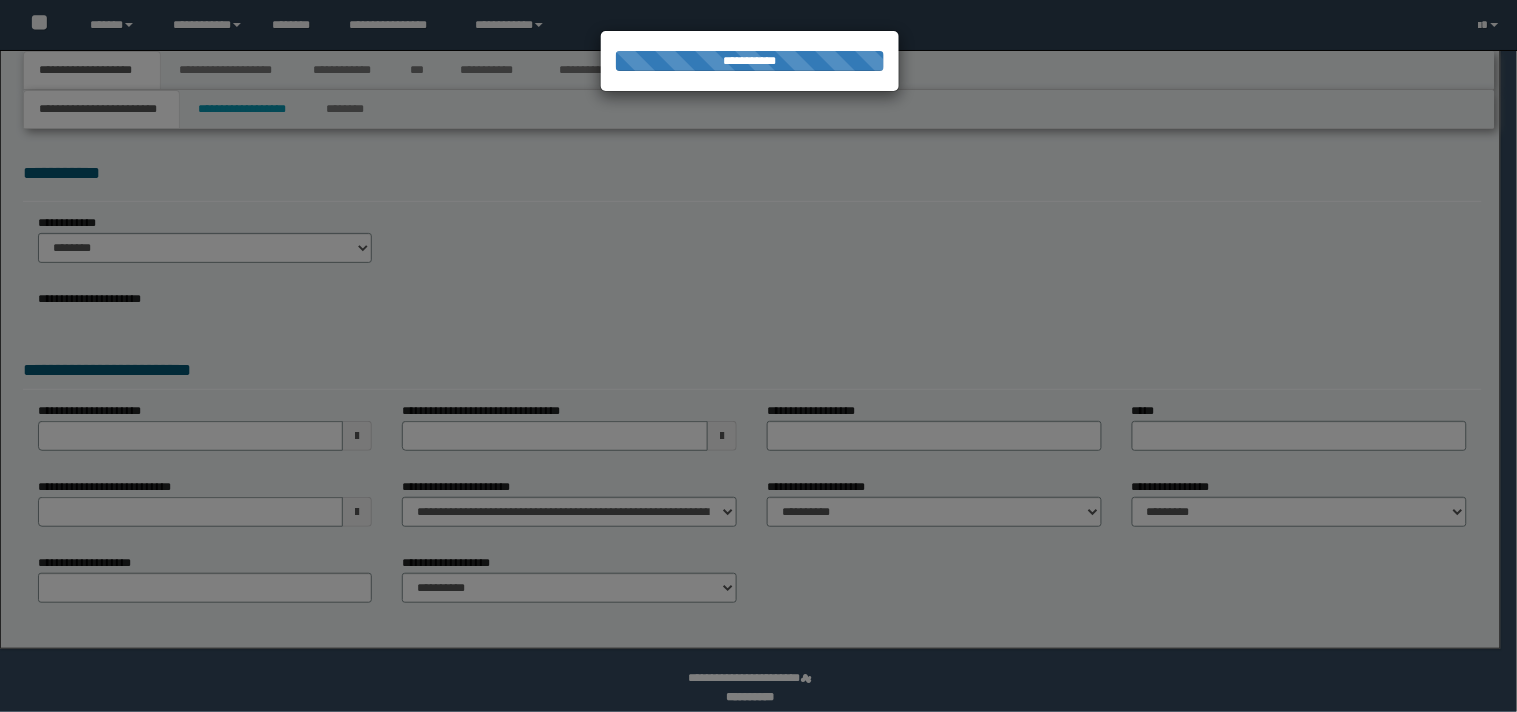 select on "*" 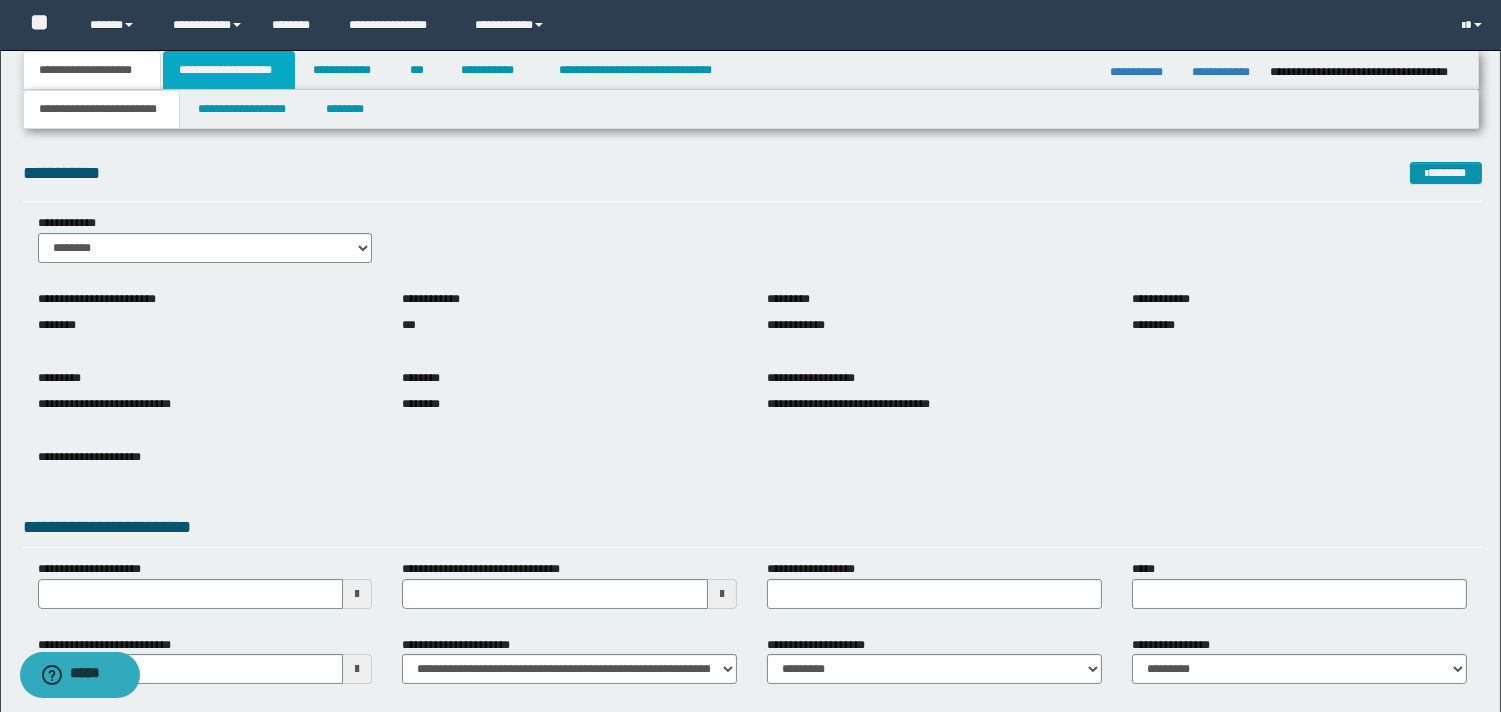 click on "**********" at bounding box center [229, 70] 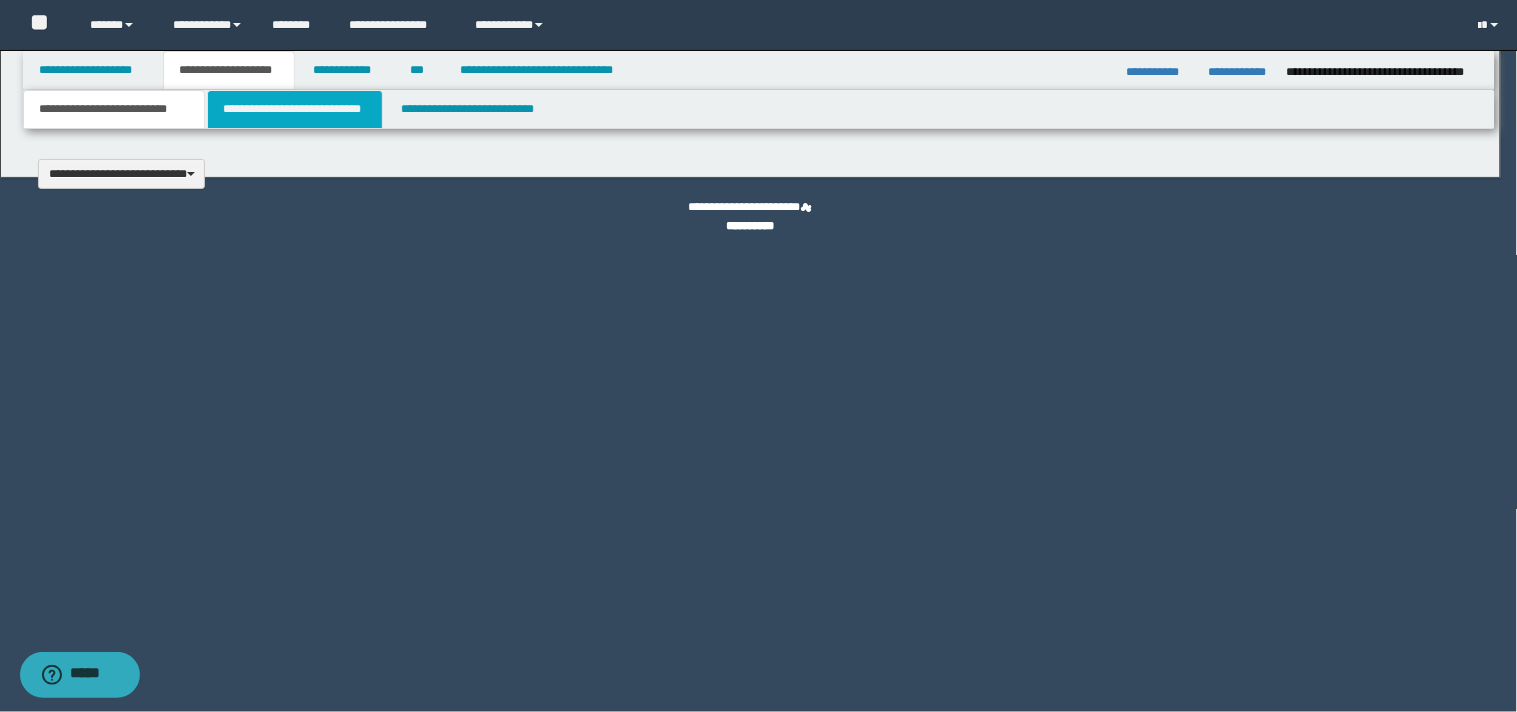 scroll, scrollTop: 0, scrollLeft: 0, axis: both 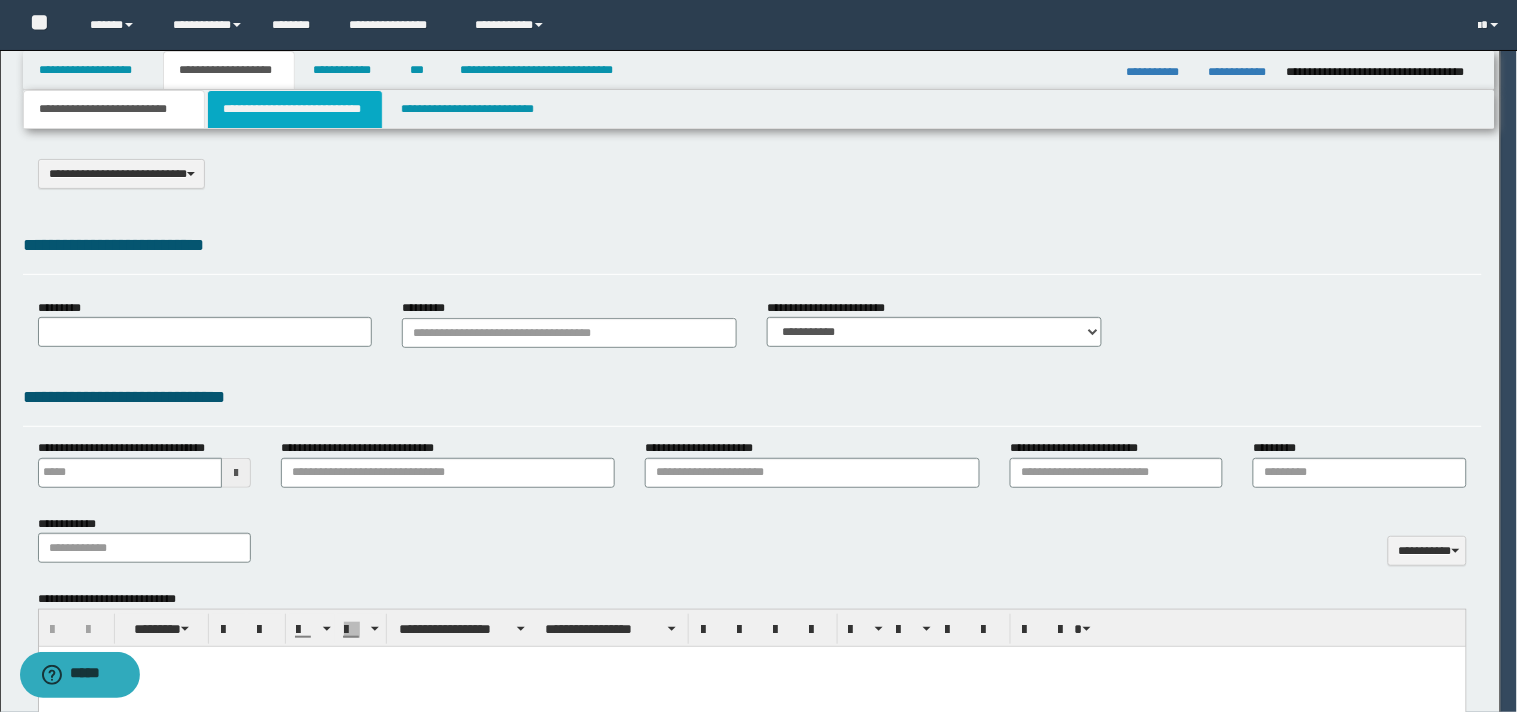 select on "*" 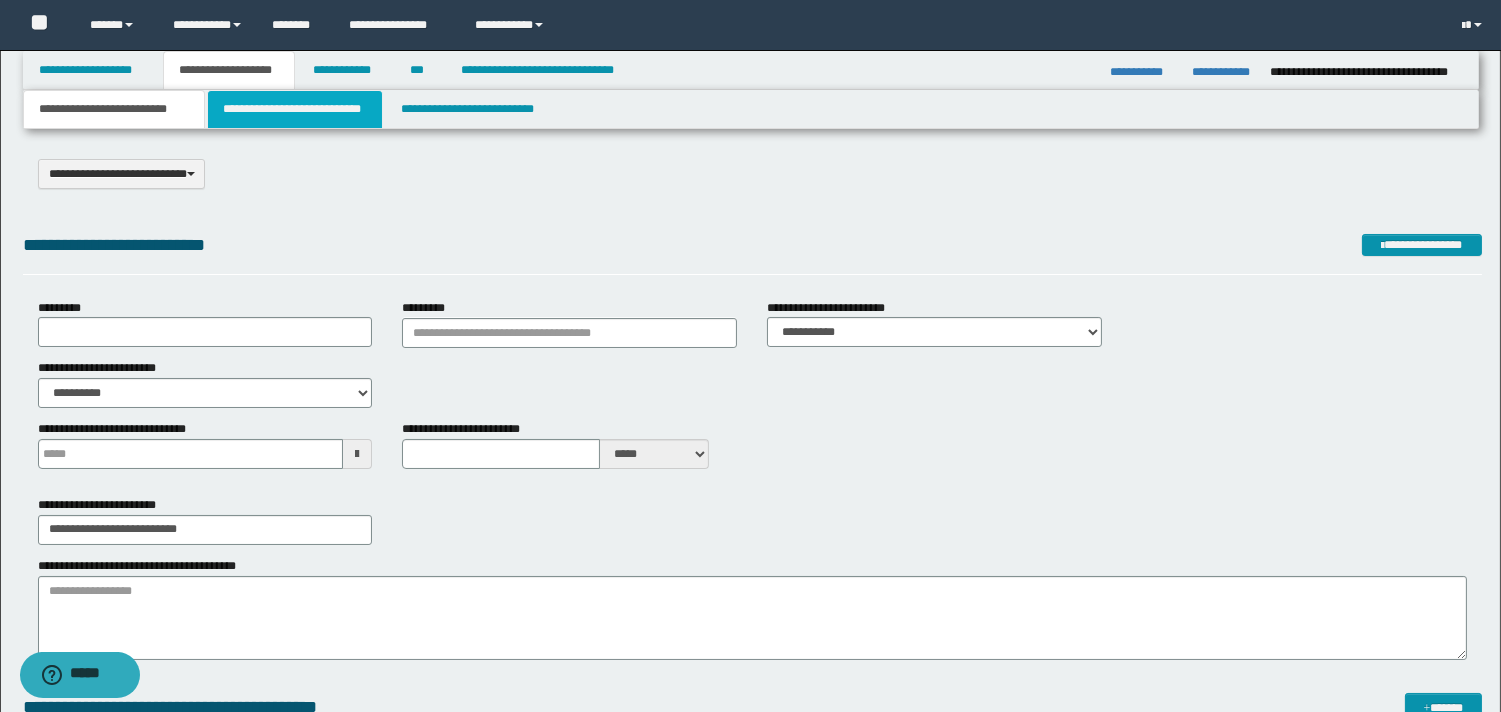 click on "**********" at bounding box center (295, 109) 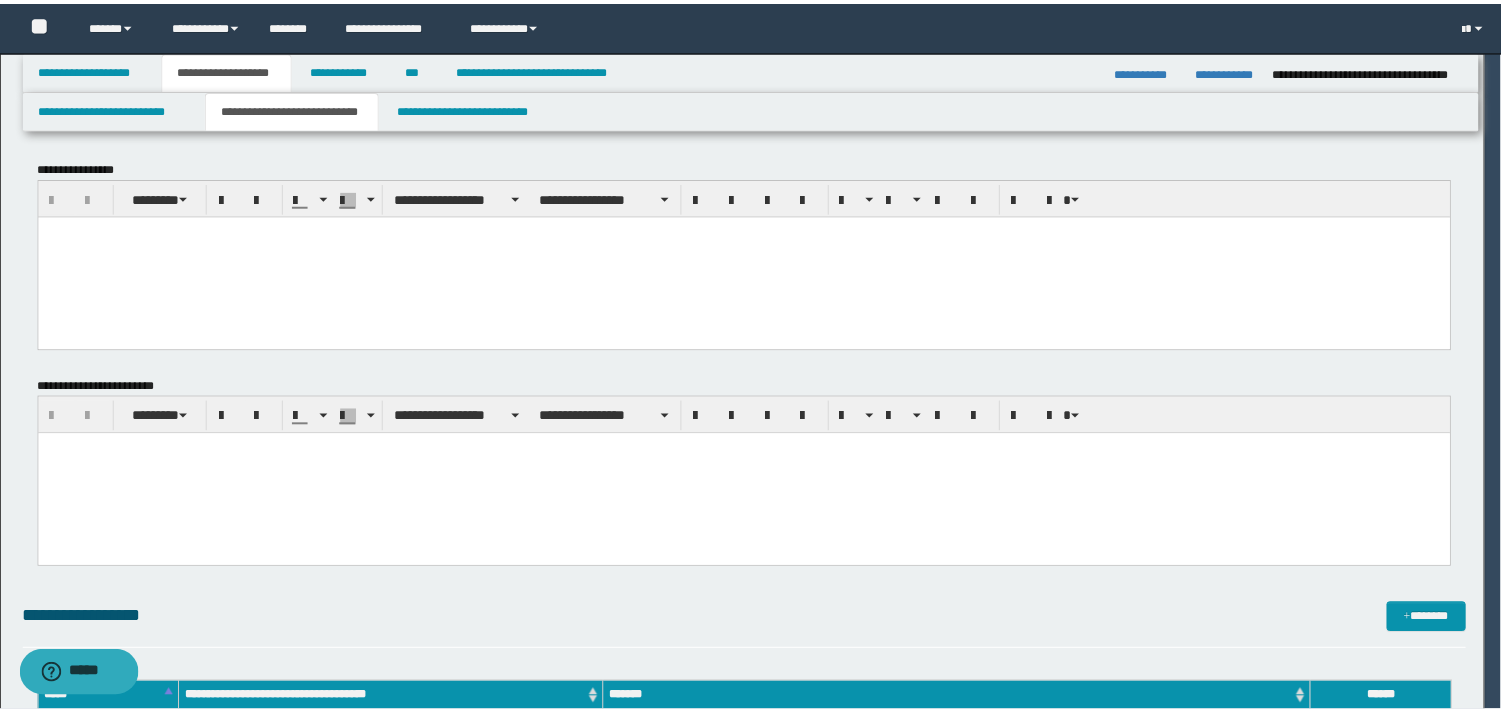 scroll, scrollTop: 0, scrollLeft: 0, axis: both 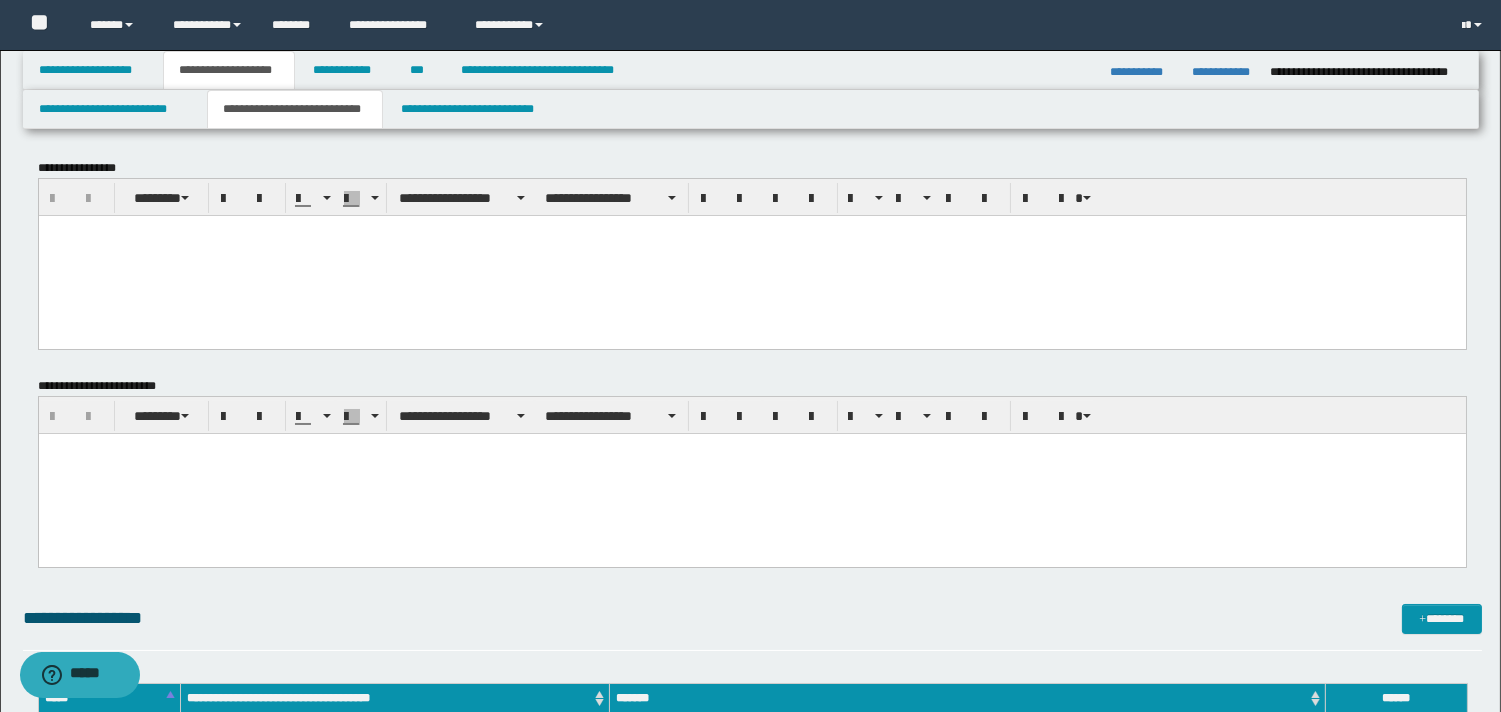 click at bounding box center (751, 230) 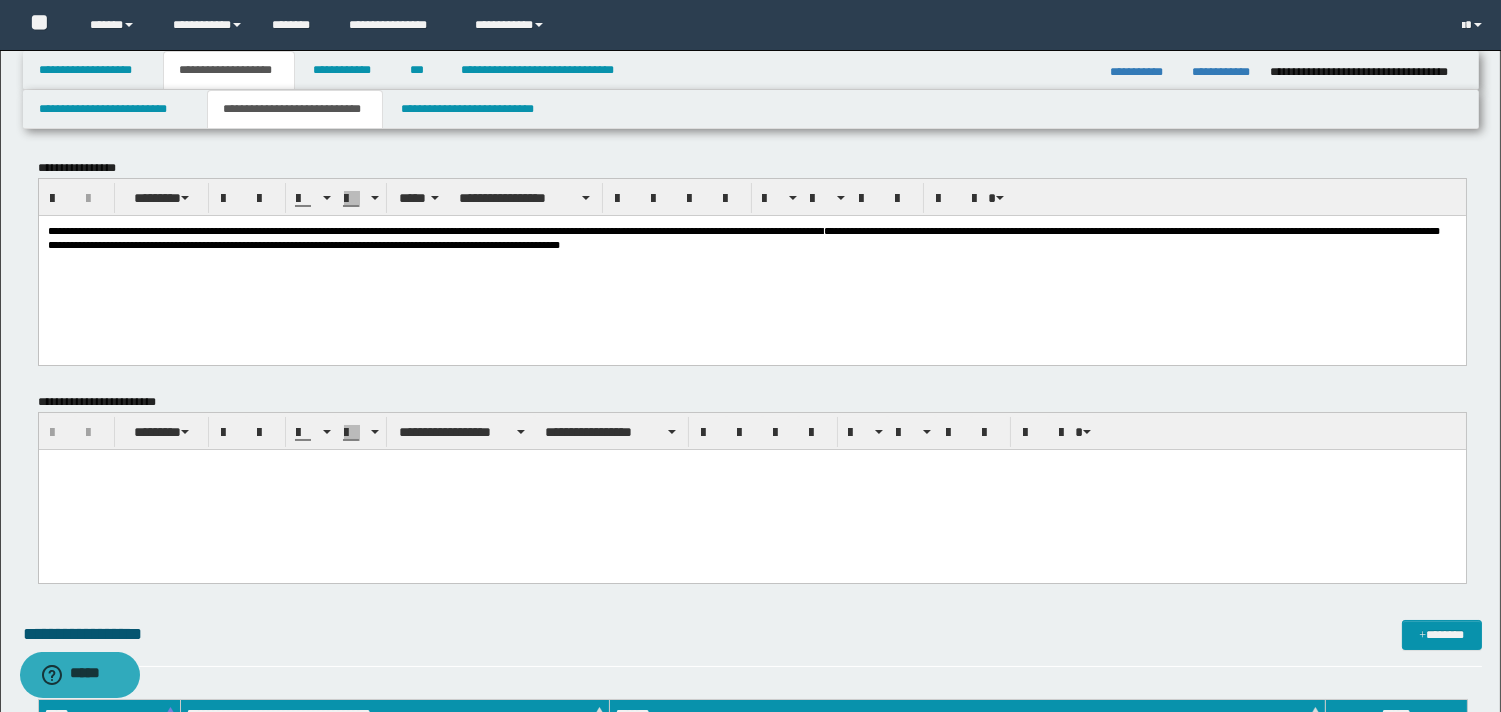 click on "**********" at bounding box center (751, 262) 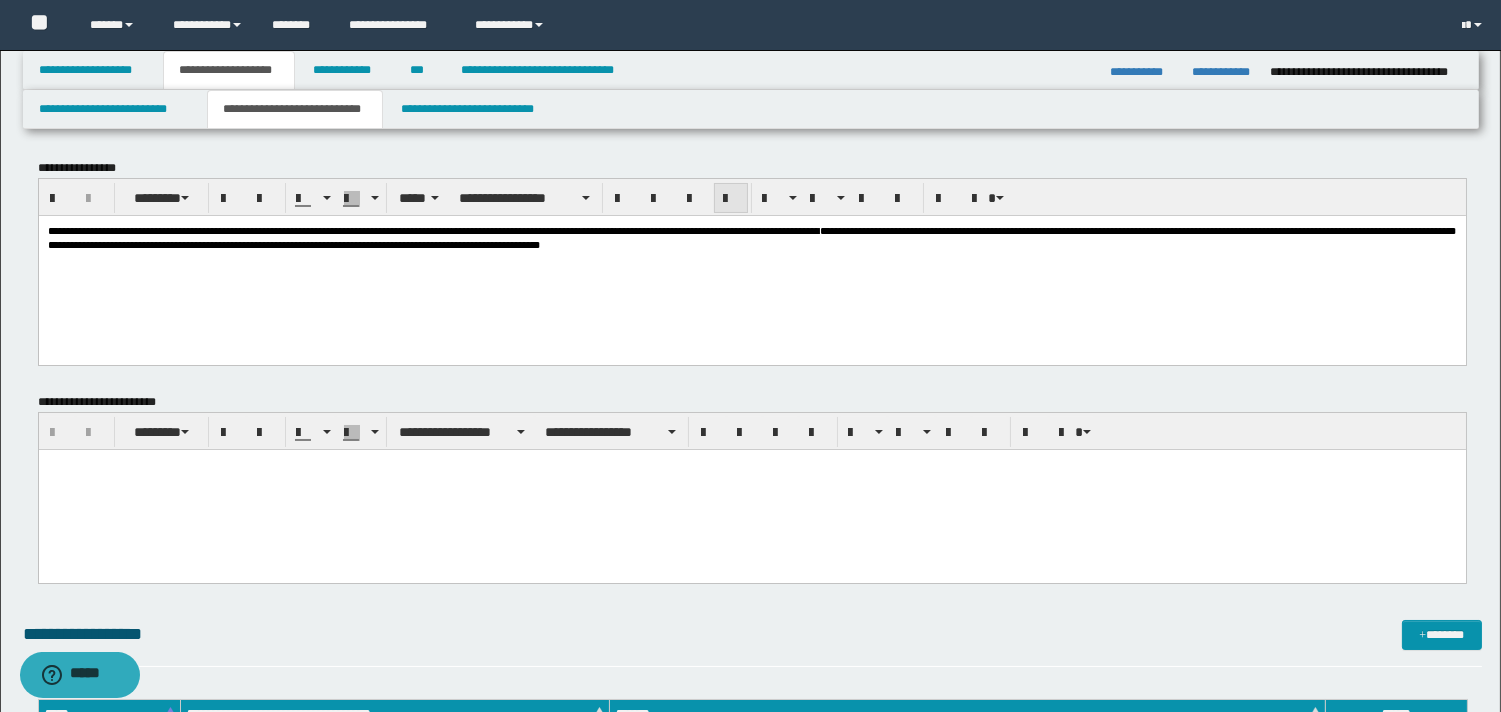 click at bounding box center (731, 199) 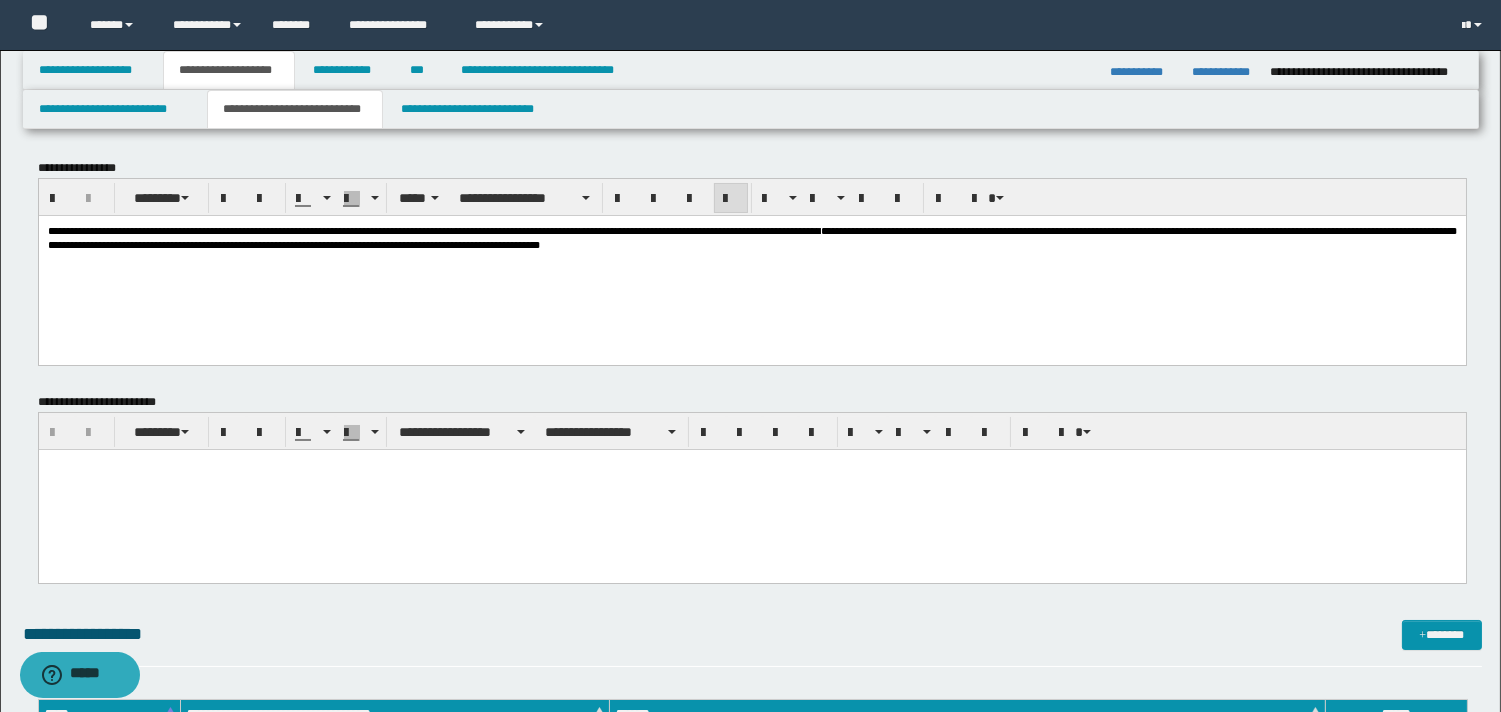 click on "**********" at bounding box center (249, 230) 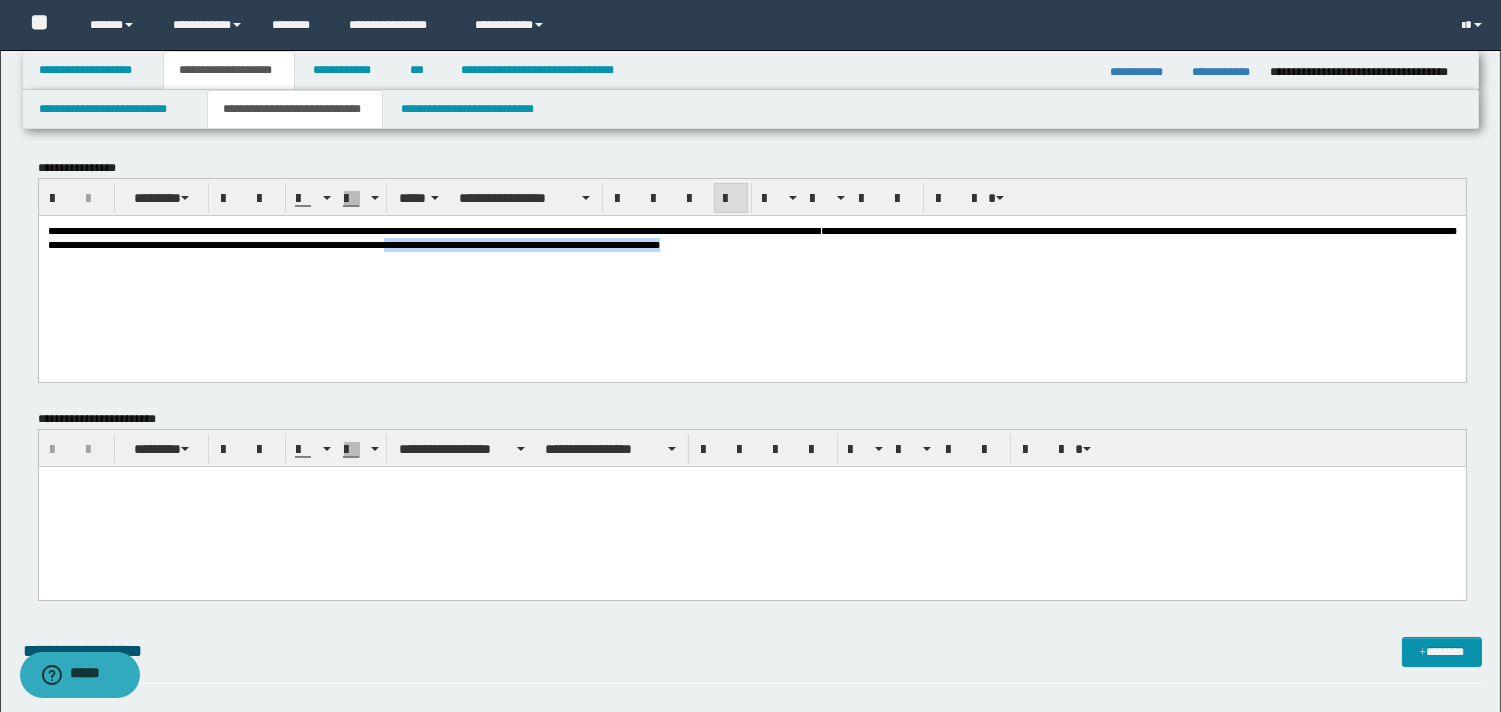 drag, startPoint x: 1231, startPoint y: 248, endPoint x: 1230, endPoint y: 278, distance: 30.016663 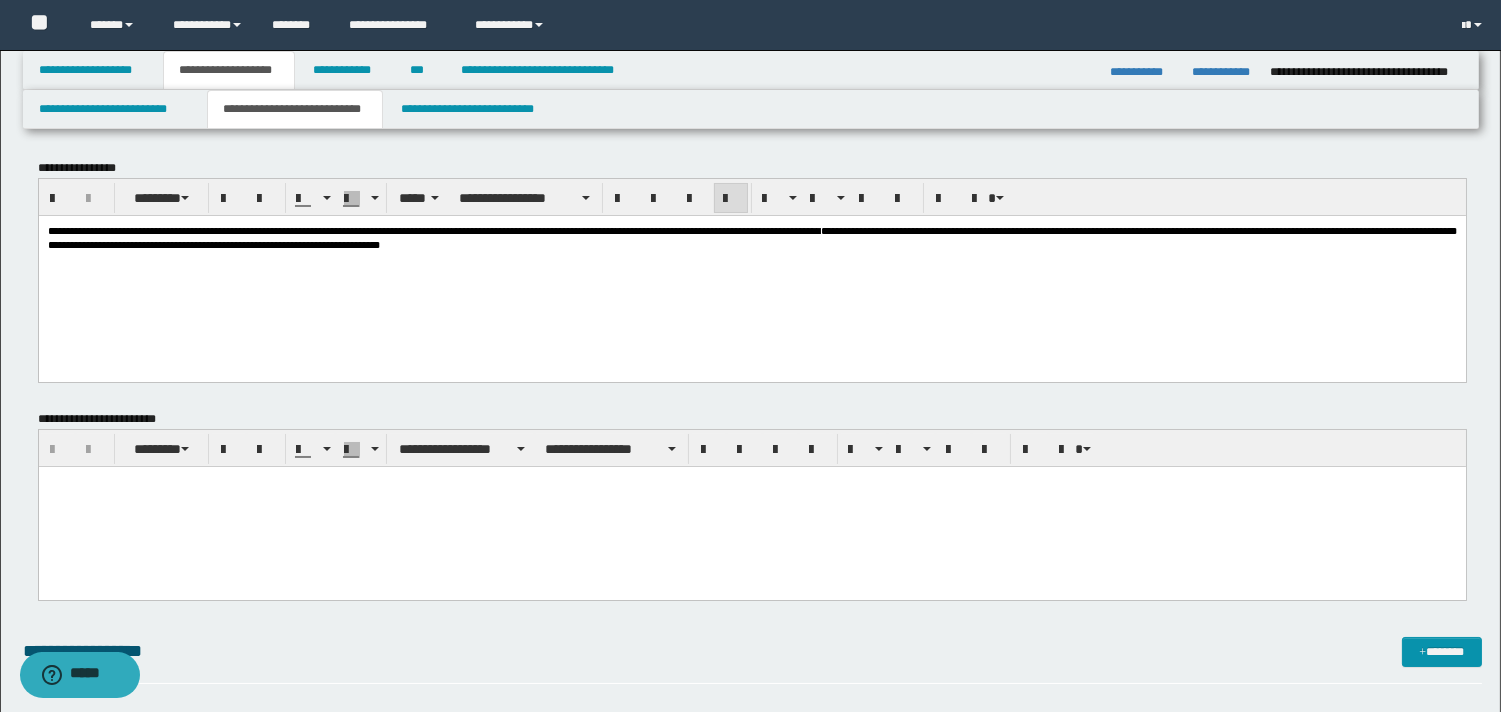 click on "**********" at bounding box center (751, 237) 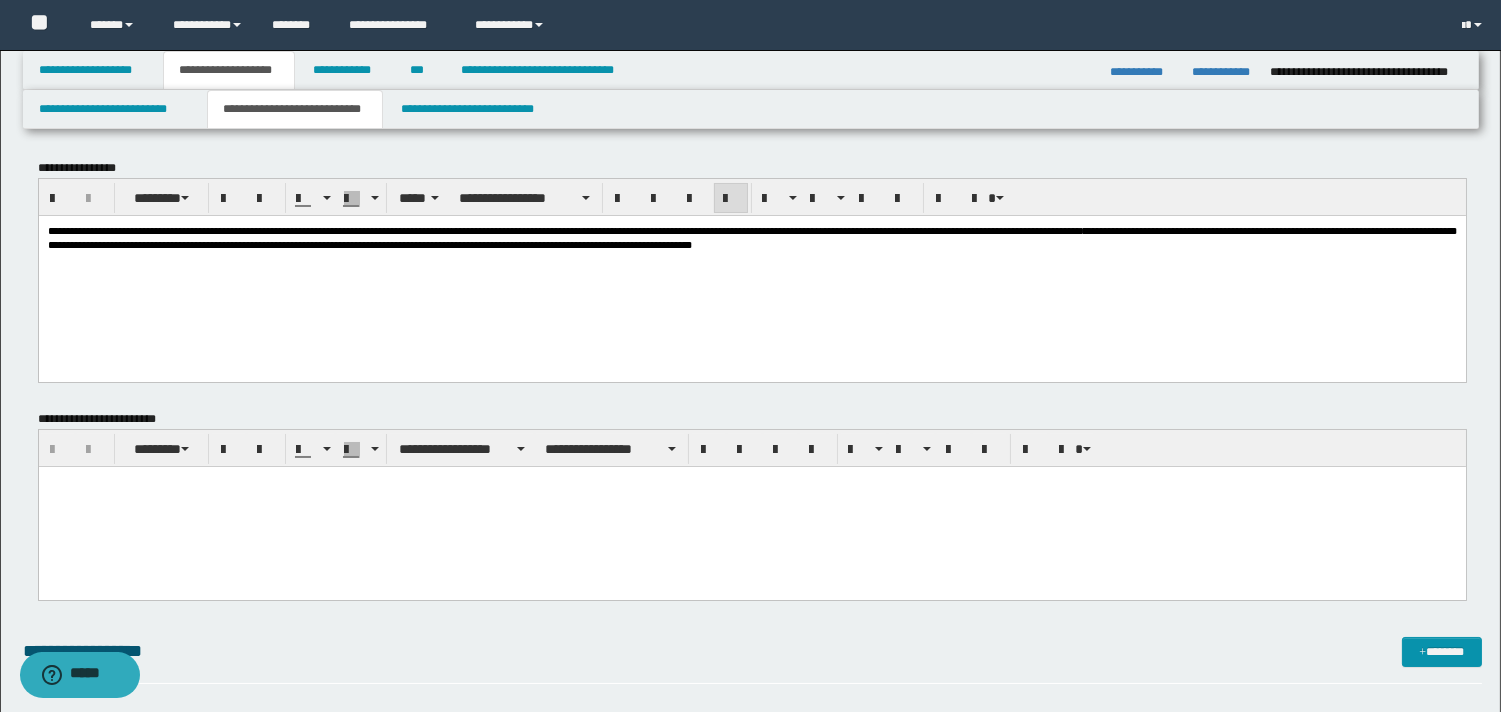click on "**********" at bounding box center (751, 237) 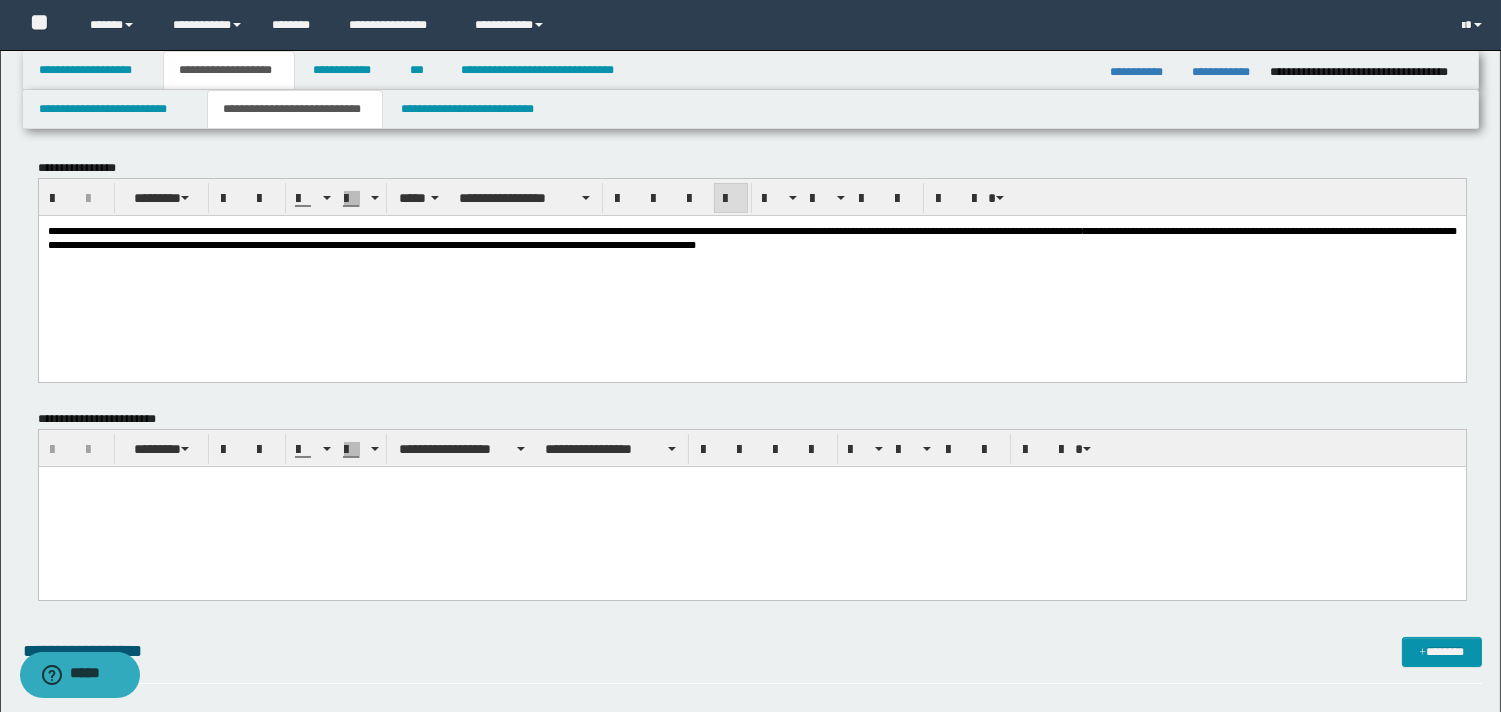click on "**********" at bounding box center (751, 237) 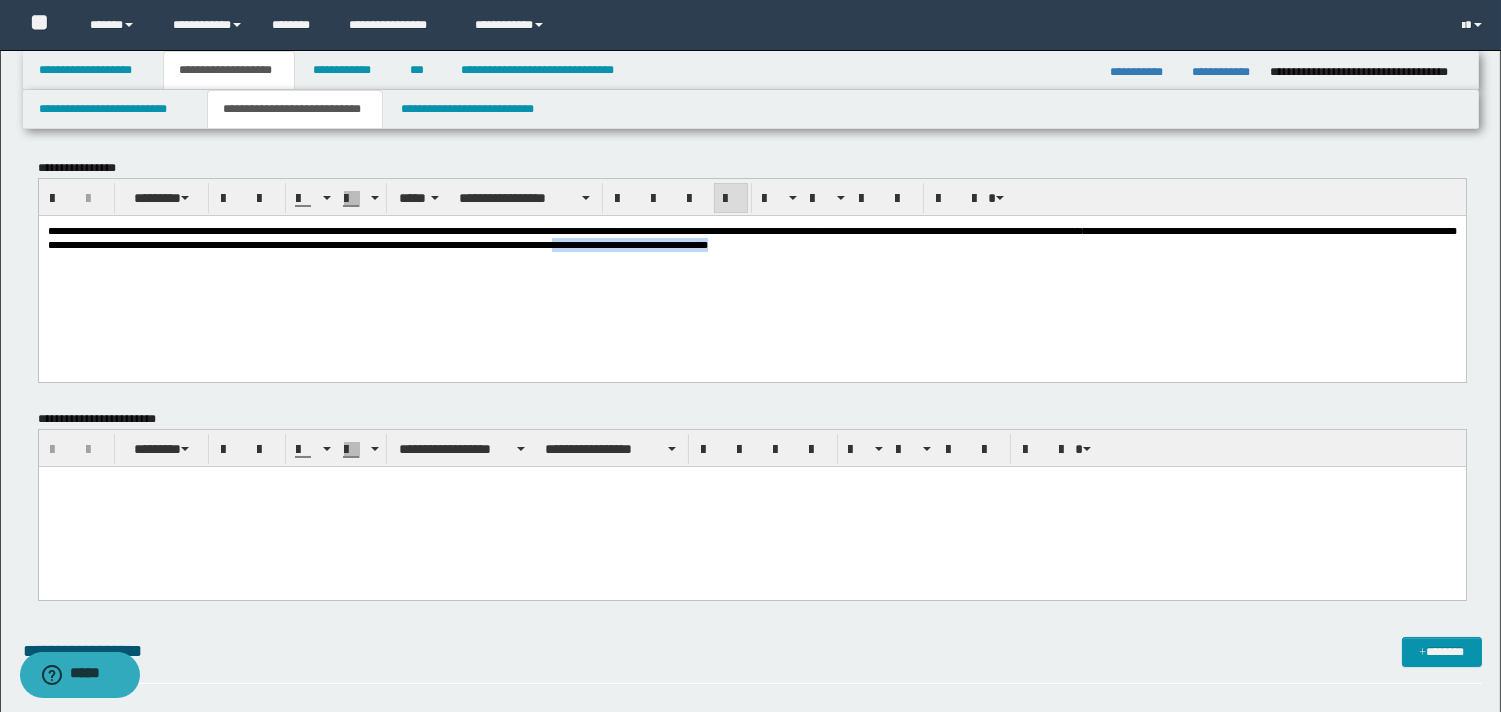 drag, startPoint x: 48, startPoint y: 265, endPoint x: 462, endPoint y: 316, distance: 417.1295 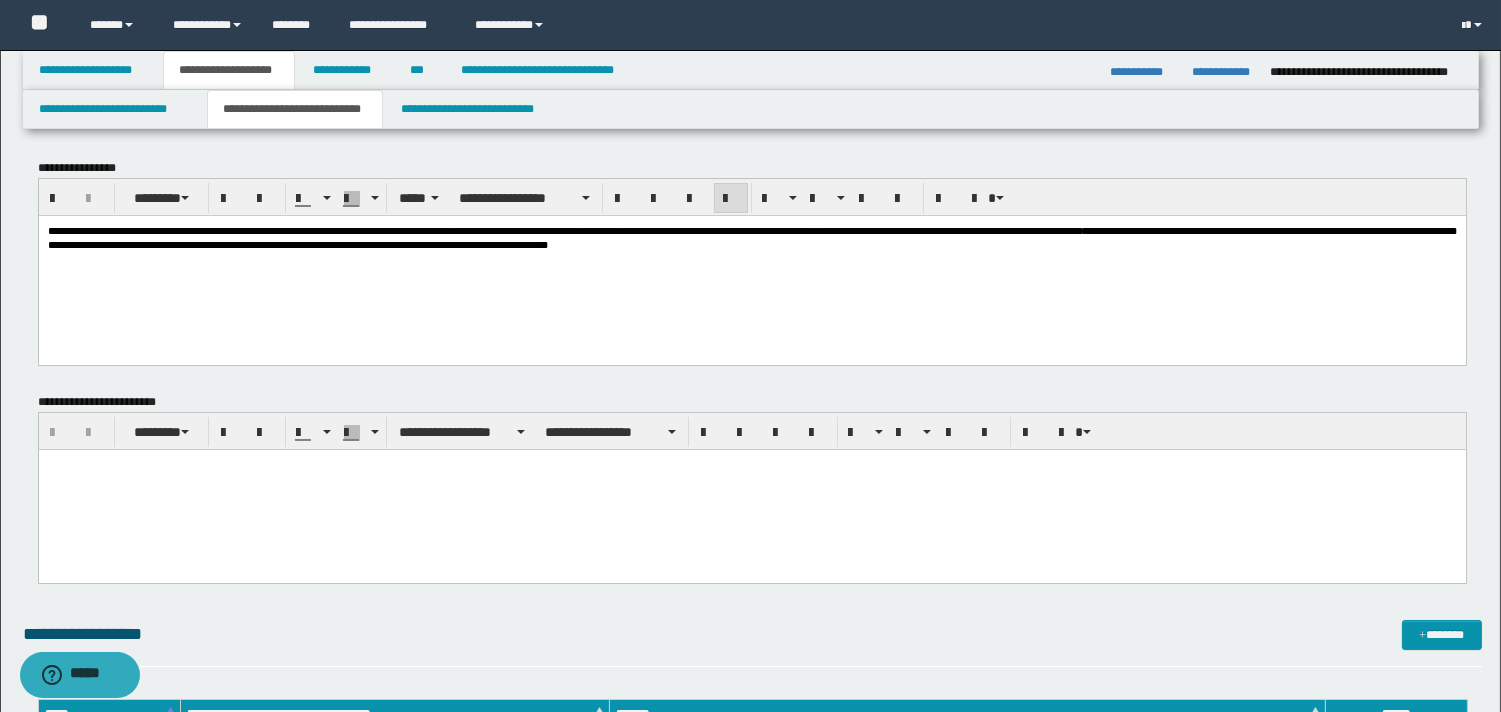 click on "**********" at bounding box center [751, 237] 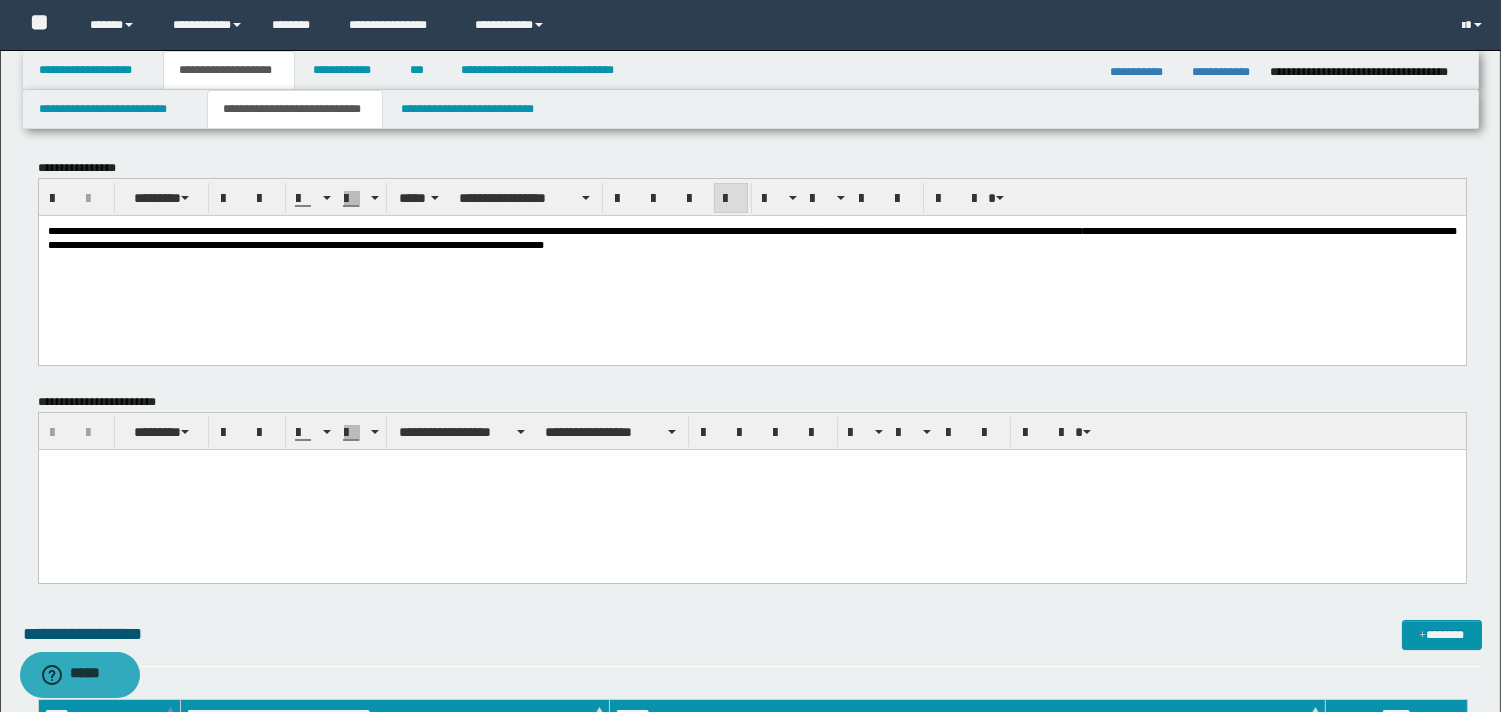 click at bounding box center (751, 490) 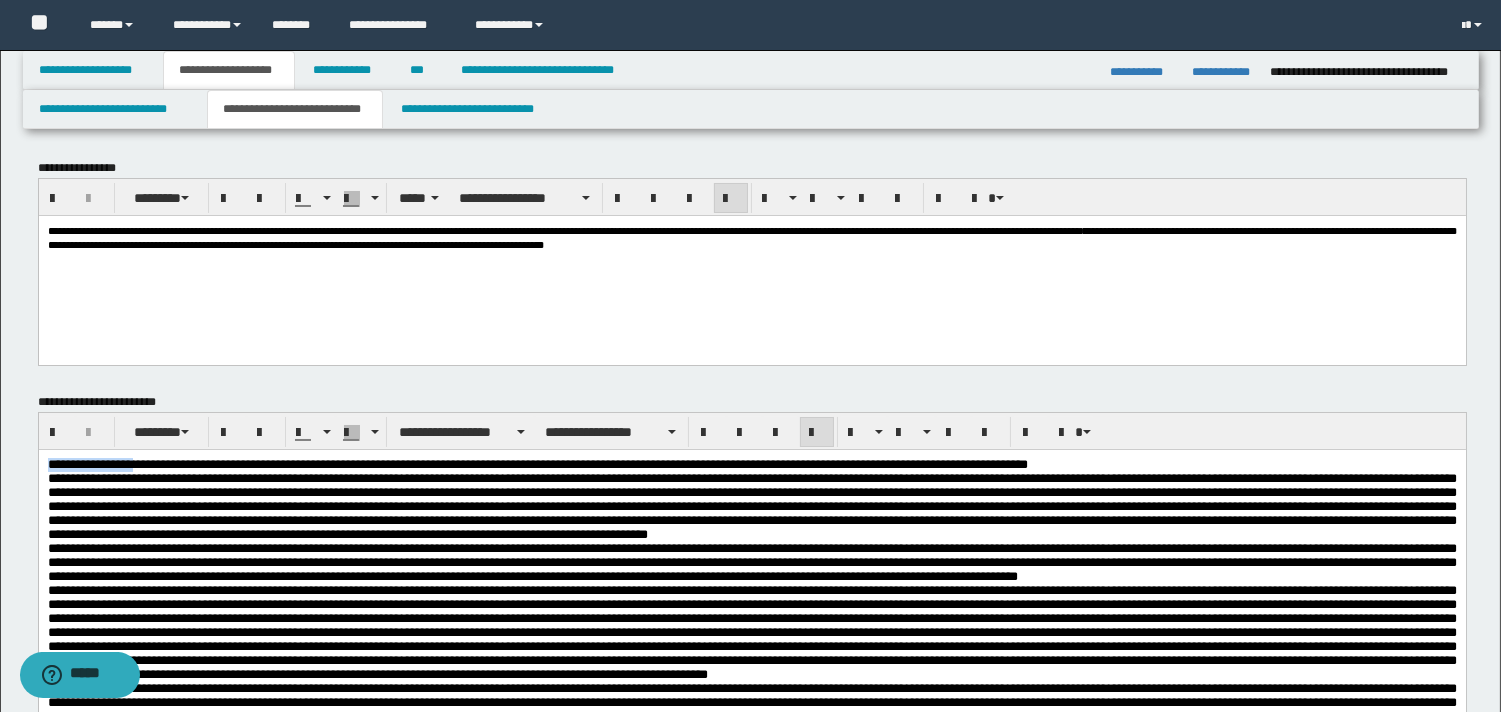 drag, startPoint x: 163, startPoint y: 469, endPoint x: 41, endPoint y: 463, distance: 122.14745 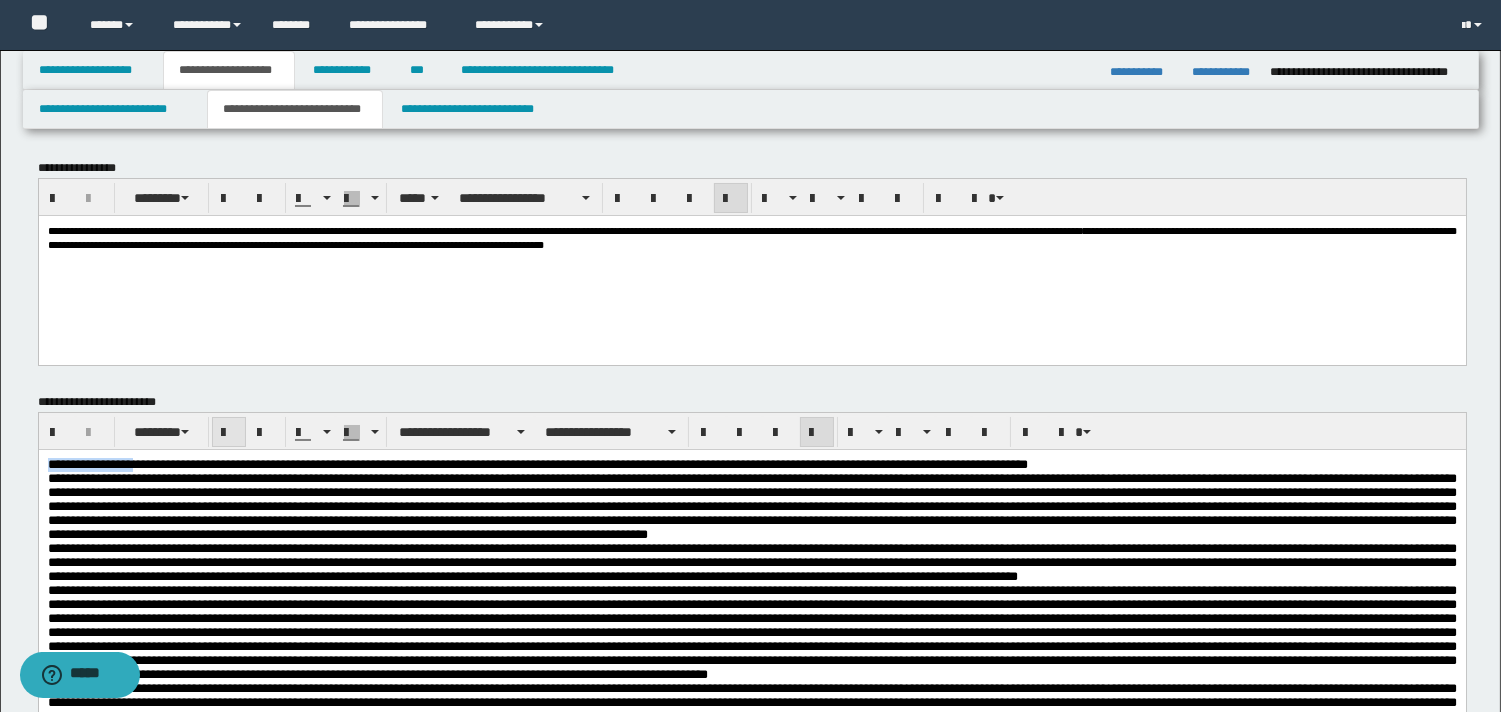 click at bounding box center [229, 433] 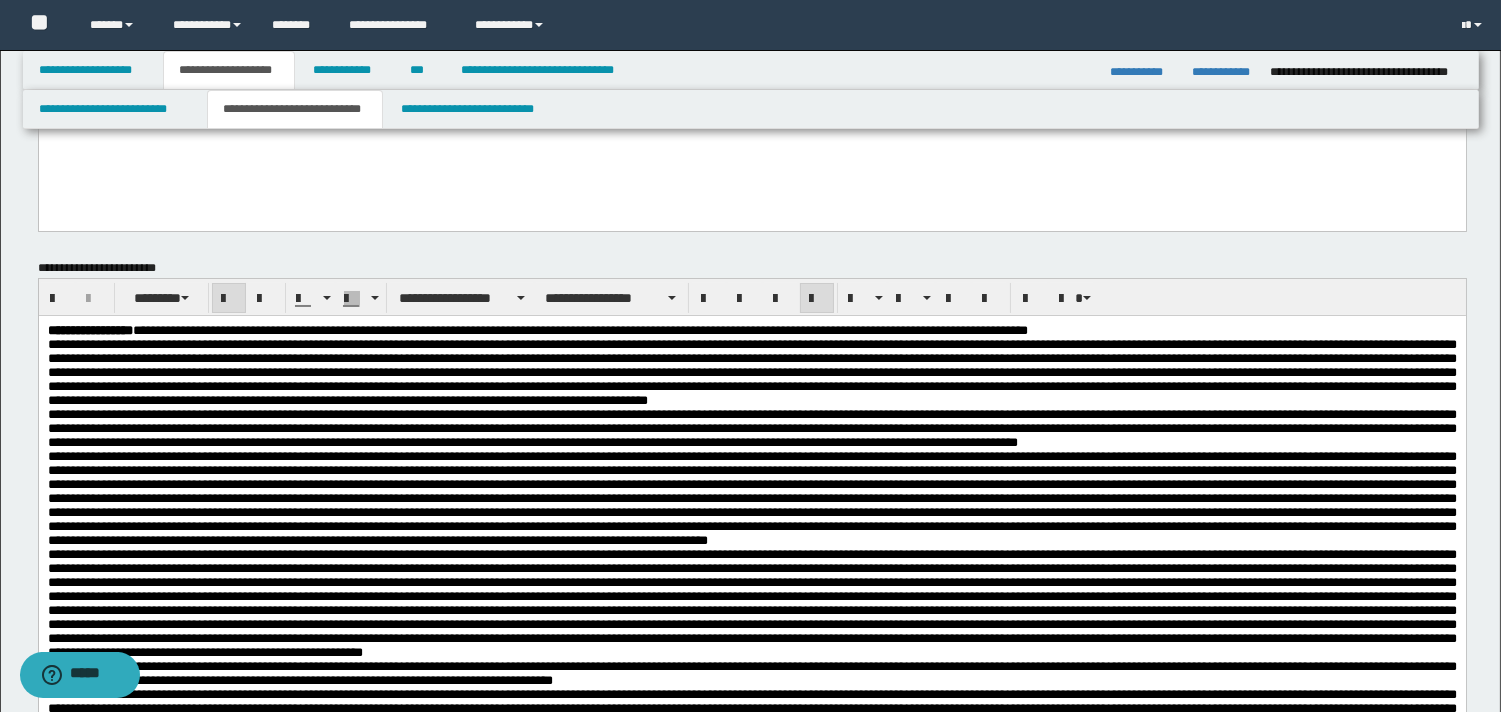 scroll, scrollTop: 137, scrollLeft: 0, axis: vertical 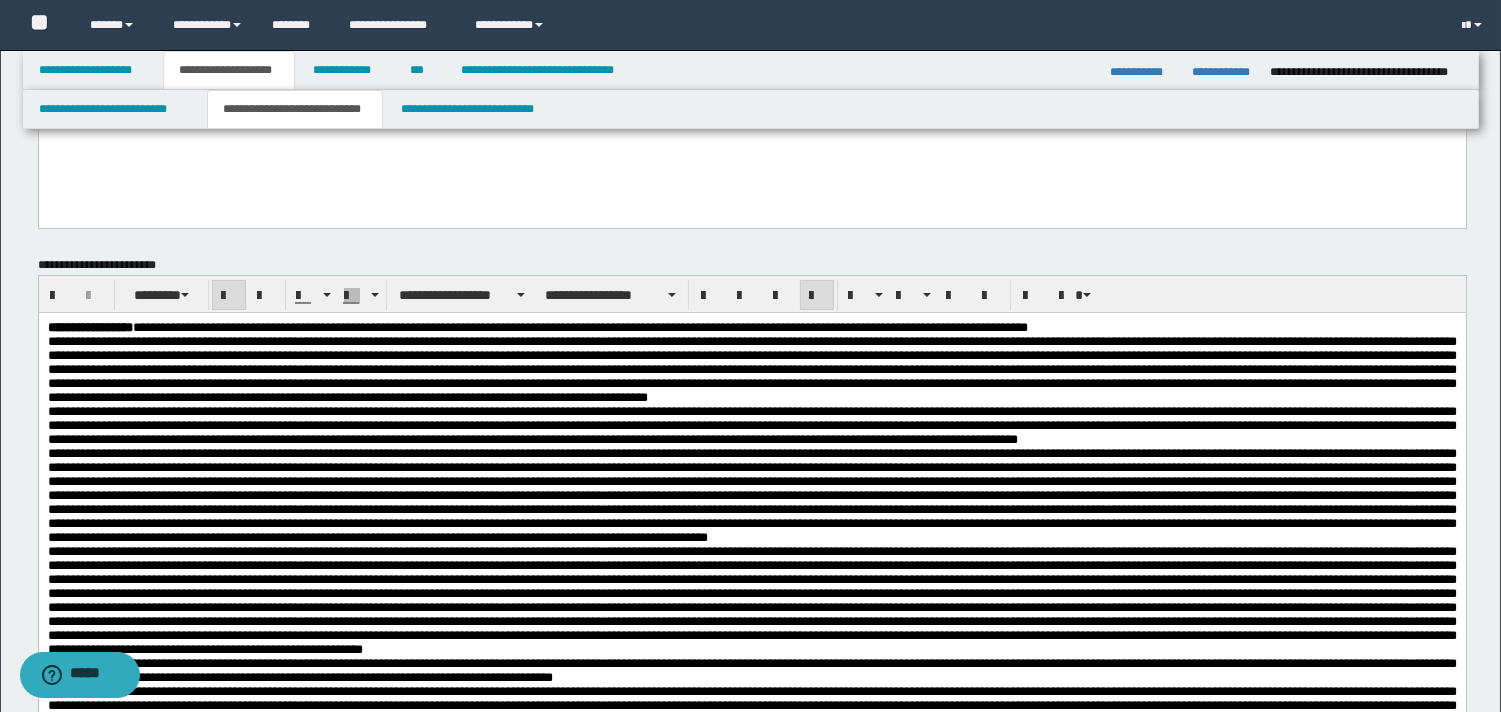 click at bounding box center (751, 370) 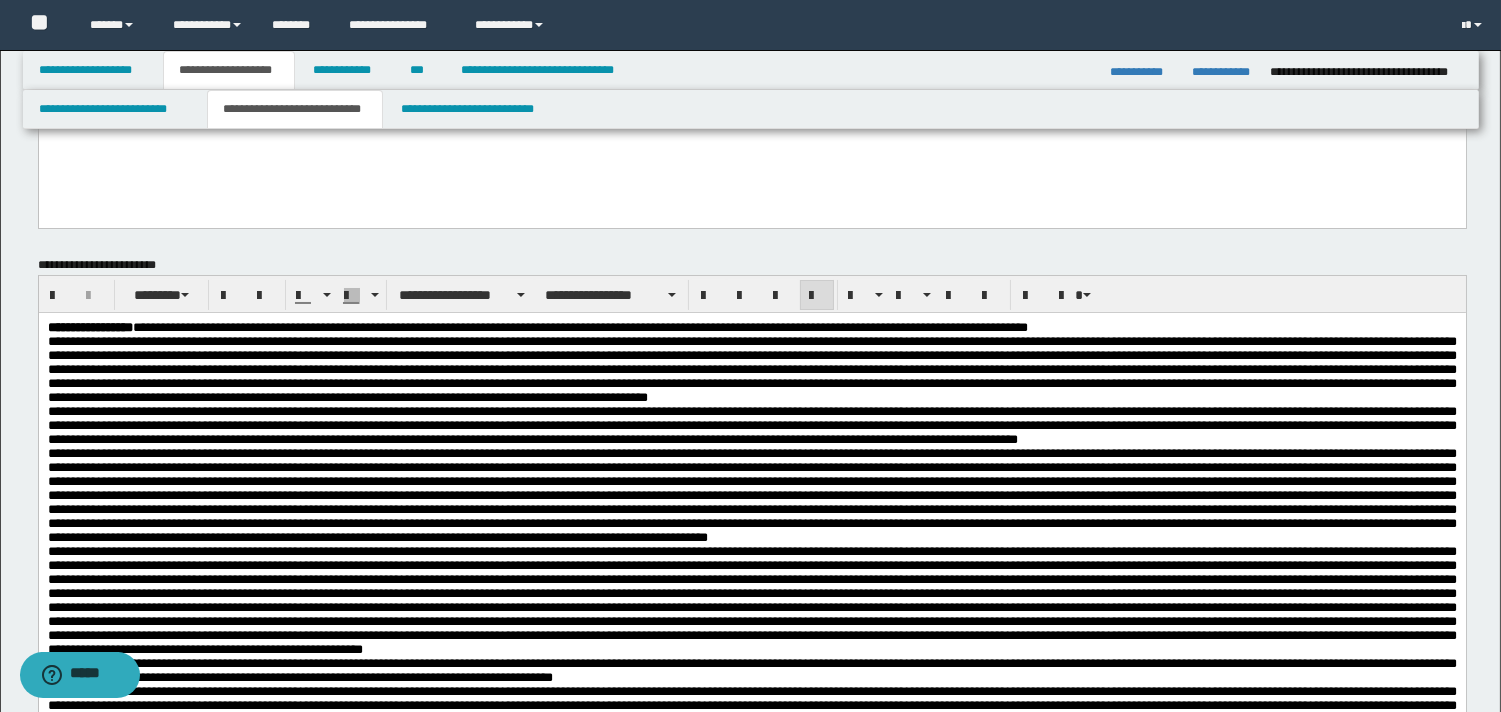 drag, startPoint x: 342, startPoint y: 330, endPoint x: 464, endPoint y: 398, distance: 139.67104 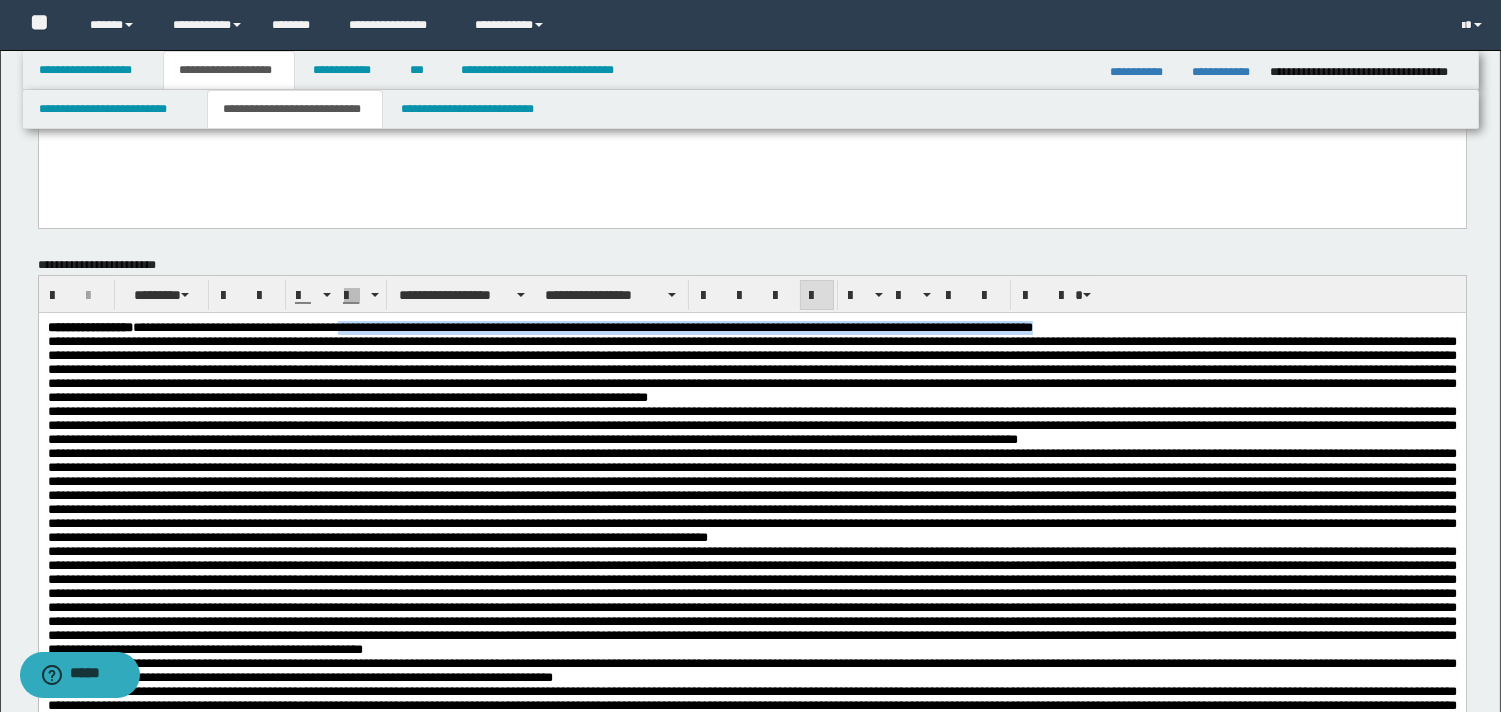 drag, startPoint x: 411, startPoint y: 331, endPoint x: 694, endPoint y: 328, distance: 283.0159 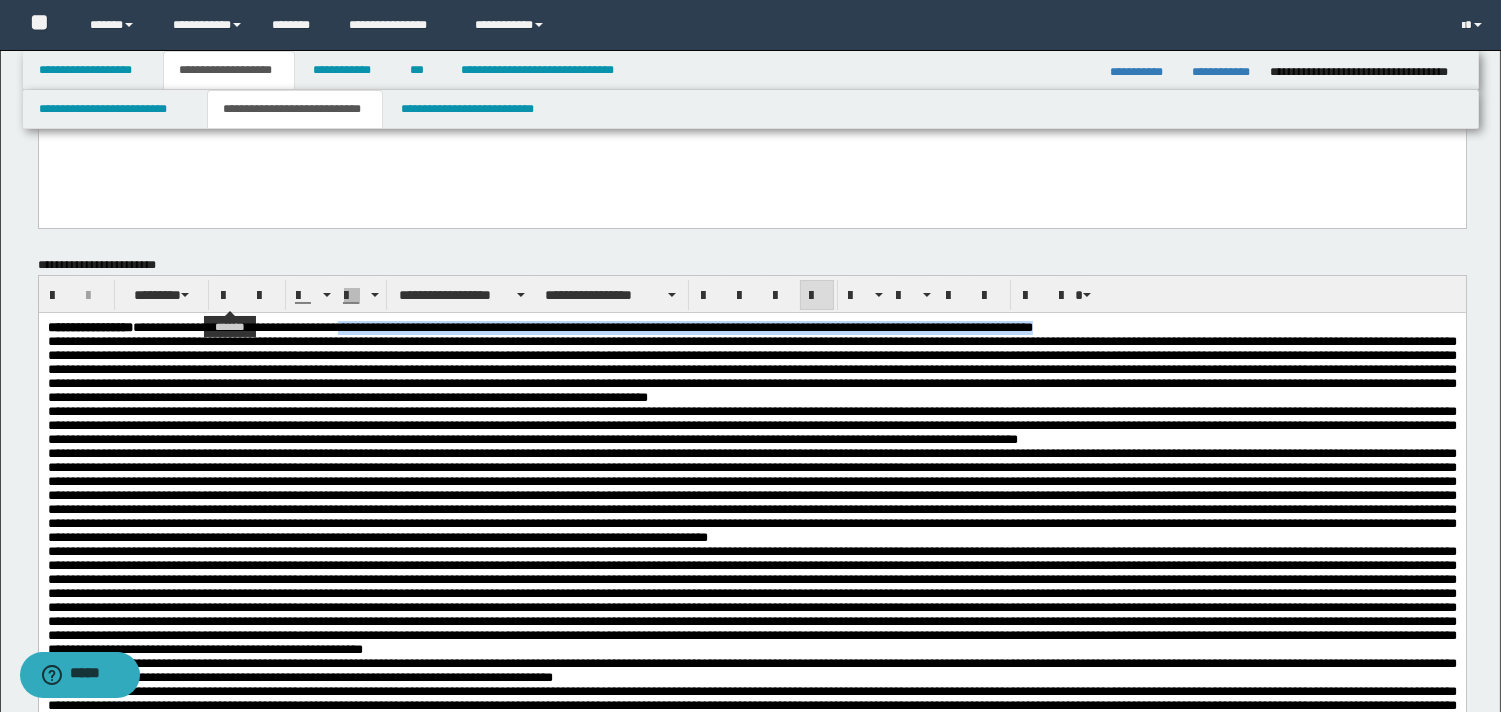 drag, startPoint x: 216, startPoint y: 284, endPoint x: 325, endPoint y: 317, distance: 113.88591 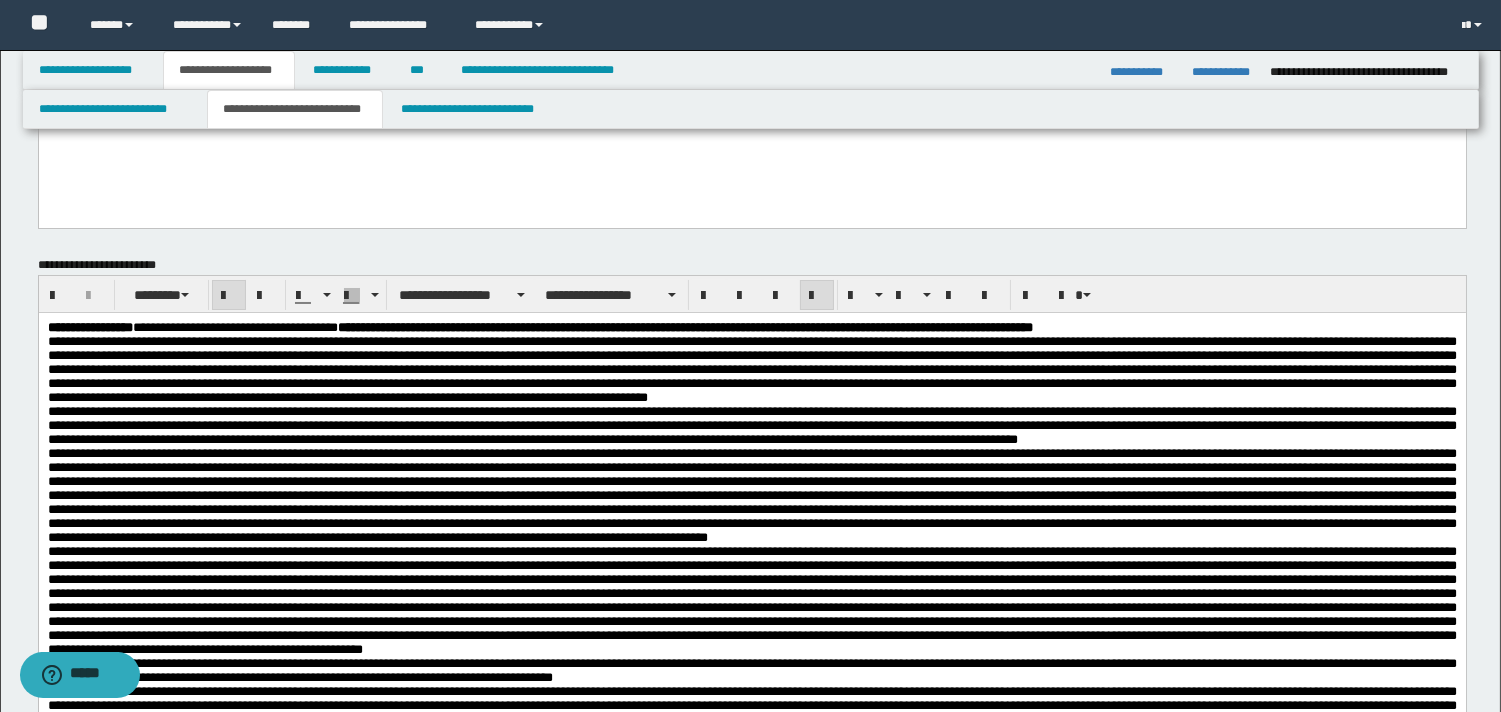 click at bounding box center (751, 369) 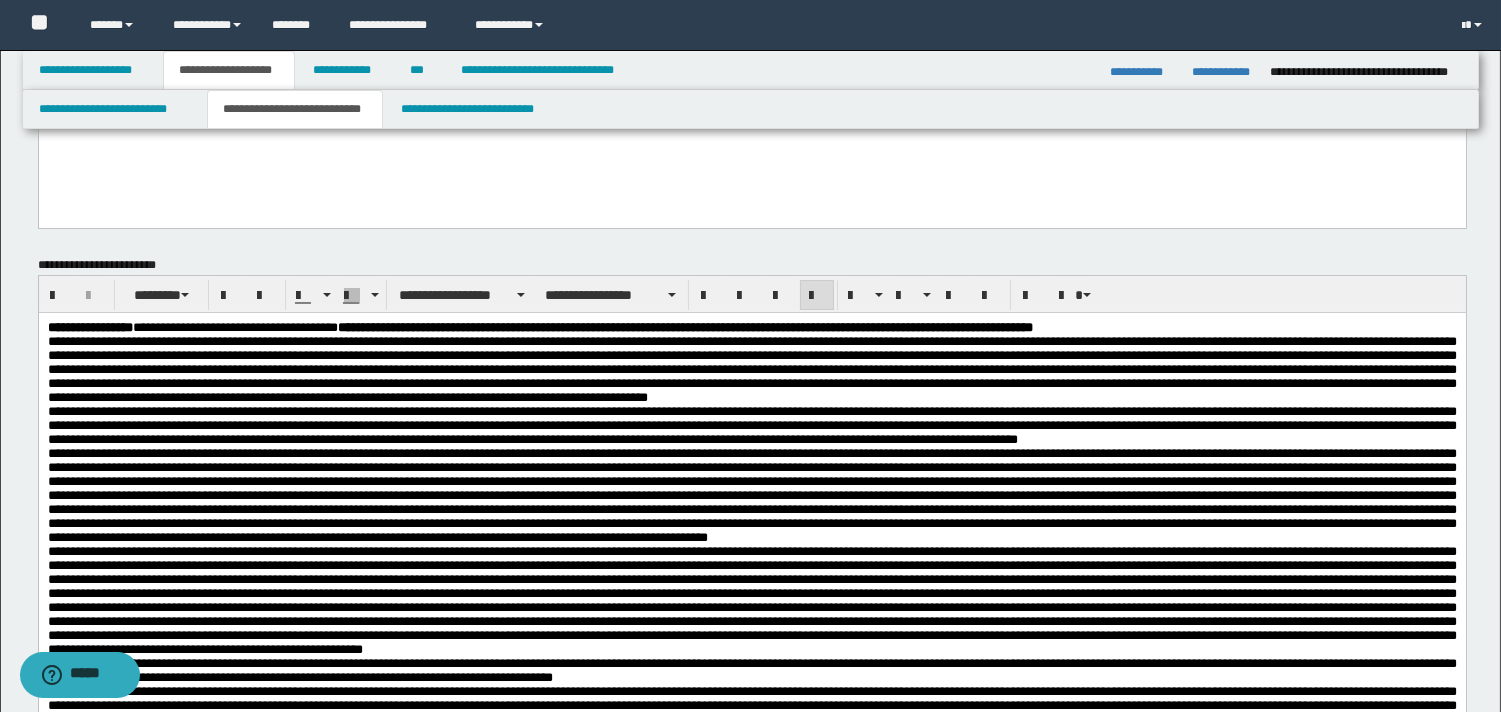 click on "**********" at bounding box center [751, 328] 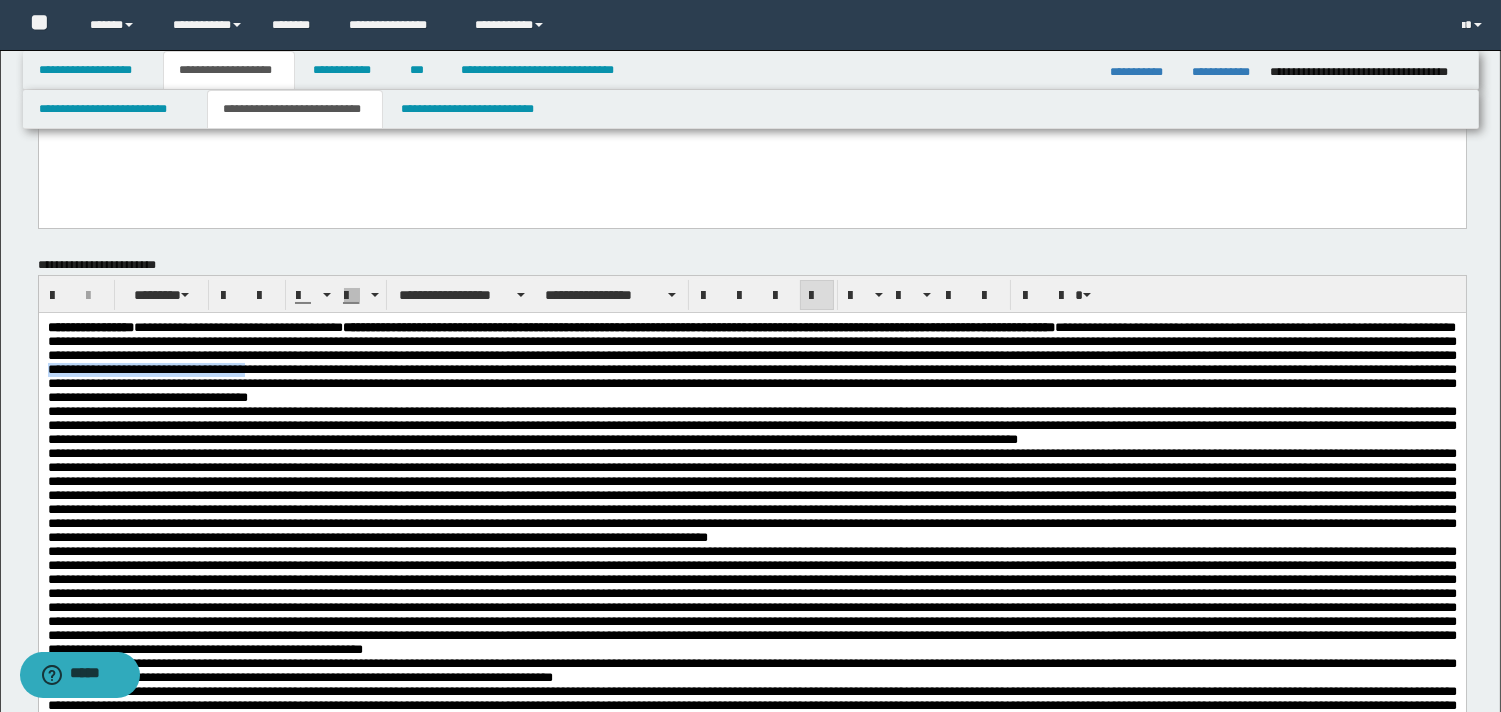 drag, startPoint x: 908, startPoint y: 380, endPoint x: 1151, endPoint y: 376, distance: 243.03291 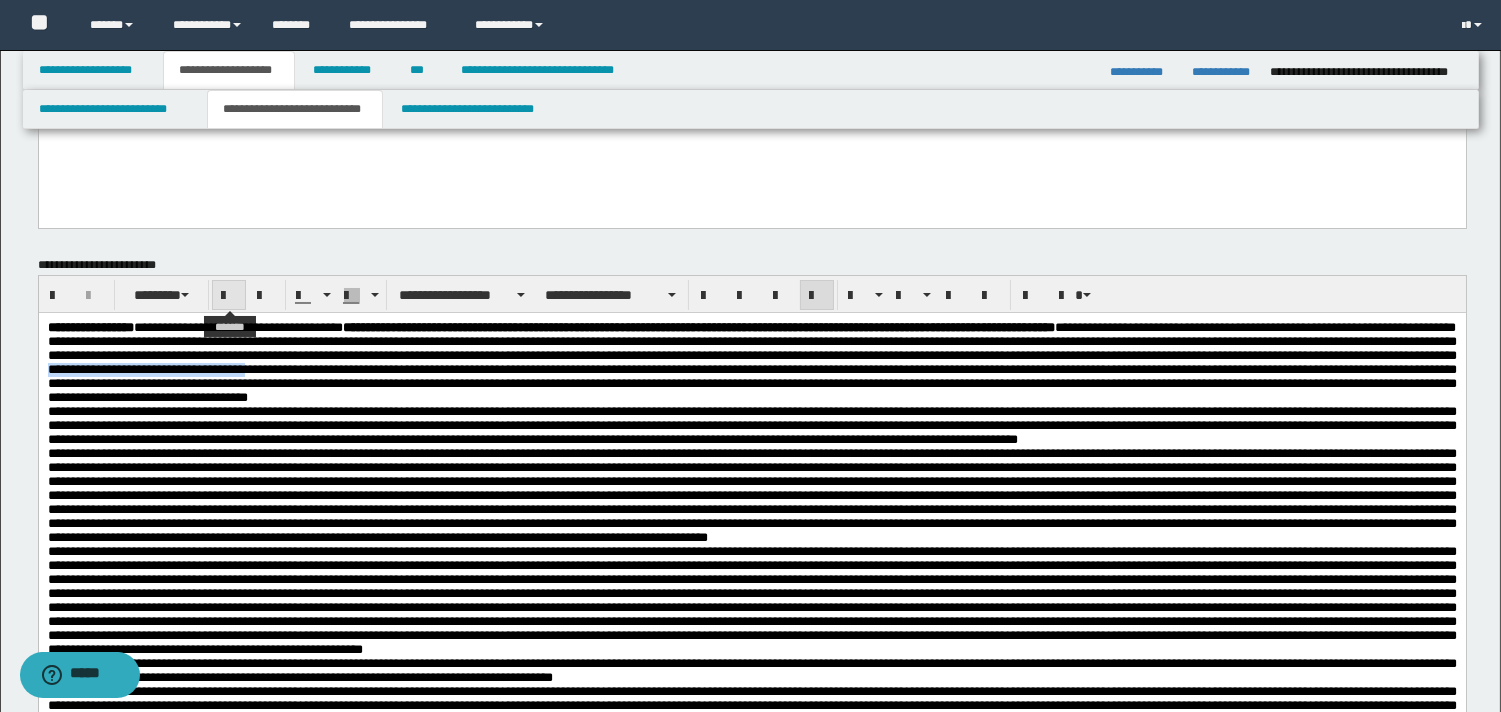 click at bounding box center [229, 296] 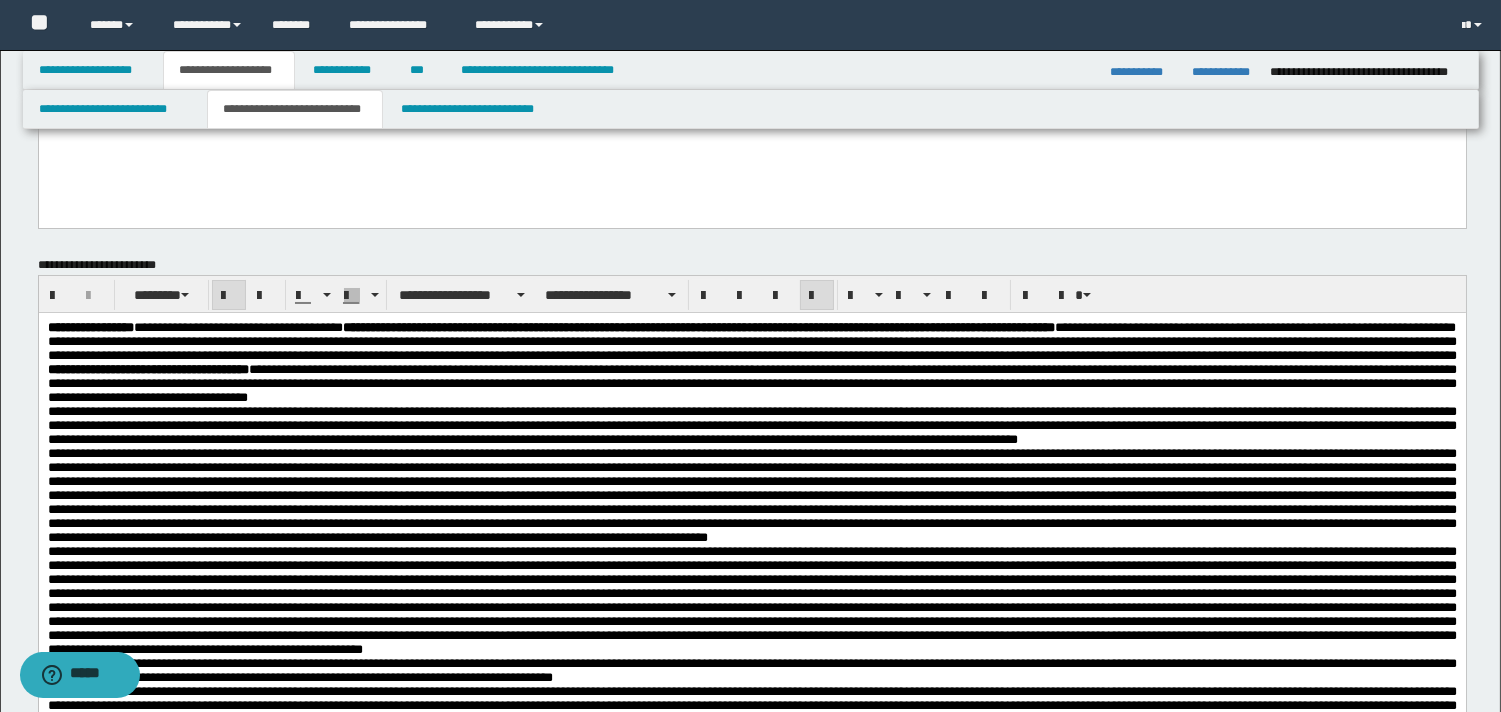 click on "**********" at bounding box center (751, 425) 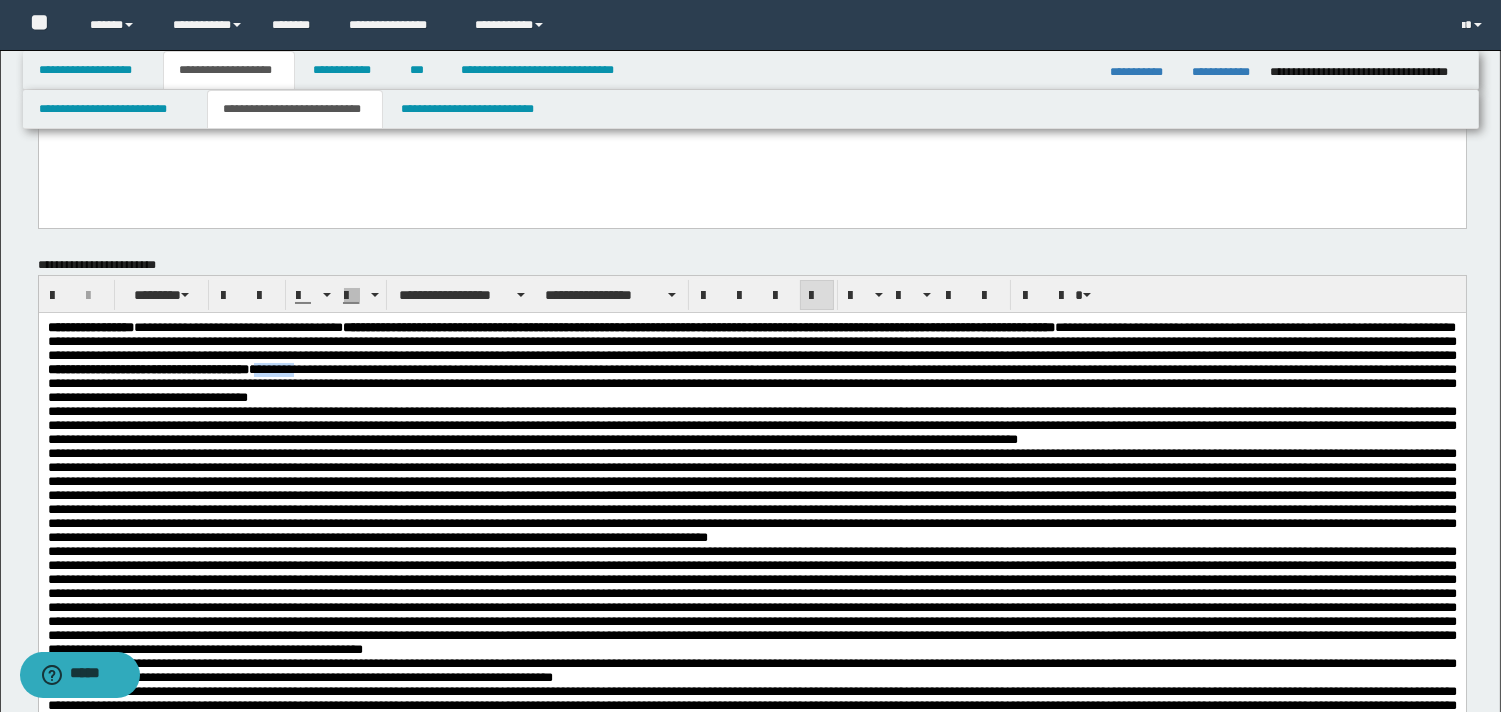 drag, startPoint x: 1205, startPoint y: 378, endPoint x: 1163, endPoint y: 378, distance: 42 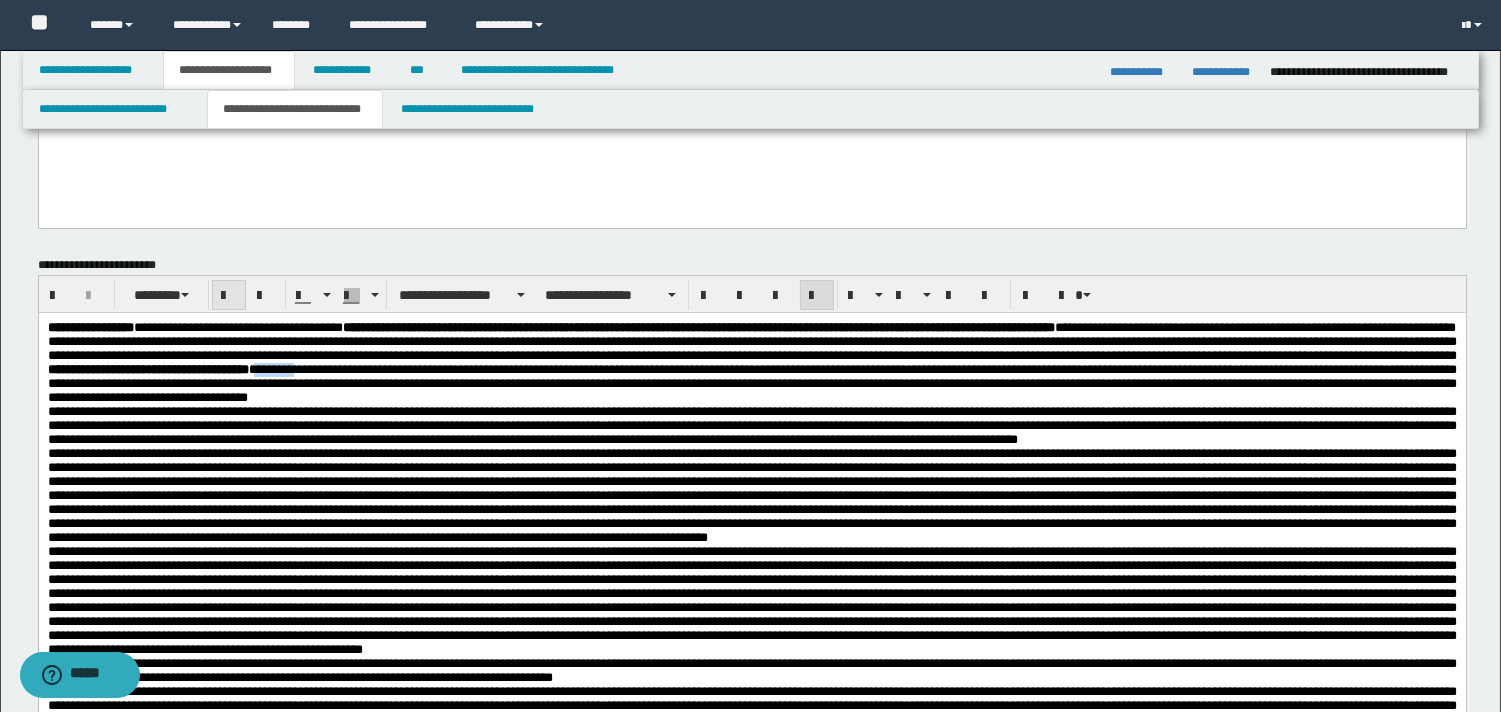 click at bounding box center [229, 296] 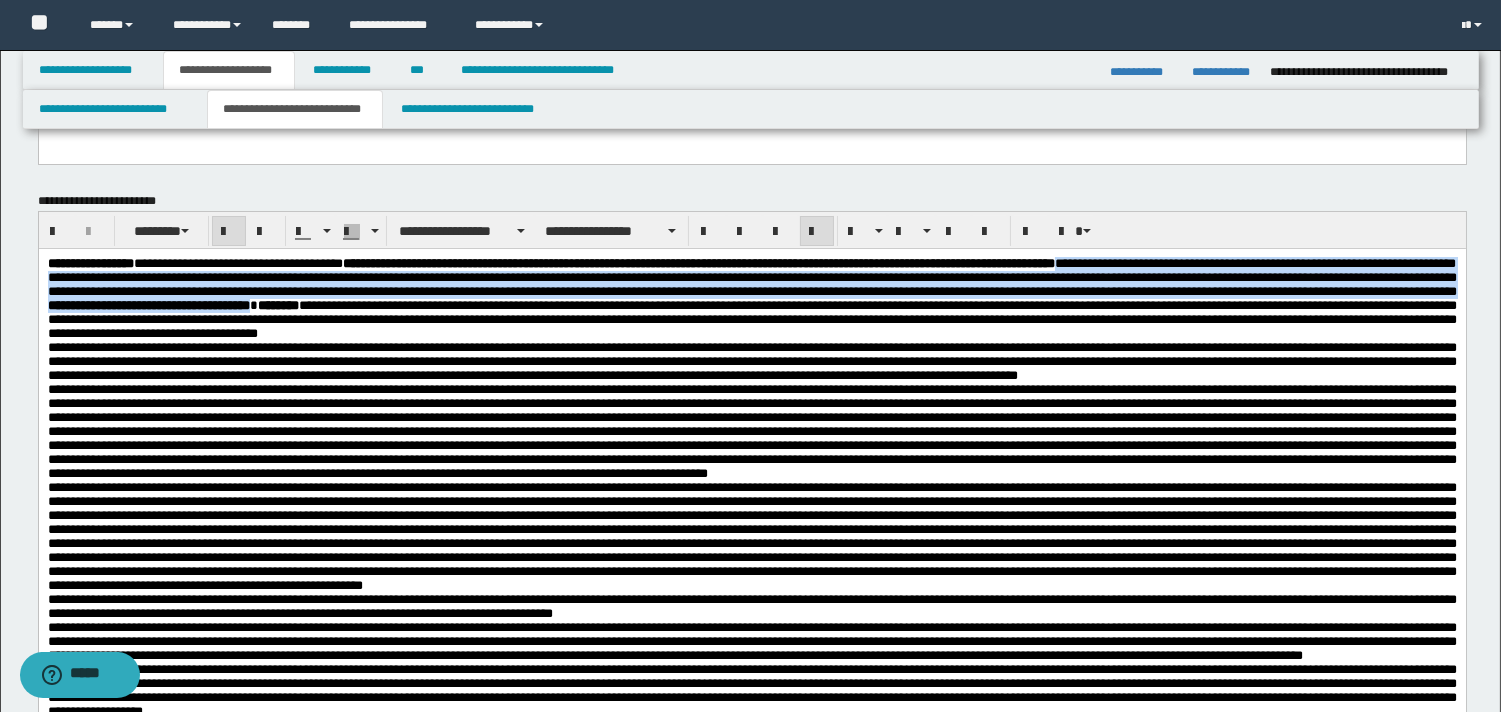 scroll, scrollTop: 263, scrollLeft: 0, axis: vertical 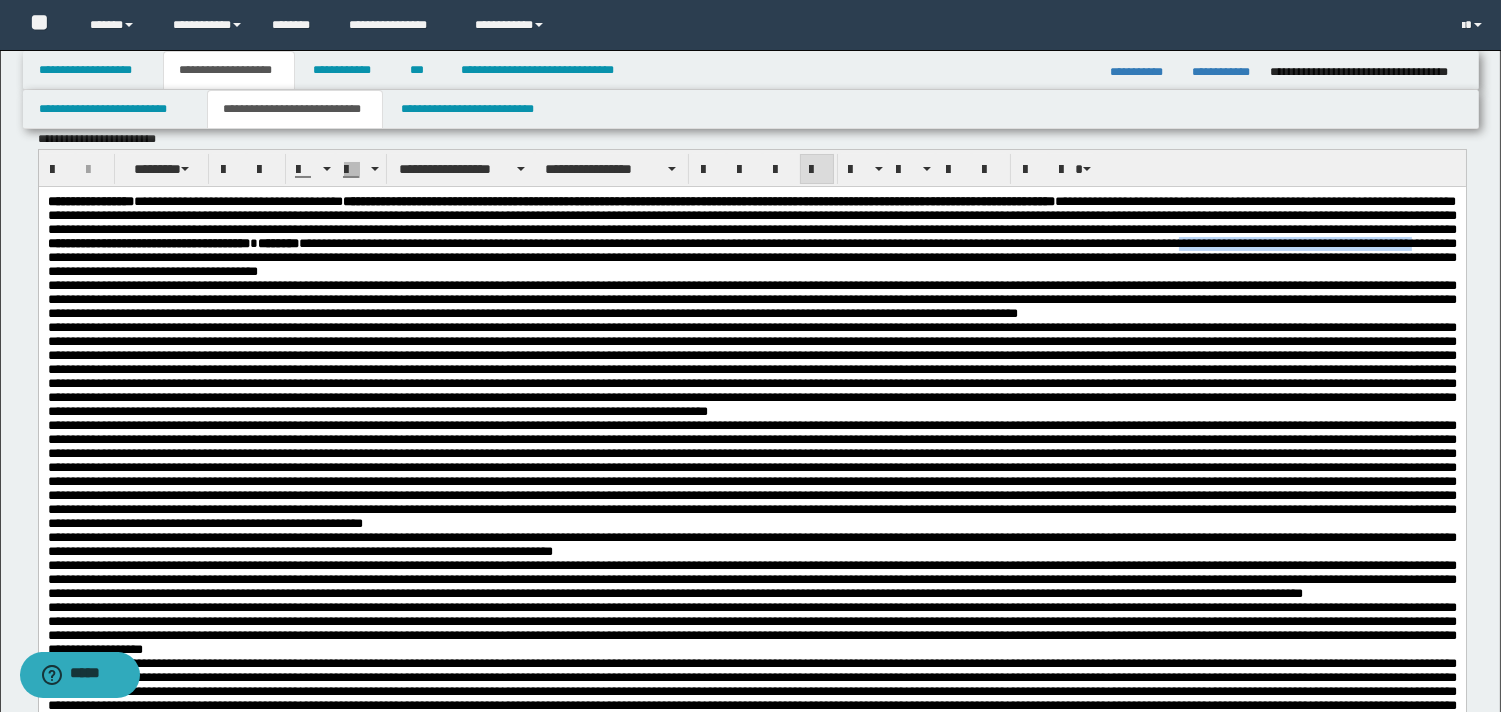 drag, startPoint x: 818, startPoint y: 269, endPoint x: 1088, endPoint y: 271, distance: 270.00742 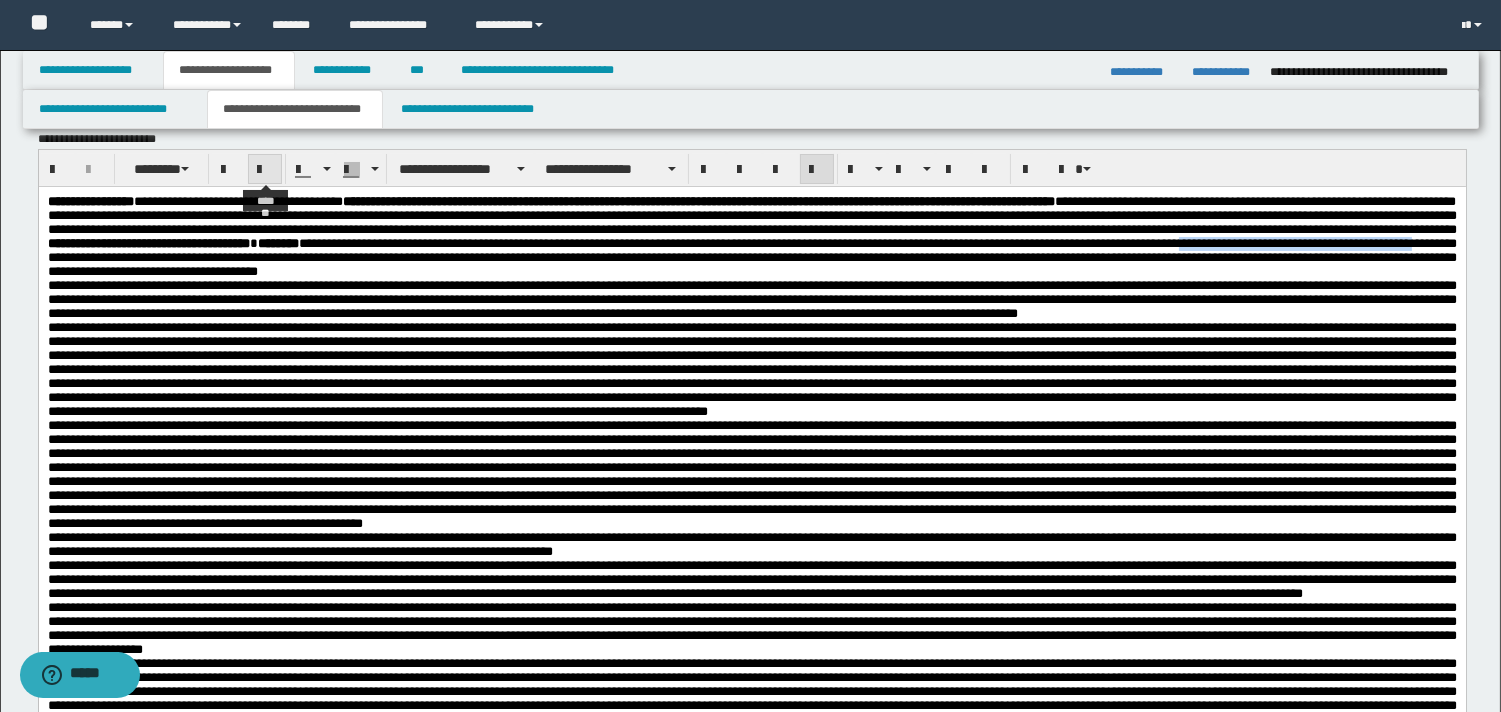 click at bounding box center [265, 169] 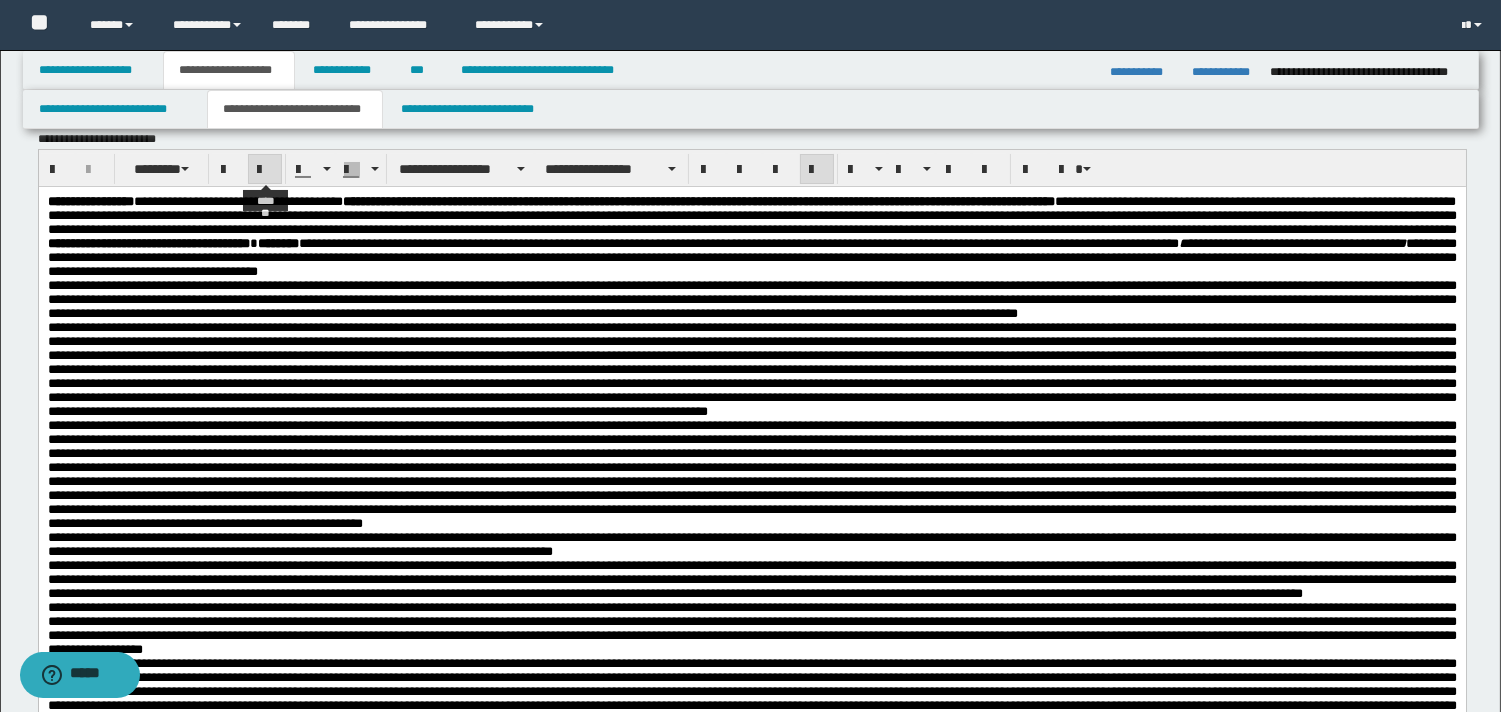 click at bounding box center (265, 170) 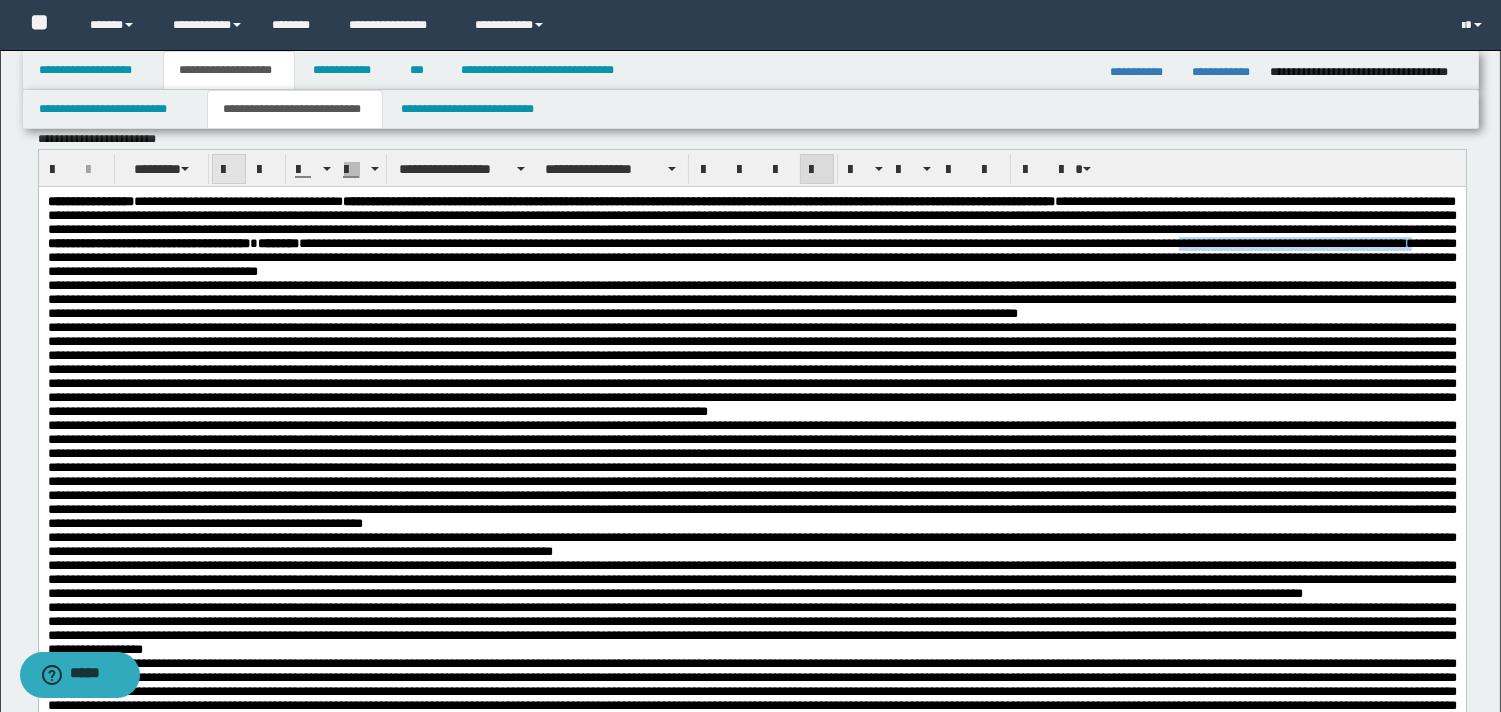 click at bounding box center (229, 170) 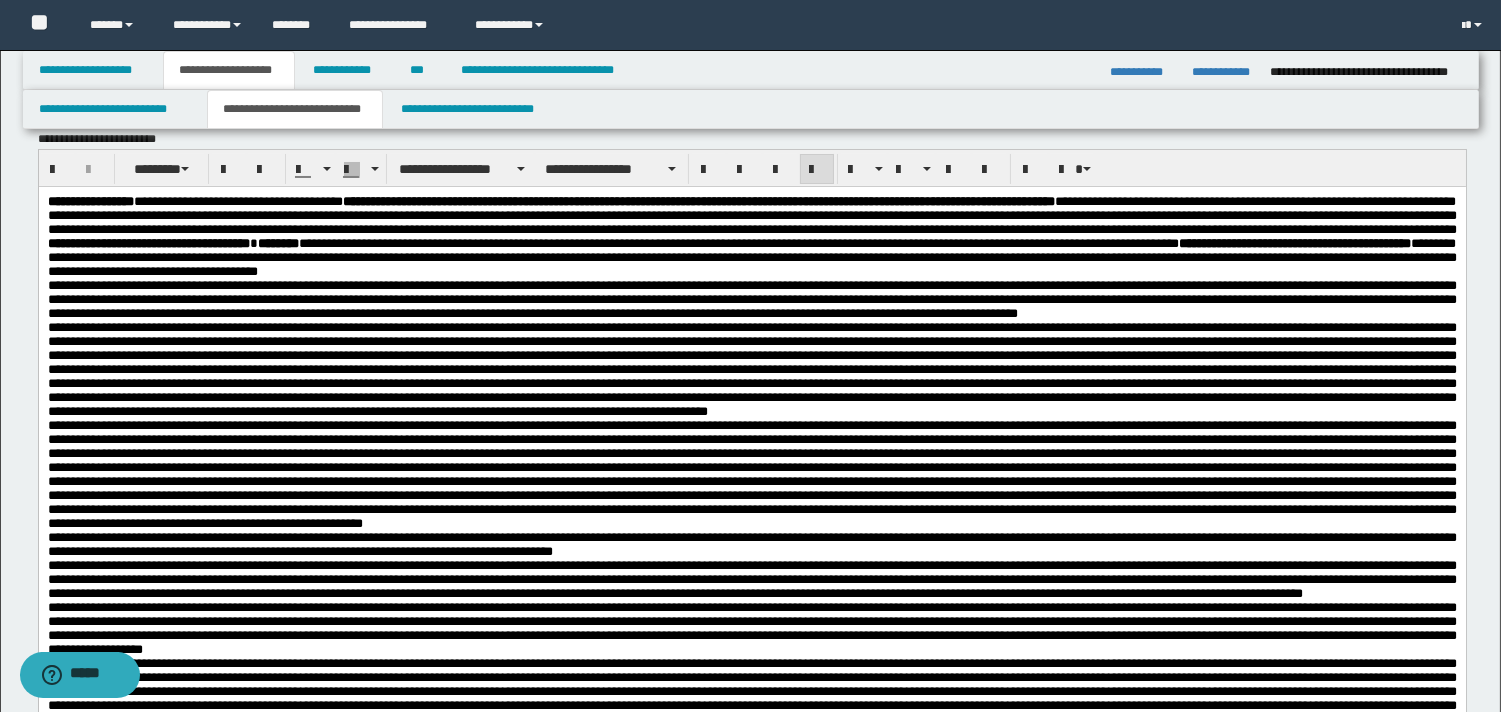 click on "**********" at bounding box center [751, 299] 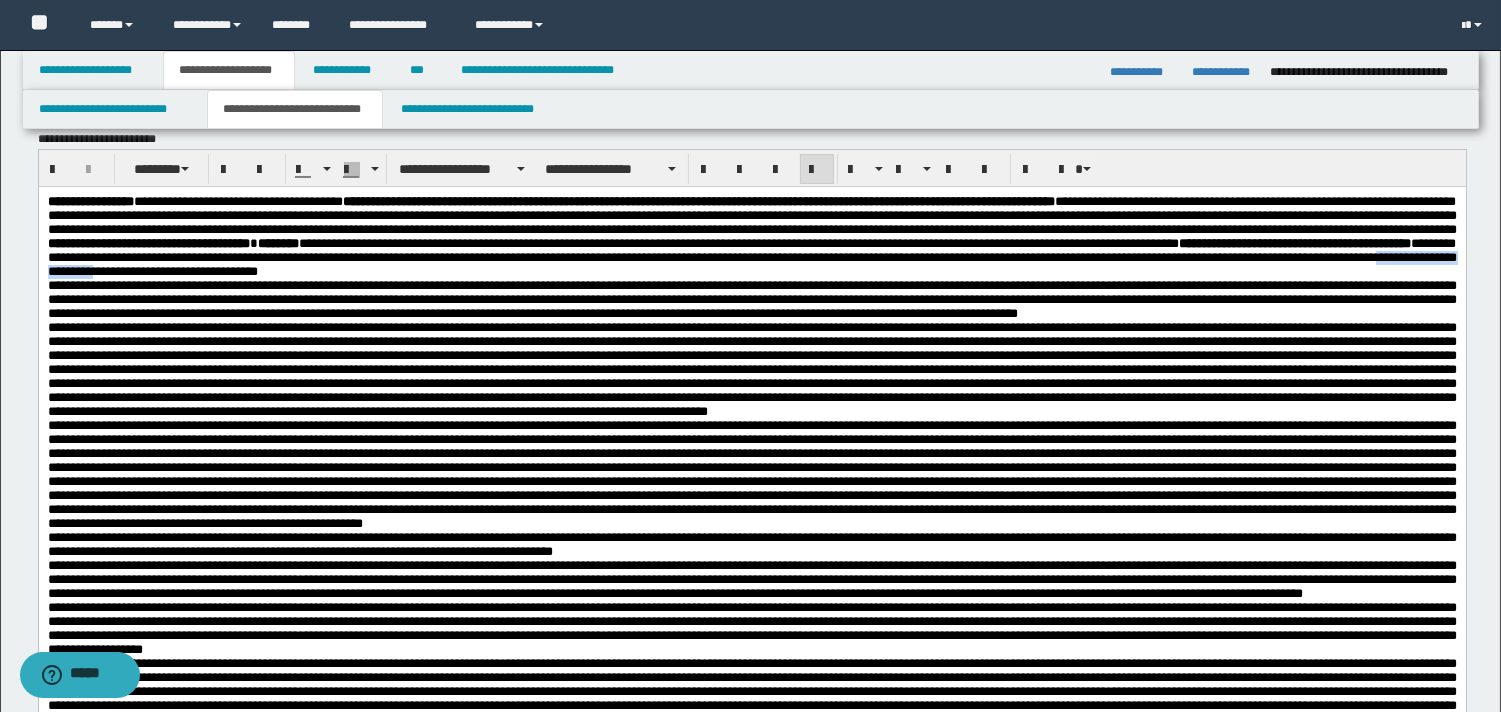 drag, startPoint x: 1364, startPoint y: 286, endPoint x: 274, endPoint y: 234, distance: 1091.2396 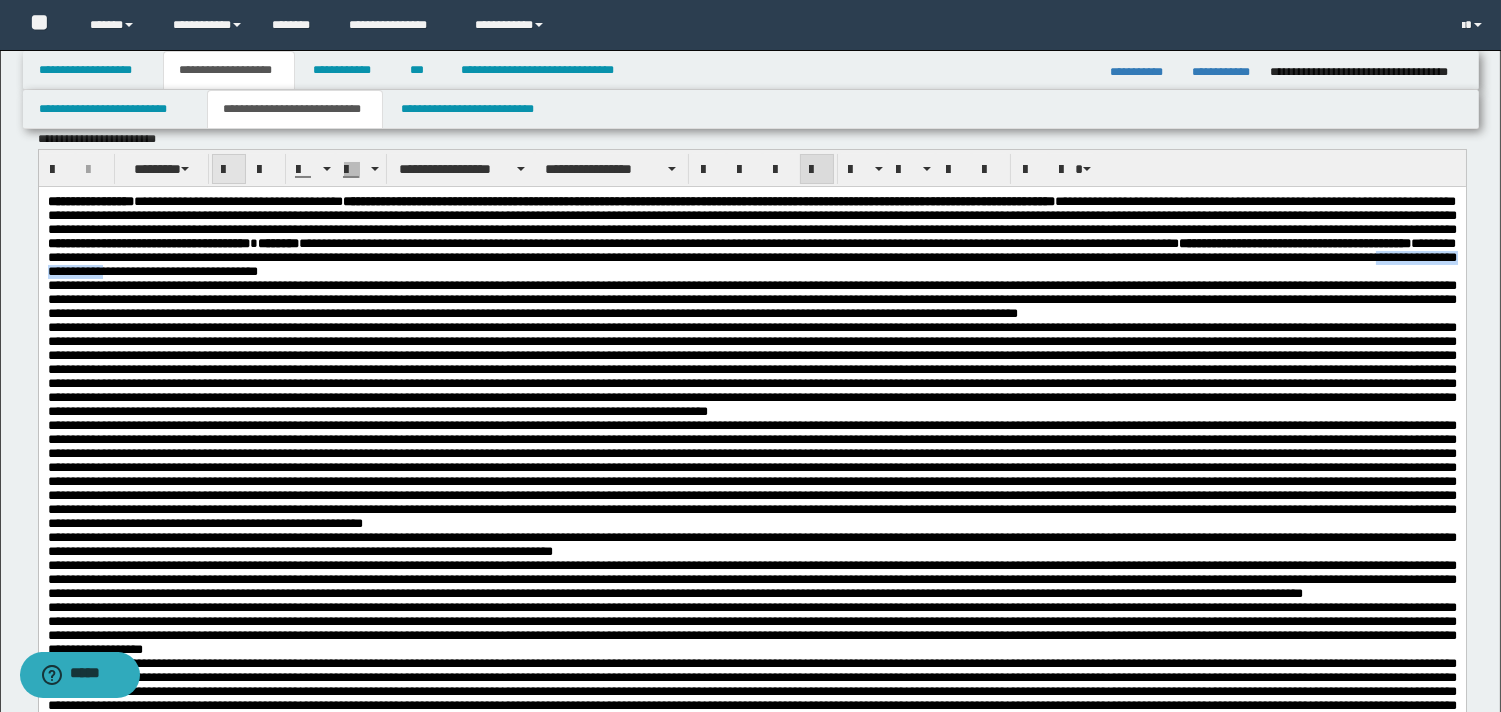 drag, startPoint x: 222, startPoint y: 166, endPoint x: 230, endPoint y: 10, distance: 156.20499 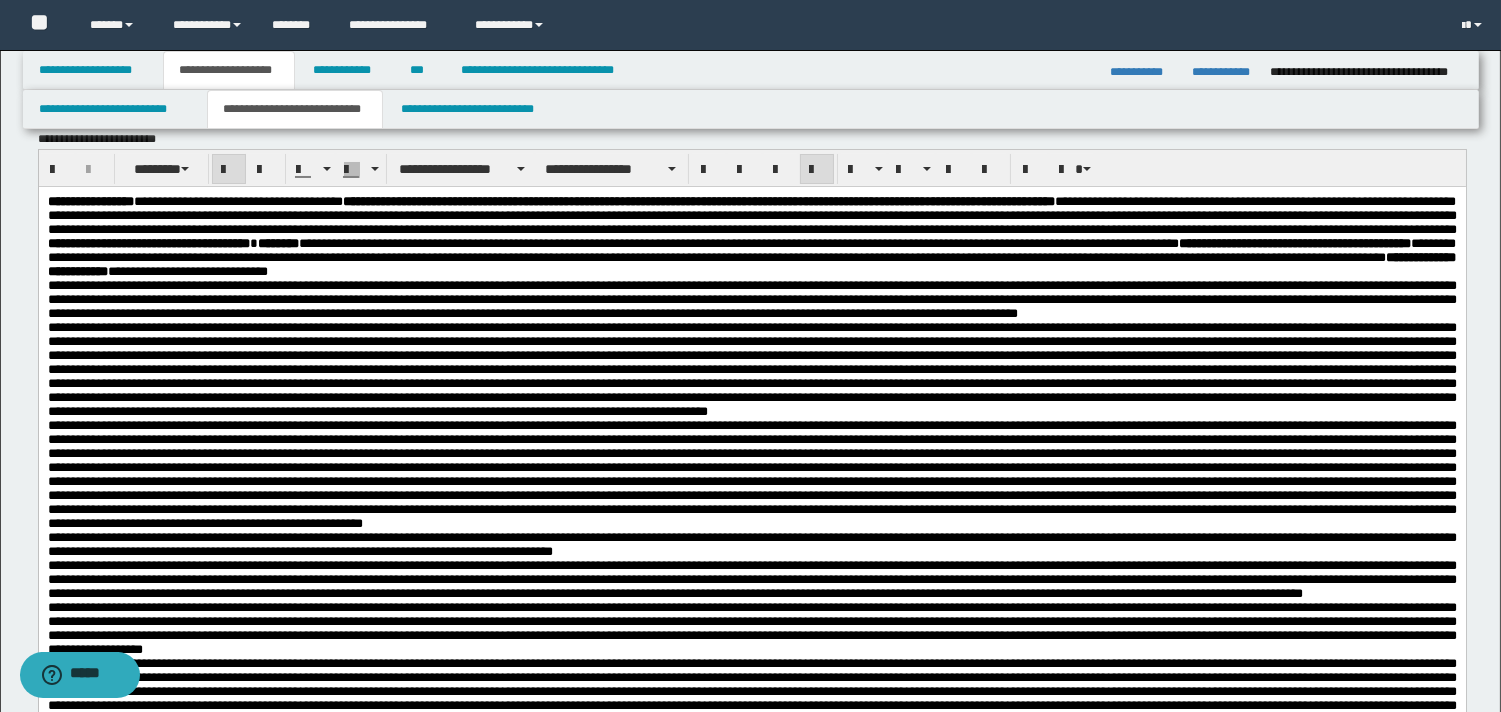 click on "**********" at bounding box center (751, 237) 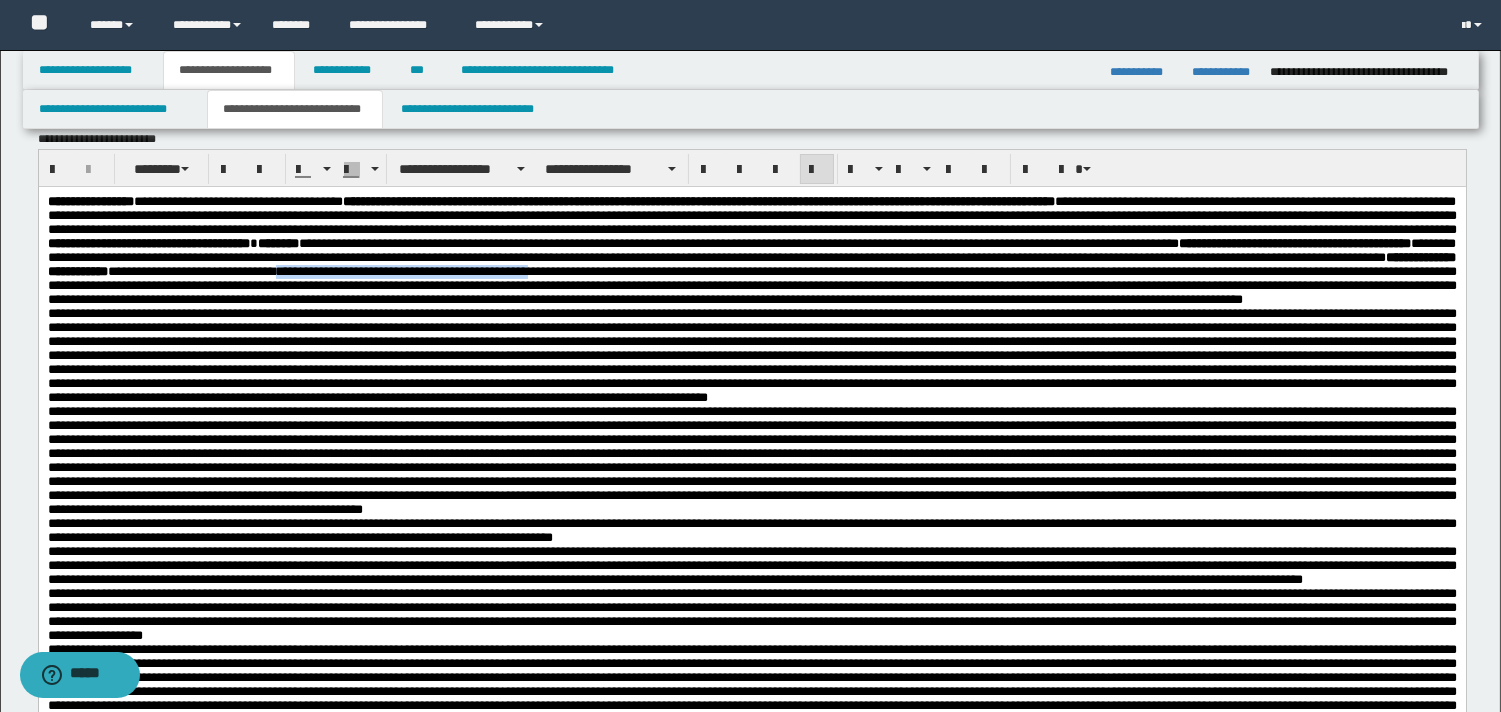 drag, startPoint x: 339, startPoint y: 299, endPoint x: 646, endPoint y: 300, distance: 307.00162 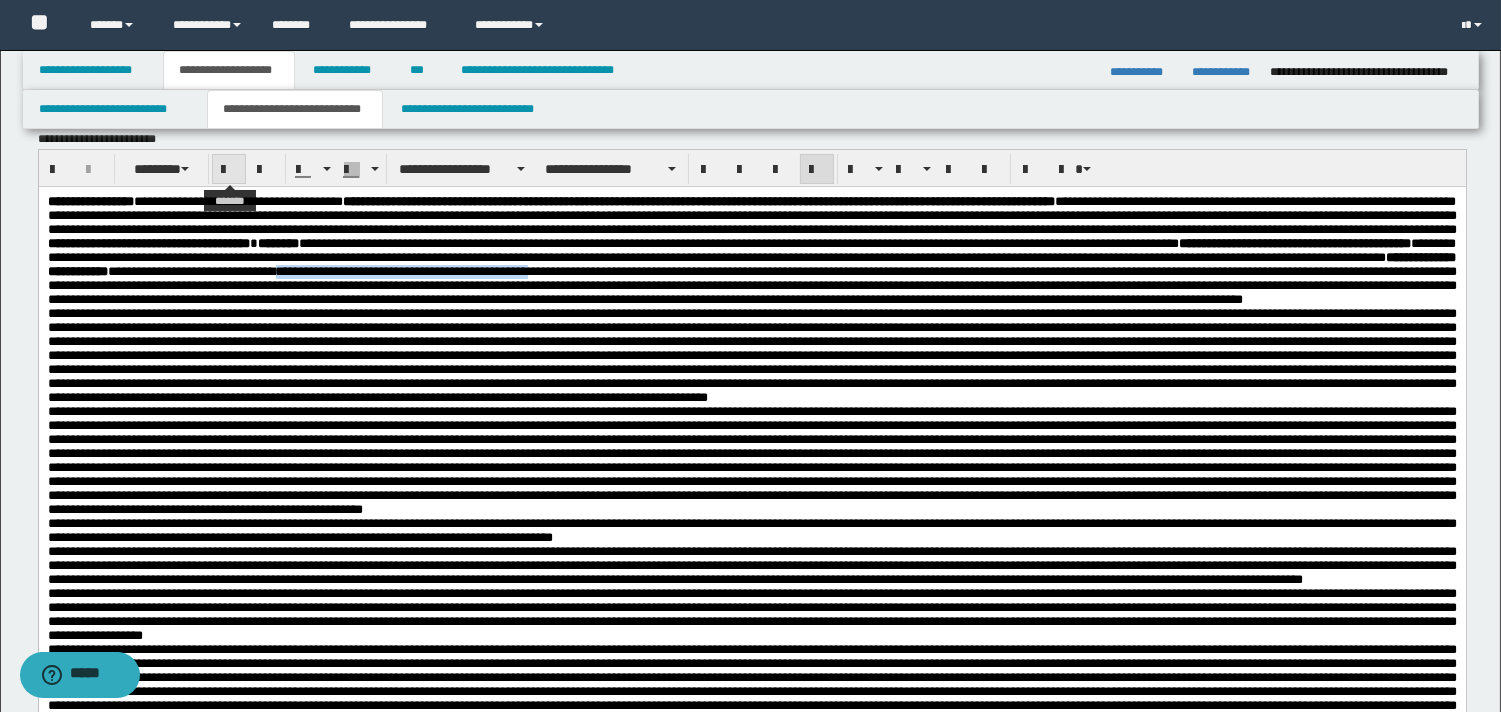 click at bounding box center (229, 170) 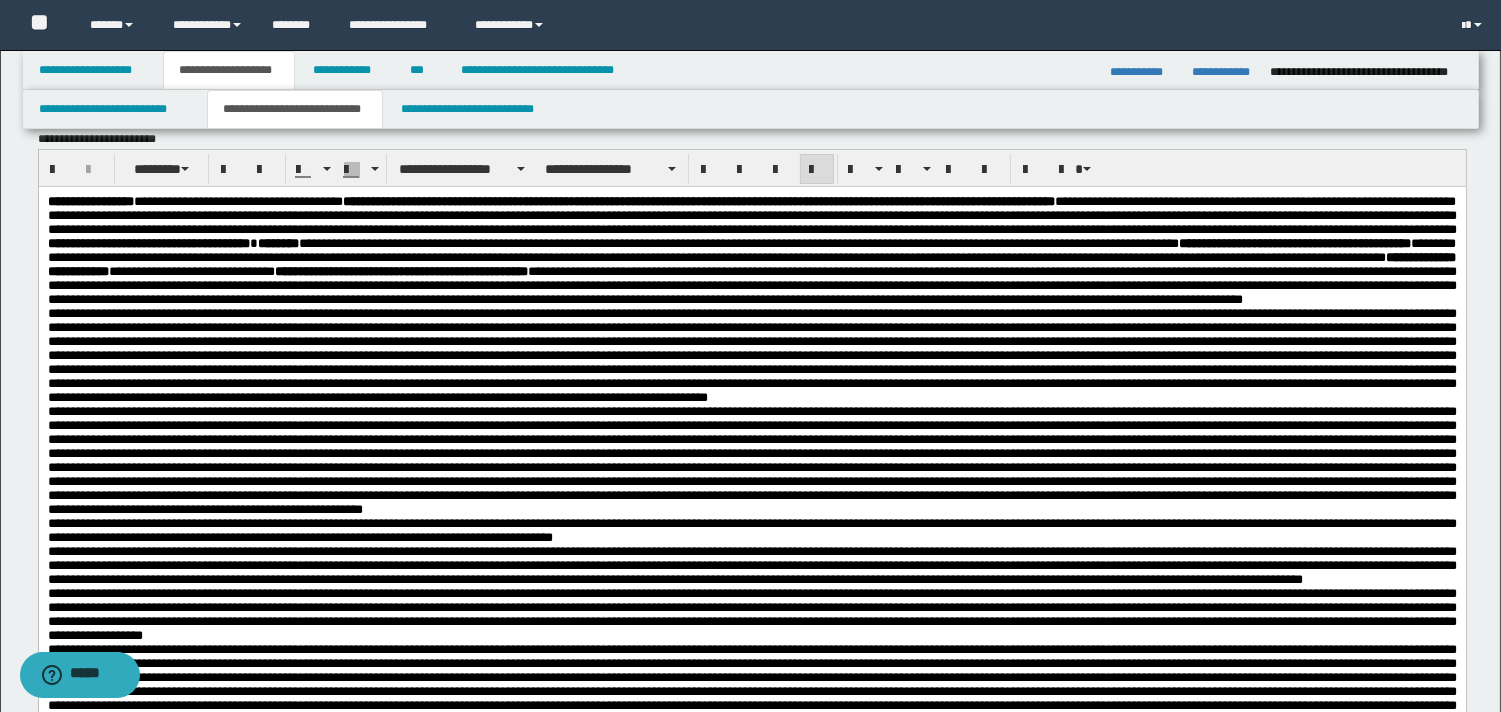 click at bounding box center (751, 355) 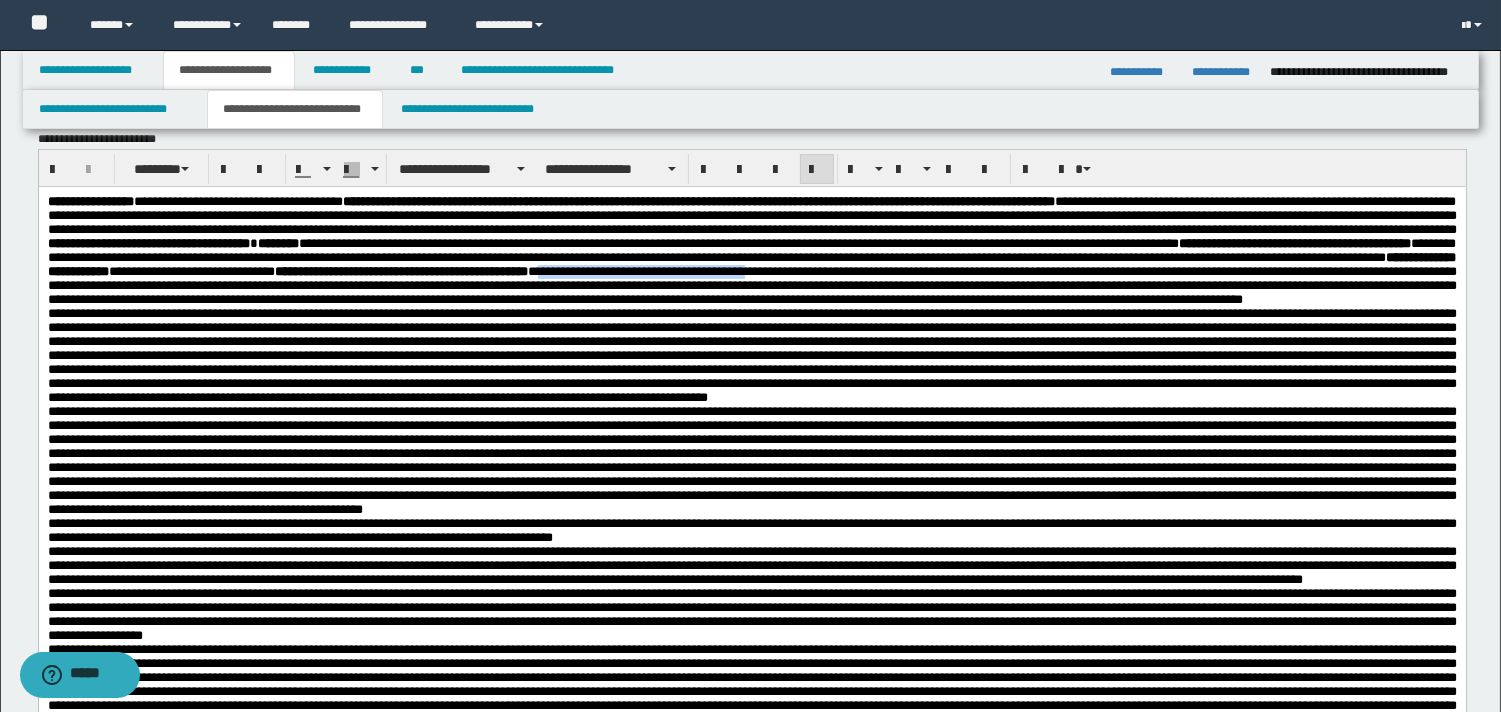 drag, startPoint x: 674, startPoint y: 301, endPoint x: 910, endPoint y: 300, distance: 236.00212 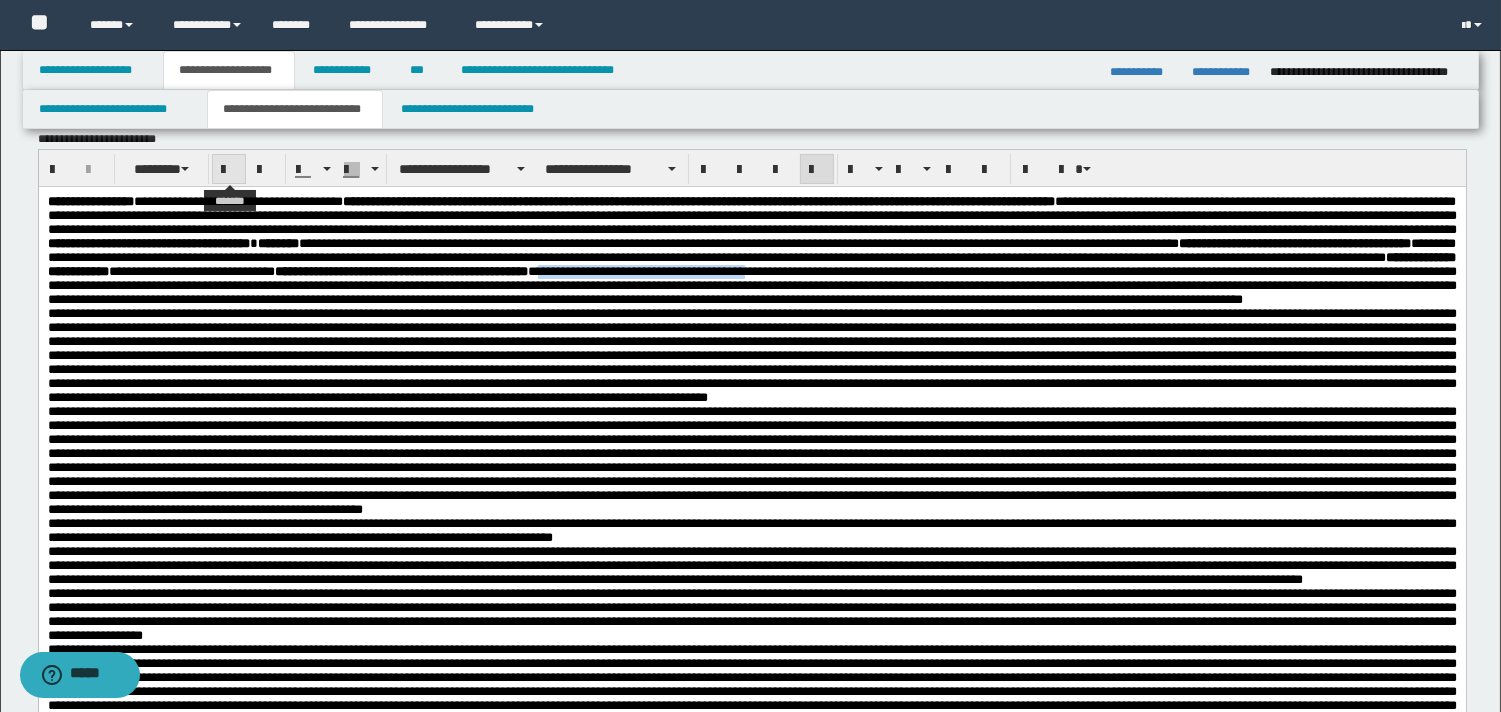 click at bounding box center (229, 170) 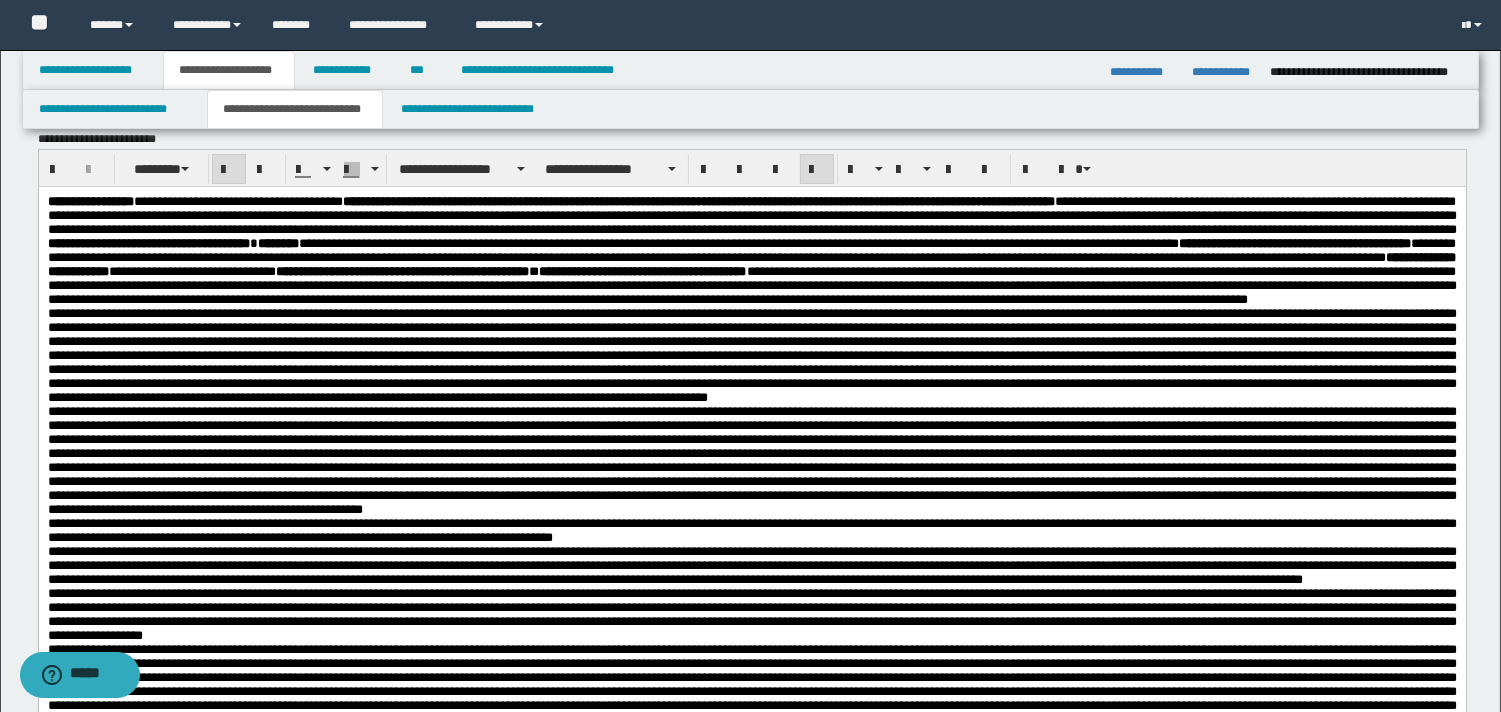 click at bounding box center [751, 355] 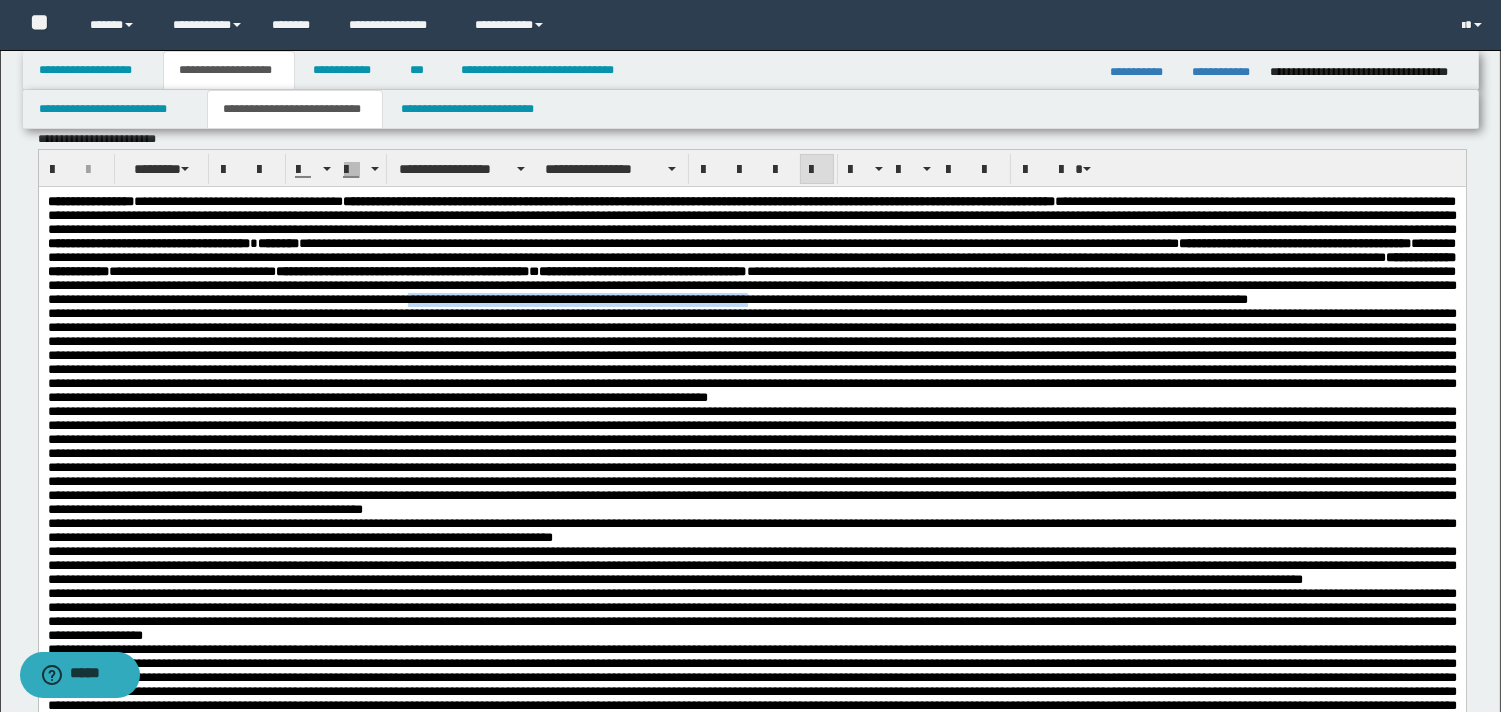 drag, startPoint x: 1120, startPoint y: 331, endPoint x: 104, endPoint y: 352, distance: 1016.217 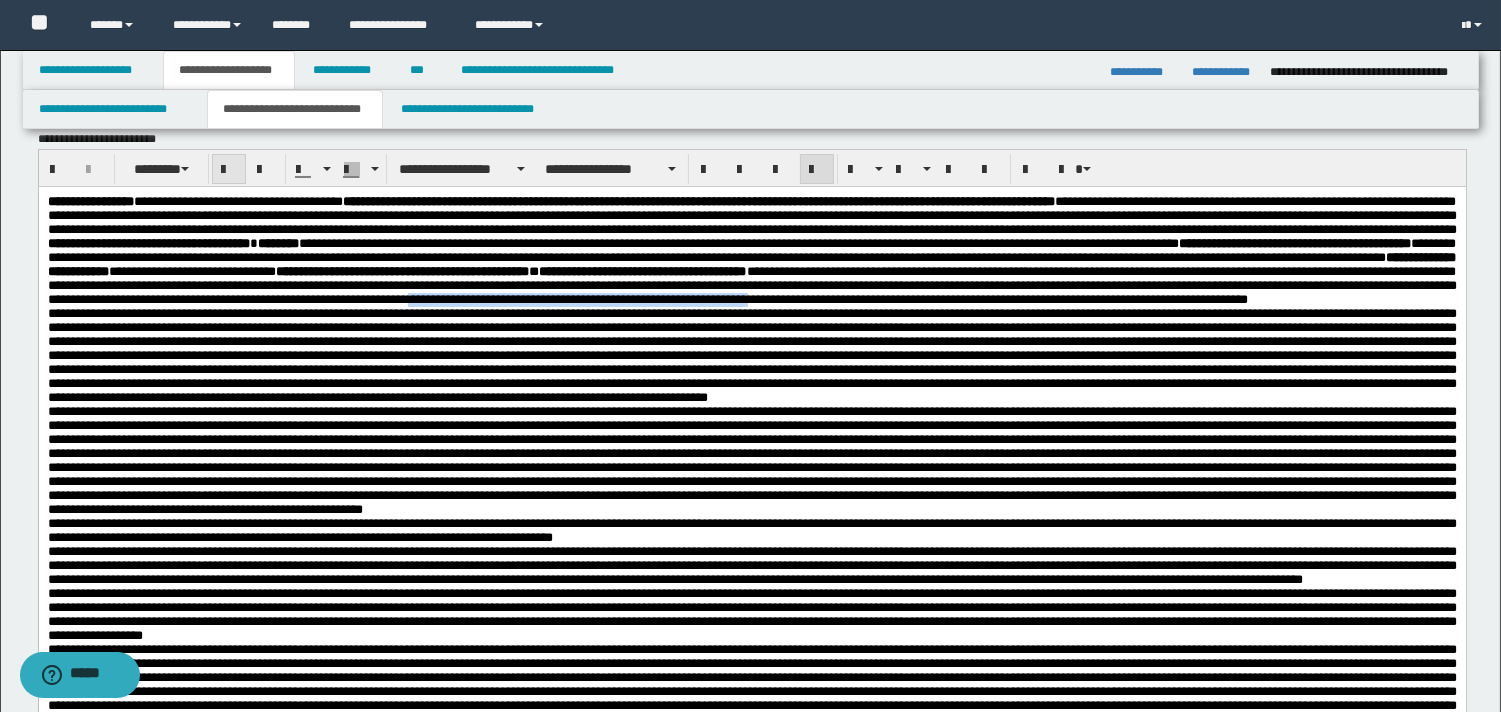 click at bounding box center [229, 170] 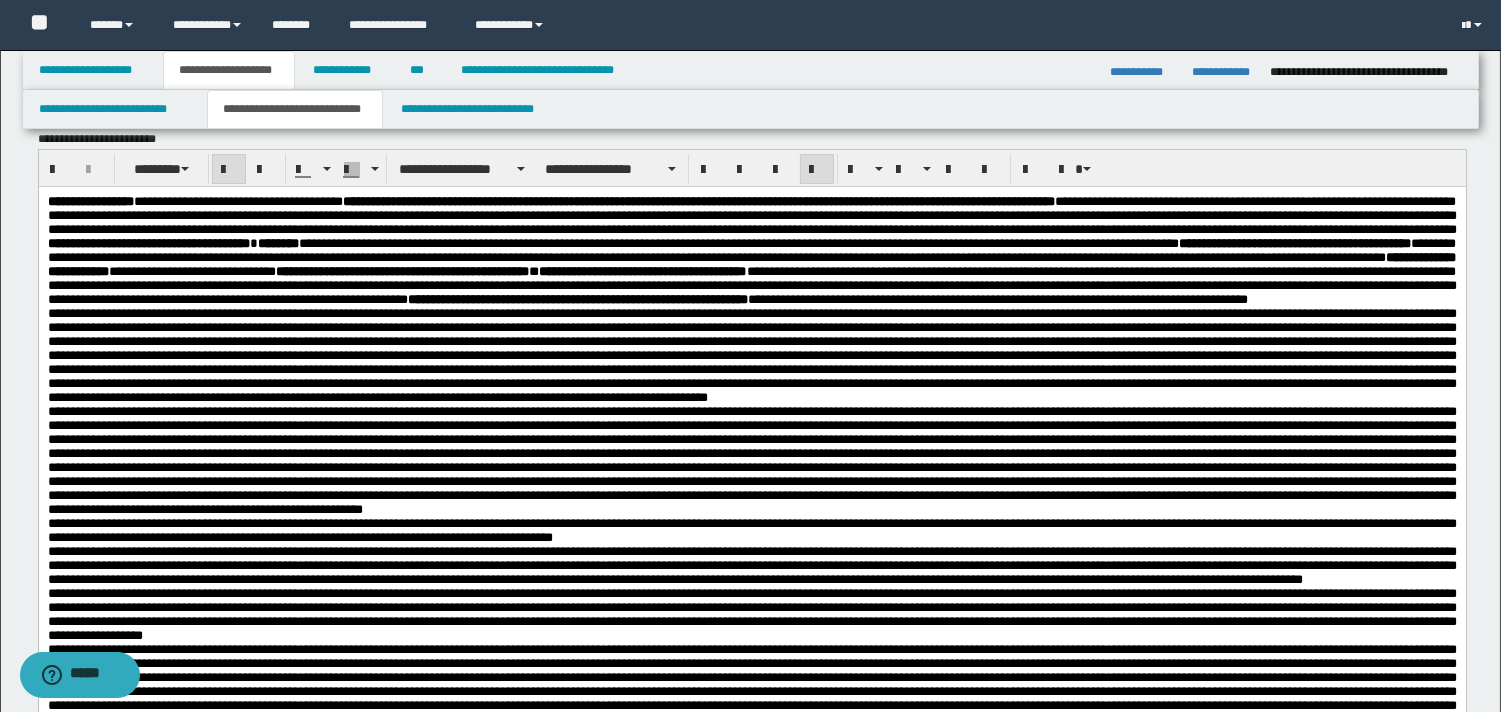 click on "**********" at bounding box center [751, 251] 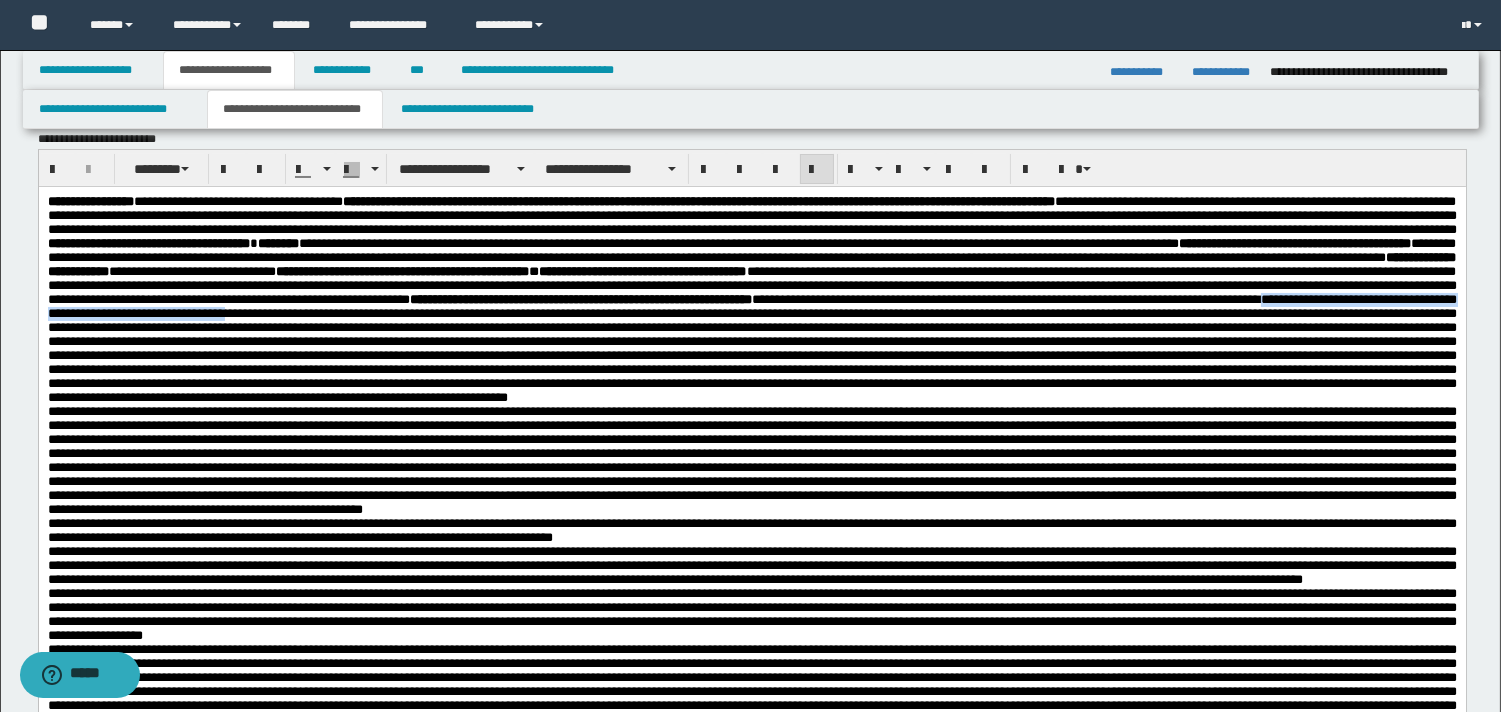 drag, startPoint x: 738, startPoint y: 349, endPoint x: 1206, endPoint y: 351, distance: 468.00427 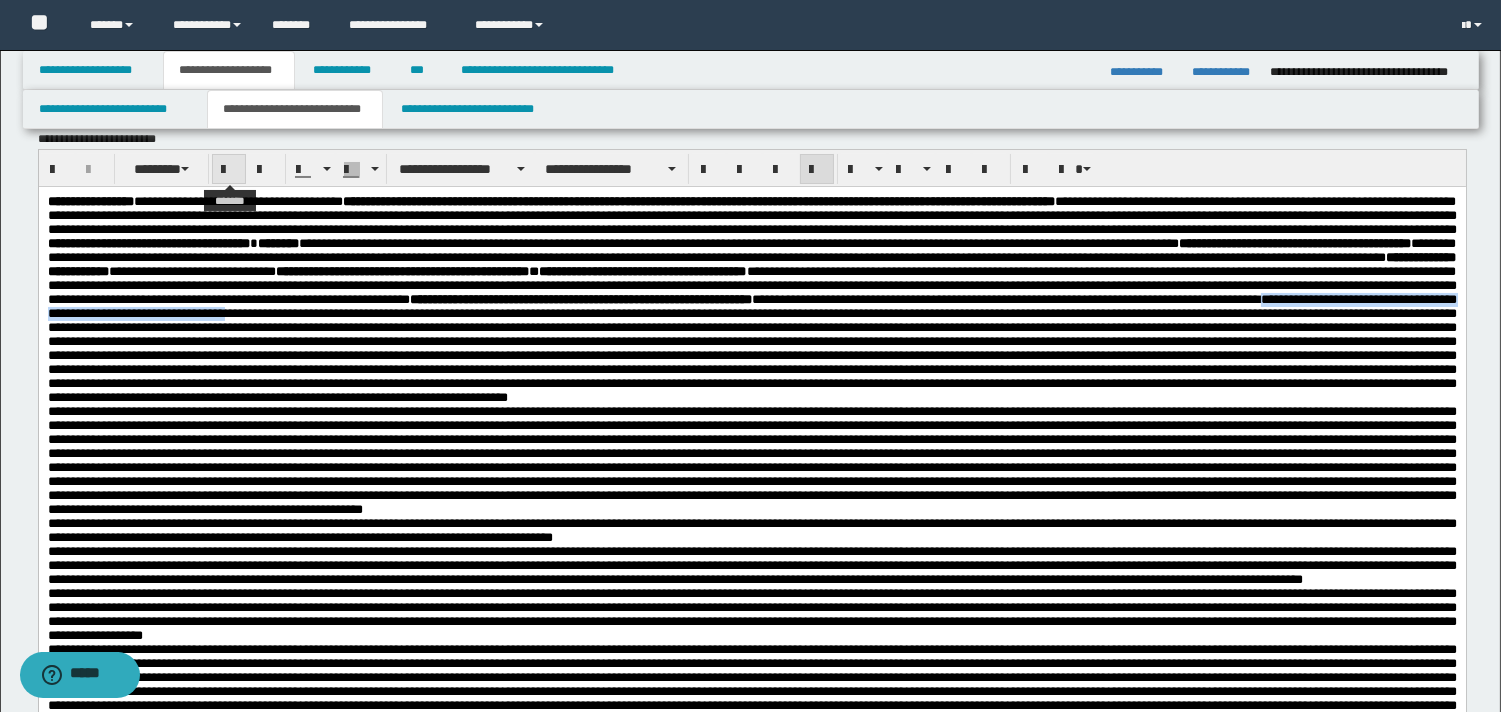 drag, startPoint x: 231, startPoint y: 171, endPoint x: 244, endPoint y: 174, distance: 13.341664 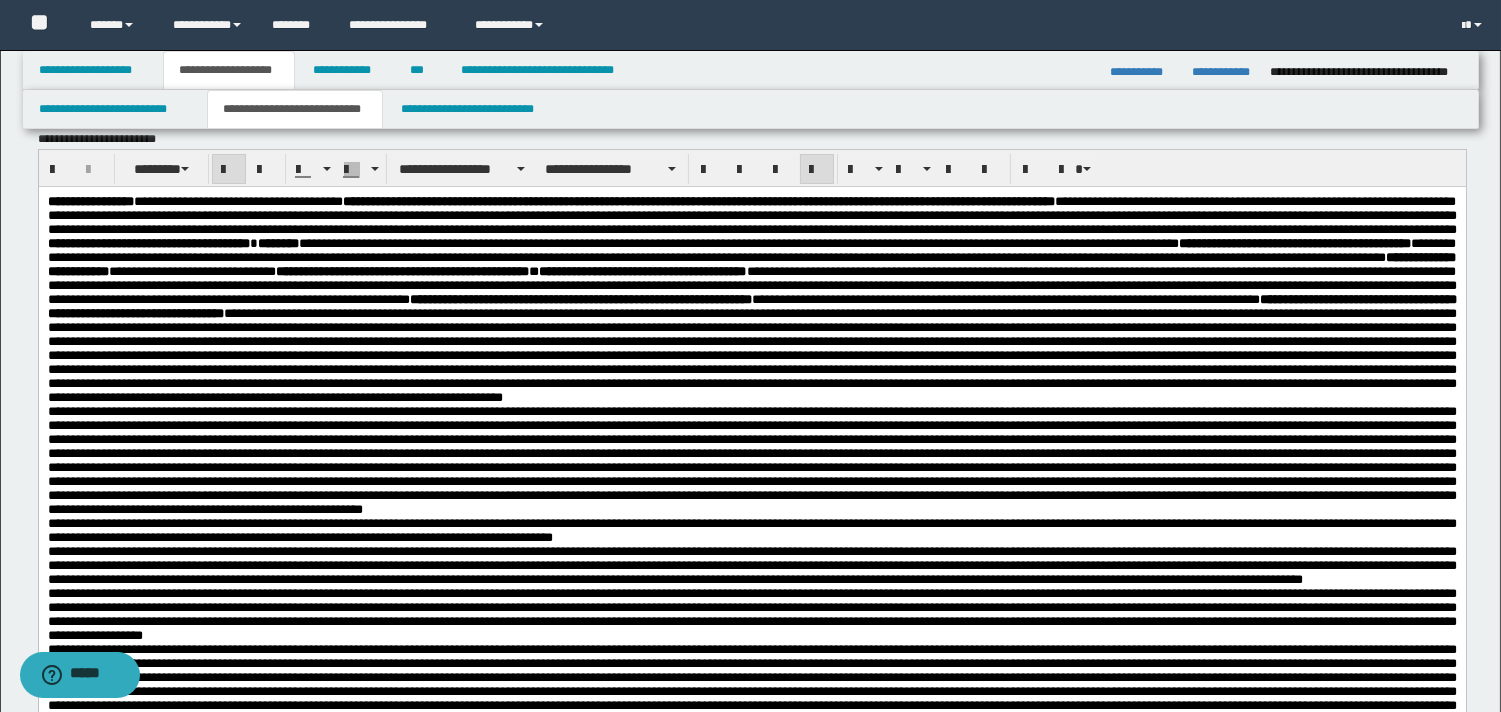 click on "**********" at bounding box center [751, 348] 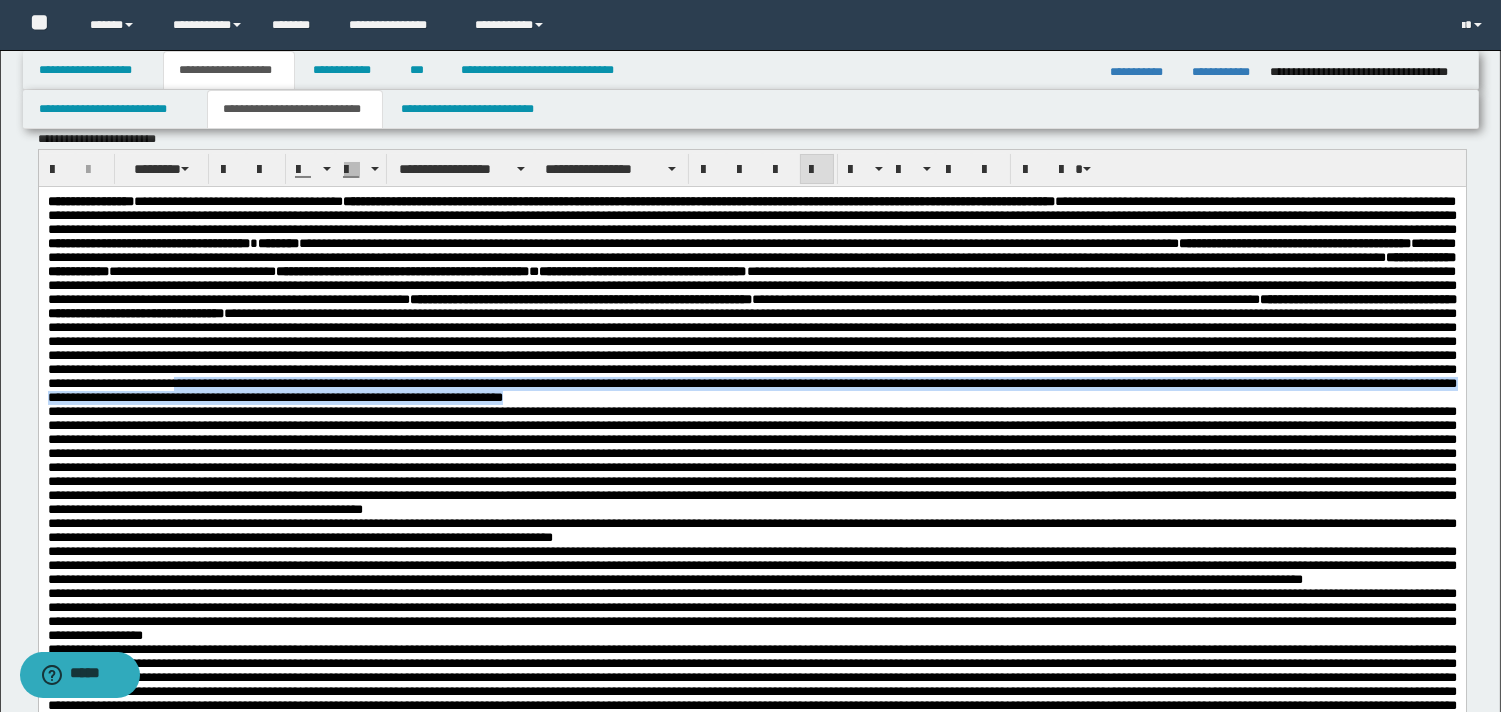 drag, startPoint x: 1145, startPoint y: 452, endPoint x: 1156, endPoint y: 485, distance: 34.785053 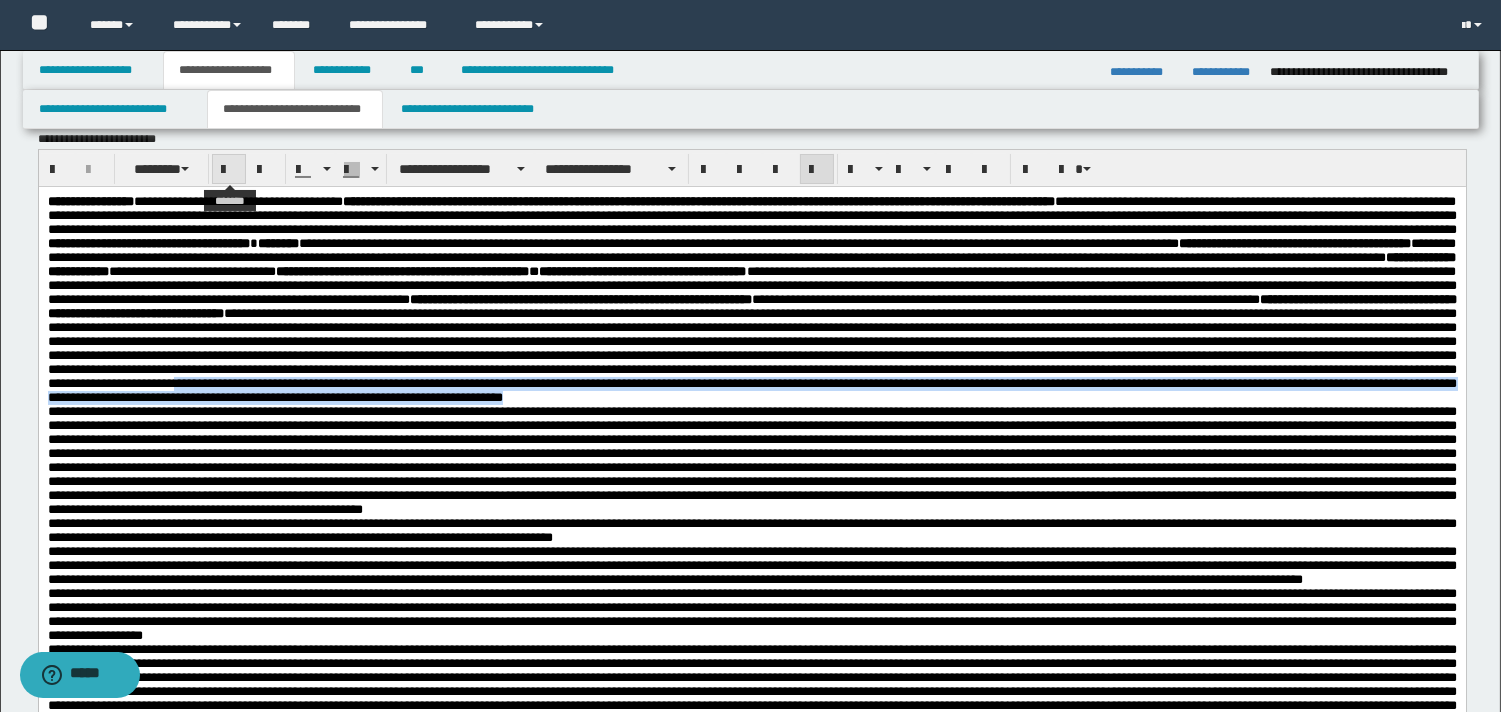 click at bounding box center [229, 170] 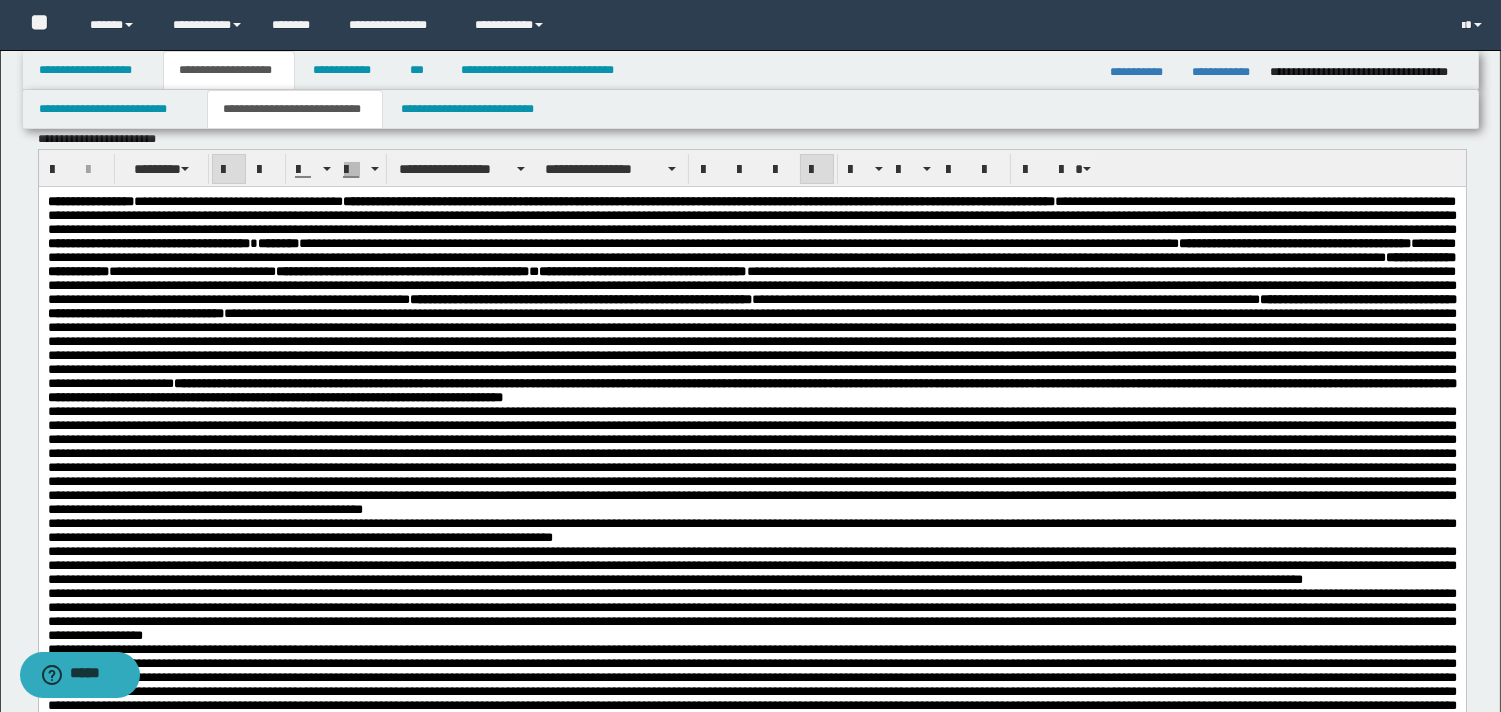 click on "**********" at bounding box center (751, 300) 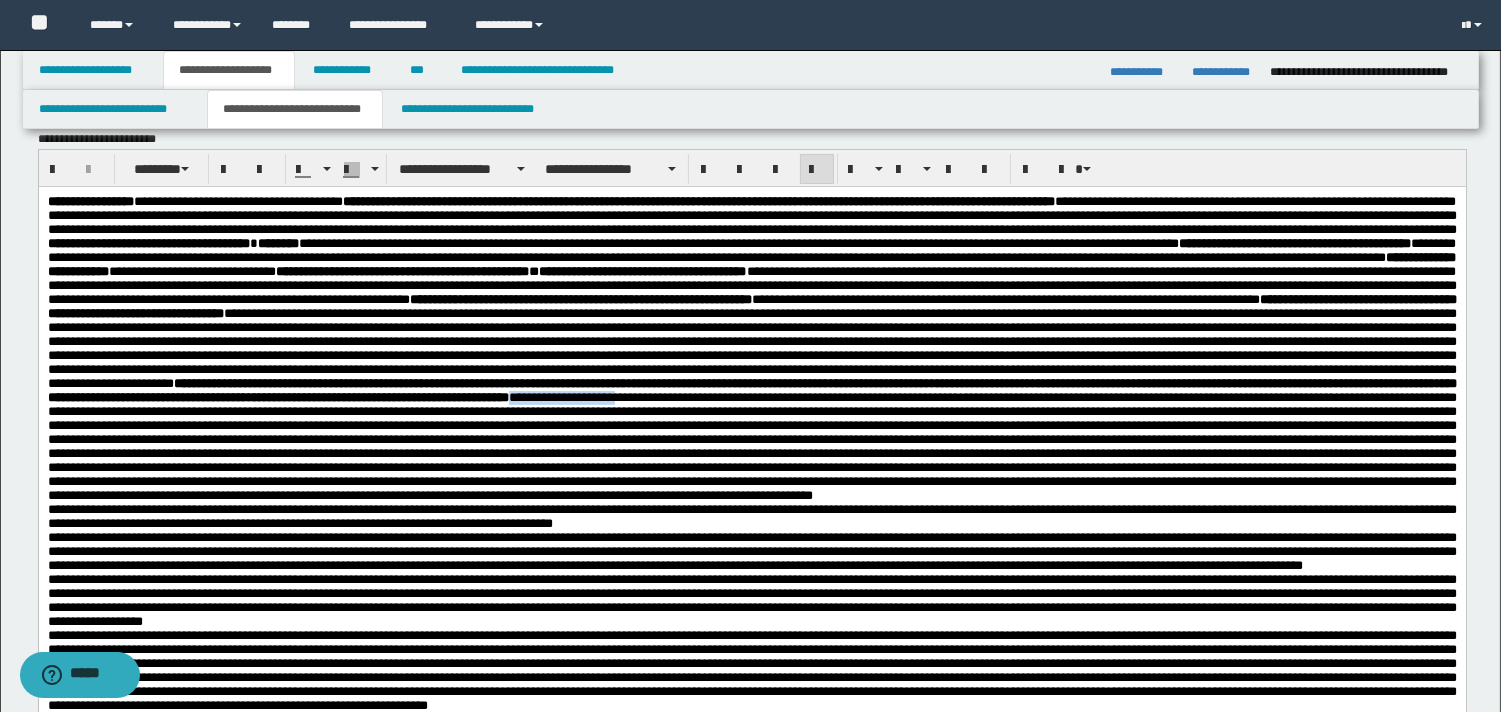 drag, startPoint x: 552, startPoint y: 484, endPoint x: 688, endPoint y: 485, distance: 136.00368 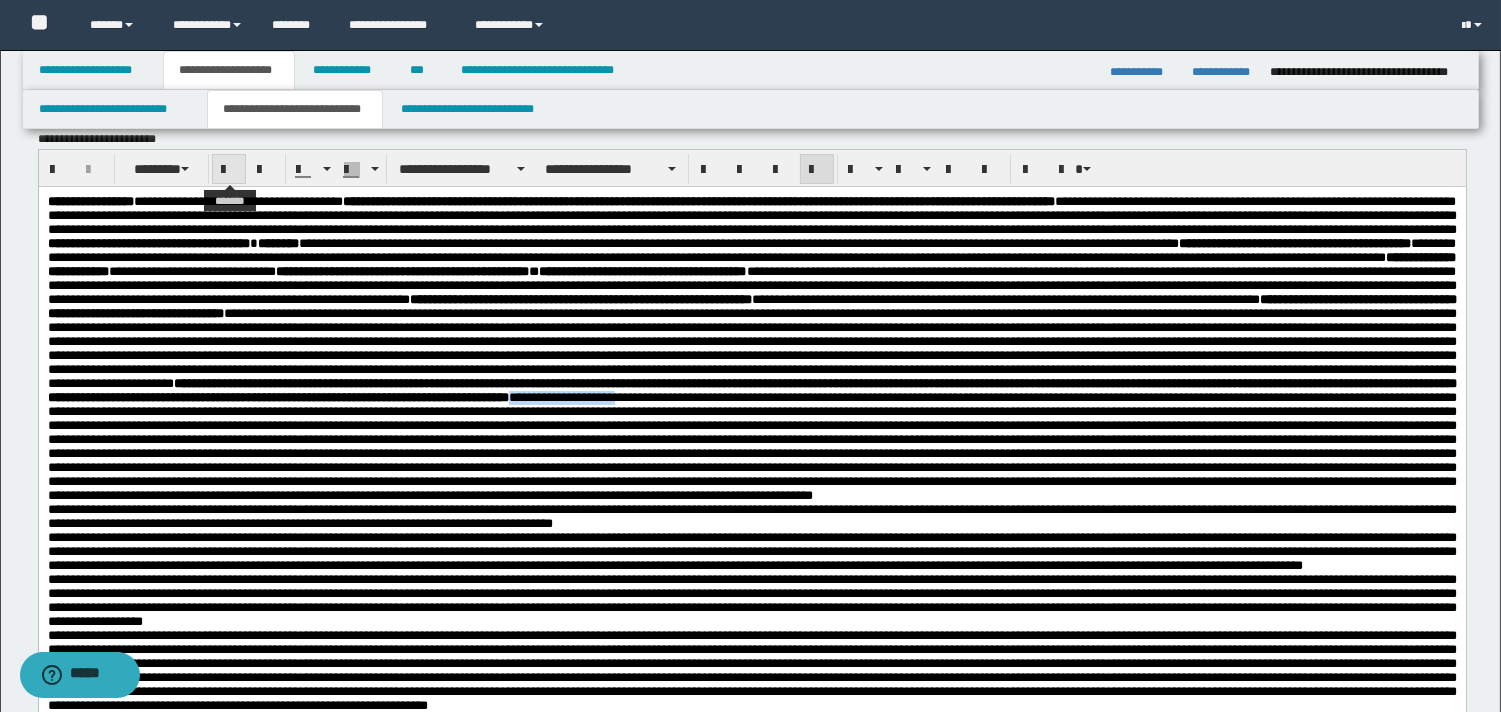click at bounding box center [229, 170] 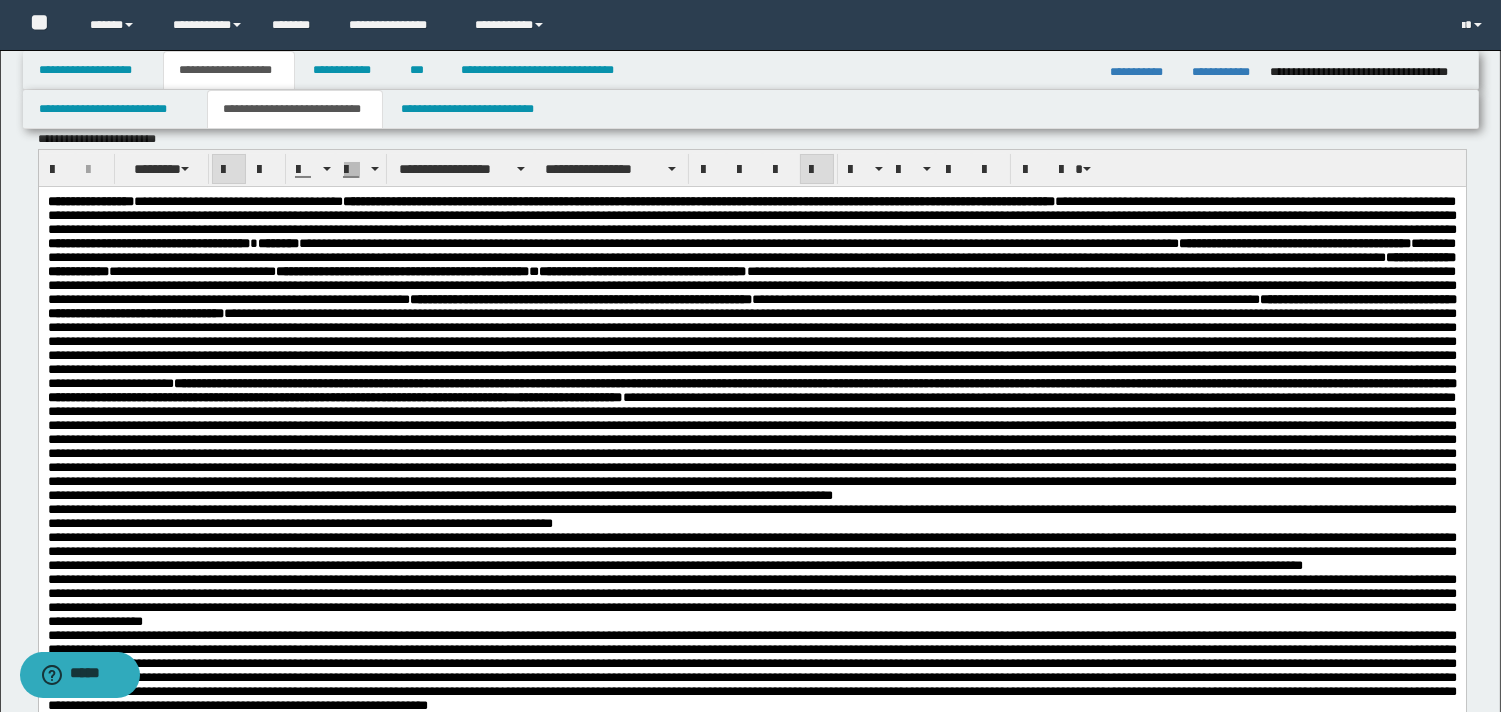 click on "**********" at bounding box center [751, 446] 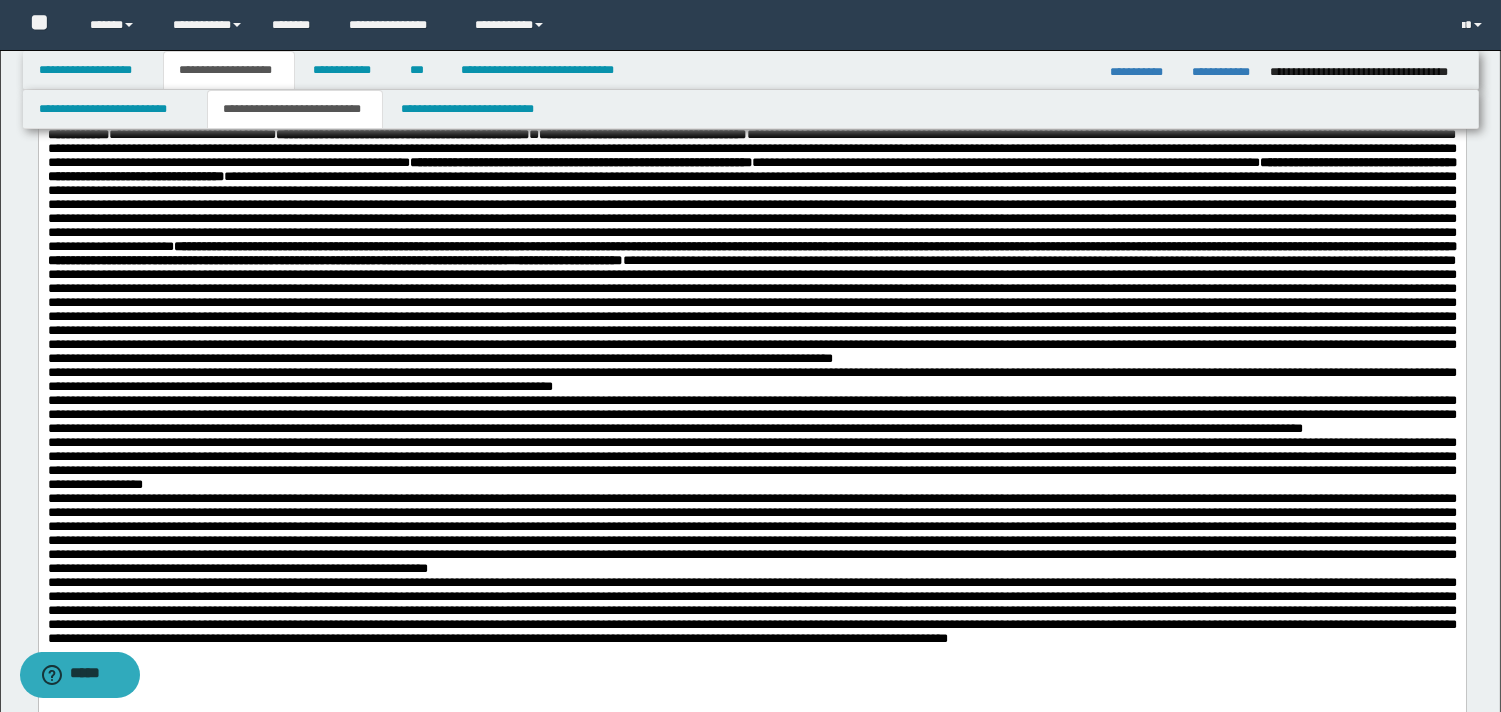 scroll, scrollTop: 428, scrollLeft: 0, axis: vertical 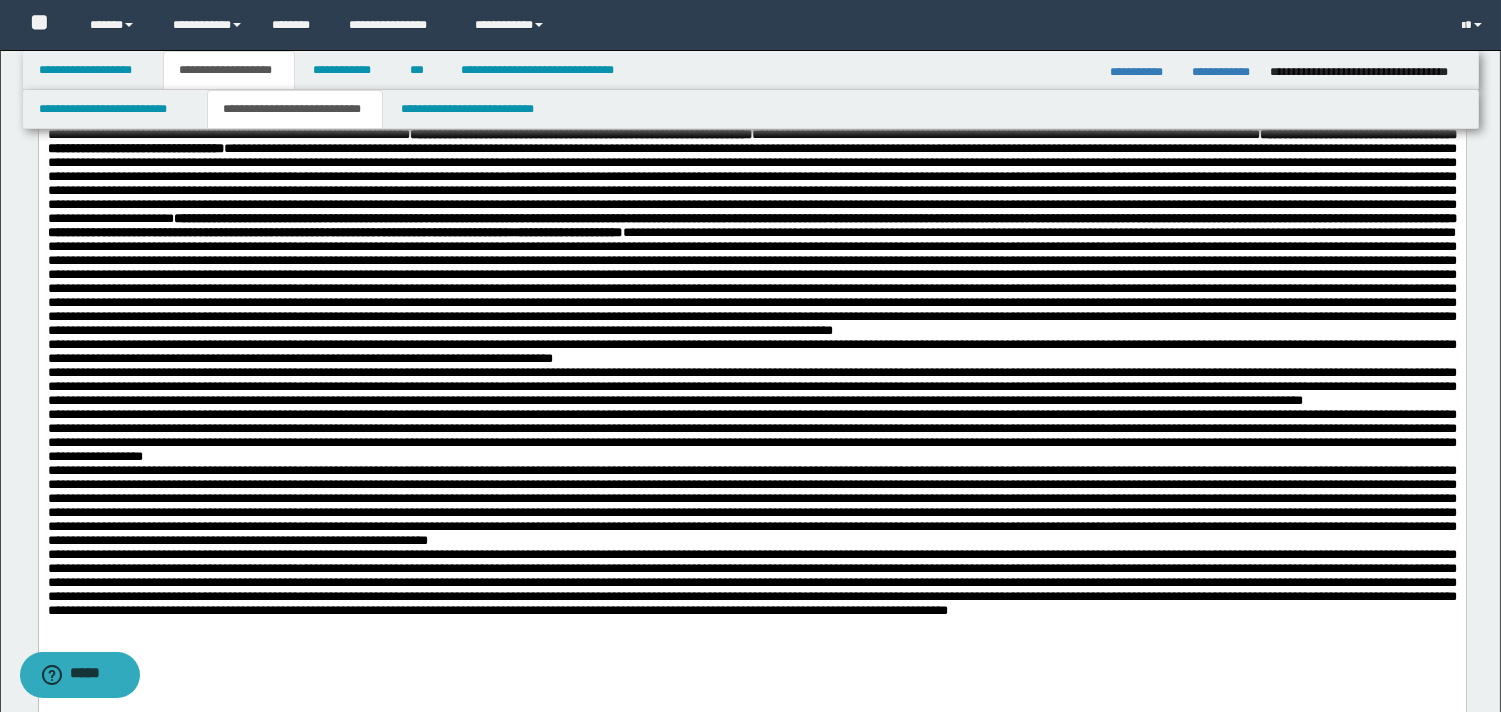 click on "**********" at bounding box center (751, 184) 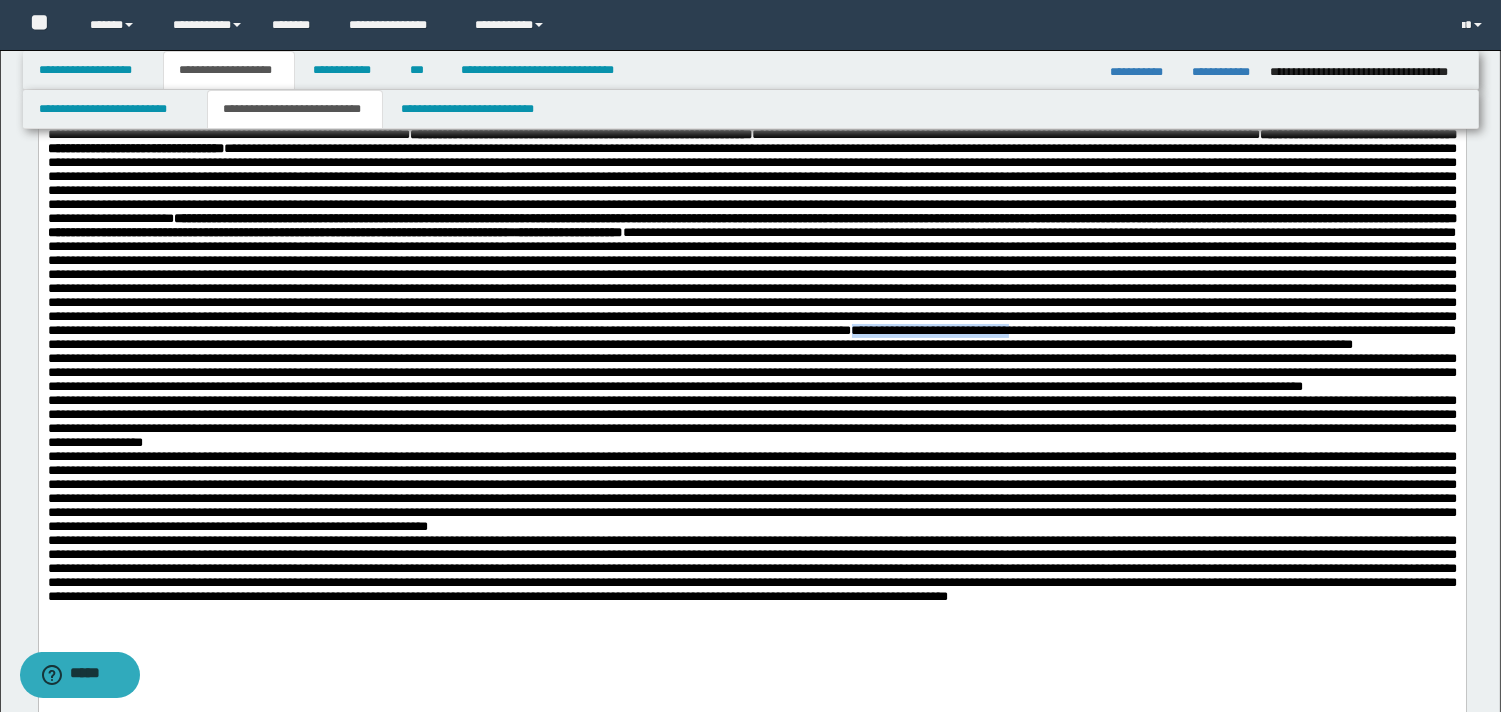 drag, startPoint x: 1383, startPoint y: 456, endPoint x: 160, endPoint y: 475, distance: 1223.1476 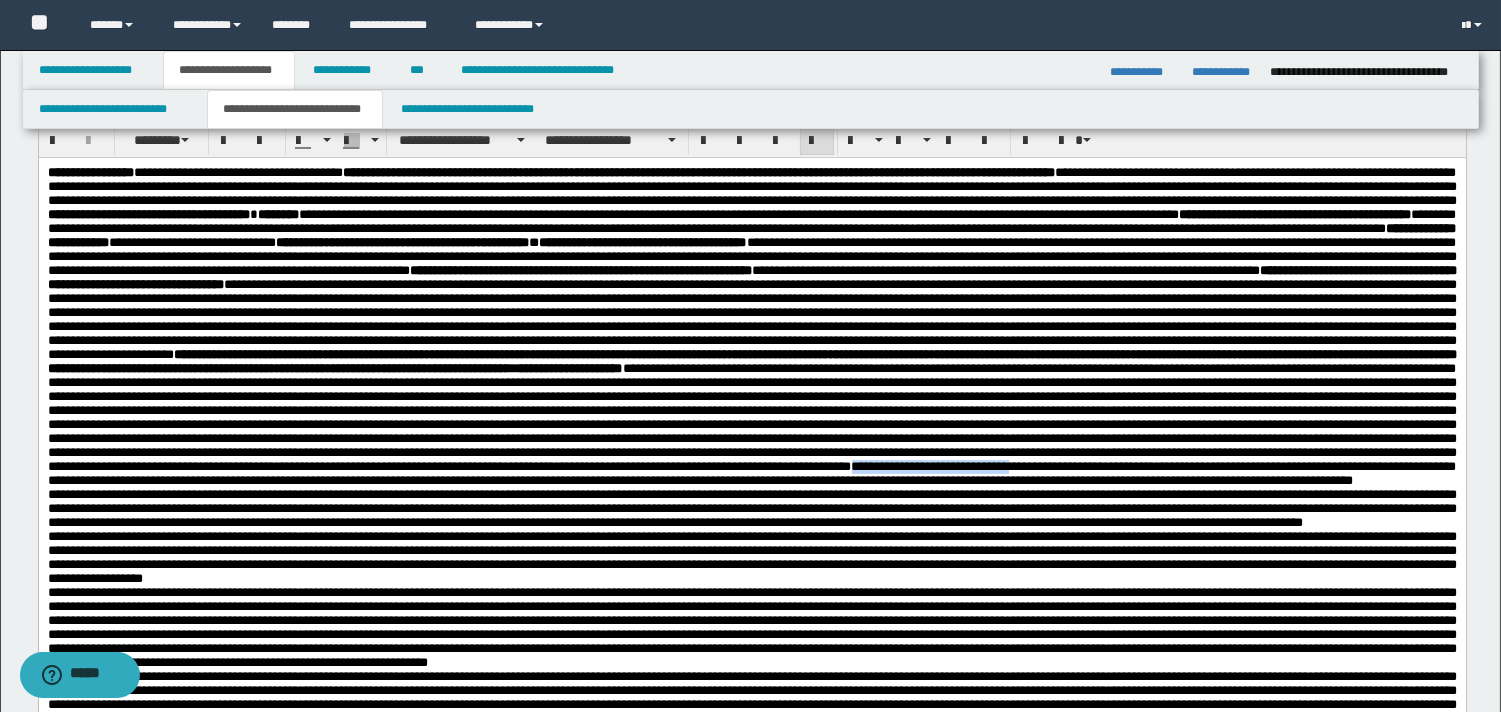 scroll, scrollTop: 260, scrollLeft: 0, axis: vertical 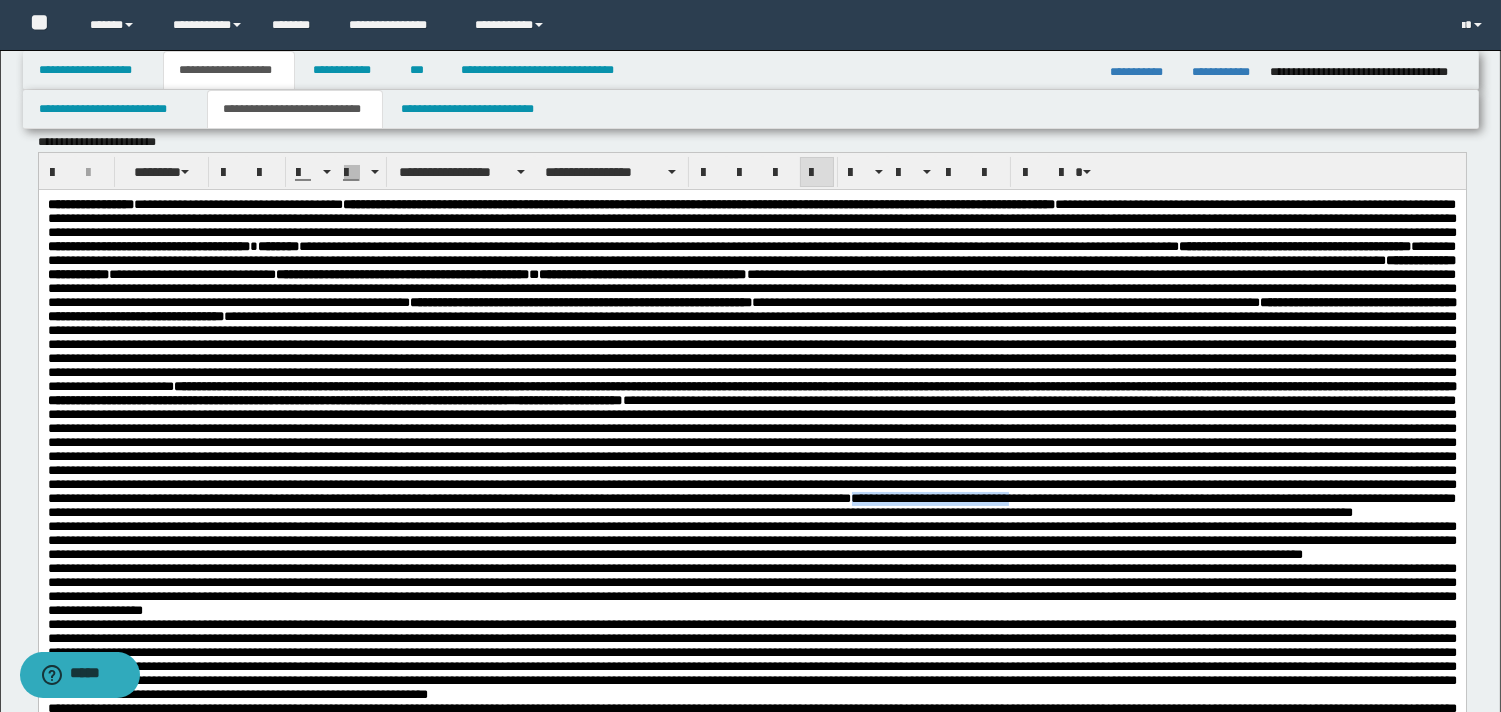 drag, startPoint x: 1516, startPoint y: 298, endPoint x: 1238, endPoint y: 62, distance: 364.6642 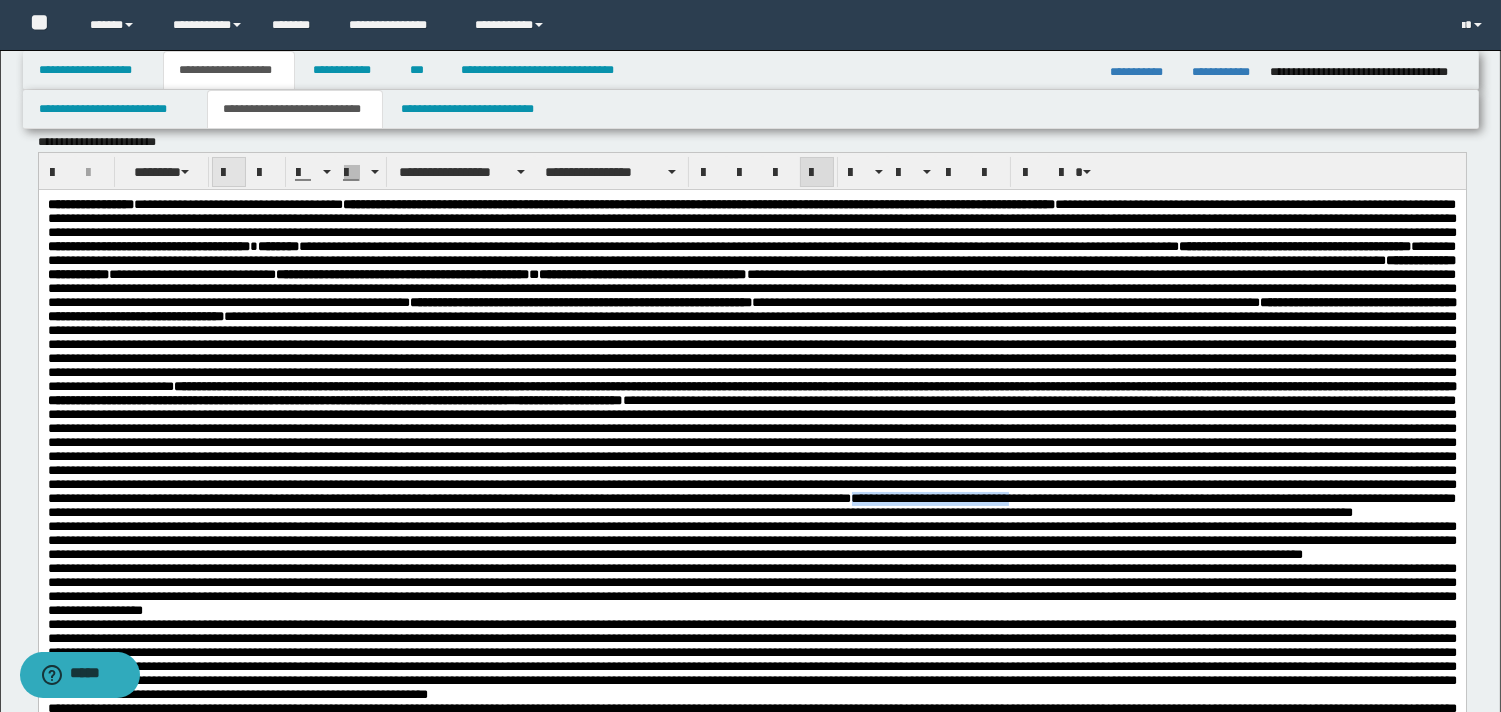 click at bounding box center [229, 173] 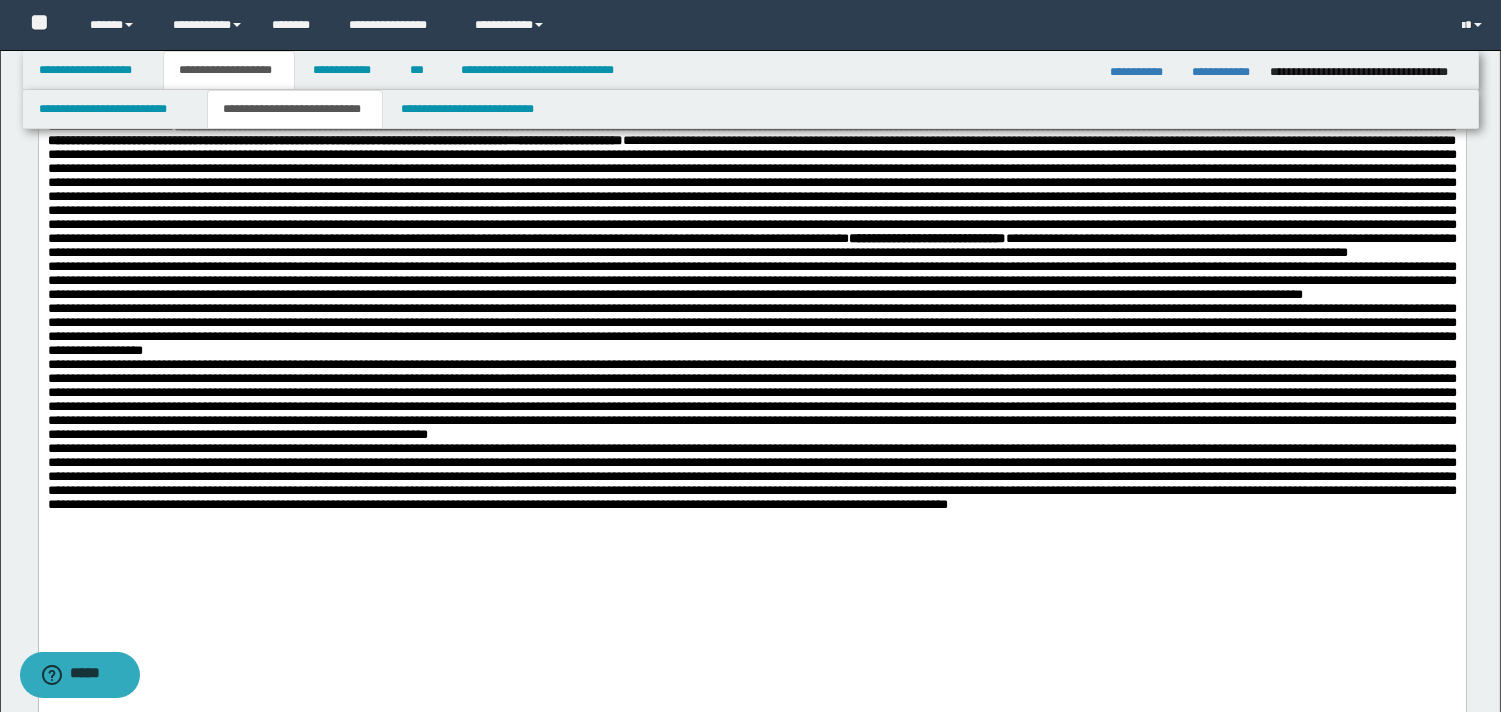 scroll, scrollTop: 527, scrollLeft: 0, axis: vertical 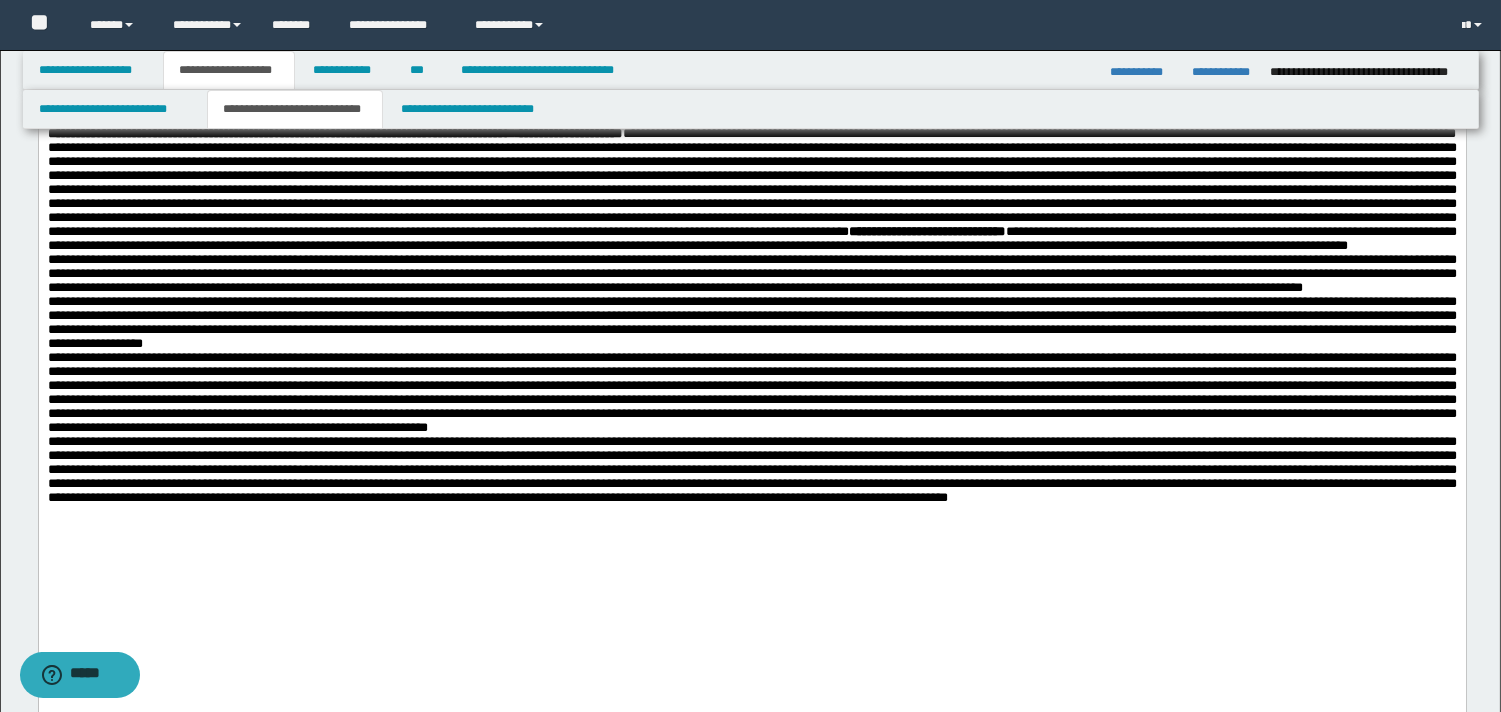 click on "**********" at bounding box center (751, 93) 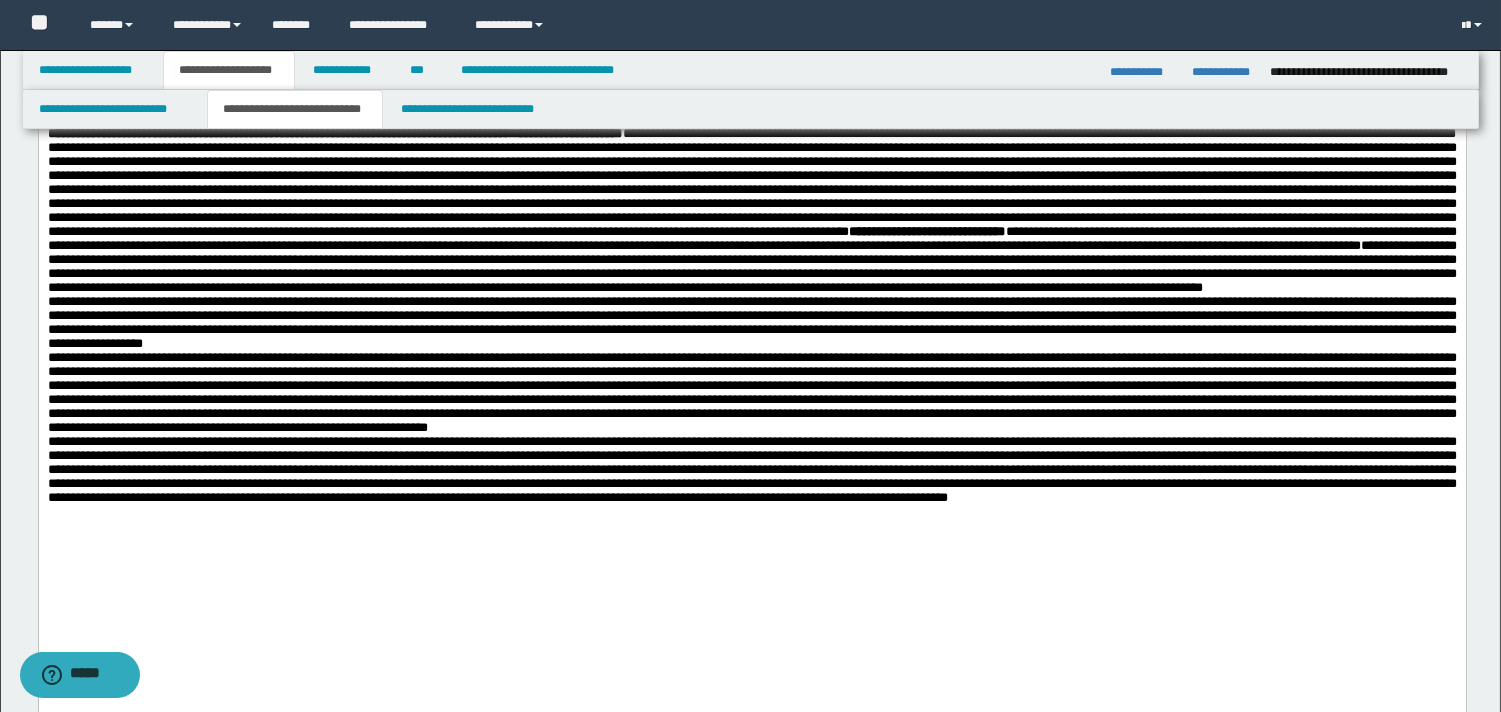click on "**********" at bounding box center (751, 114) 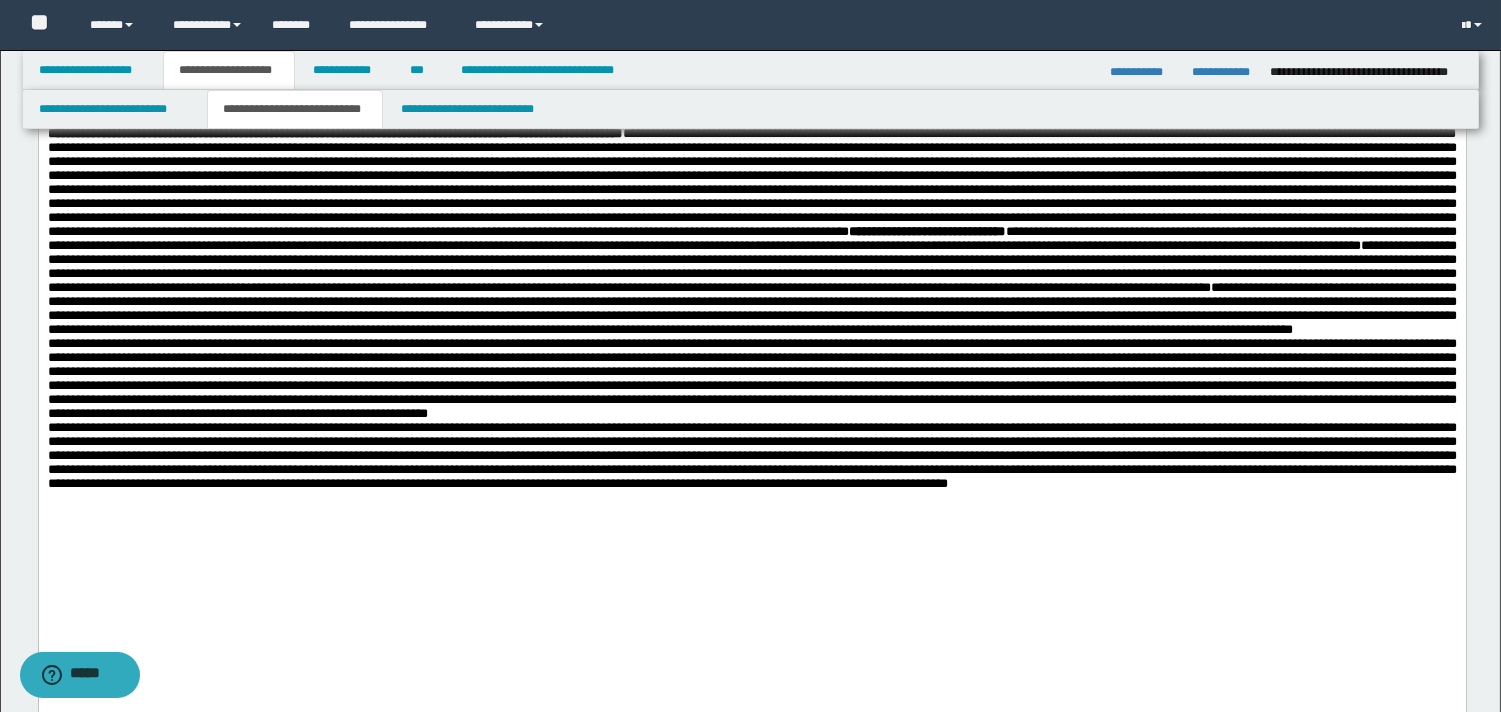 click on "**********" at bounding box center [751, 135] 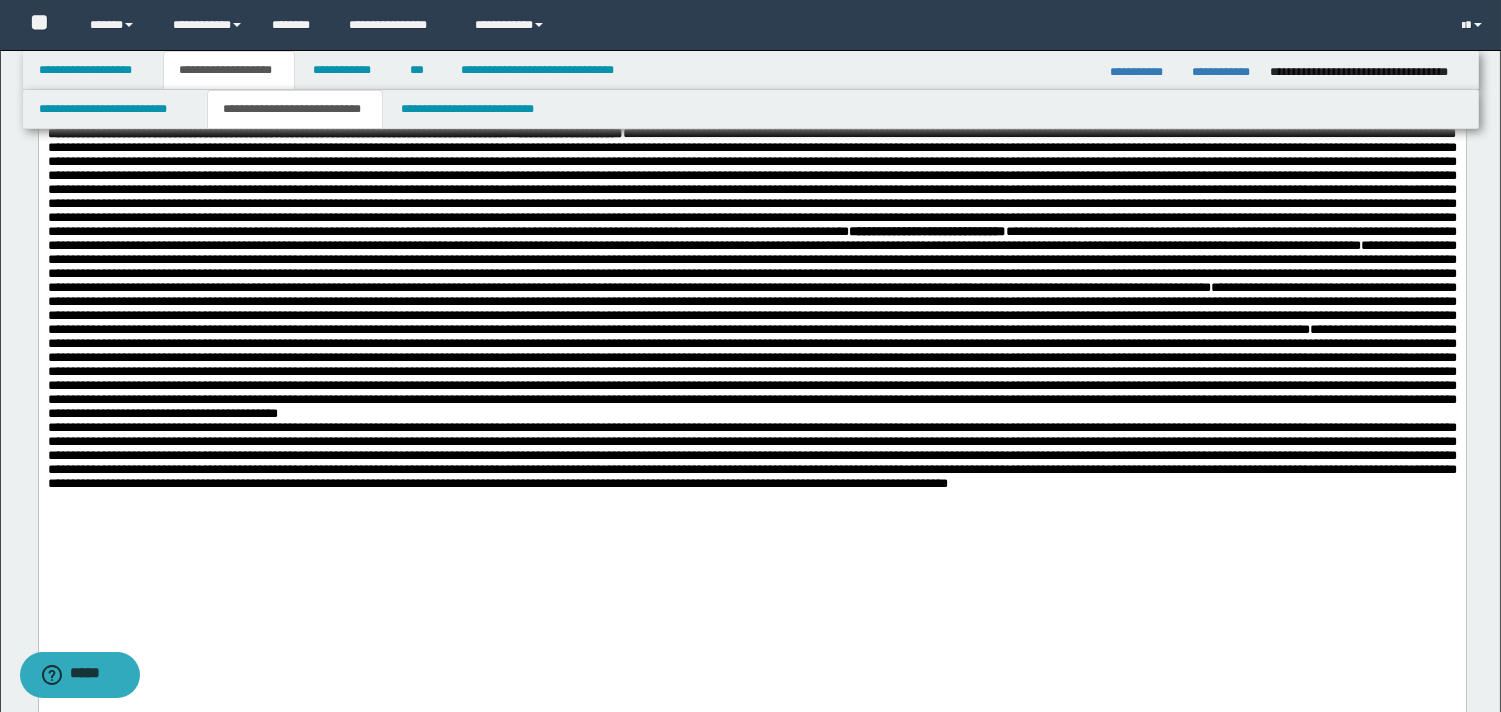 scroll, scrollTop: 626, scrollLeft: 0, axis: vertical 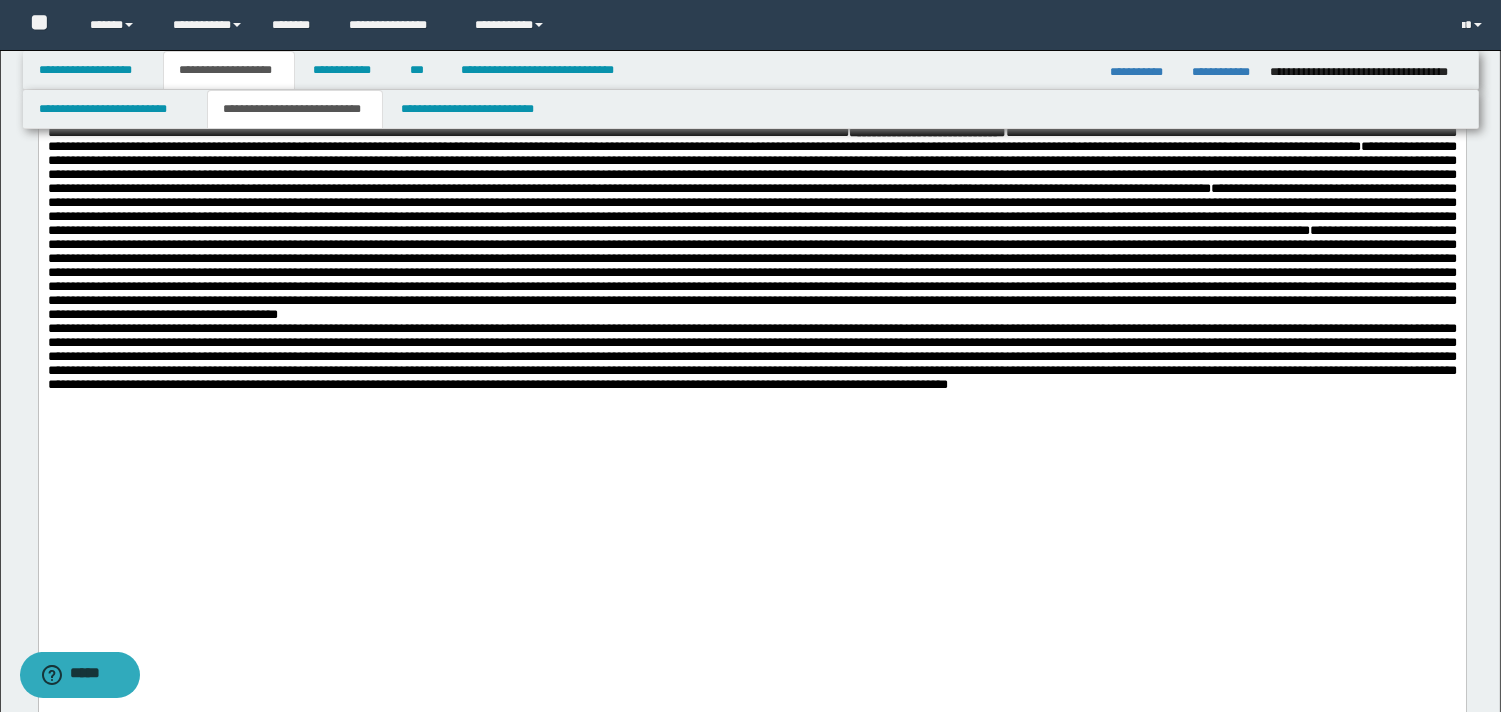 click on "**********" at bounding box center (751, 78) 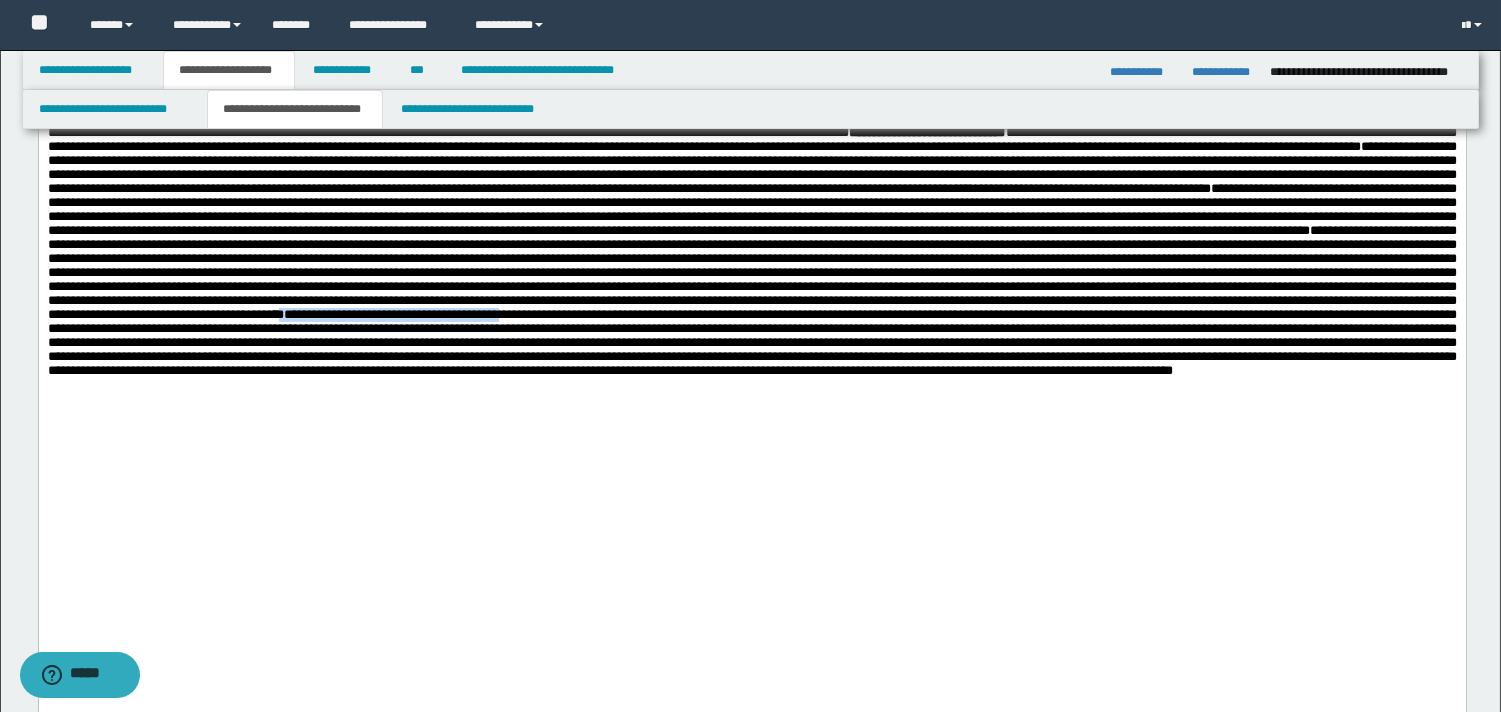 drag, startPoint x: 122, startPoint y: 524, endPoint x: 609, endPoint y: 556, distance: 488.0502 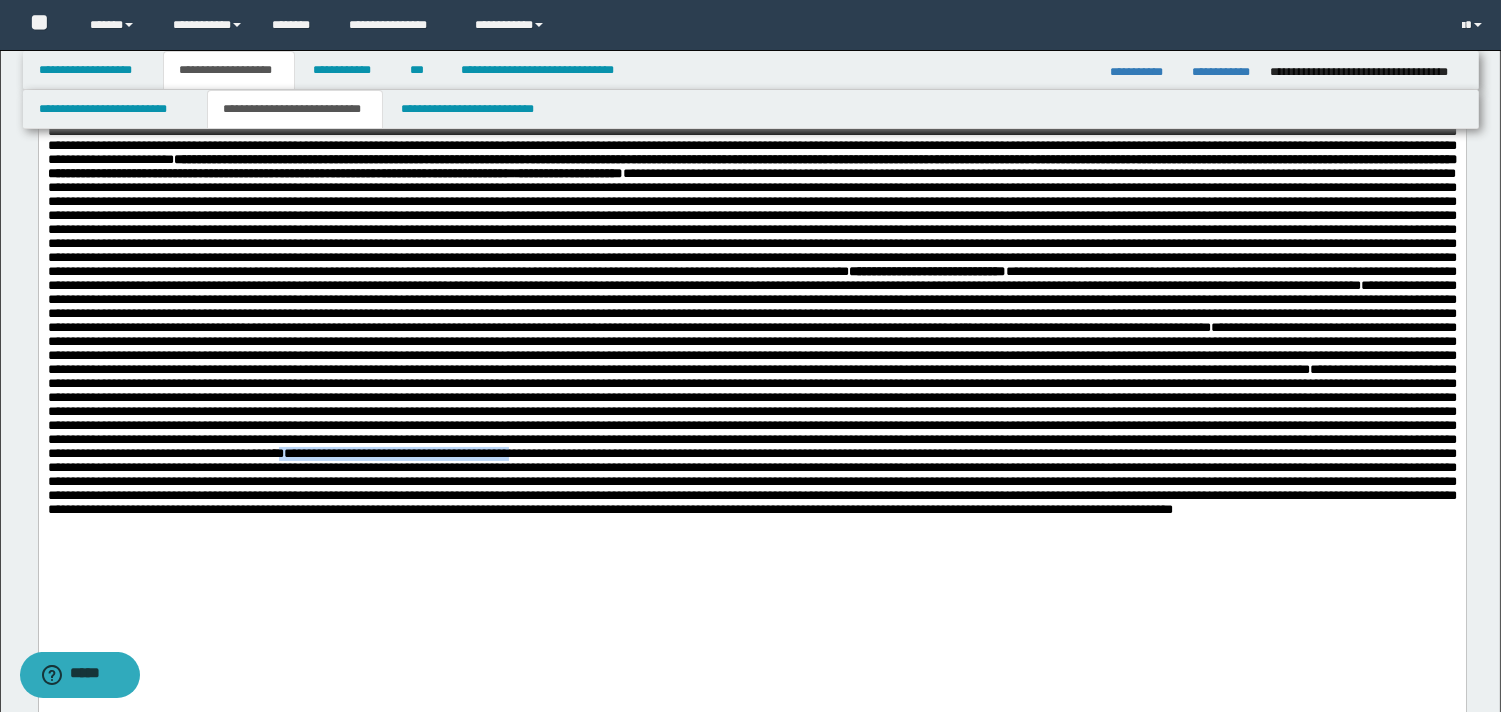 scroll, scrollTop: 397, scrollLeft: 0, axis: vertical 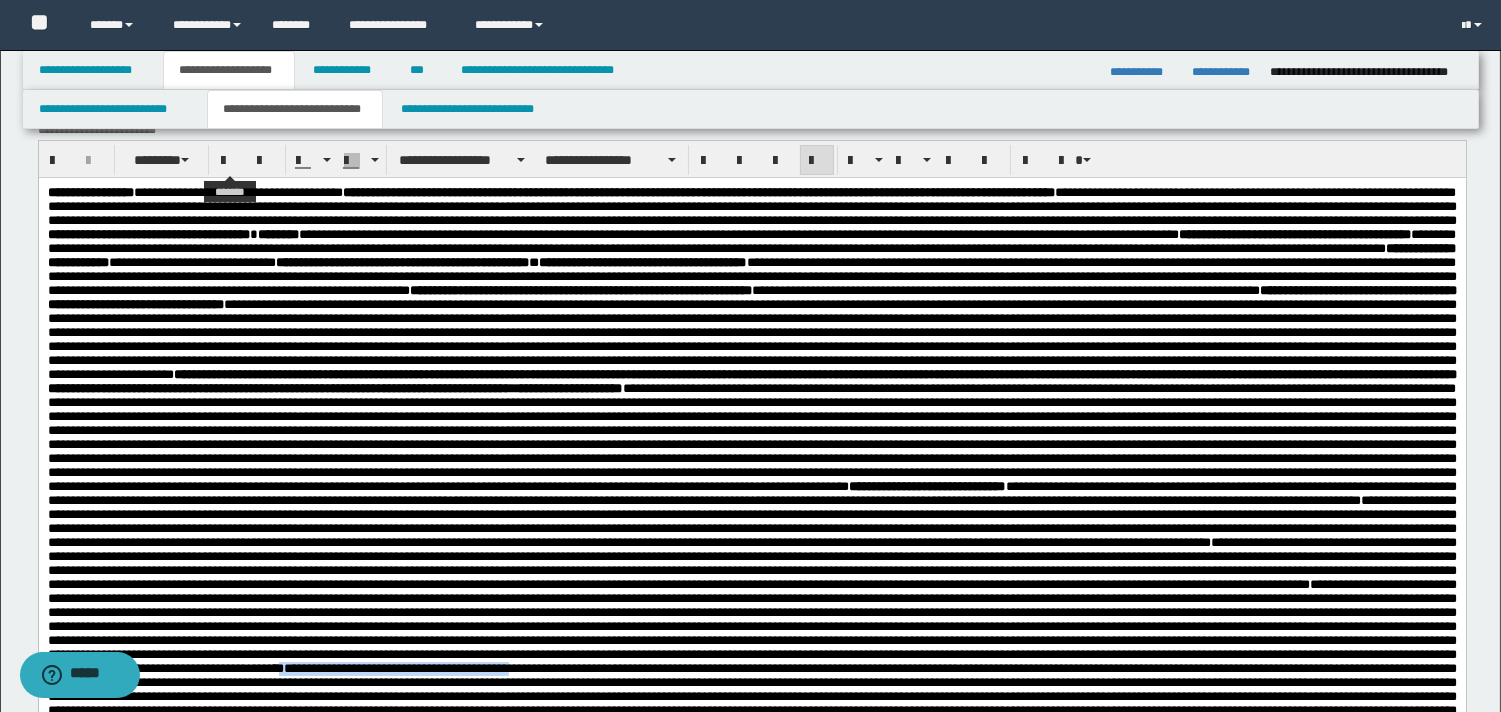 drag, startPoint x: 228, startPoint y: 160, endPoint x: 270, endPoint y: 180, distance: 46.518814 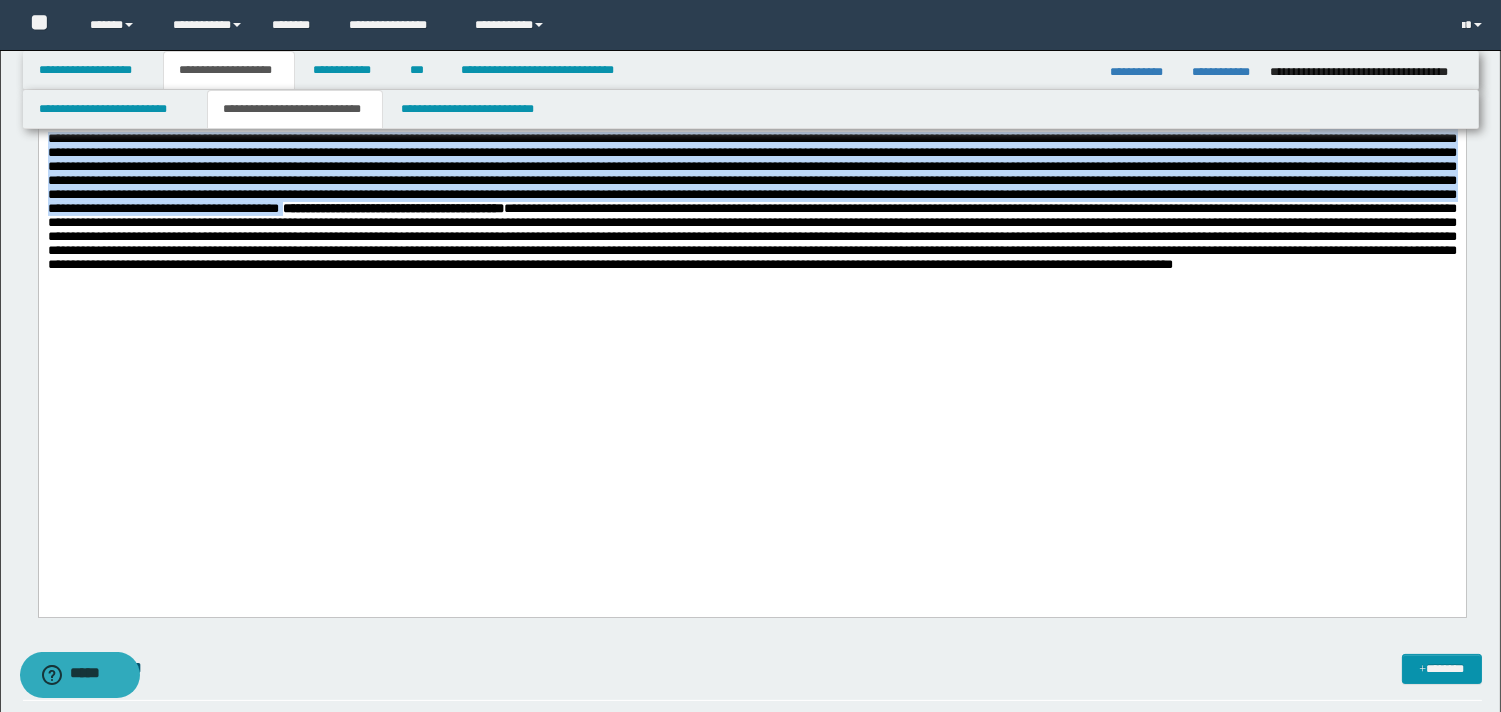 scroll, scrollTop: 736, scrollLeft: 0, axis: vertical 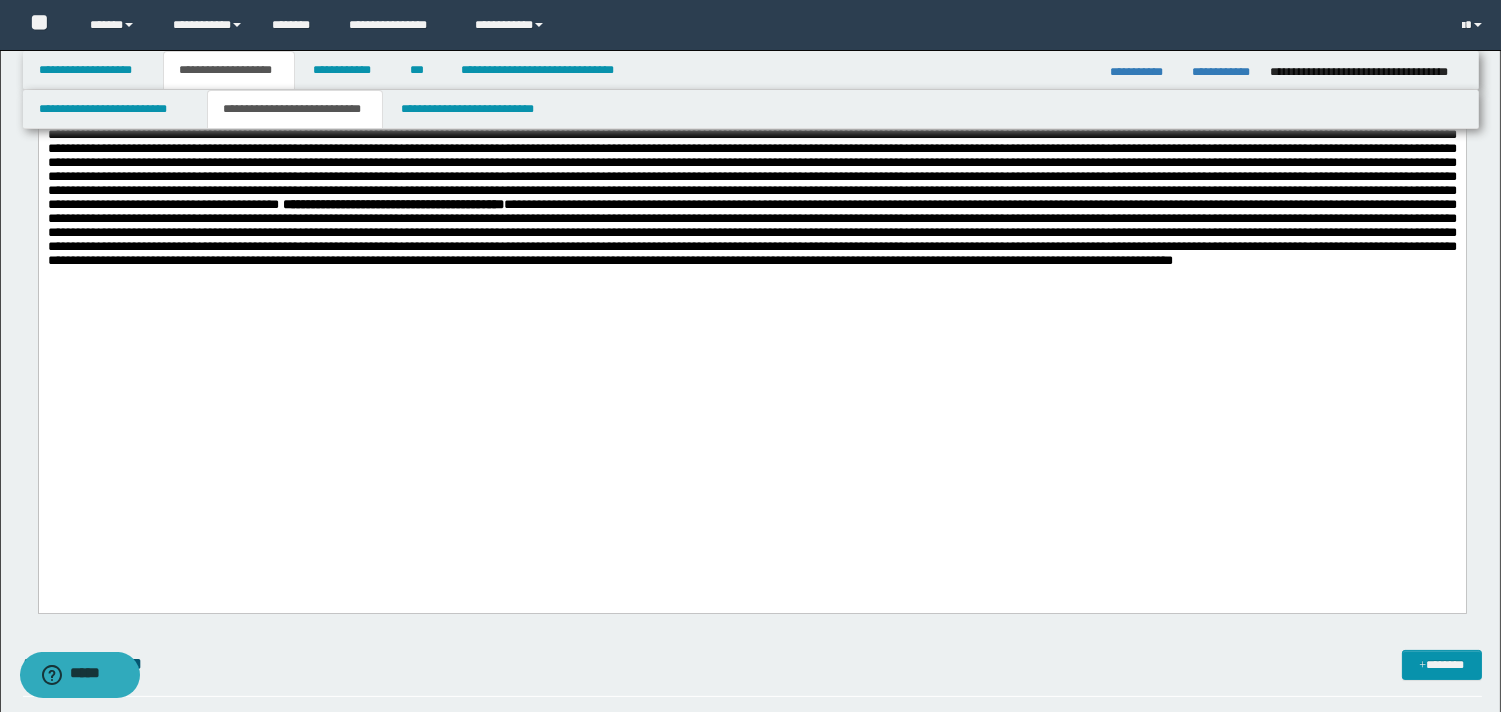 click on "**********" at bounding box center [751, 21] 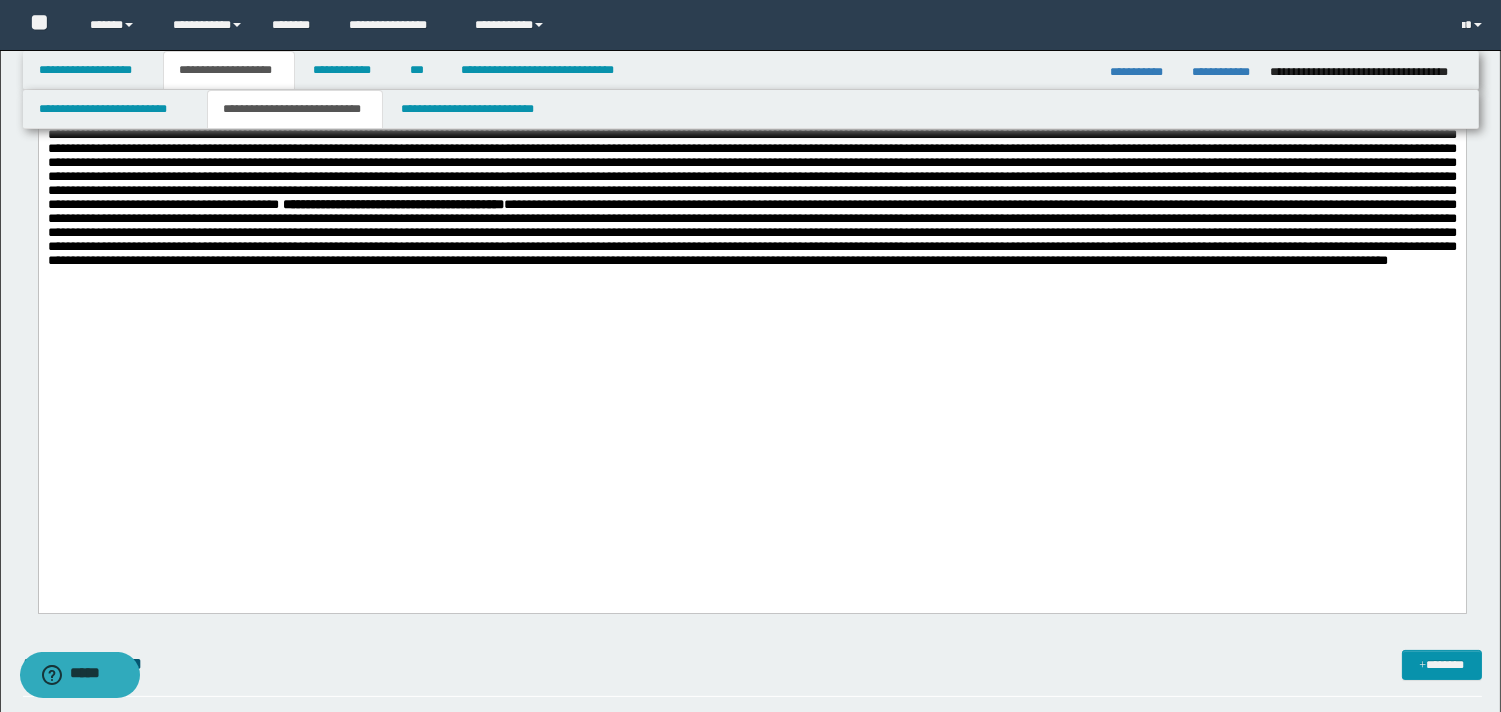 click on "**********" at bounding box center [751, -4] 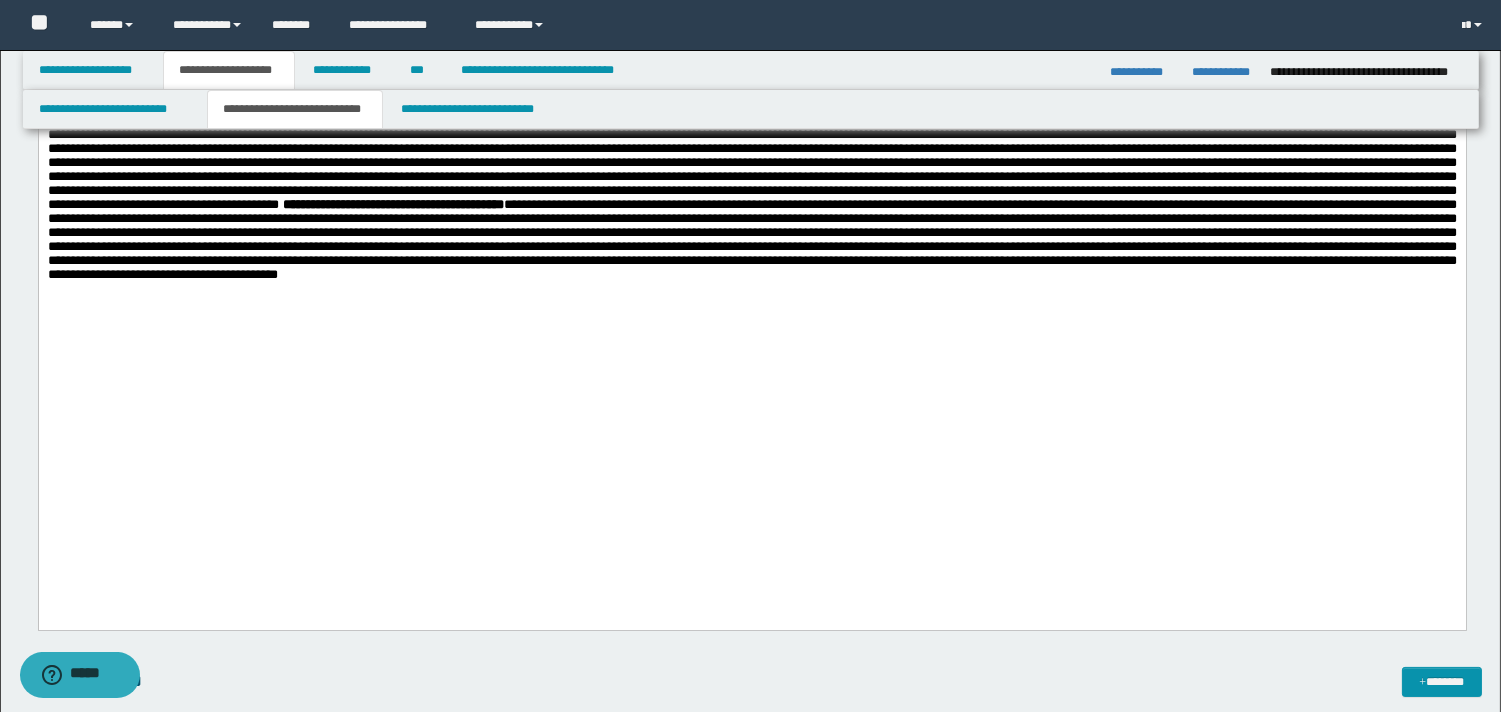 click on "**********" at bounding box center [751, 240] 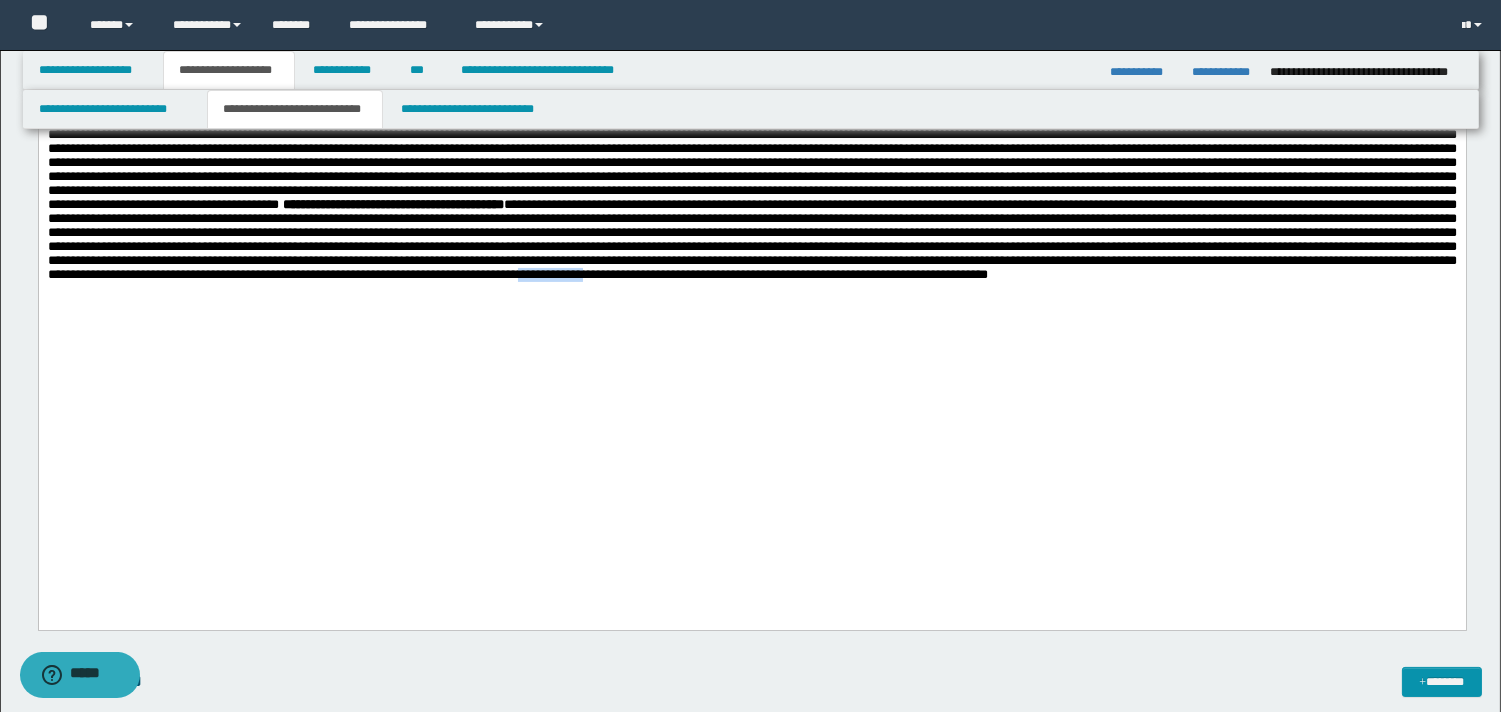 drag, startPoint x: 473, startPoint y: 514, endPoint x: 801, endPoint y: 522, distance: 328.09753 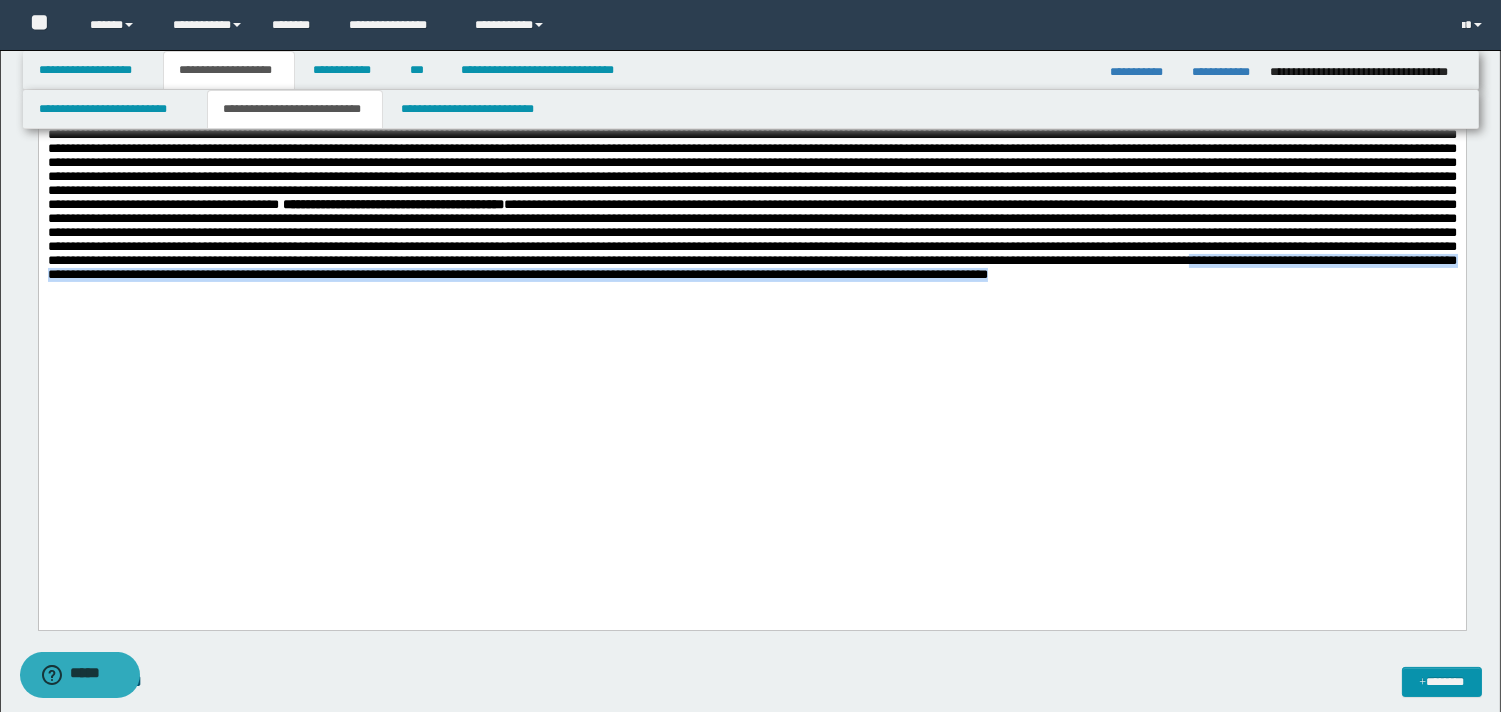 drag, startPoint x: 990, startPoint y: 496, endPoint x: 994, endPoint y: 520, distance: 24.33105 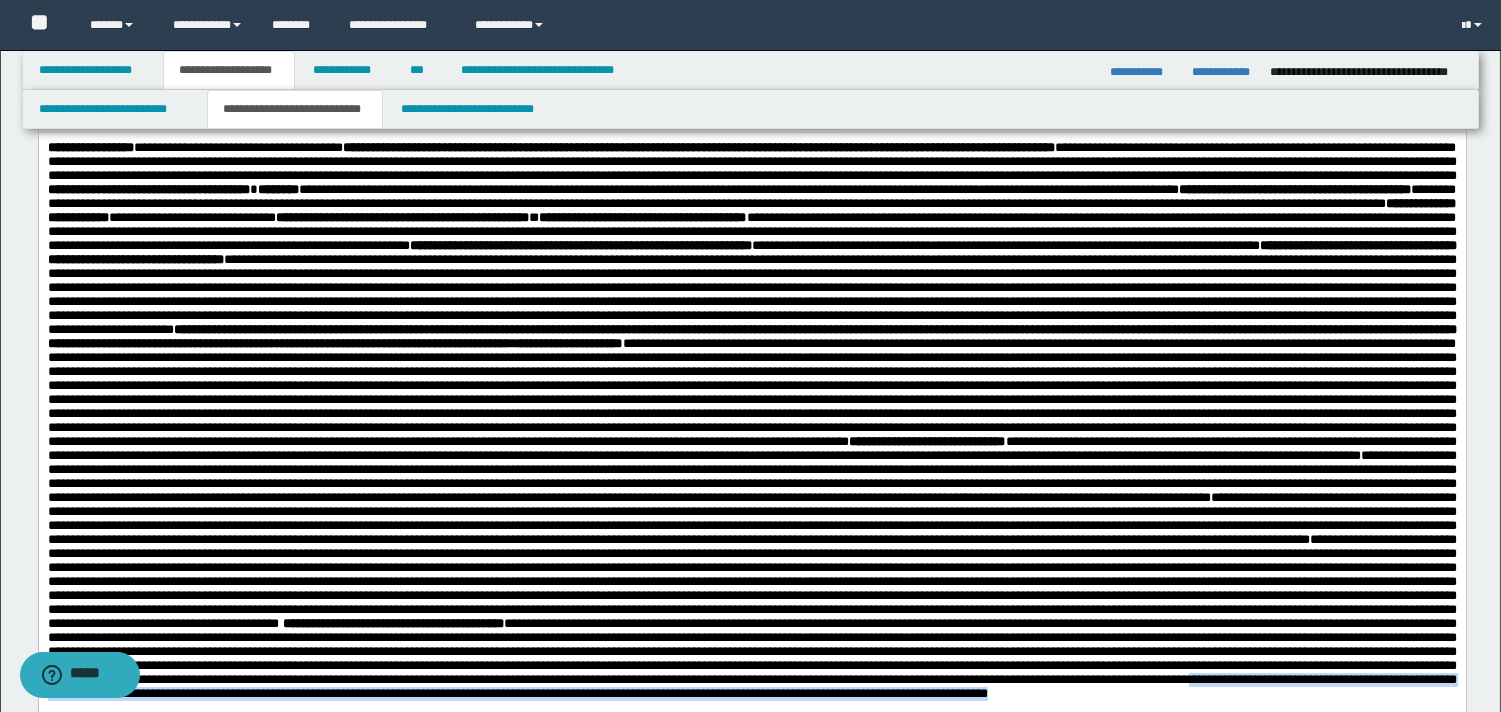 scroll, scrollTop: 293, scrollLeft: 0, axis: vertical 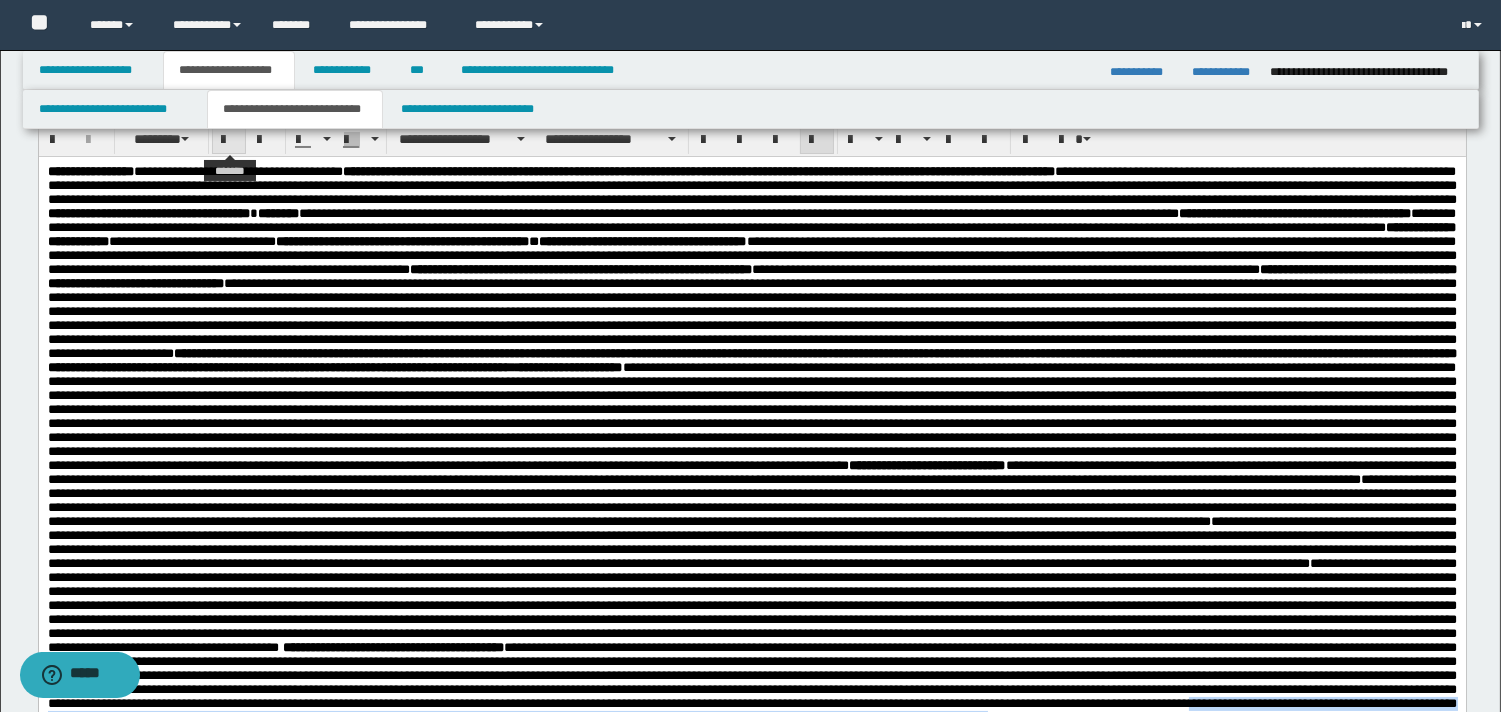 drag, startPoint x: 228, startPoint y: 143, endPoint x: 260, endPoint y: 143, distance: 32 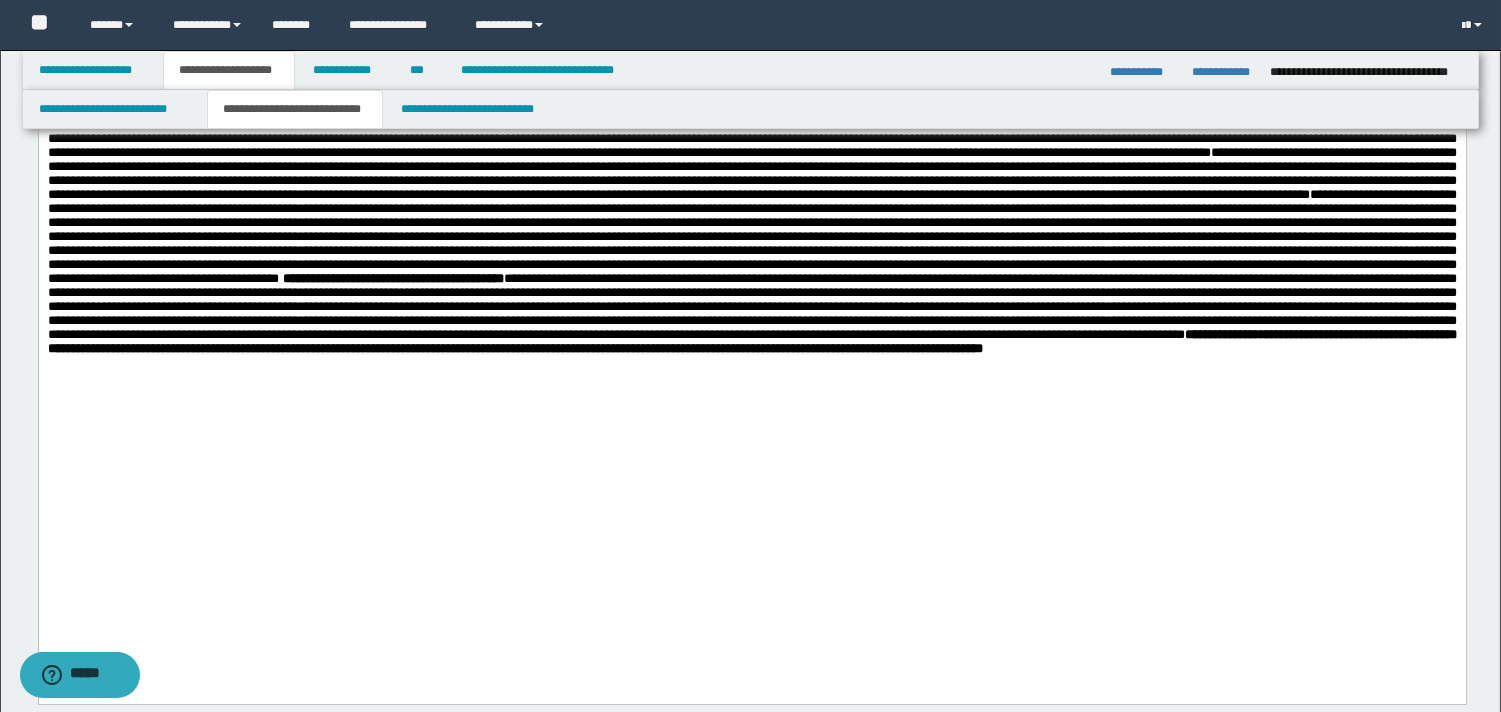 scroll, scrollTop: 666, scrollLeft: 0, axis: vertical 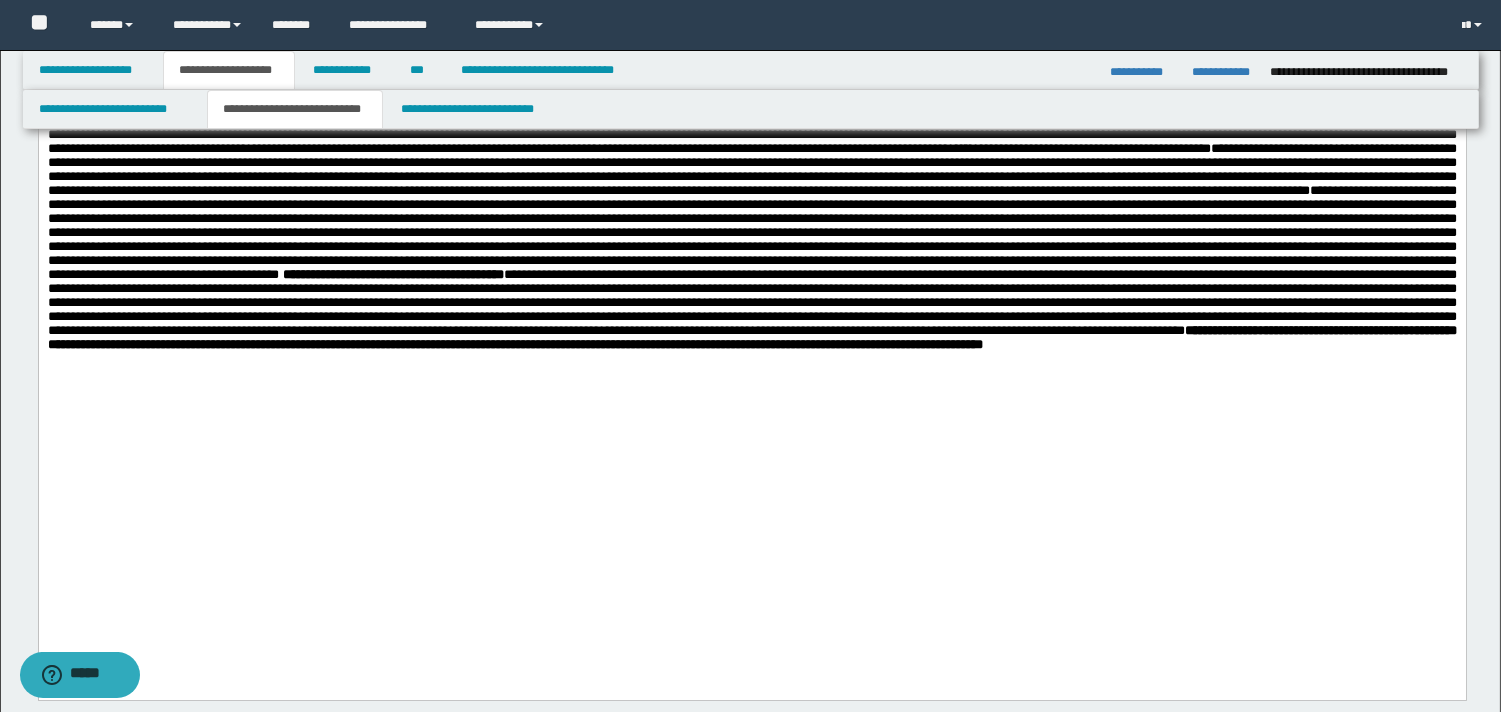 click on "**********" at bounding box center (751, 98) 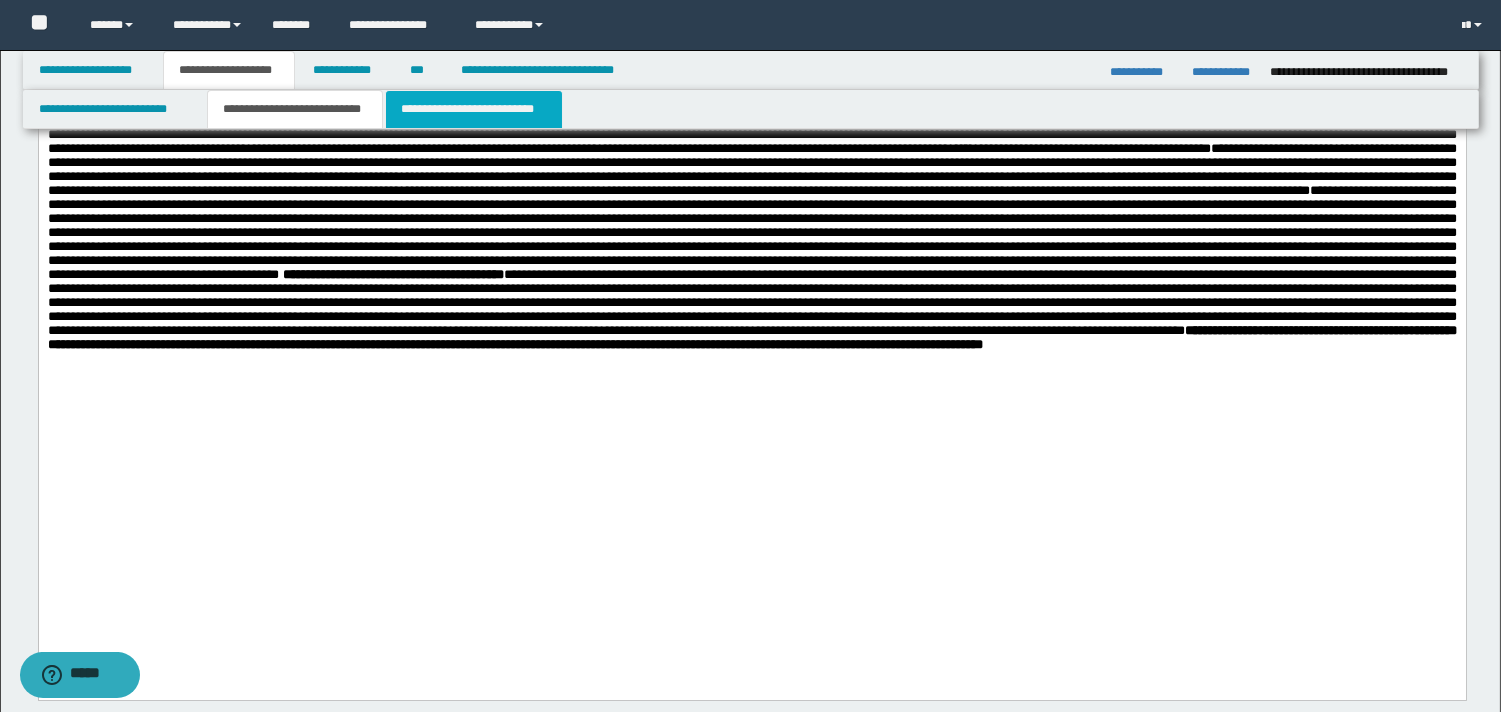 click on "**********" at bounding box center [474, 109] 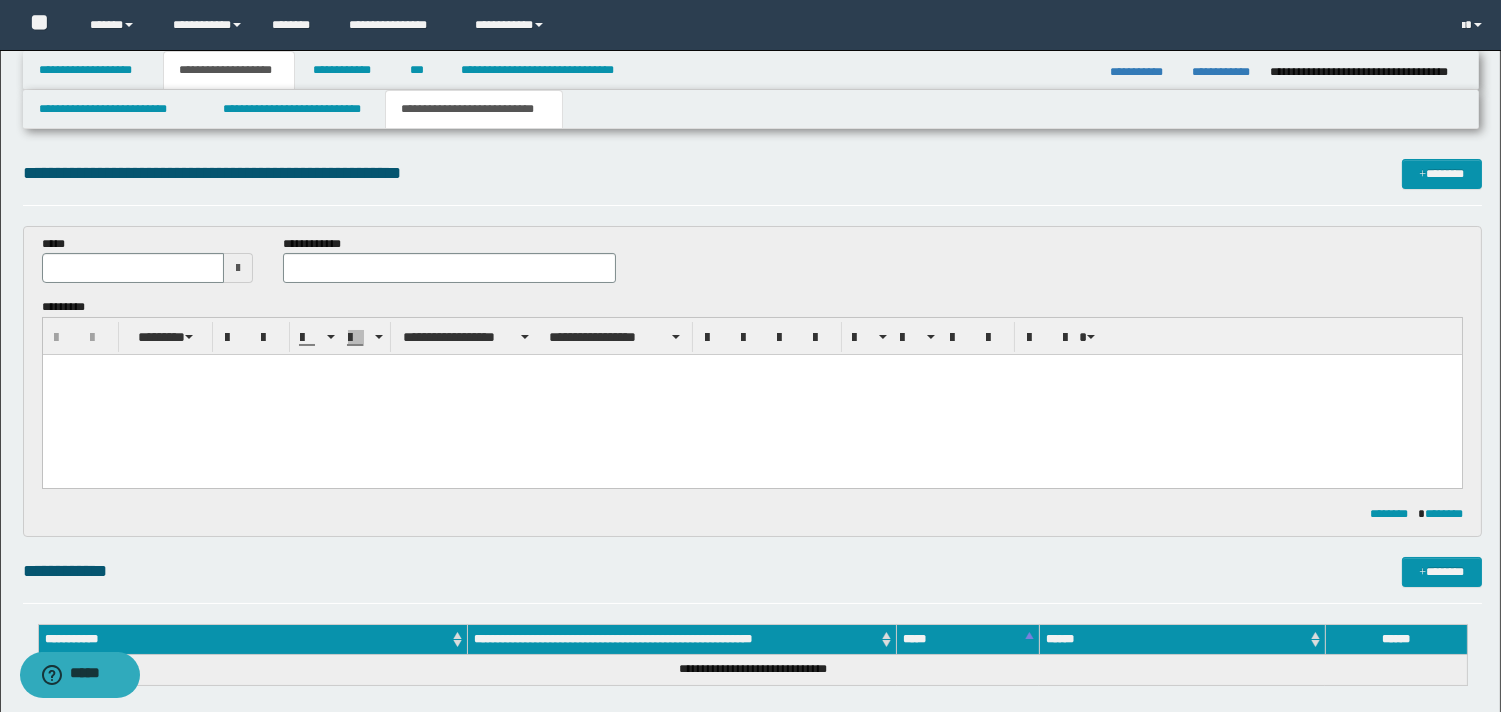 scroll, scrollTop: 0, scrollLeft: 0, axis: both 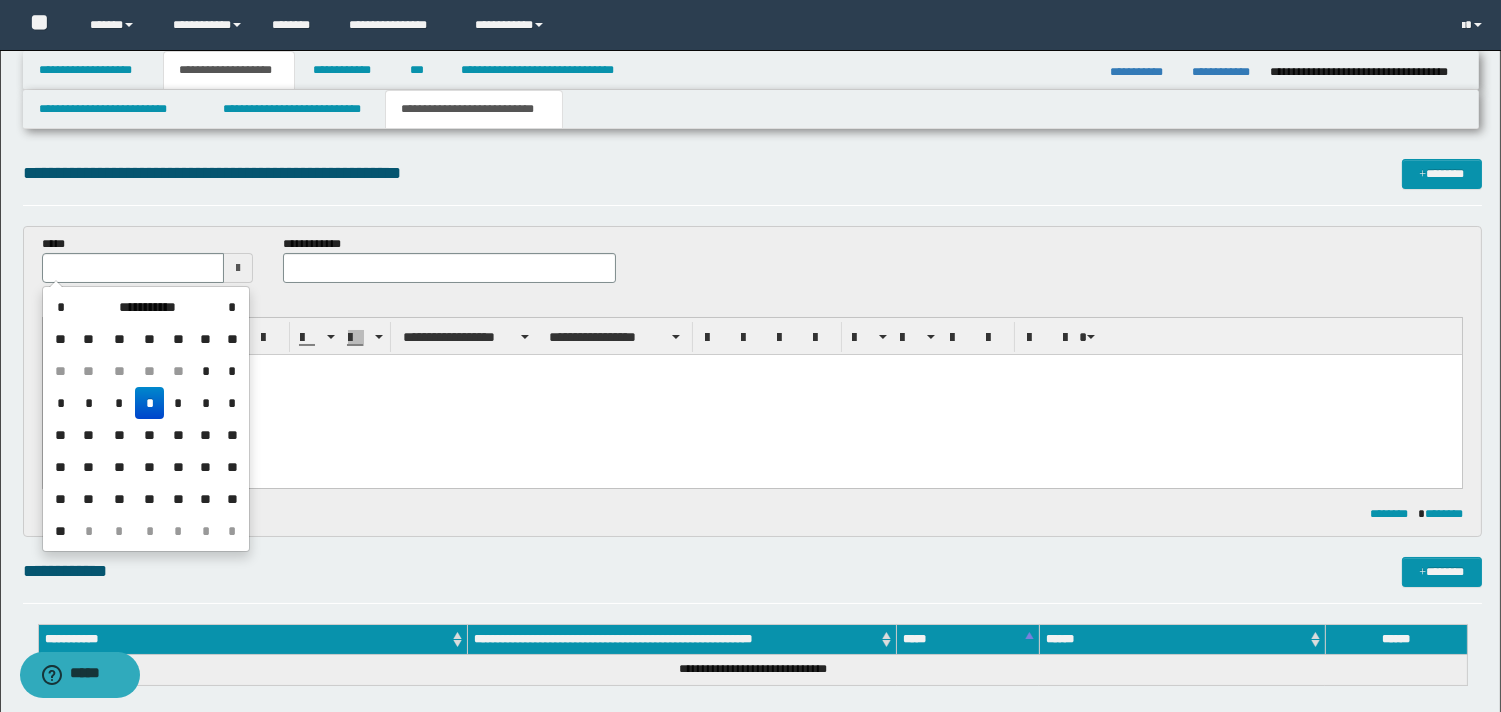drag, startPoint x: 142, startPoint y: 403, endPoint x: 284, endPoint y: 300, distance: 175.42235 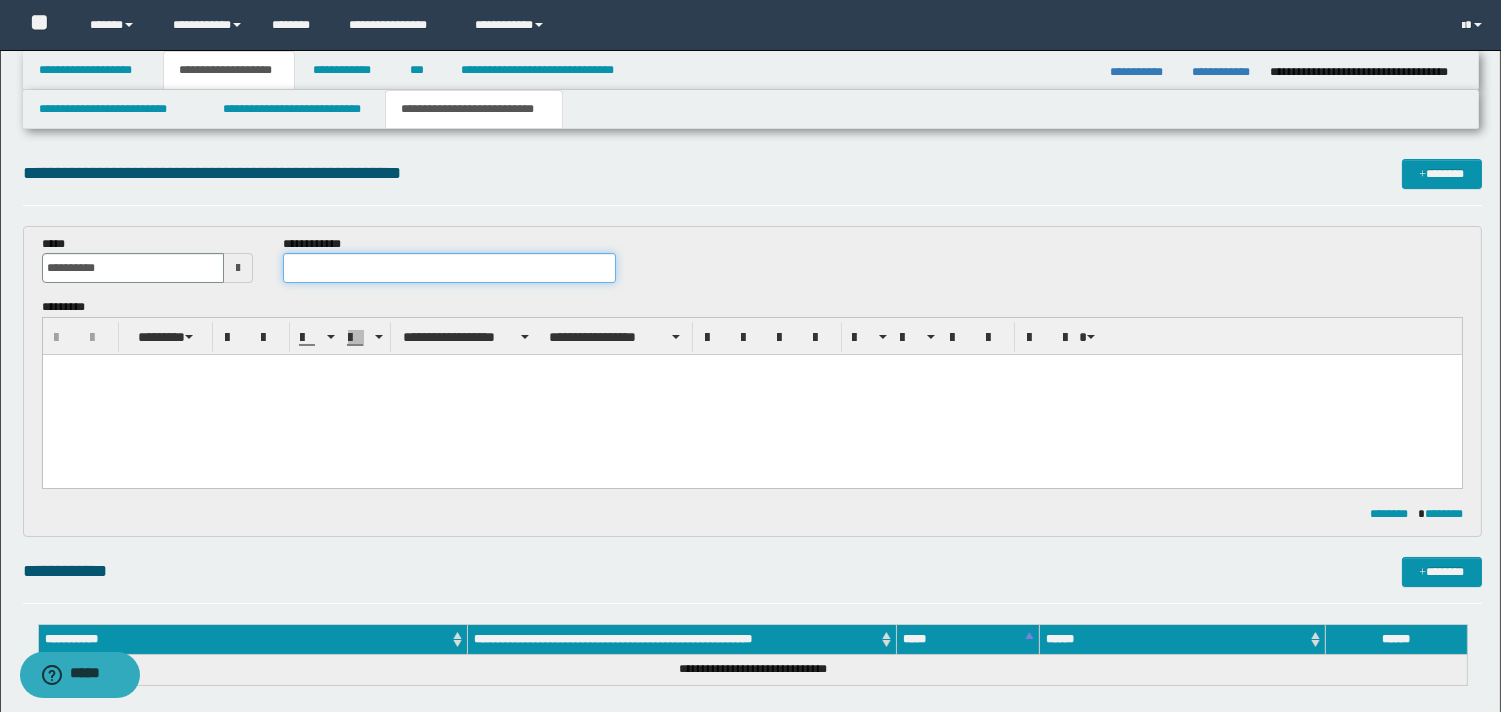 click at bounding box center (449, 268) 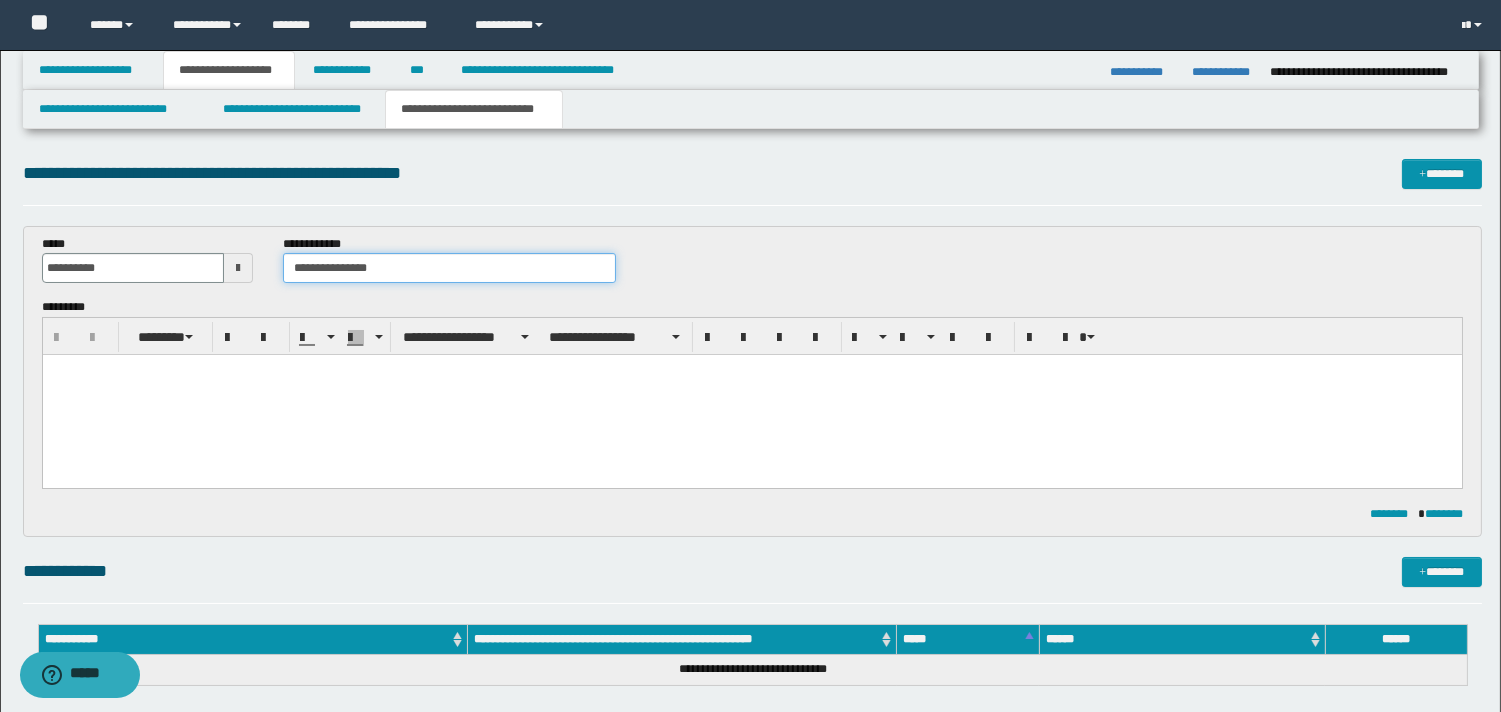 type on "**********" 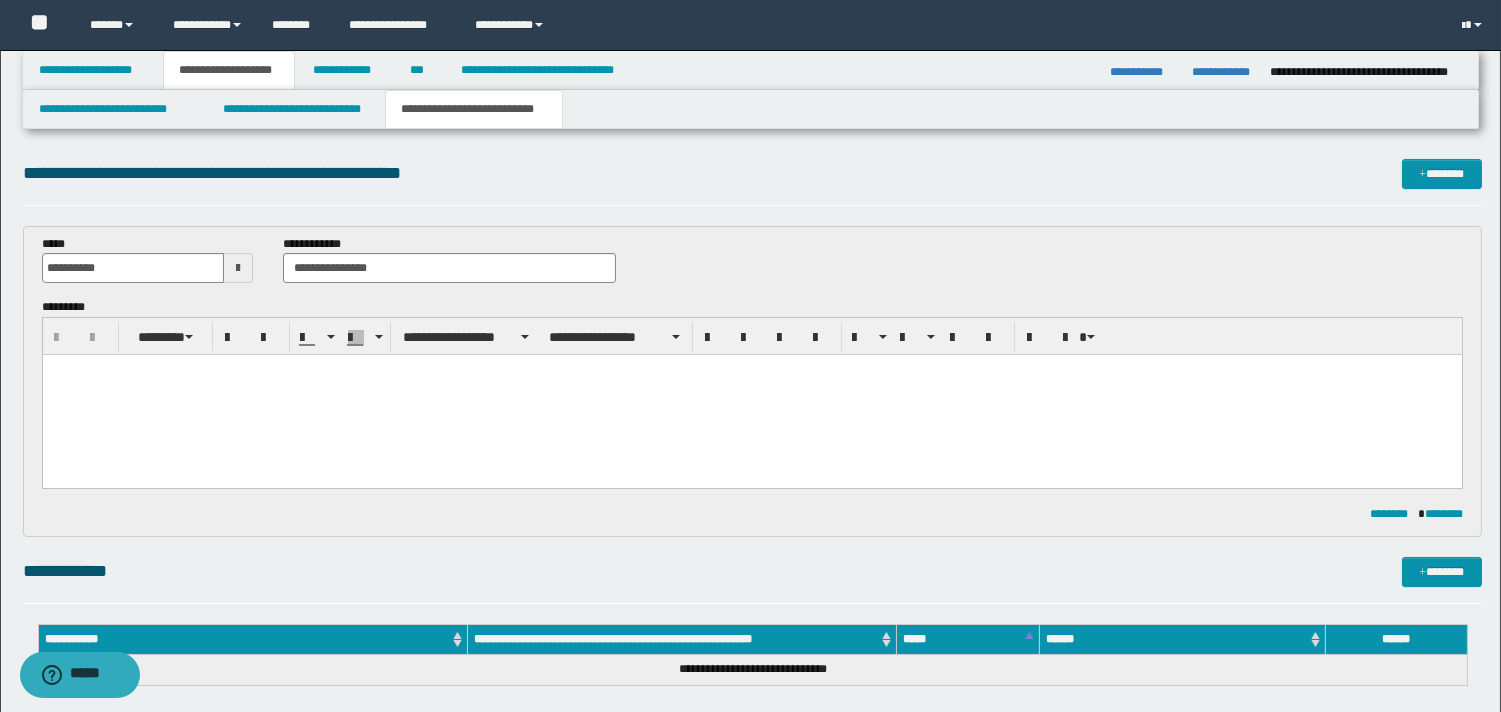 click at bounding box center [751, 370] 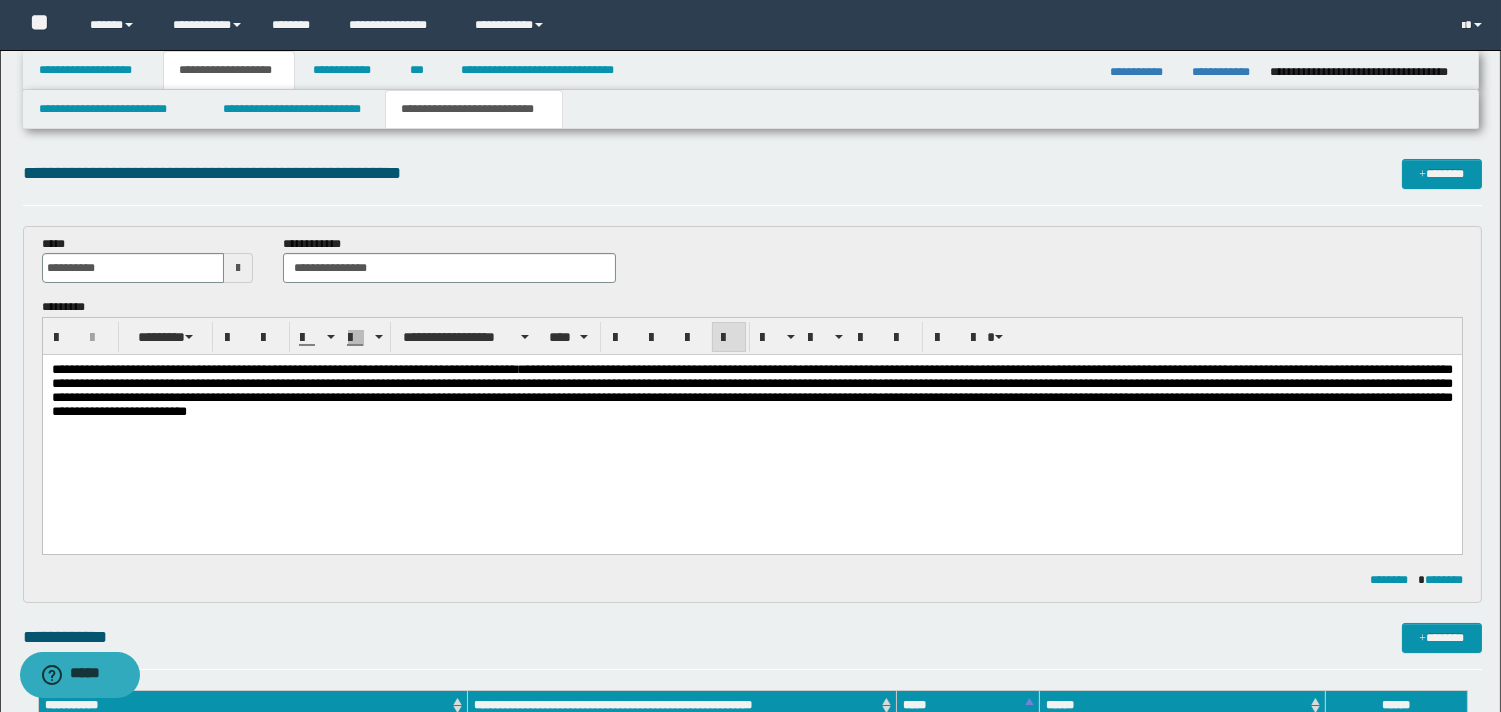click on "**********" at bounding box center (329, 369) 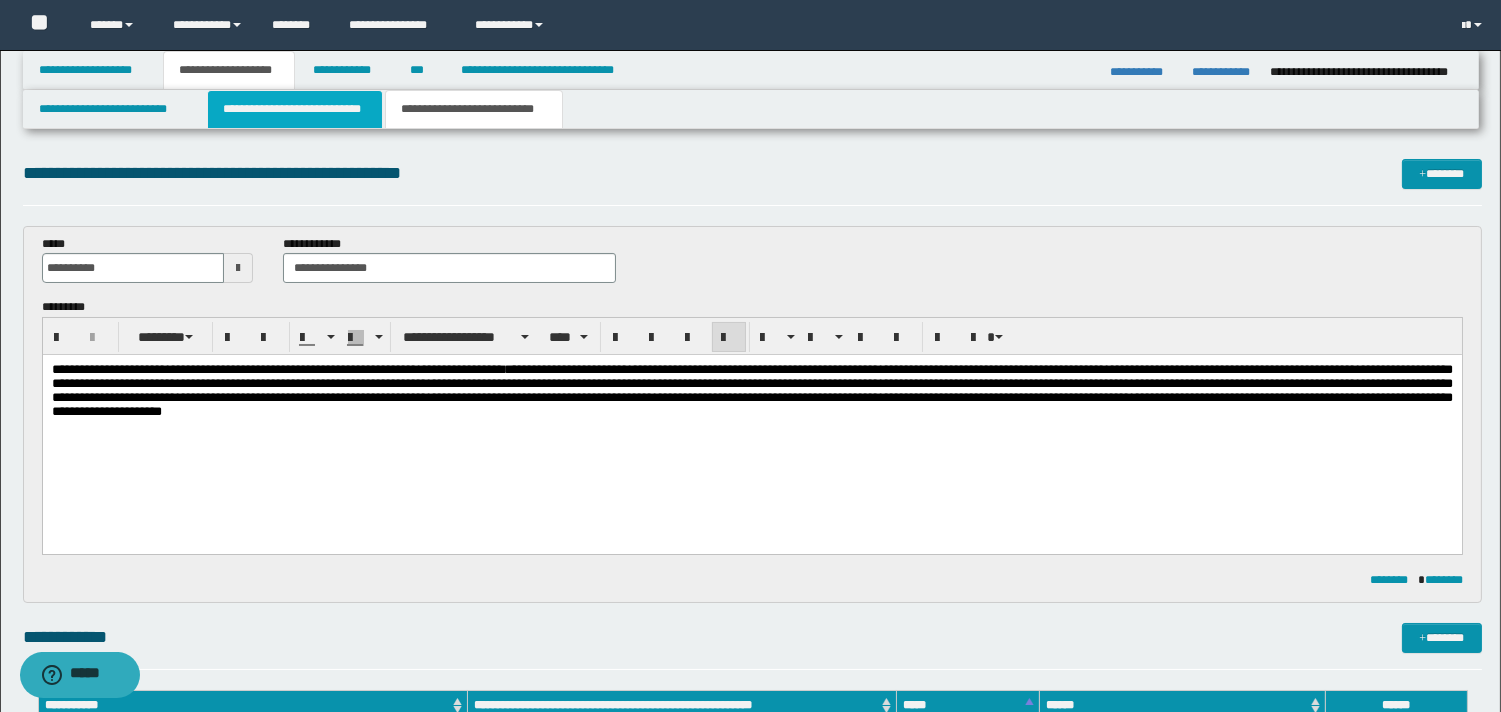 click on "**********" at bounding box center [295, 109] 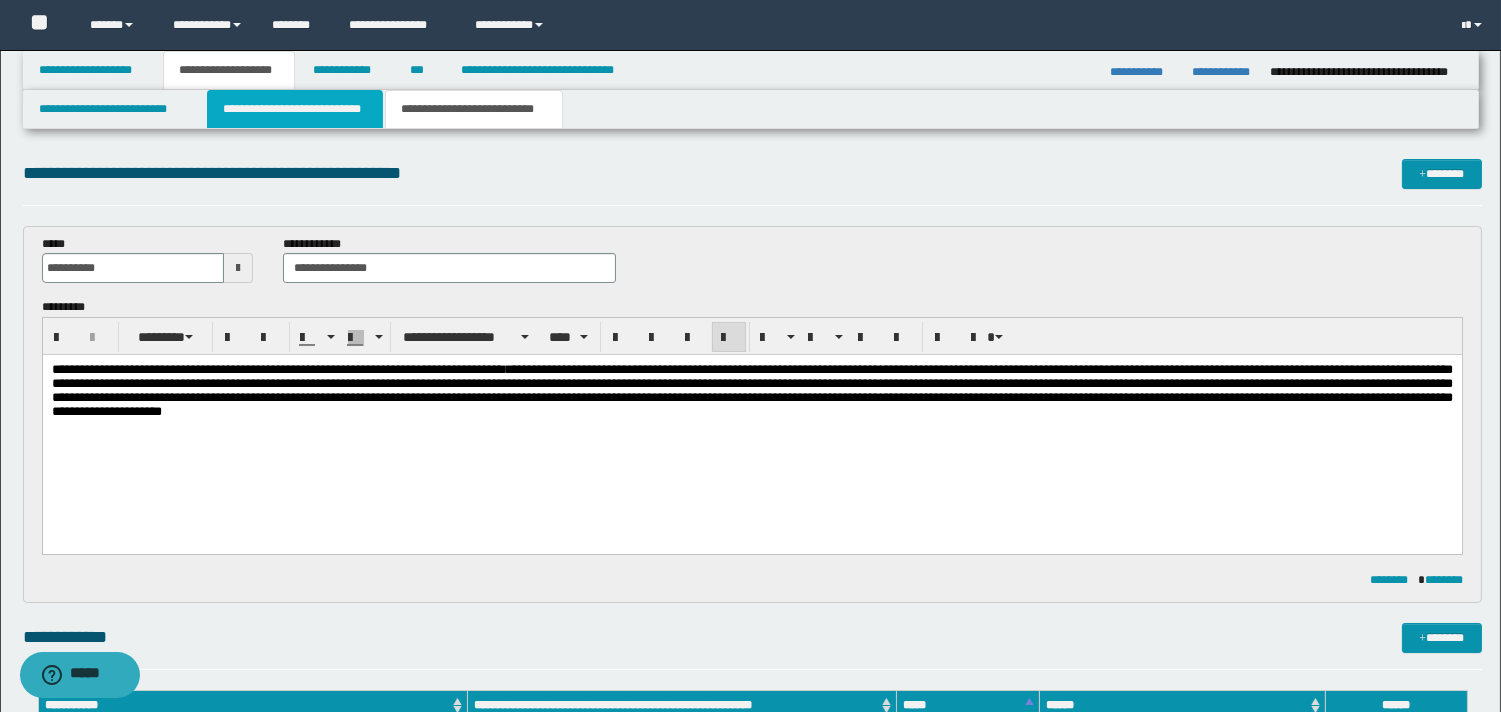 type 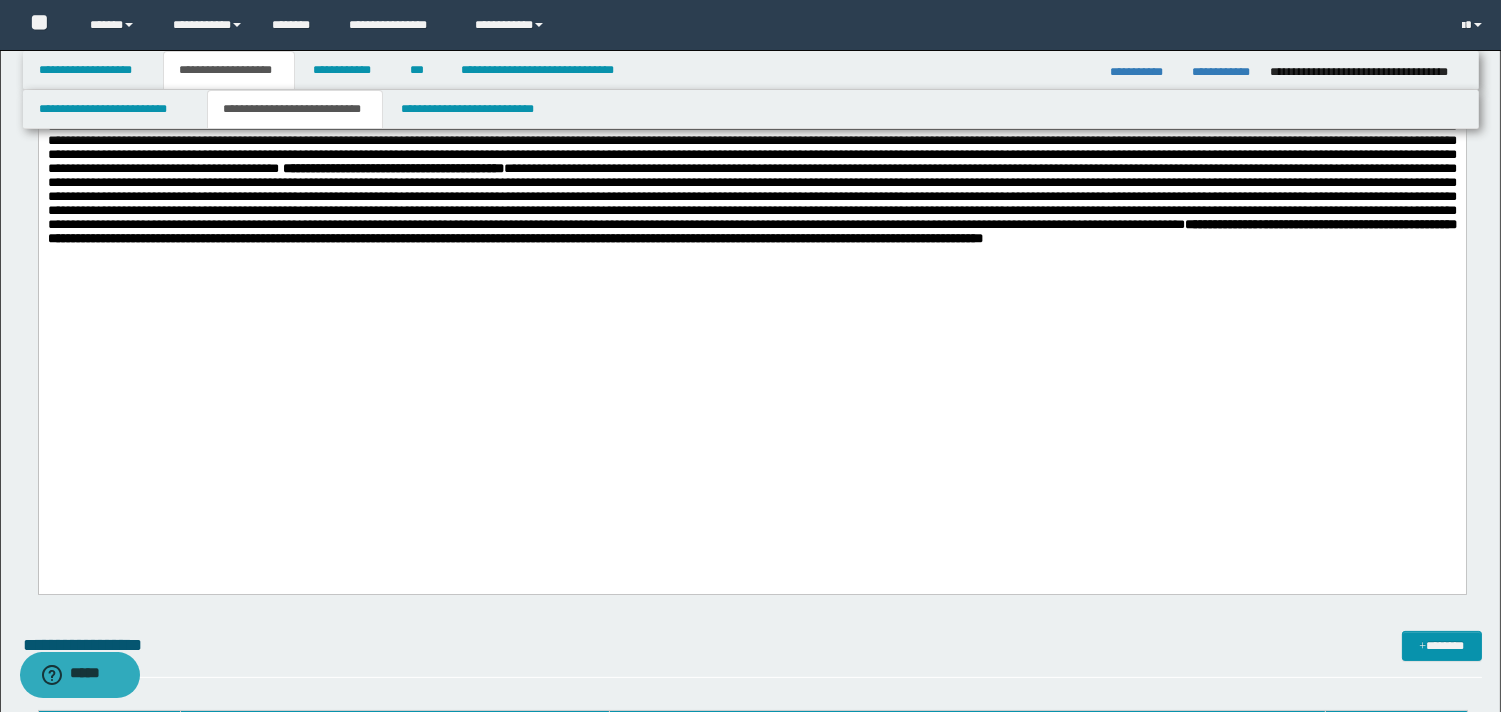 scroll, scrollTop: 805, scrollLeft: 0, axis: vertical 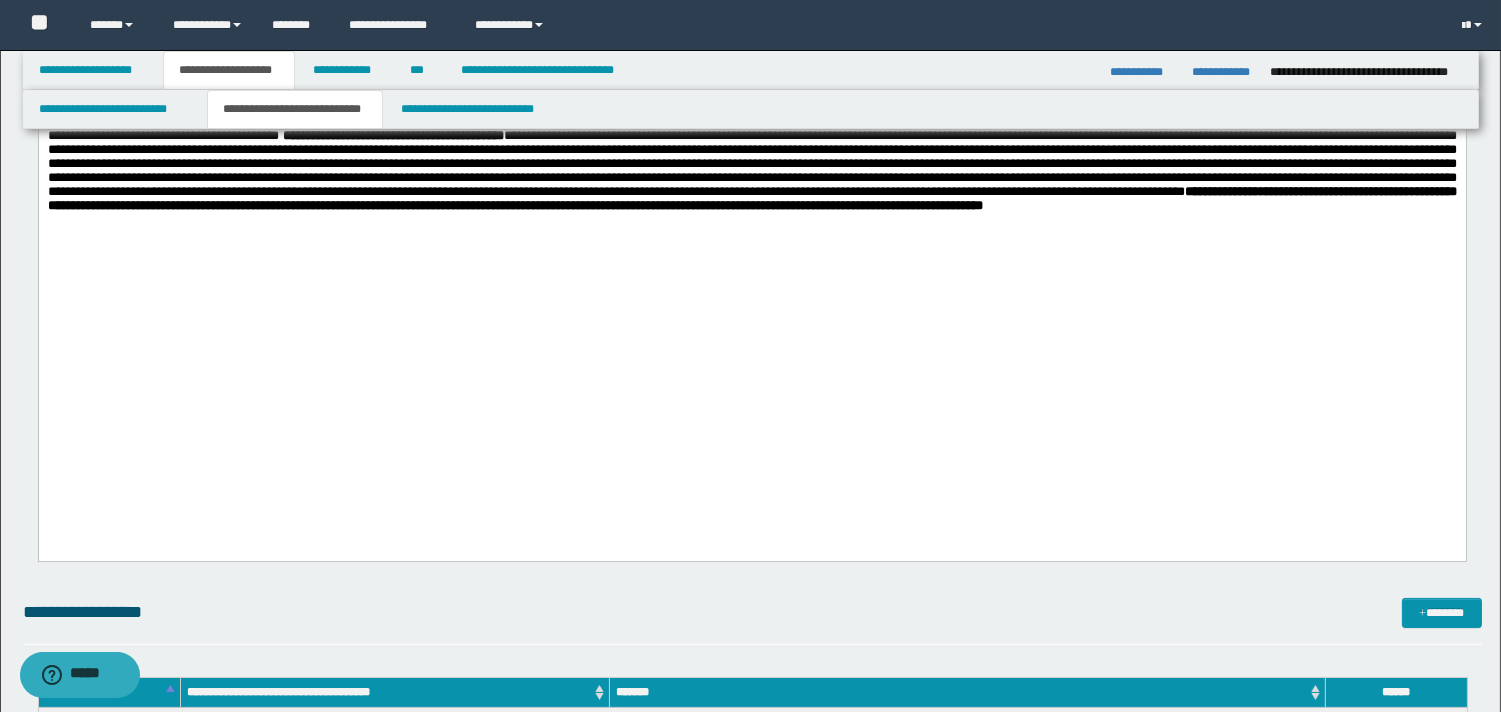 click on "**********" at bounding box center [751, 199] 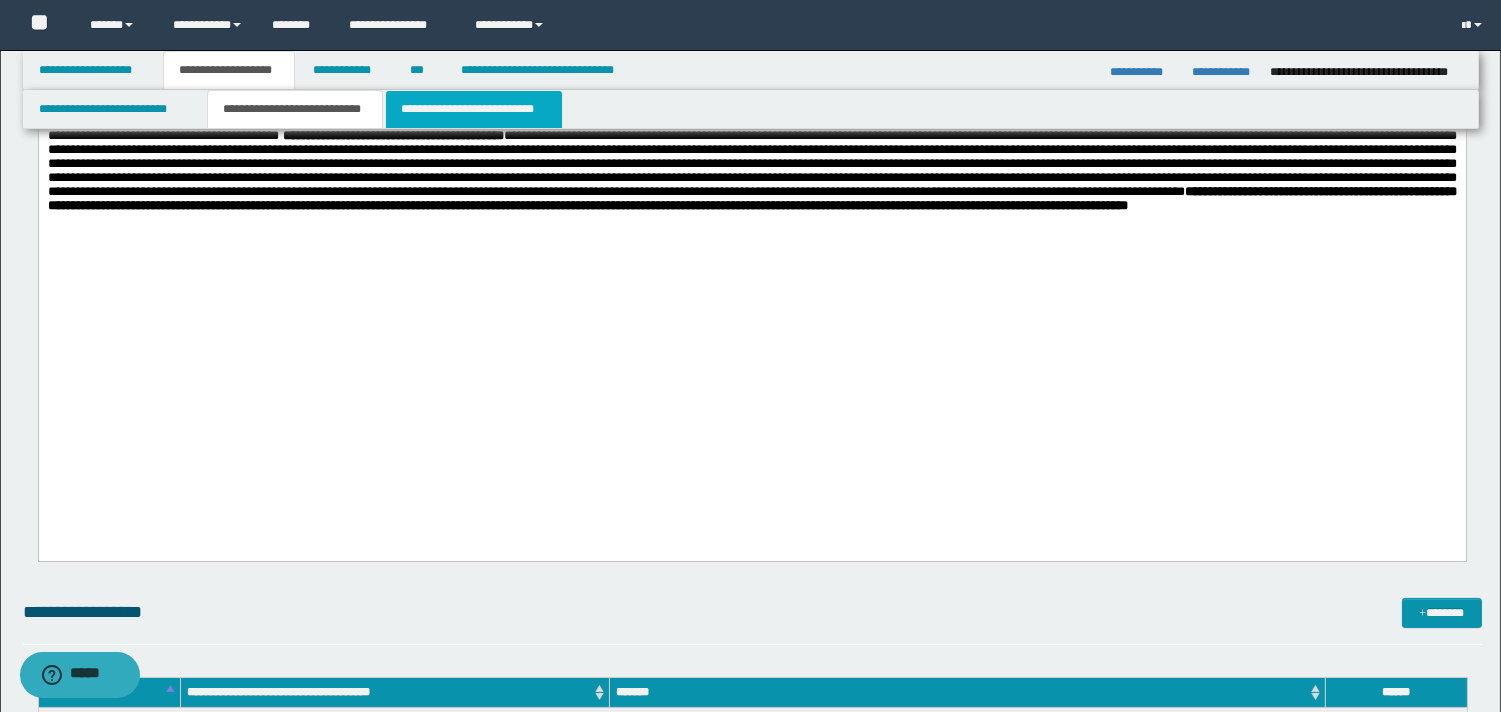 click on "**********" at bounding box center (474, 109) 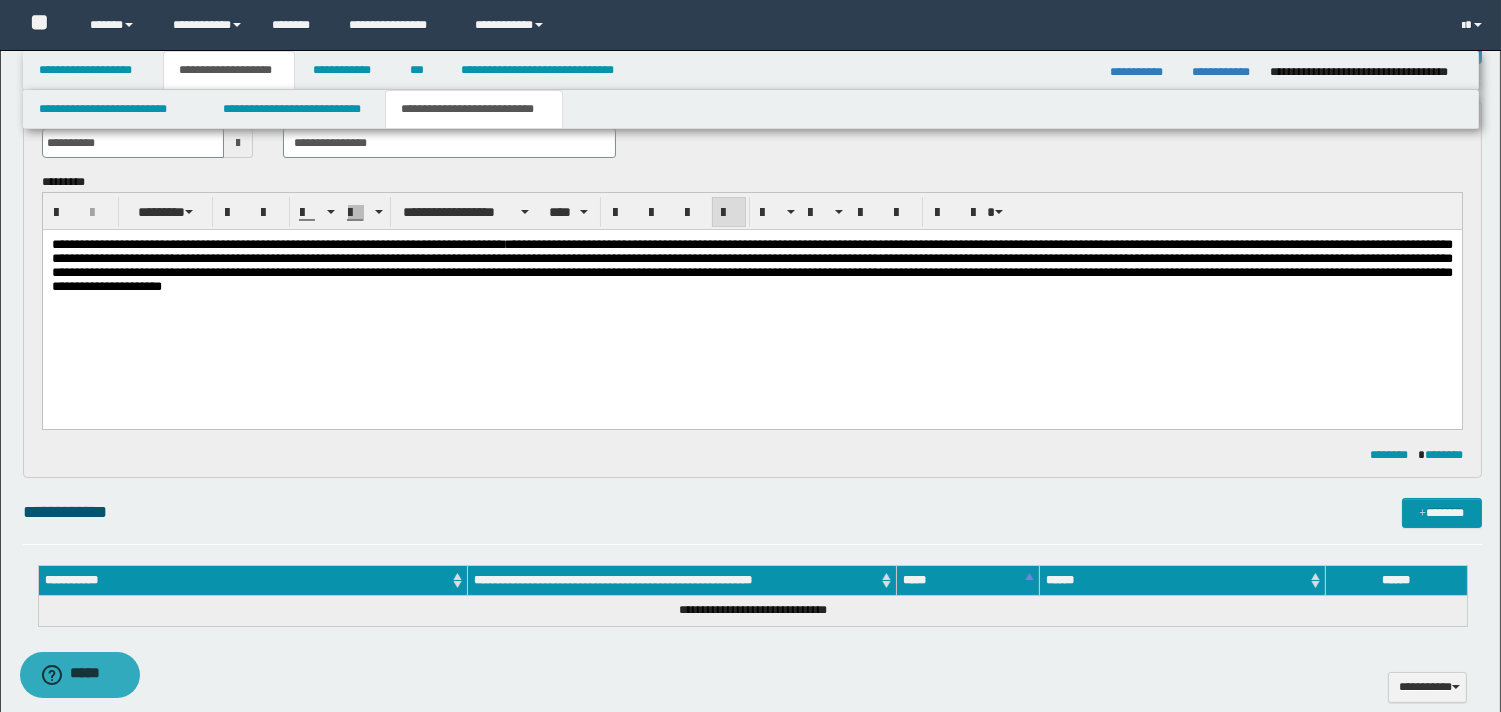 scroll, scrollTop: 123, scrollLeft: 0, axis: vertical 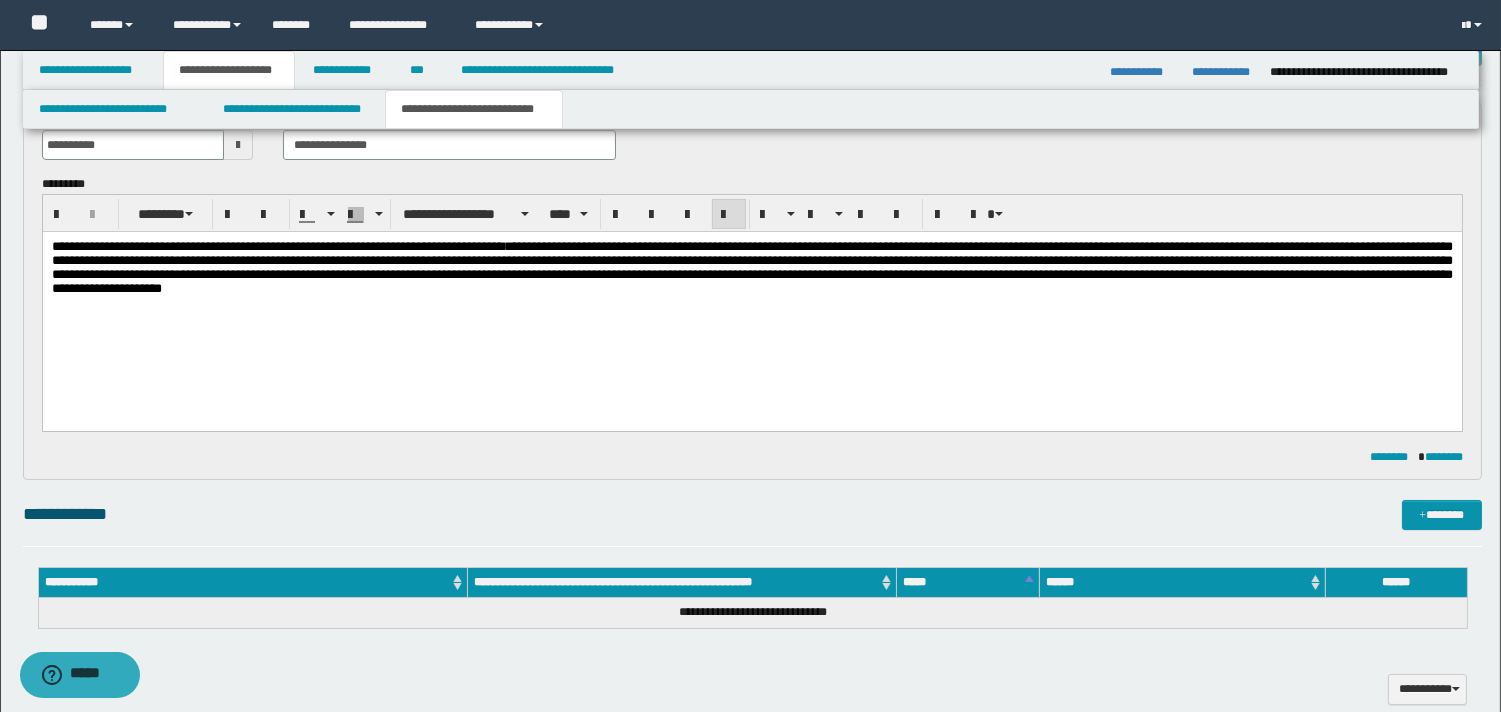 click on "**********" at bounding box center (751, 267) 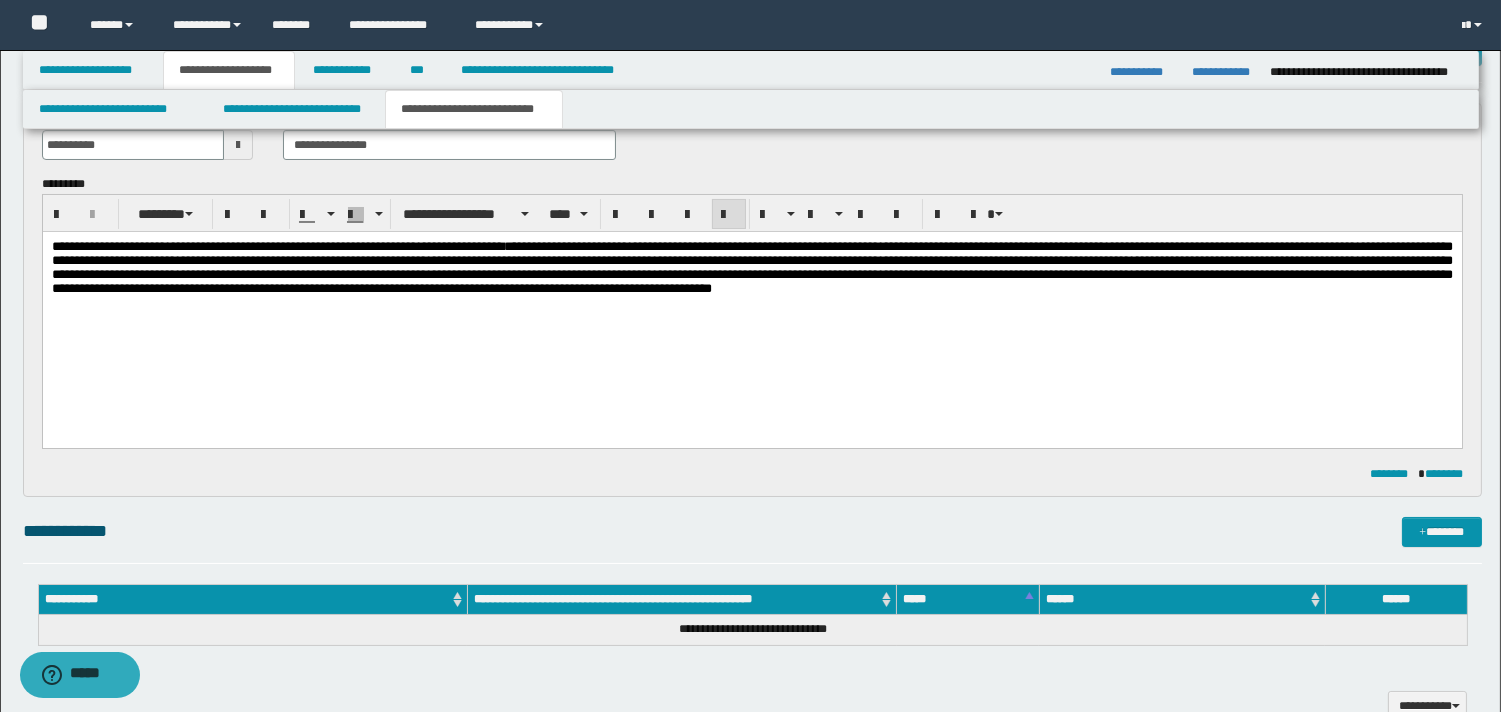 drag, startPoint x: 303, startPoint y: 262, endPoint x: 316, endPoint y: 272, distance: 16.40122 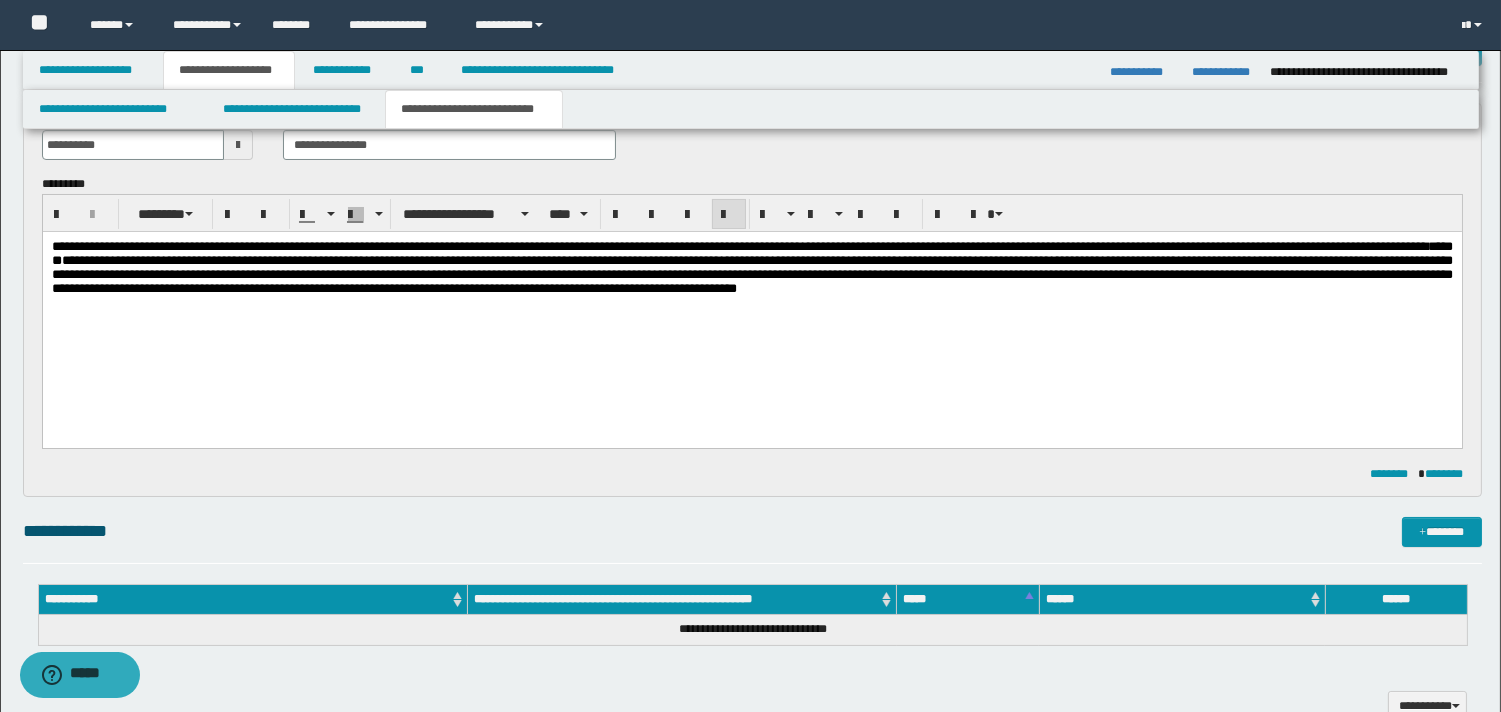 click on "**********" at bounding box center (751, 267) 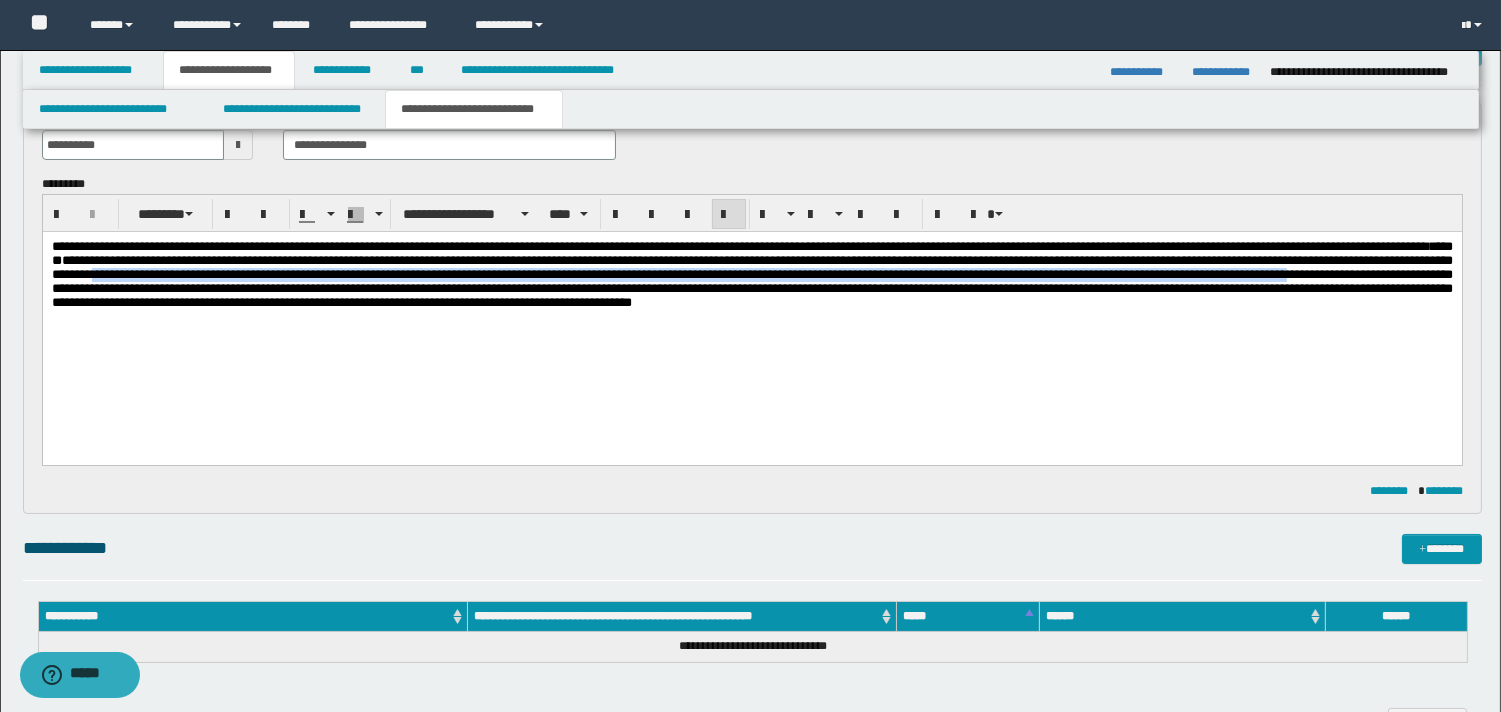 drag, startPoint x: 570, startPoint y: 279, endPoint x: 607, endPoint y: 295, distance: 40.311287 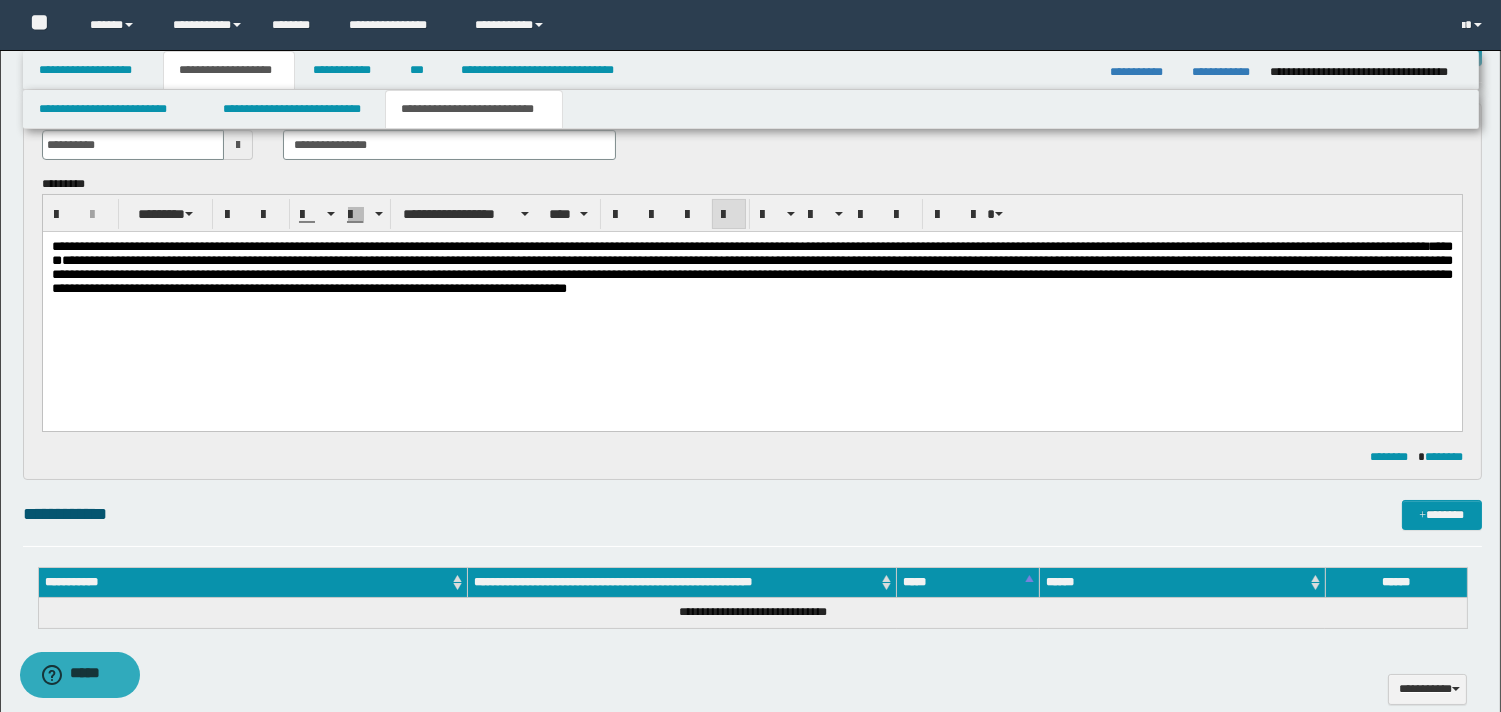 click on "**********" at bounding box center (751, 267) 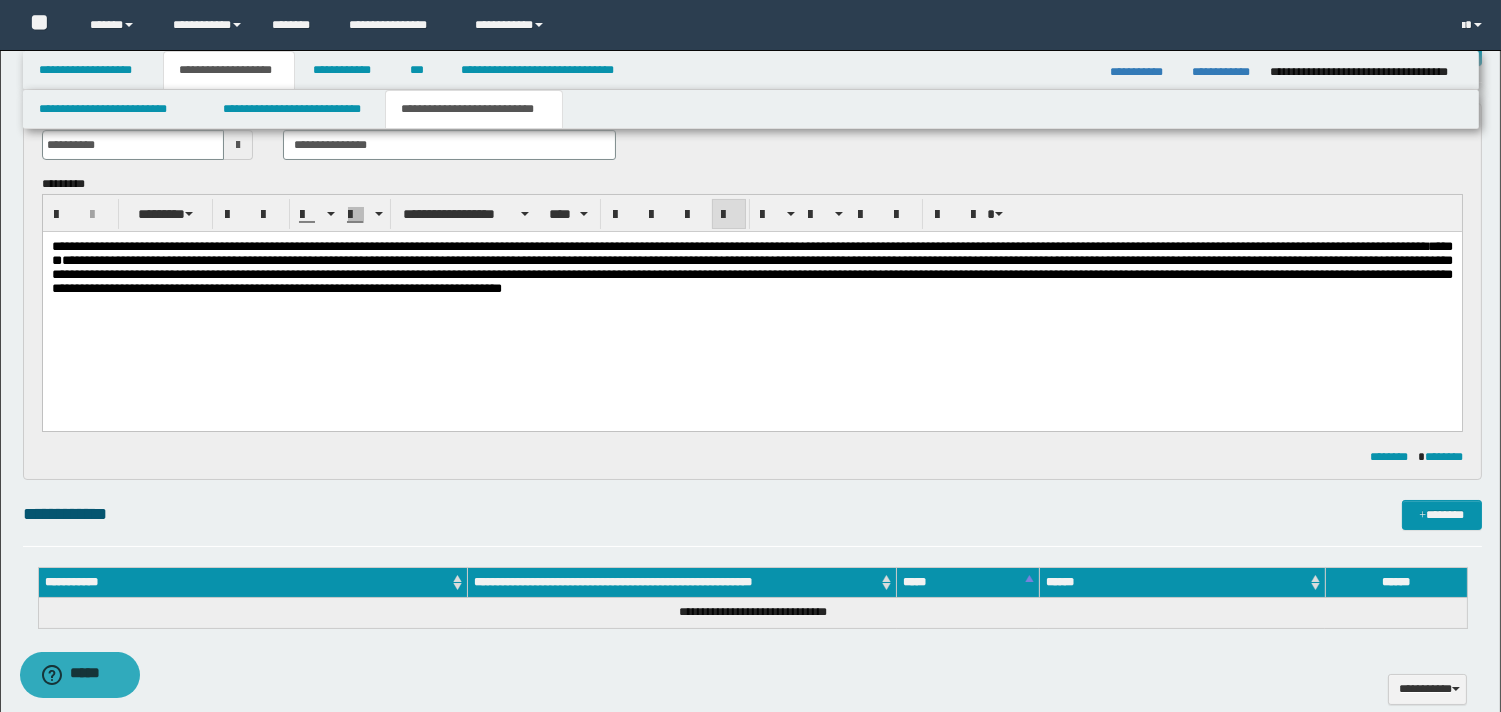 click on "**********" at bounding box center (751, 267) 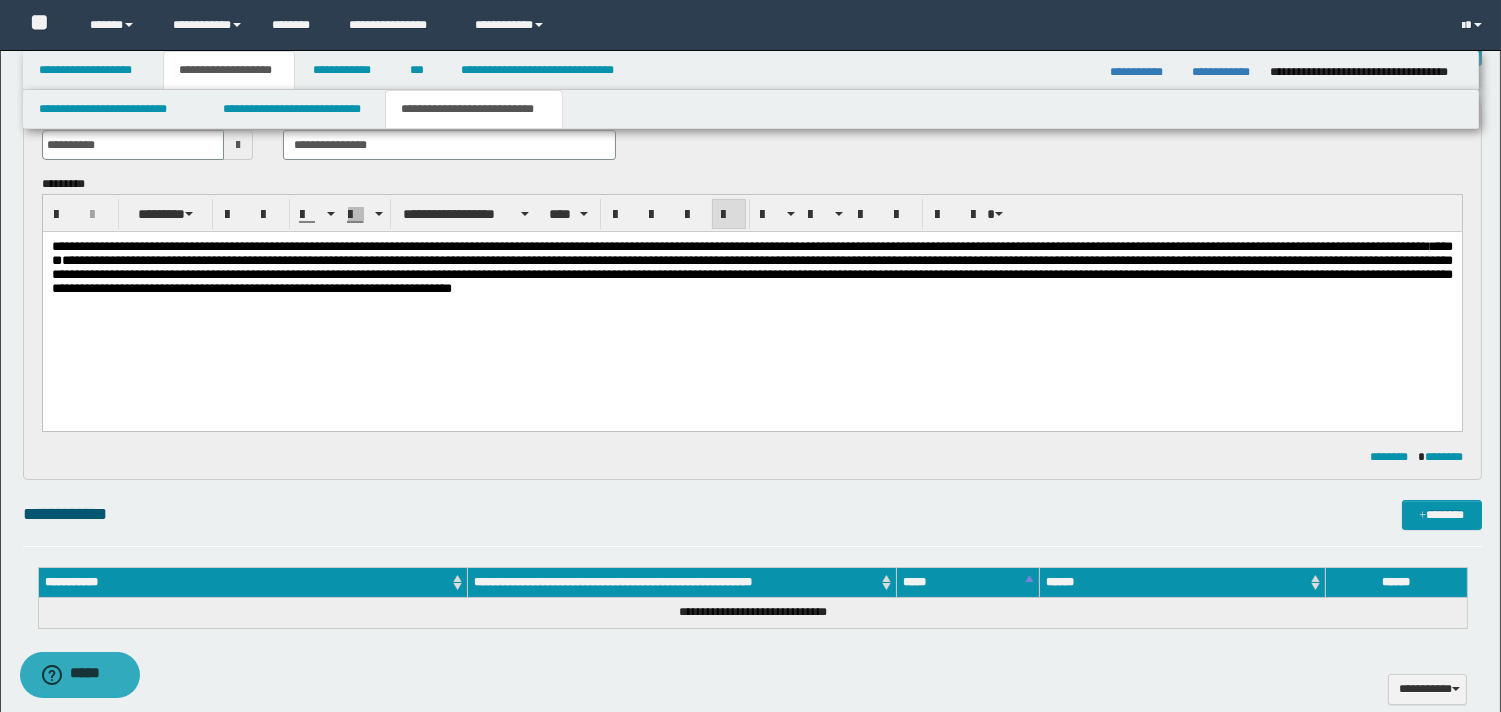 click on "**********" at bounding box center [751, 267] 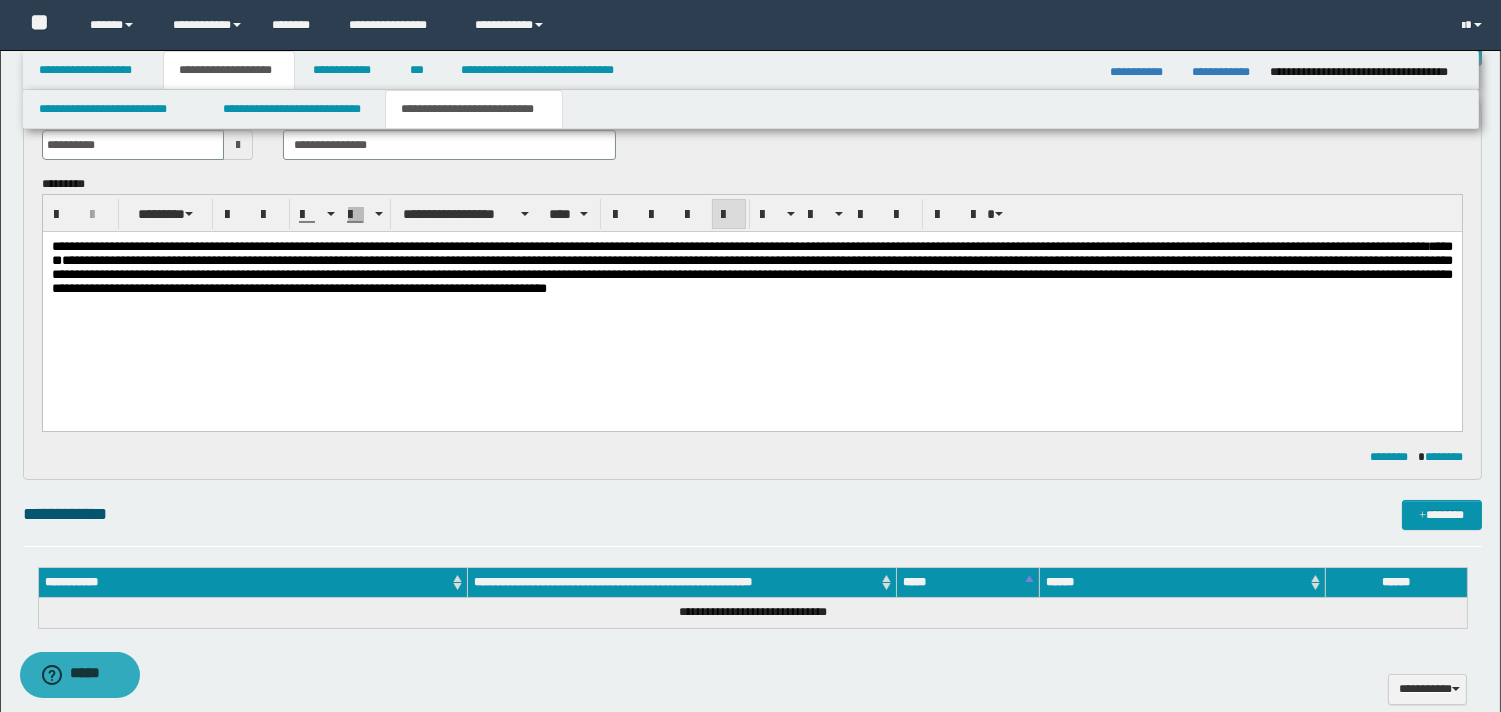 click on "**********" at bounding box center [751, 267] 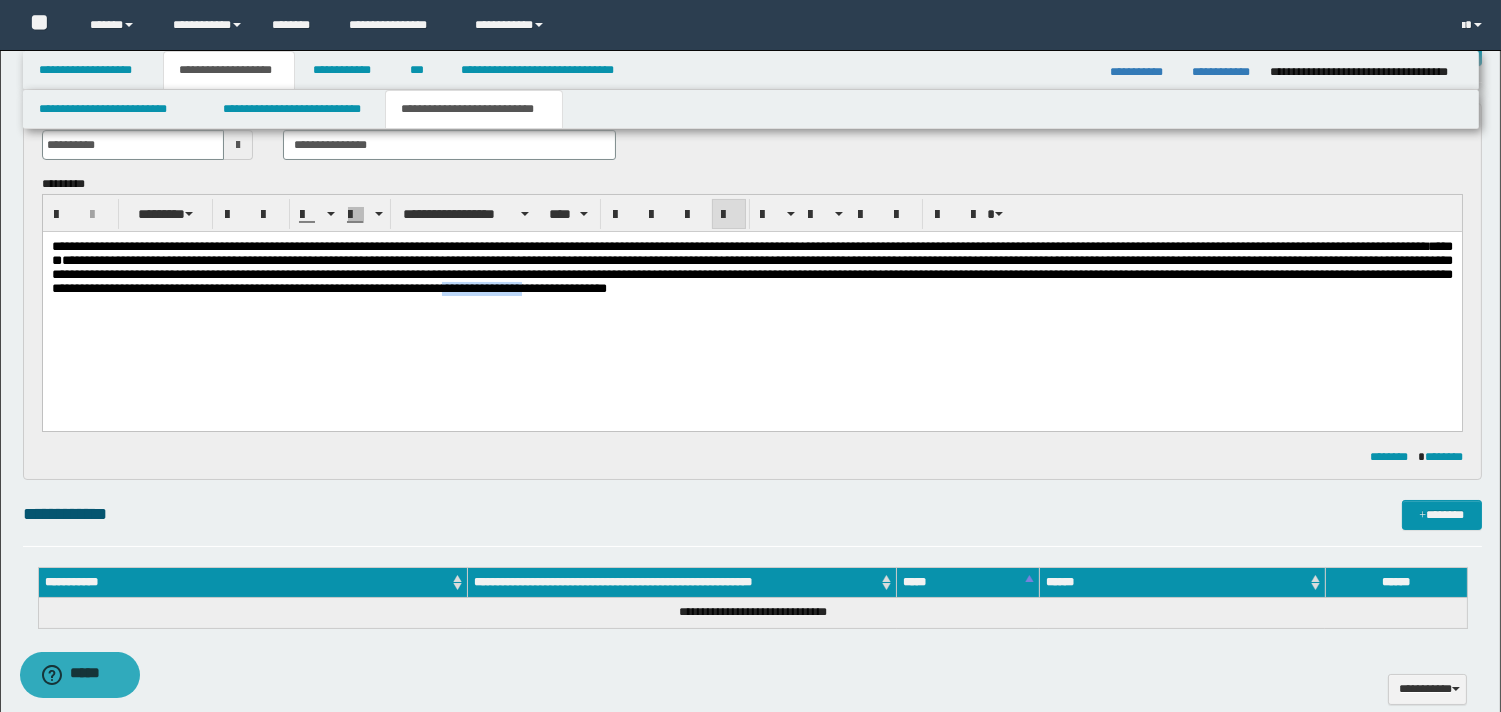 drag, startPoint x: 1182, startPoint y: 298, endPoint x: 1284, endPoint y: 299, distance: 102.0049 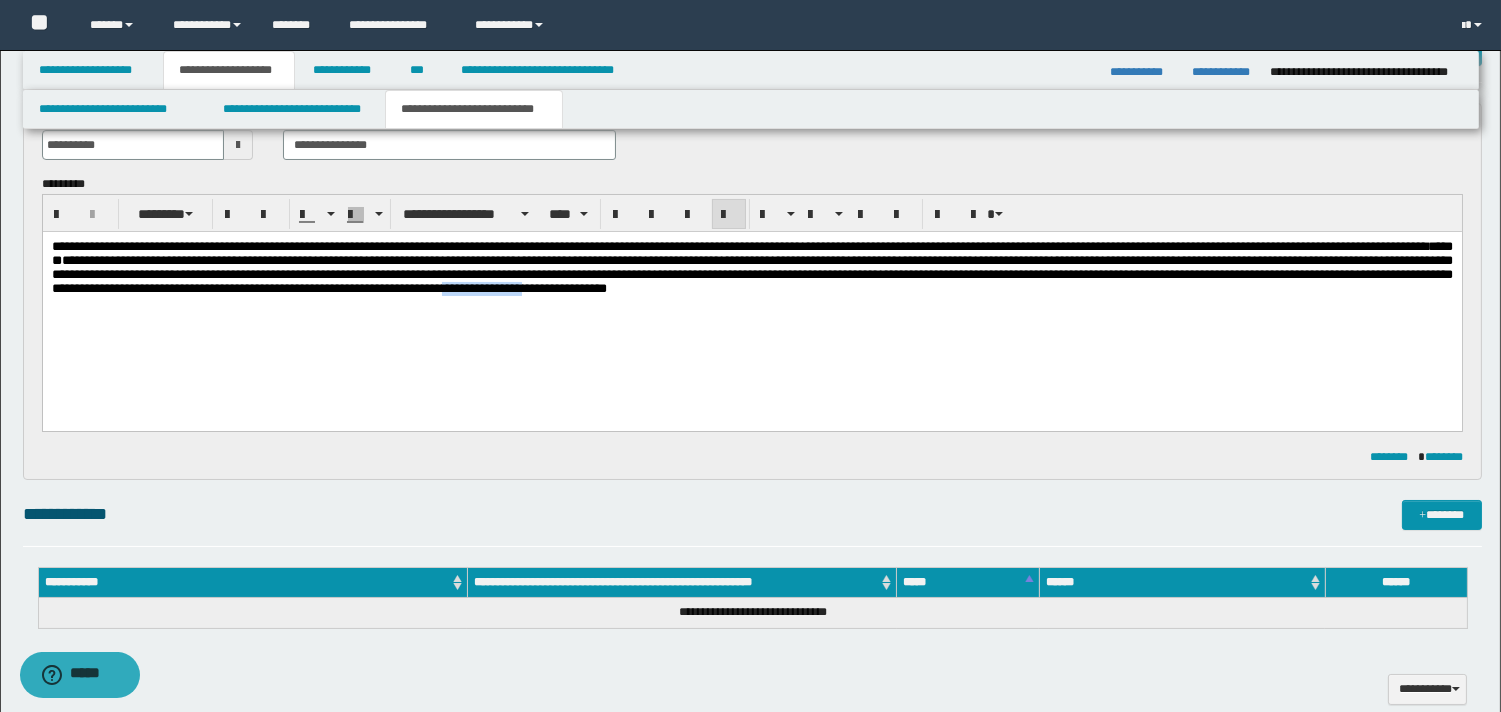 click on "**********" at bounding box center (751, 267) 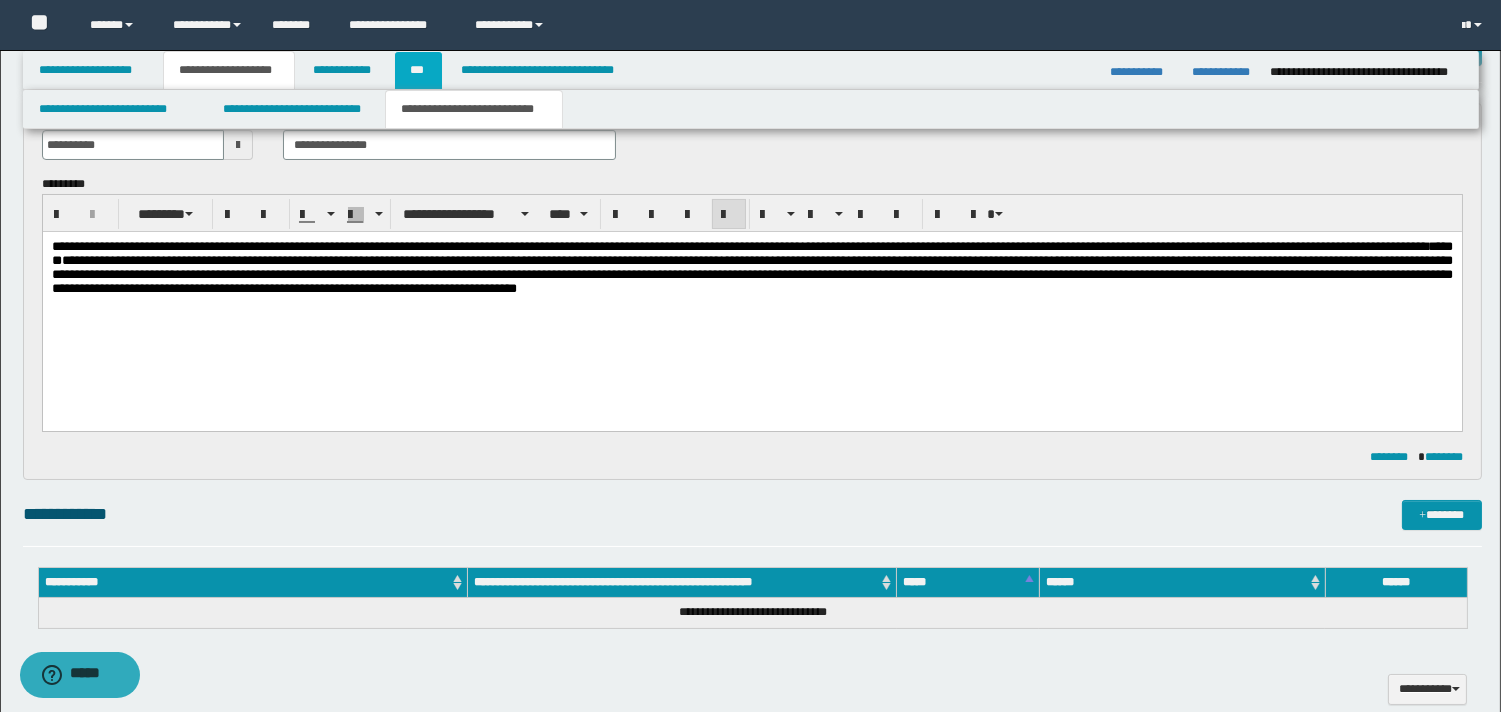 click on "***" at bounding box center (418, 70) 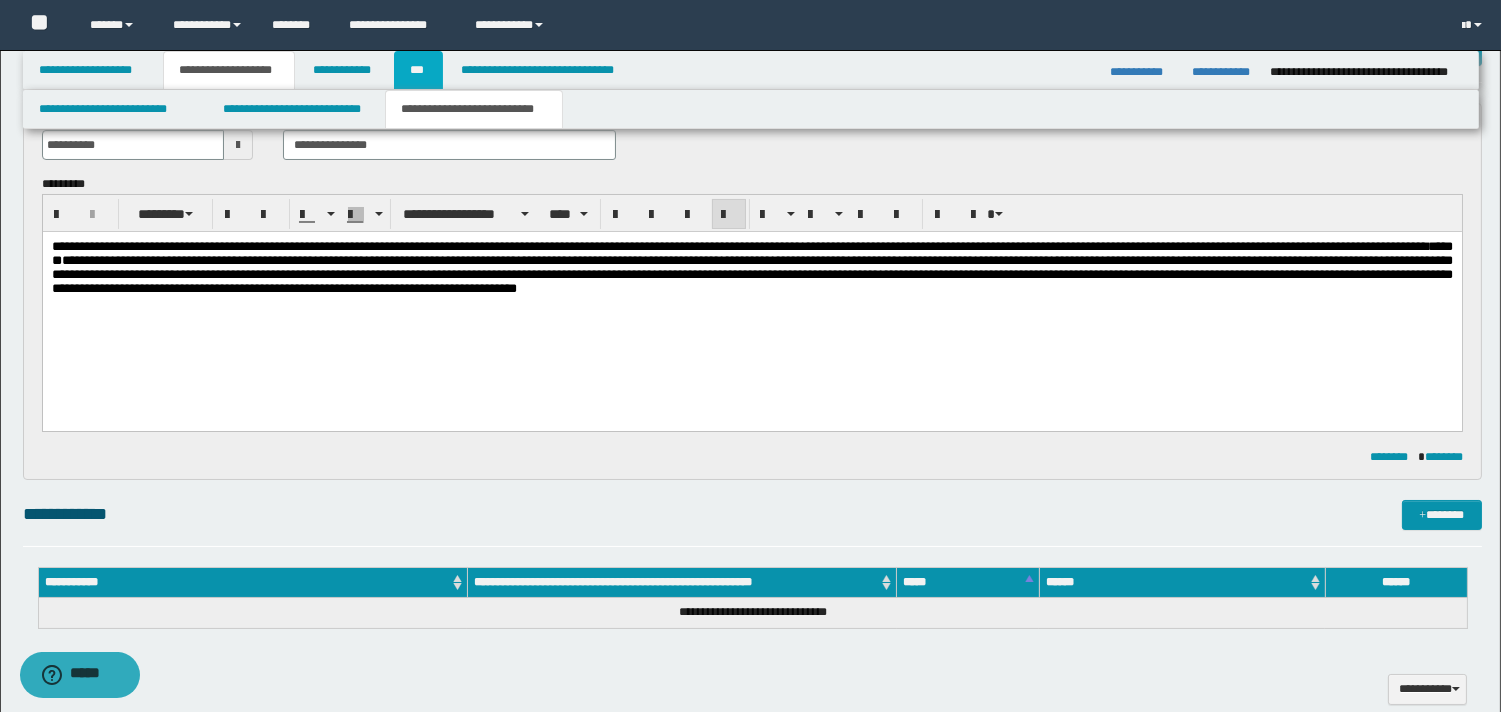scroll, scrollTop: 0, scrollLeft: 0, axis: both 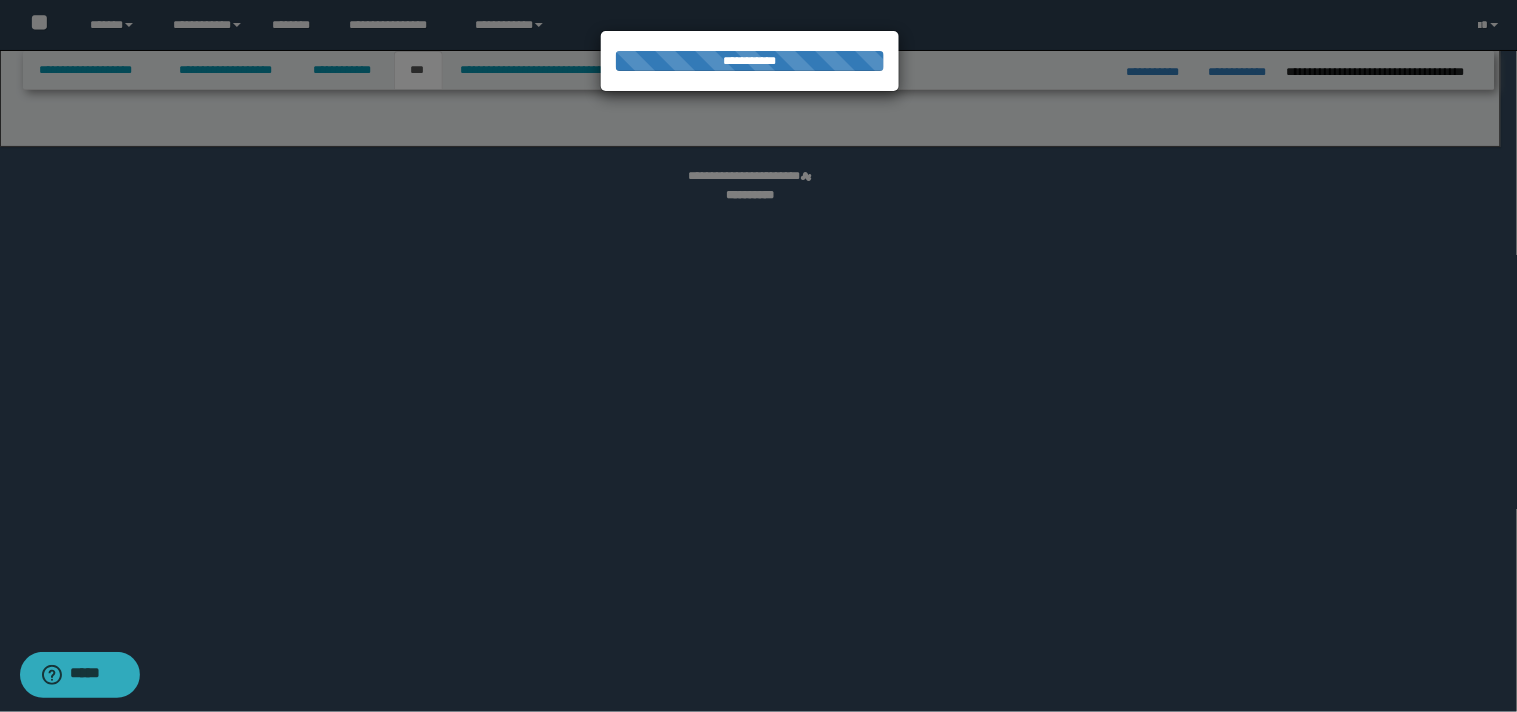 select on "***" 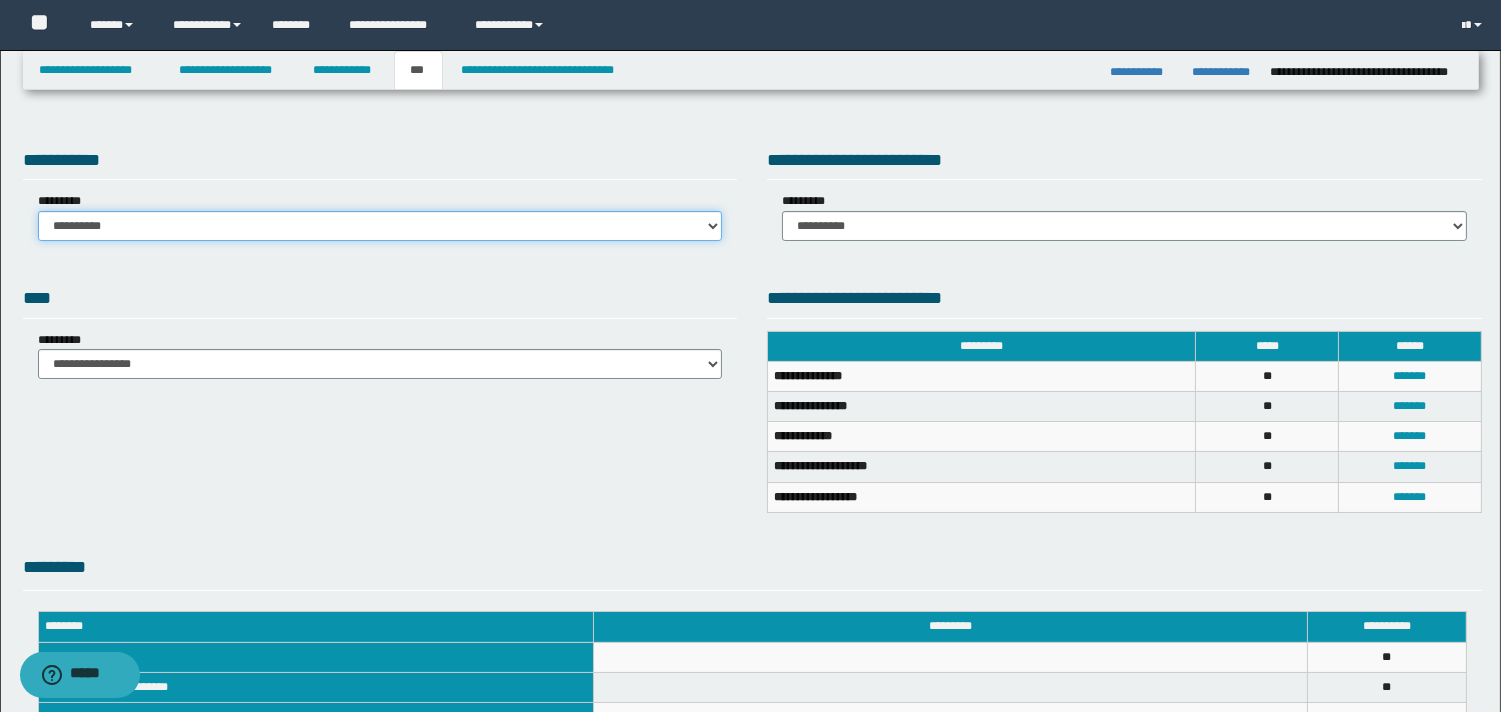 drag, startPoint x: 707, startPoint y: 225, endPoint x: 652, endPoint y: 238, distance: 56.515484 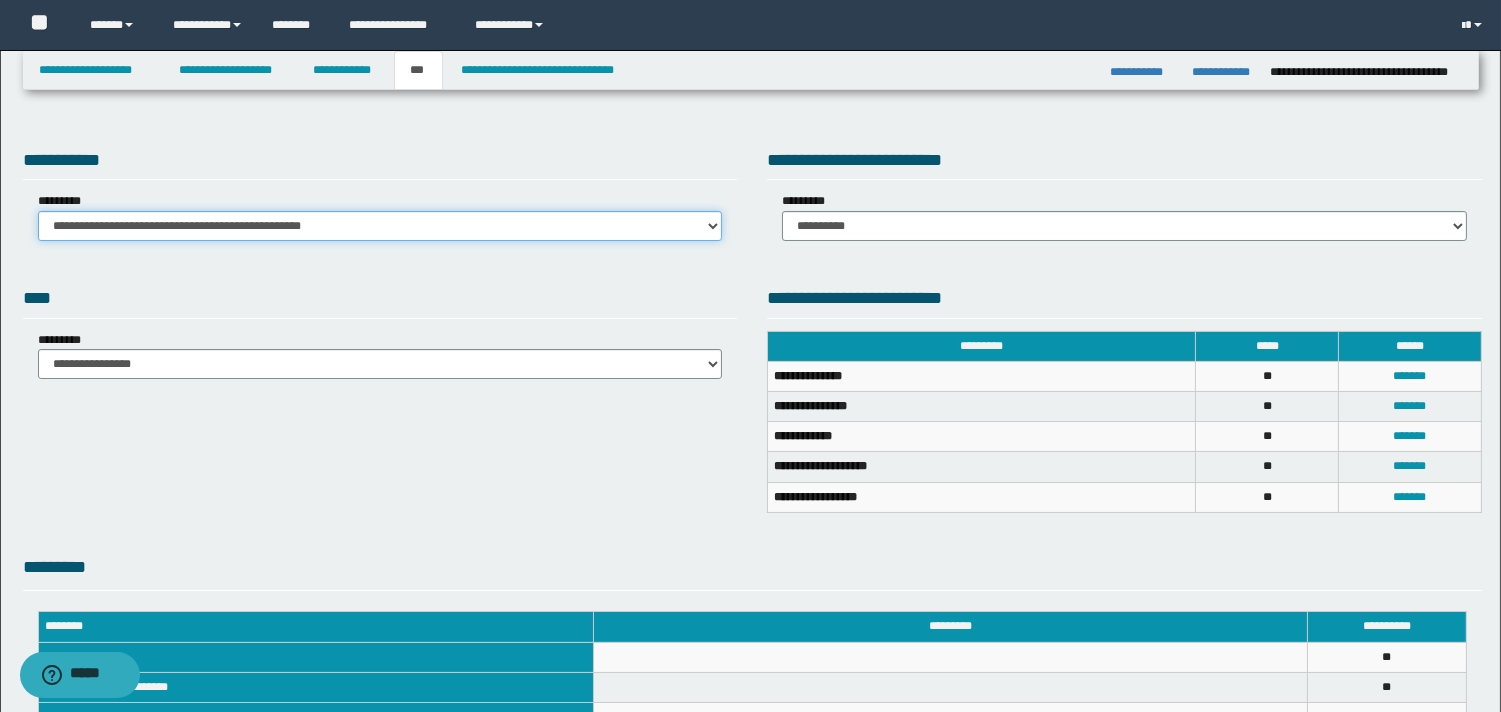 click on "**********" at bounding box center [380, 226] 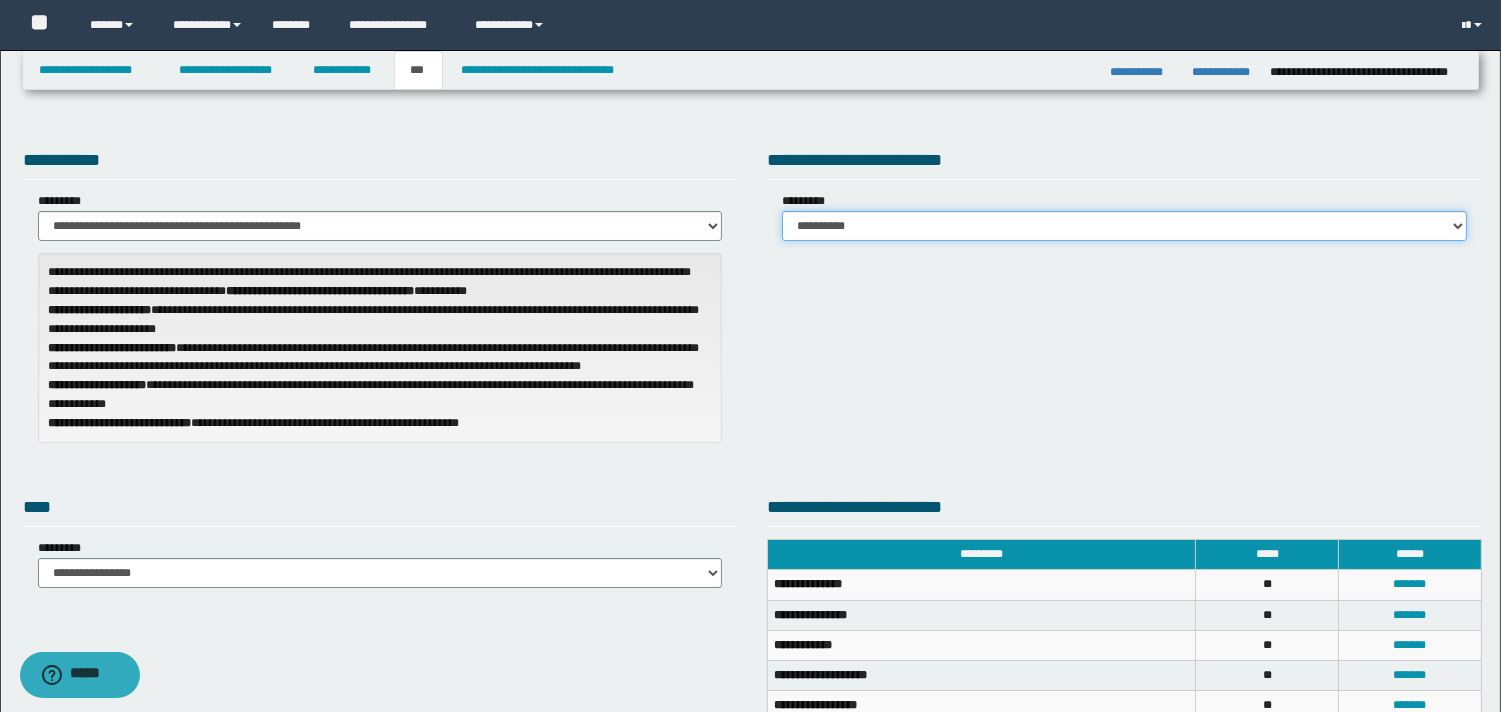 drag, startPoint x: 1458, startPoint y: 221, endPoint x: 1340, endPoint y: 236, distance: 118.94957 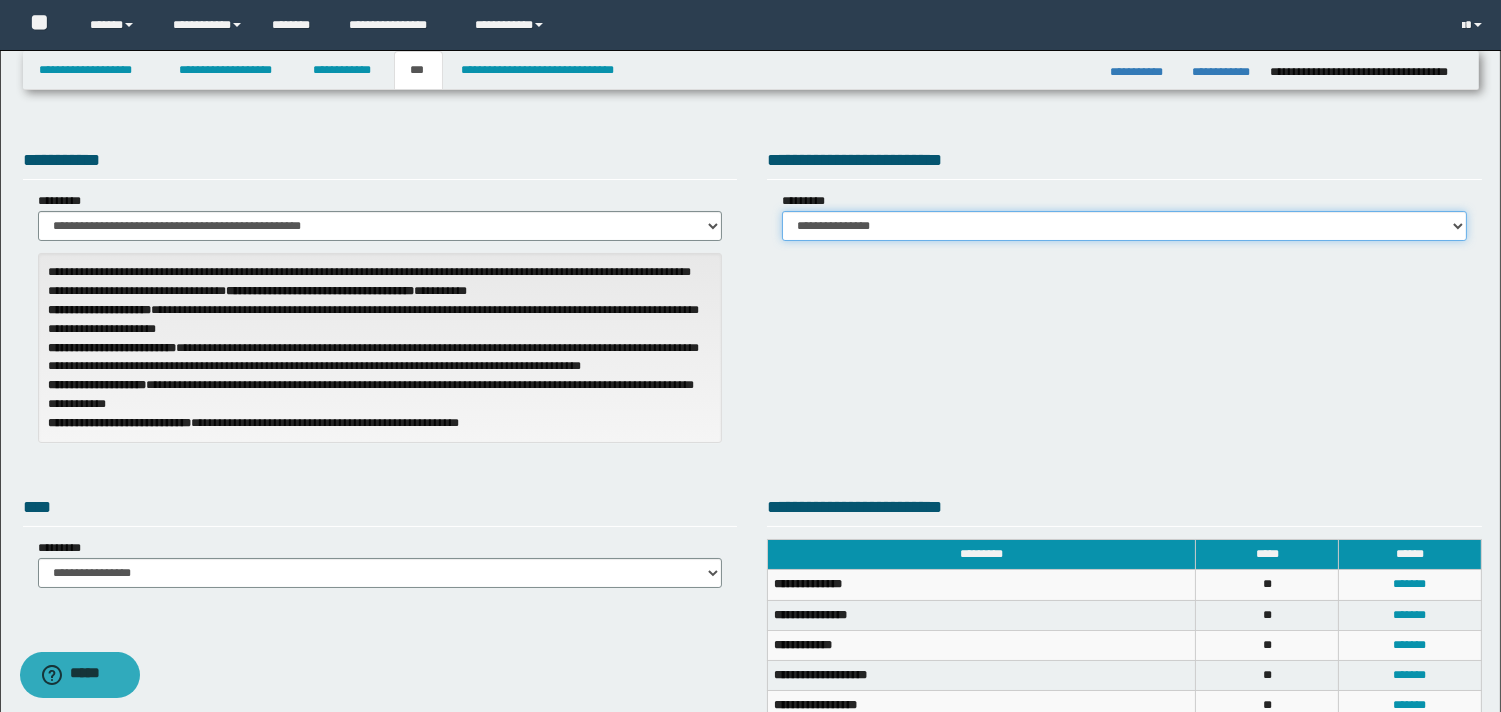 click on "**********" at bounding box center (1124, 226) 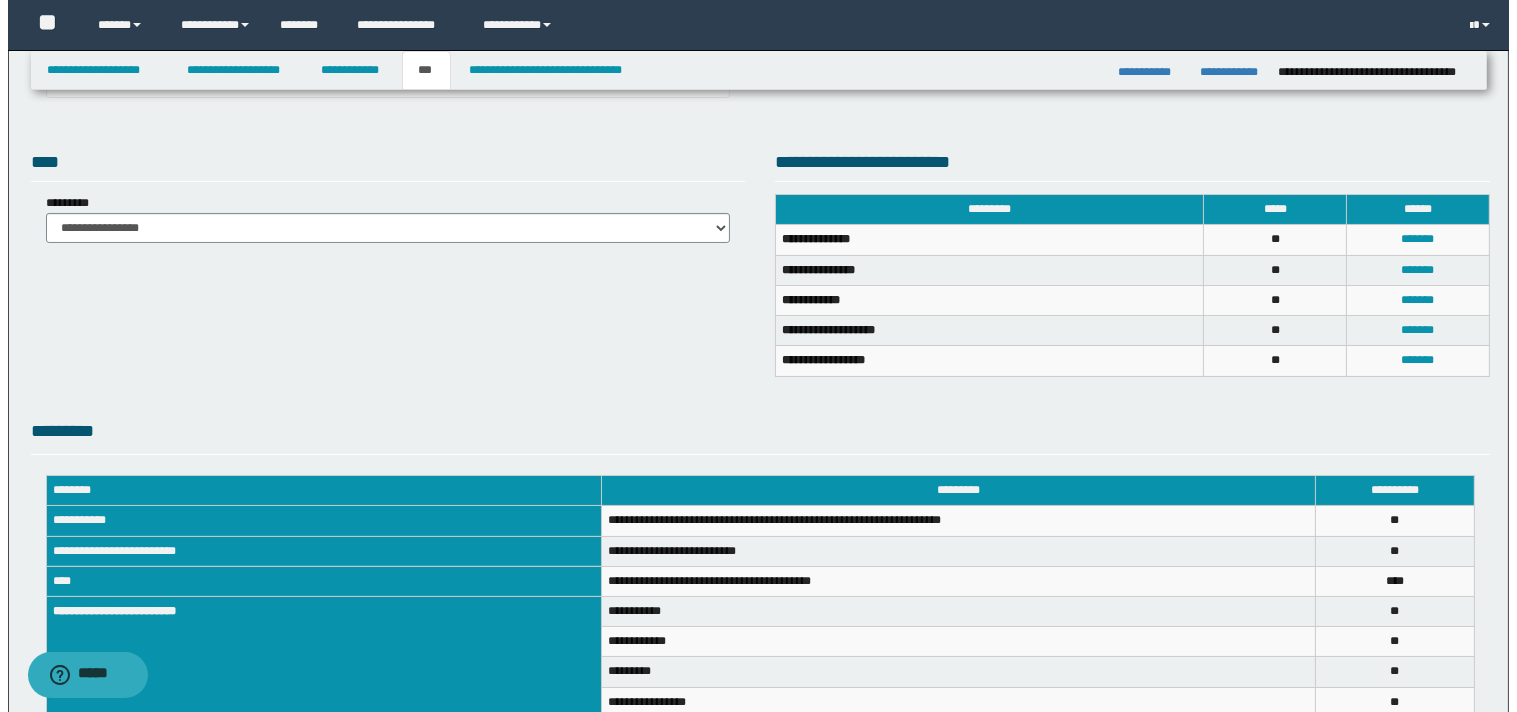 scroll, scrollTop: 366, scrollLeft: 0, axis: vertical 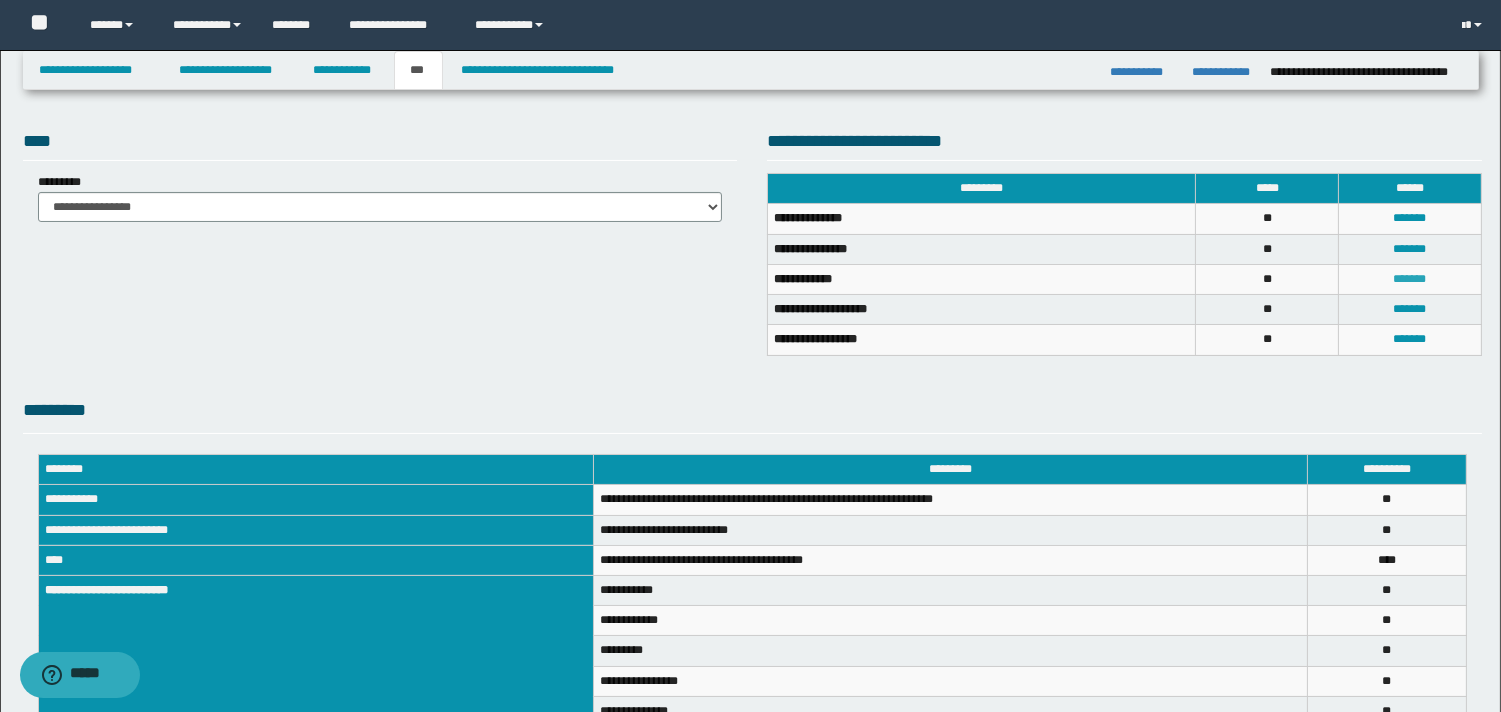 click on "*******" at bounding box center [1410, 279] 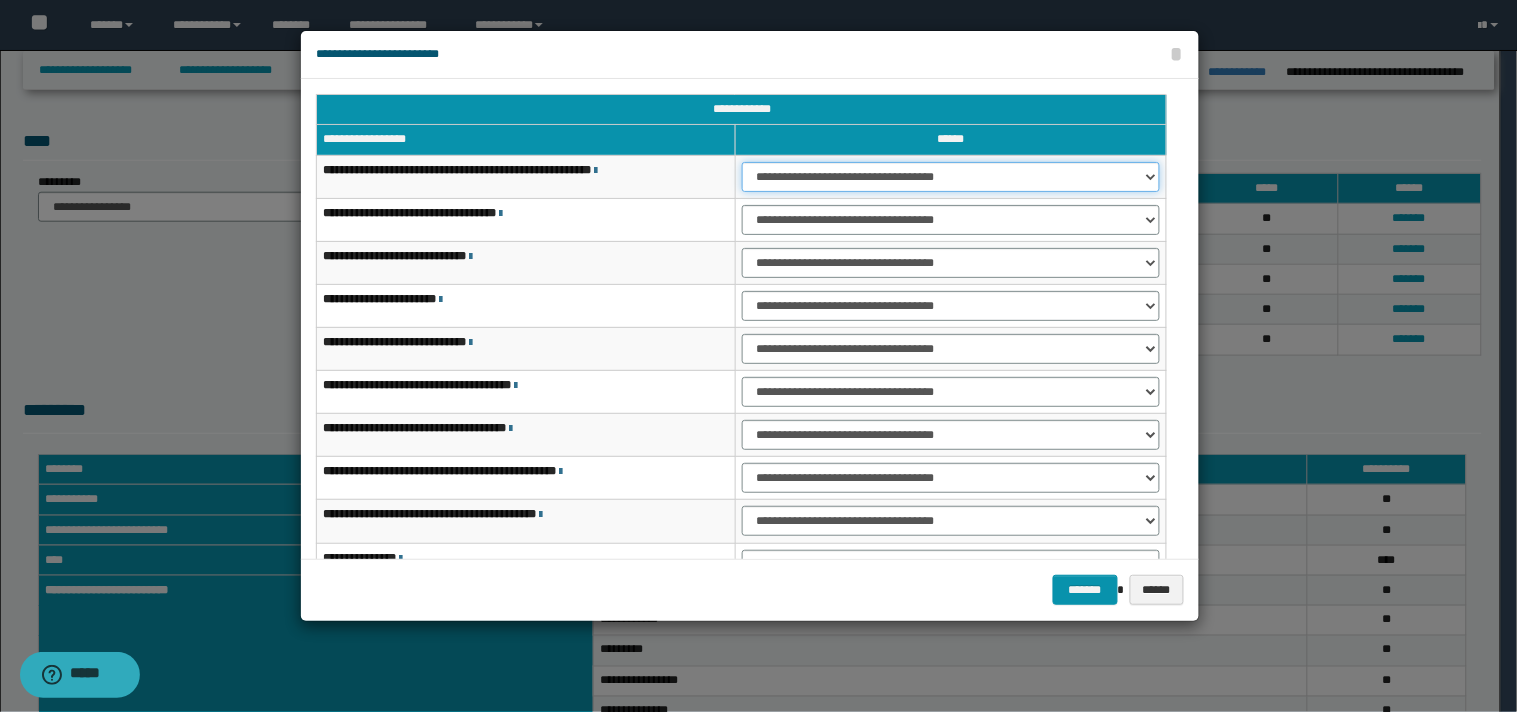 drag, startPoint x: 1148, startPoint y: 175, endPoint x: 1072, endPoint y: 188, distance: 77.10383 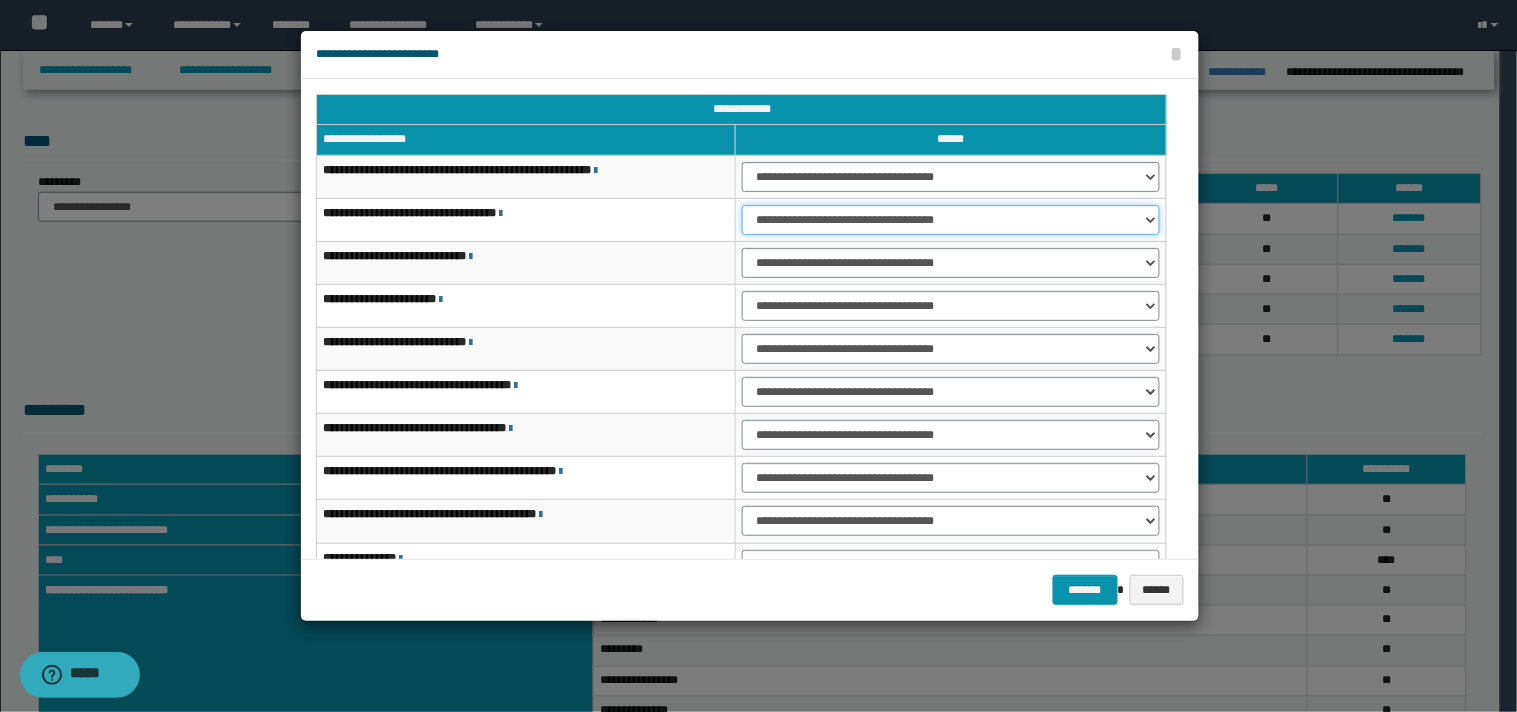 drag, startPoint x: 1148, startPoint y: 221, endPoint x: 1104, endPoint y: 234, distance: 45.88028 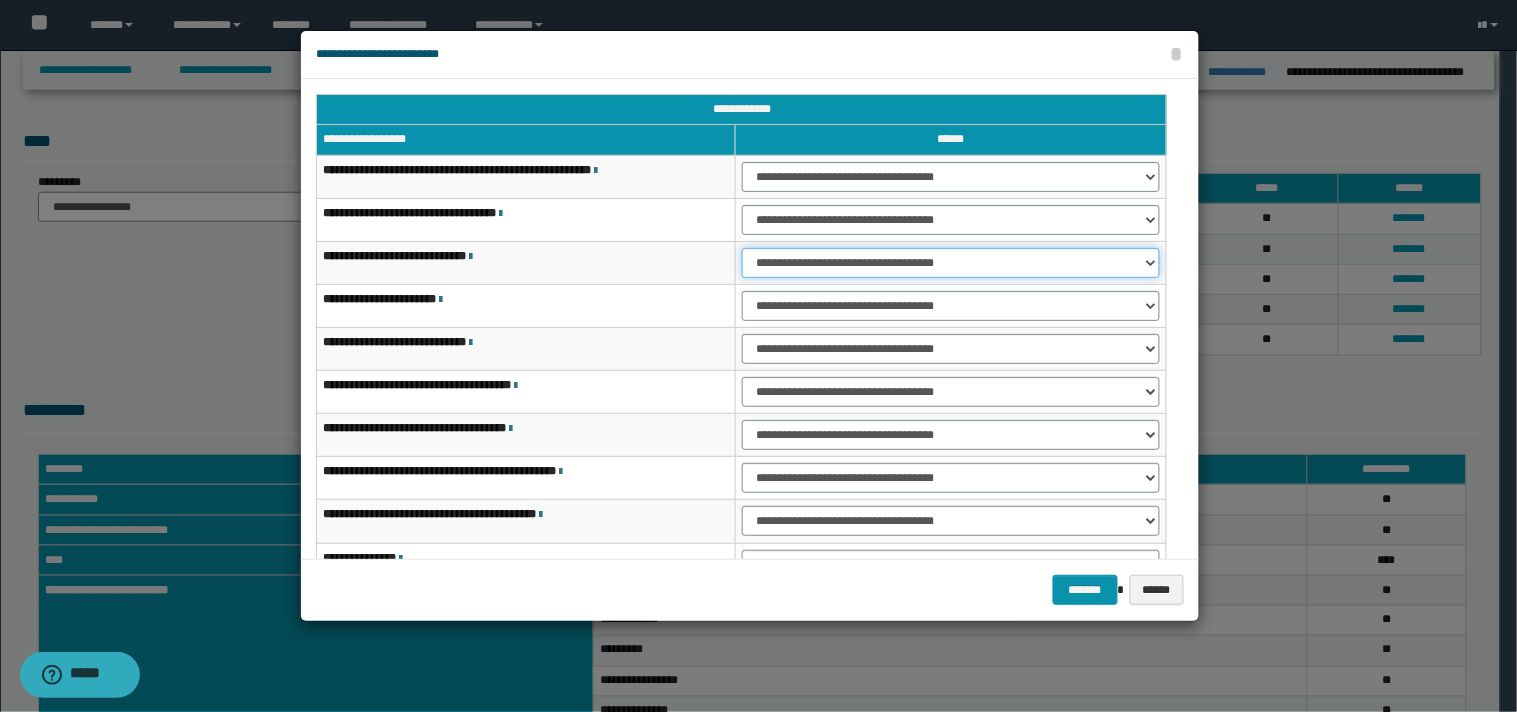 drag, startPoint x: 1147, startPoint y: 265, endPoint x: 1136, endPoint y: 274, distance: 14.21267 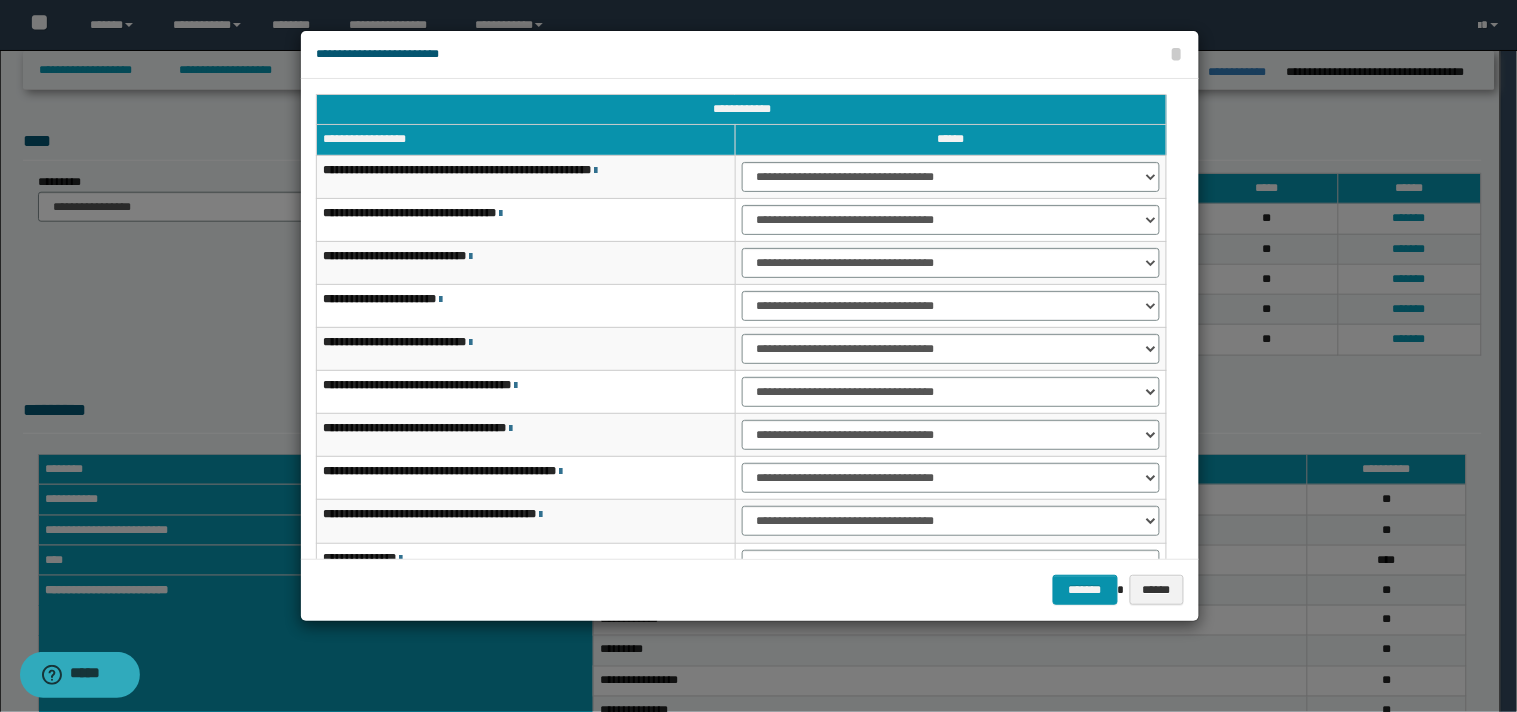drag, startPoint x: 1183, startPoint y: 355, endPoint x: 1183, endPoint y: 366, distance: 11 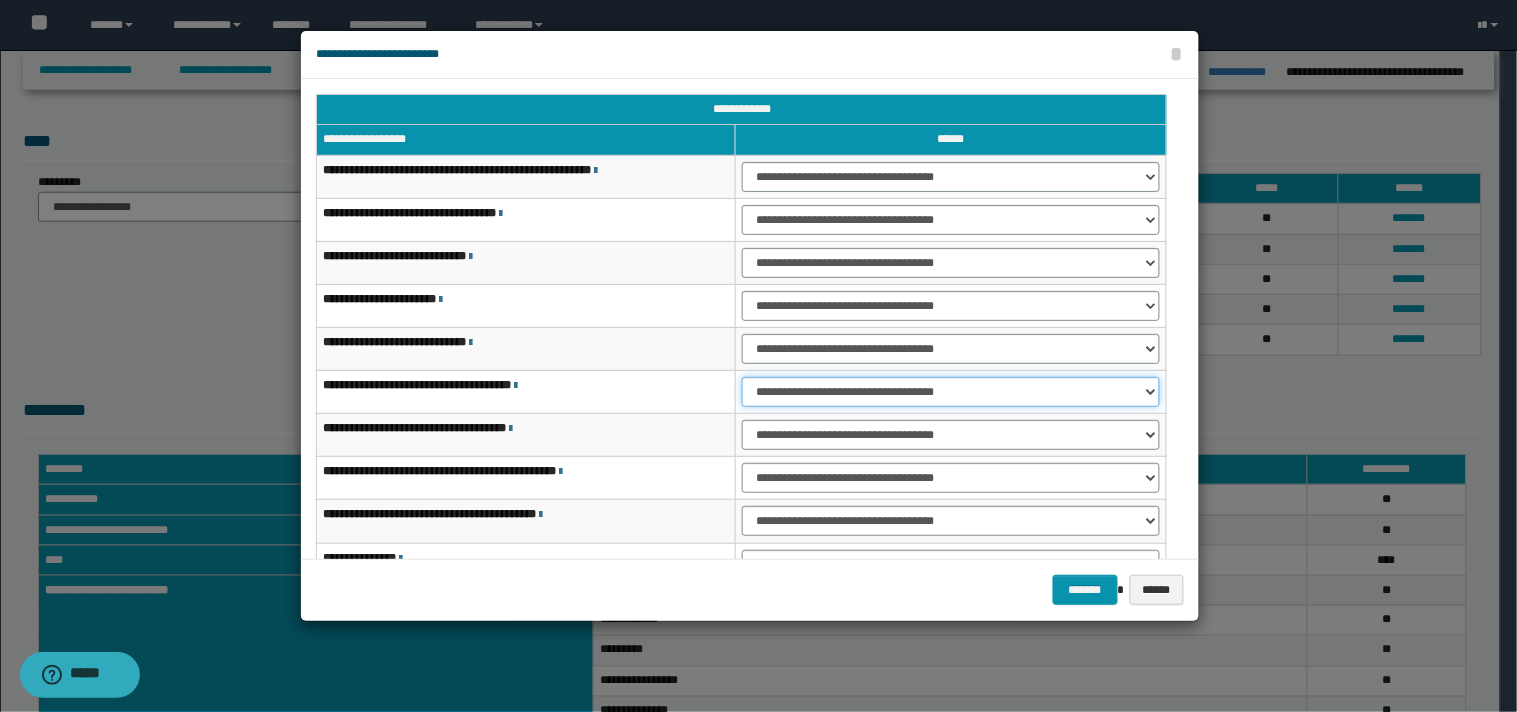 drag, startPoint x: 1150, startPoint y: 390, endPoint x: 1132, endPoint y: 403, distance: 22.203604 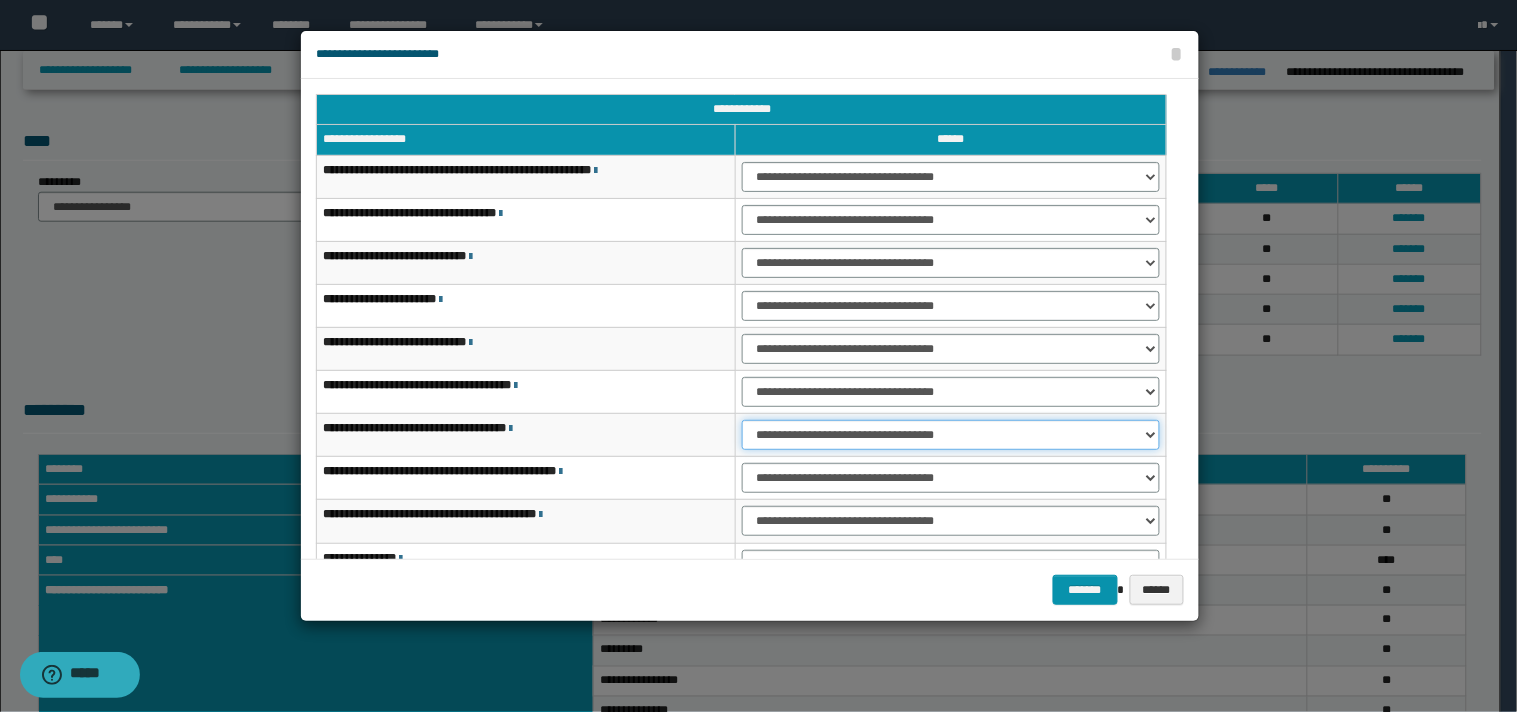 drag, startPoint x: 1152, startPoint y: 432, endPoint x: 1108, endPoint y: 447, distance: 46.486557 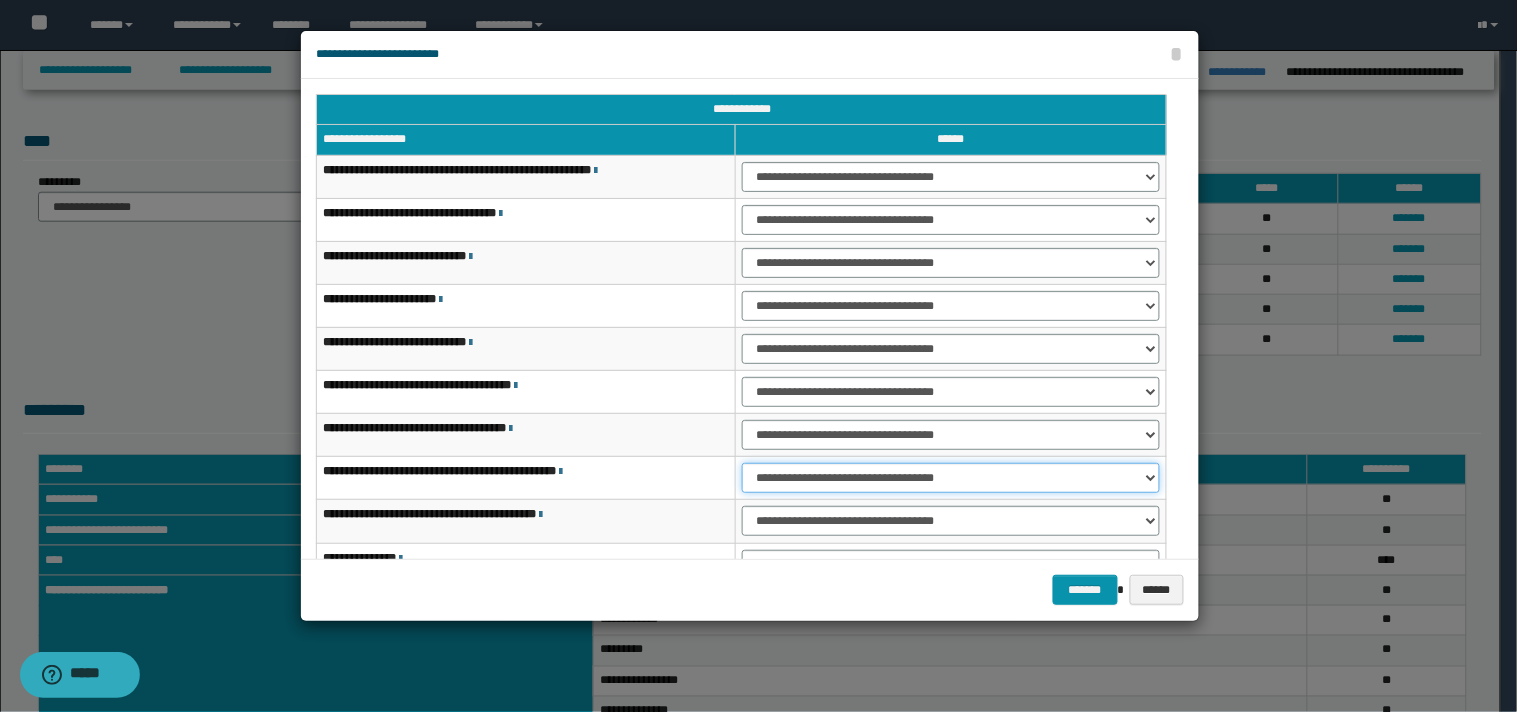 drag, startPoint x: 1153, startPoint y: 476, endPoint x: 1108, endPoint y: 492, distance: 47.759815 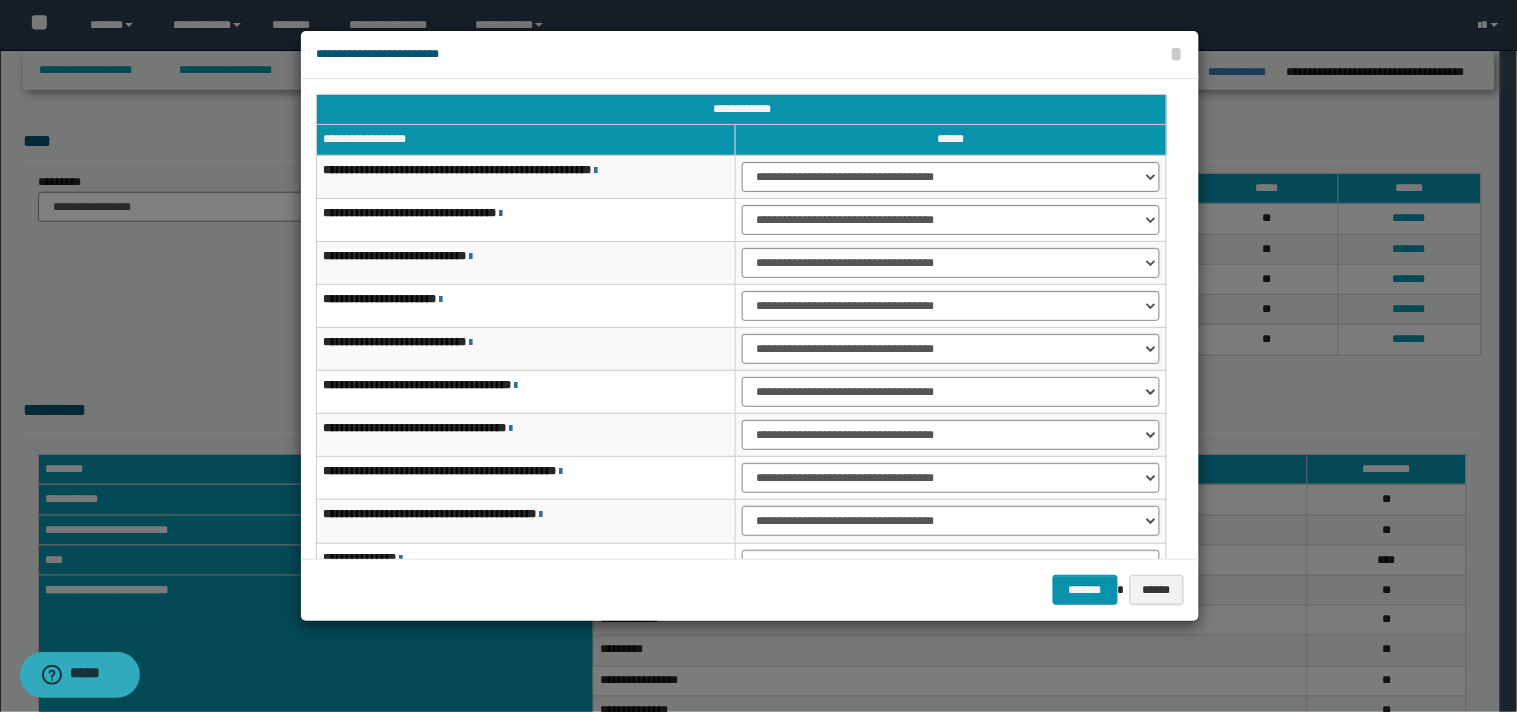 scroll, scrollTop: 123, scrollLeft: 0, axis: vertical 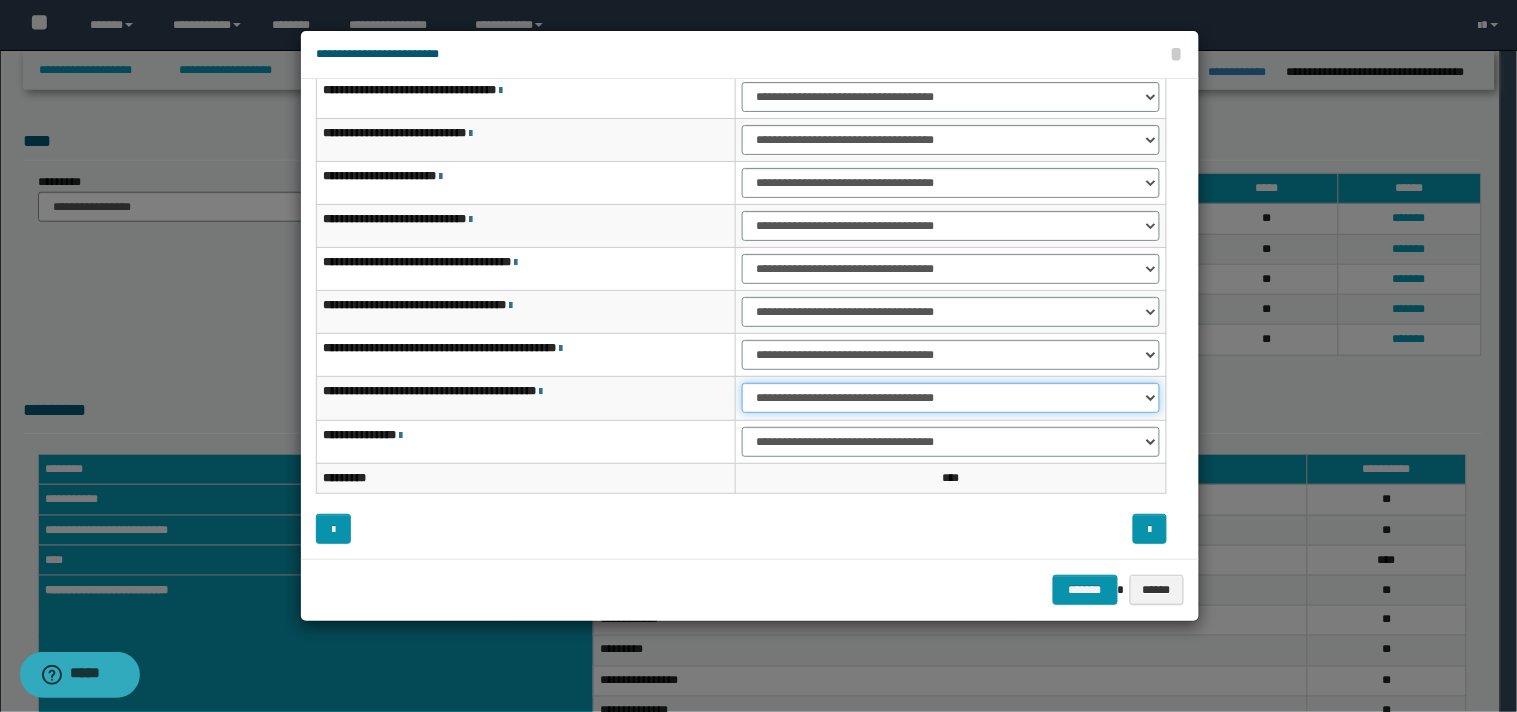 drag, startPoint x: 1147, startPoint y: 395, endPoint x: 1120, endPoint y: 411, distance: 31.38471 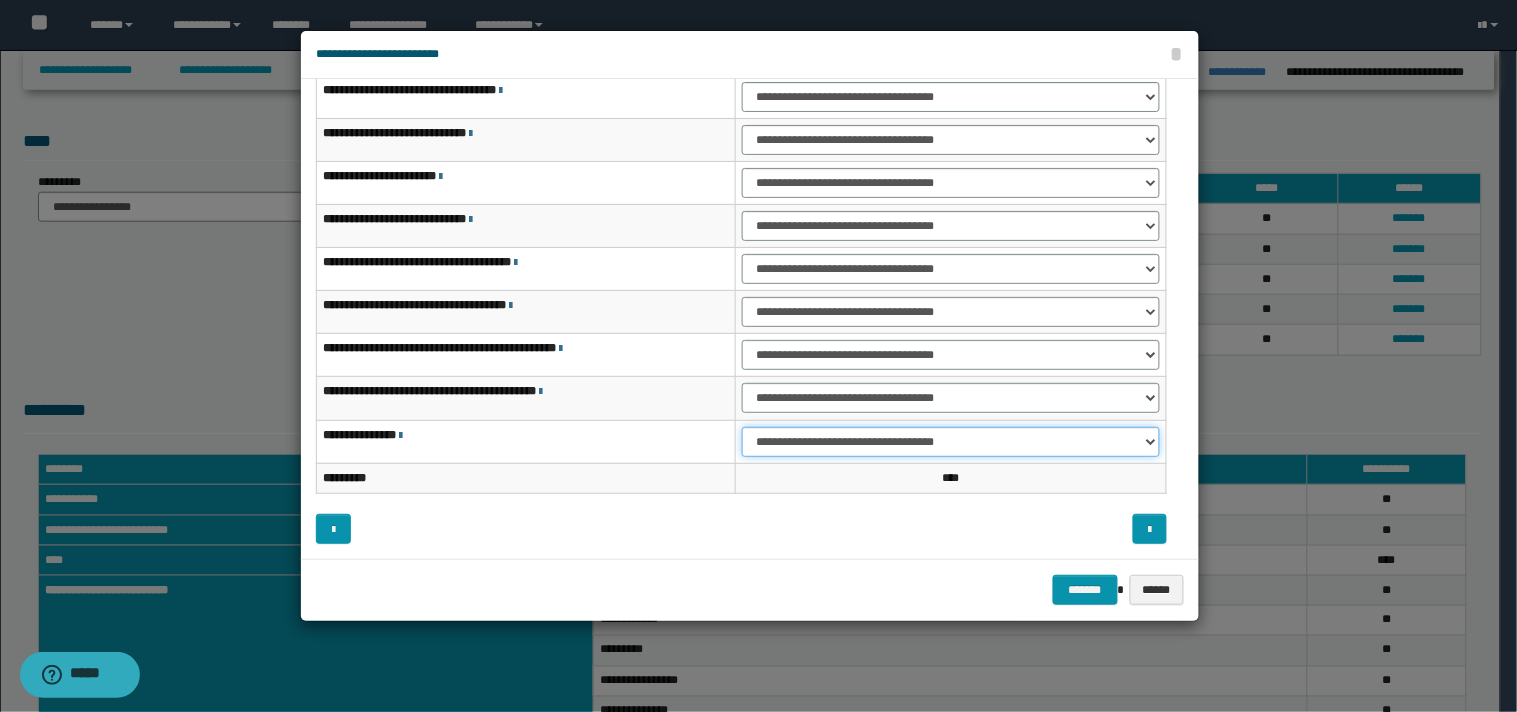 drag, startPoint x: 1147, startPoint y: 440, endPoint x: 1102, endPoint y: 453, distance: 46.840153 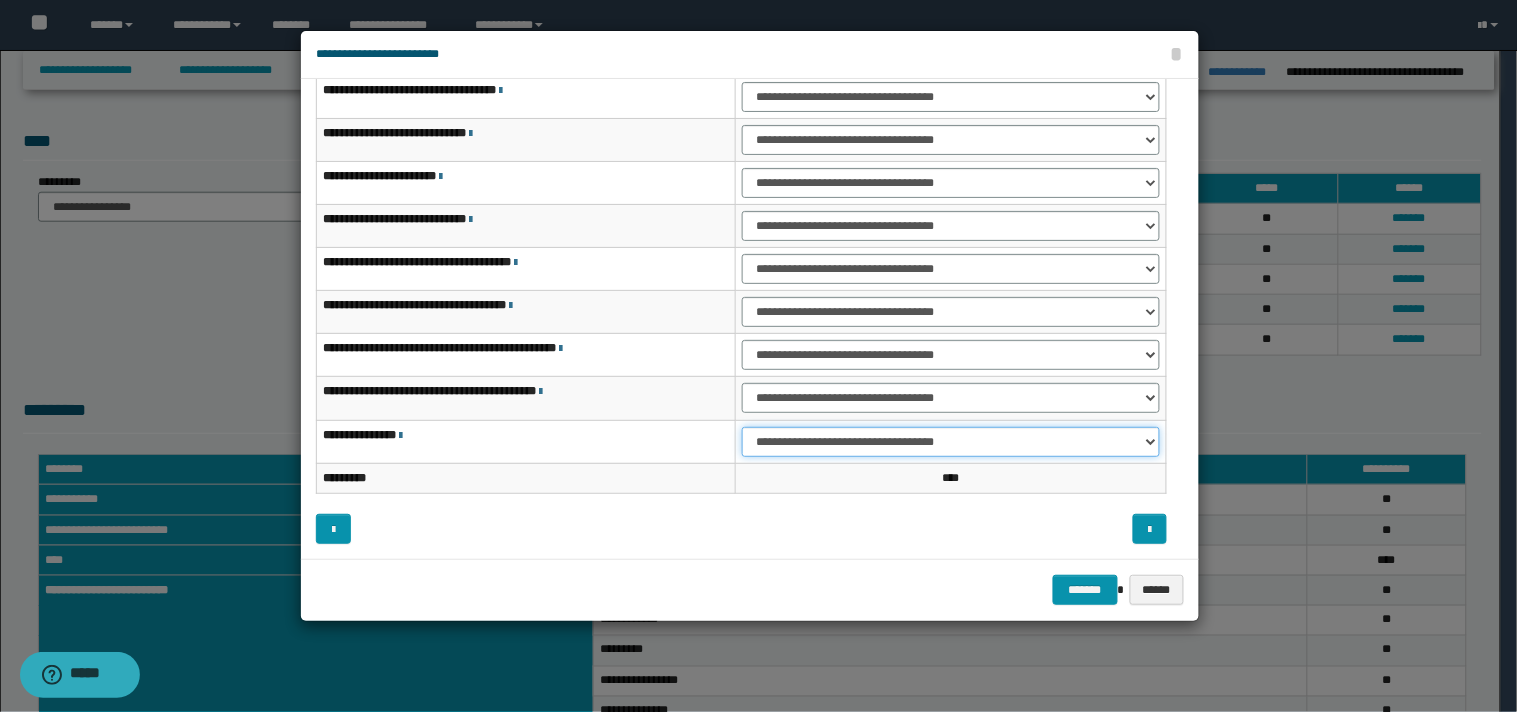 select on "***" 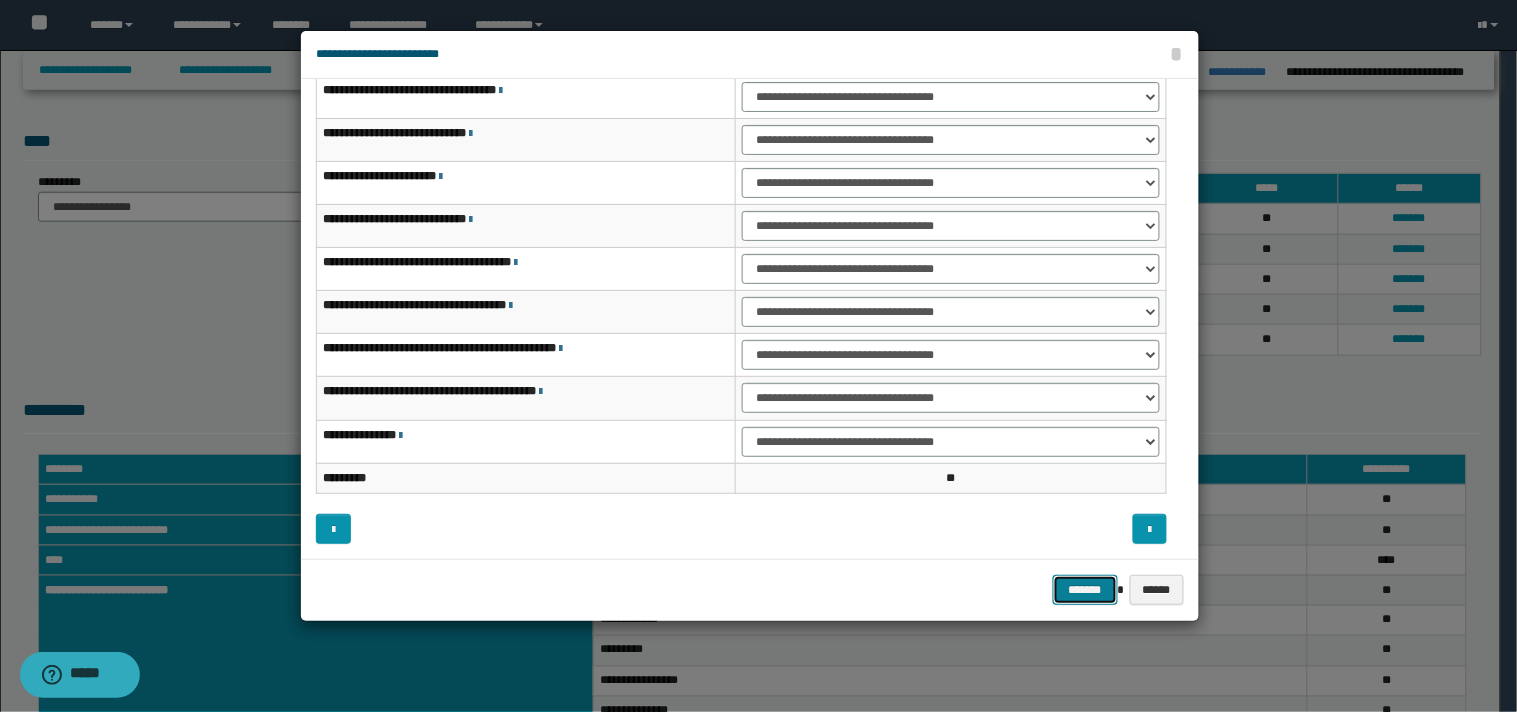 click on "*******" at bounding box center (1085, 590) 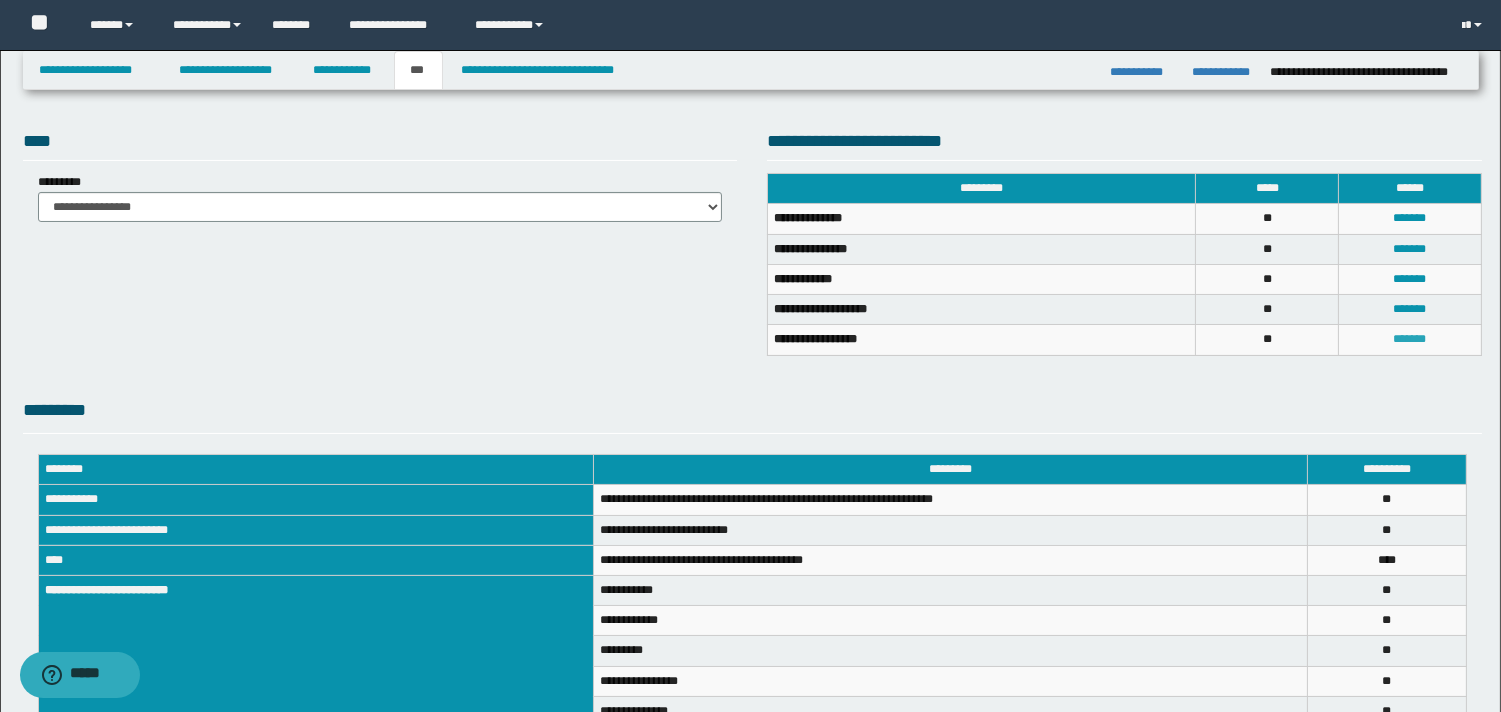 click on "*******" at bounding box center [1410, 339] 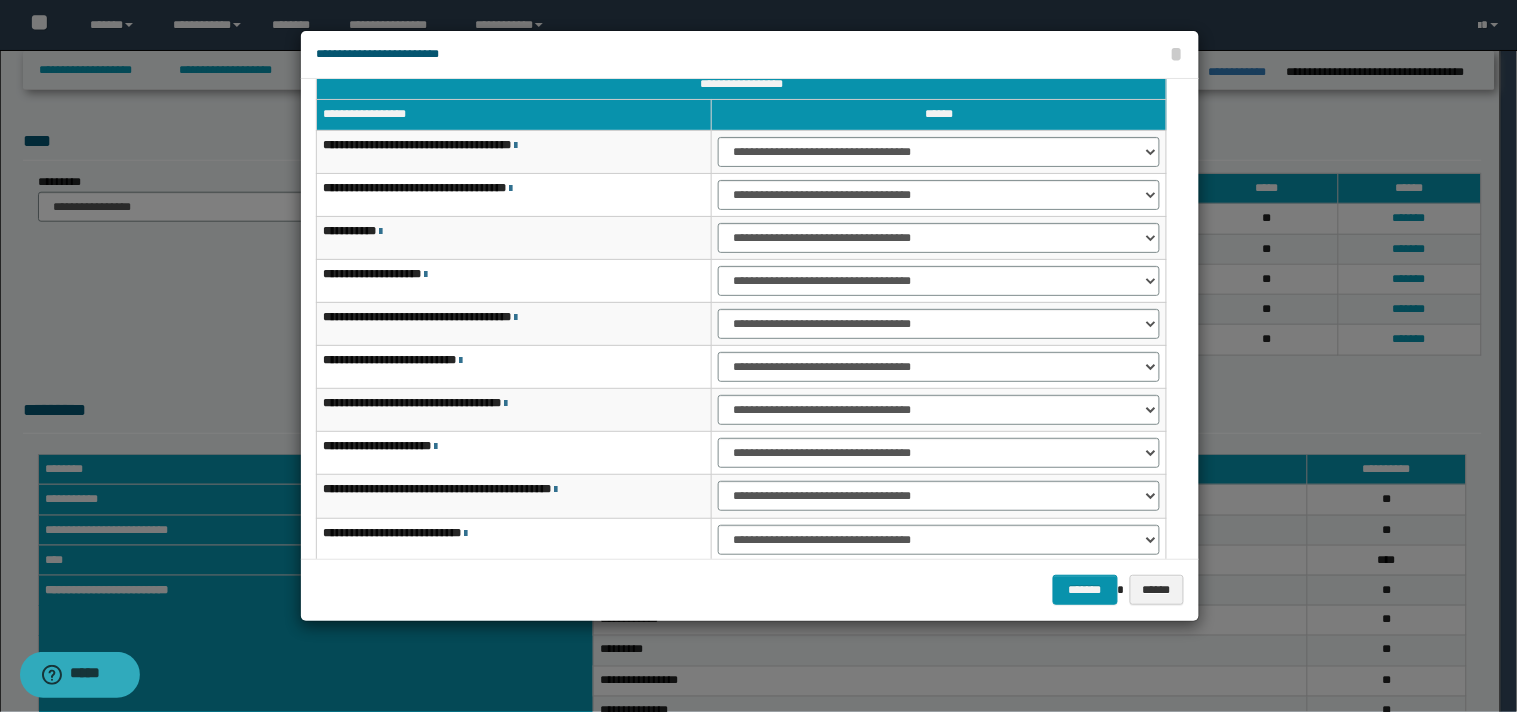 scroll, scrollTop: 21, scrollLeft: 0, axis: vertical 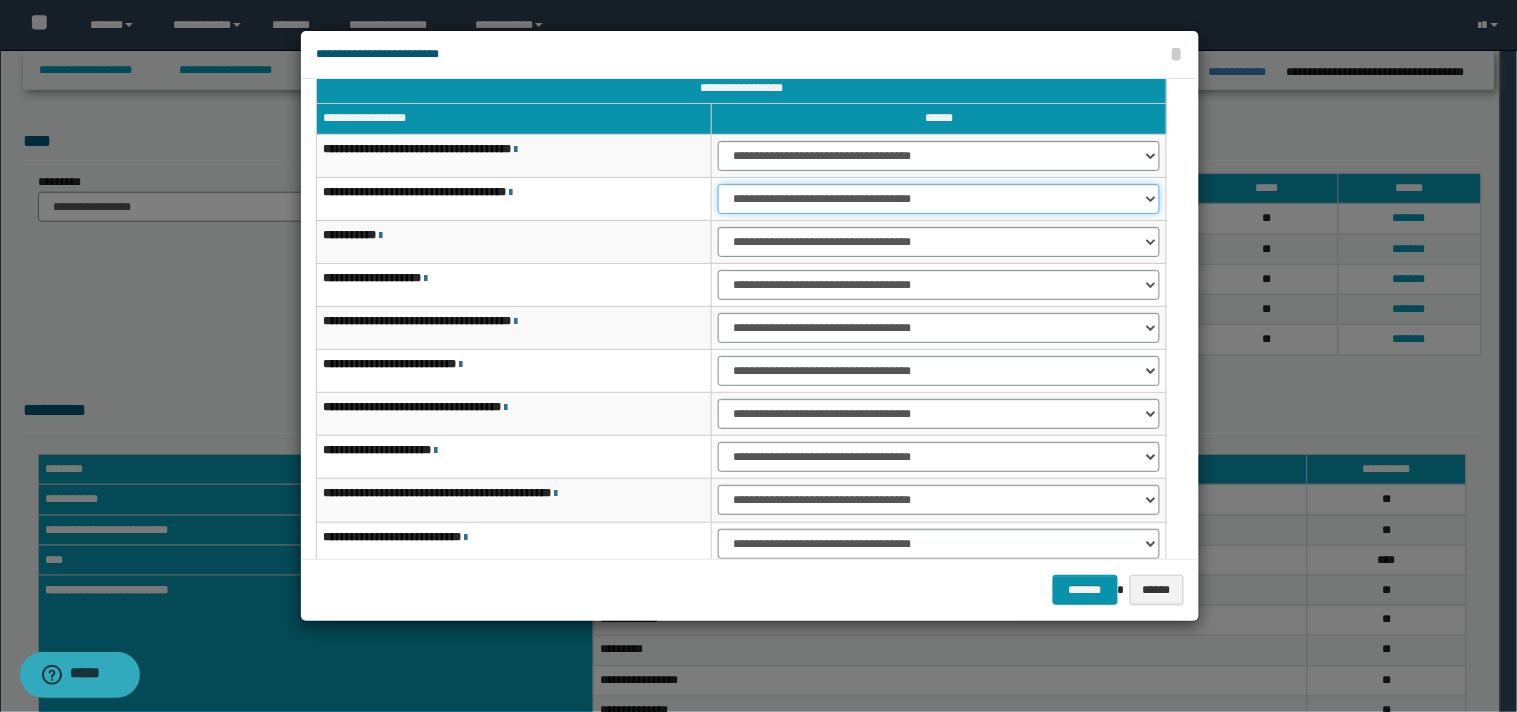 drag, startPoint x: 1152, startPoint y: 198, endPoint x: 1121, endPoint y: 211, distance: 33.61547 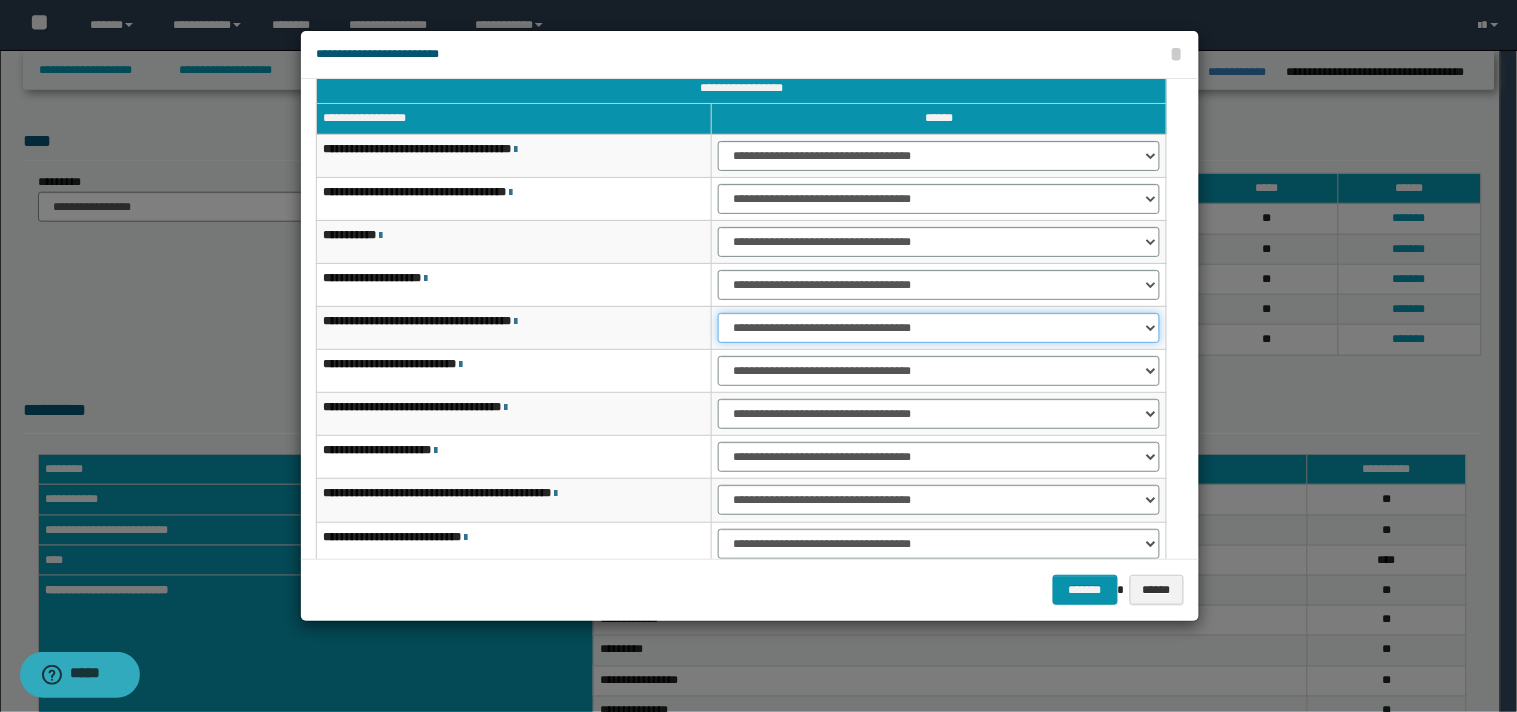 drag, startPoint x: 1147, startPoint y: 325, endPoint x: 1112, endPoint y: 341, distance: 38.483765 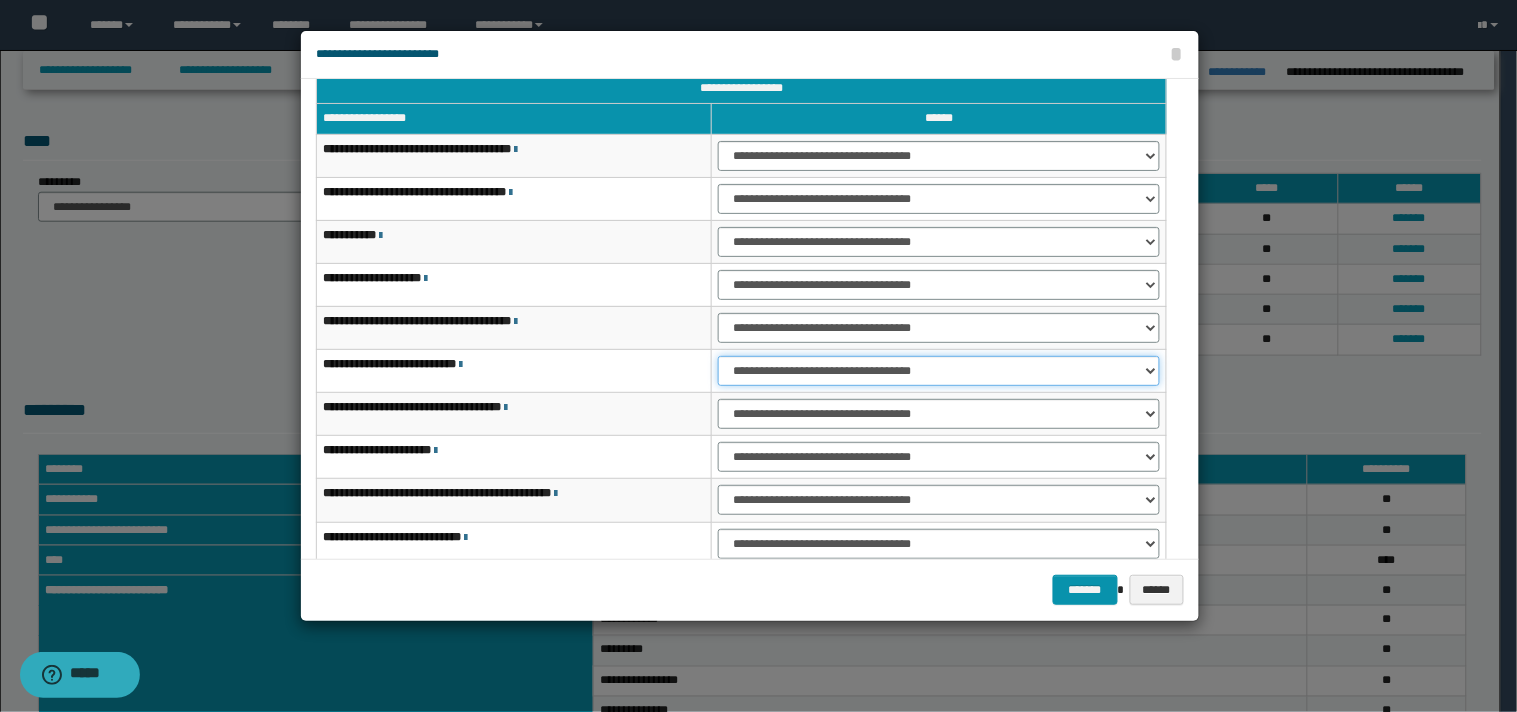 click on "**********" at bounding box center (939, 371) 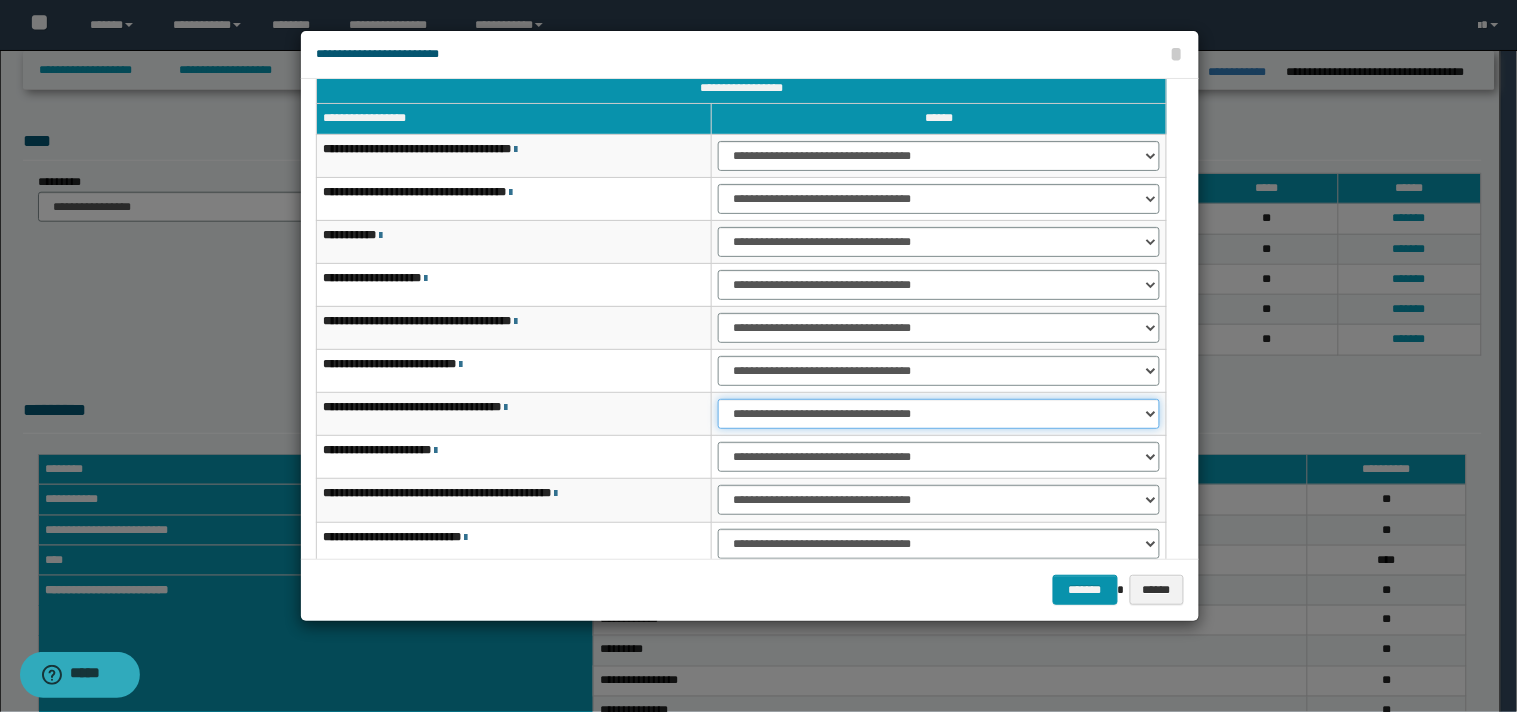 drag, startPoint x: 1144, startPoint y: 413, endPoint x: 1111, endPoint y: 426, distance: 35.468296 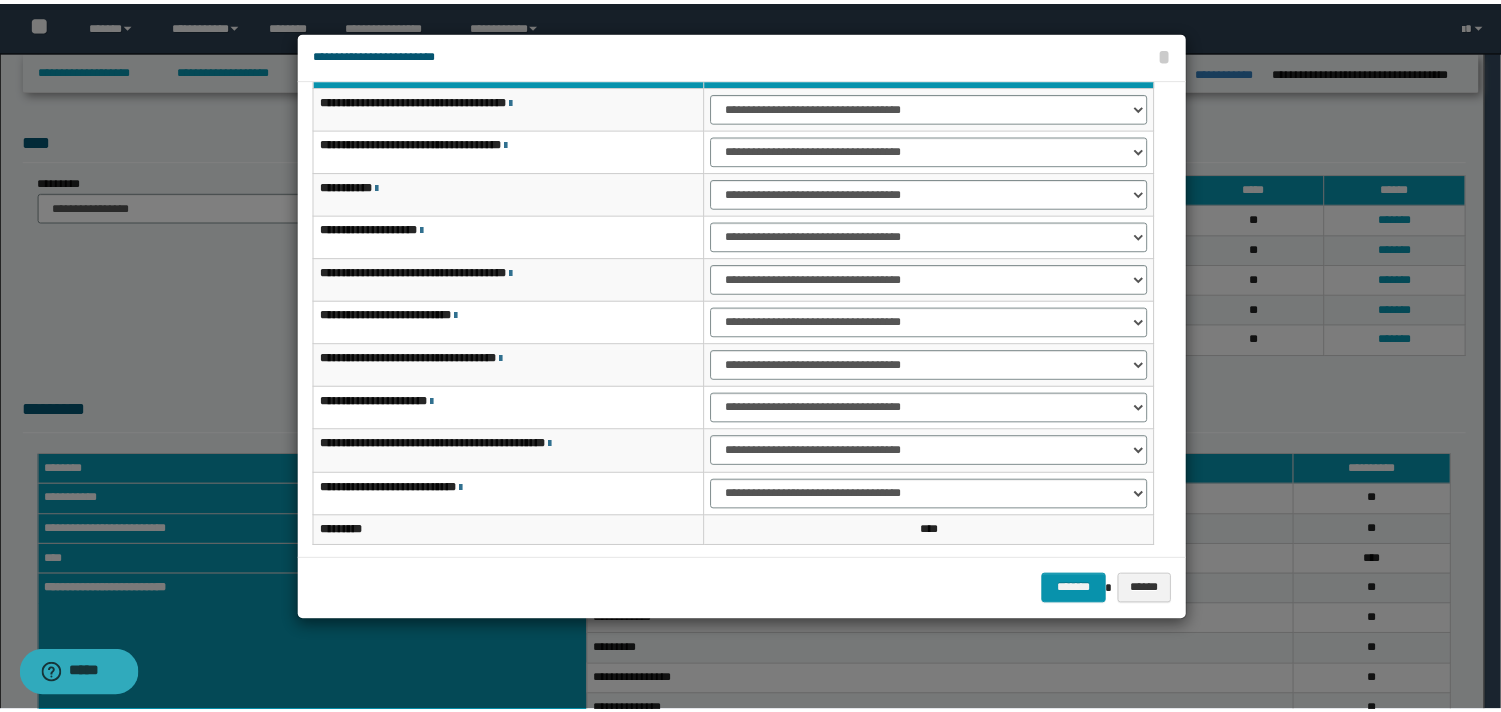 scroll, scrollTop: 123, scrollLeft: 0, axis: vertical 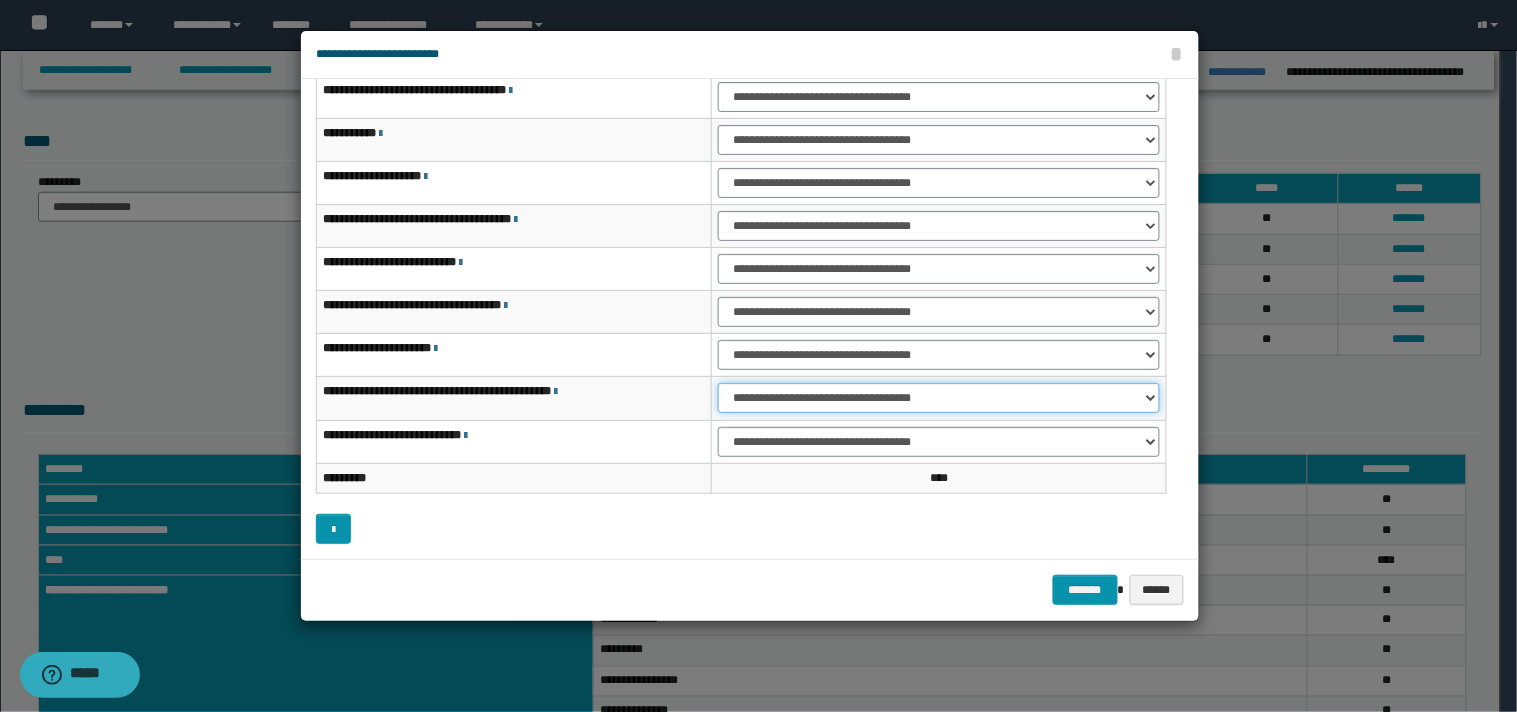 click on "**********" at bounding box center [939, 398] 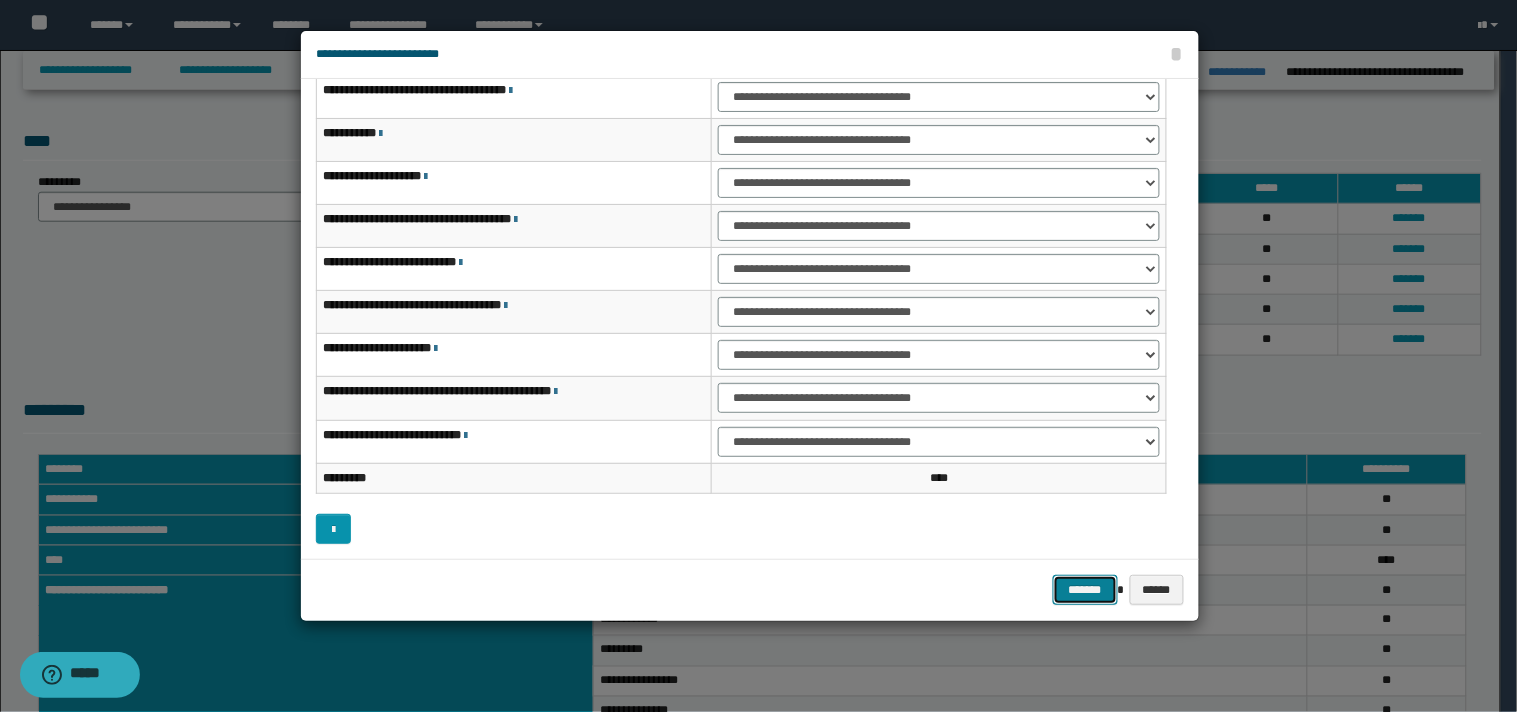 click on "*******" at bounding box center [1085, 590] 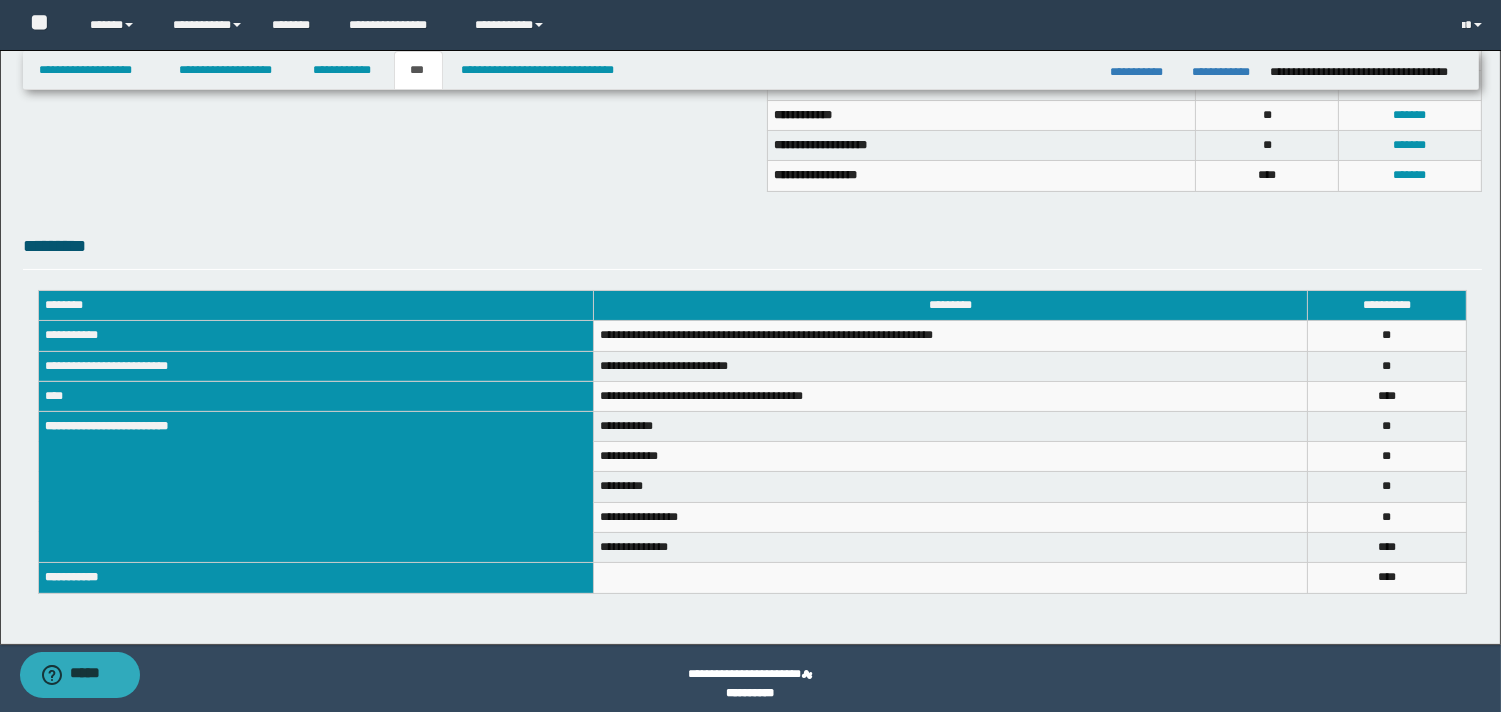 scroll, scrollTop: 540, scrollLeft: 0, axis: vertical 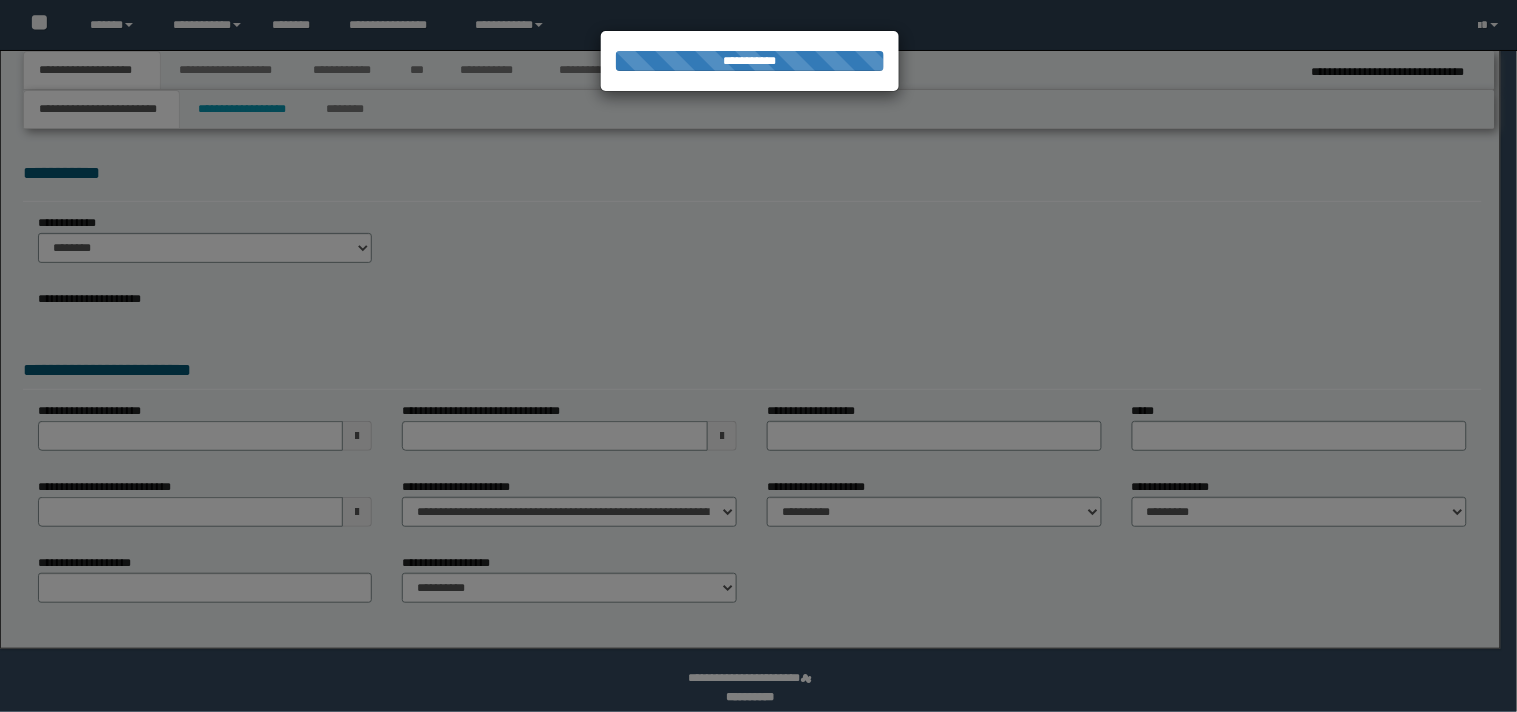 type on "**********" 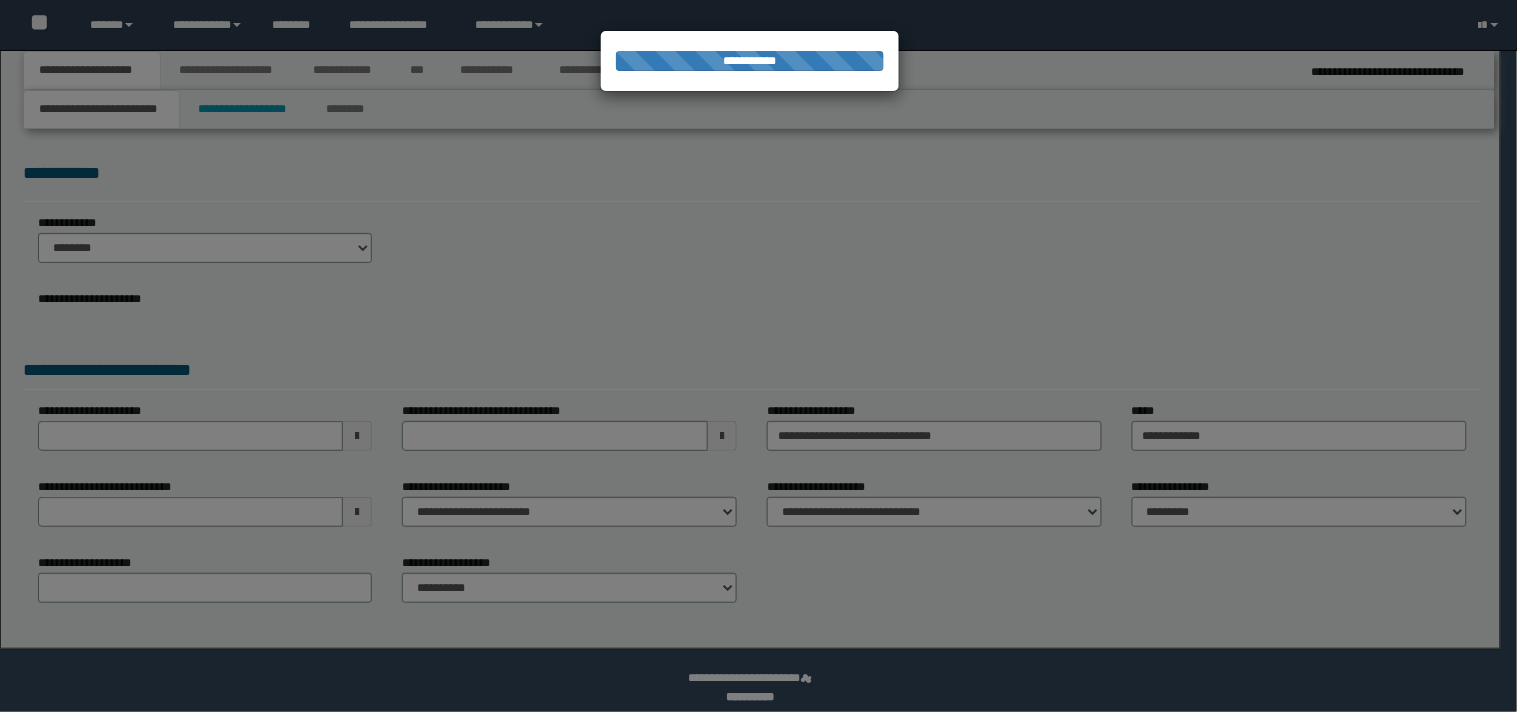 scroll, scrollTop: 0, scrollLeft: 0, axis: both 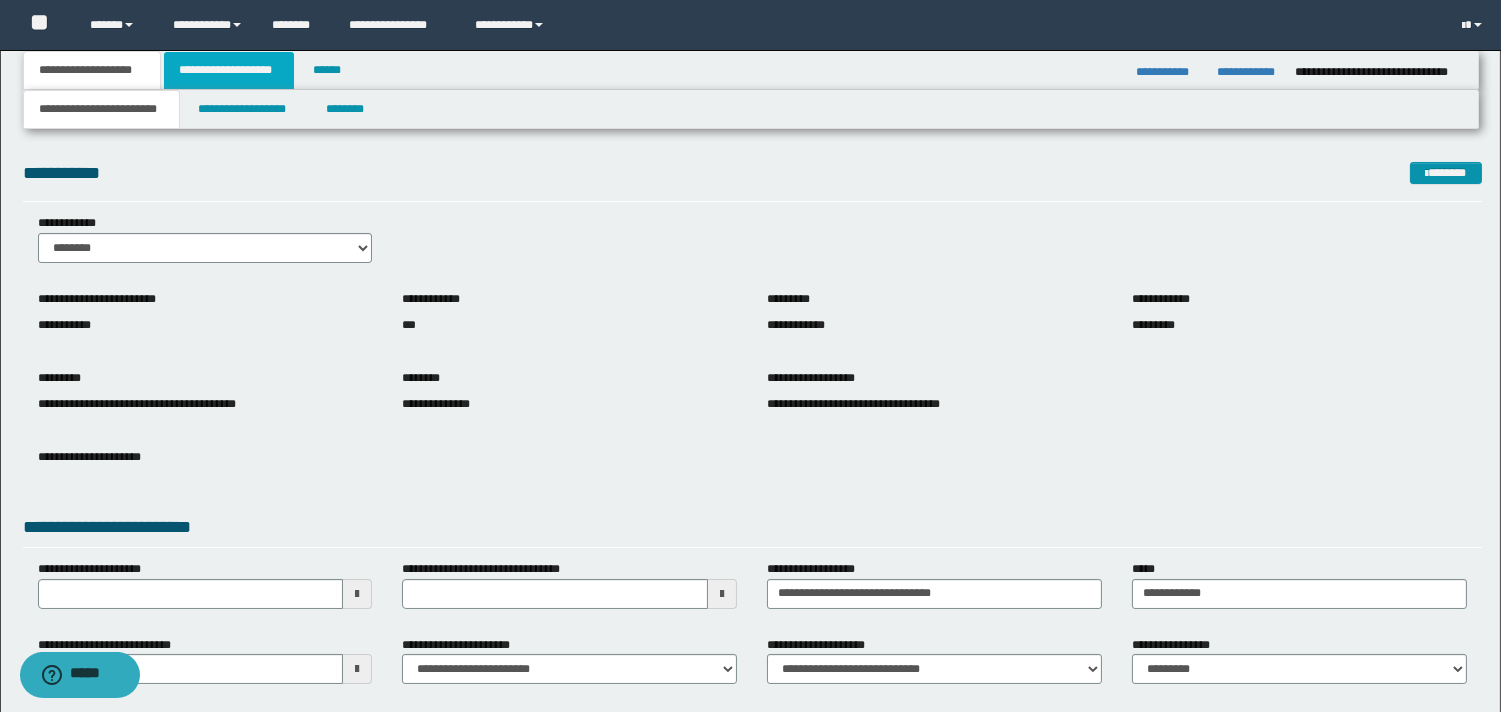 click on "**********" at bounding box center [229, 70] 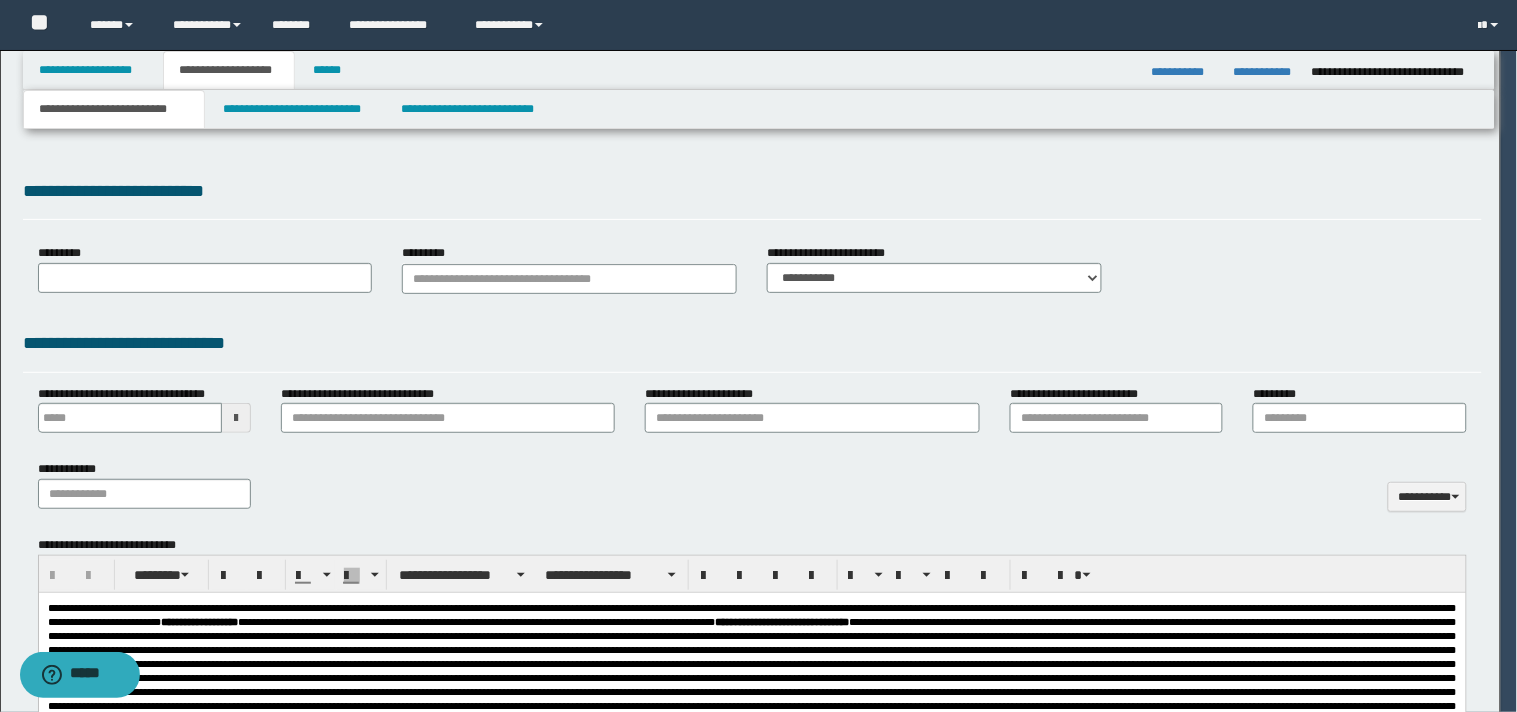 scroll, scrollTop: 0, scrollLeft: 0, axis: both 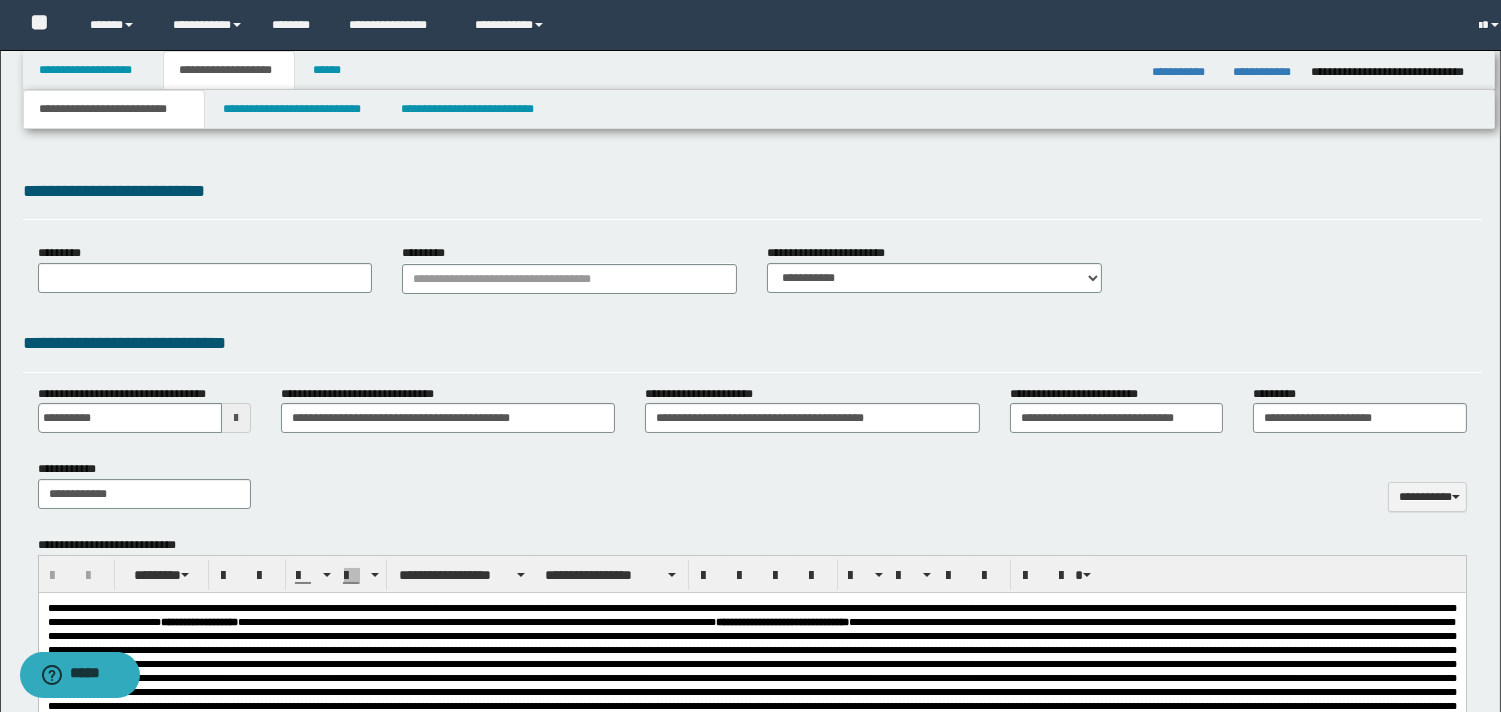 select on "*" 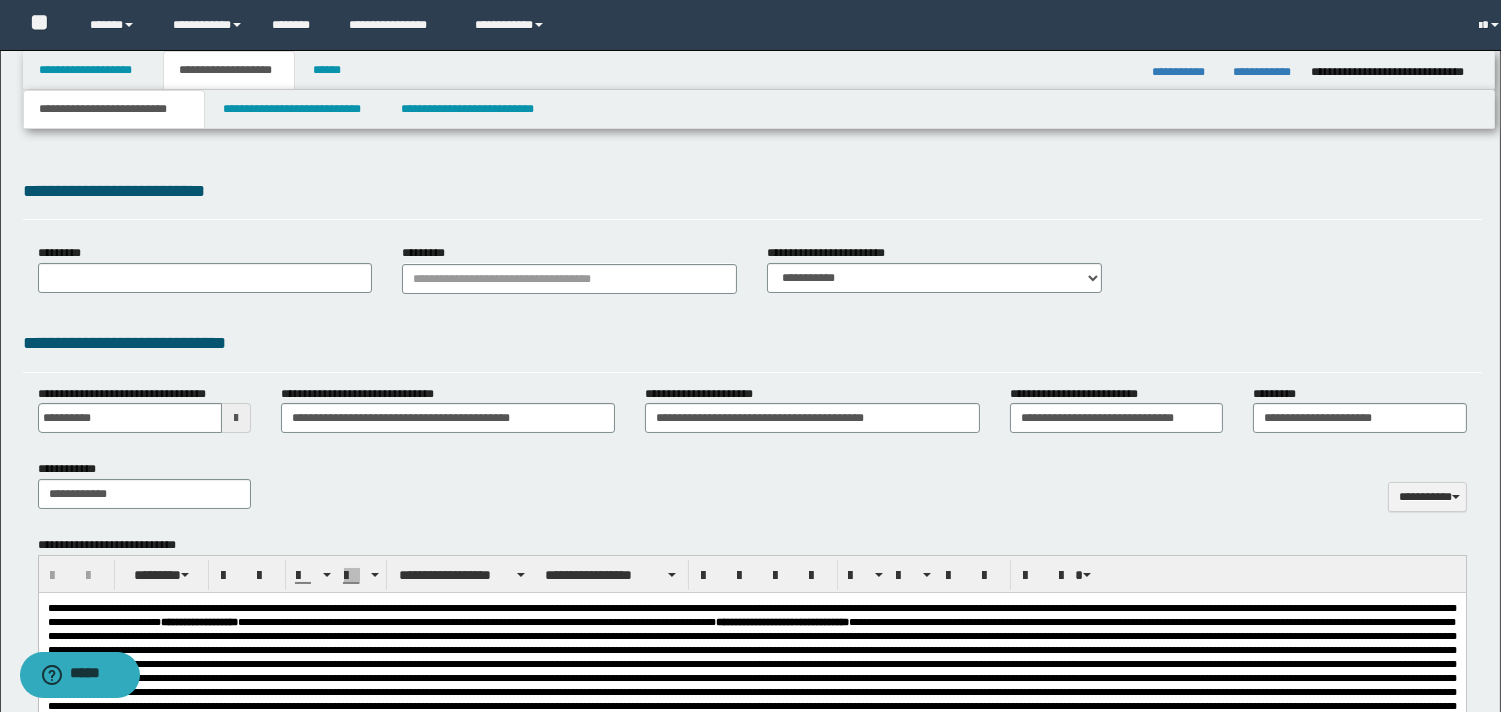 type on "**********" 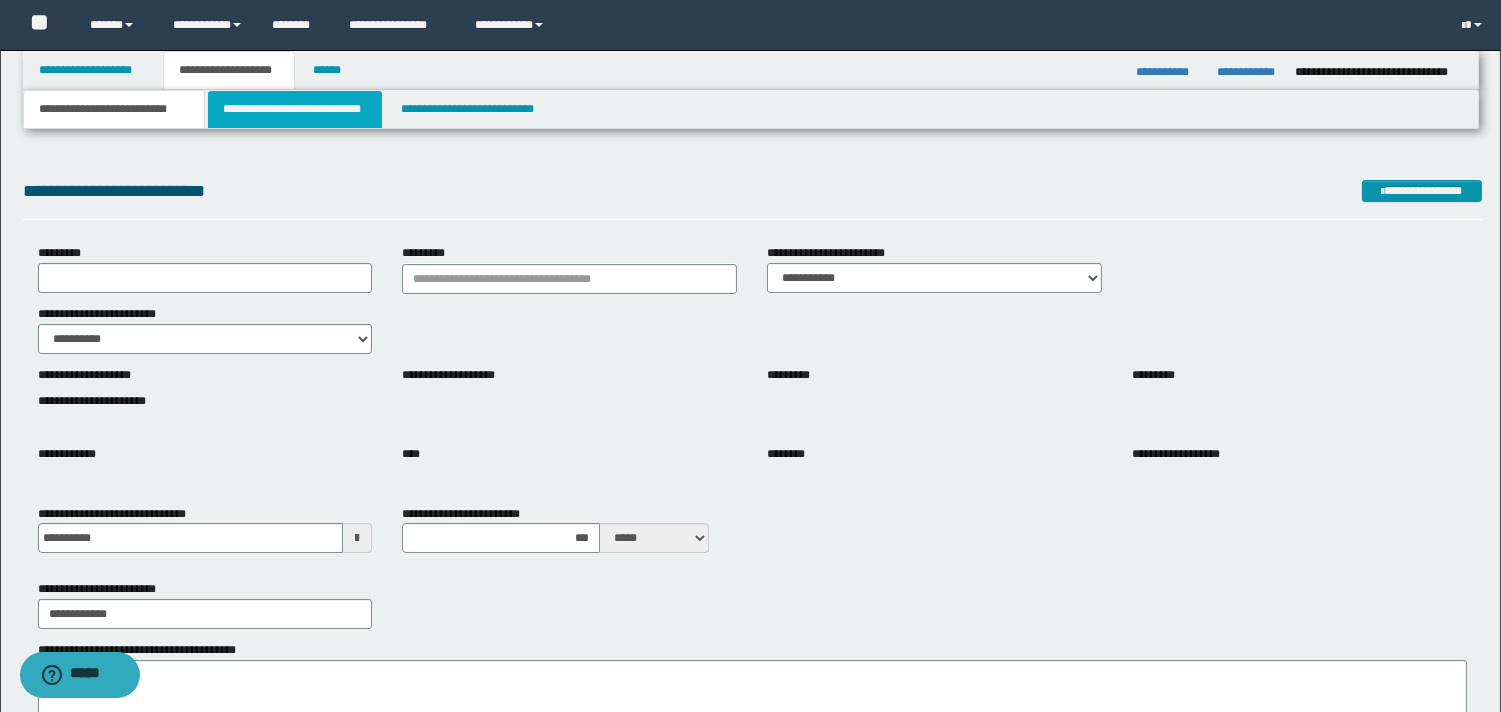 click on "**********" at bounding box center (295, 109) 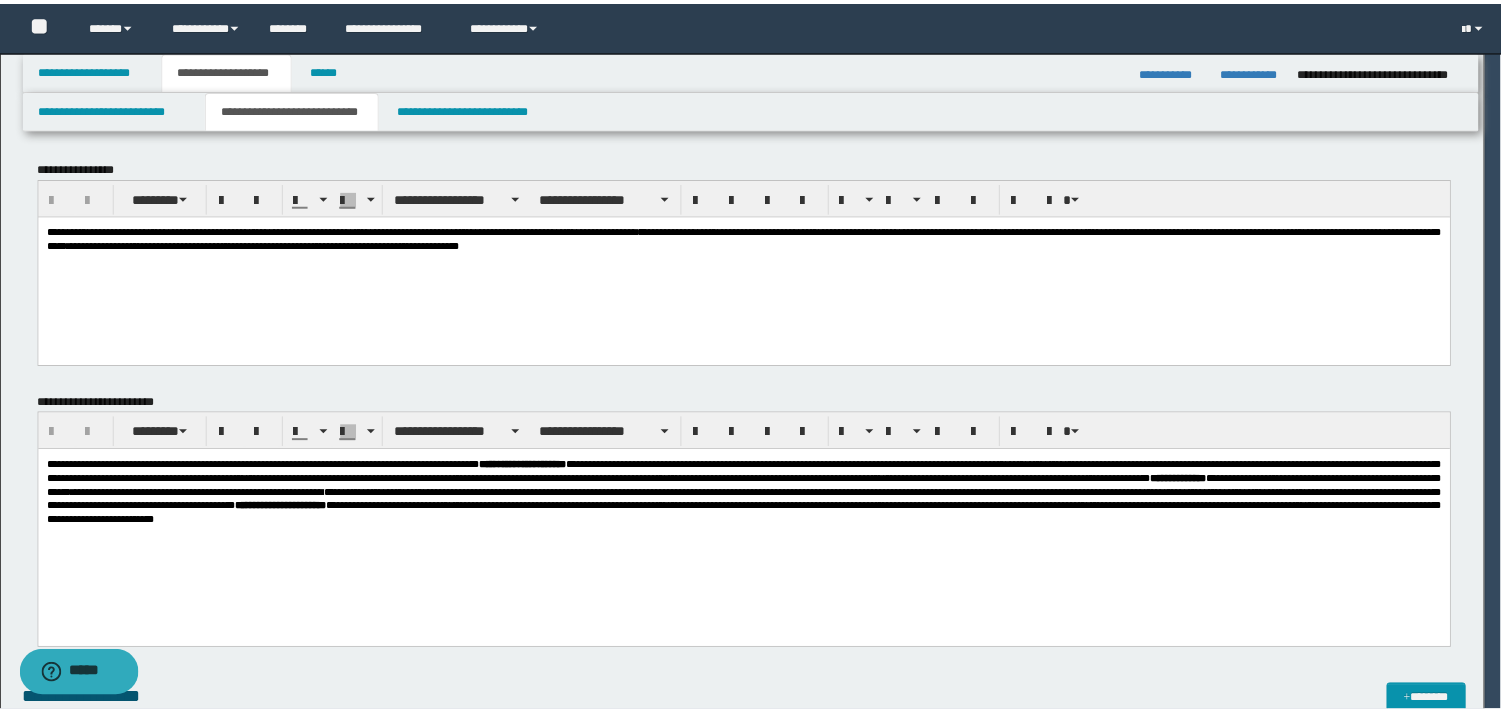 scroll, scrollTop: 0, scrollLeft: 0, axis: both 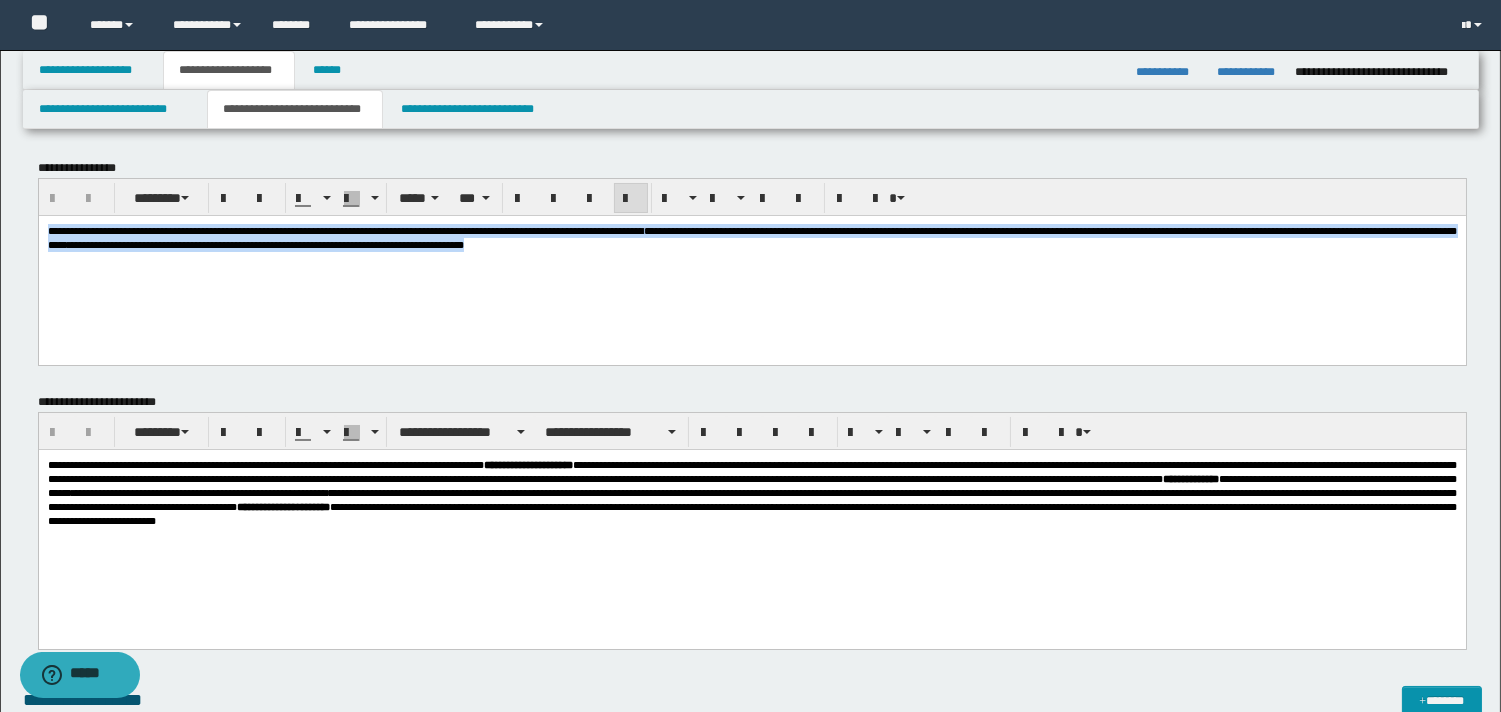 drag, startPoint x: 48, startPoint y: 230, endPoint x: 801, endPoint y: 250, distance: 753.26556 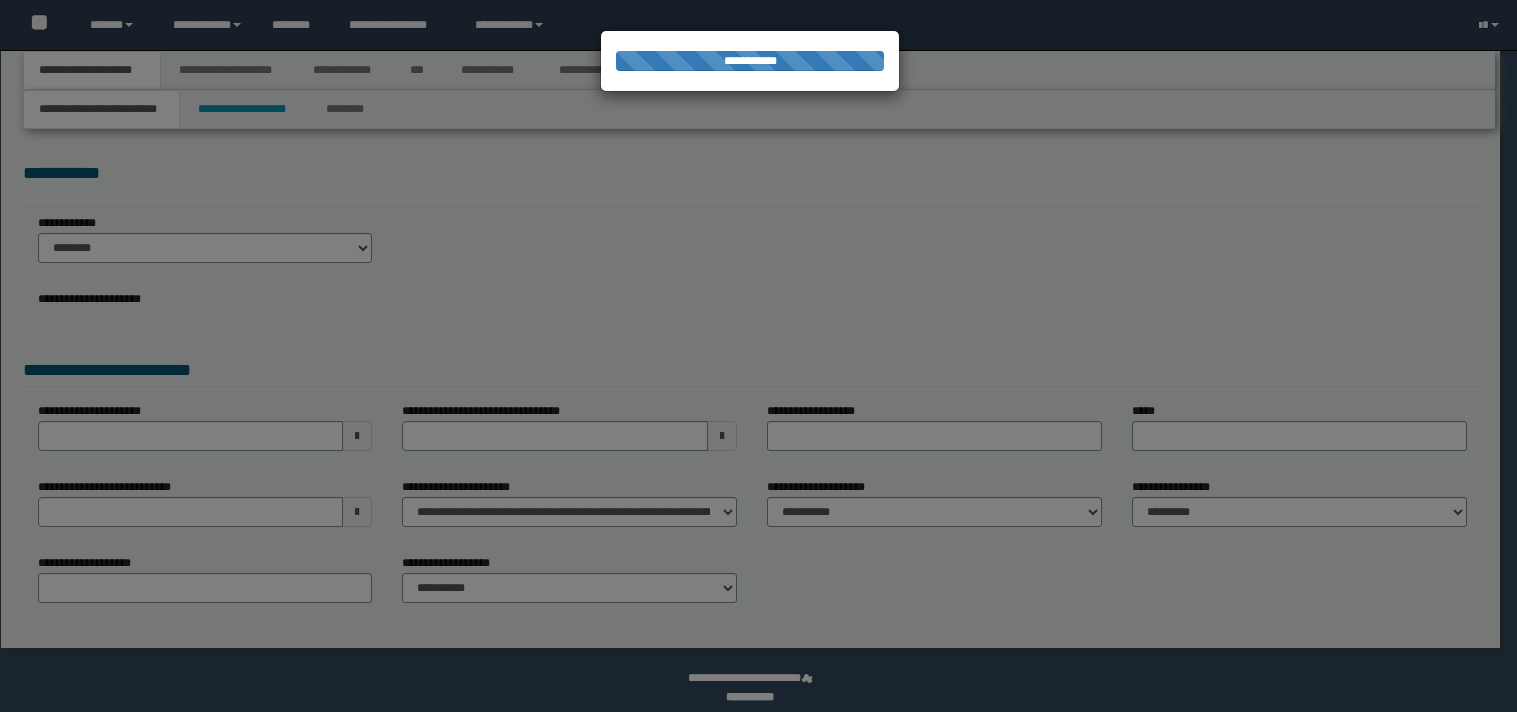 scroll, scrollTop: 0, scrollLeft: 0, axis: both 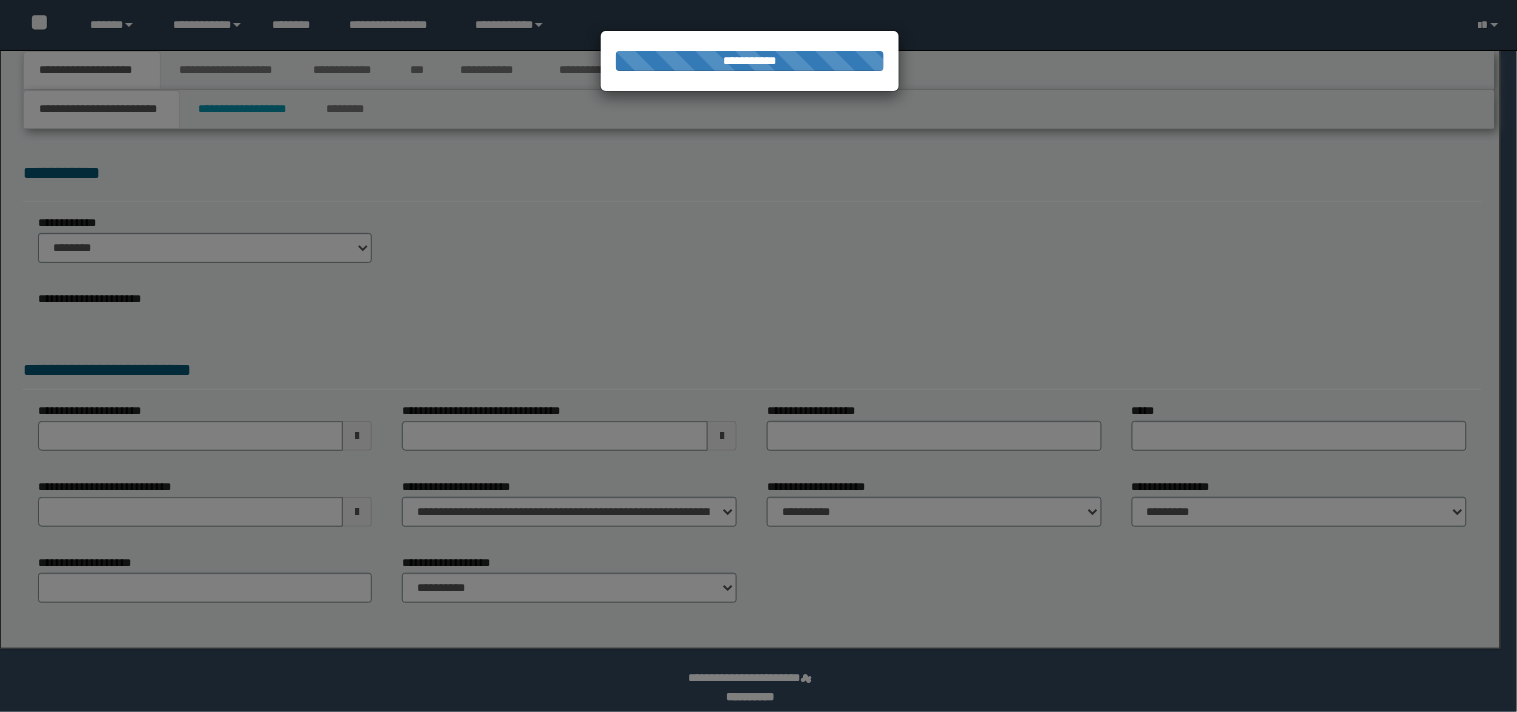 select on "*" 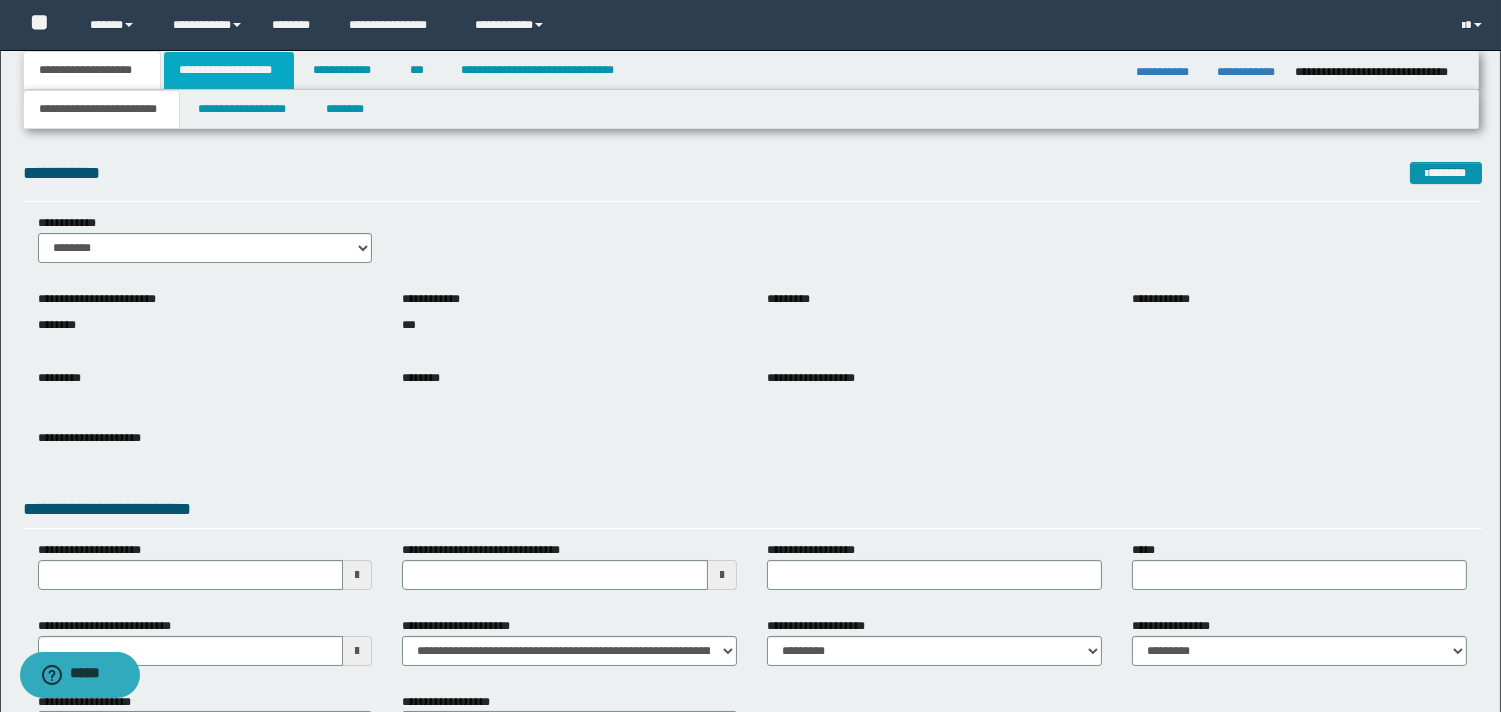 click on "**********" at bounding box center [229, 70] 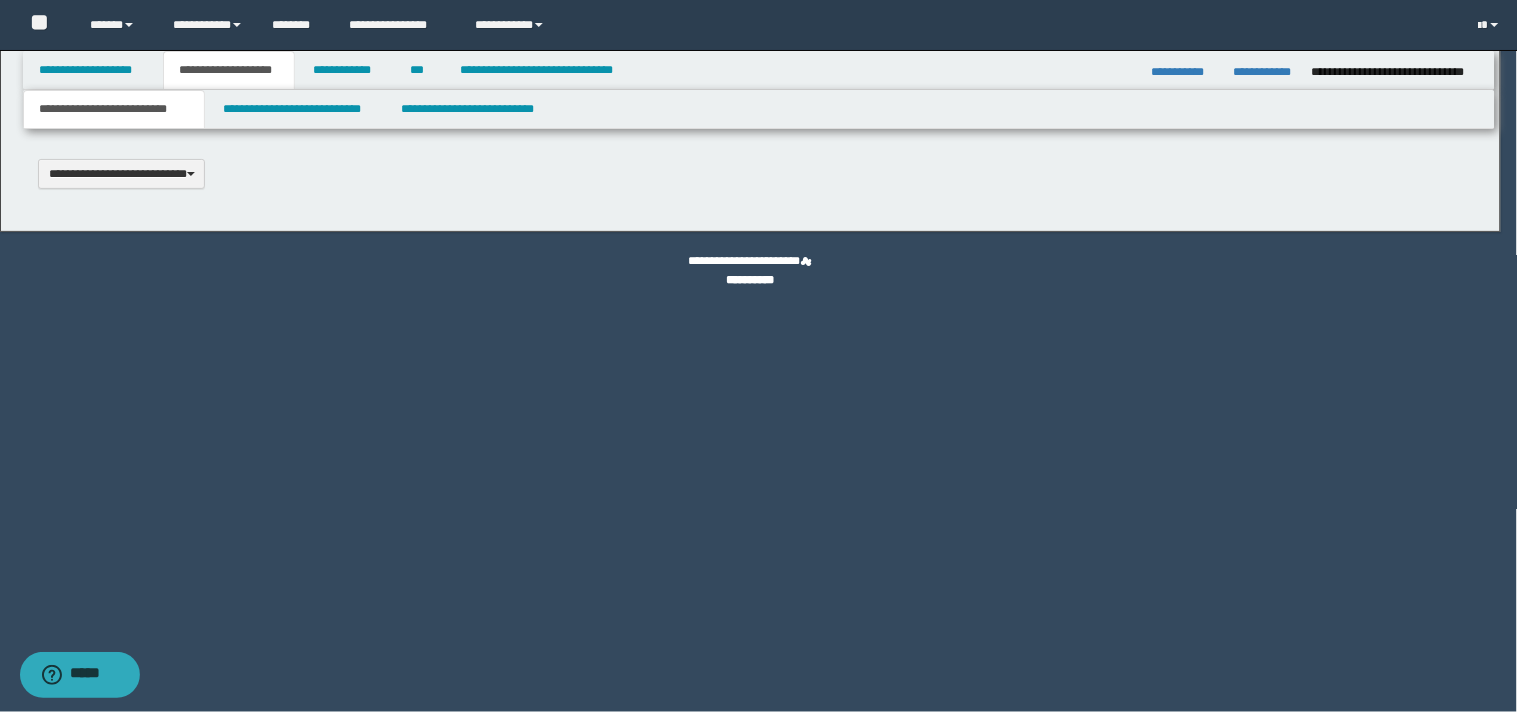 scroll, scrollTop: 0, scrollLeft: 0, axis: both 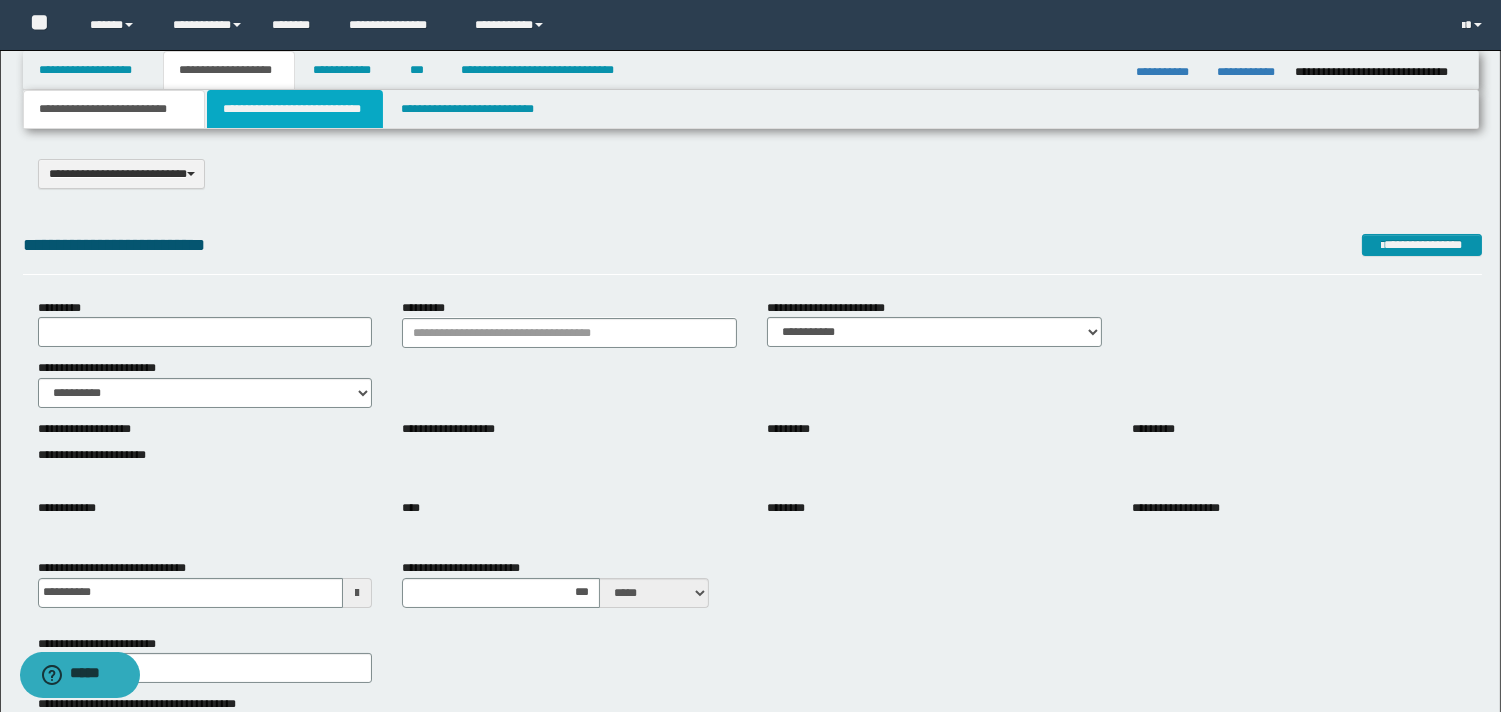 click on "**********" at bounding box center [295, 109] 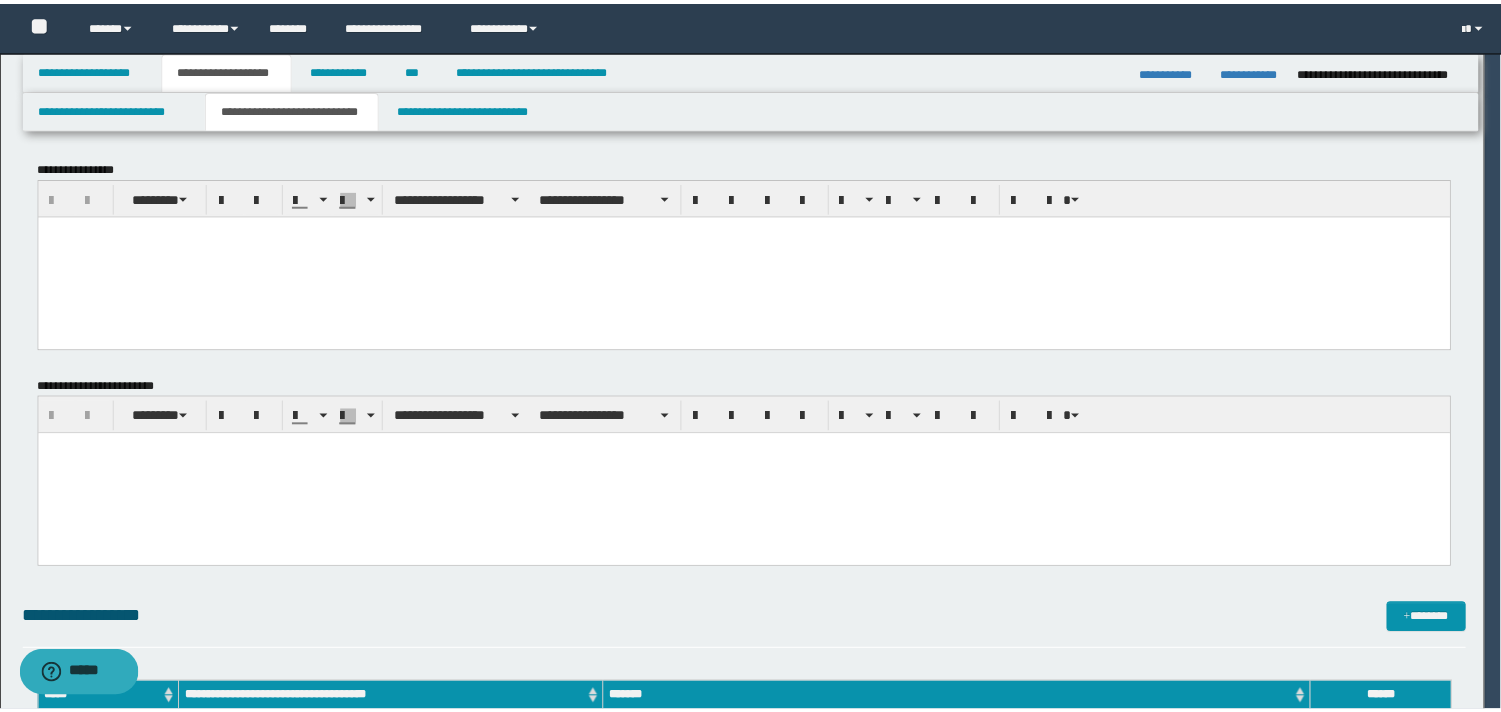 scroll, scrollTop: 0, scrollLeft: 0, axis: both 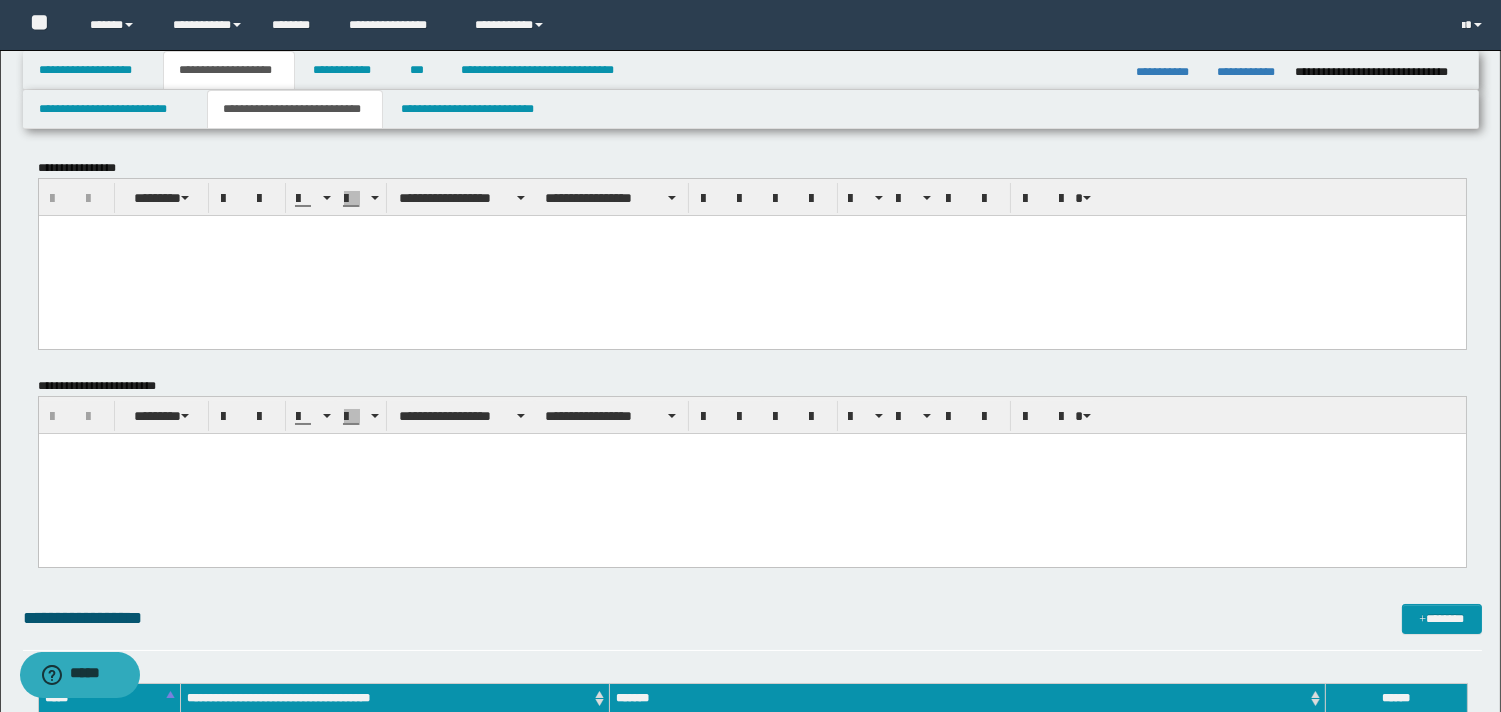 click at bounding box center (751, 230) 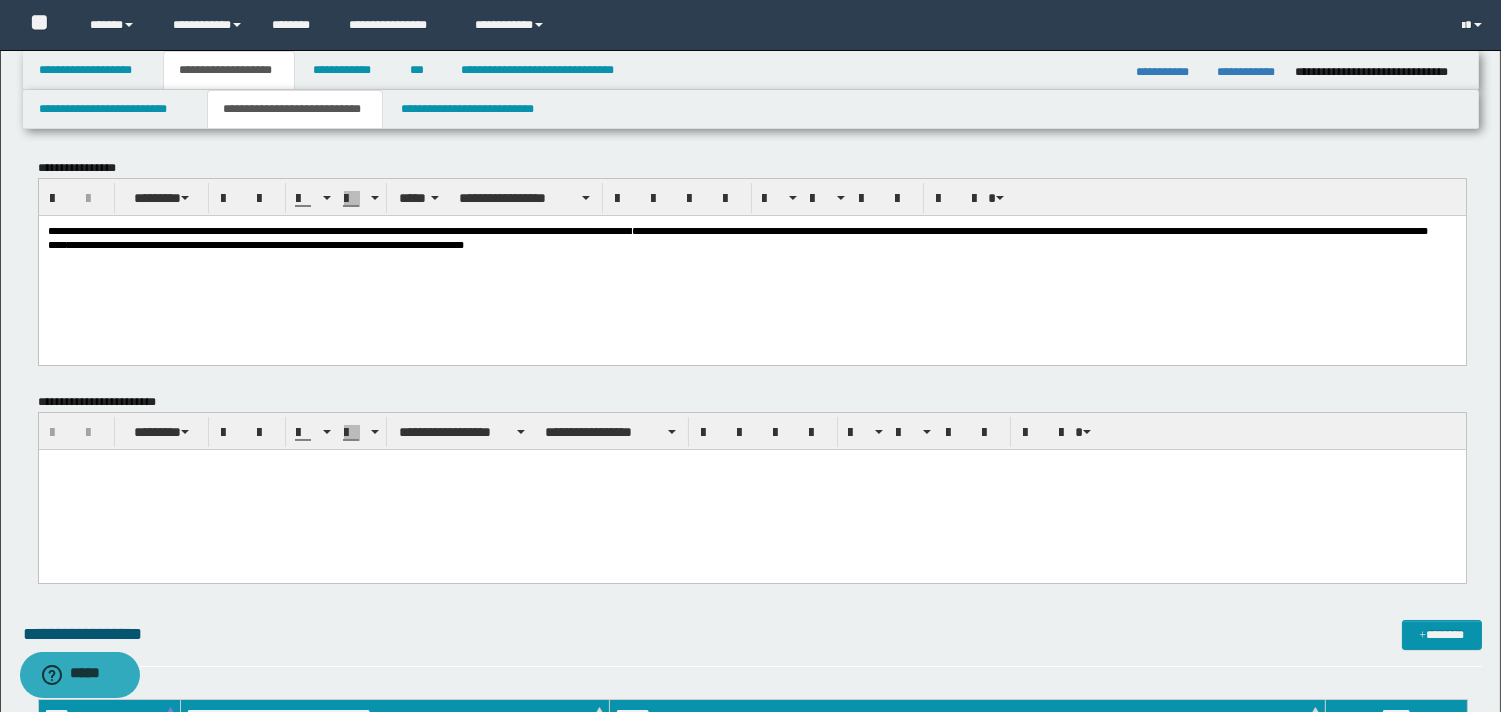 click on "**********" at bounding box center (751, 262) 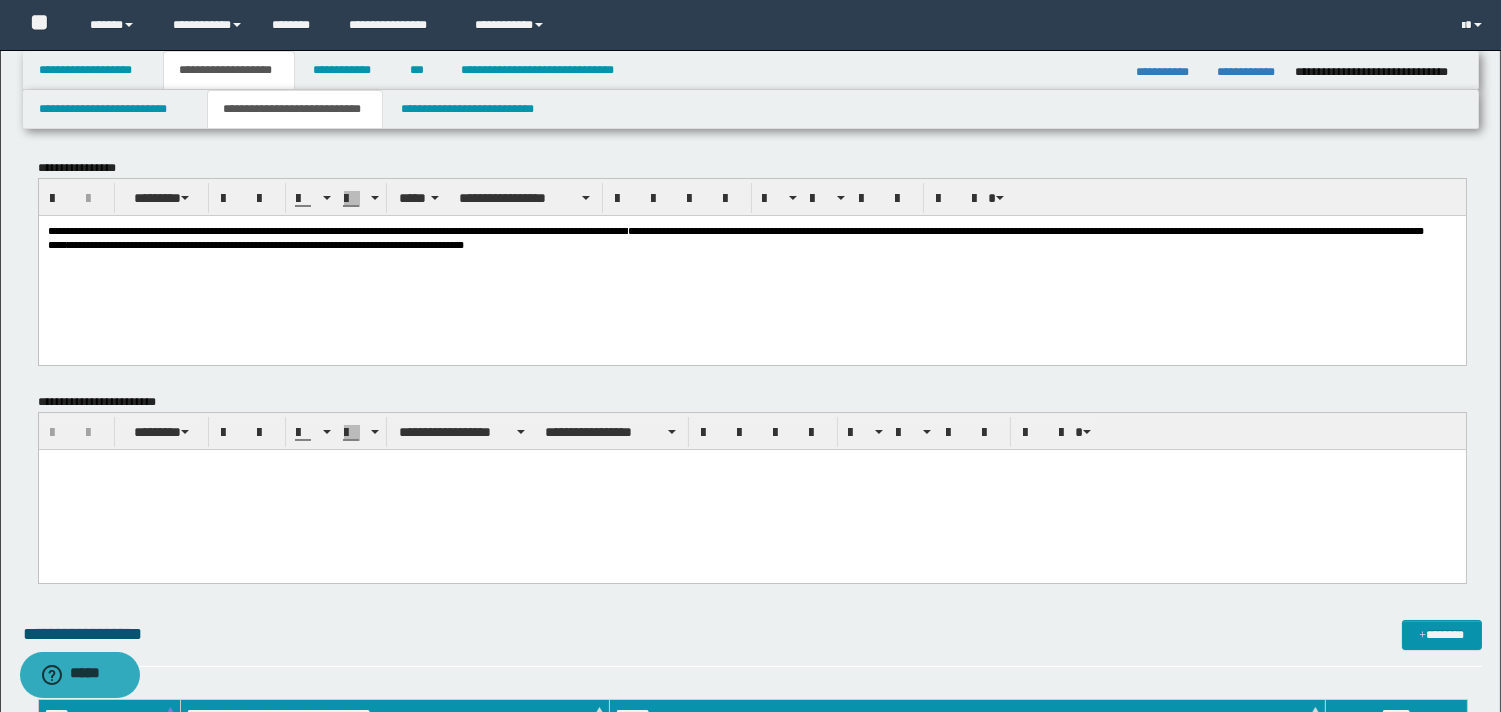 click on "**********" at bounding box center [247, 230] 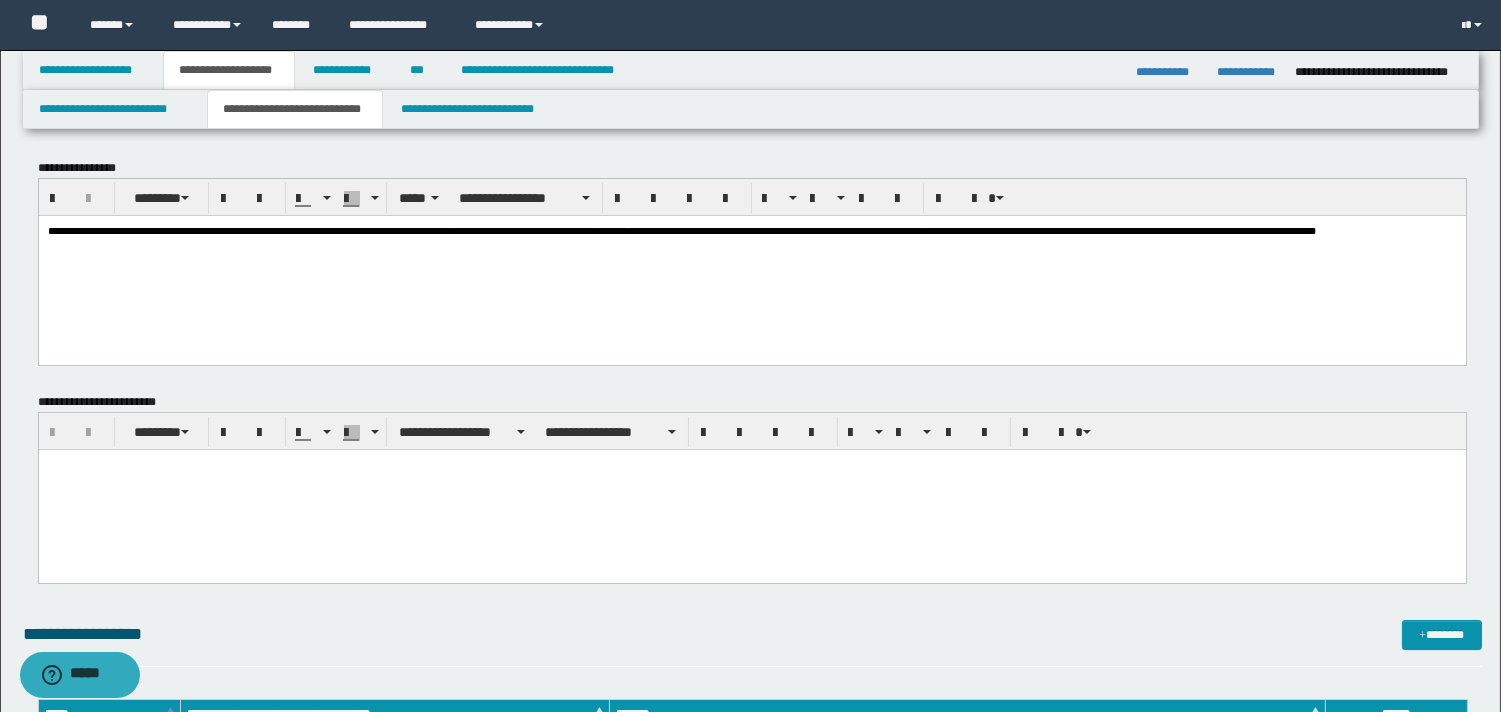 click on "**********" at bounding box center (1117, 230) 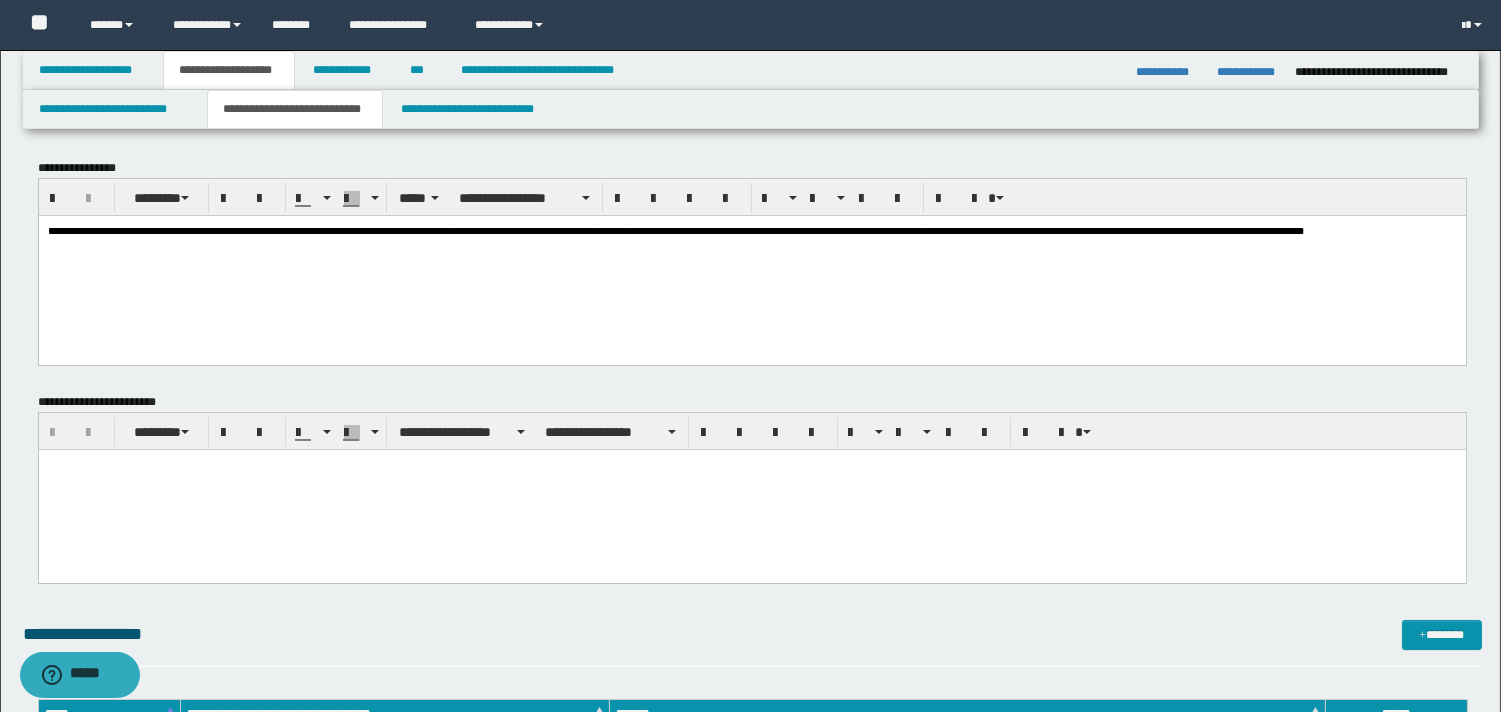click at bounding box center (751, 465) 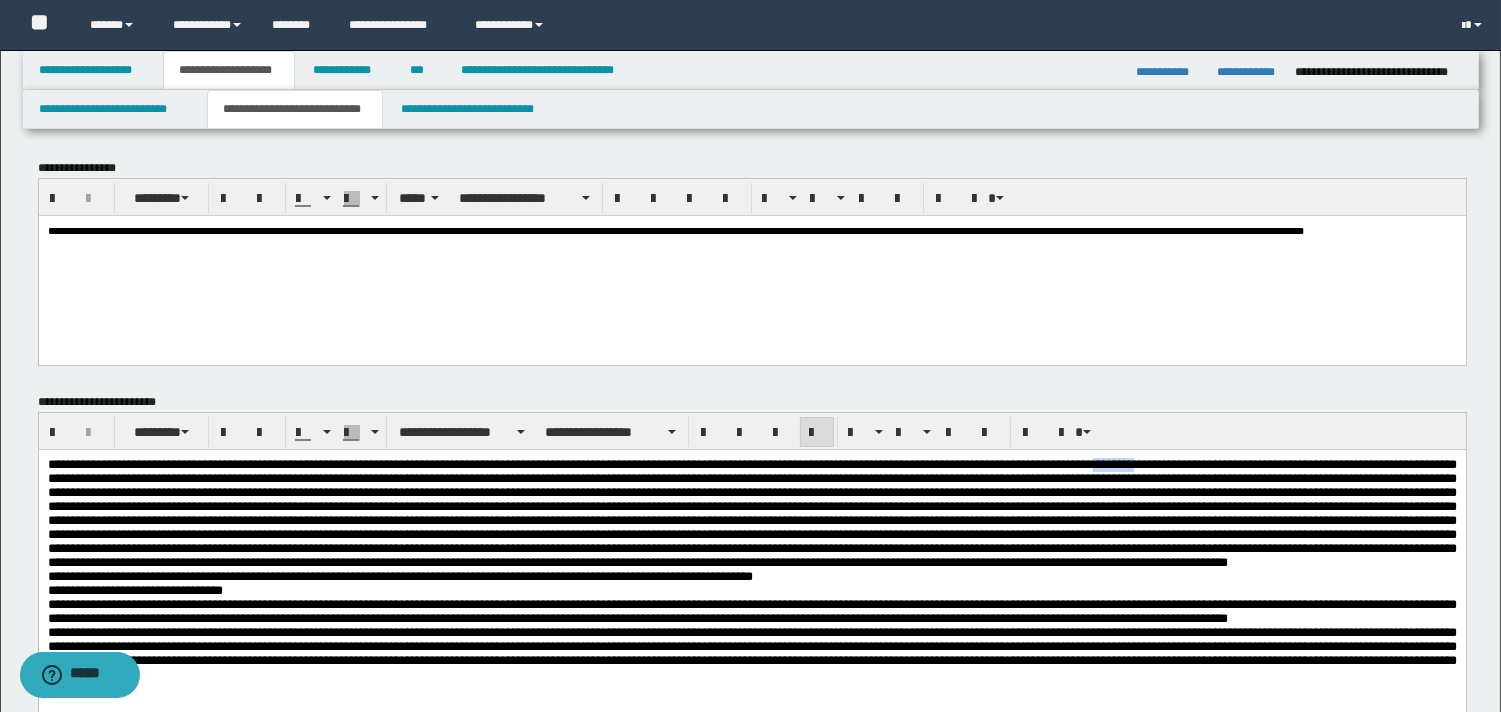 drag, startPoint x: 1288, startPoint y: 468, endPoint x: 1344, endPoint y: 464, distance: 56.142673 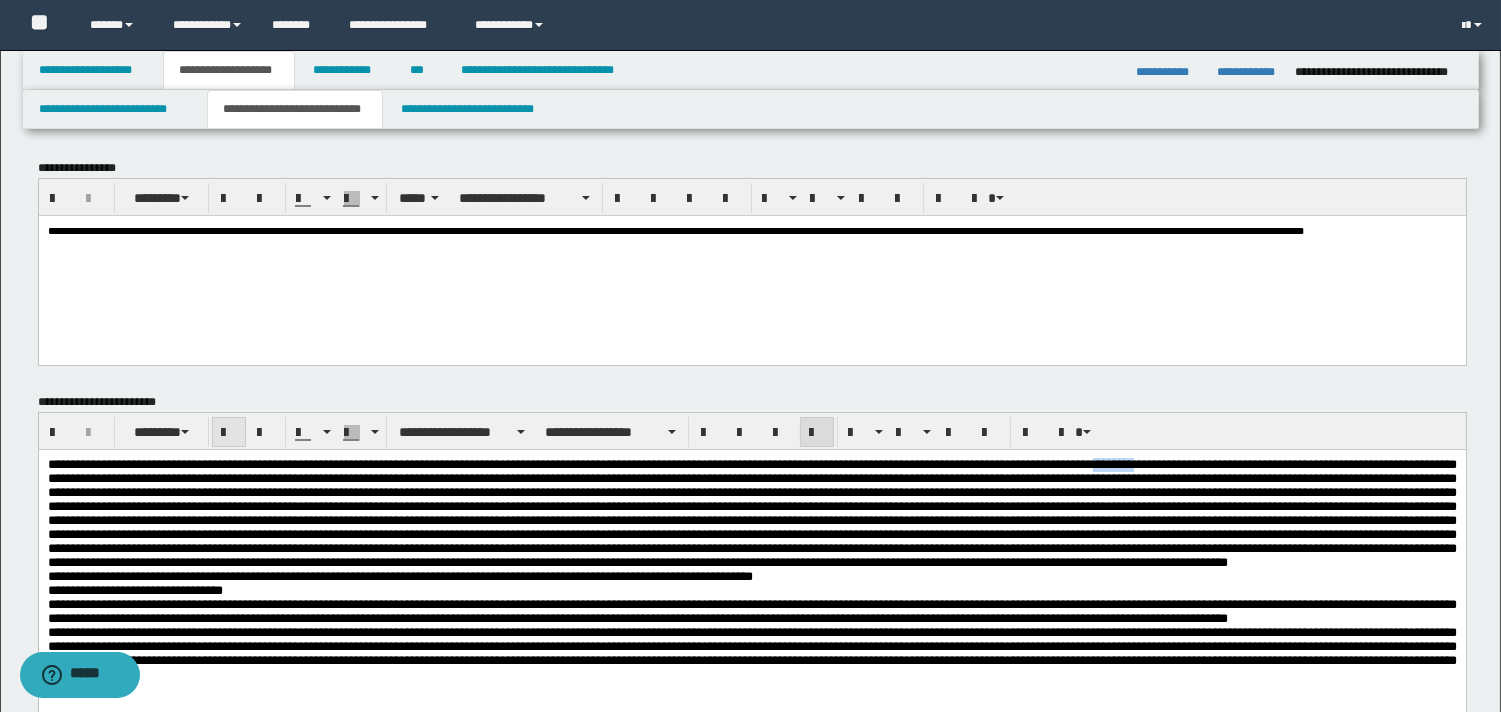 click at bounding box center [229, 433] 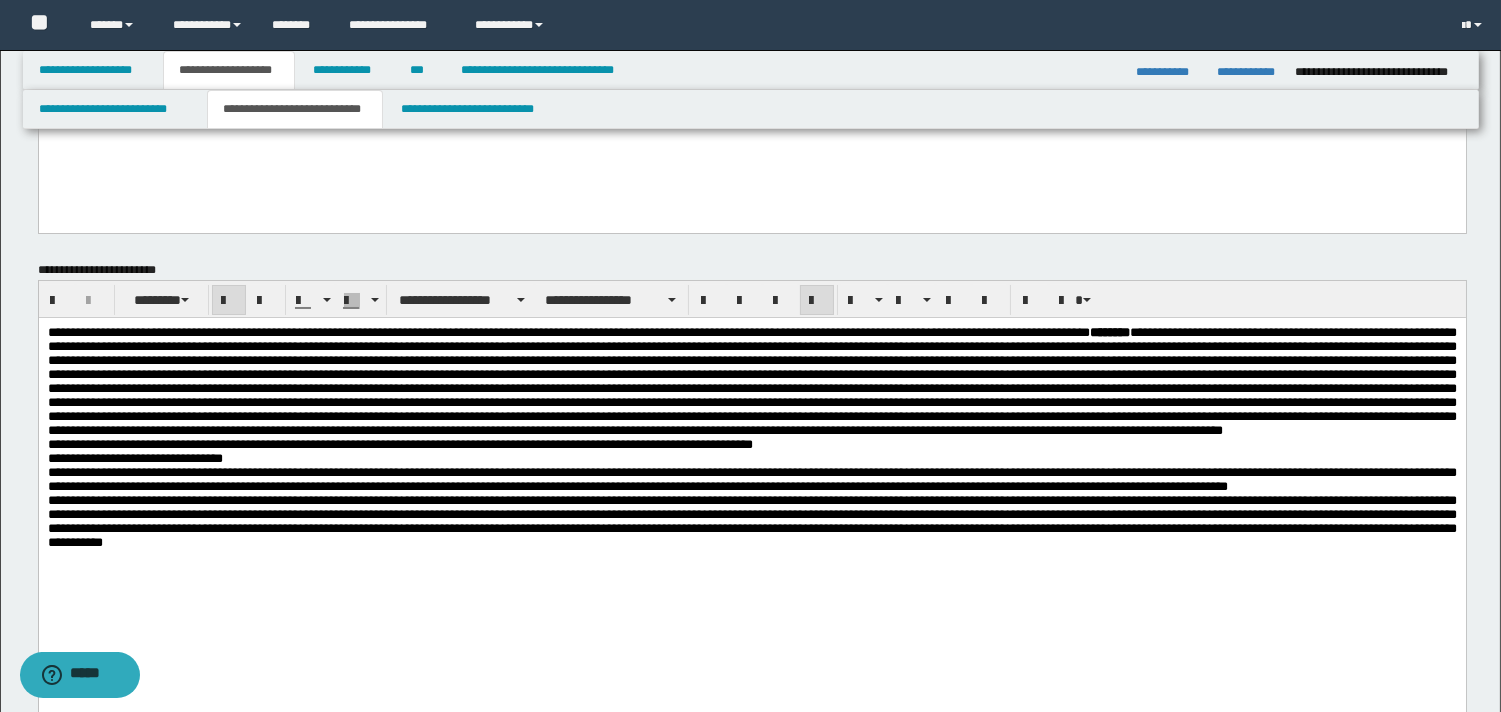 scroll, scrollTop: 135, scrollLeft: 0, axis: vertical 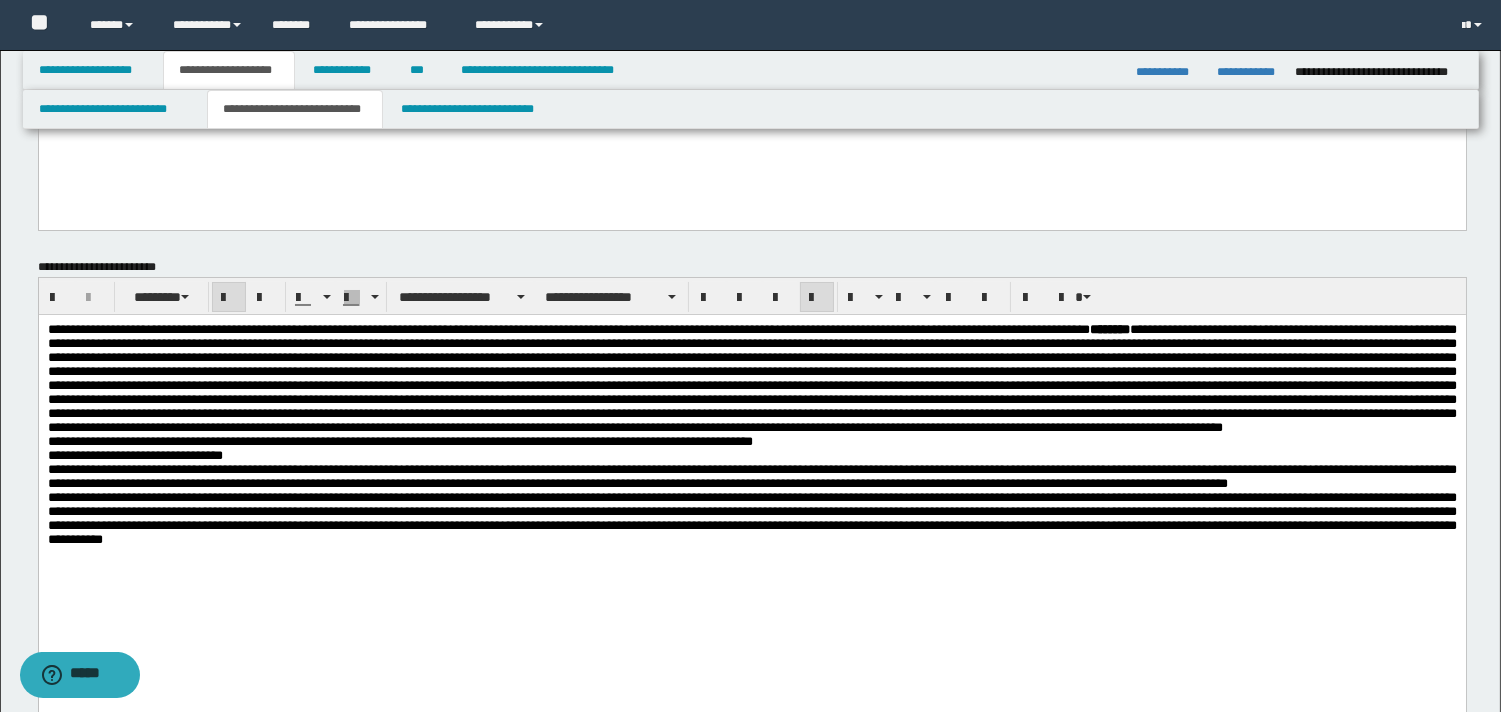 click on "**********" at bounding box center (751, 378) 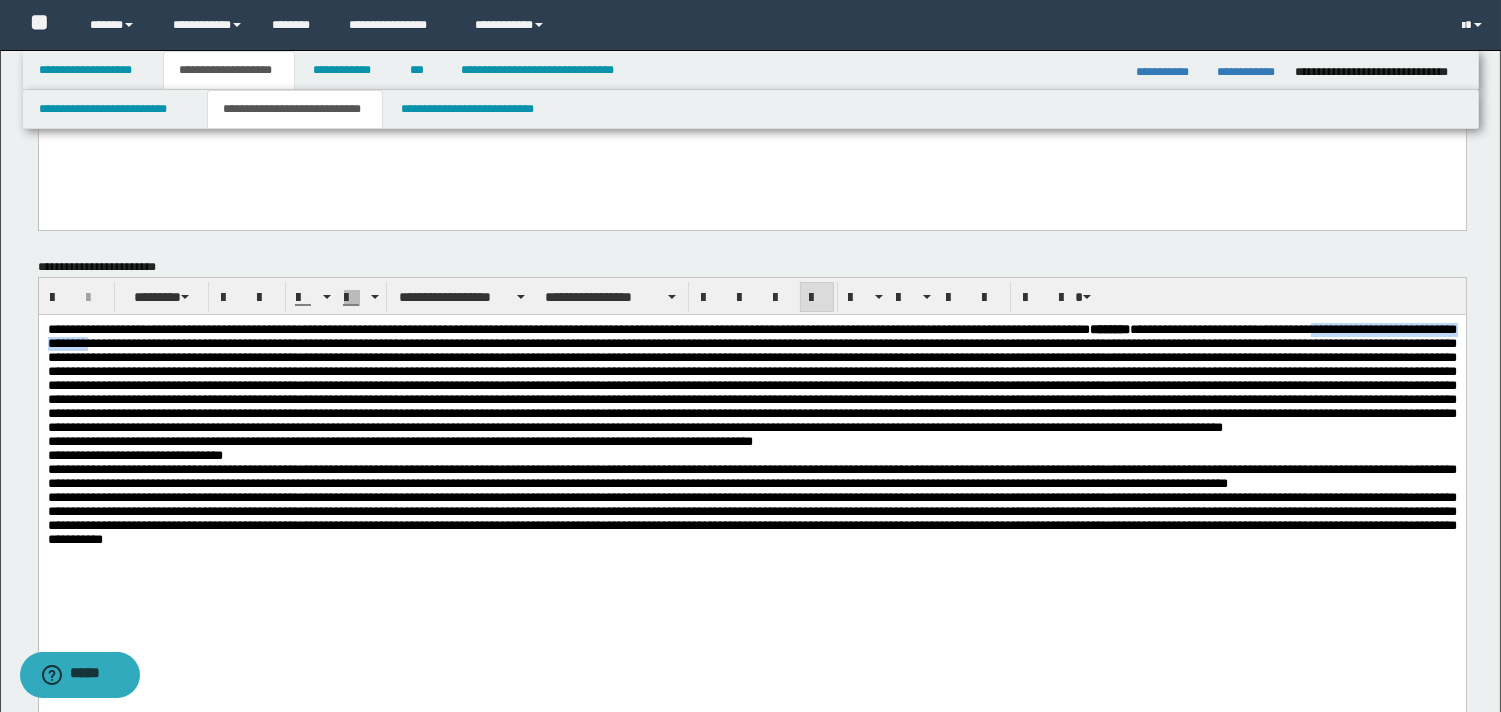 drag, startPoint x: 160, startPoint y: 348, endPoint x: 392, endPoint y: 350, distance: 232.00862 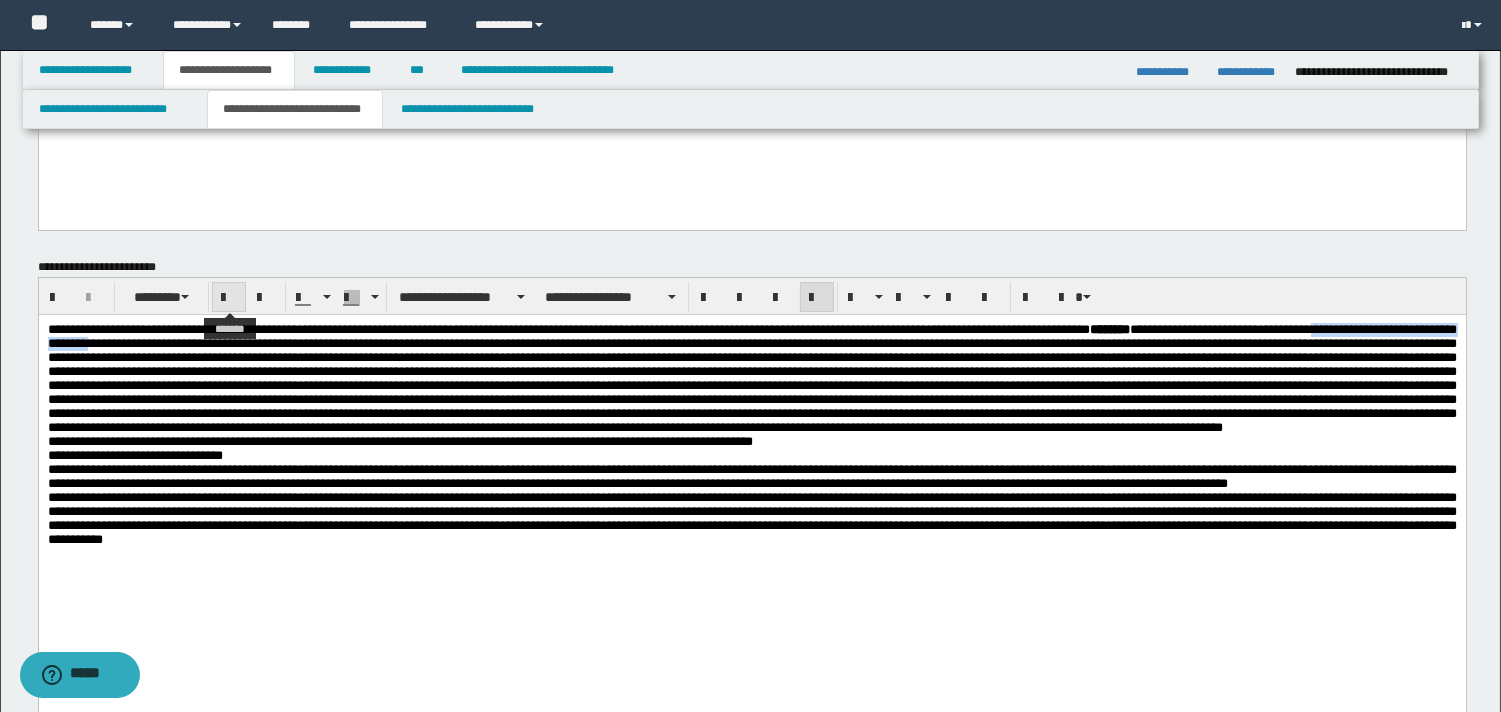 click at bounding box center (229, 298) 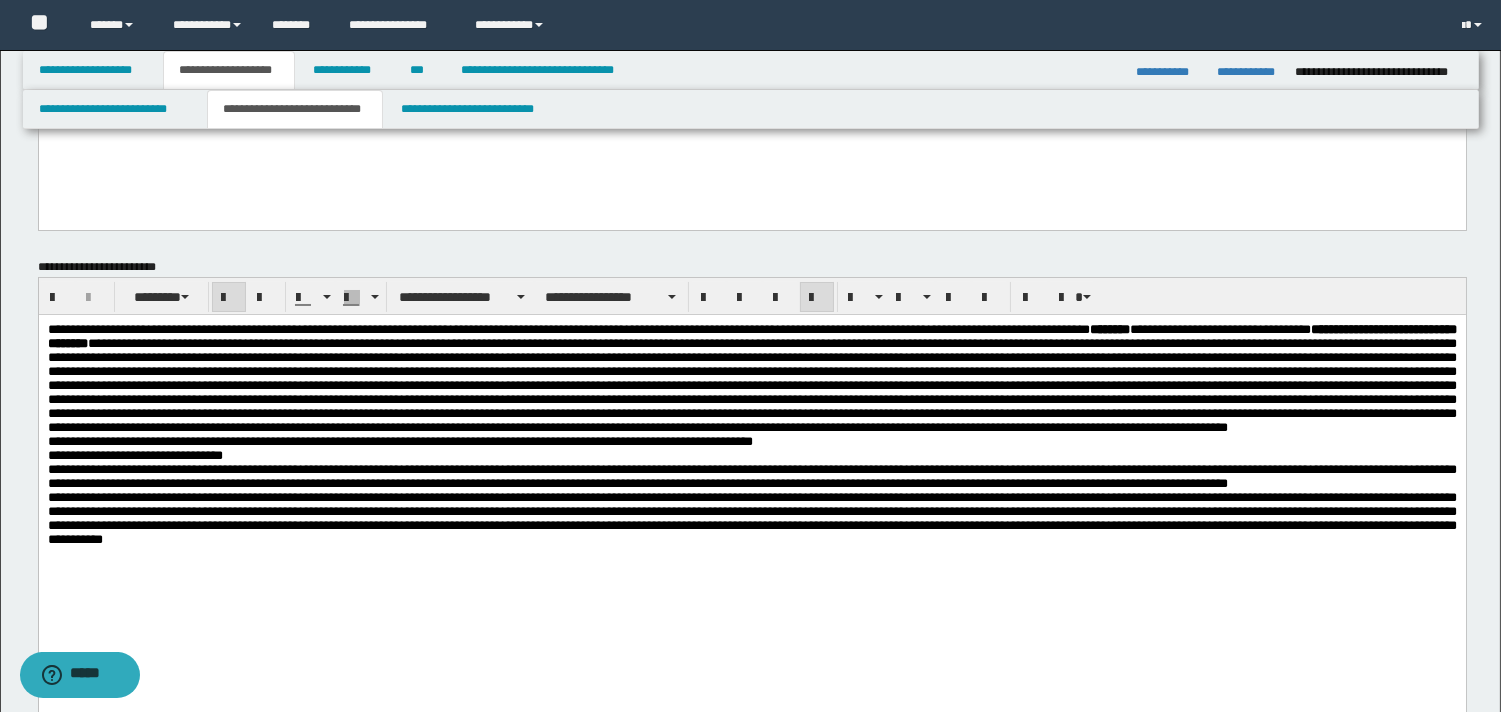 click on "**********" at bounding box center [751, 378] 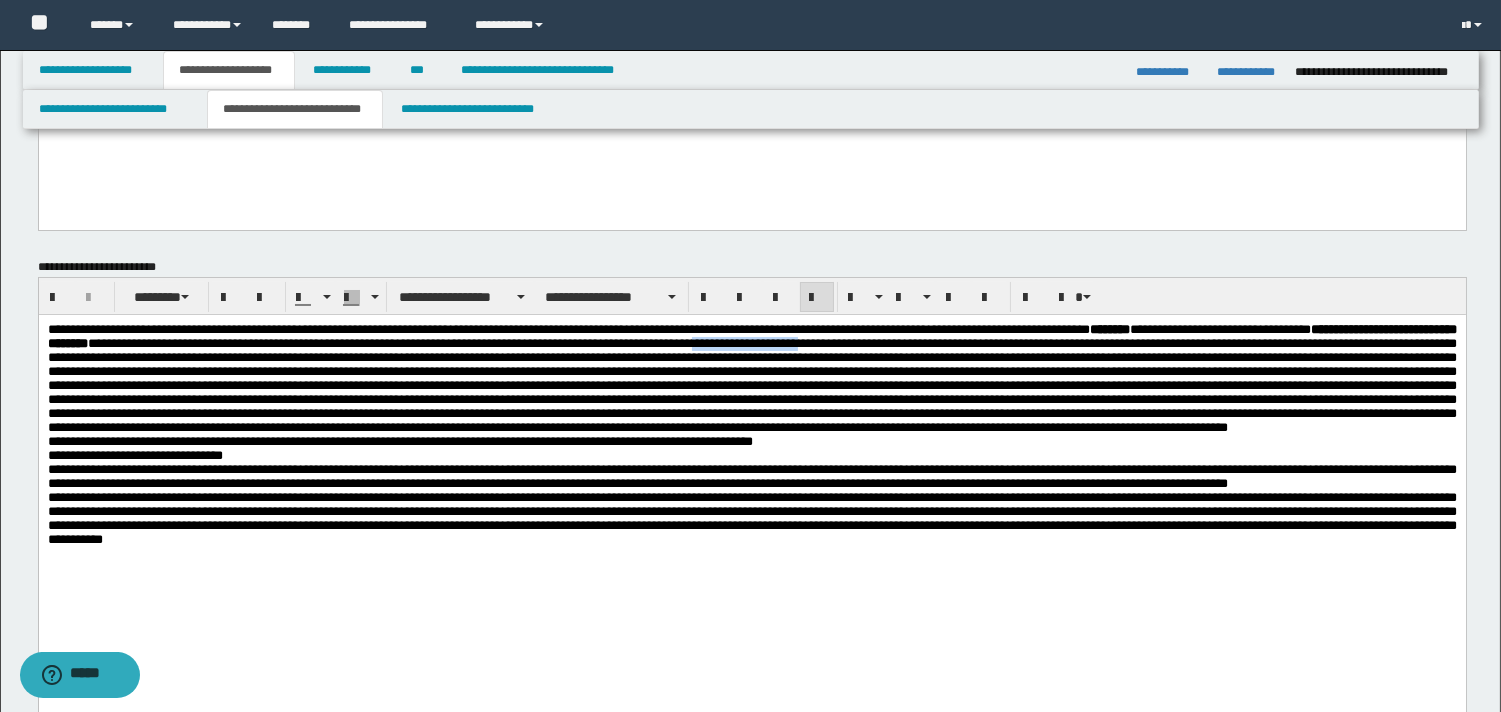 drag, startPoint x: 1148, startPoint y: 346, endPoint x: 1290, endPoint y: 348, distance: 142.01408 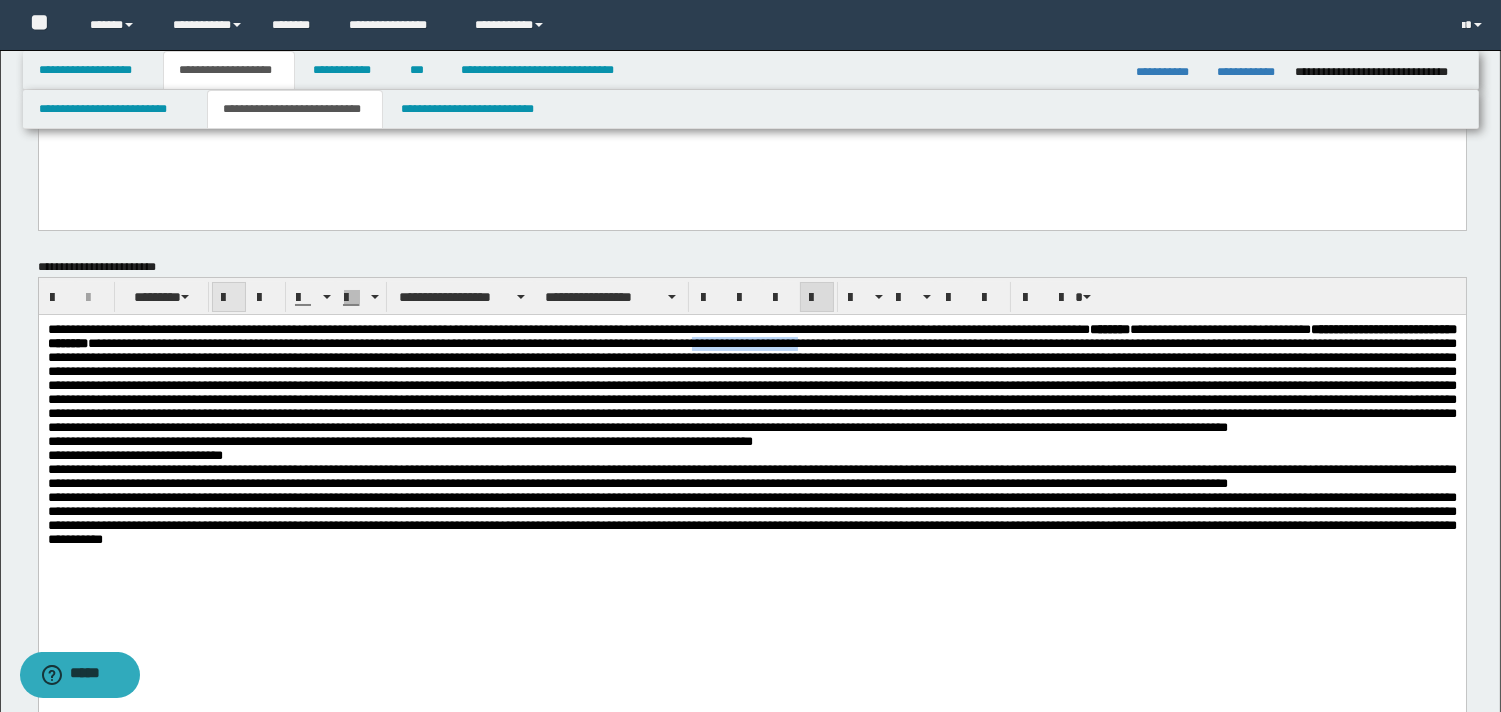 click at bounding box center (229, 298) 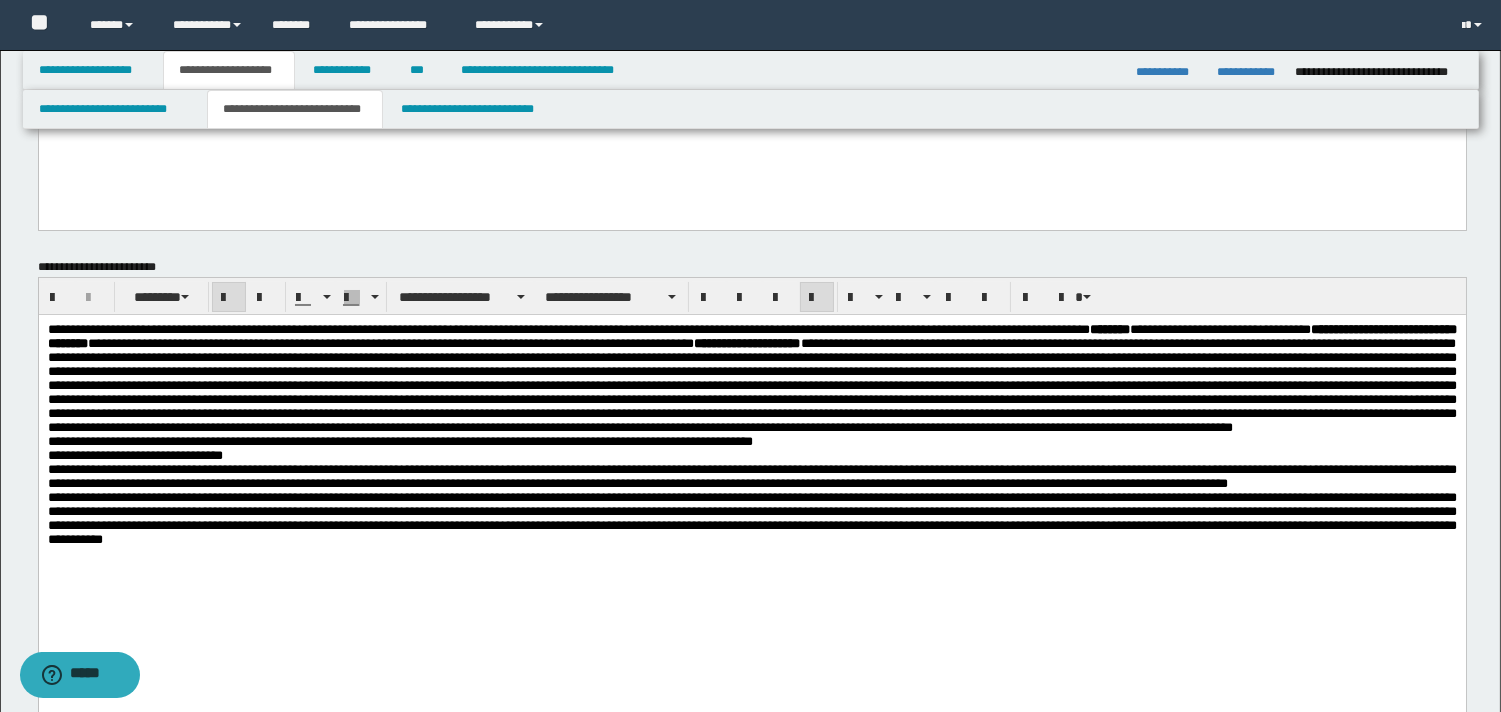 drag, startPoint x: 370, startPoint y: 427, endPoint x: 349, endPoint y: 460, distance: 39.115215 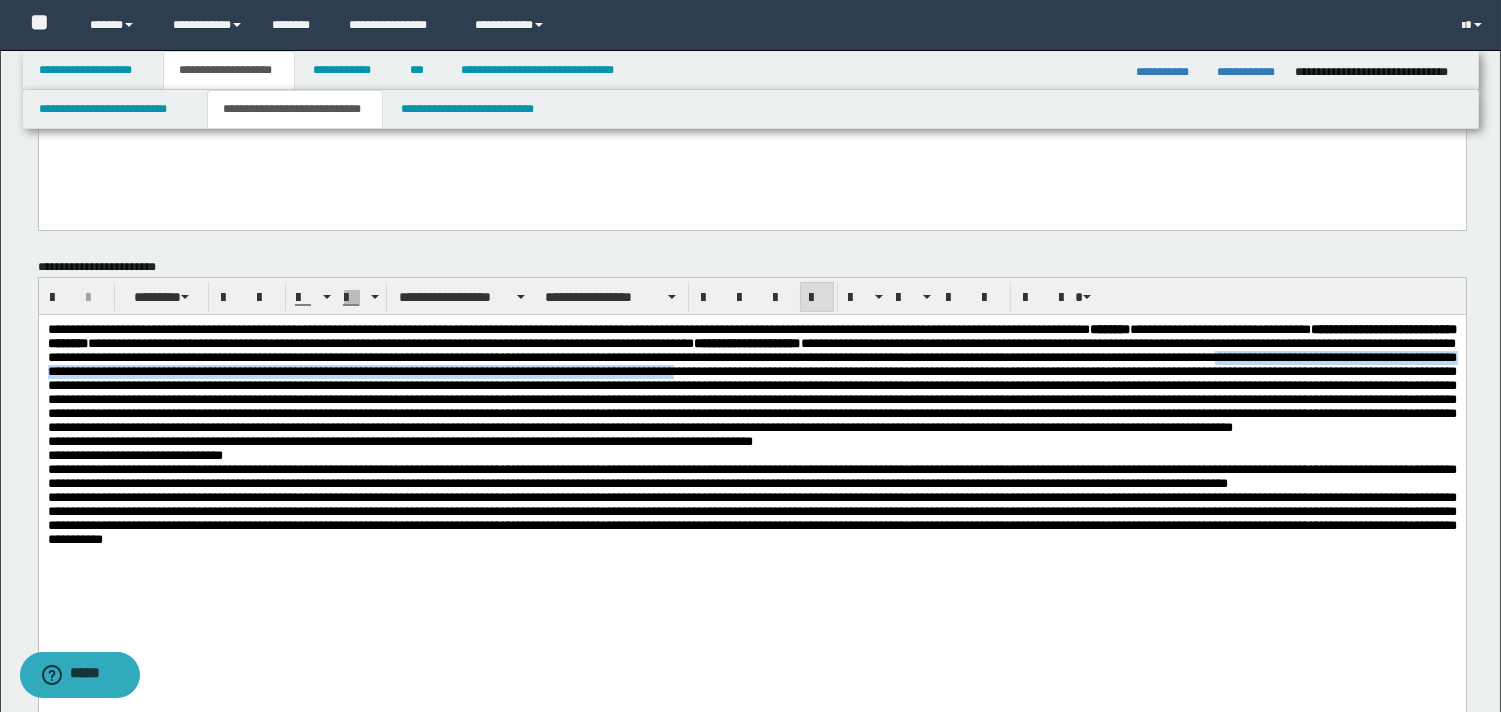 drag, startPoint x: 605, startPoint y: 382, endPoint x: 268, endPoint y: 397, distance: 337.33365 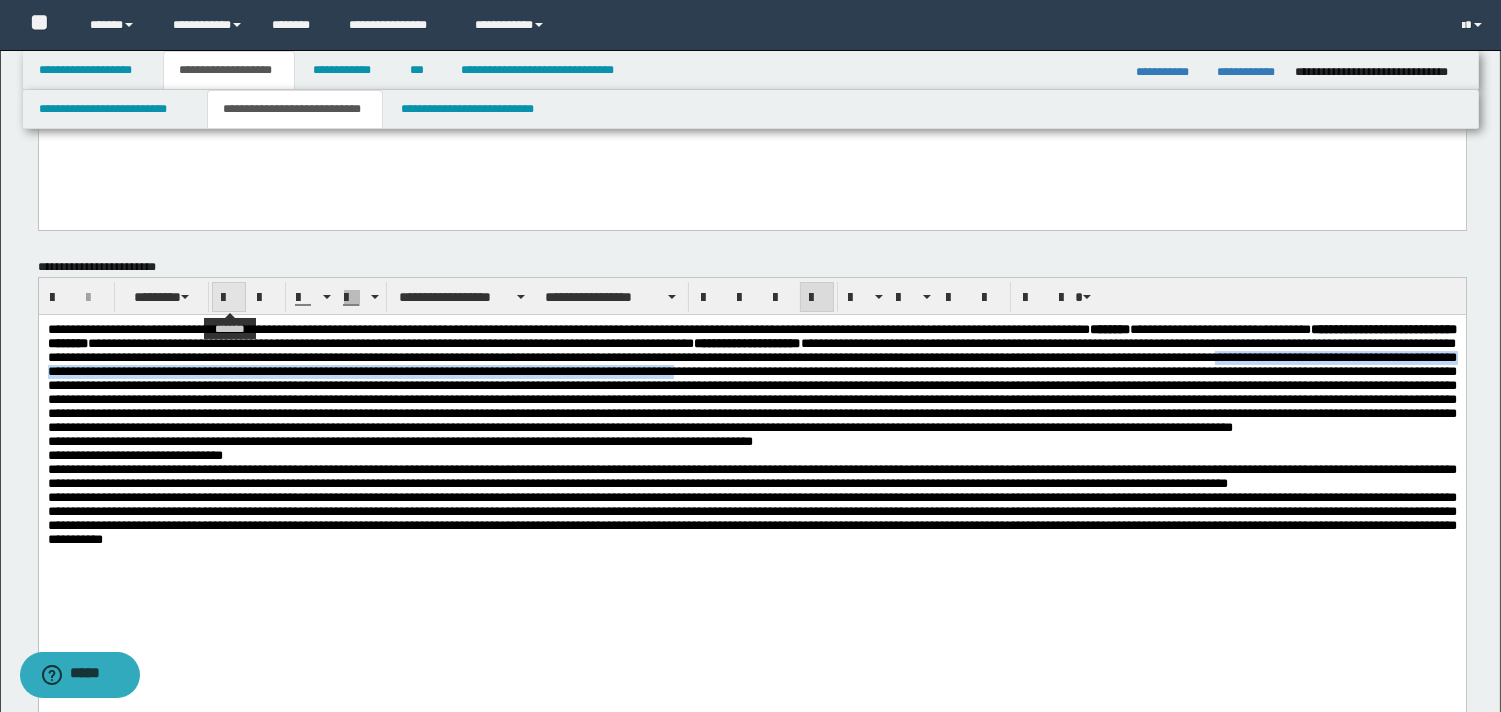 click at bounding box center (229, 298) 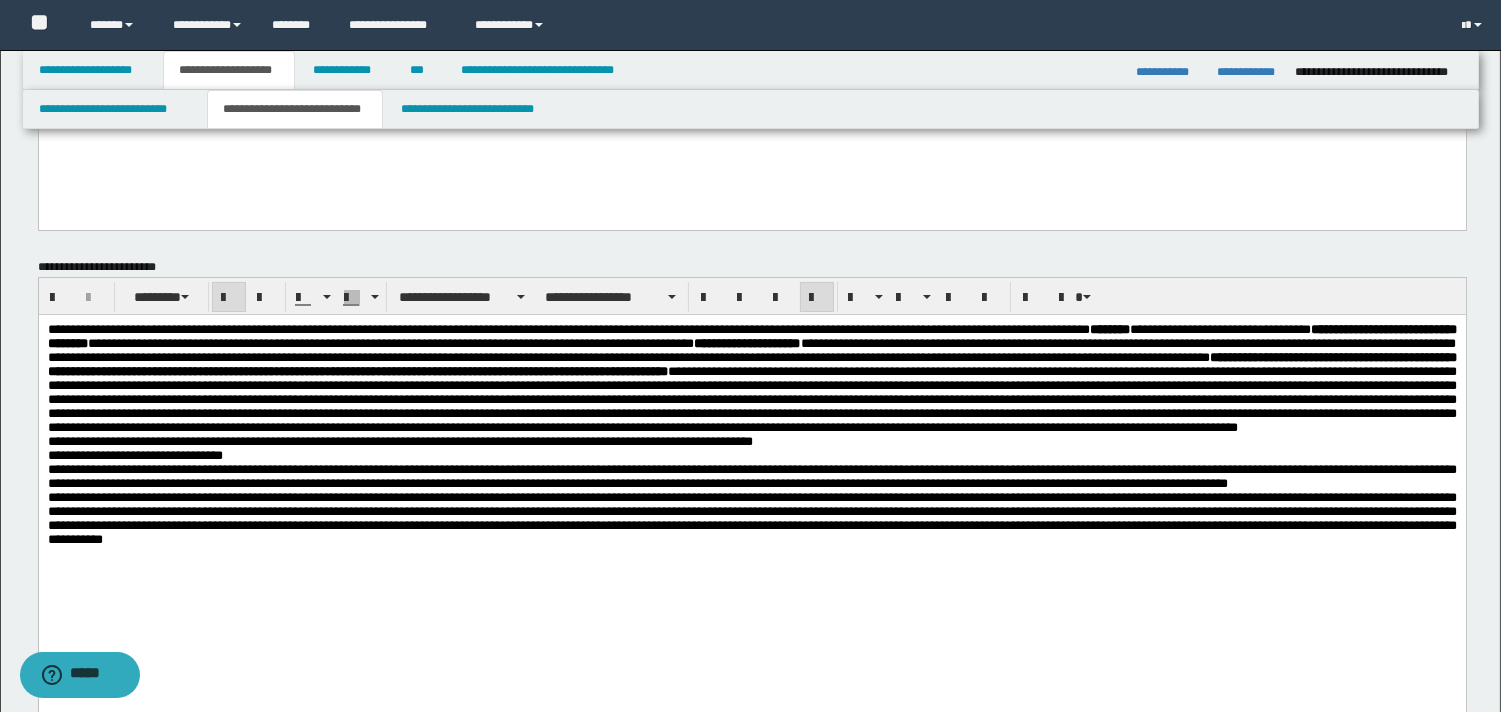 click on "**********" at bounding box center (751, 378) 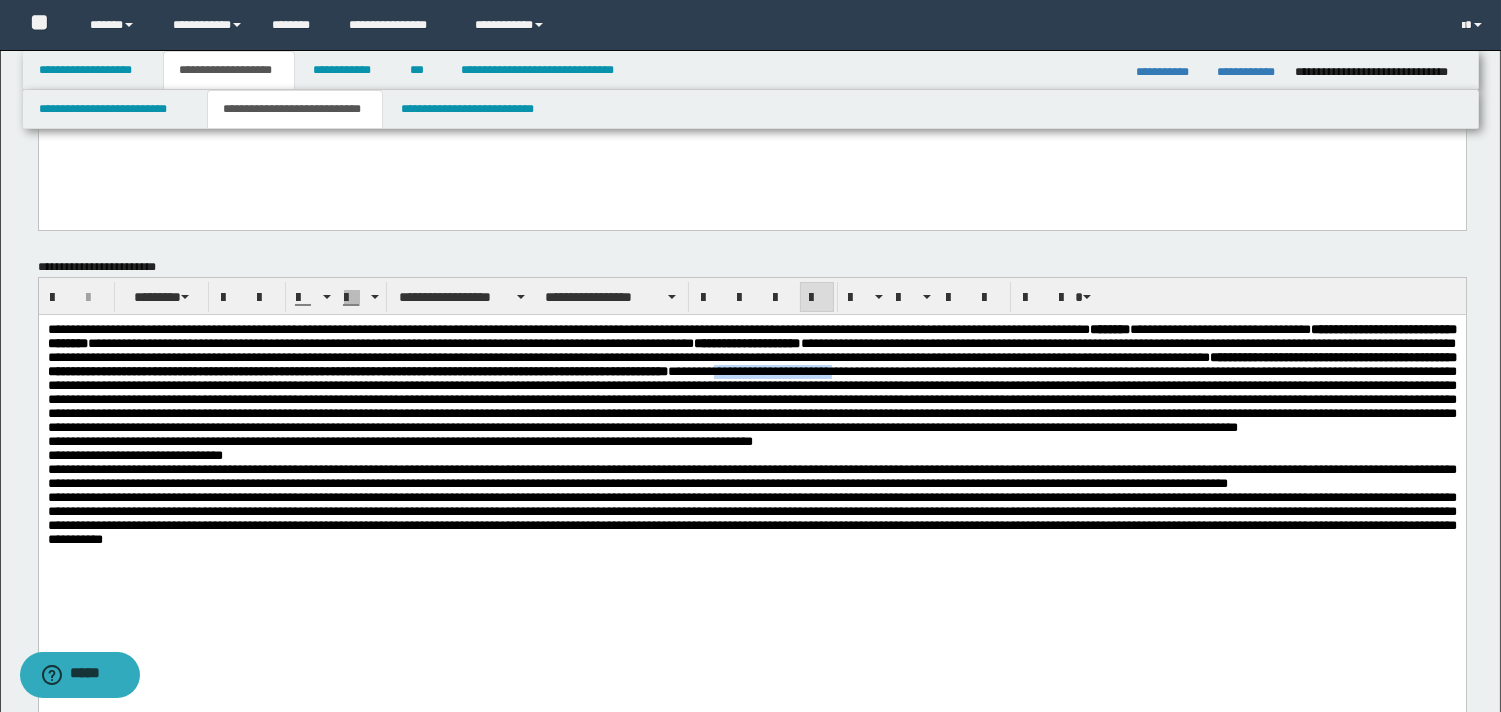 drag, startPoint x: 344, startPoint y: 395, endPoint x: 495, endPoint y: 396, distance: 151.00331 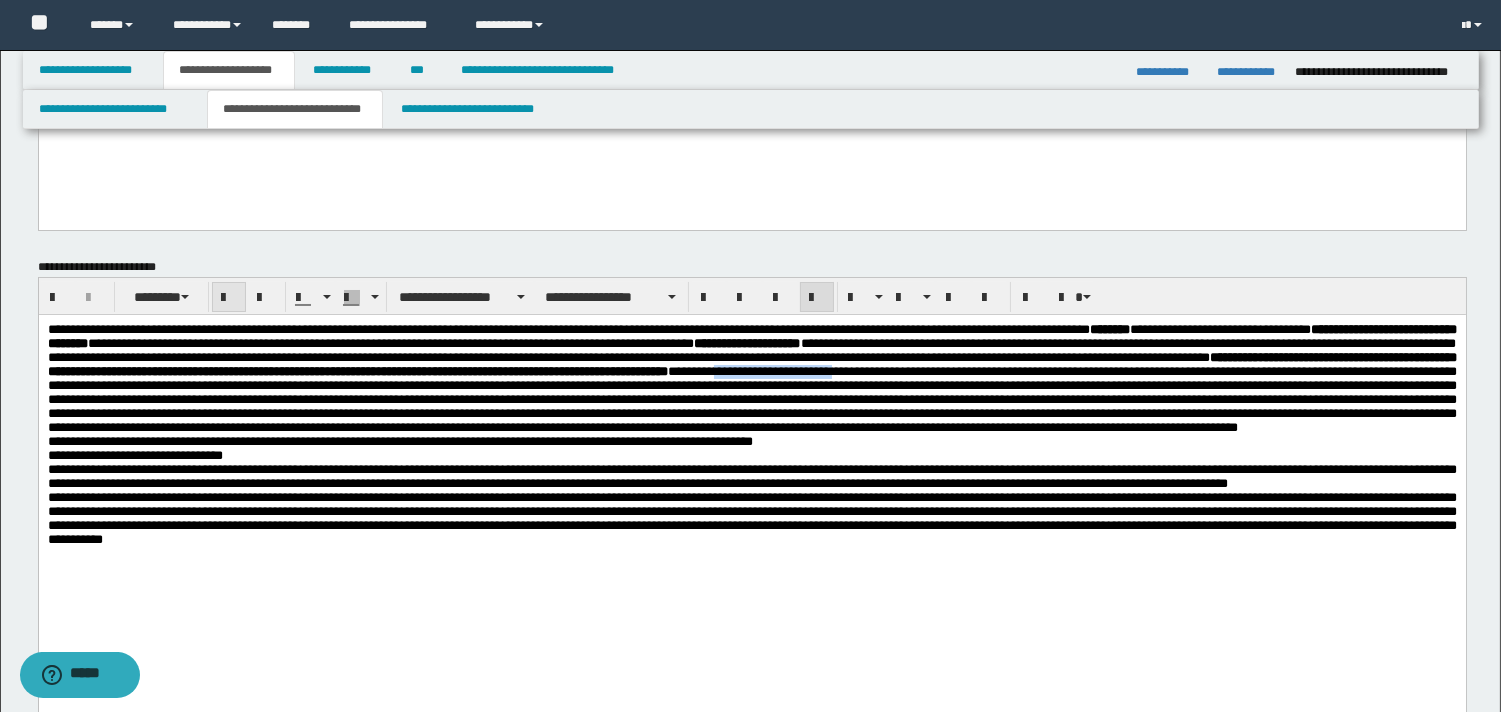 click at bounding box center (229, 298) 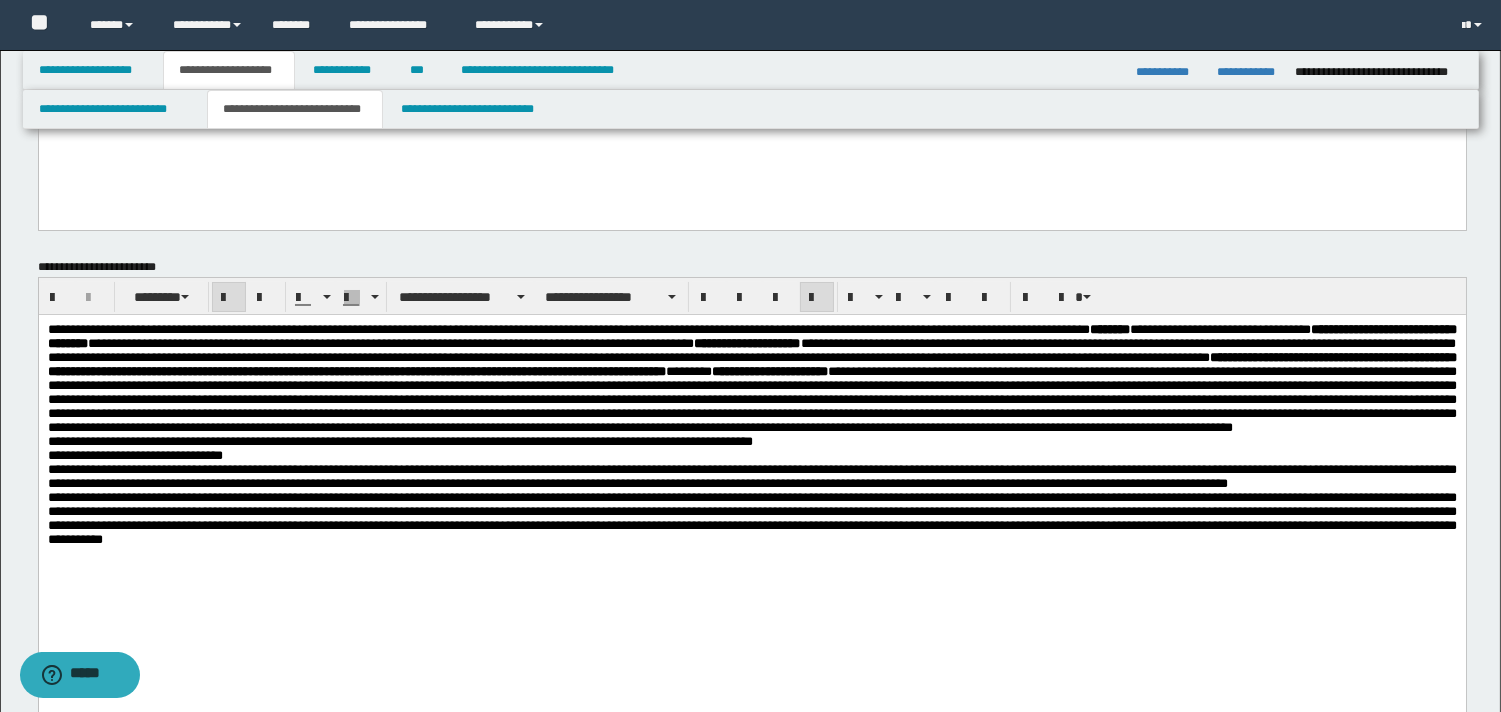 click on "**********" at bounding box center [751, 378] 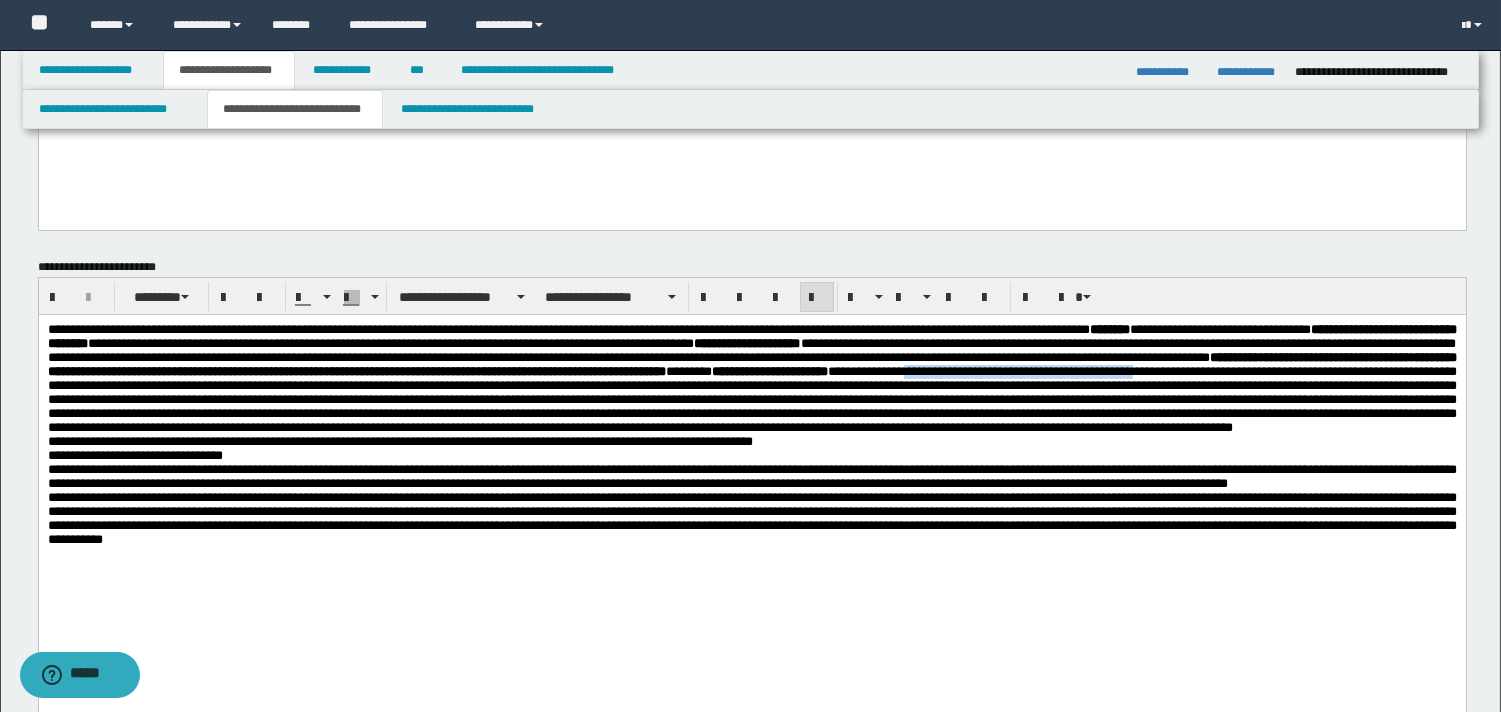 drag, startPoint x: 610, startPoint y: 392, endPoint x: 888, endPoint y: 395, distance: 278.01617 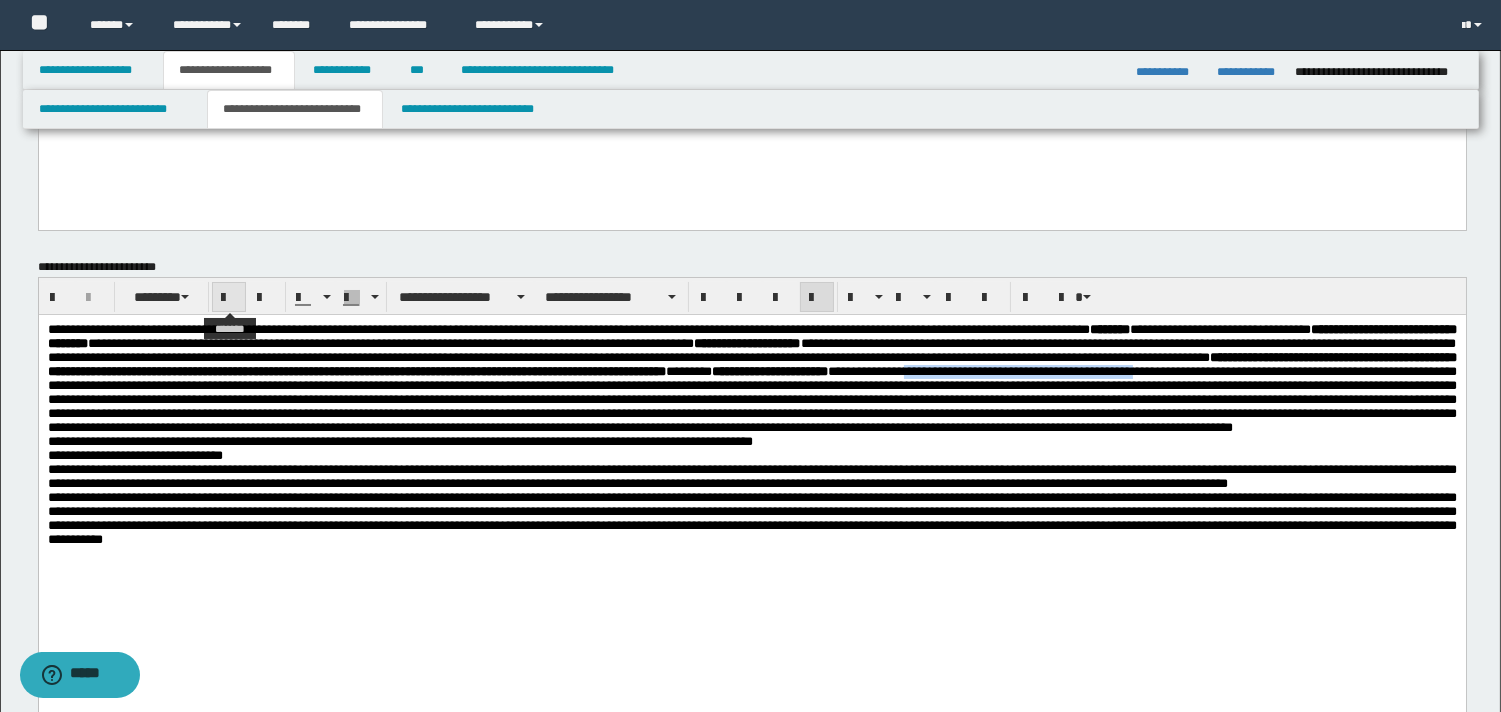 click at bounding box center [229, 298] 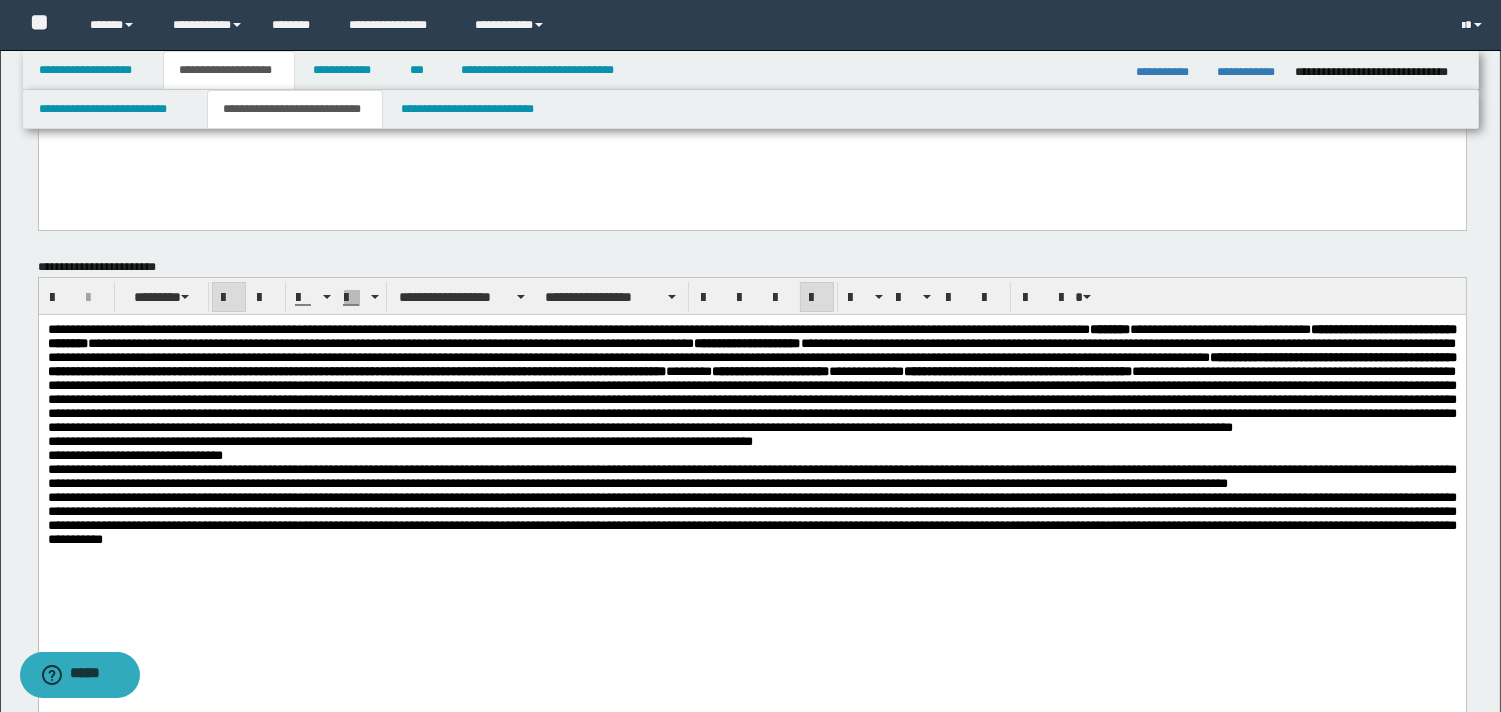 click on "**********" at bounding box center (751, 456) 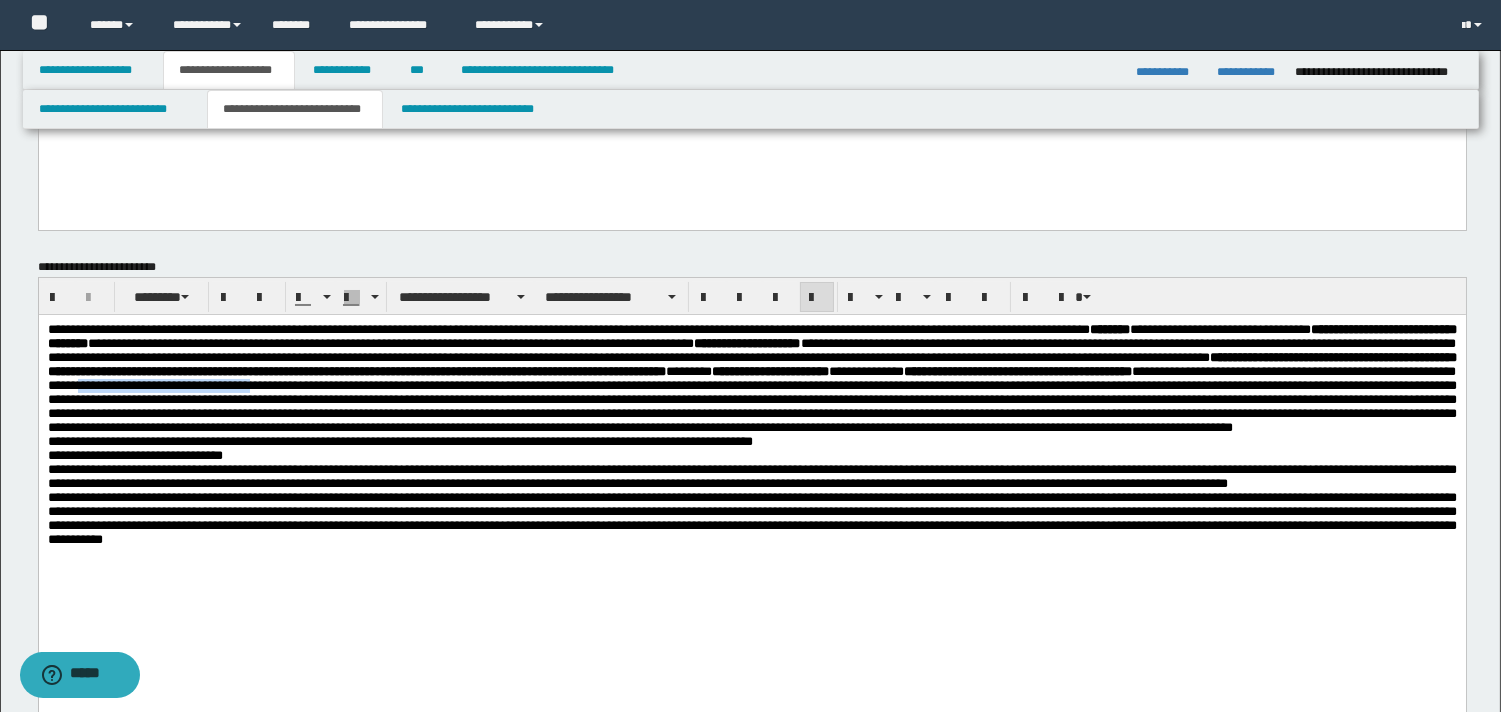 drag, startPoint x: 1311, startPoint y: 398, endPoint x: 125, endPoint y: 409, distance: 1186.051 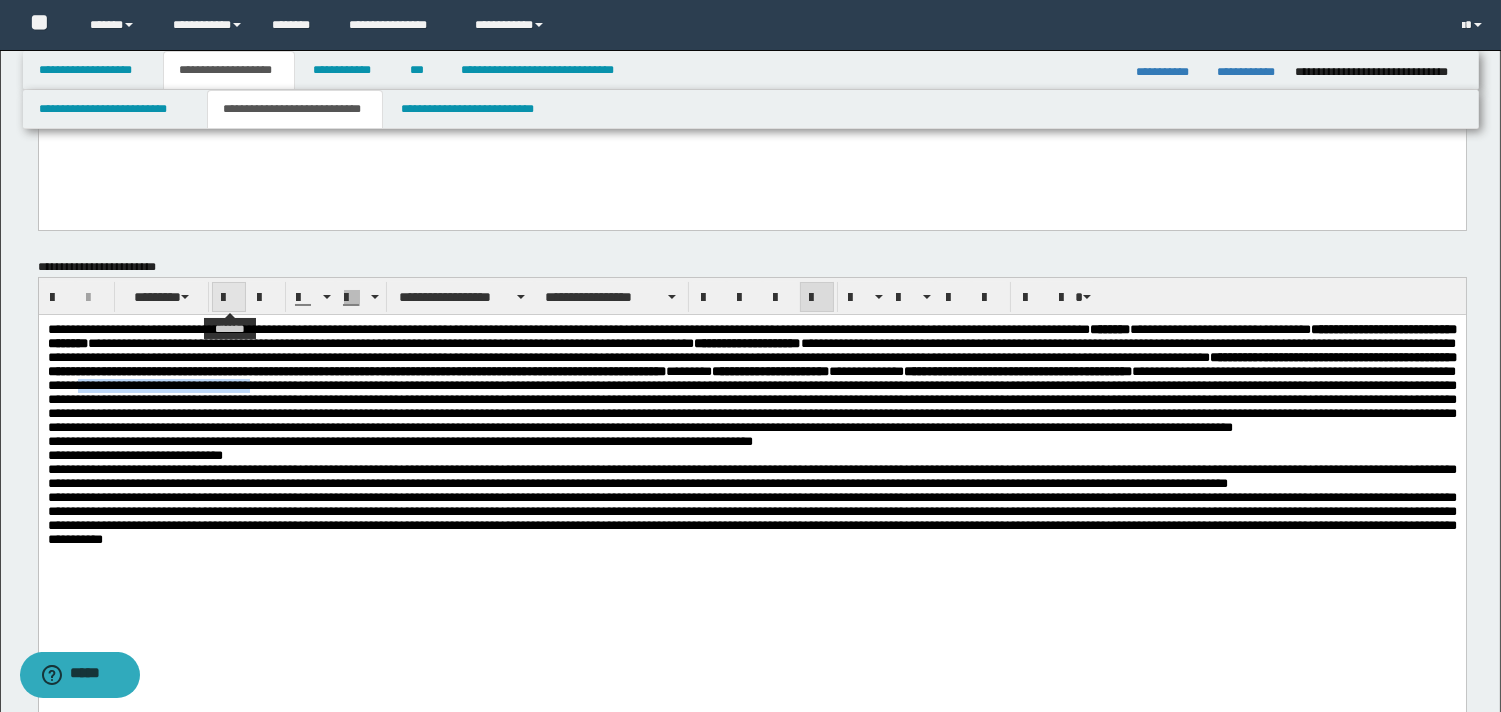 click at bounding box center [229, 298] 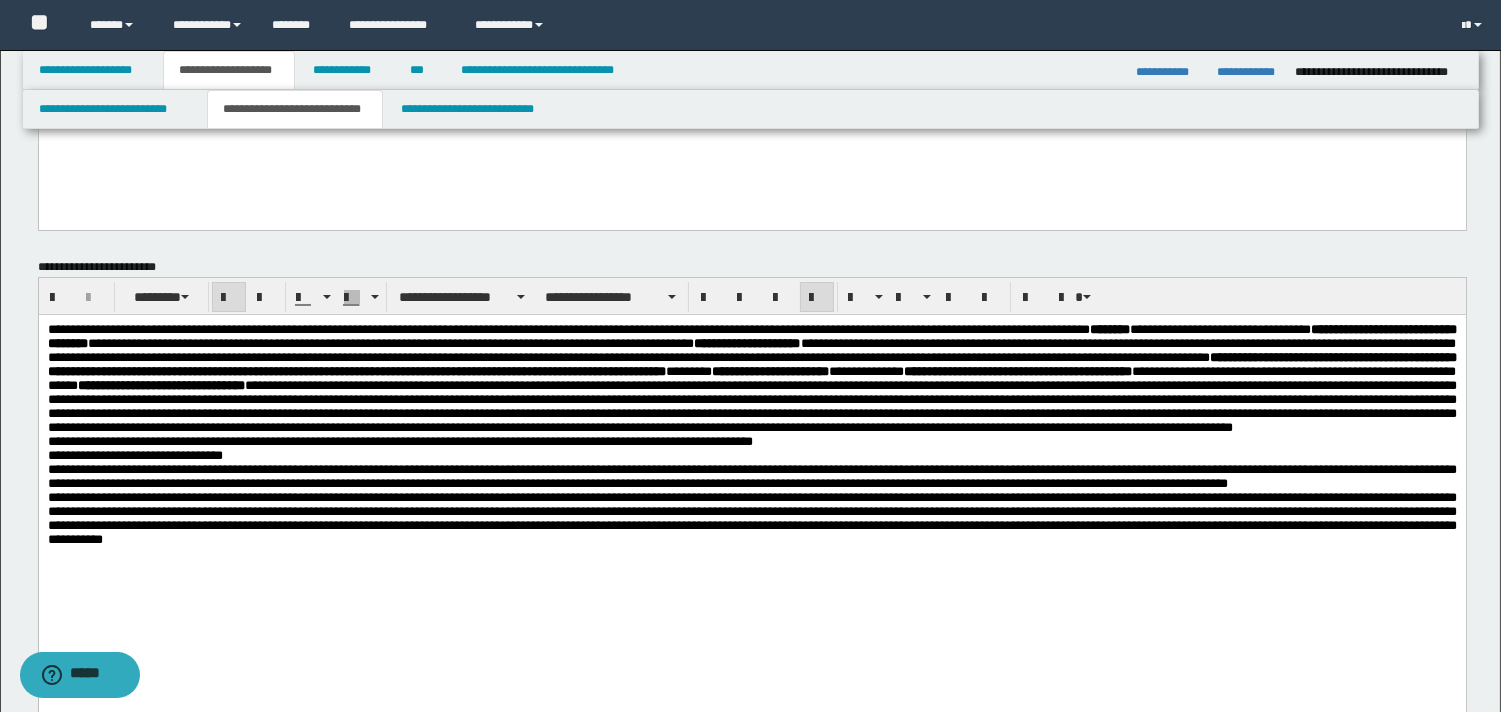 click on "**********" at bounding box center [751, 378] 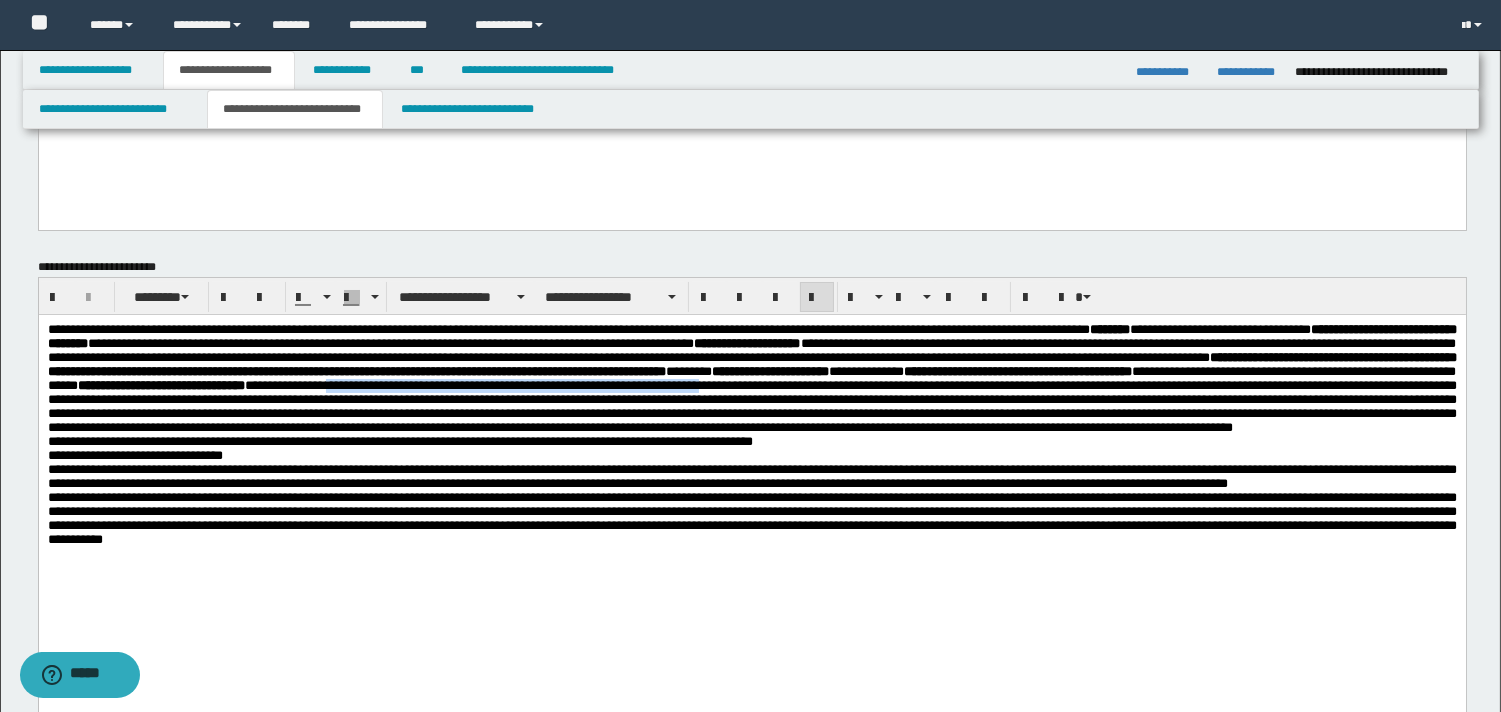 drag, startPoint x: 199, startPoint y: 413, endPoint x: 676, endPoint y: 413, distance: 477 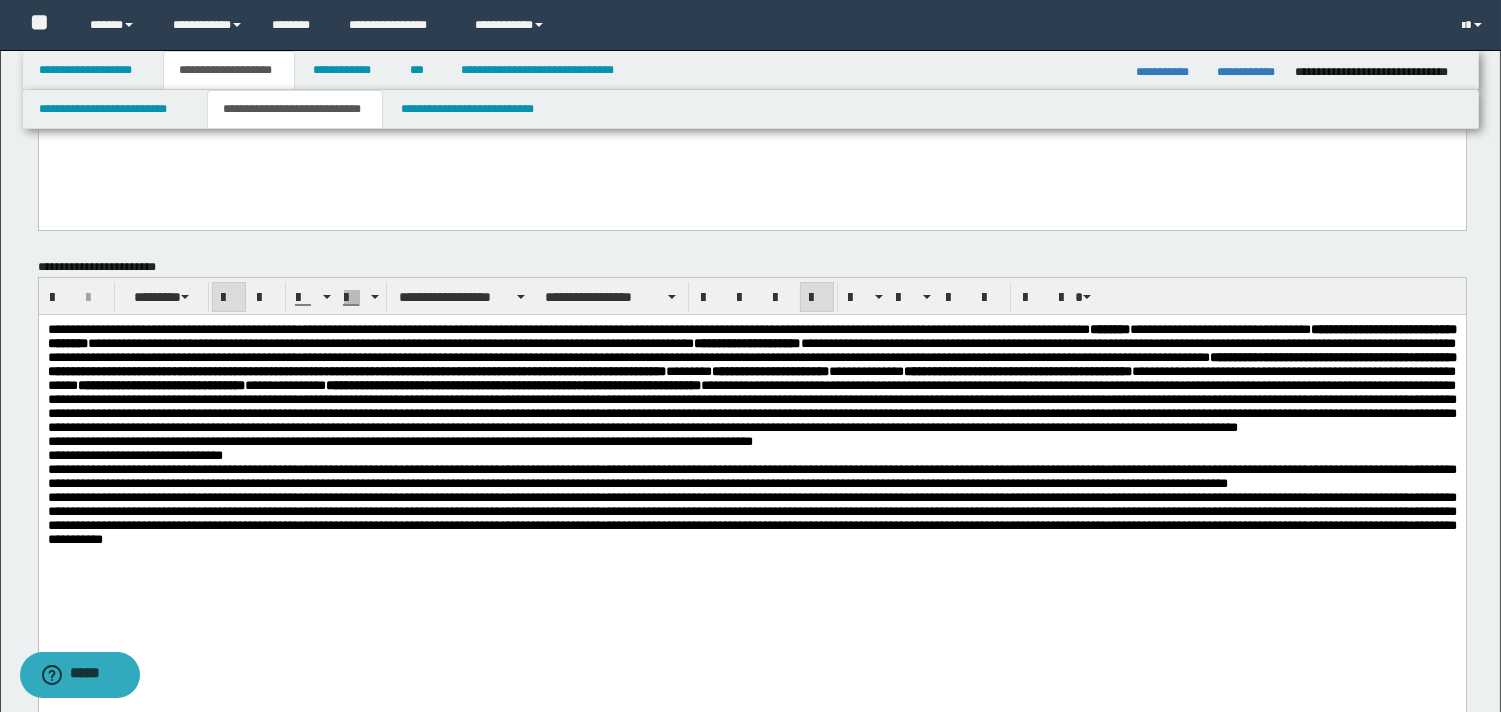 click on "**********" at bounding box center [751, 456] 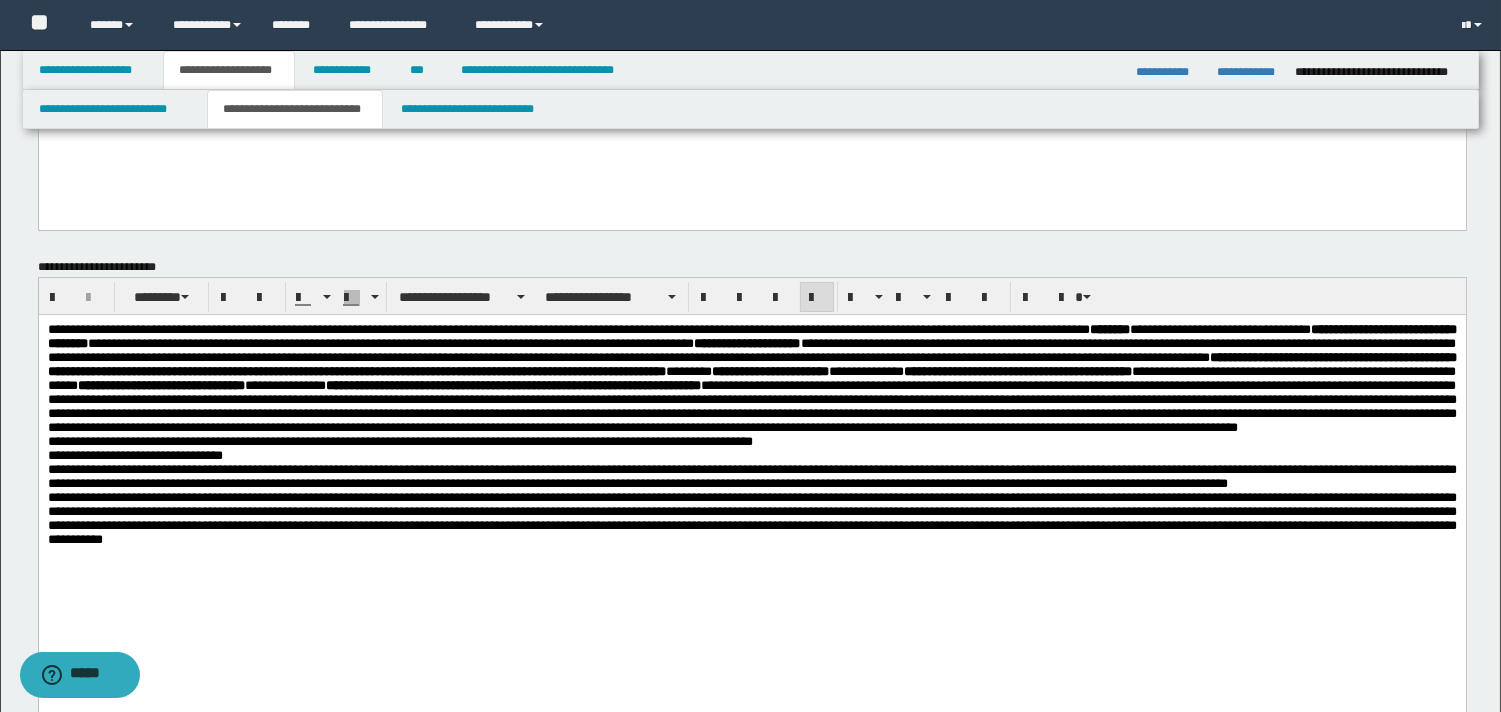 click on "**********" at bounding box center [751, 378] 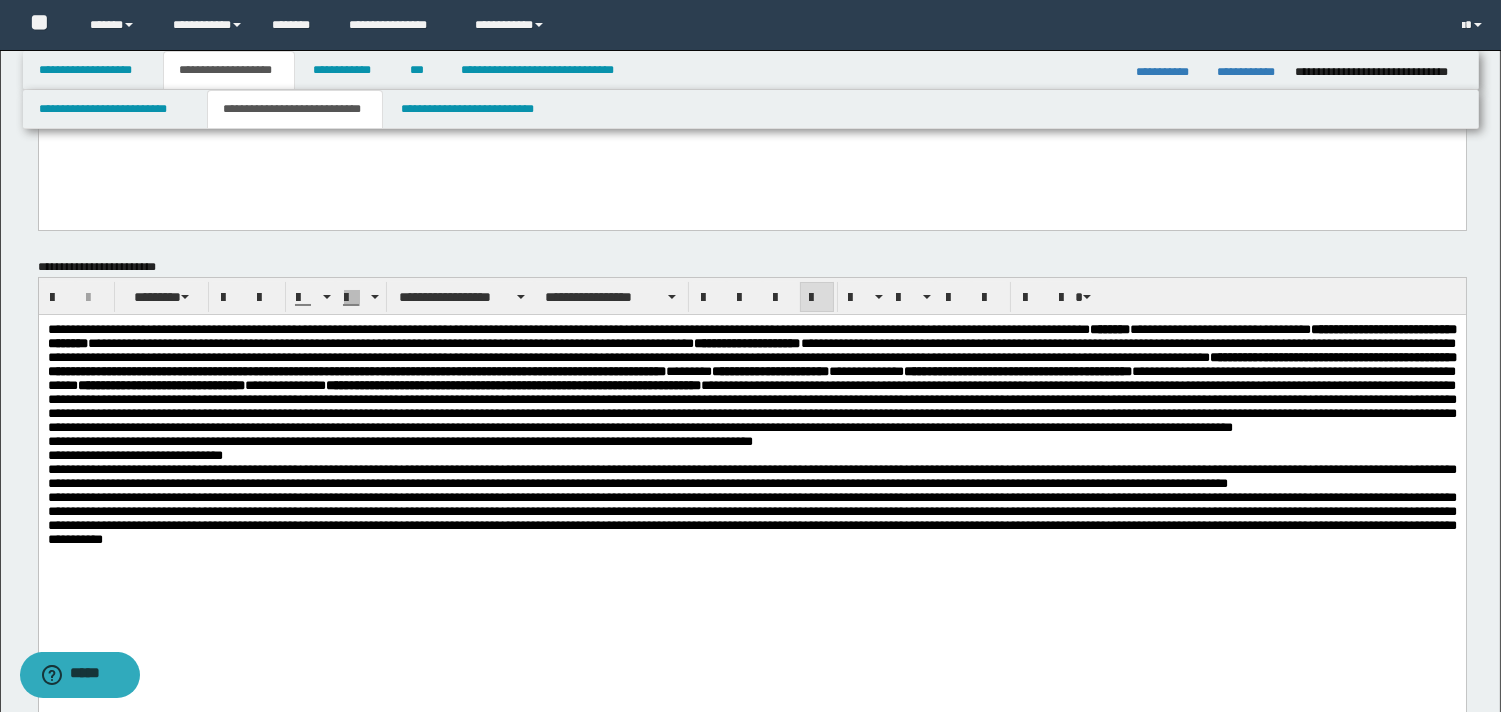 click on "**********" at bounding box center (751, 379) 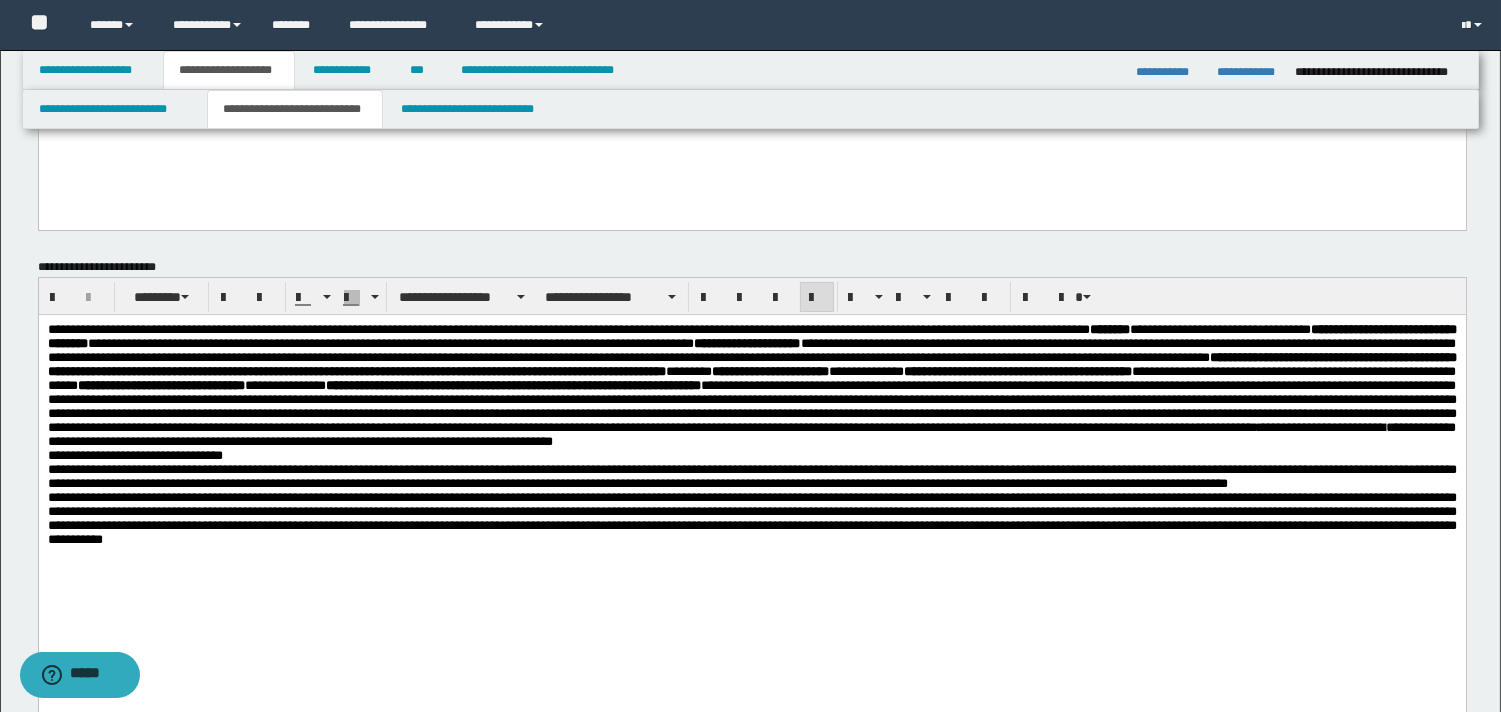 drag, startPoint x: 213, startPoint y: 495, endPoint x: 290, endPoint y: 495, distance: 77 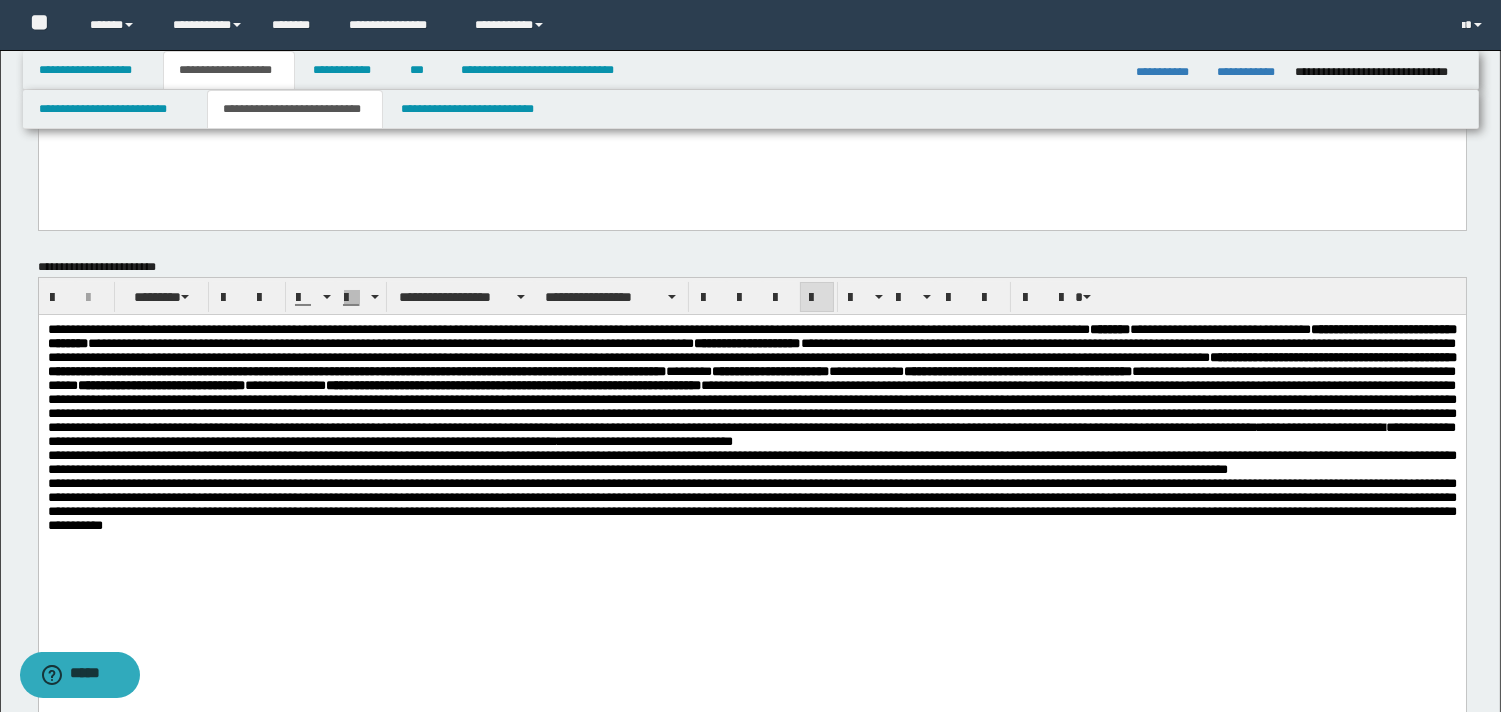 drag, startPoint x: 439, startPoint y: 497, endPoint x: 482, endPoint y: 500, distance: 43.104523 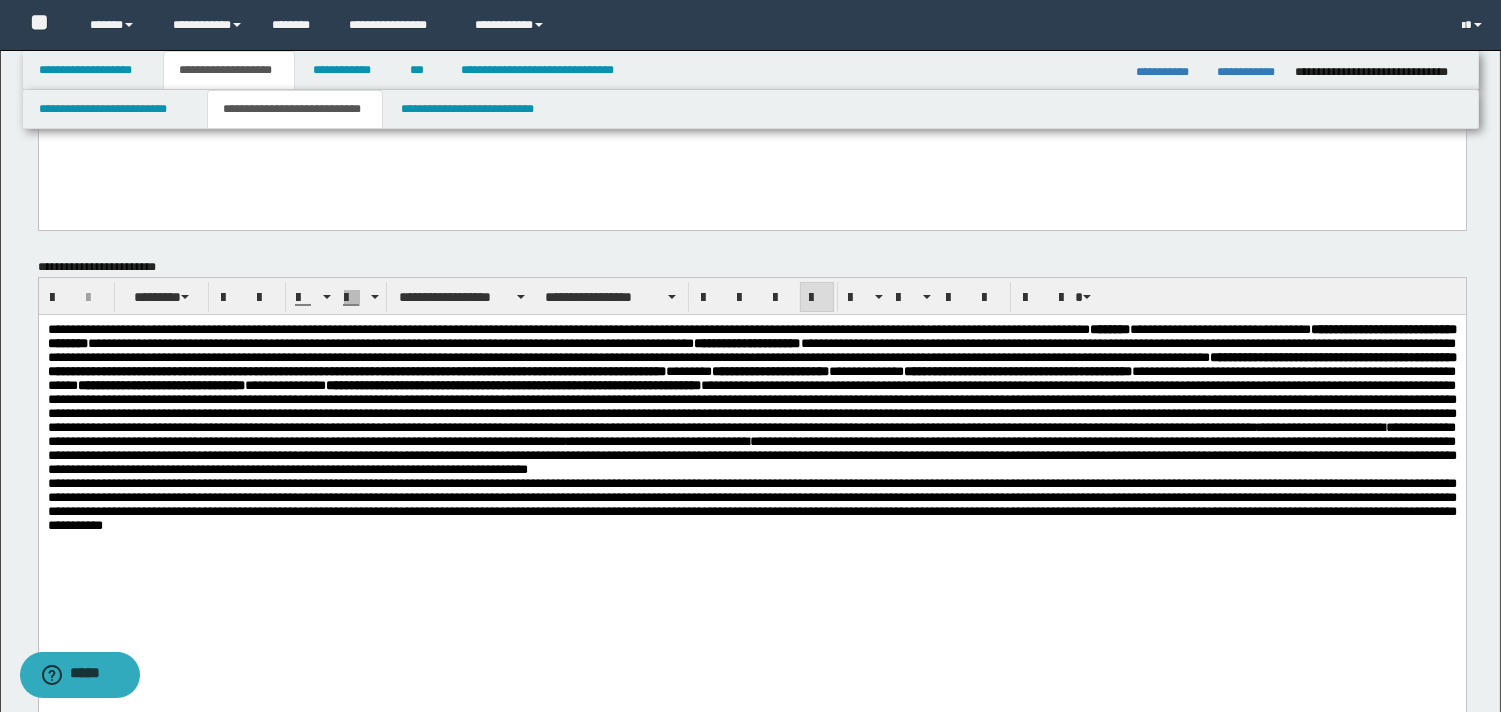 click on "**********" at bounding box center (751, 400) 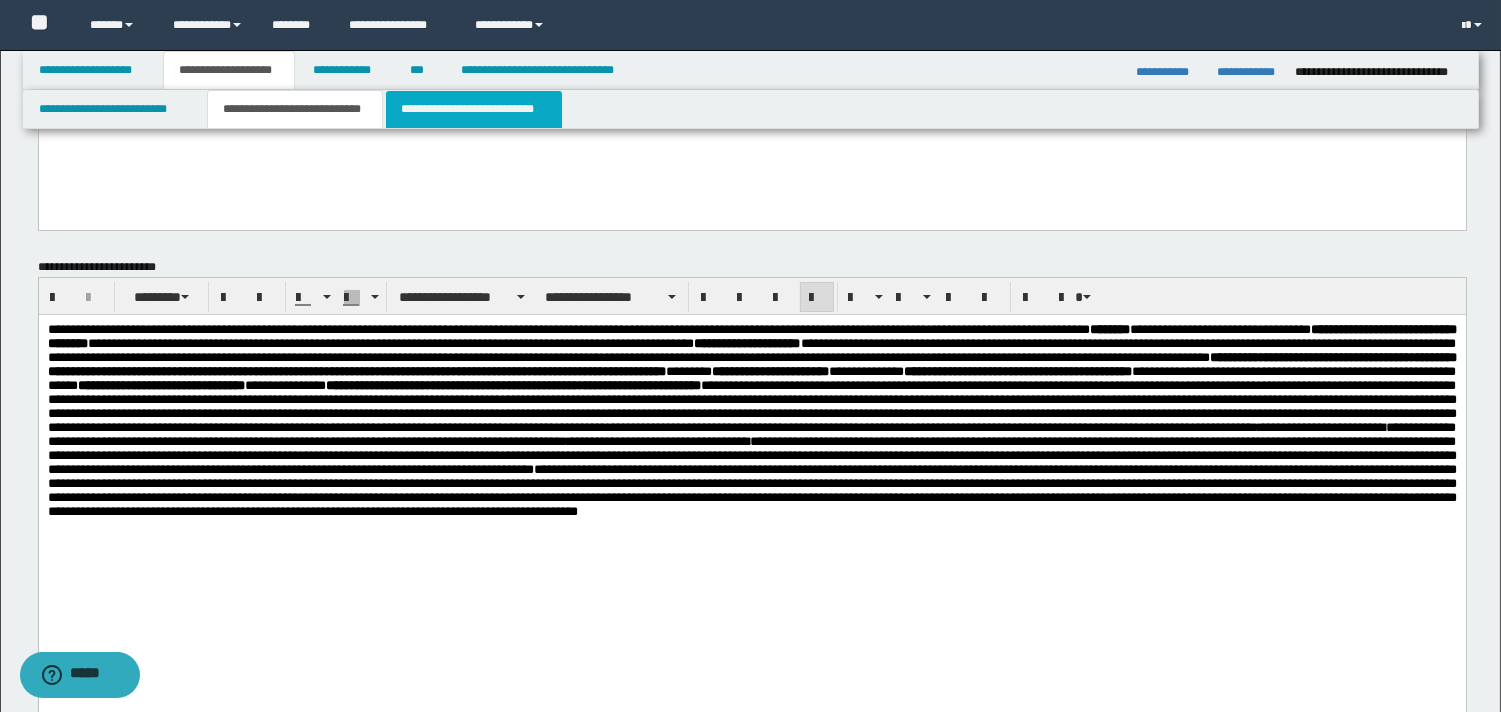 click on "**********" at bounding box center (474, 109) 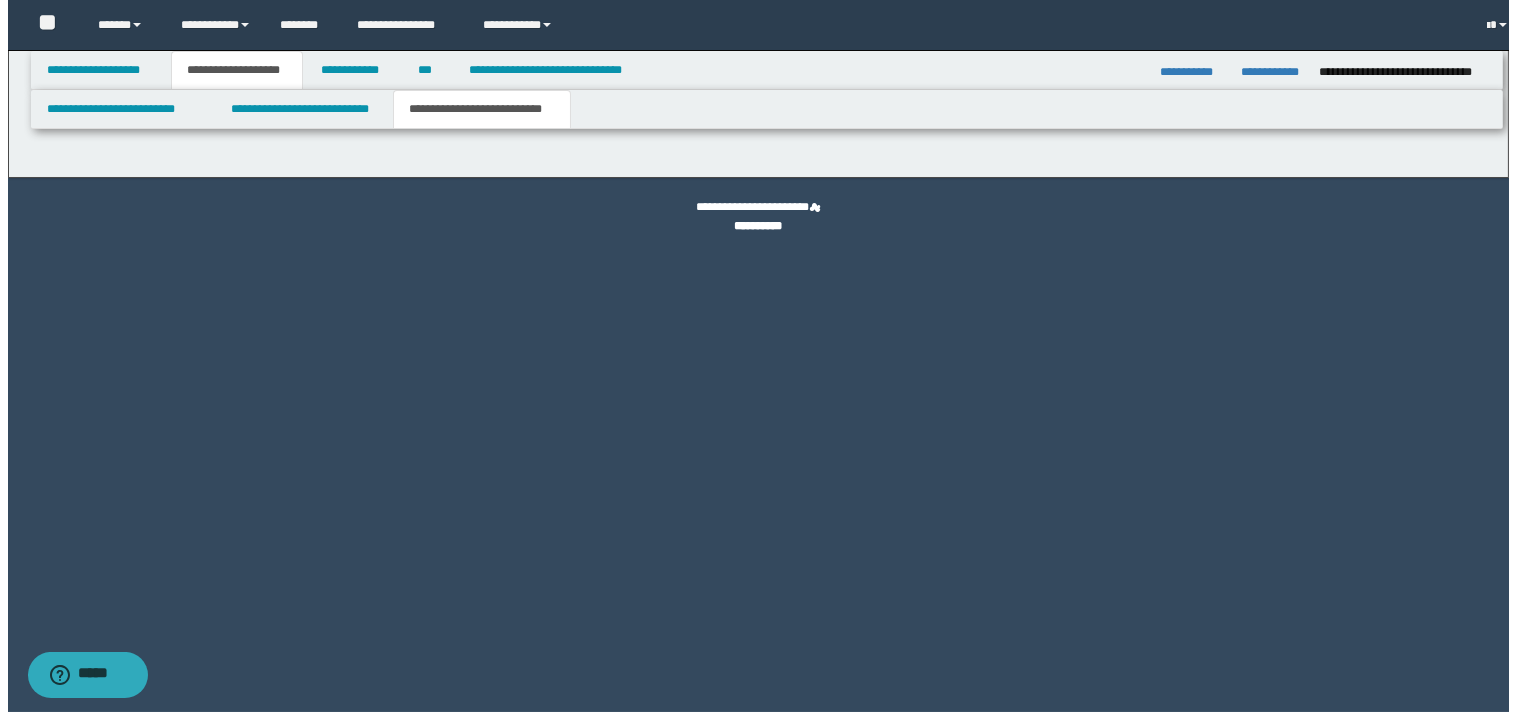 scroll, scrollTop: 0, scrollLeft: 0, axis: both 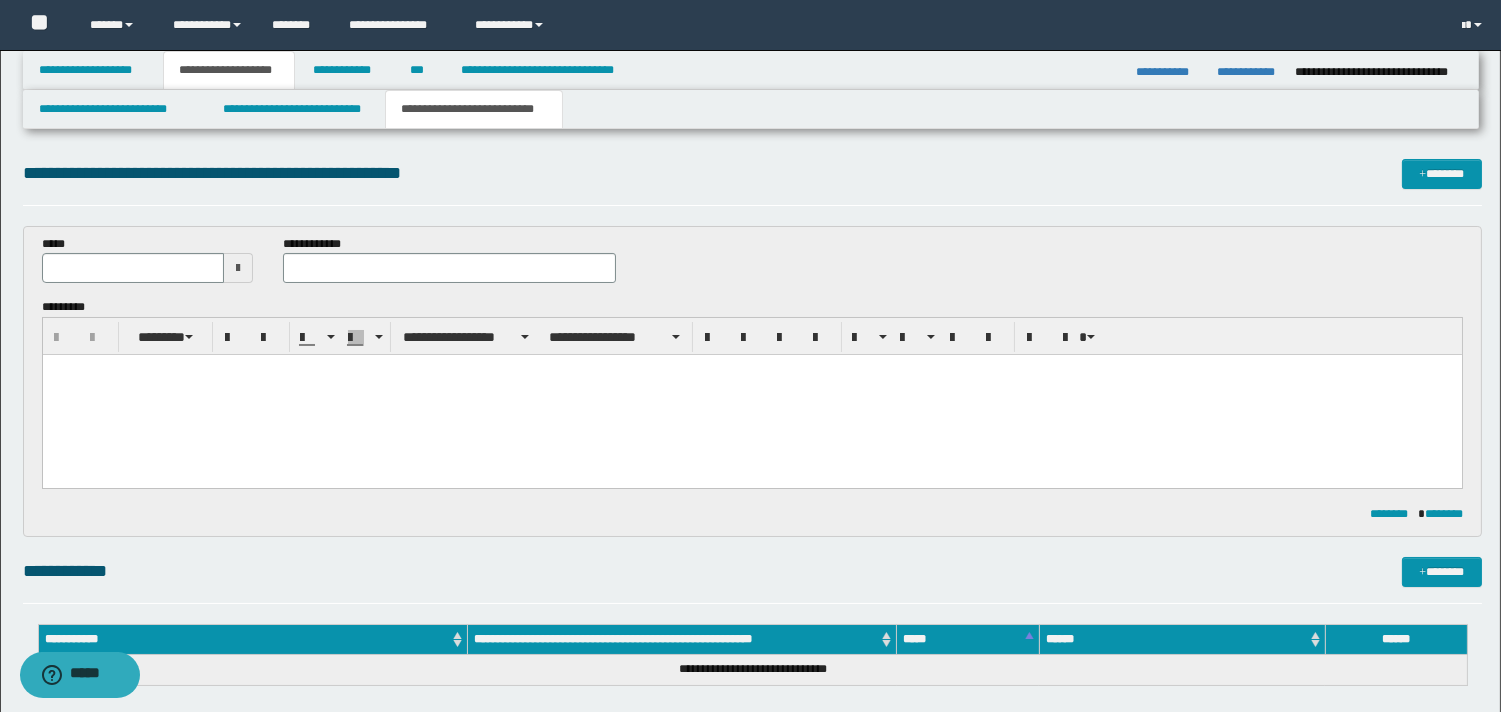 click at bounding box center (238, 268) 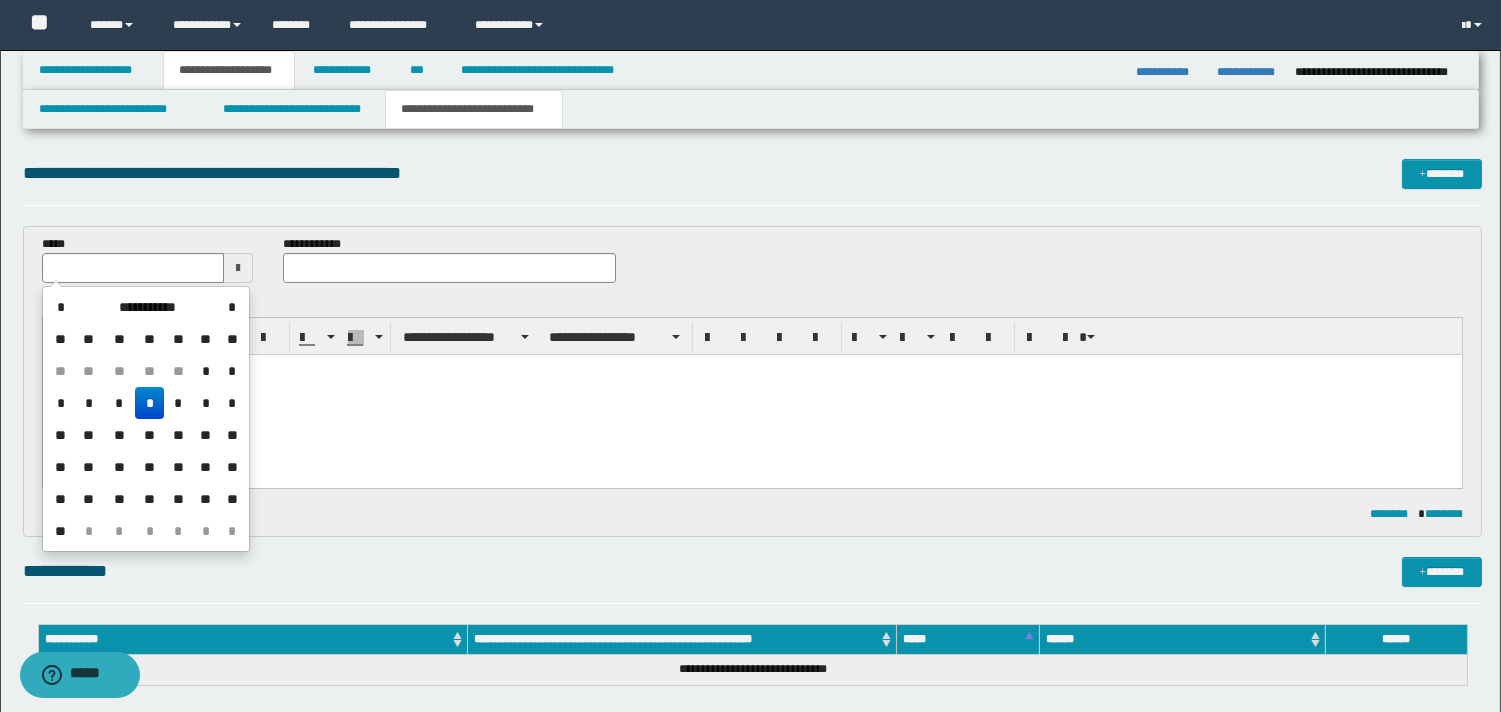 click on "*" at bounding box center [149, 403] 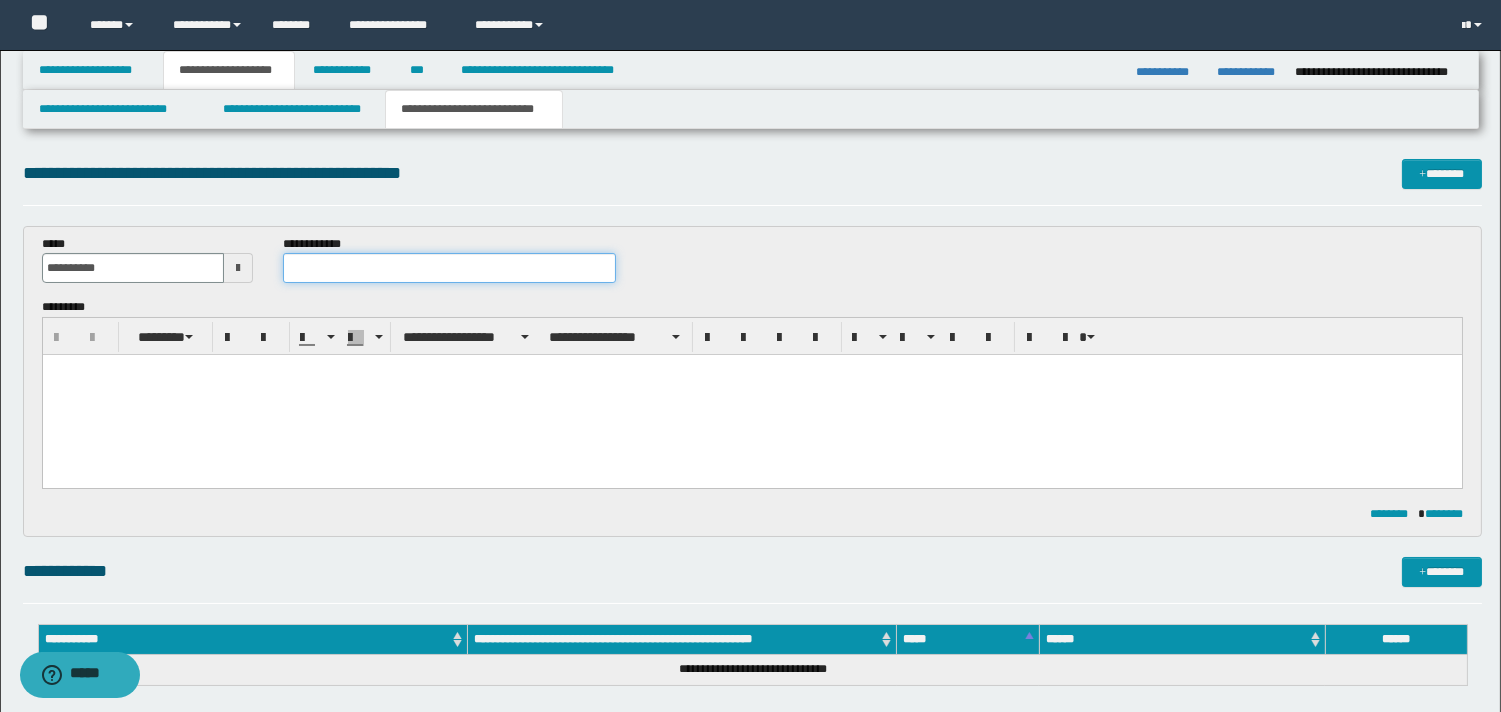 click at bounding box center (449, 268) 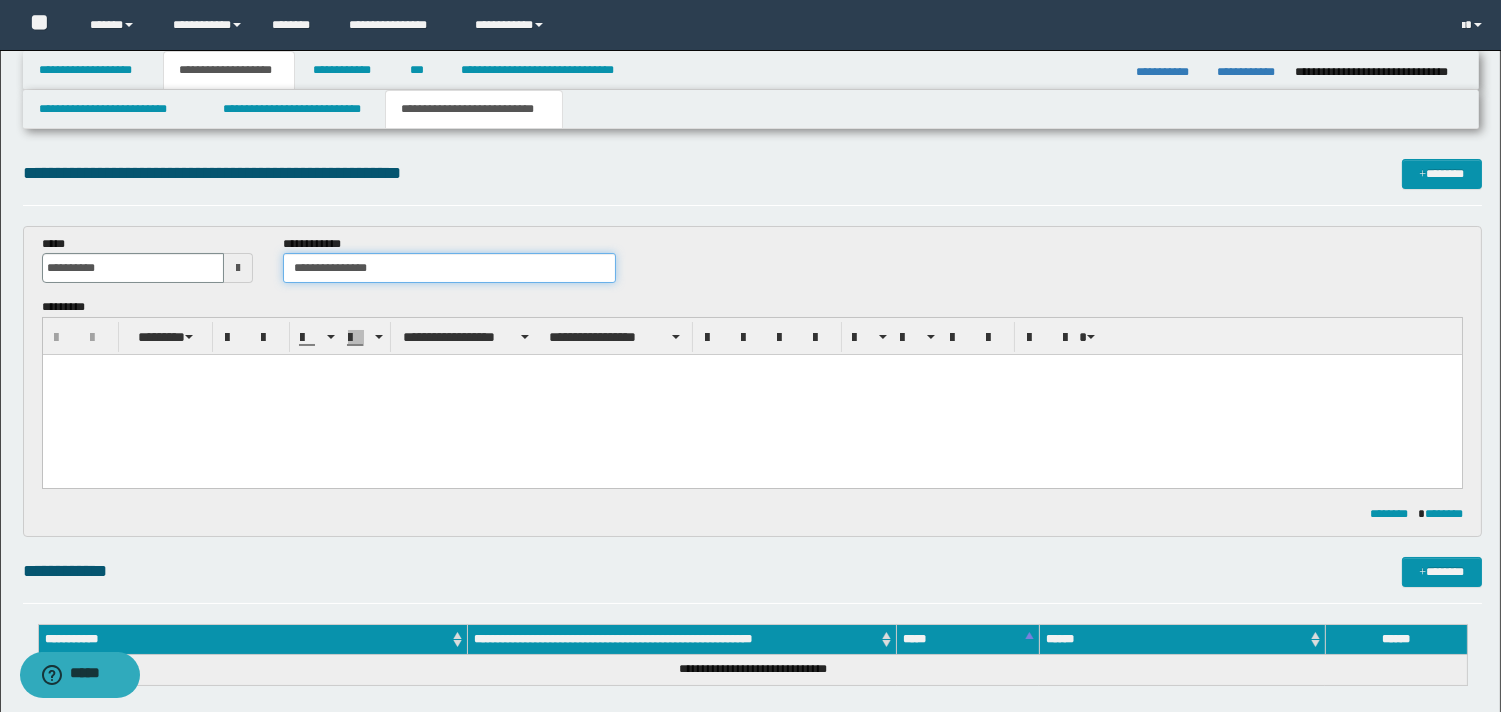 type on "**********" 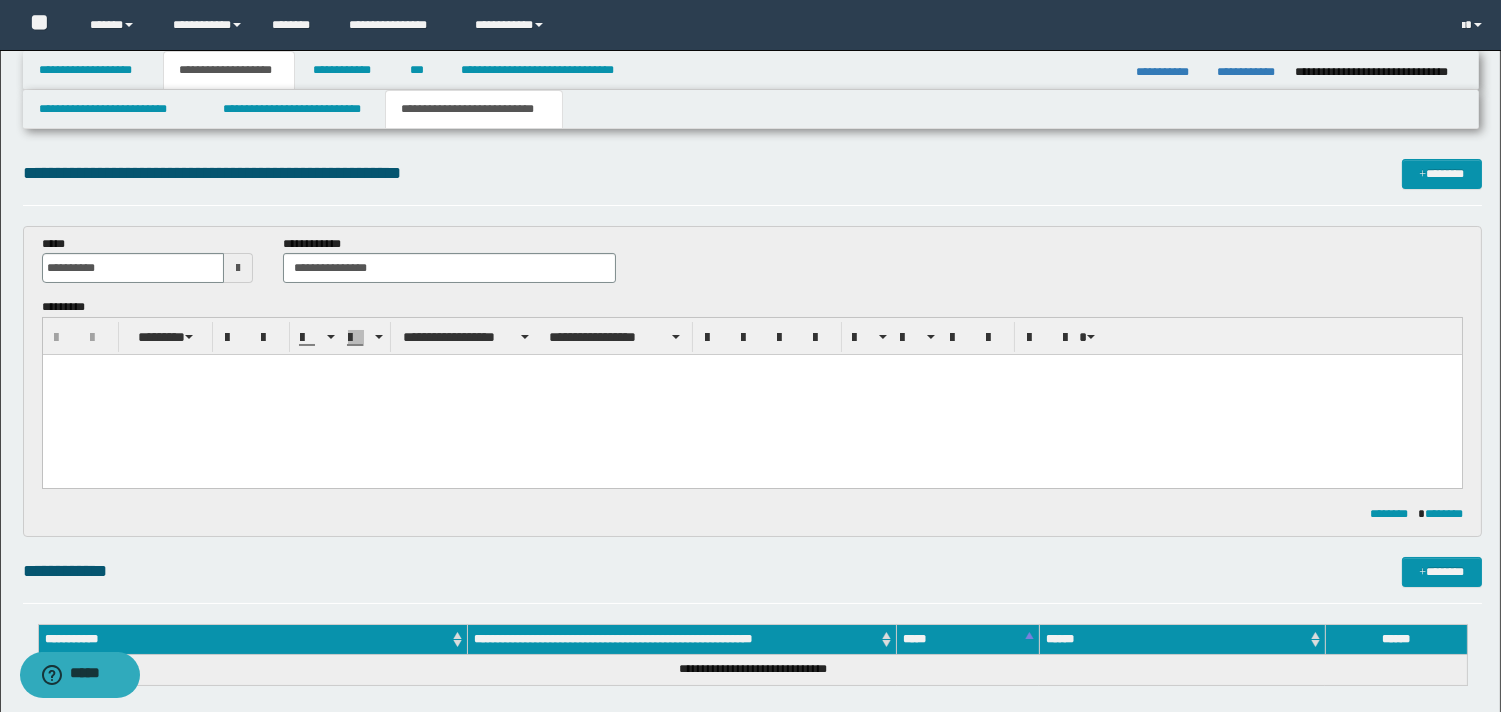 click at bounding box center [751, 370] 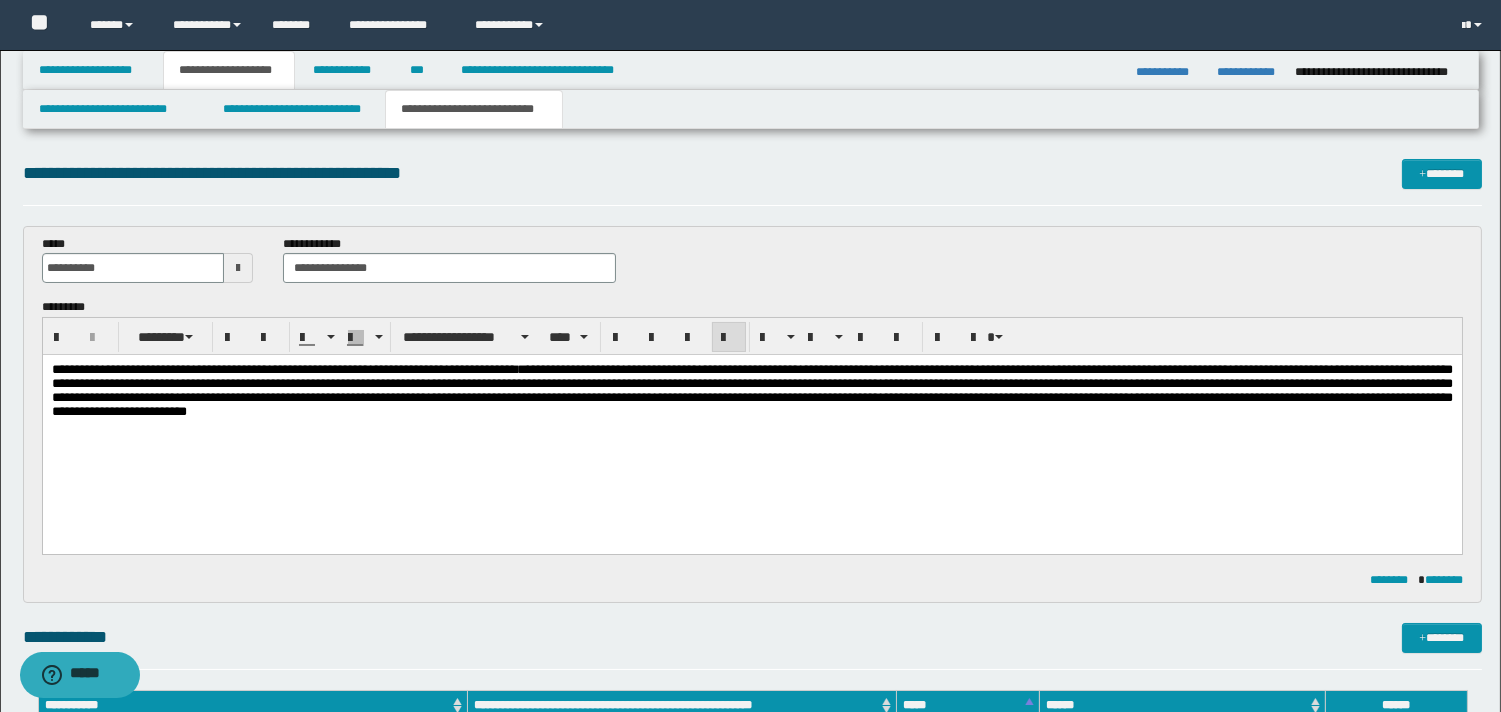 click on "**********" at bounding box center [751, 423] 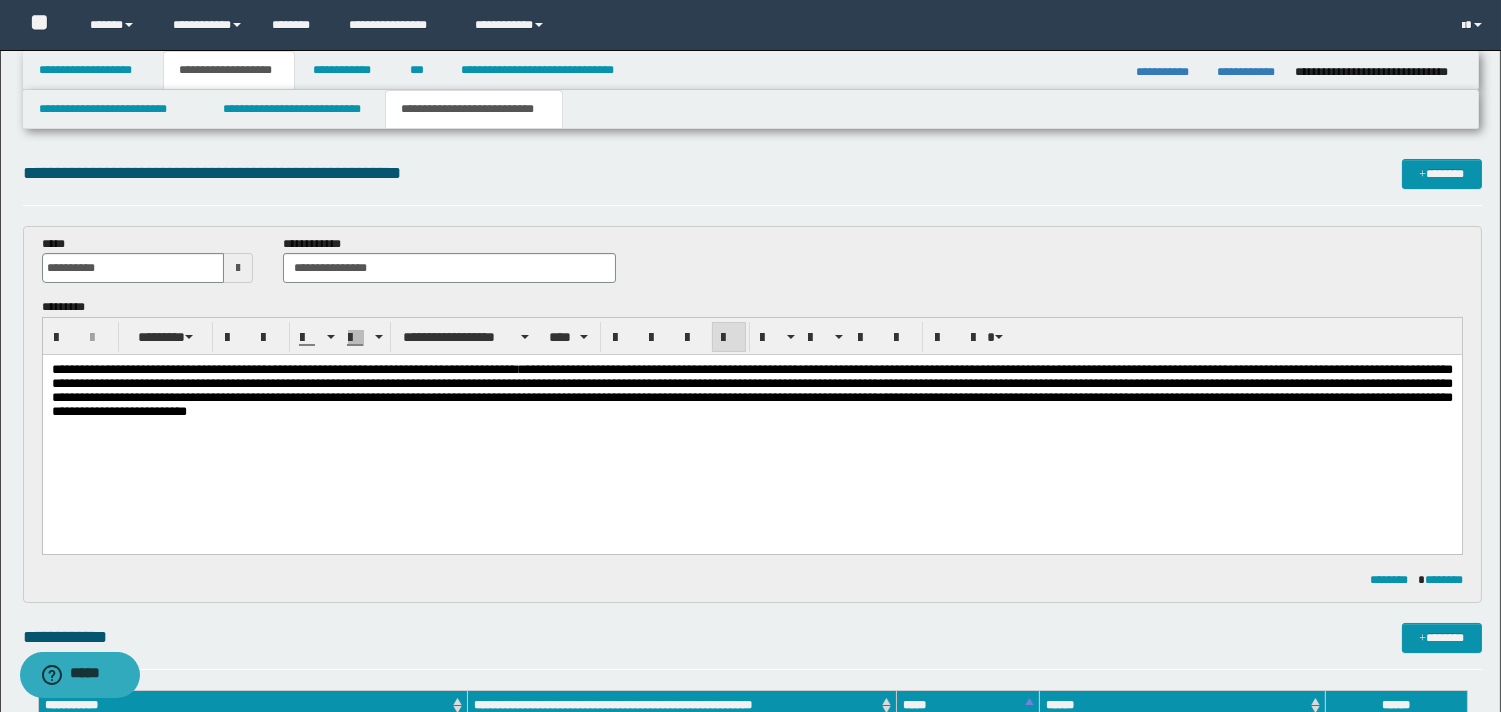 click on "**********" at bounding box center (329, 369) 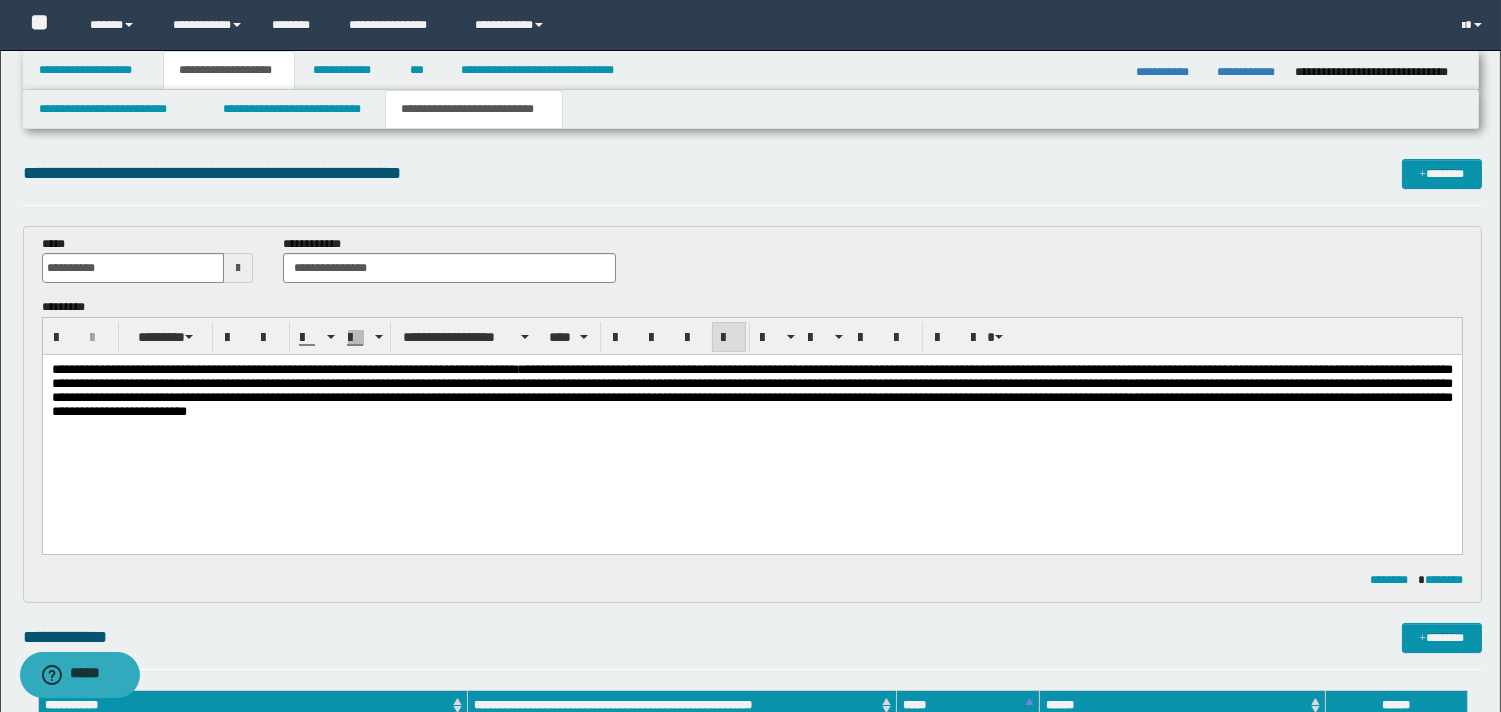 type 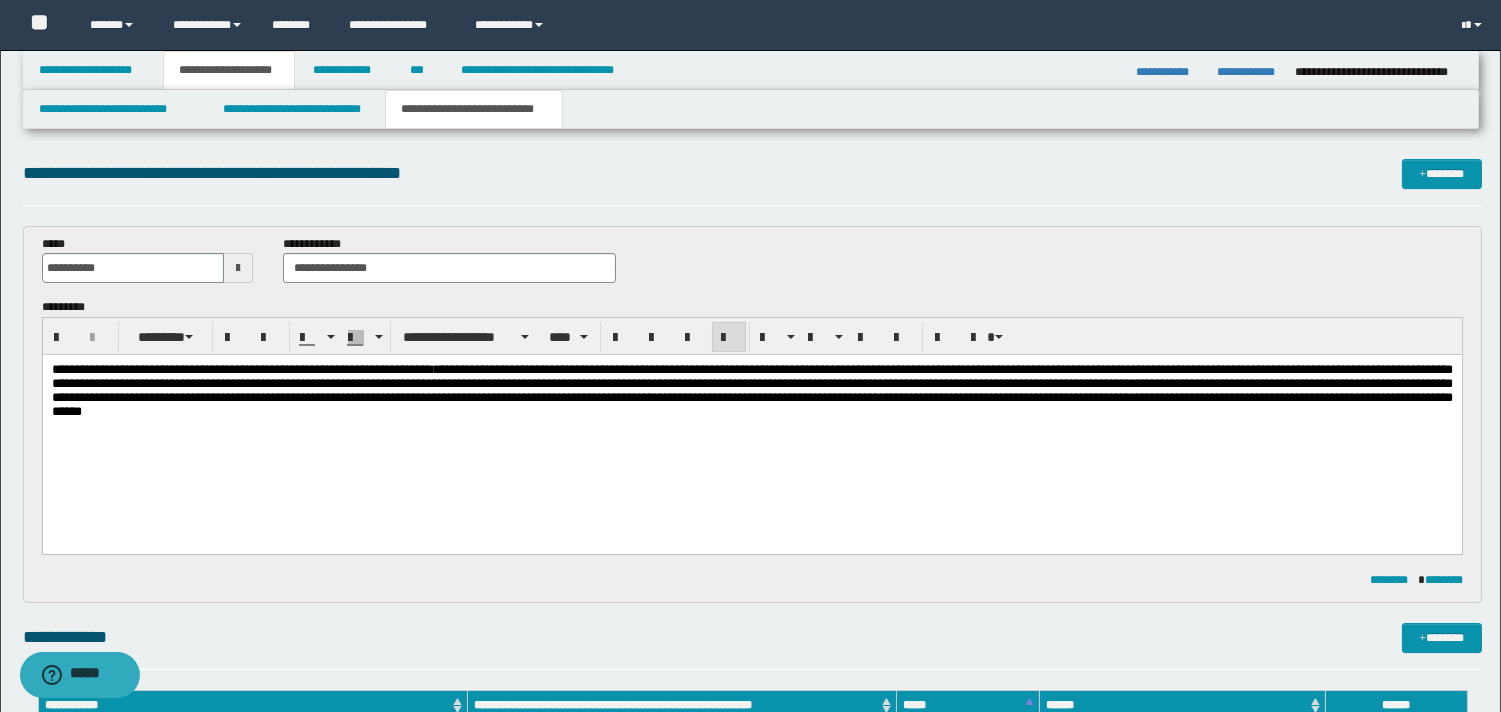 click on "**********" at bounding box center (751, 390) 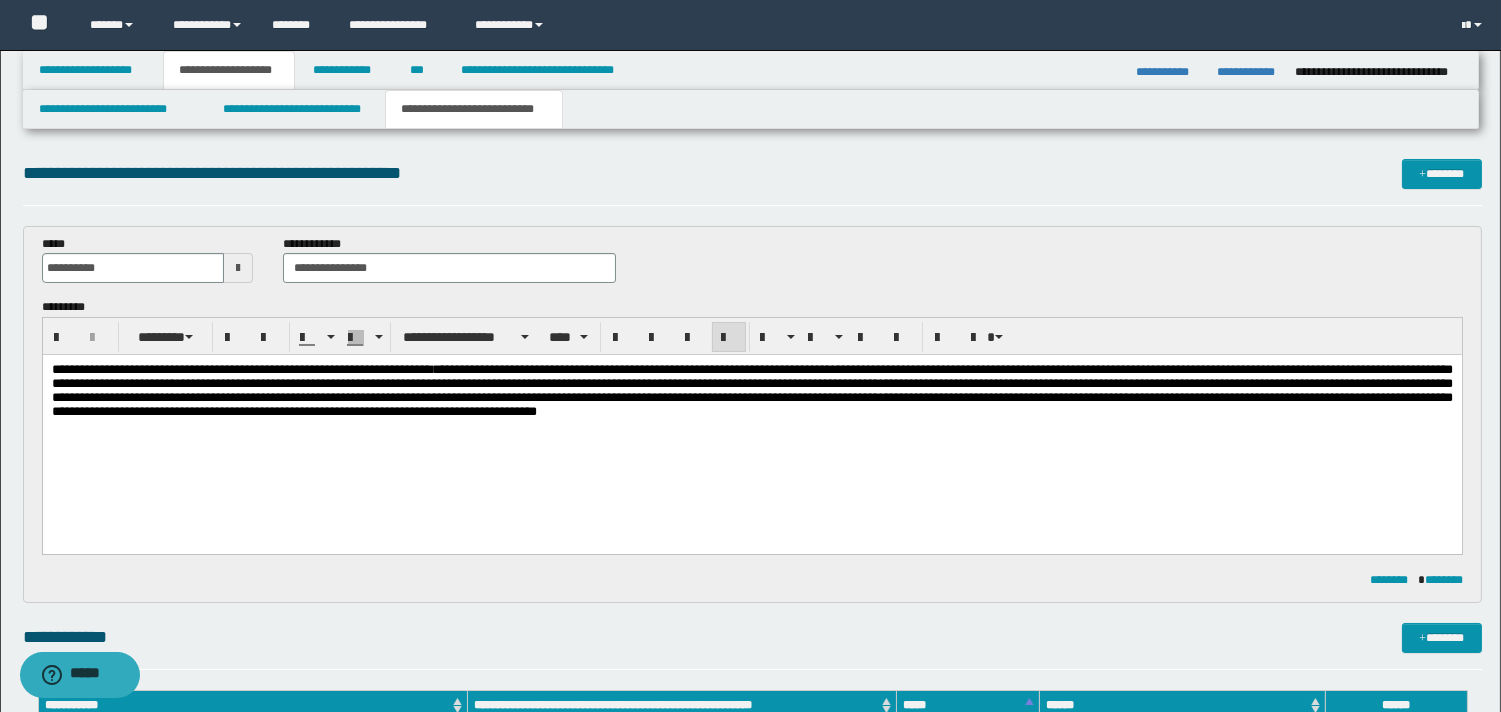 click on "**********" at bounding box center (751, 390) 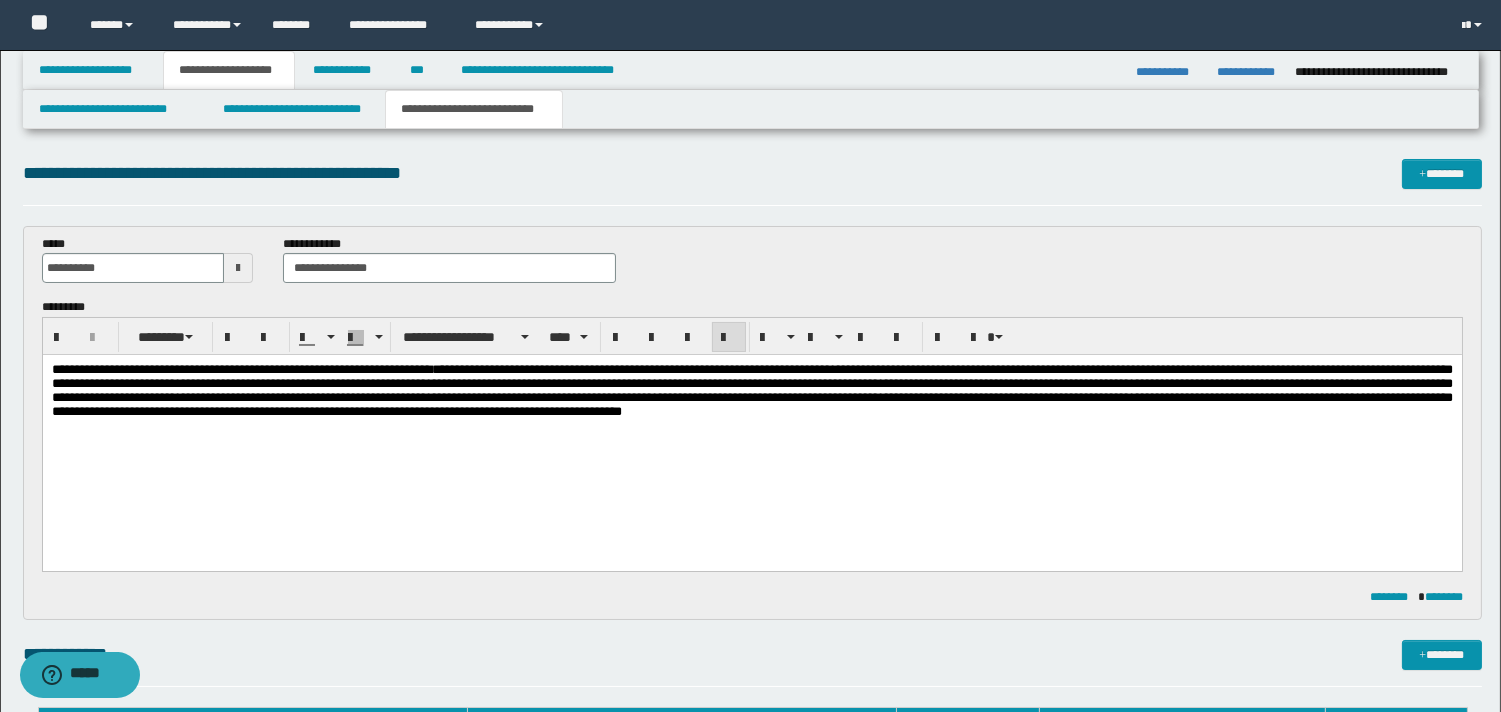 click on "**********" at bounding box center (751, 390) 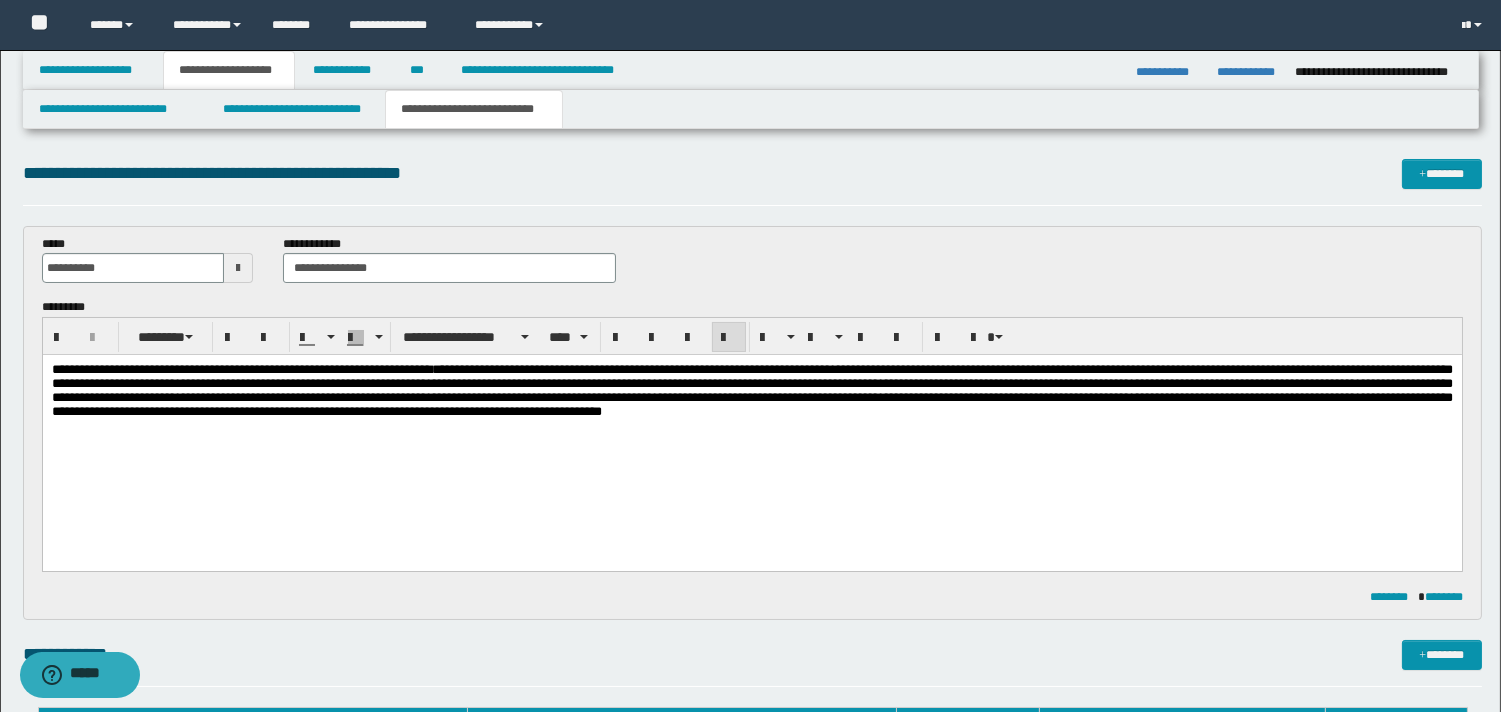 click on "**********" at bounding box center (751, 390) 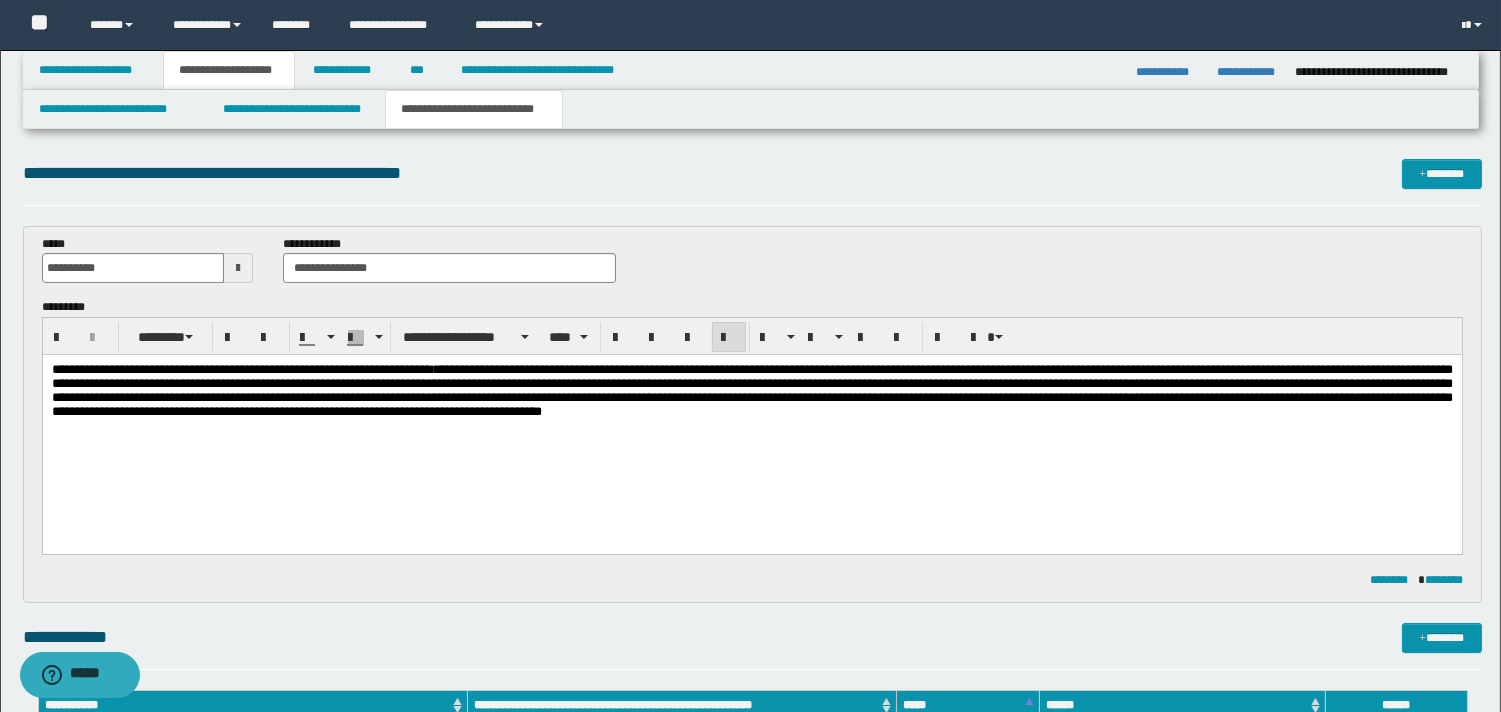 click on "**********" at bounding box center (751, 390) 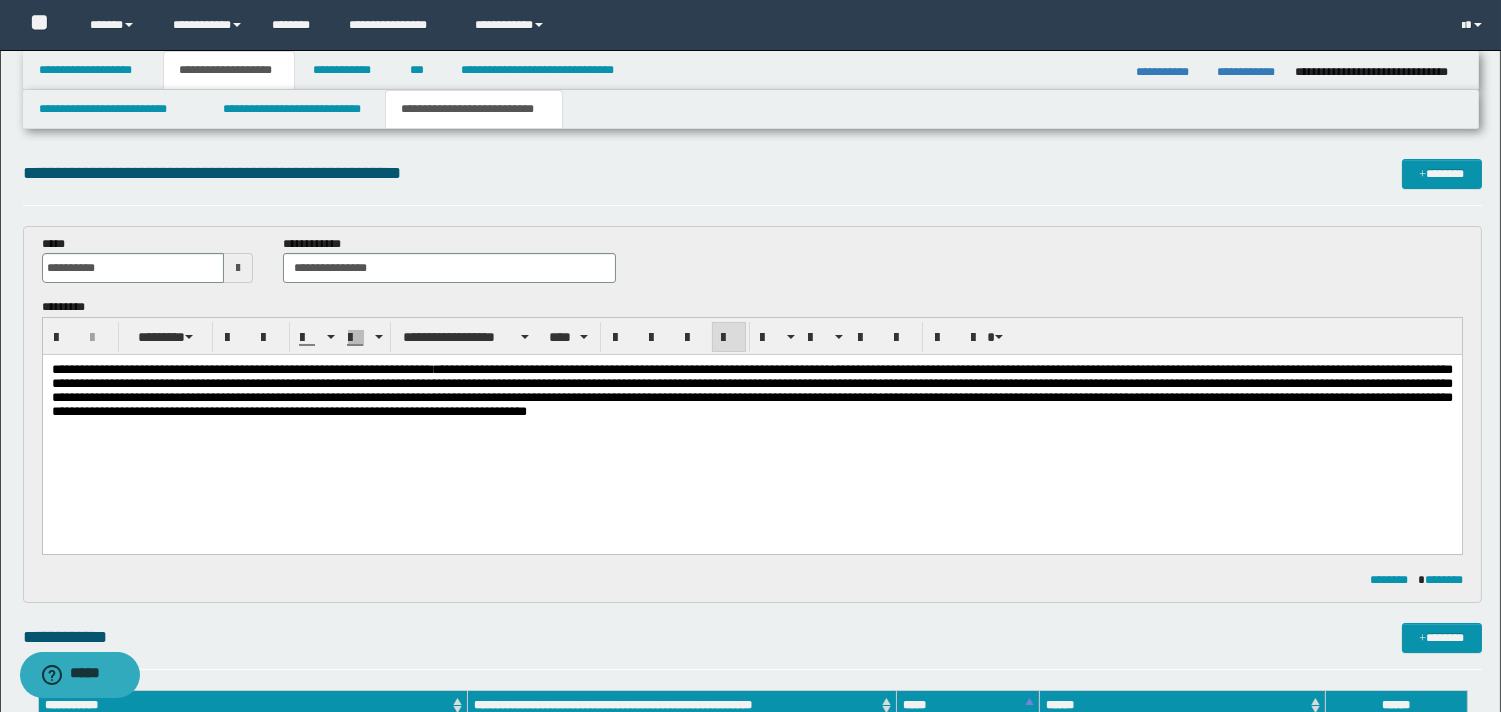click on "**********" at bounding box center (751, 390) 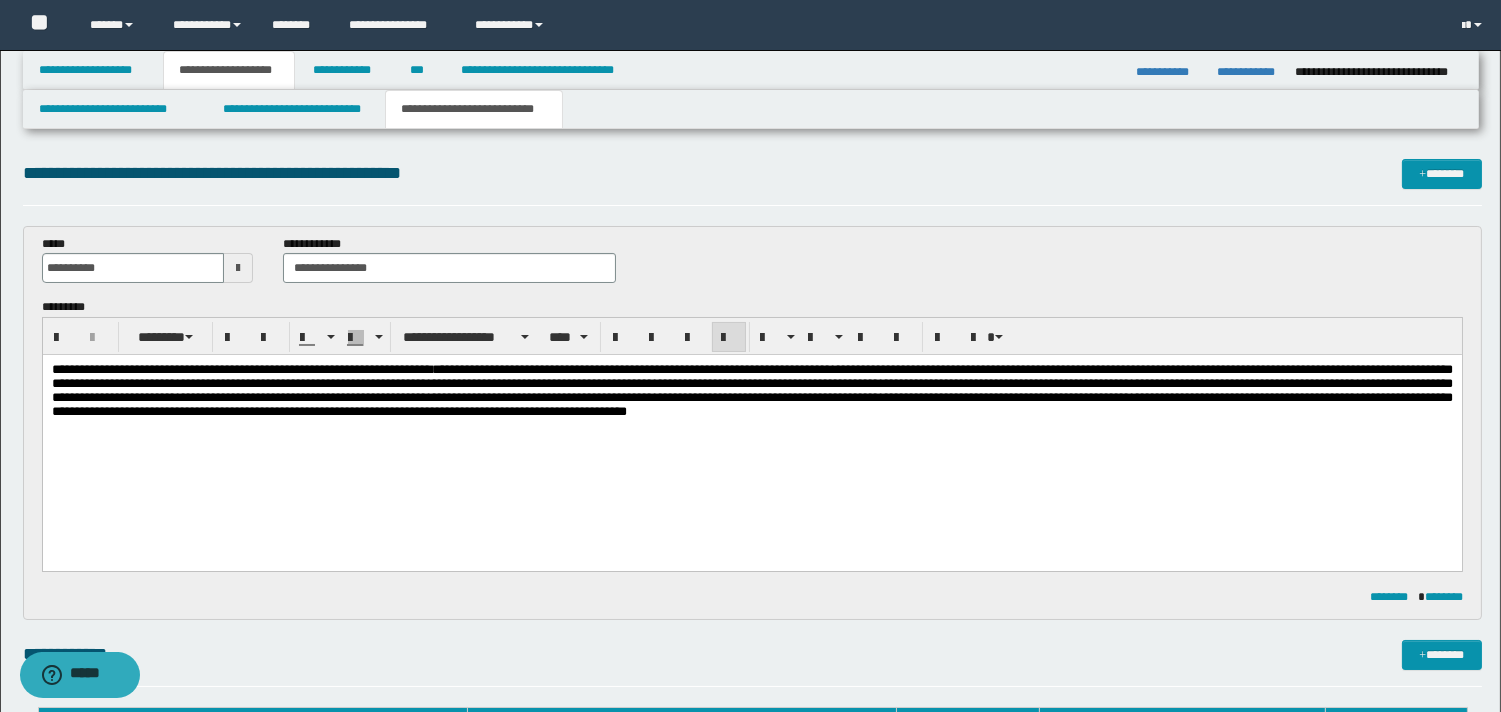 click on "**********" at bounding box center (751, 390) 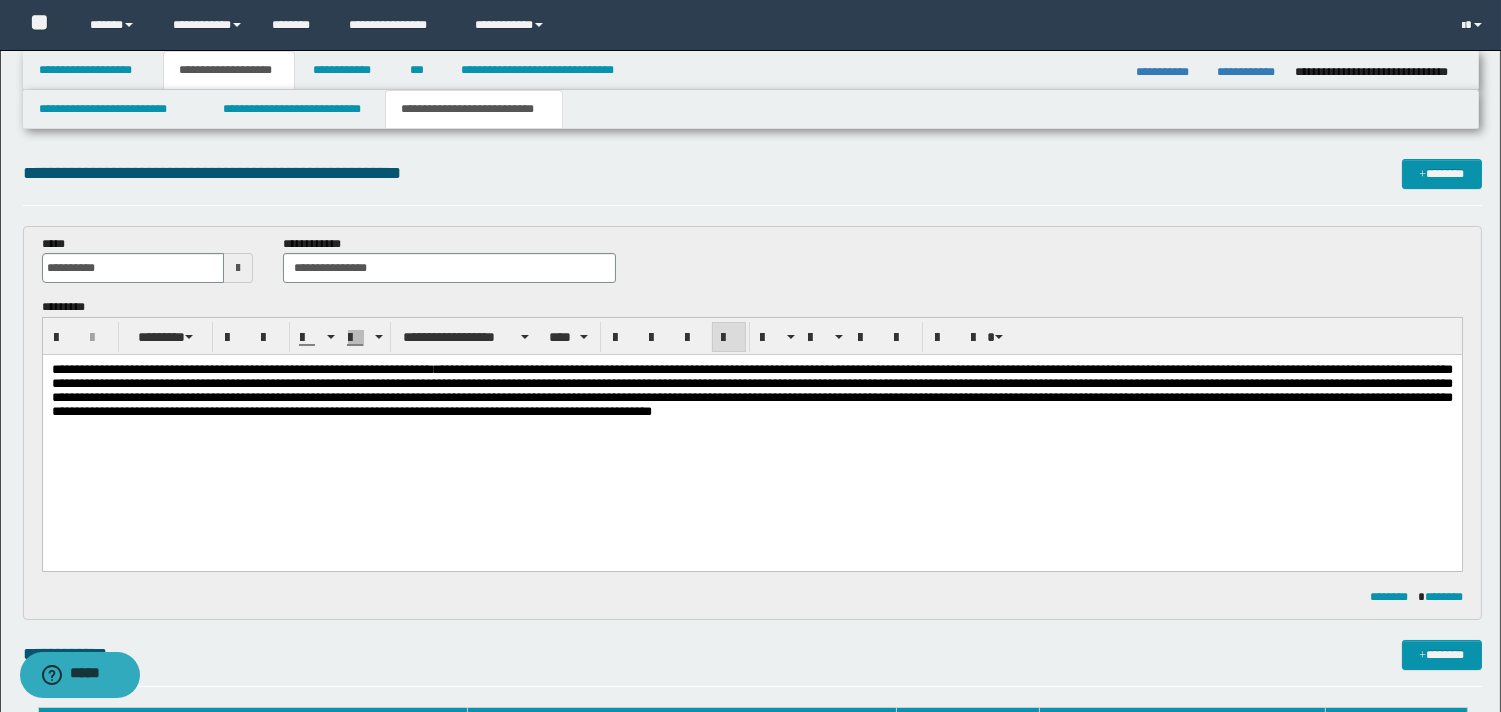 click on "**********" at bounding box center [751, 390] 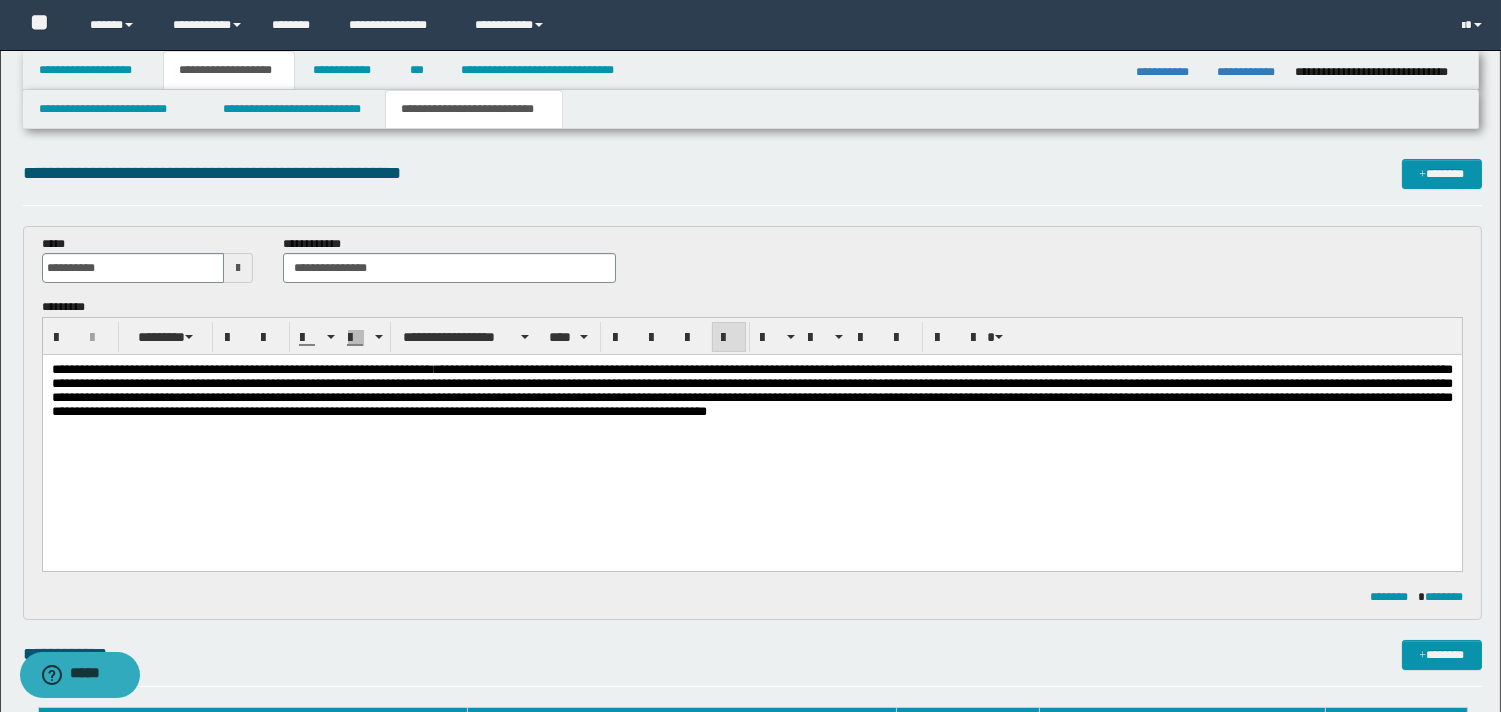 click on "**********" at bounding box center (751, 390) 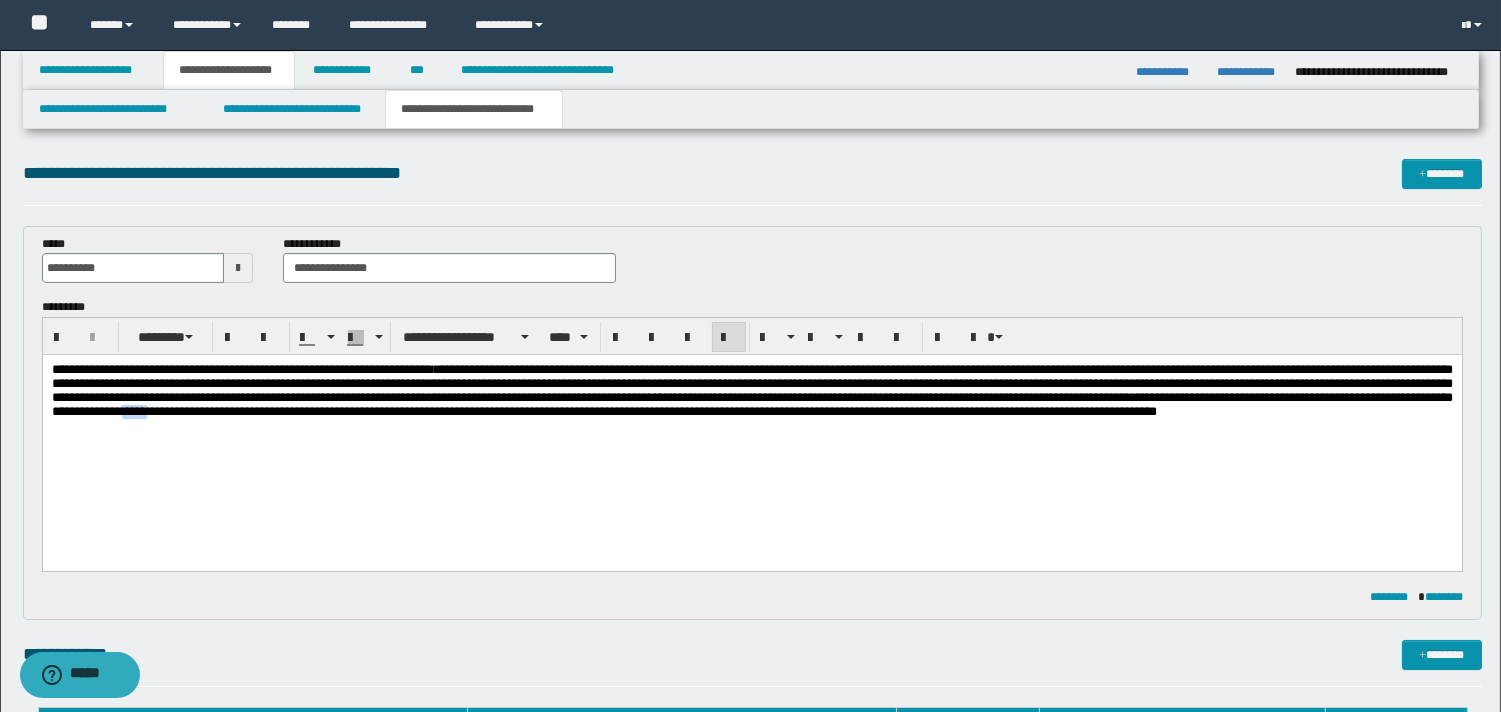 drag, startPoint x: 932, startPoint y: 418, endPoint x: 942, endPoint y: 440, distance: 24.166092 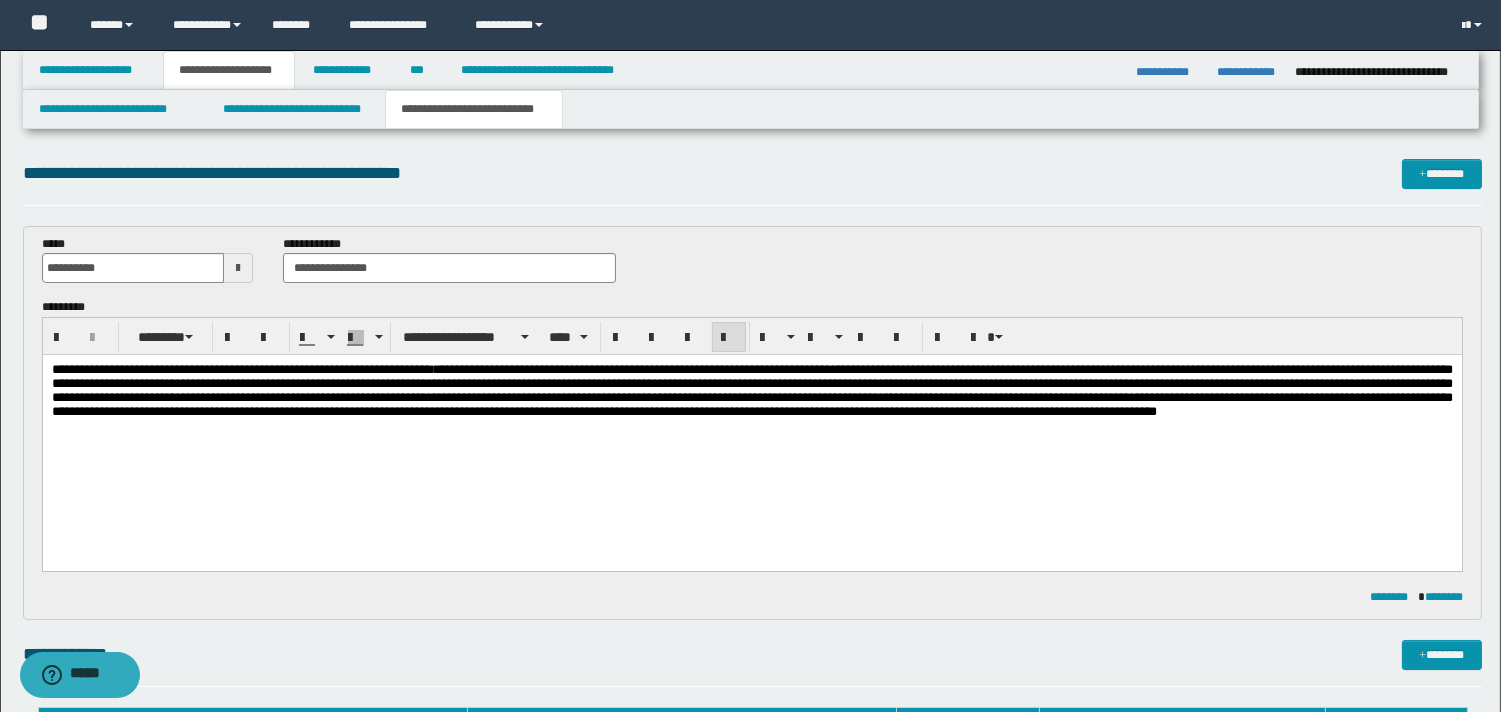 click on "**********" at bounding box center (751, 390) 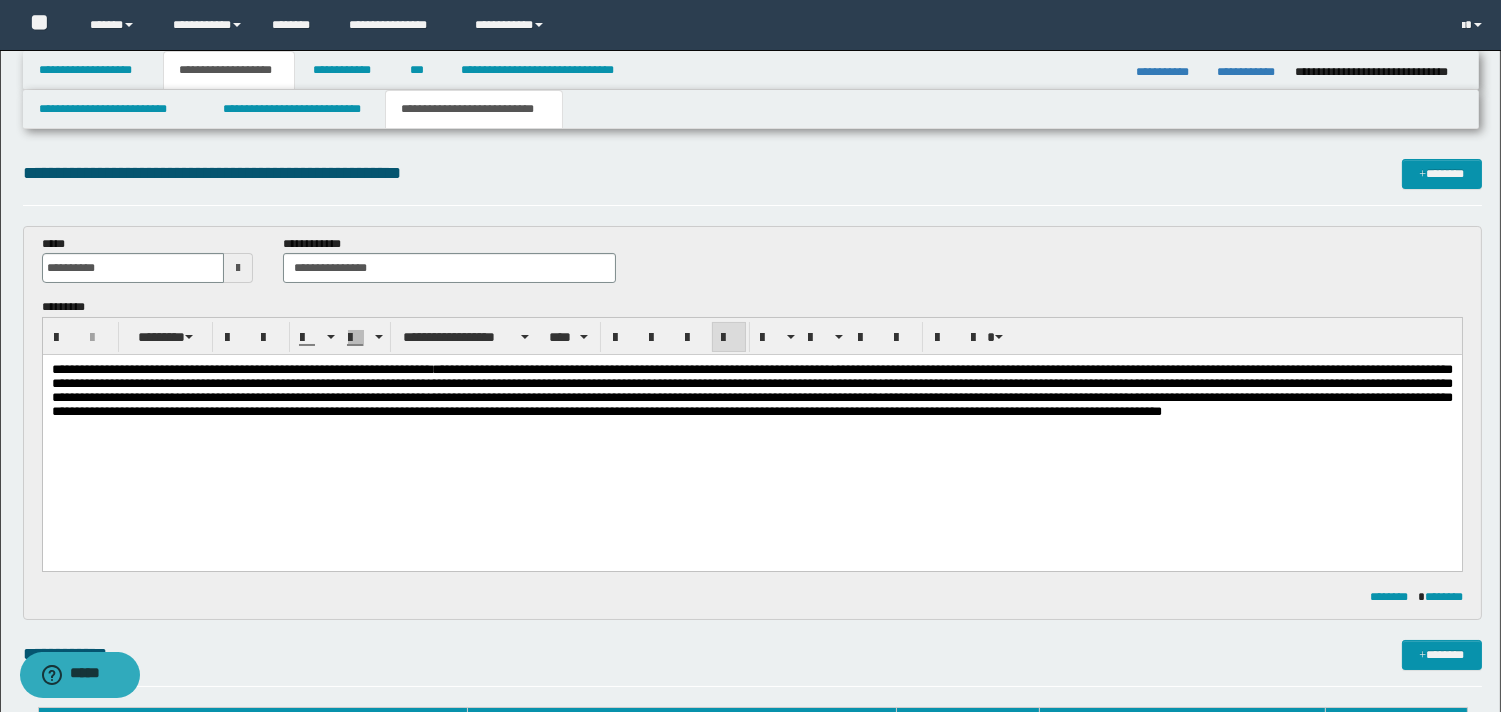 drag, startPoint x: 980, startPoint y: 503, endPoint x: 1019, endPoint y: 505, distance: 39.051247 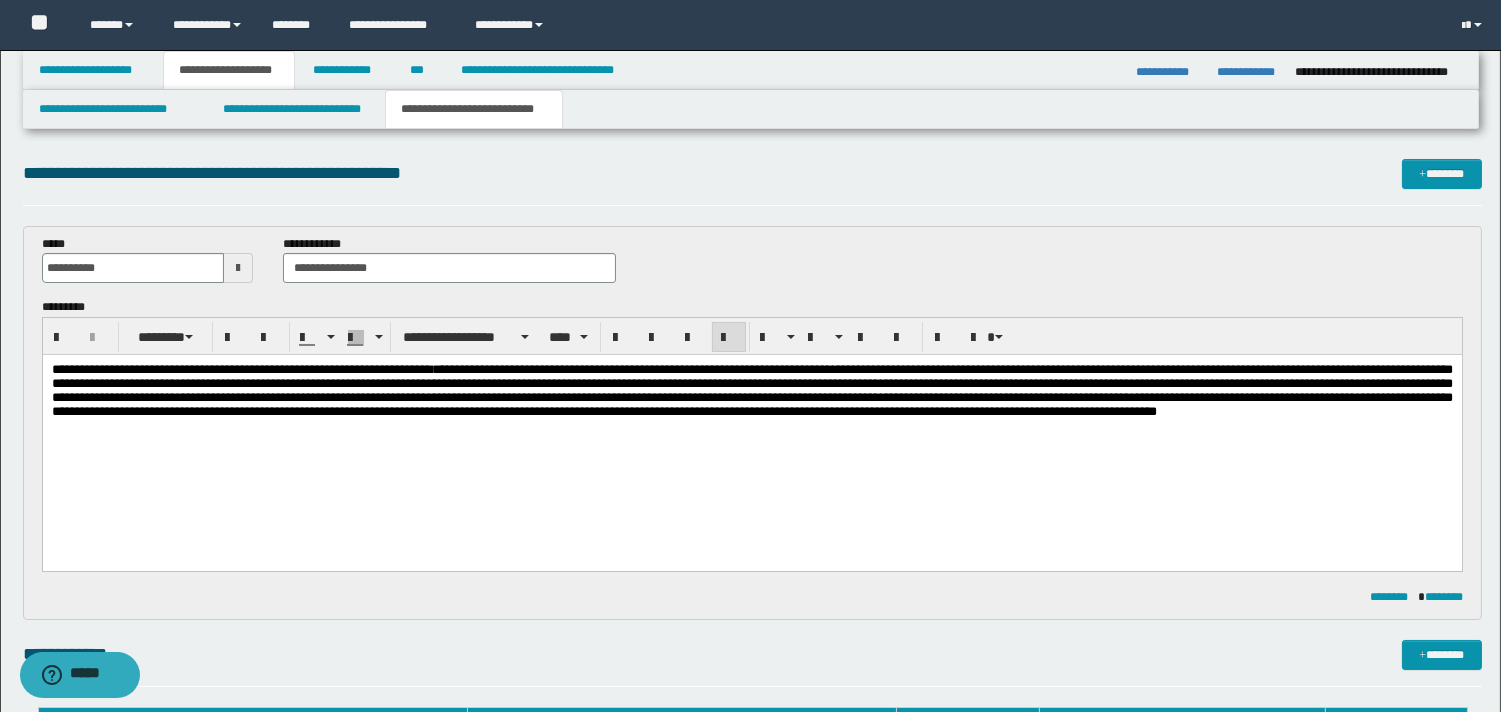 click on "**********" at bounding box center (751, 390) 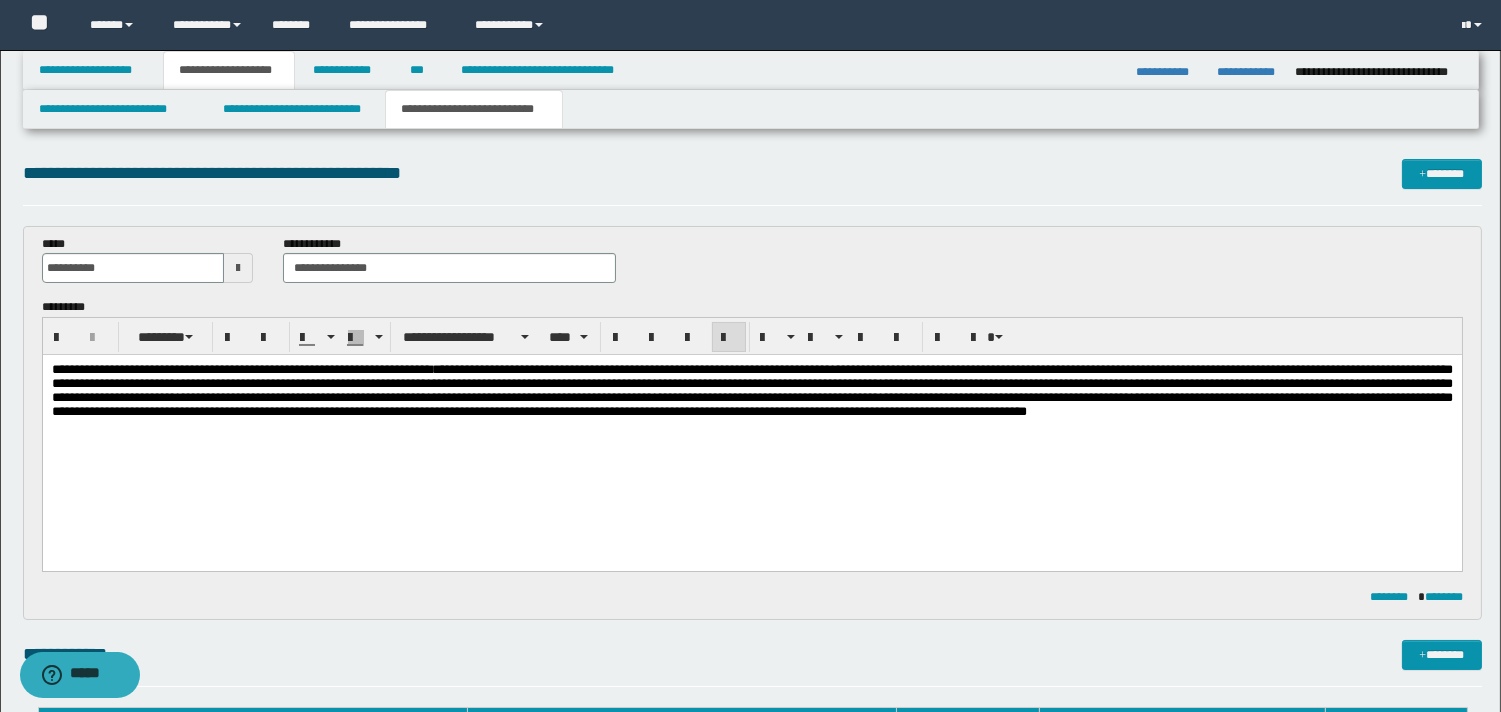 click on "**********" at bounding box center (751, 390) 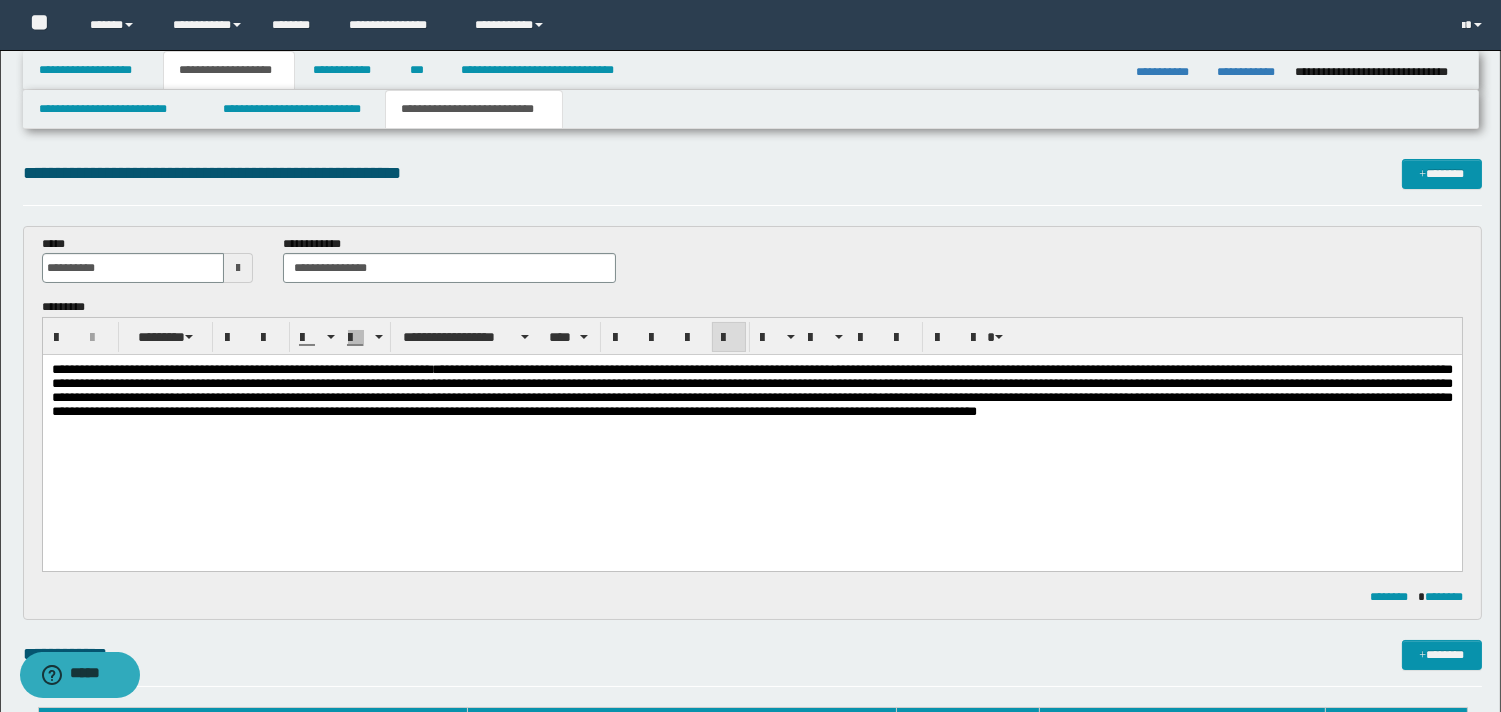 click on "**********" at bounding box center (751, 390) 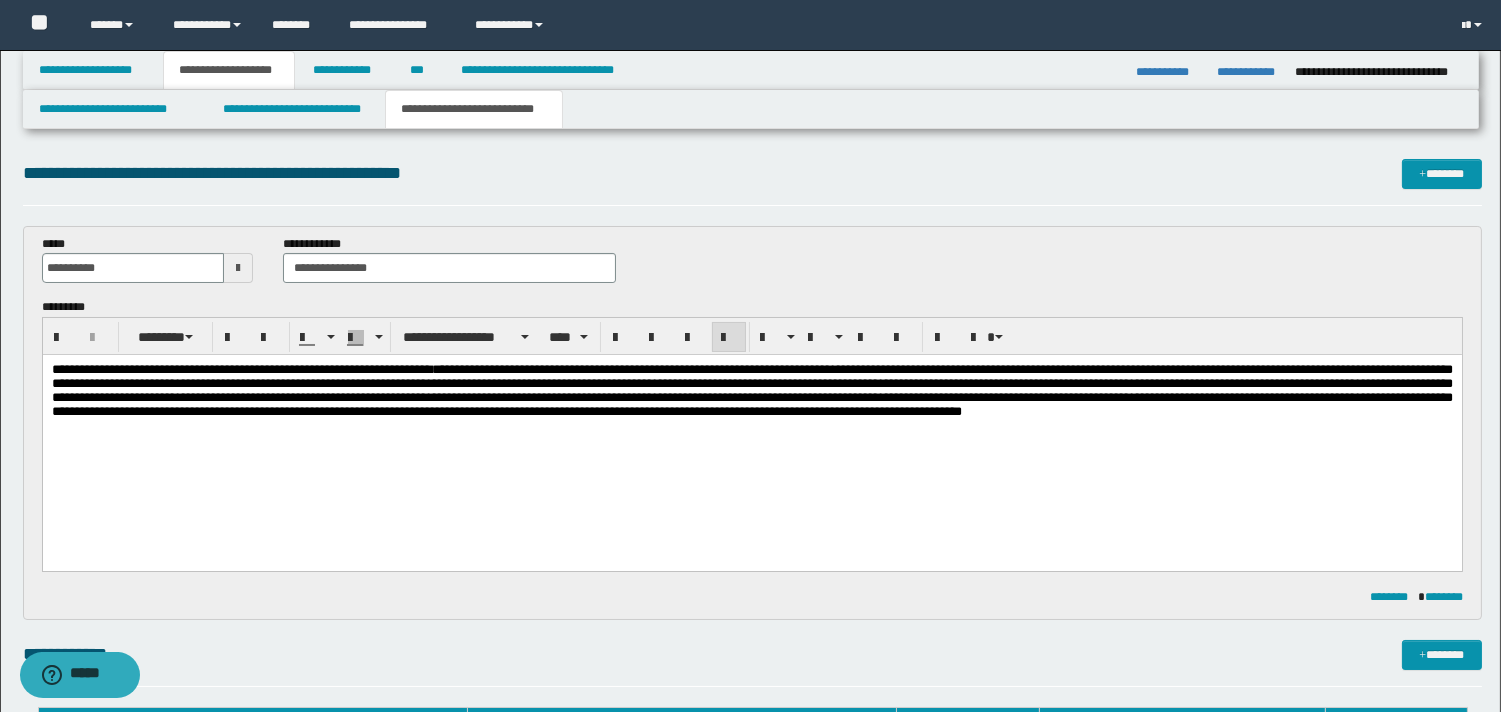 click on "**********" at bounding box center [751, 390] 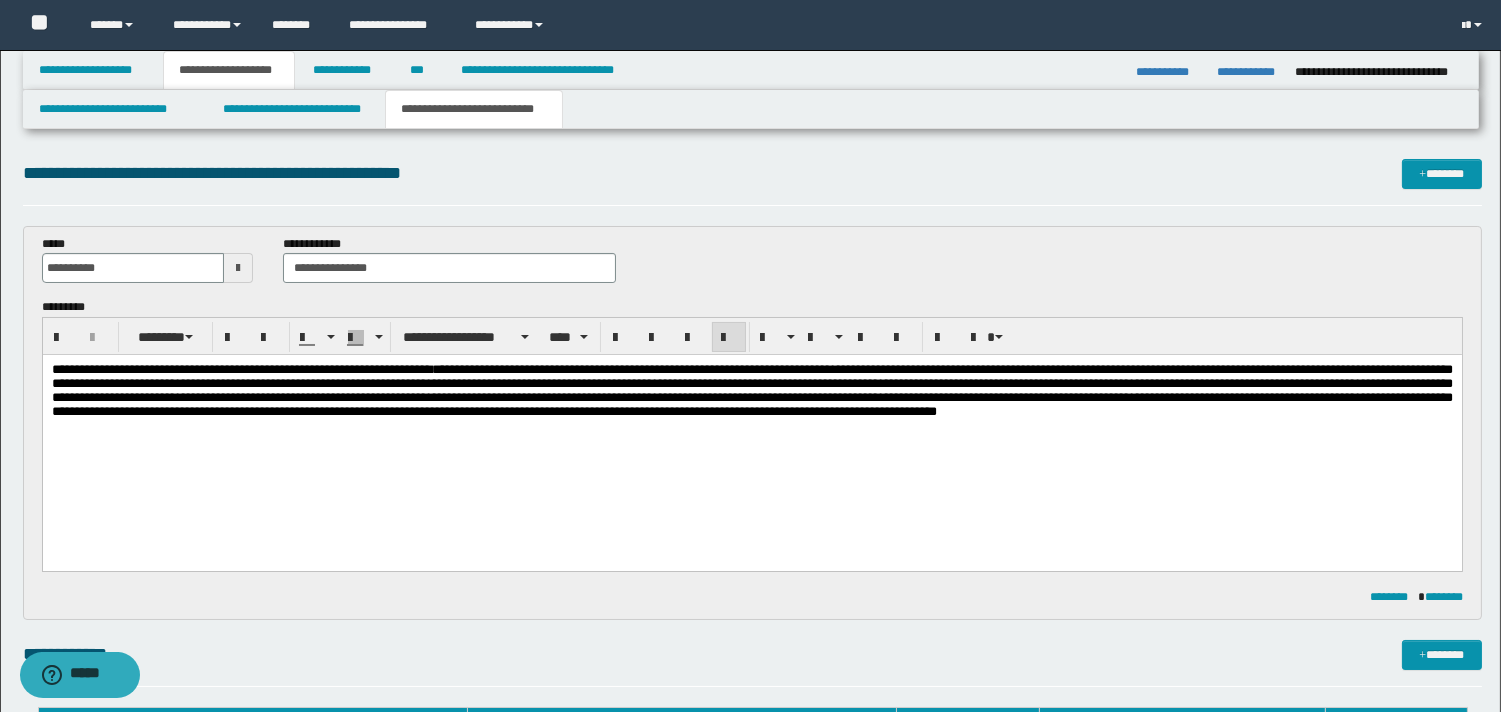 click on "**********" at bounding box center (751, 390) 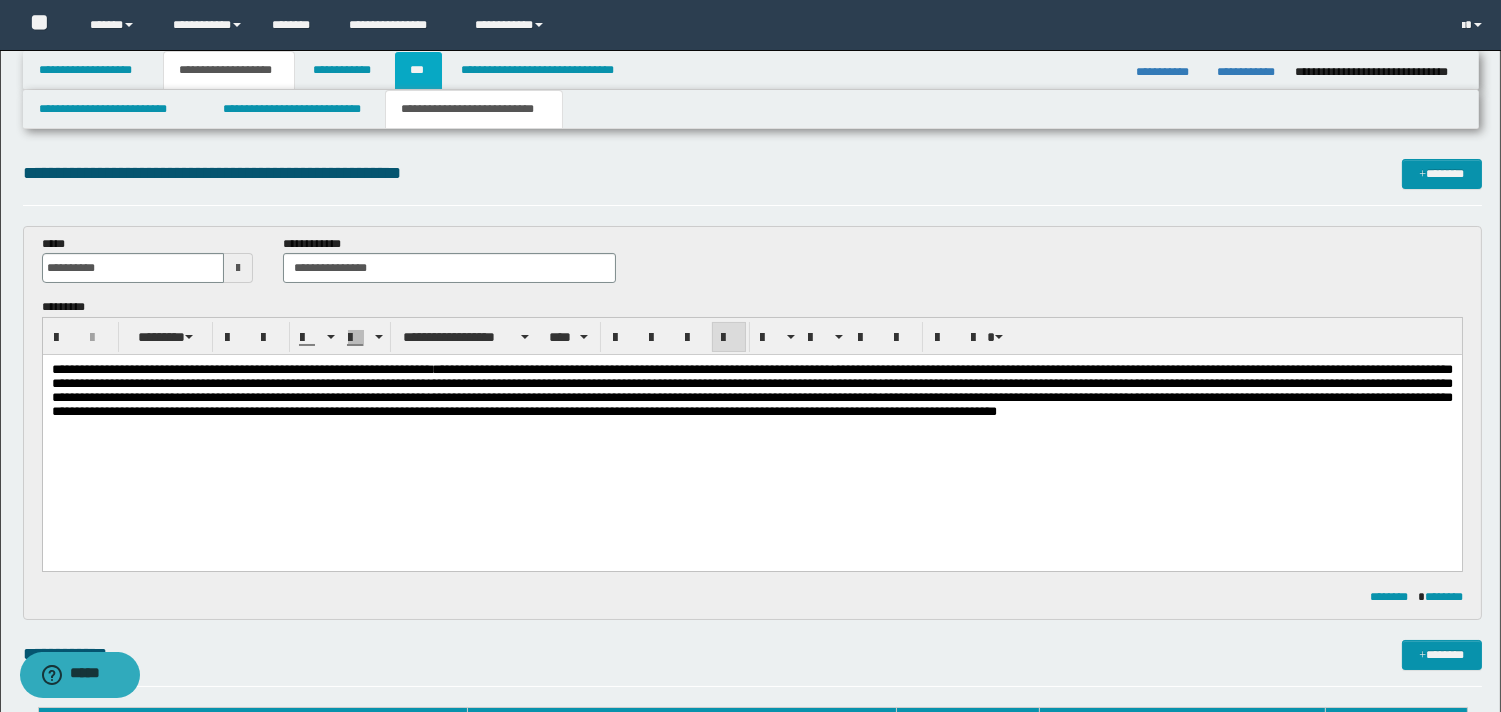 click on "***" at bounding box center [418, 70] 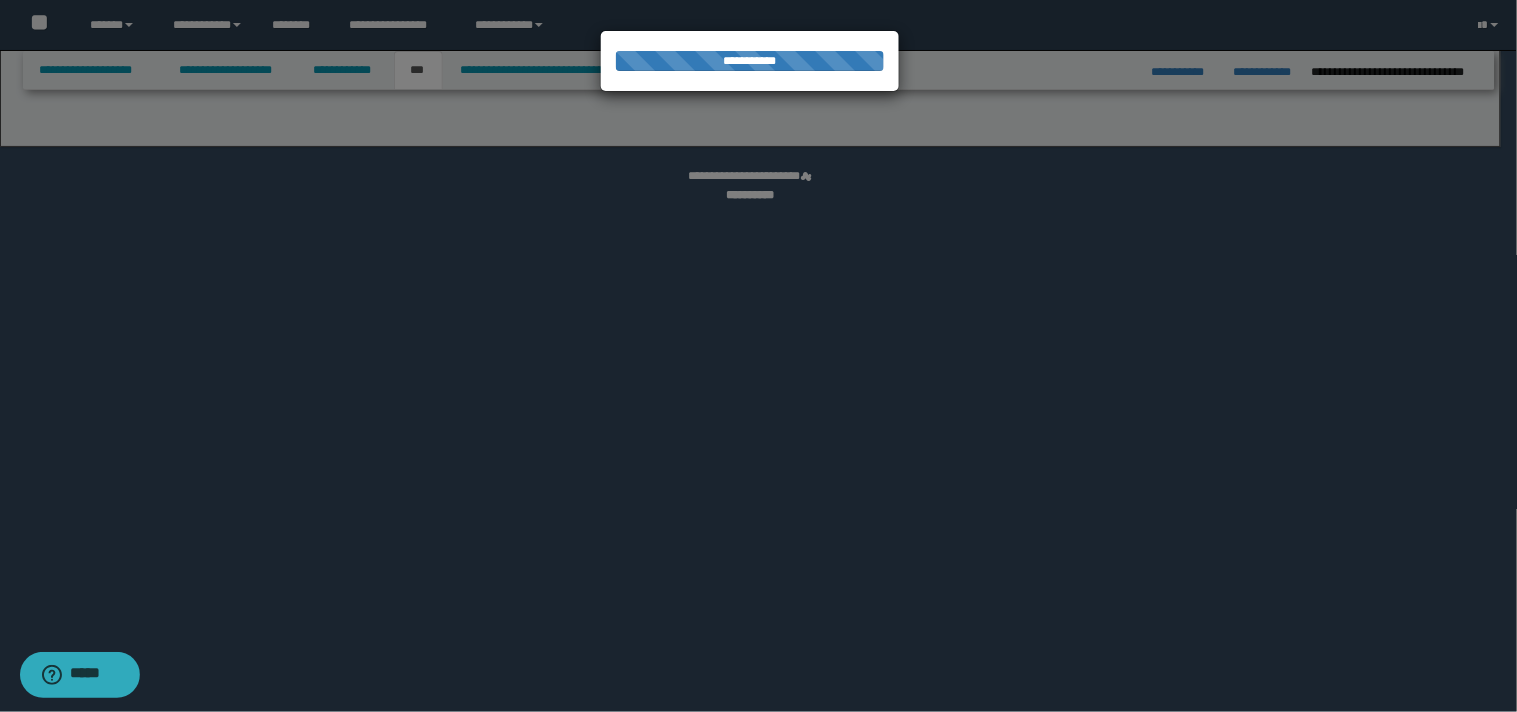 select on "***" 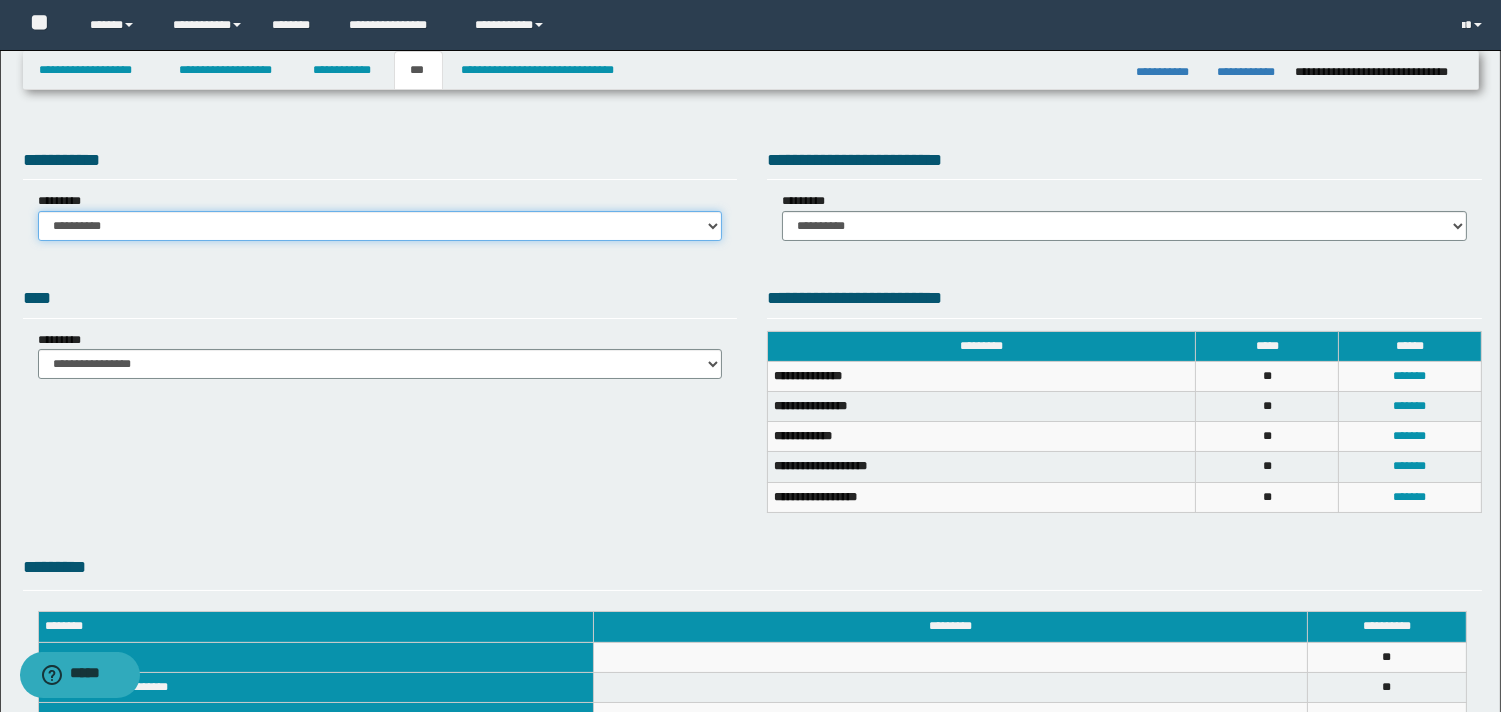 drag, startPoint x: 713, startPoint y: 225, endPoint x: 672, endPoint y: 237, distance: 42.72002 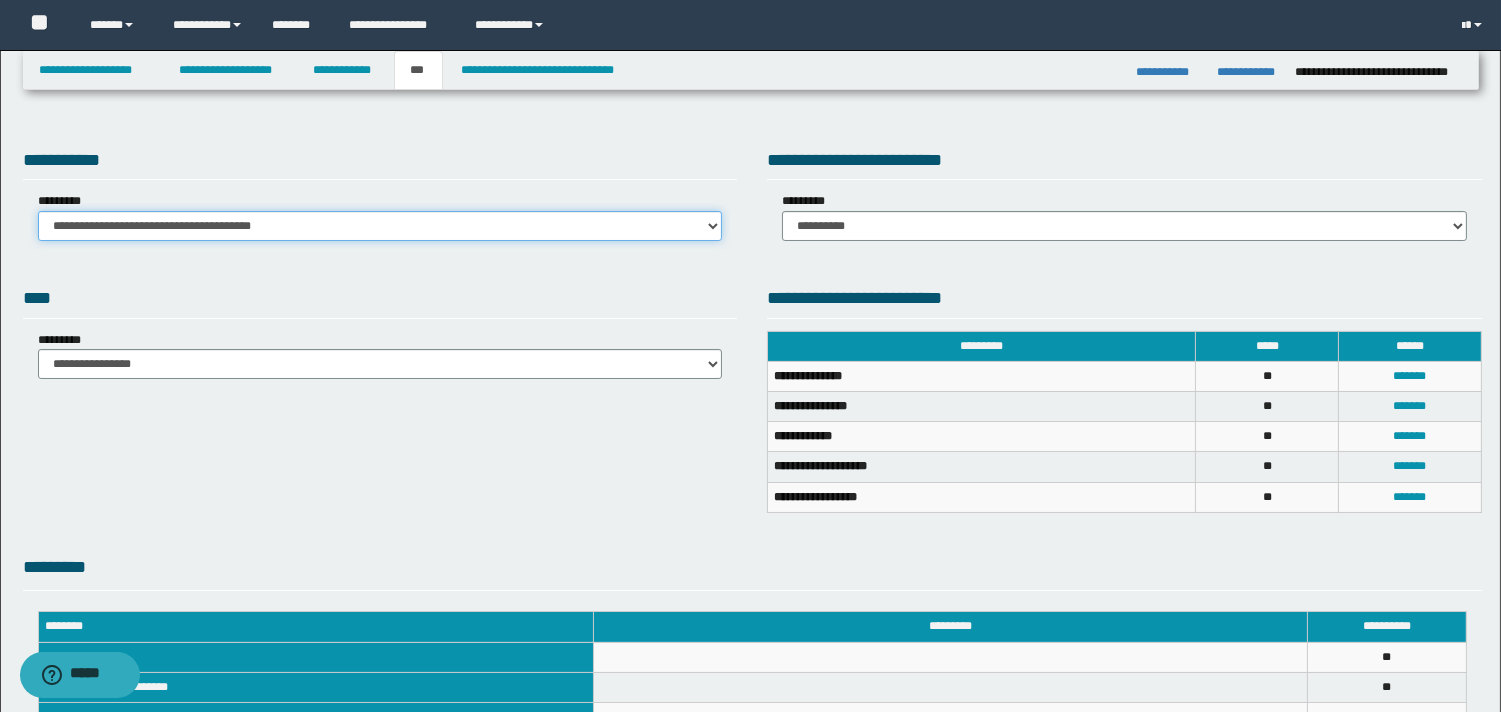 click on "**********" at bounding box center (380, 226) 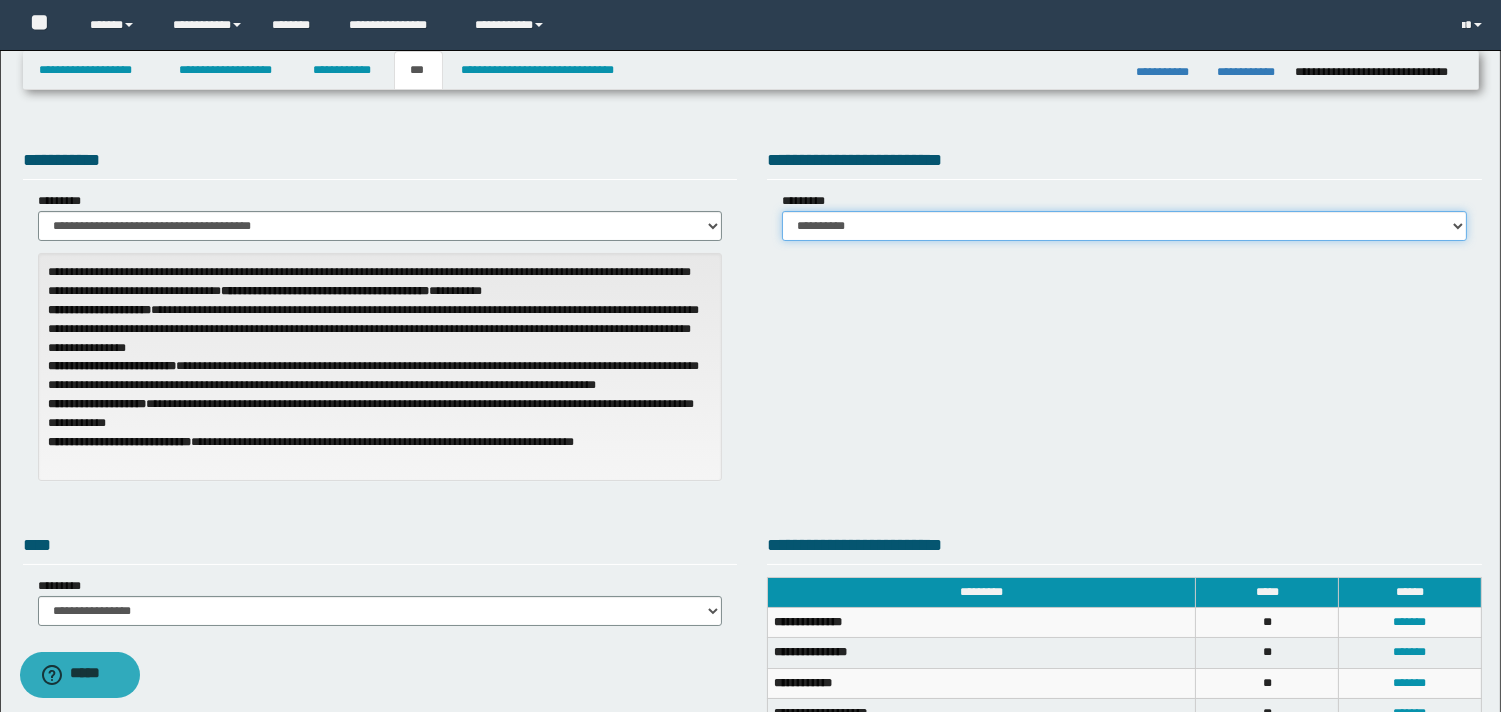 drag, startPoint x: 1461, startPoint y: 224, endPoint x: 1282, endPoint y: 237, distance: 179.47145 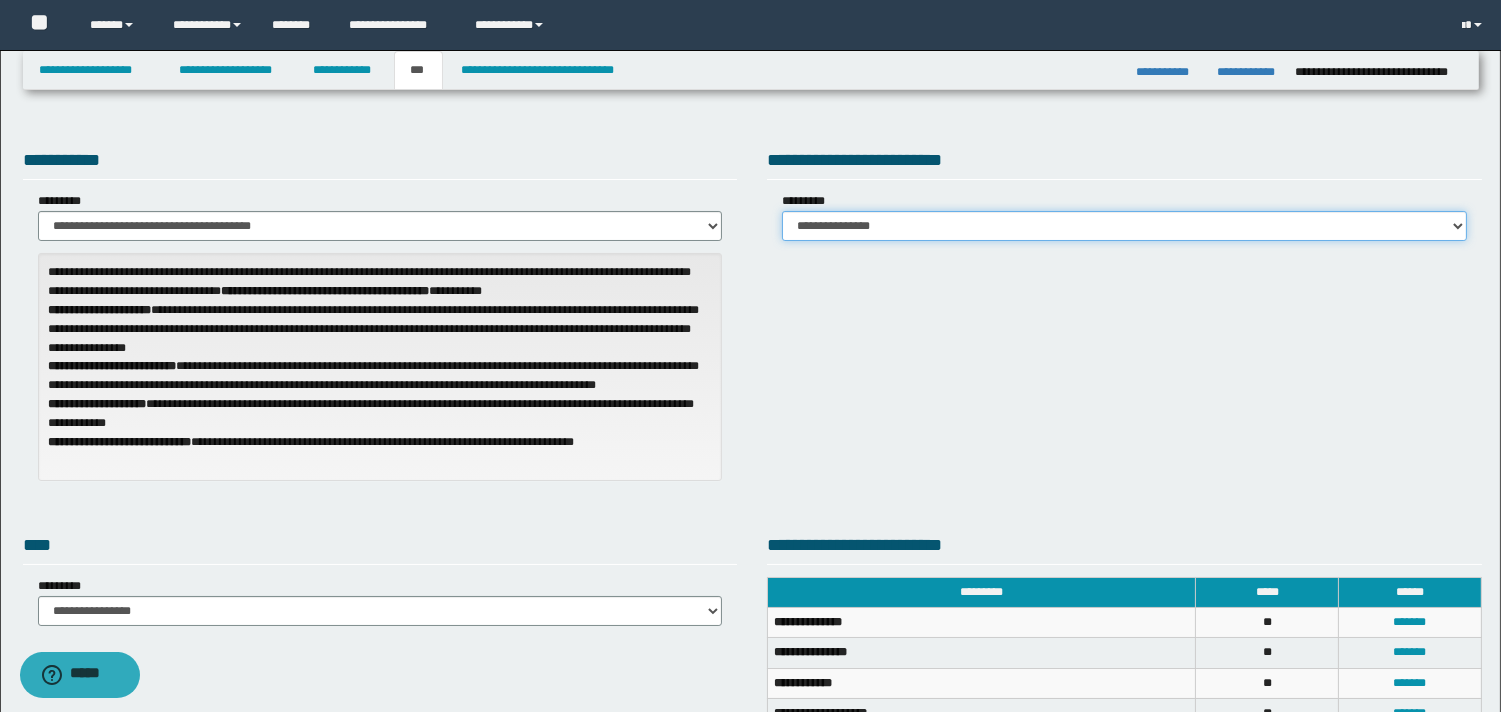 click on "**********" at bounding box center (1124, 226) 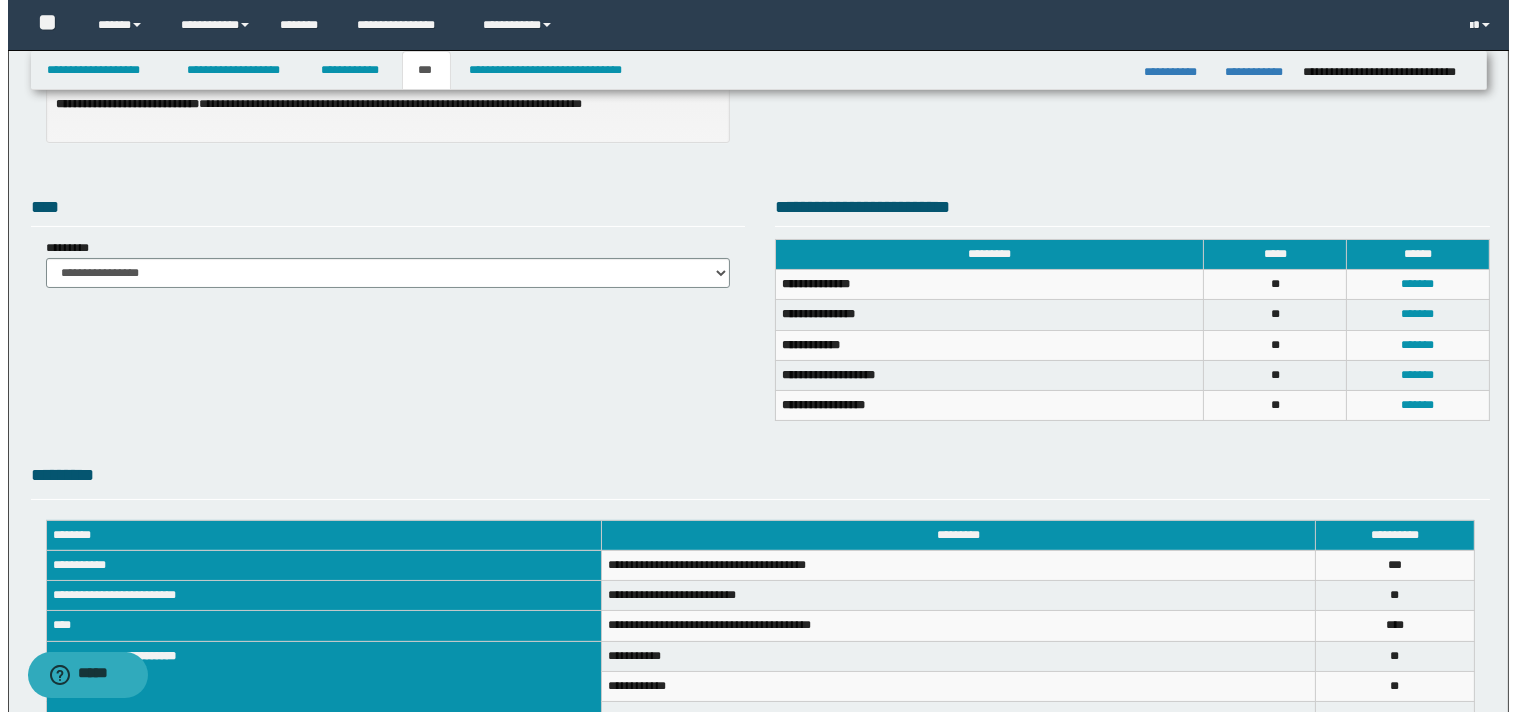 scroll, scrollTop: 357, scrollLeft: 0, axis: vertical 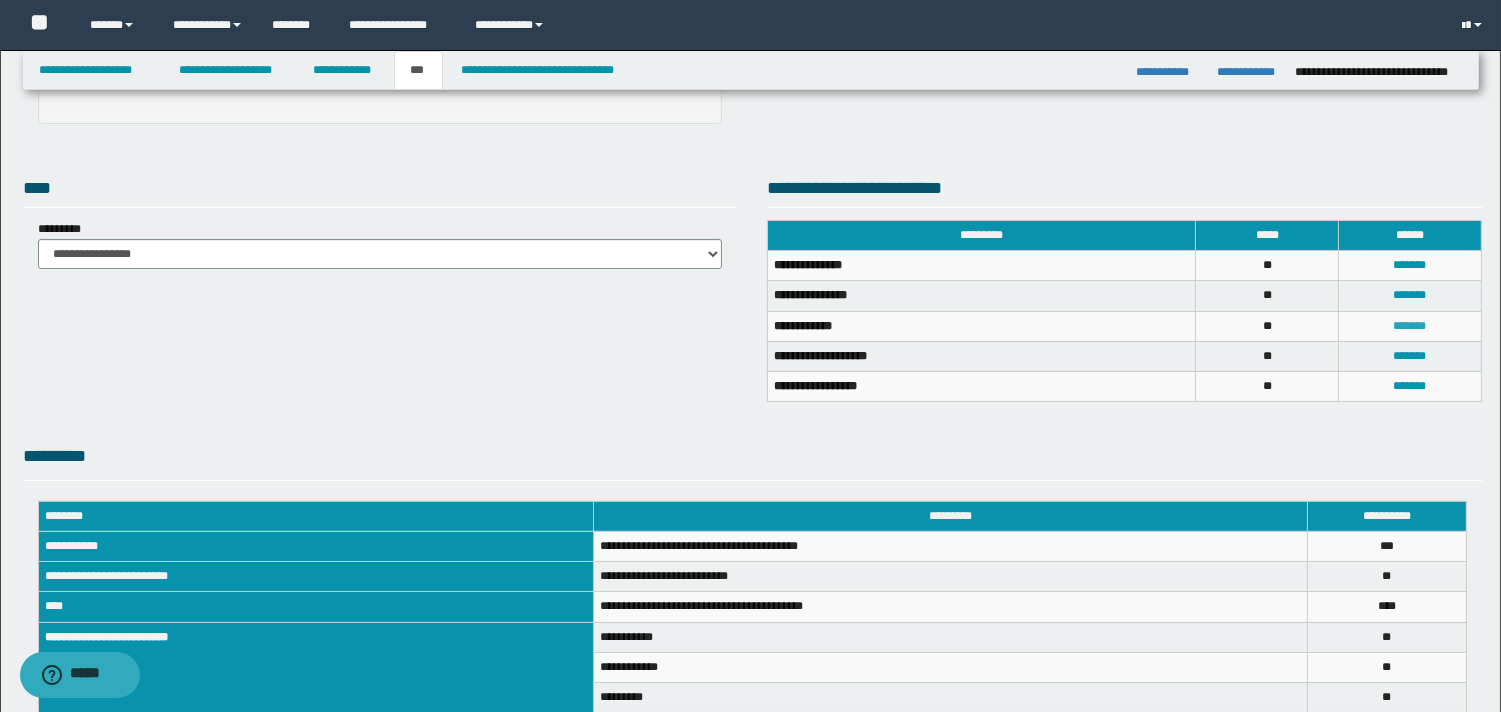 click on "*******" at bounding box center [1410, 326] 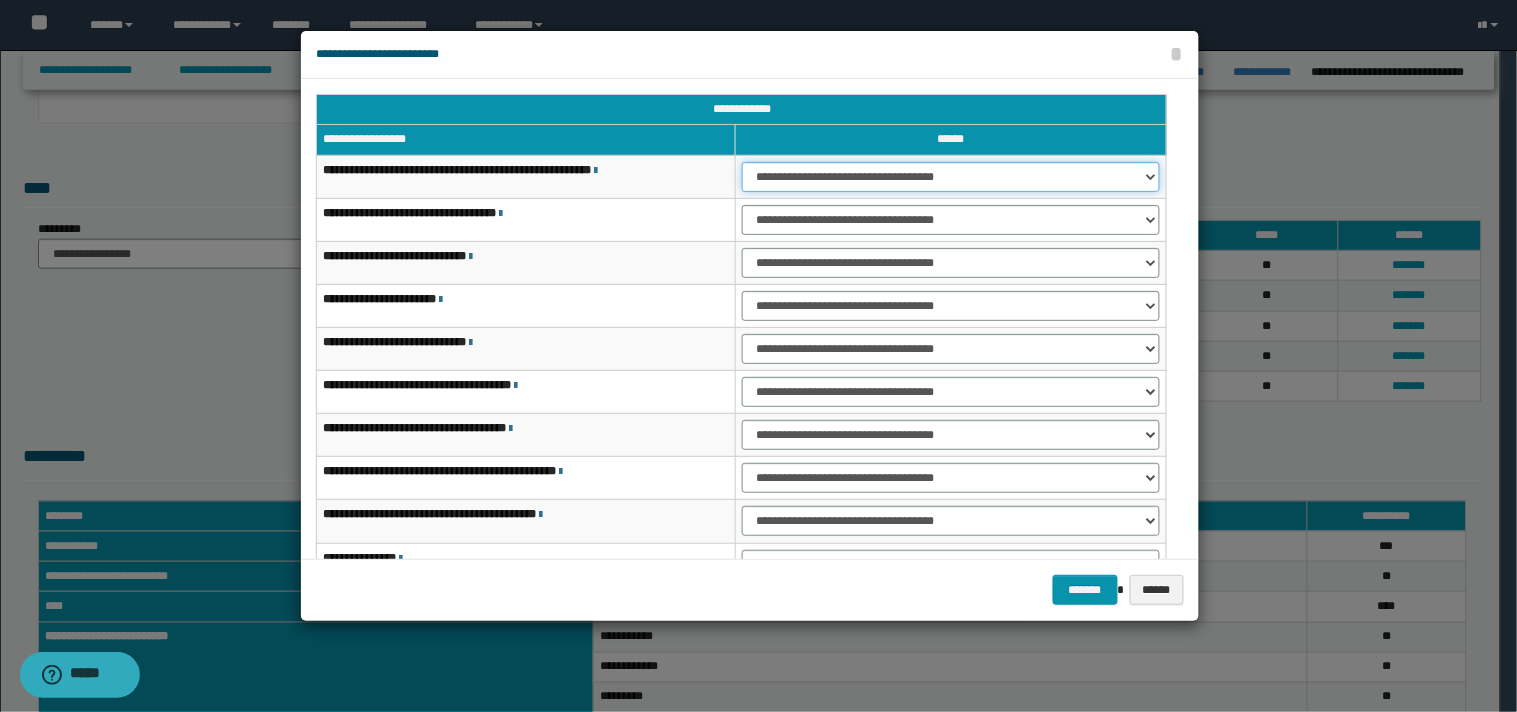 click on "**********" at bounding box center [951, 177] 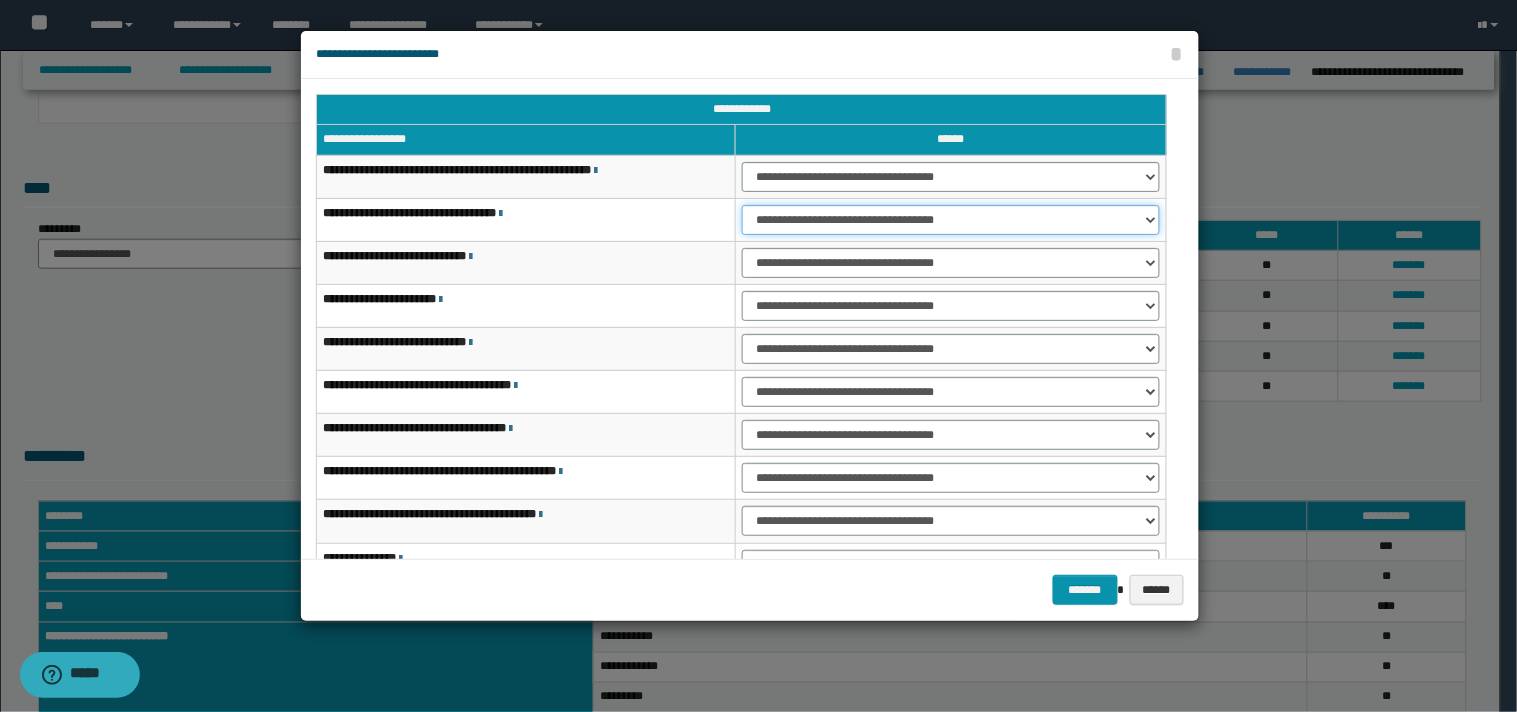 drag, startPoint x: 1150, startPoint y: 220, endPoint x: 1114, endPoint y: 233, distance: 38.27532 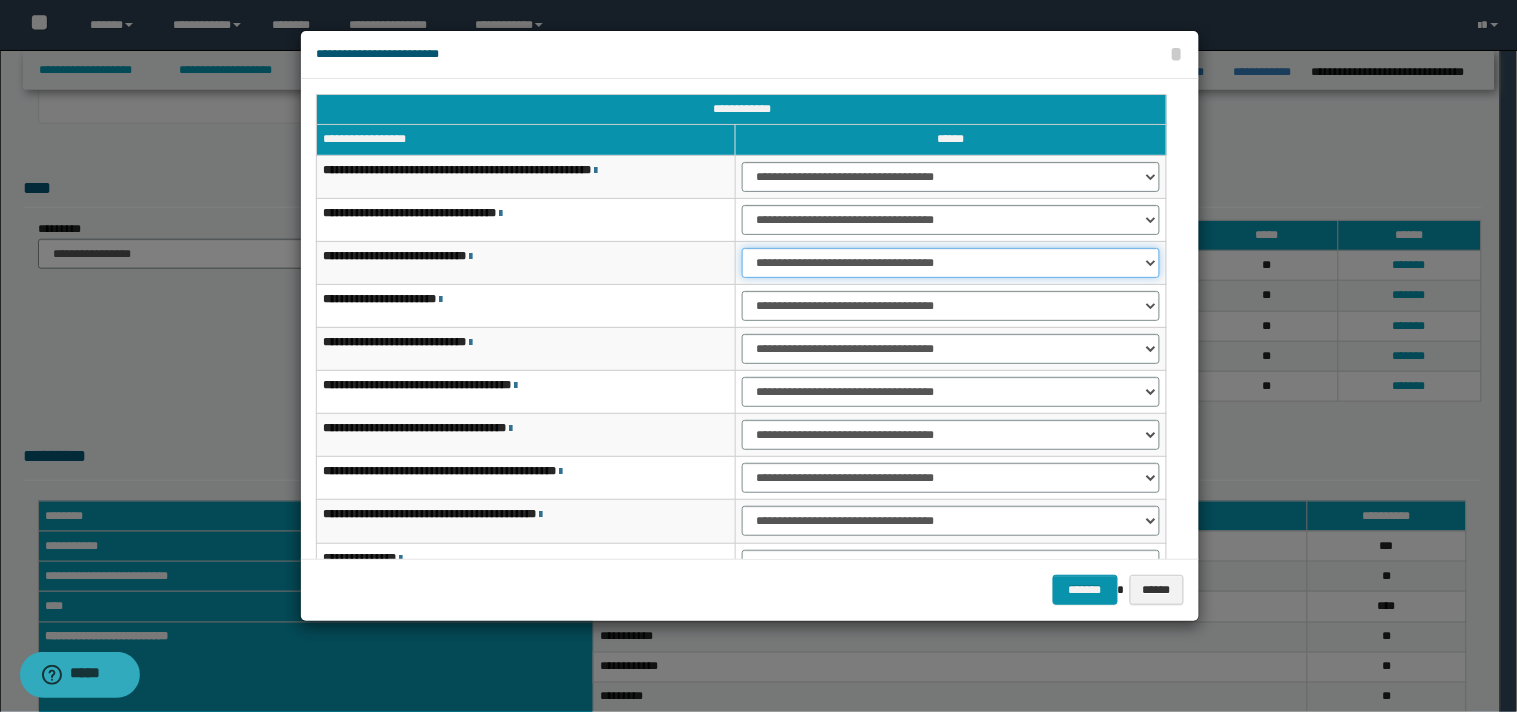 click on "**********" at bounding box center (951, 263) 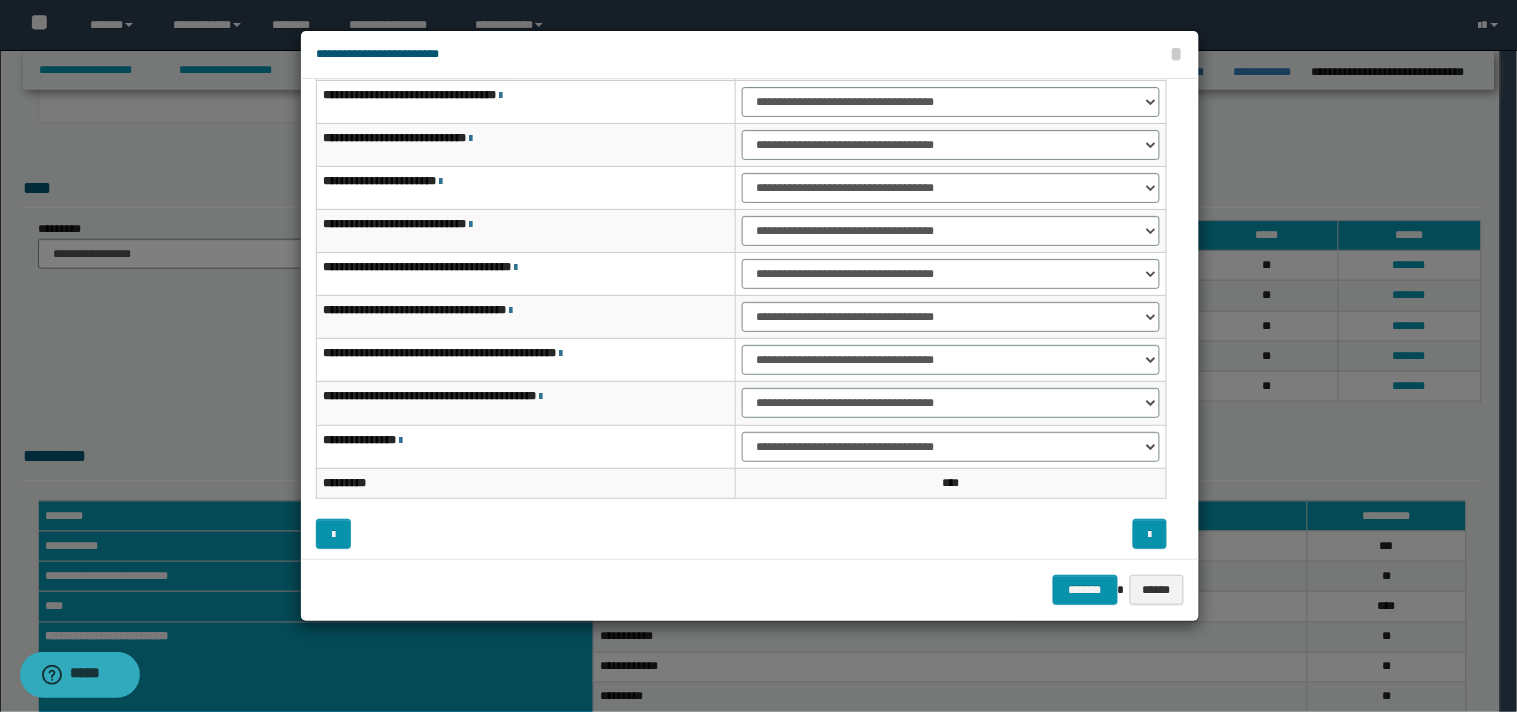 scroll, scrollTop: 123, scrollLeft: 0, axis: vertical 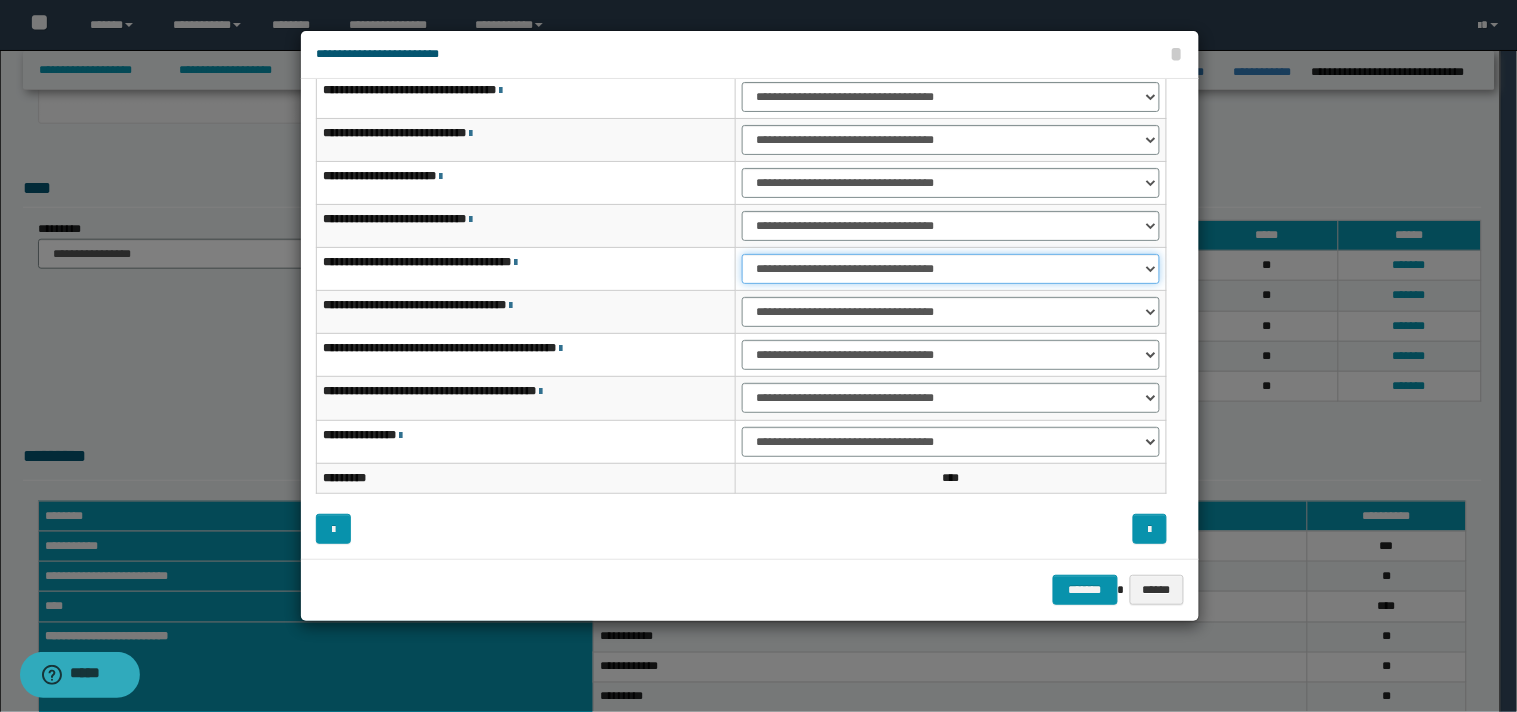 drag, startPoint x: 1150, startPoint y: 273, endPoint x: 1126, endPoint y: 280, distance: 25 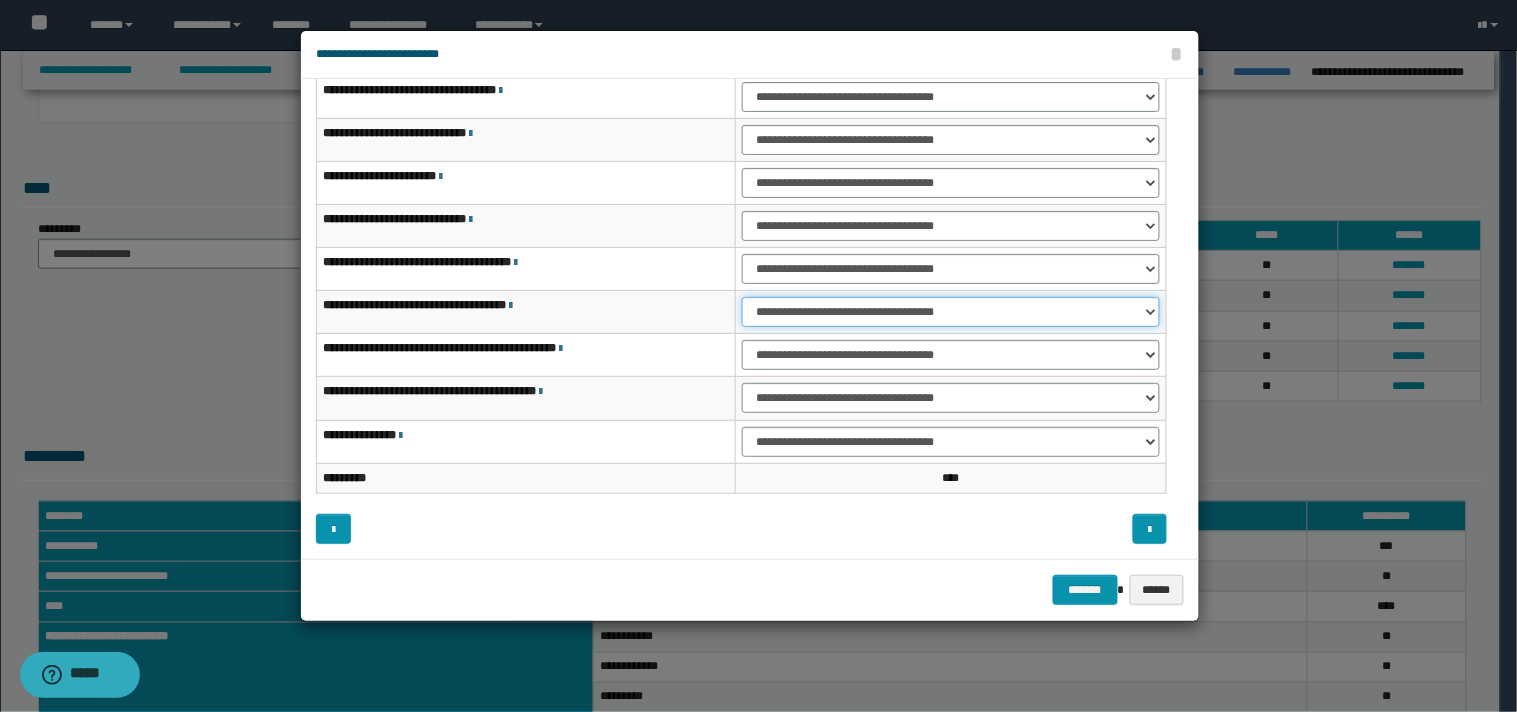 drag, startPoint x: 1158, startPoint y: 315, endPoint x: 1147, endPoint y: 318, distance: 11.401754 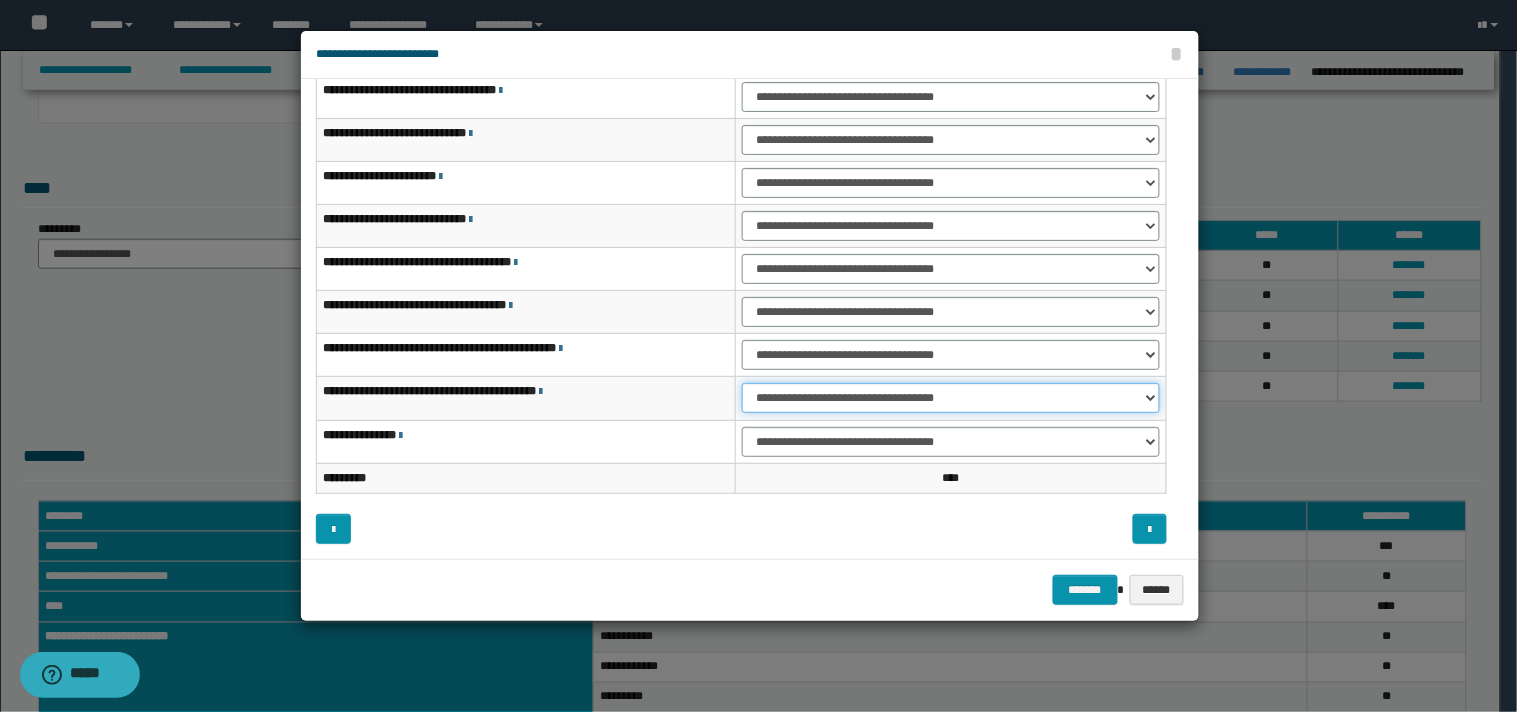 drag, startPoint x: 1152, startPoint y: 395, endPoint x: 1123, endPoint y: 408, distance: 31.780497 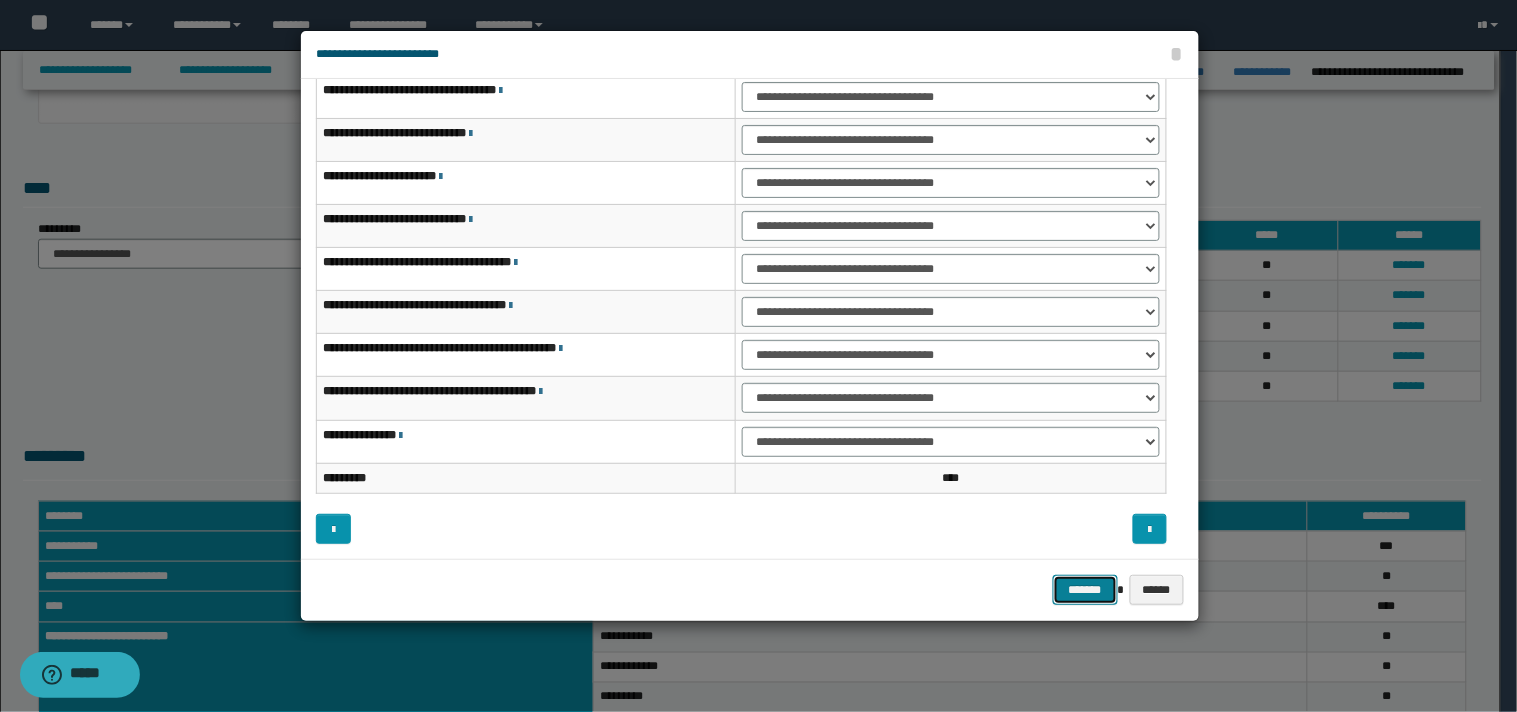 drag, startPoint x: 1078, startPoint y: 594, endPoint x: 1082, endPoint y: 581, distance: 13.601471 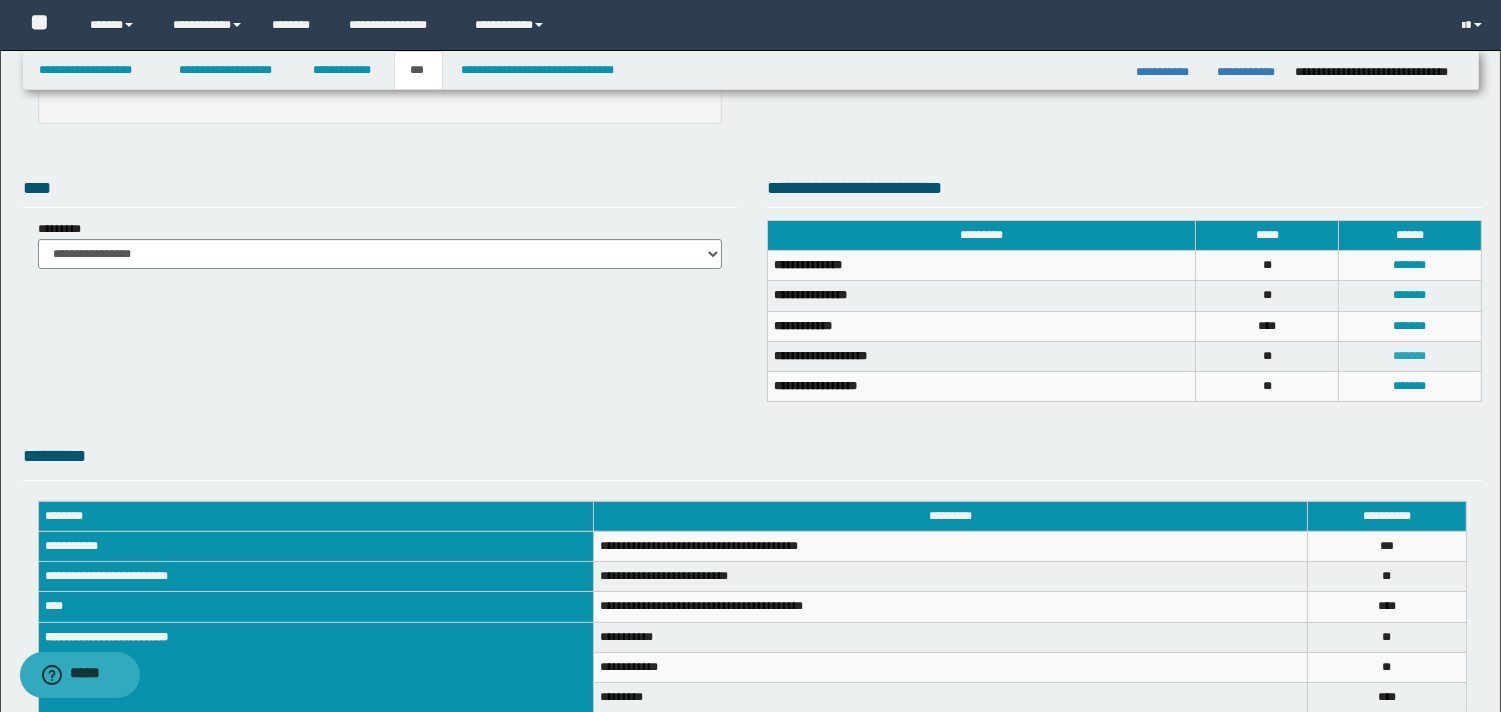 click on "*******" at bounding box center (1410, 356) 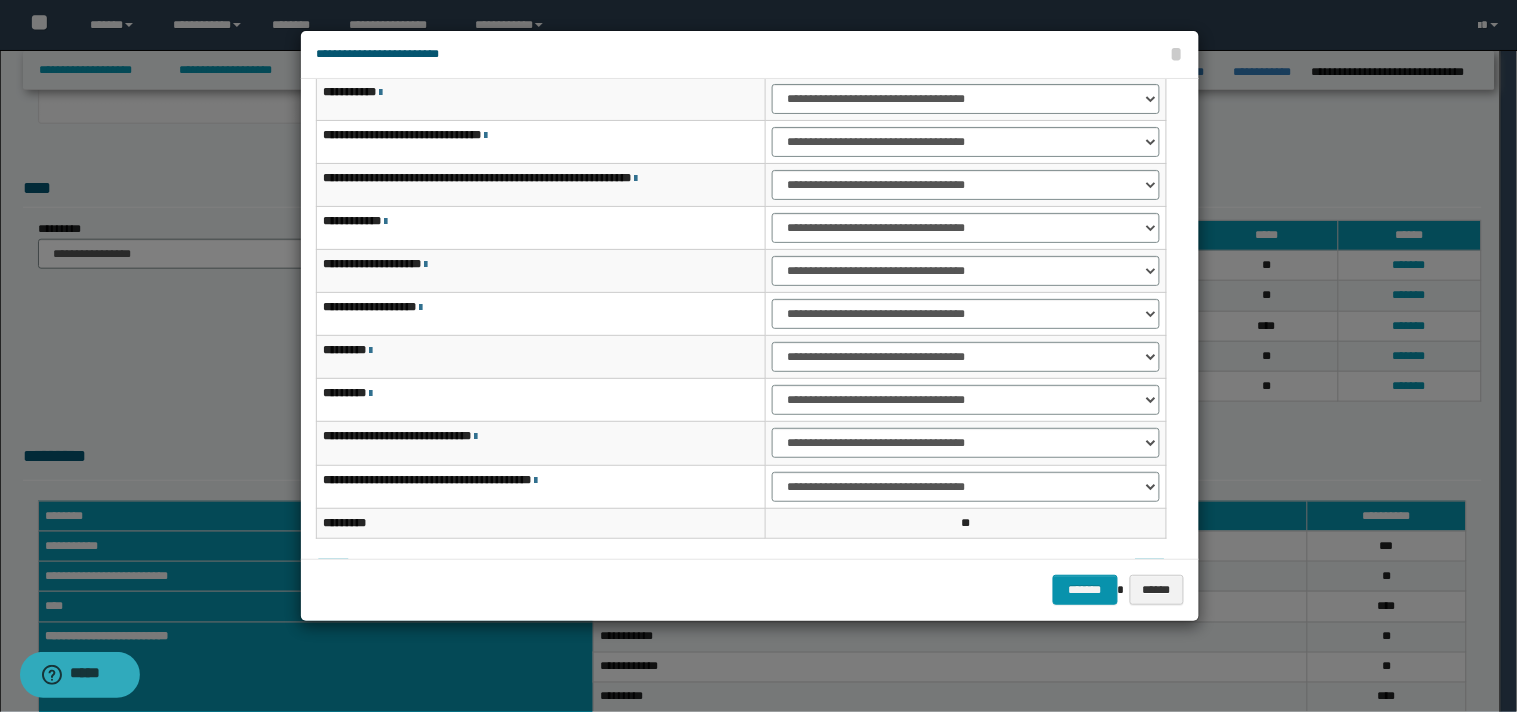 scroll, scrollTop: 71, scrollLeft: 0, axis: vertical 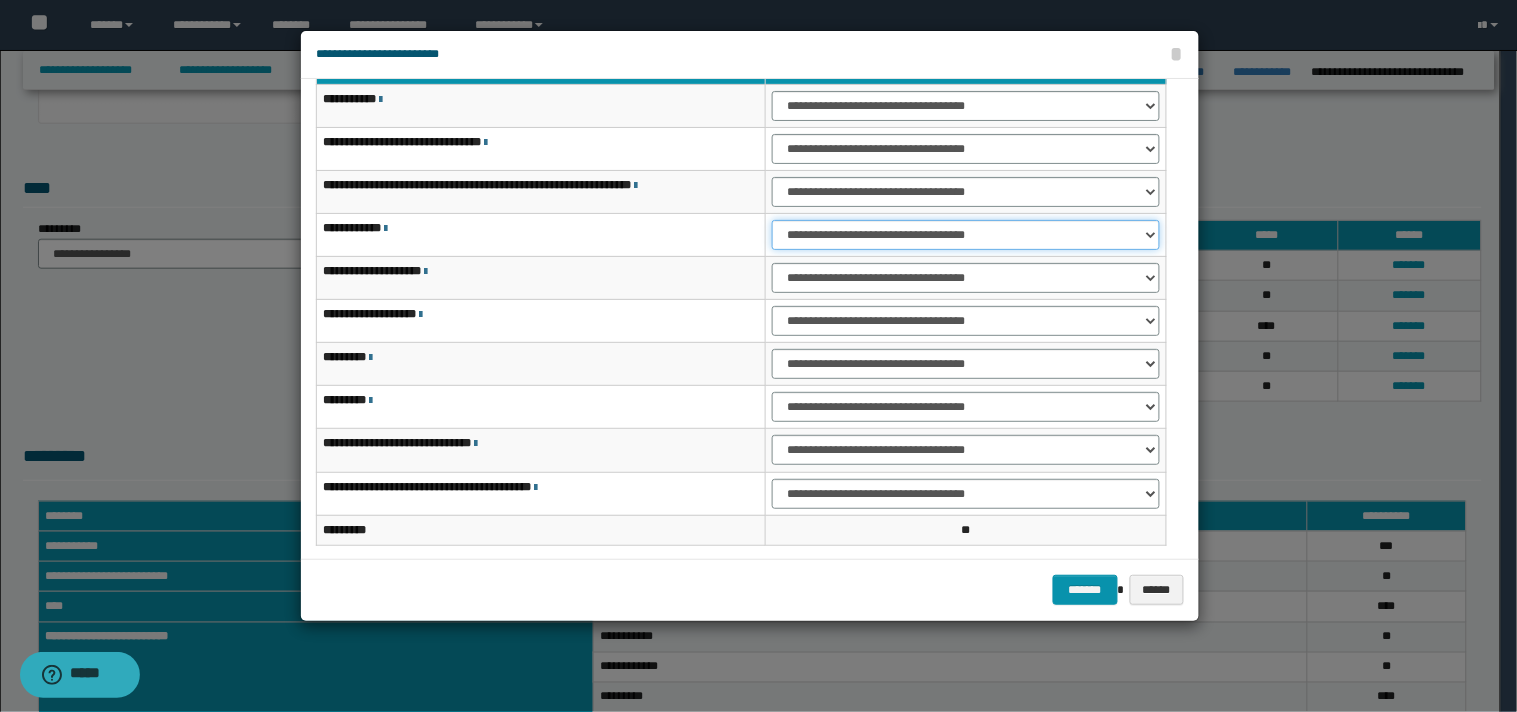 click on "**********" at bounding box center [966, 235] 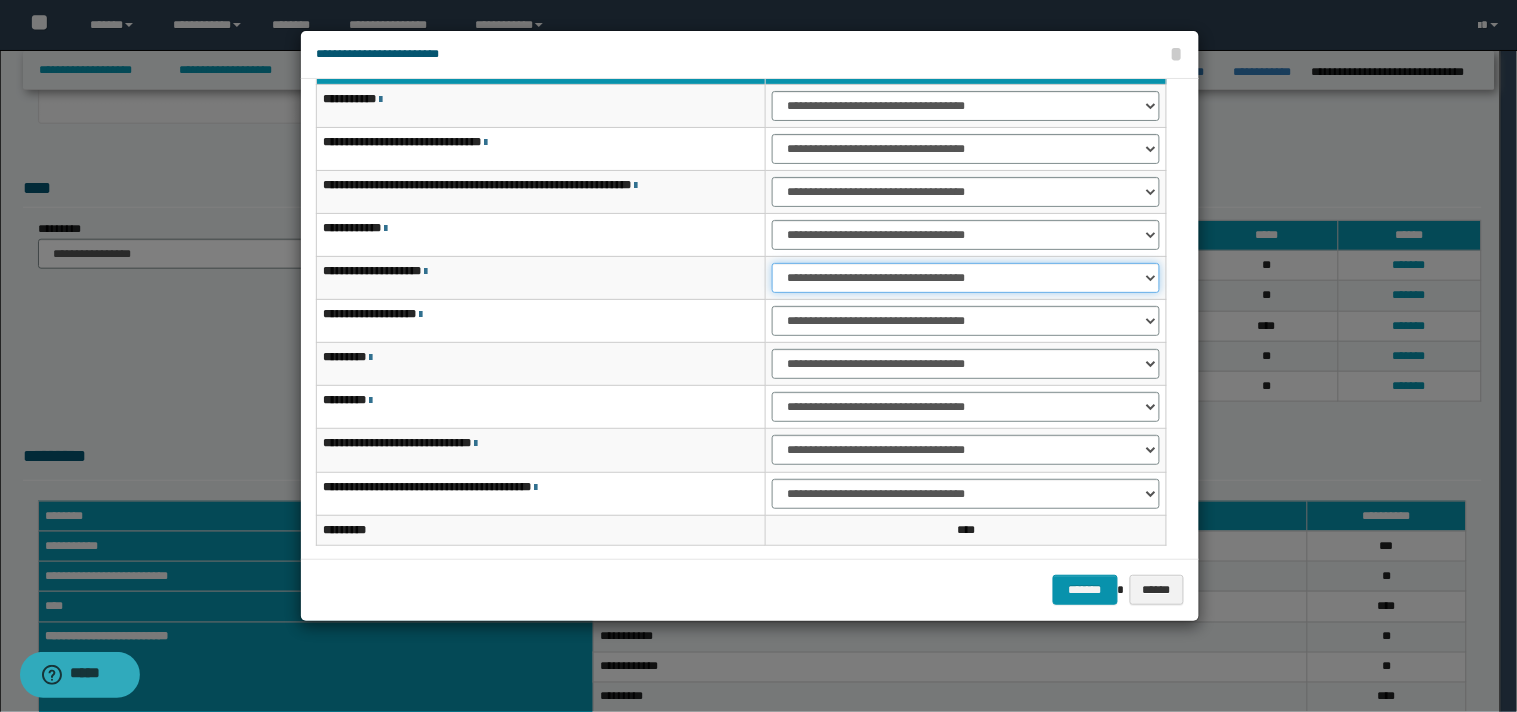 drag, startPoint x: 1148, startPoint y: 275, endPoint x: 1121, endPoint y: 290, distance: 30.88689 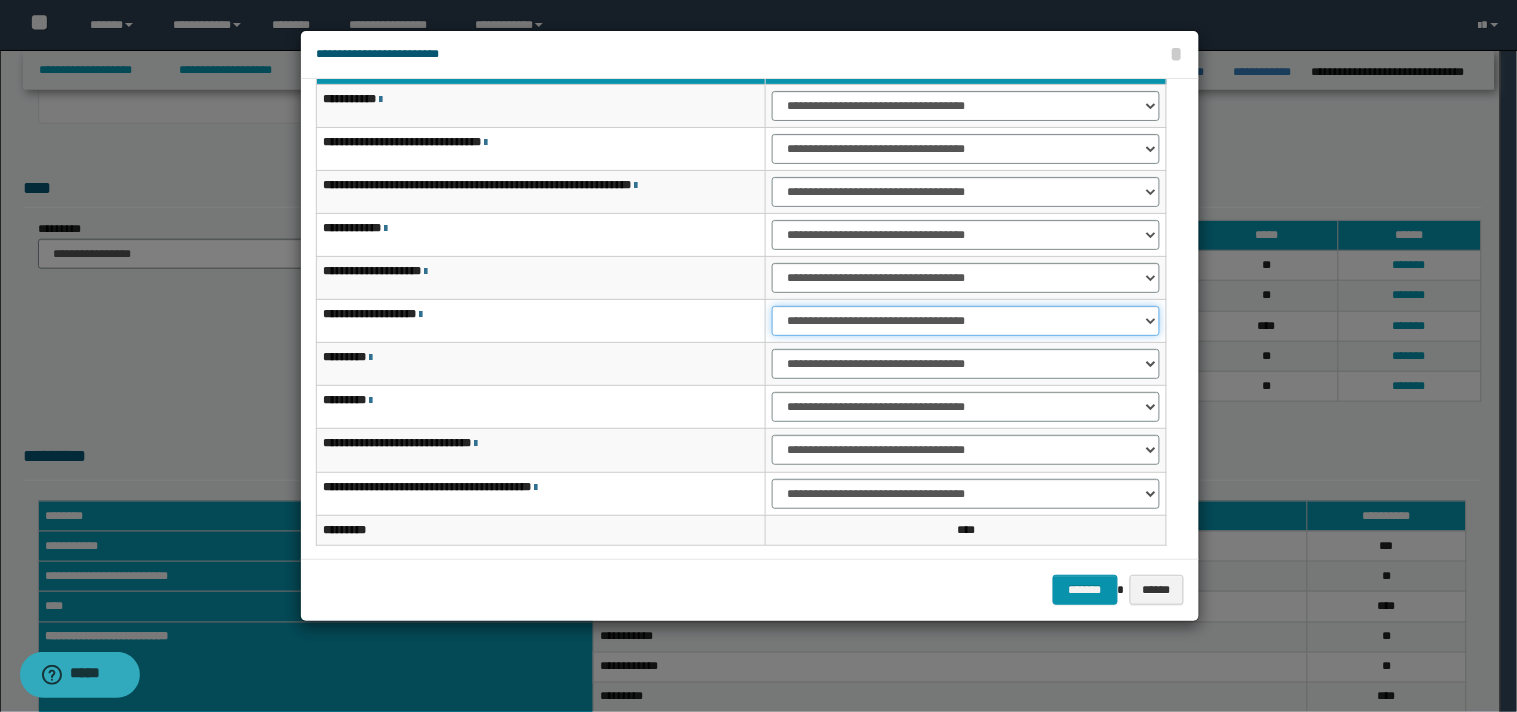 click on "**********" at bounding box center [966, 321] 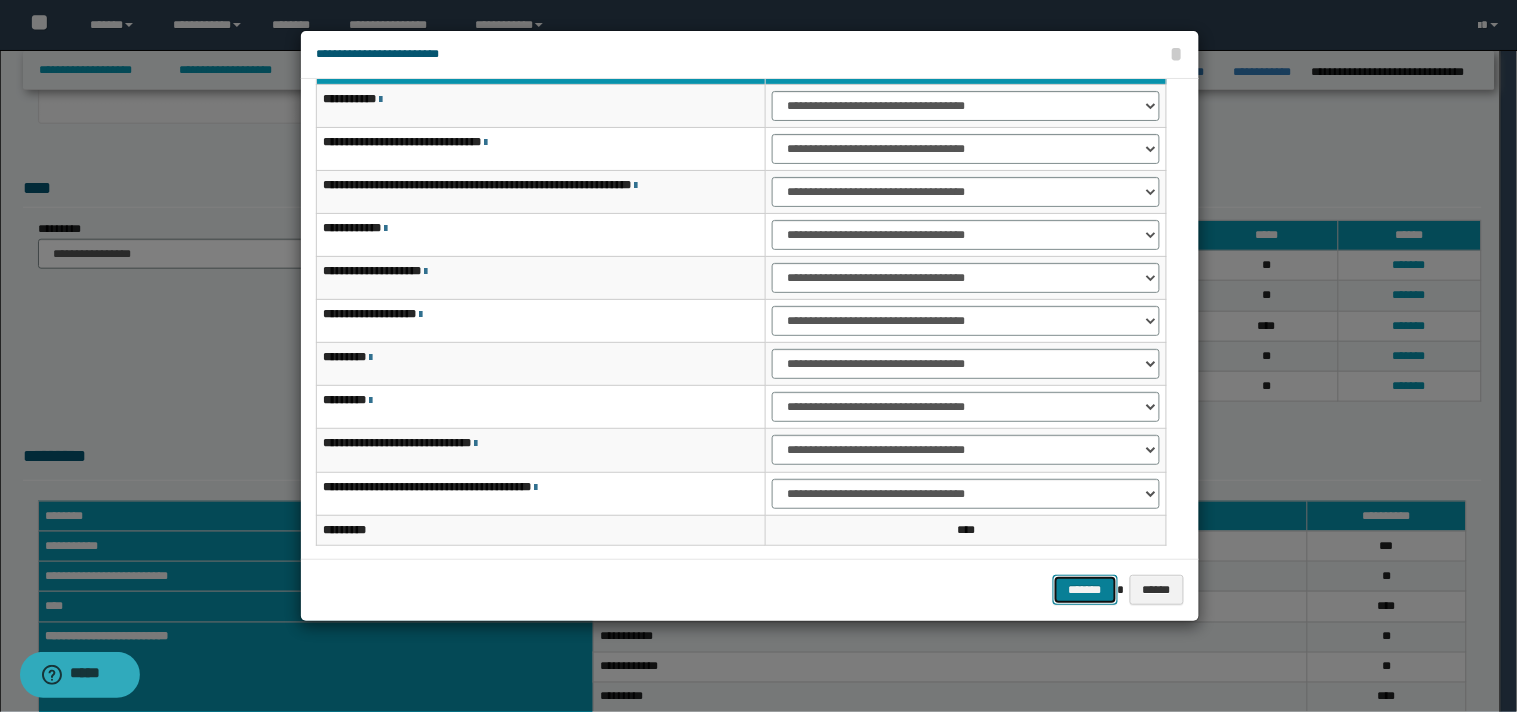 click on "*******" at bounding box center (1085, 590) 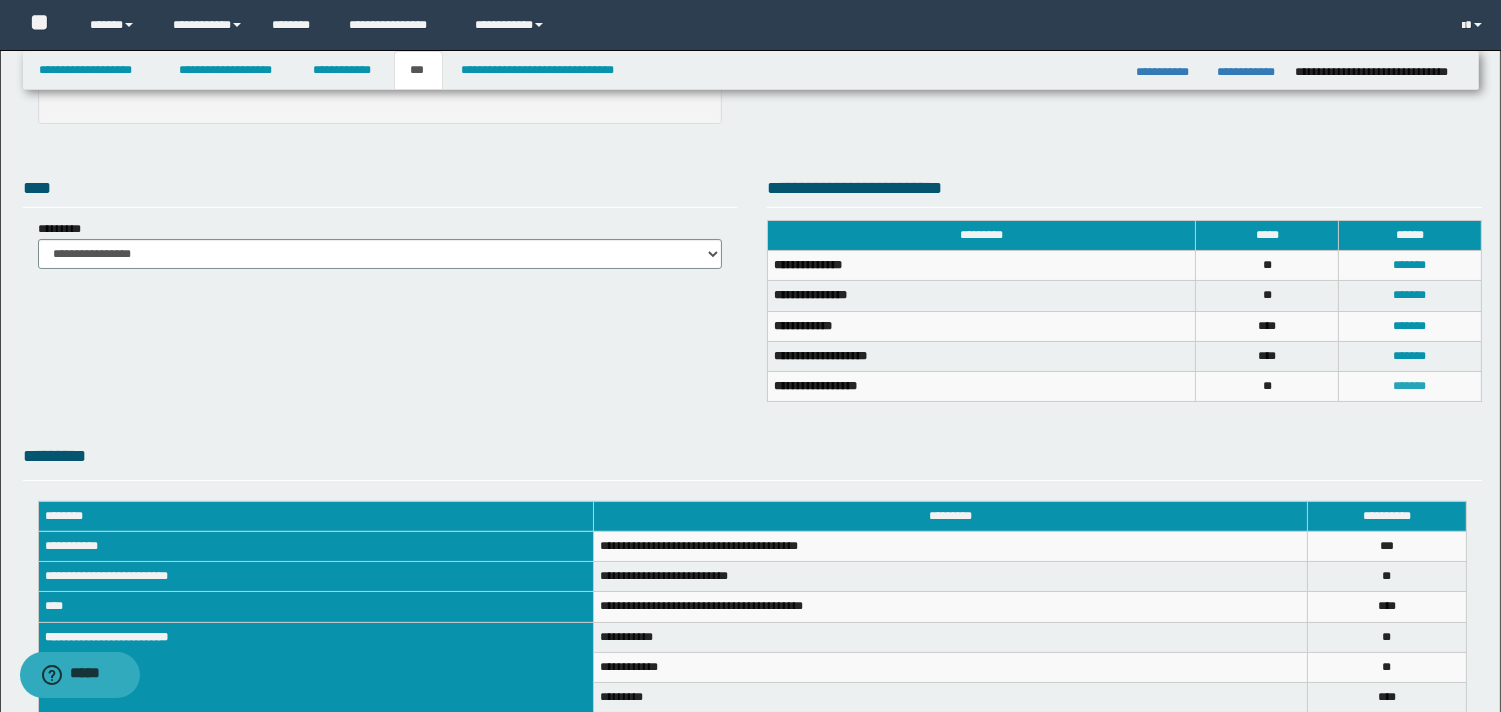 click on "*******" at bounding box center [1410, 386] 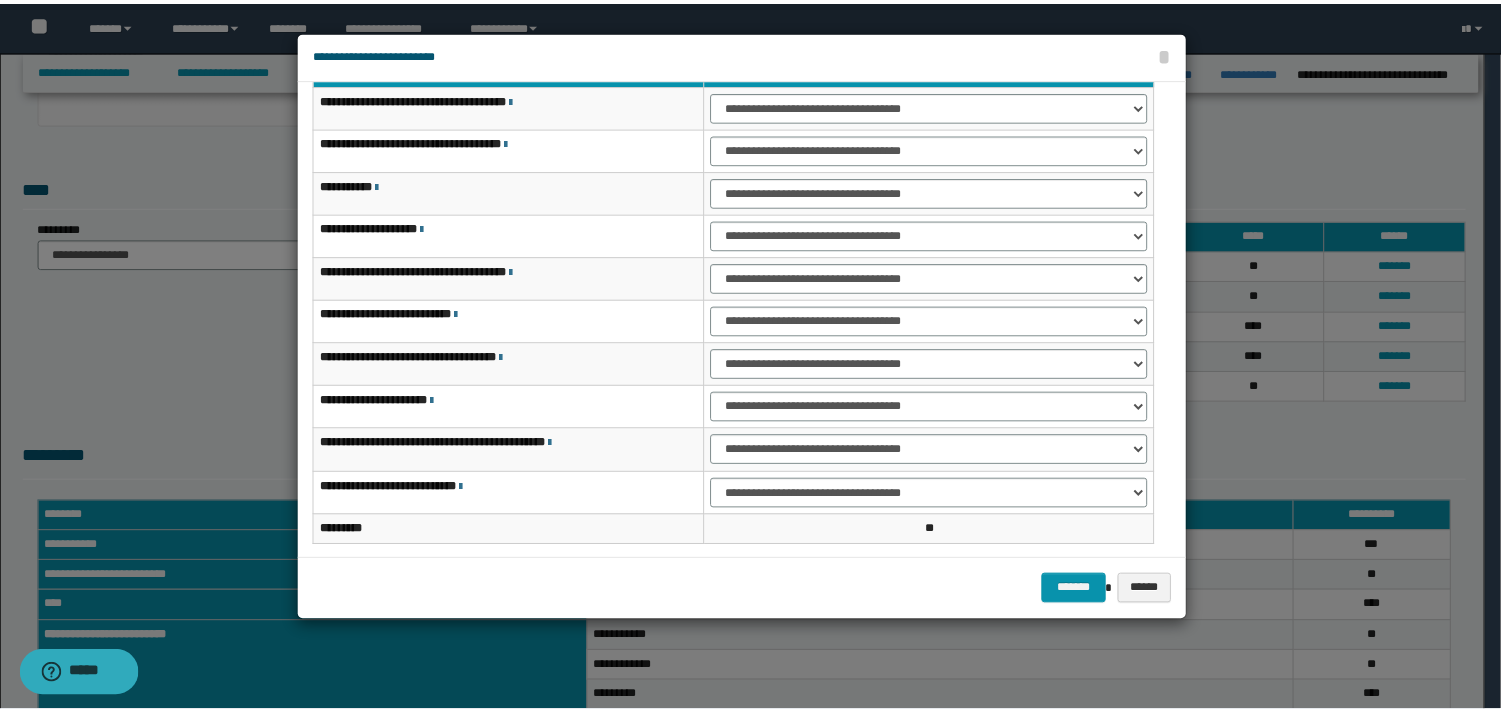 scroll, scrollTop: 0, scrollLeft: 0, axis: both 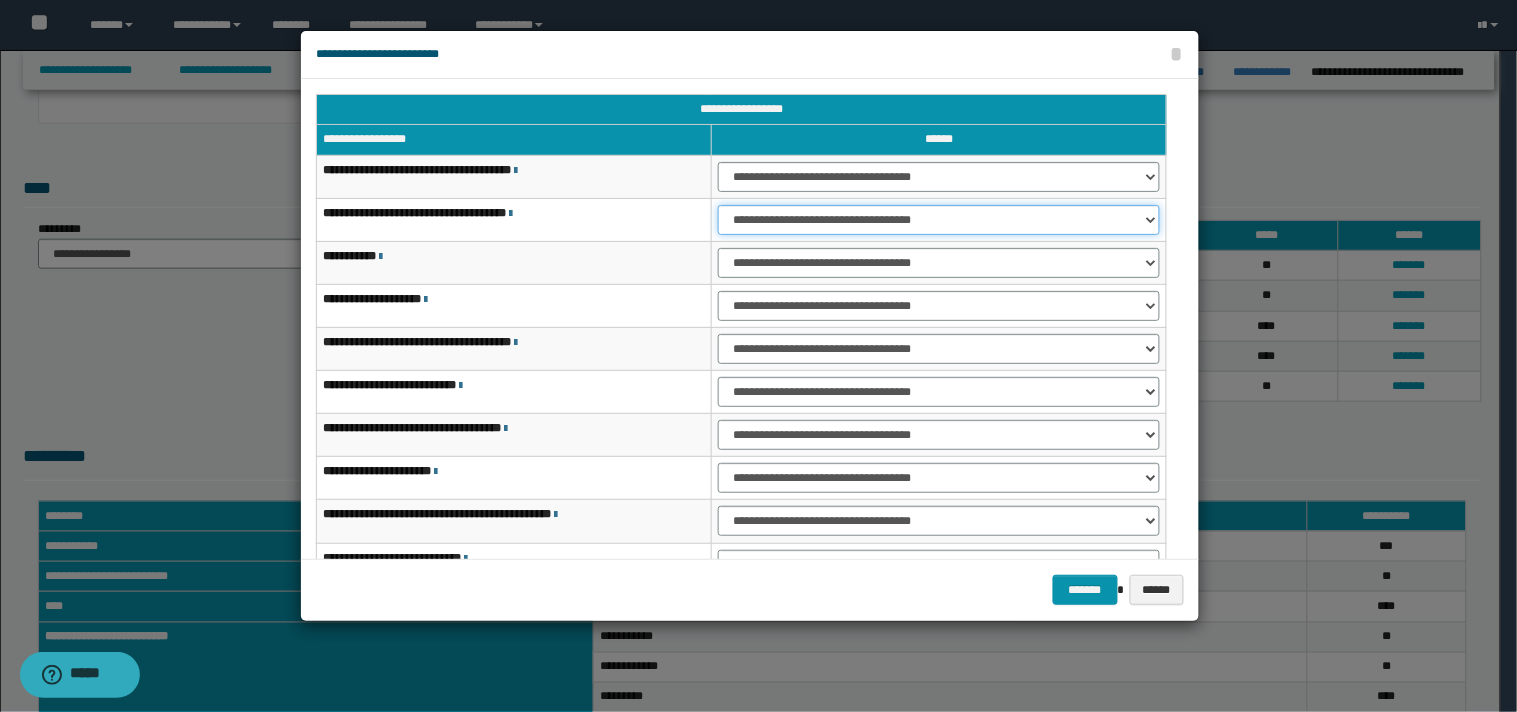 drag, startPoint x: 1147, startPoint y: 220, endPoint x: 1086, endPoint y: 233, distance: 62.369865 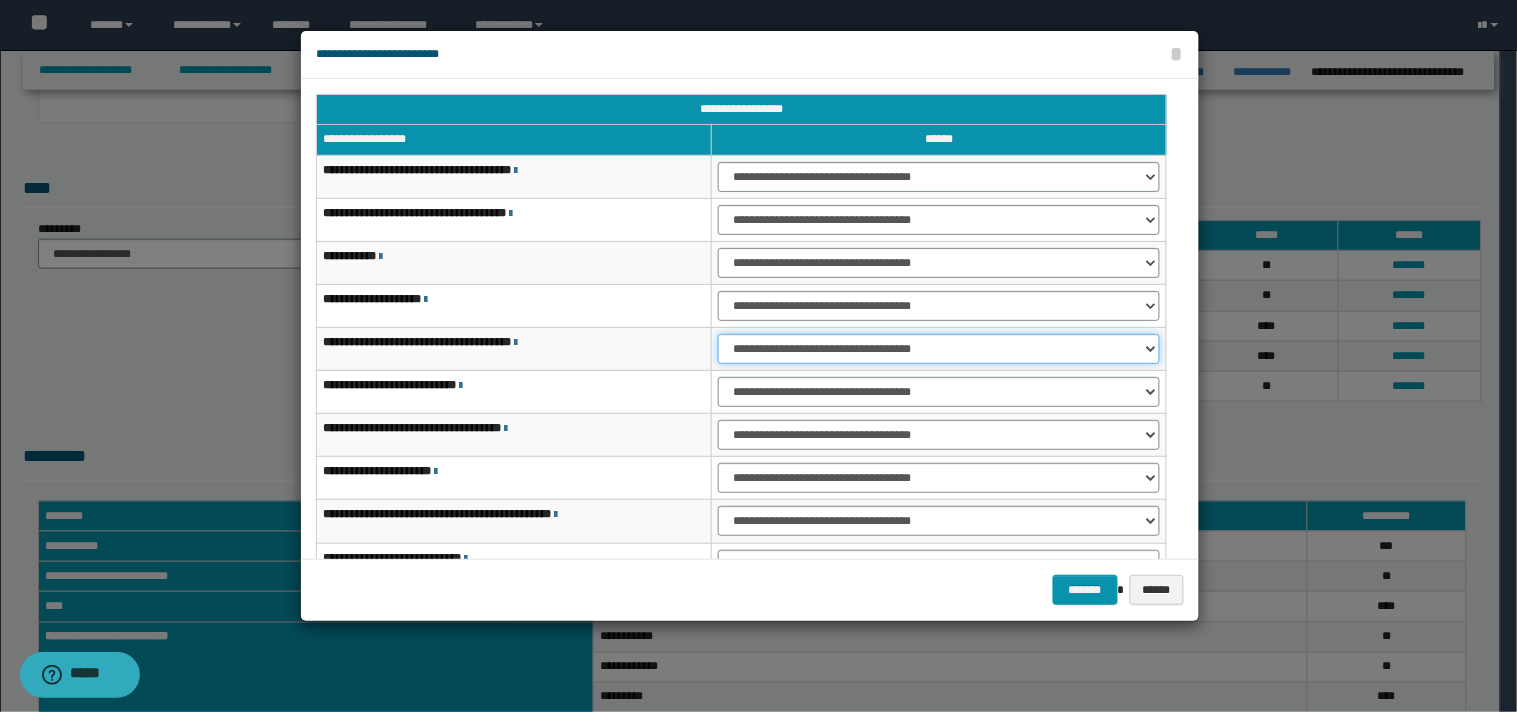 drag, startPoint x: 1148, startPoint y: 344, endPoint x: 1106, endPoint y: 357, distance: 43.965897 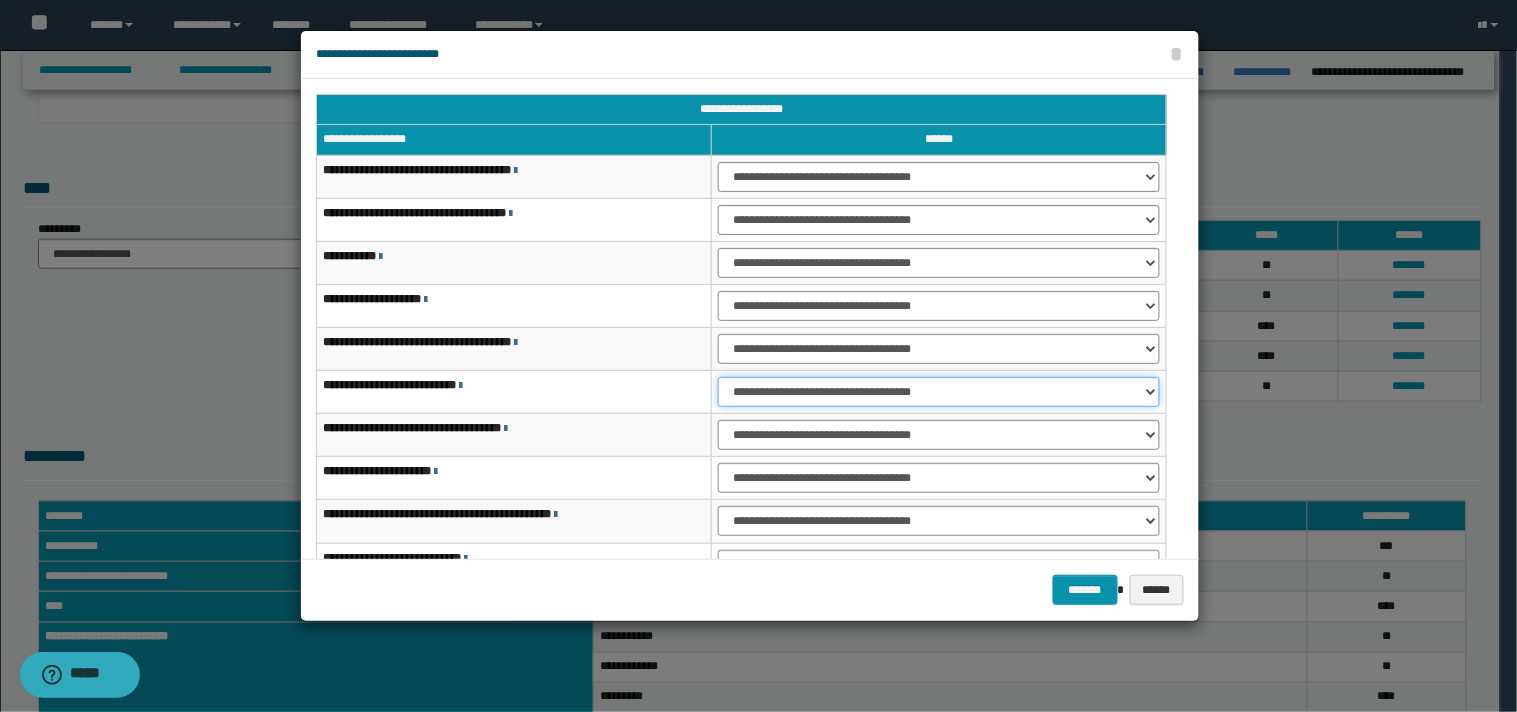 drag, startPoint x: 1152, startPoint y: 388, endPoint x: 1078, endPoint y: 406, distance: 76.15773 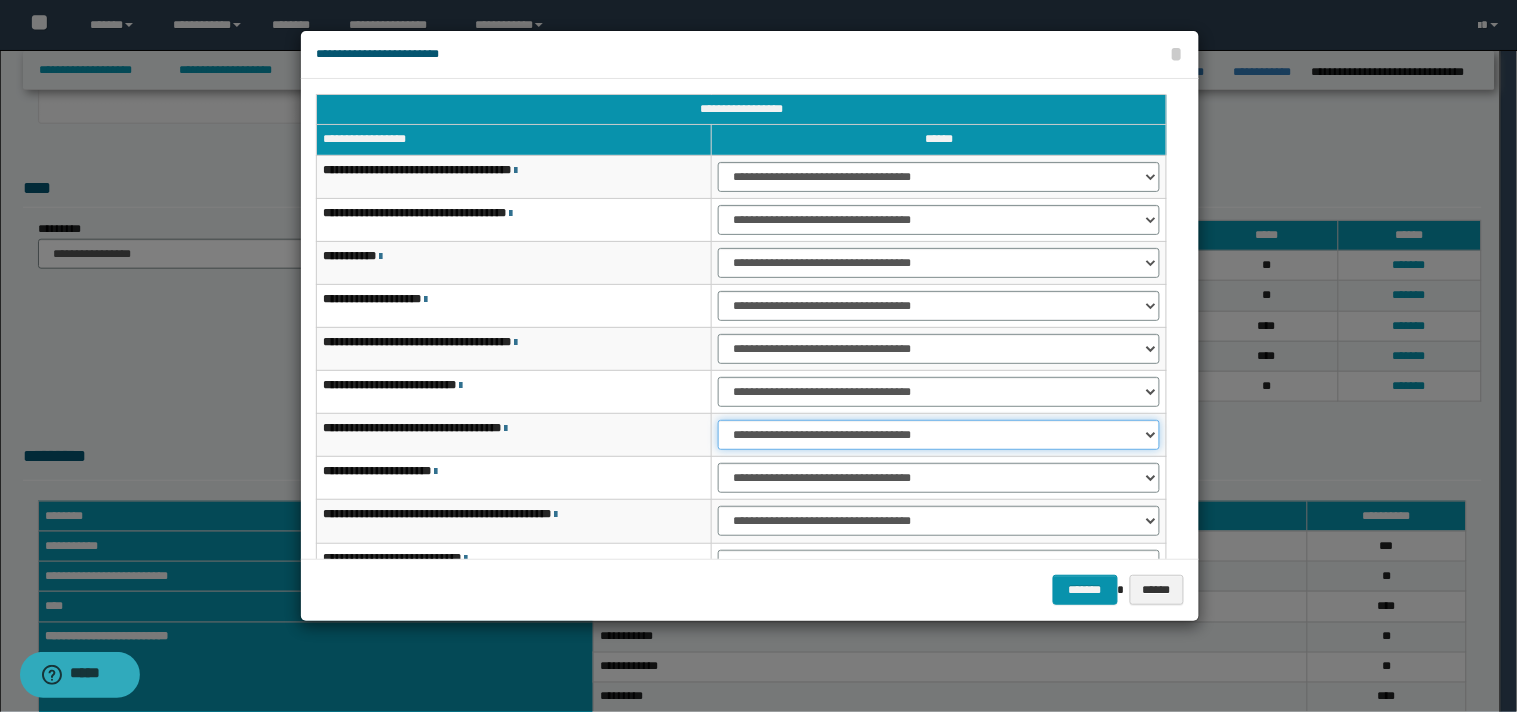 drag, startPoint x: 1147, startPoint y: 432, endPoint x: 1104, endPoint y: 446, distance: 45.221676 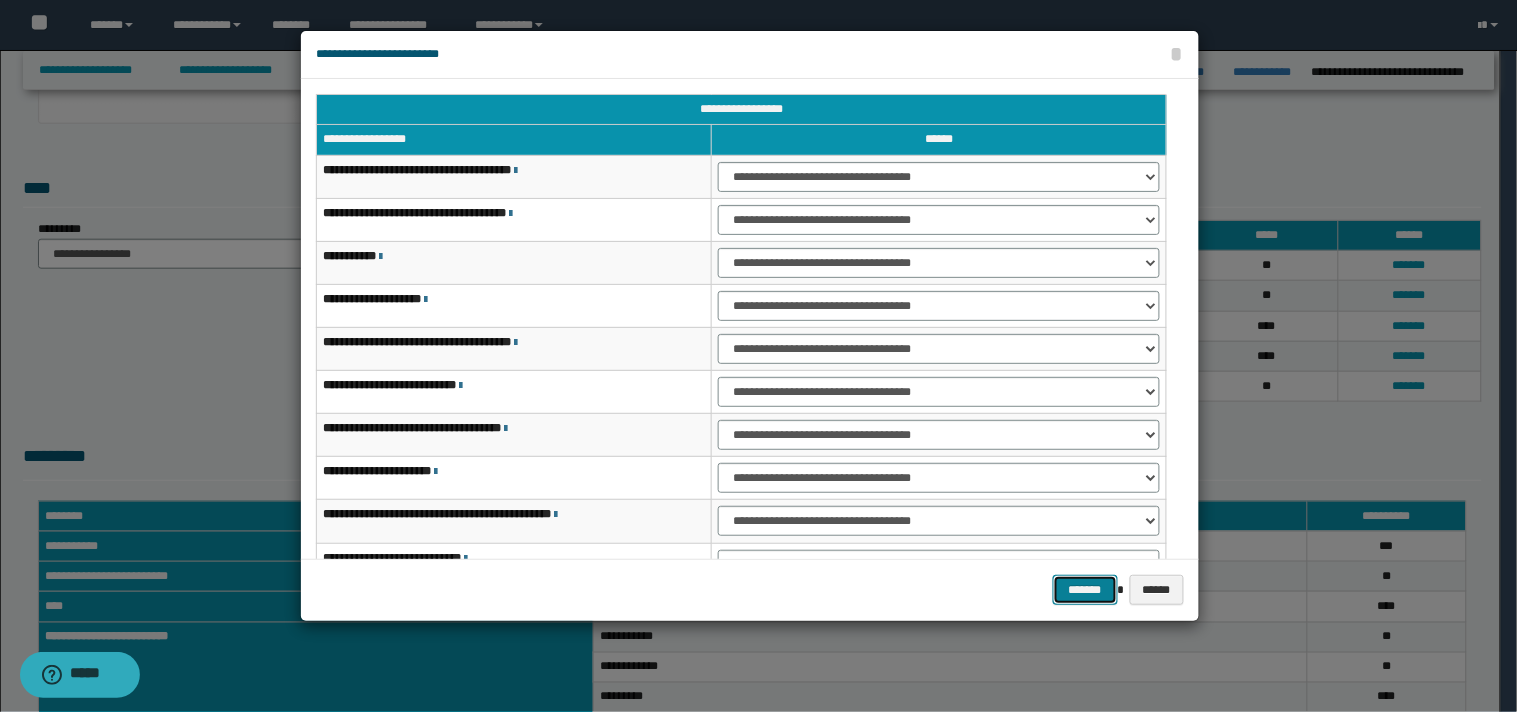 click on "*******" at bounding box center [1085, 590] 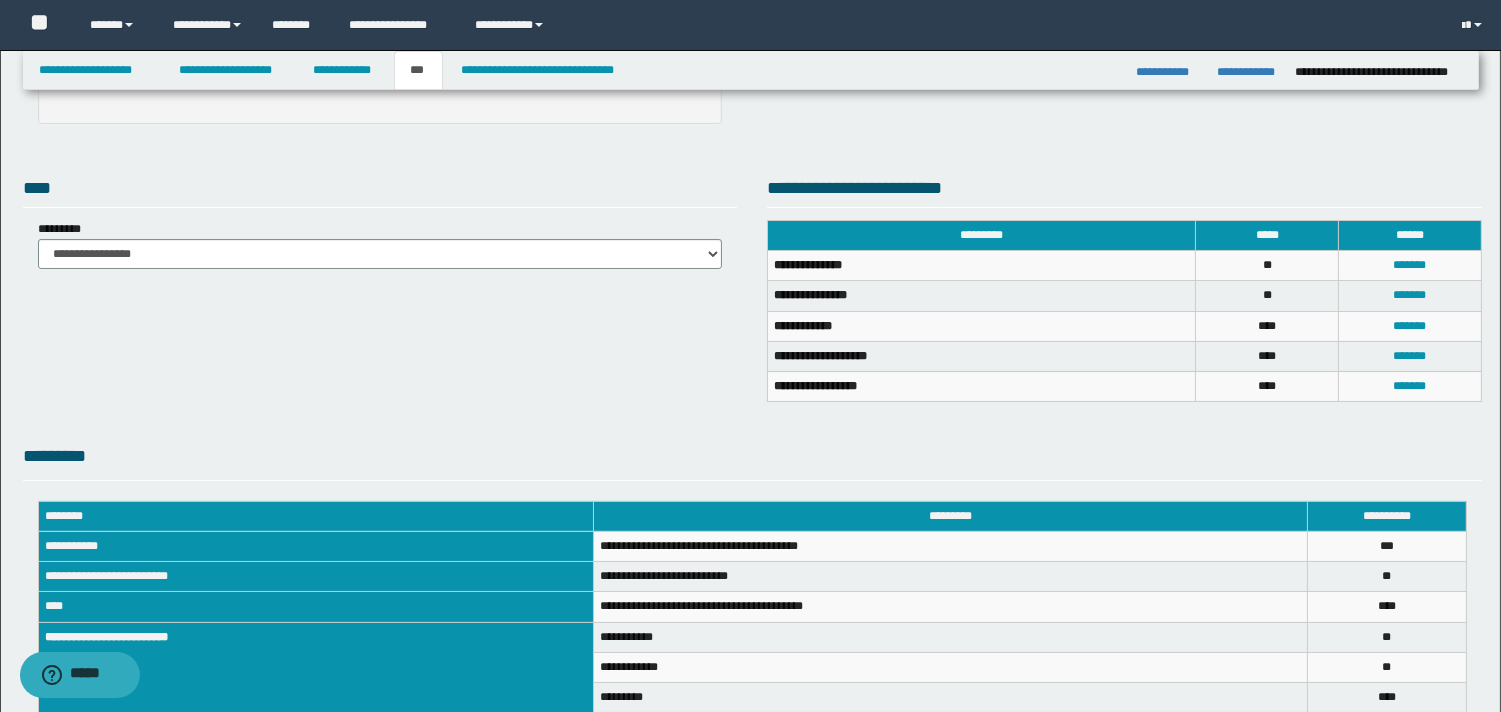 scroll, scrollTop: 577, scrollLeft: 0, axis: vertical 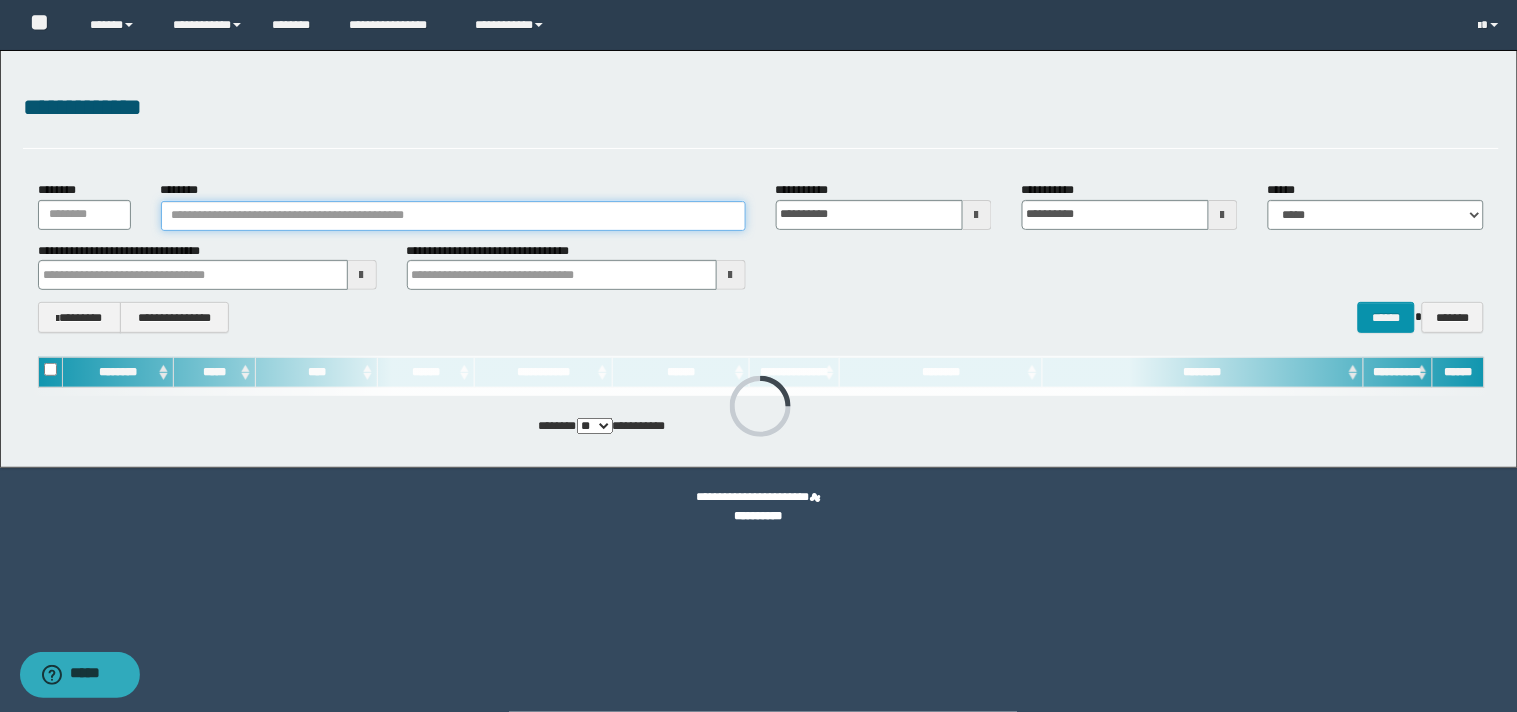 click on "********" at bounding box center (453, 216) 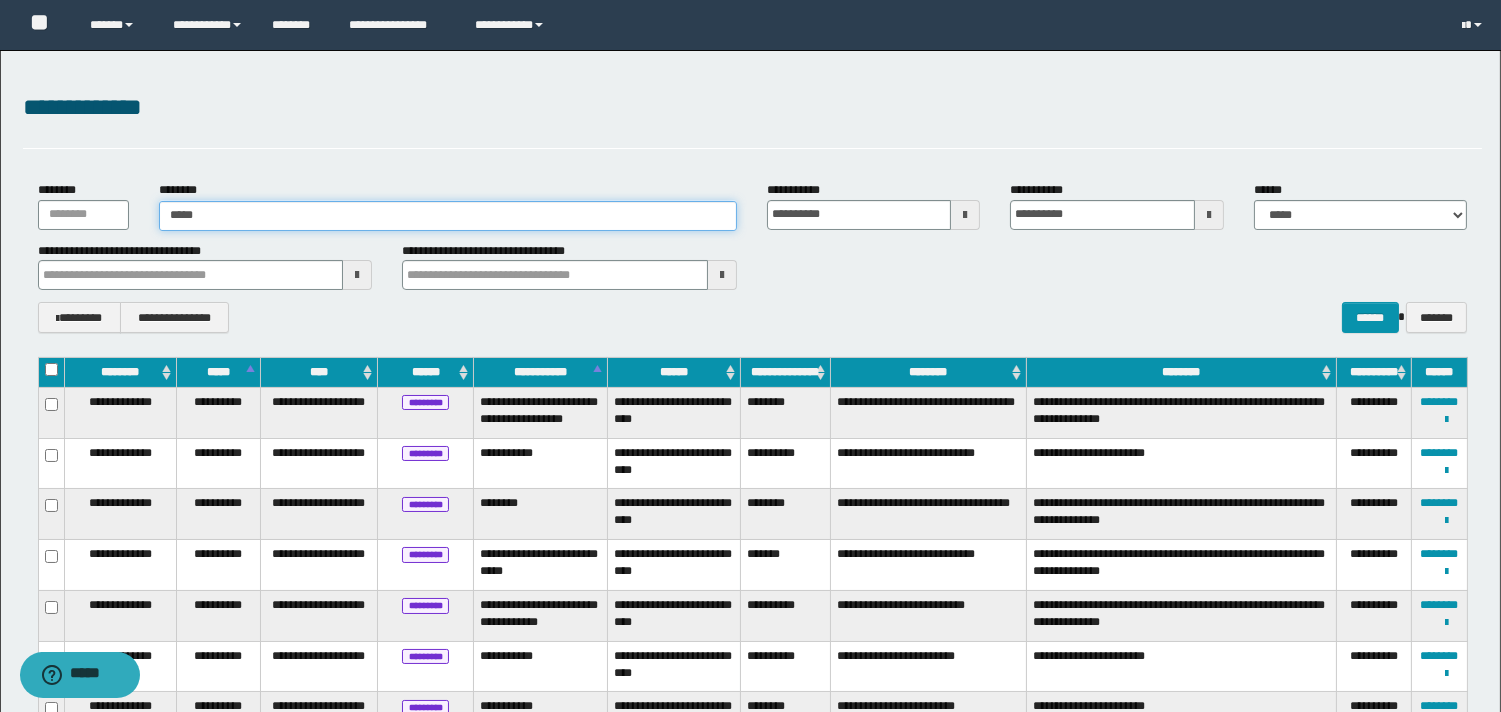 type on "******" 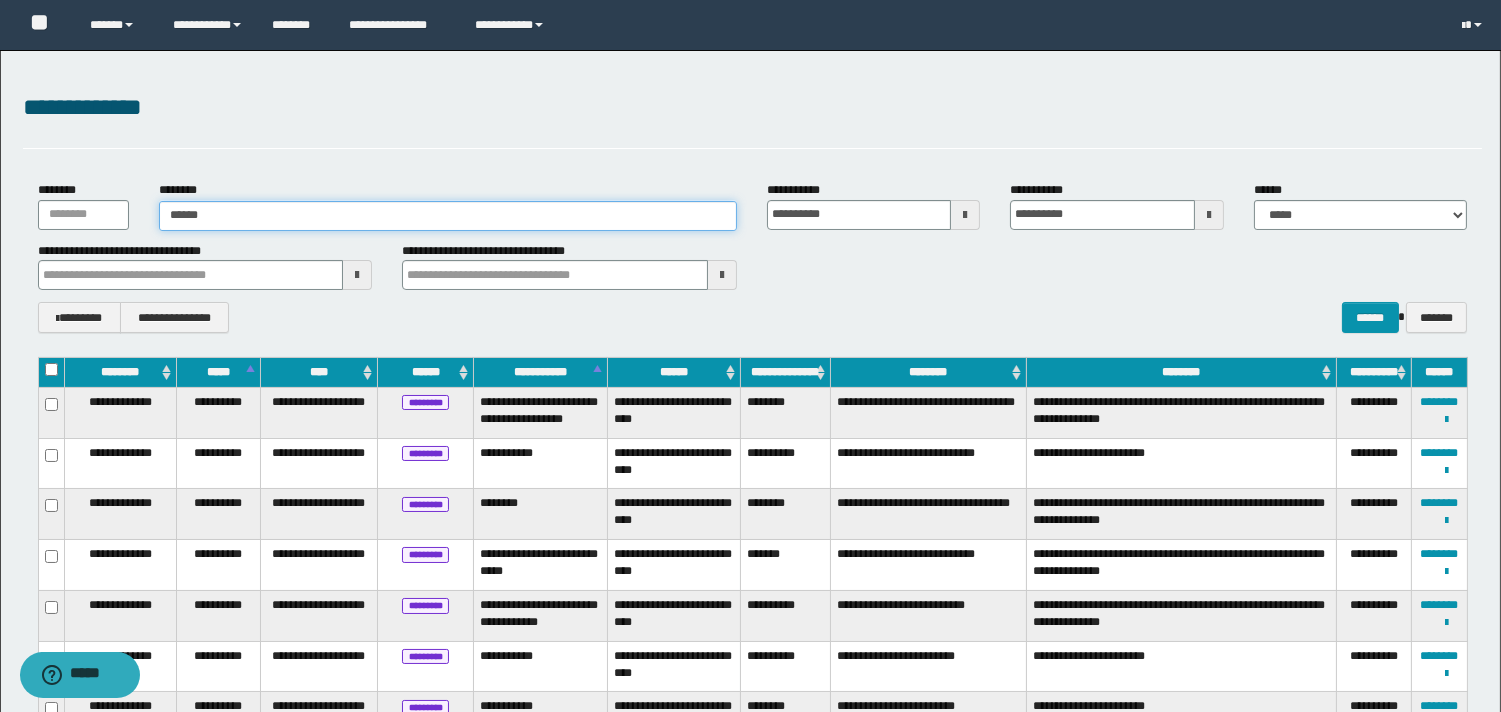type on "******" 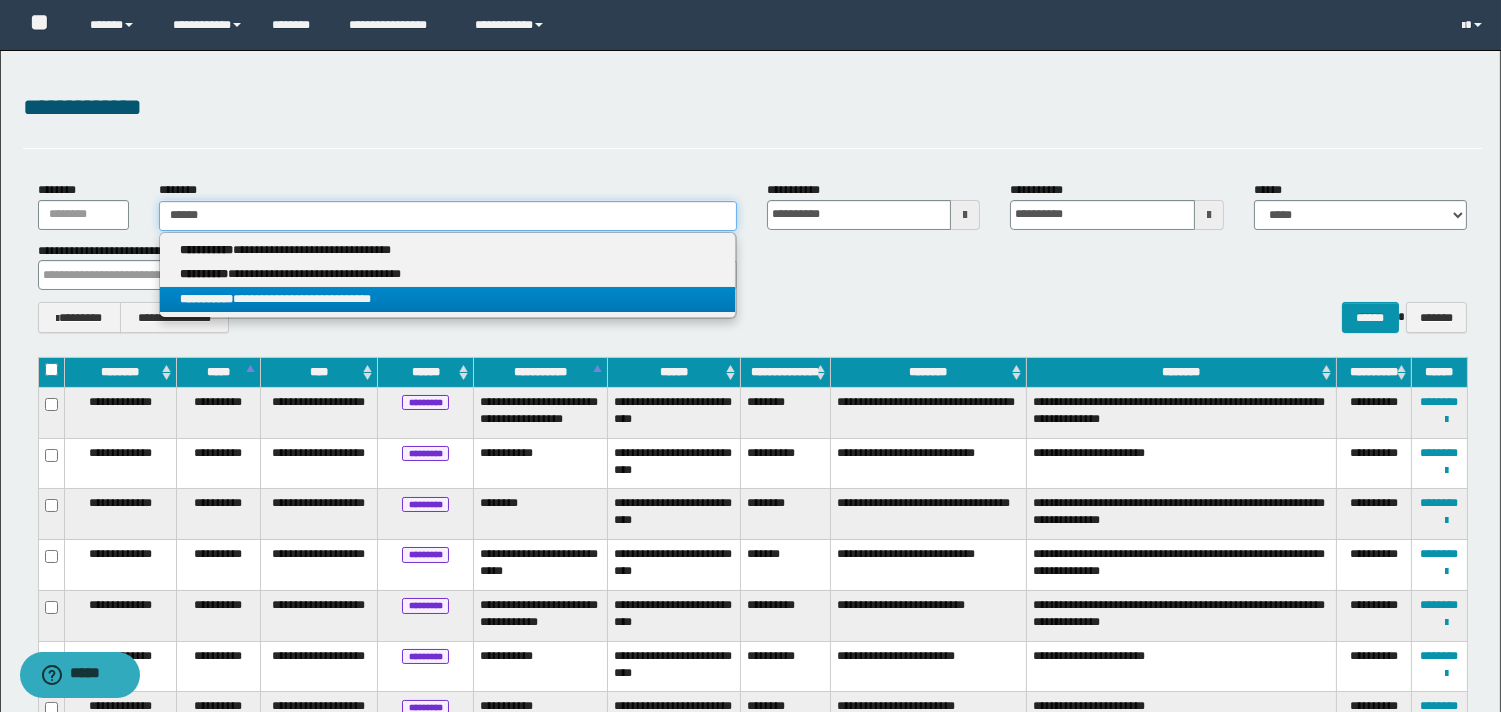 type on "******" 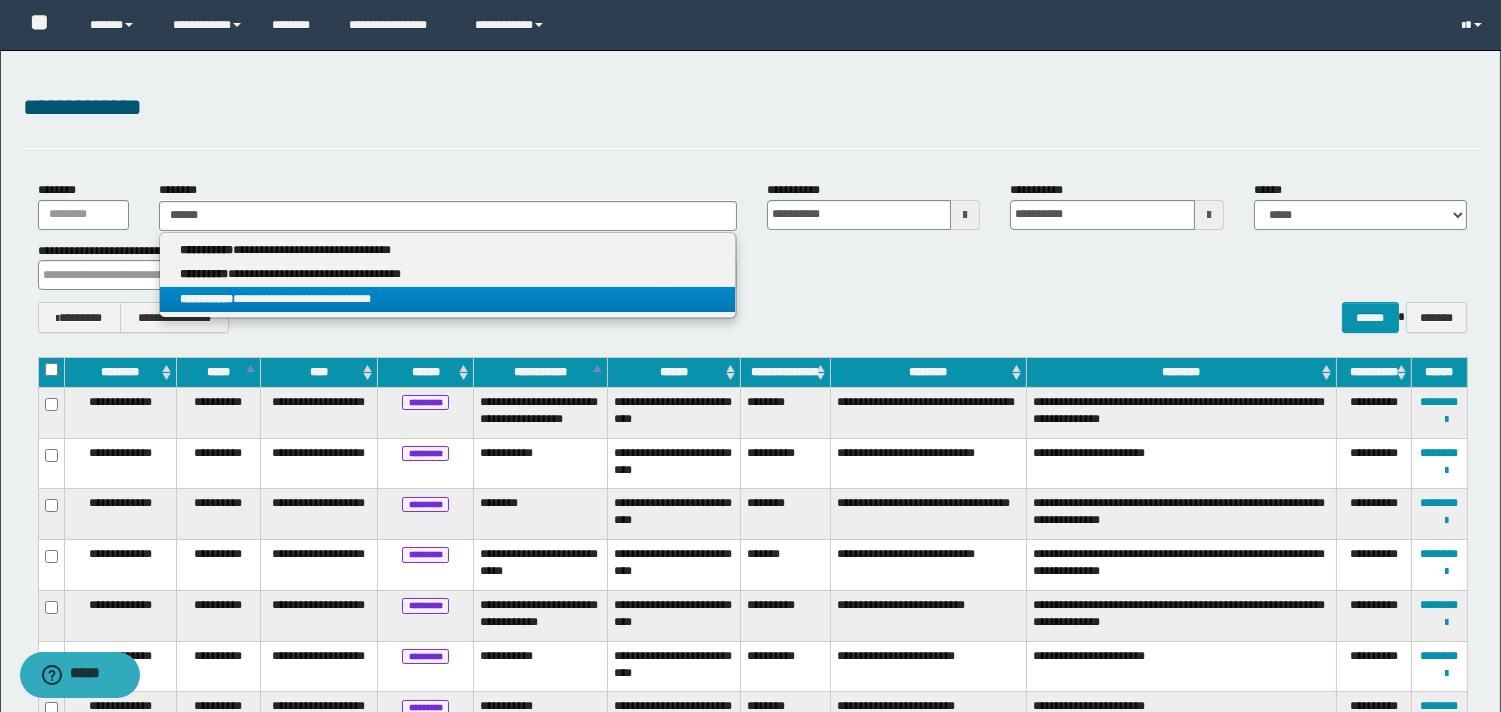 click on "**********" at bounding box center (448, 299) 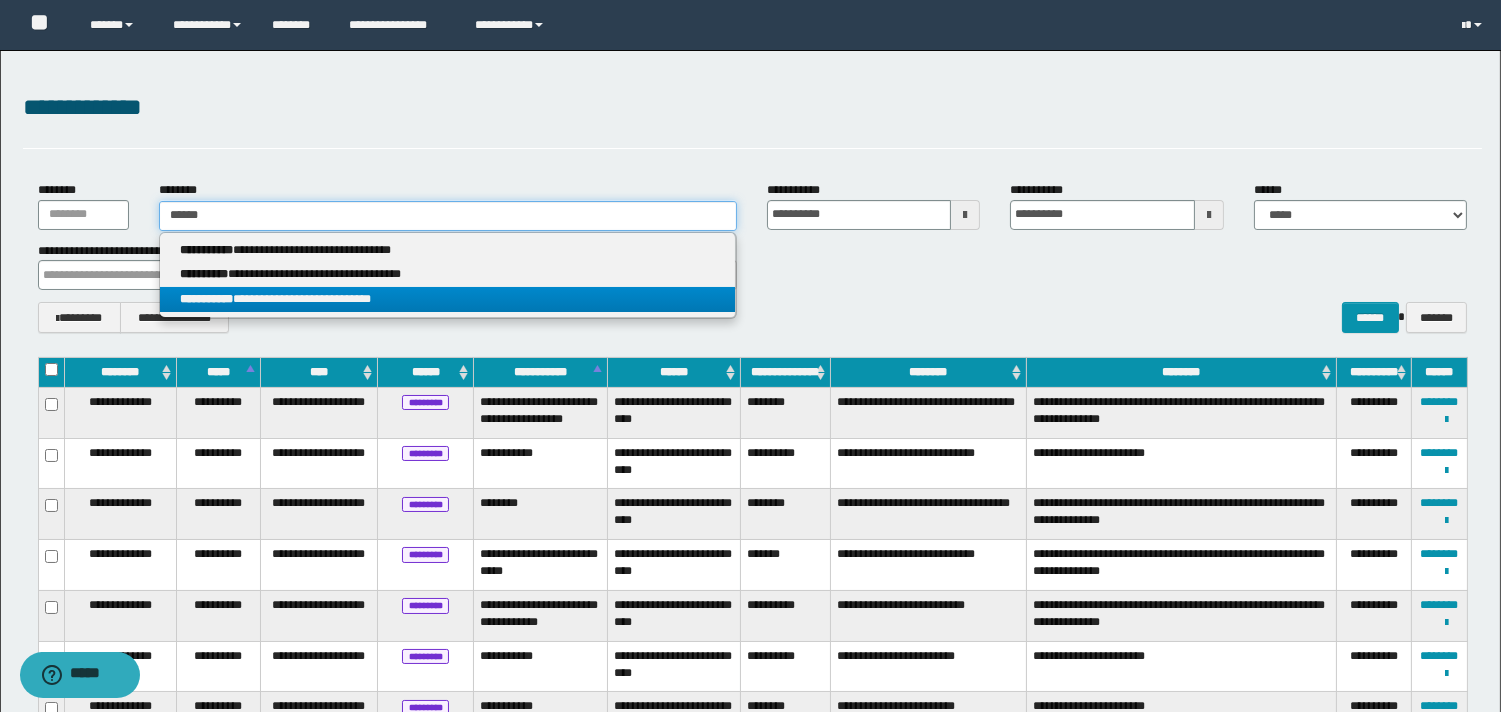 type 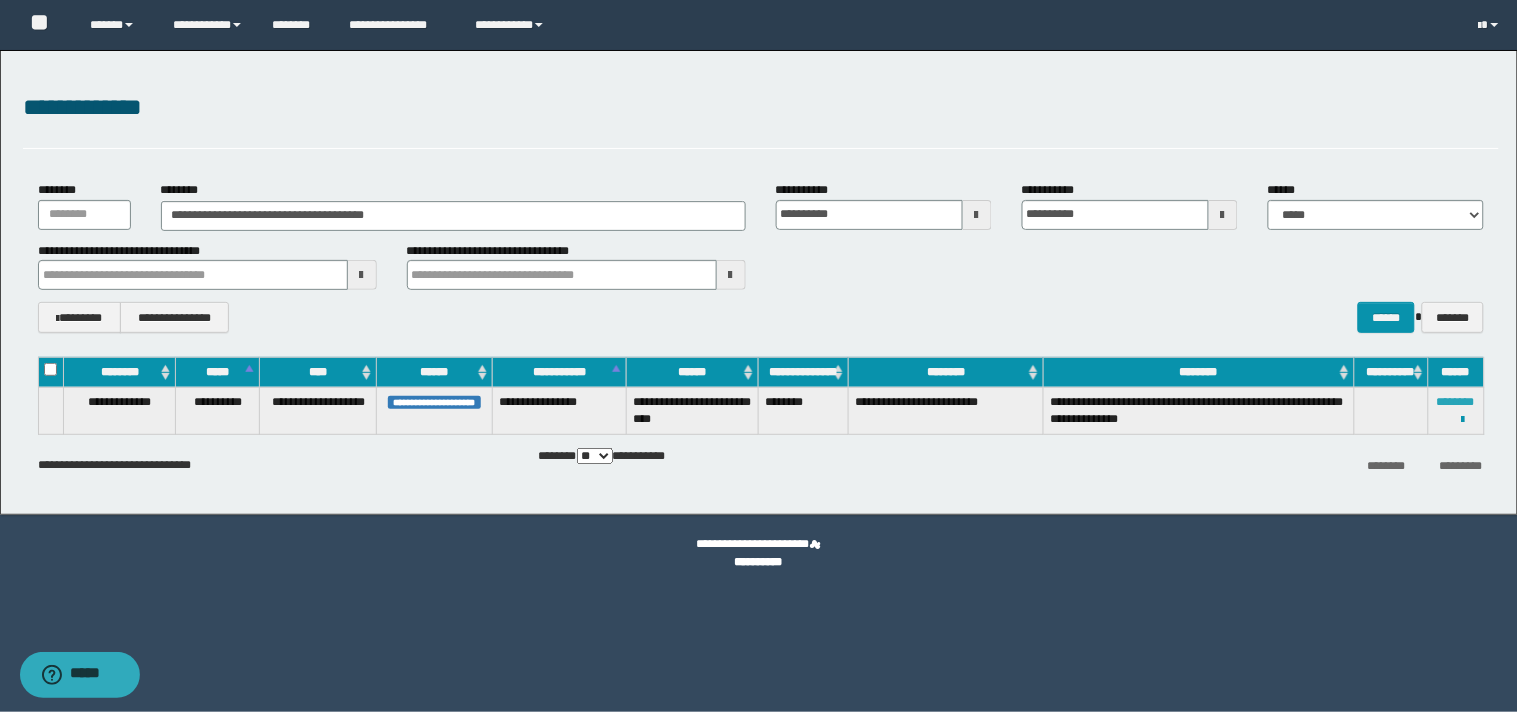 click on "********" at bounding box center (1456, 402) 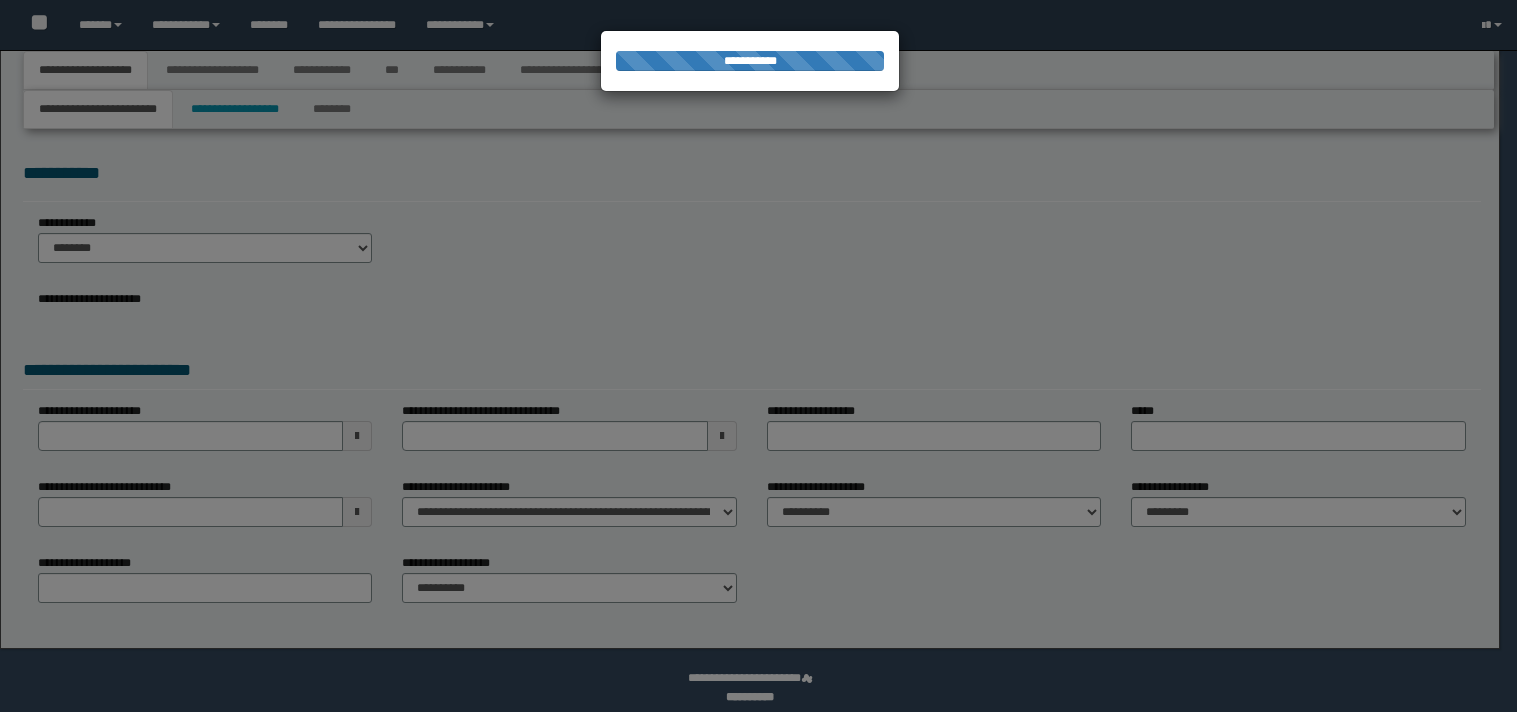scroll, scrollTop: 0, scrollLeft: 0, axis: both 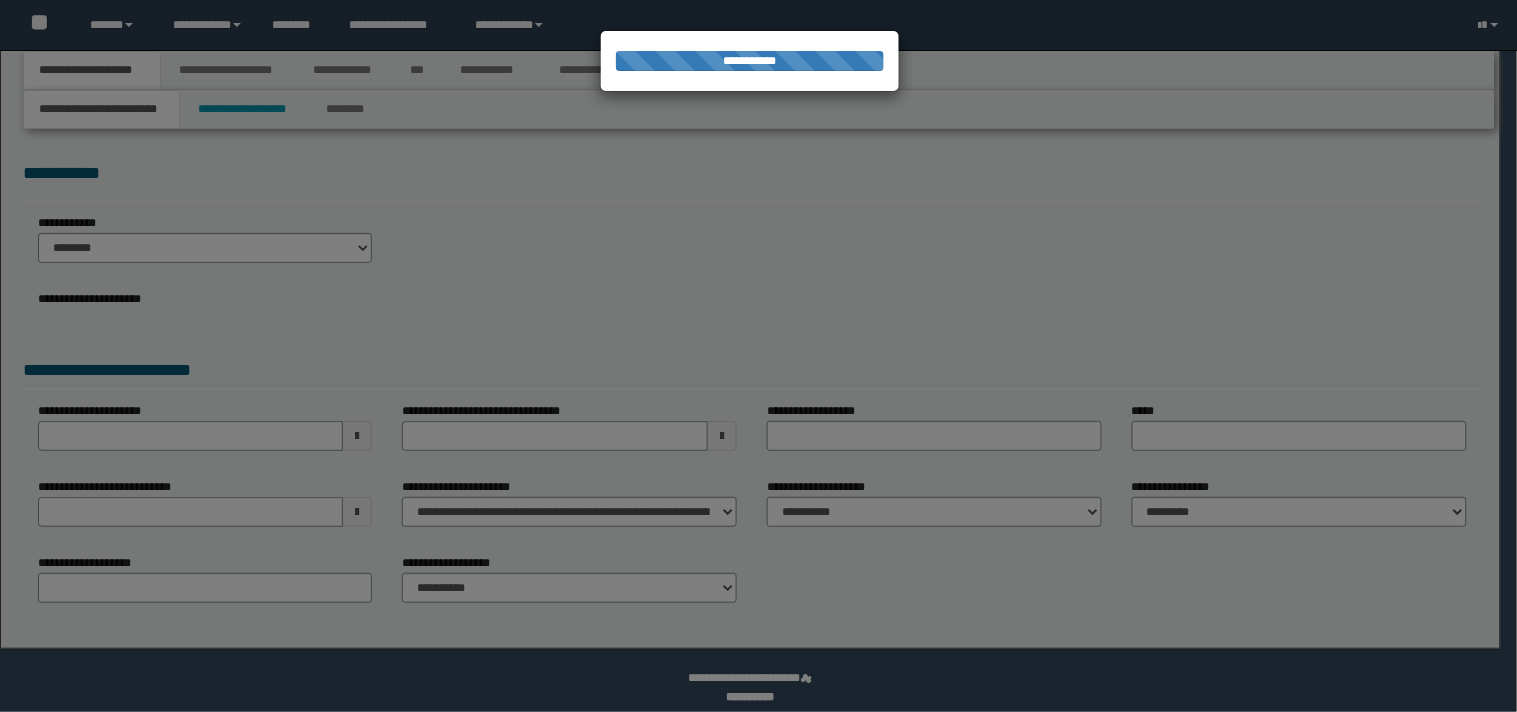 select on "**" 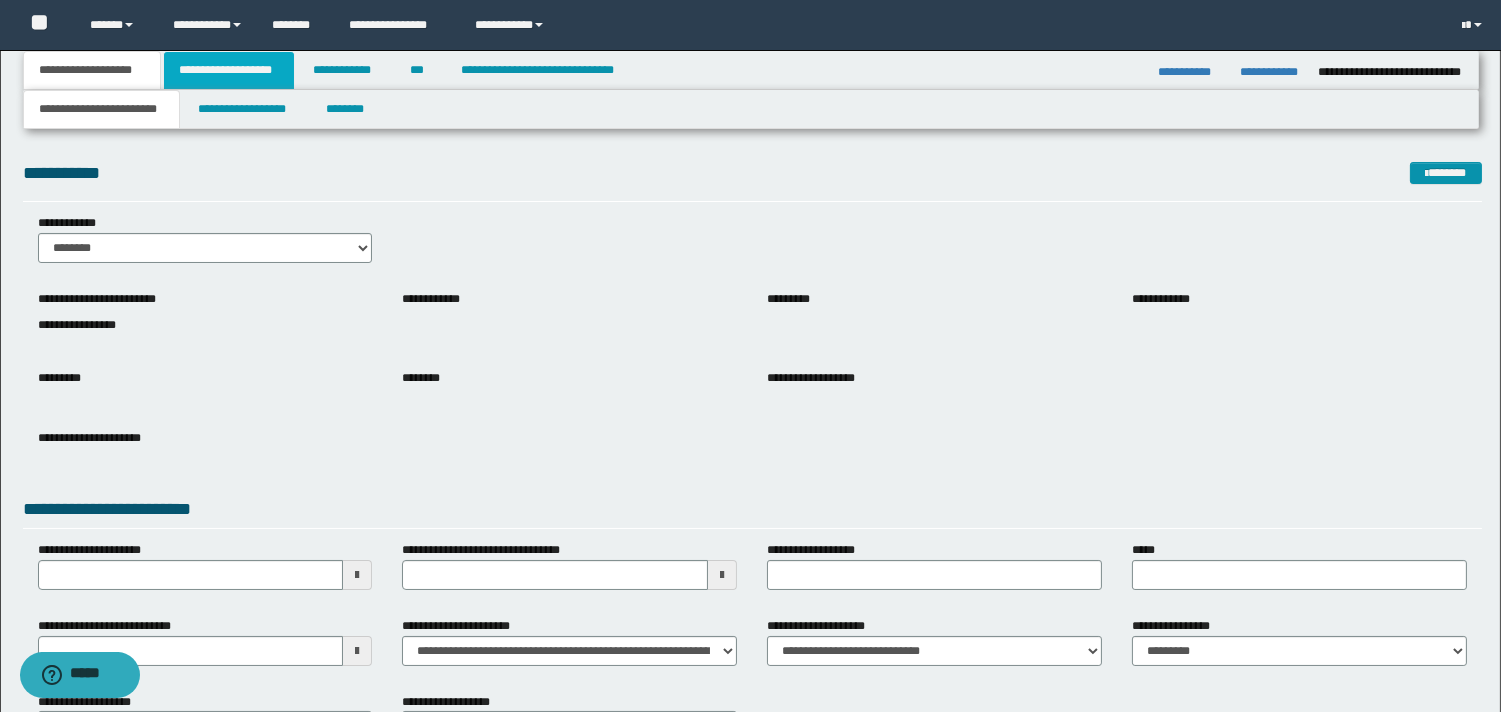 click on "**********" at bounding box center [229, 70] 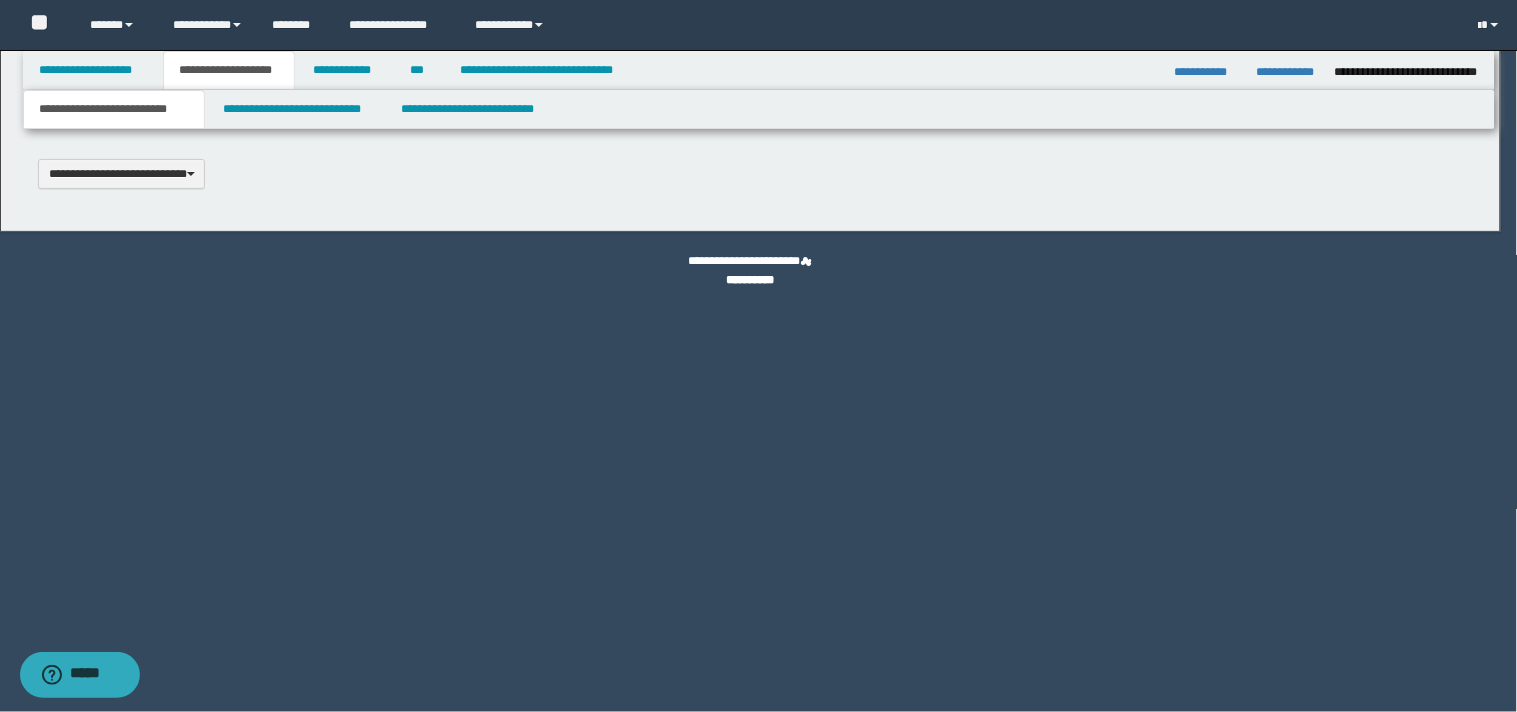 scroll, scrollTop: 0, scrollLeft: 0, axis: both 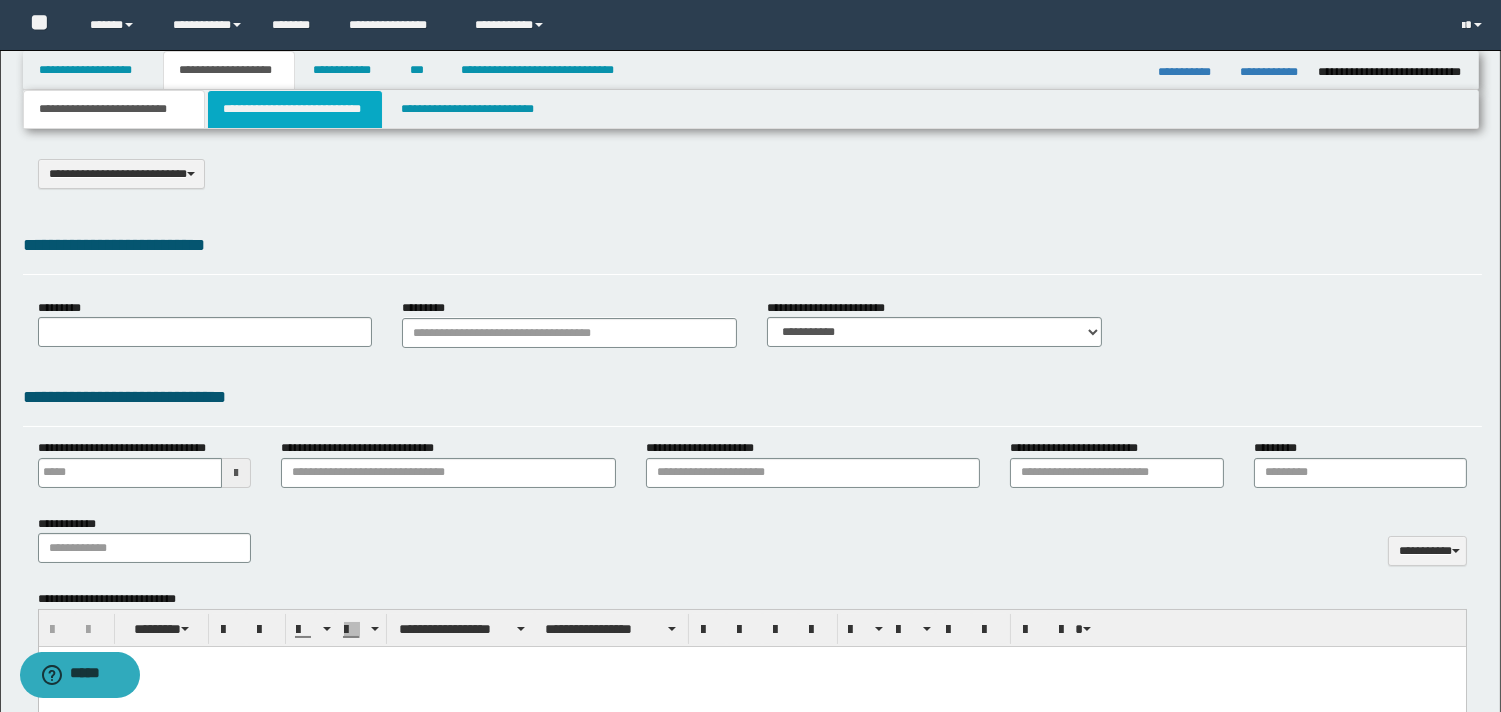 select on "*" 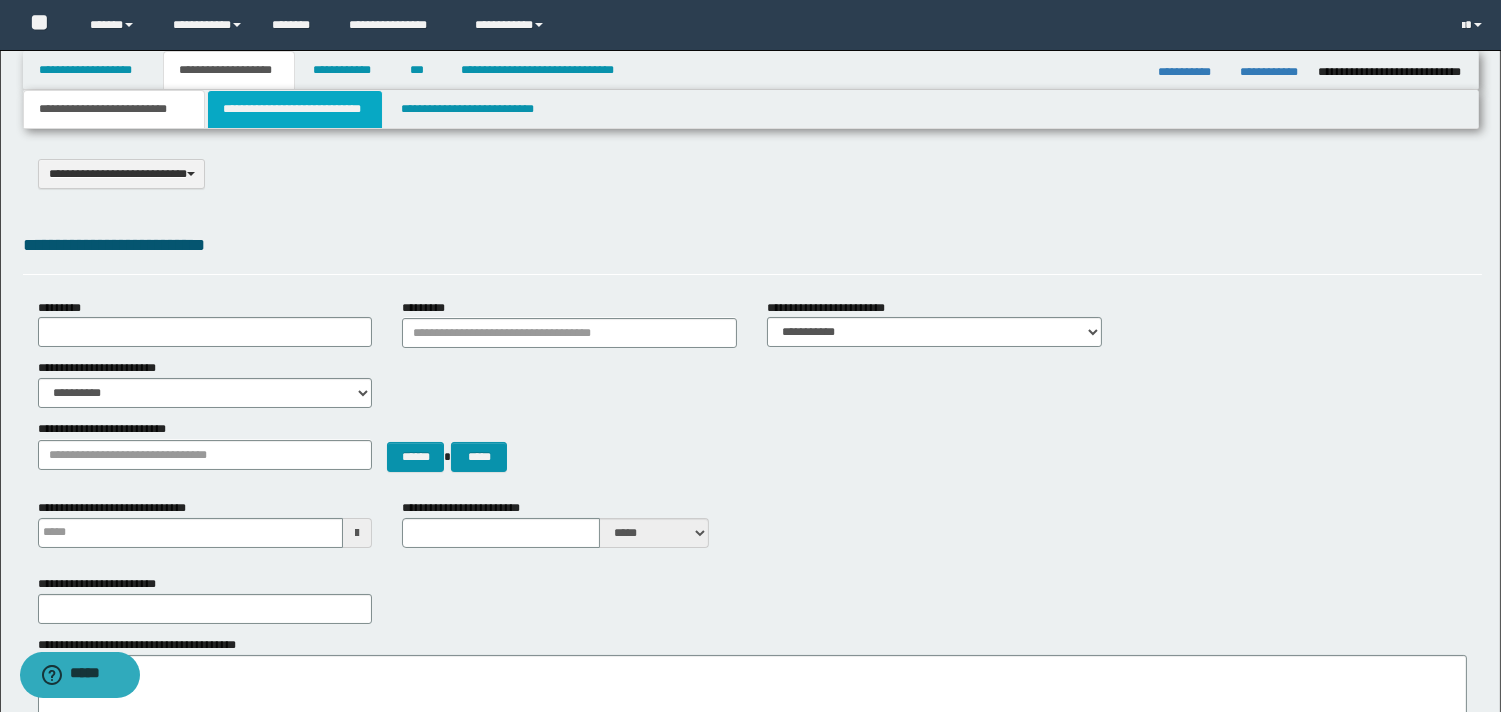 click on "**********" at bounding box center (295, 109) 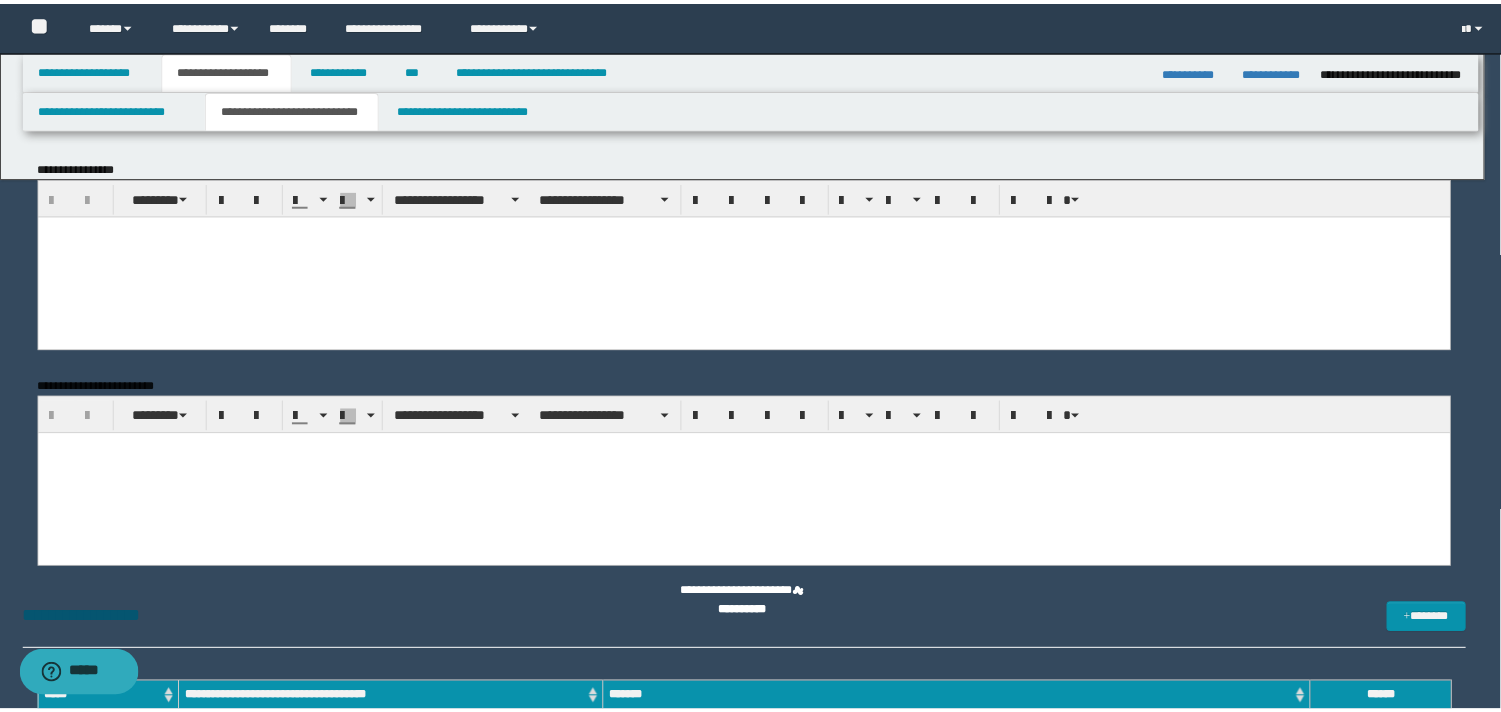 scroll, scrollTop: 0, scrollLeft: 0, axis: both 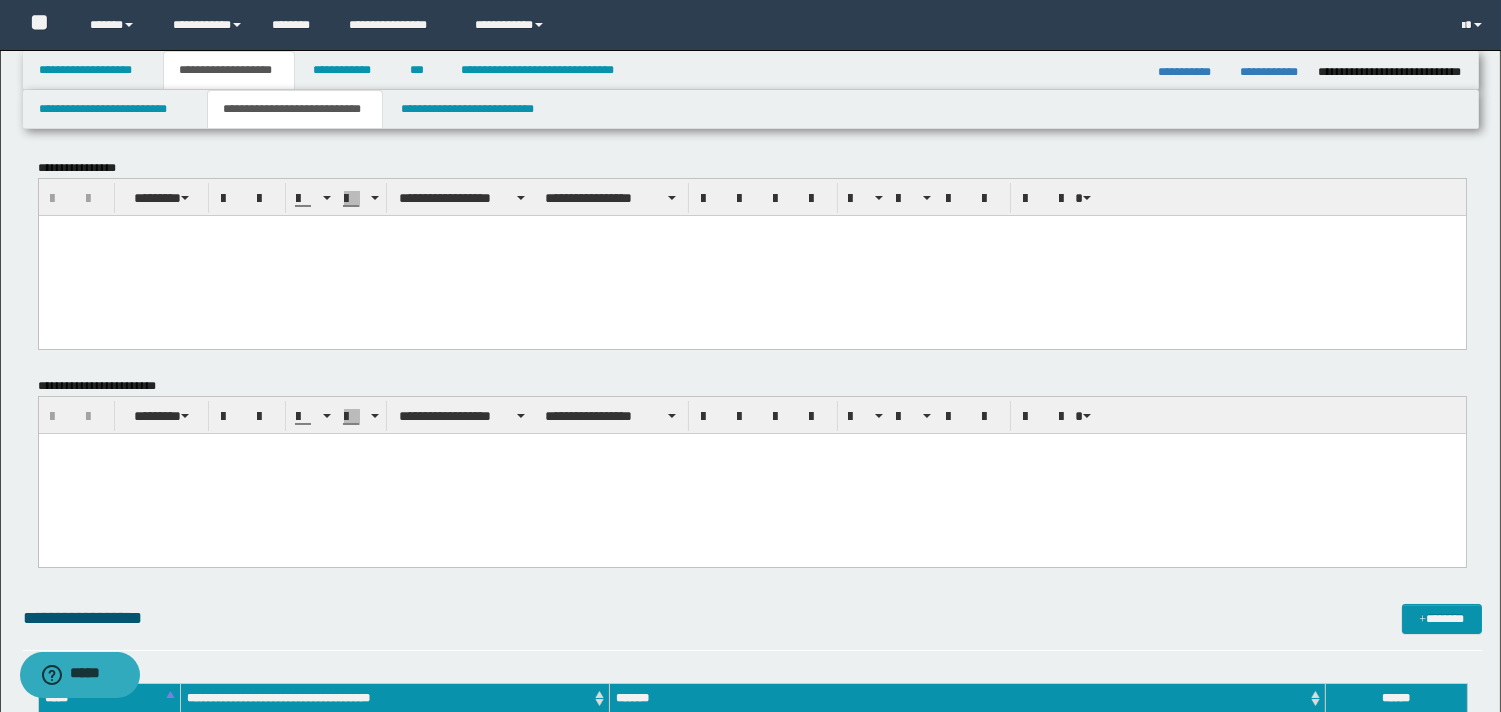 click at bounding box center [751, 230] 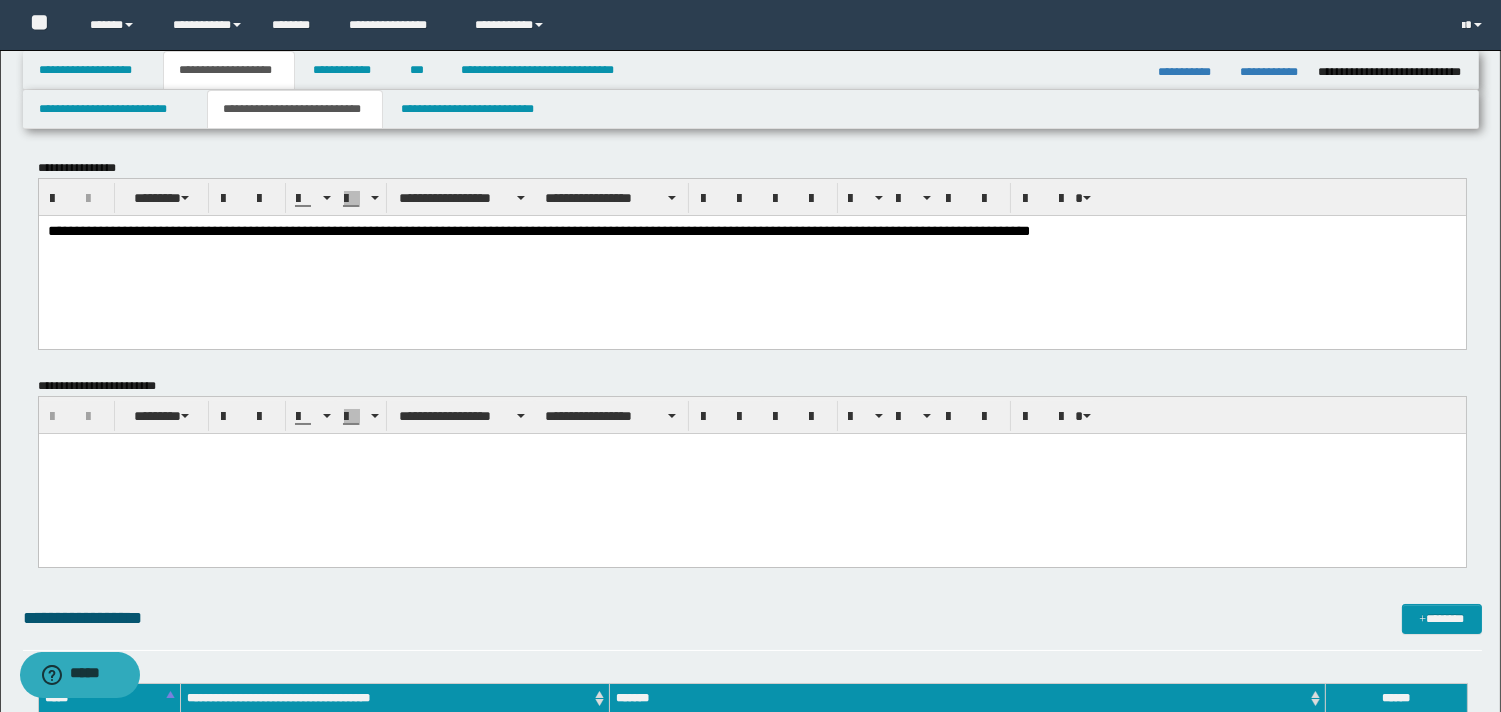 click on "**********" at bounding box center [538, 230] 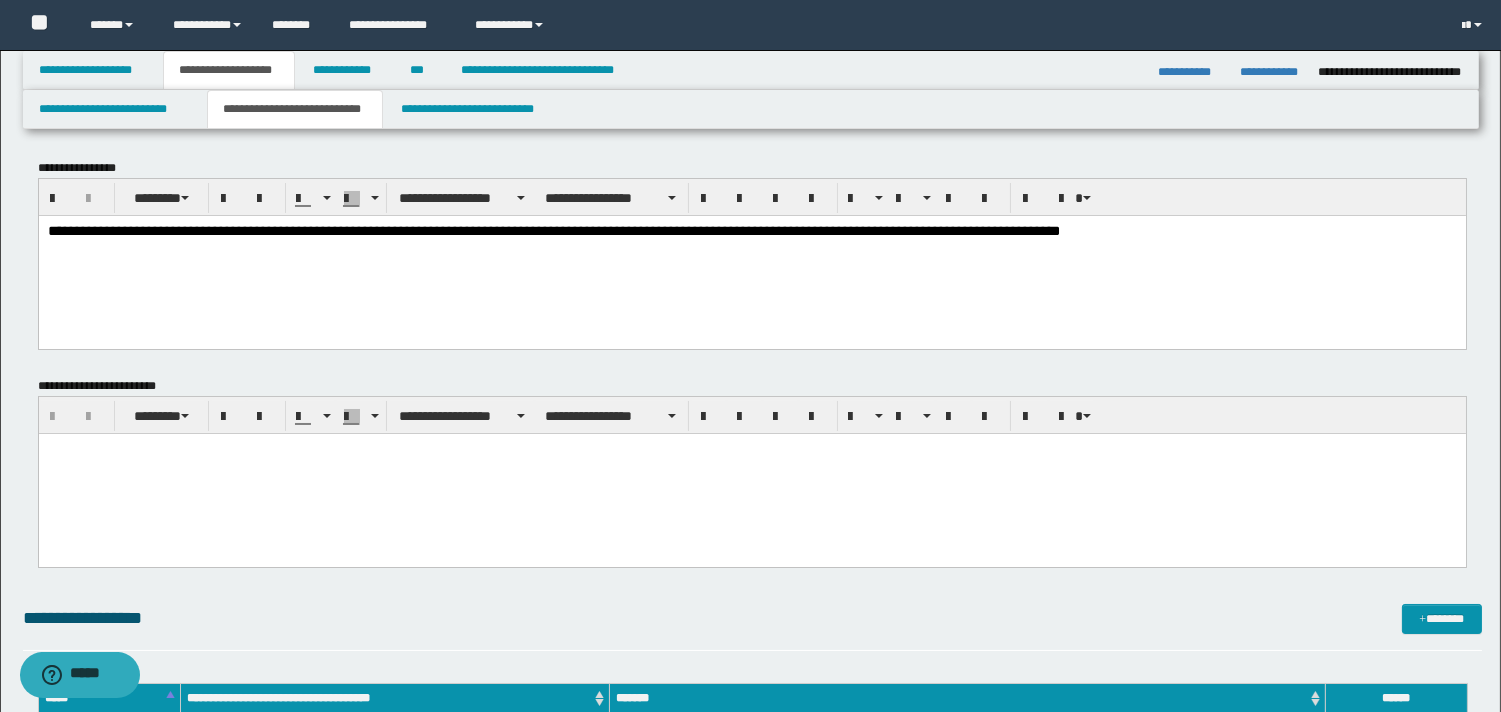 click on "**********" at bounding box center (553, 230) 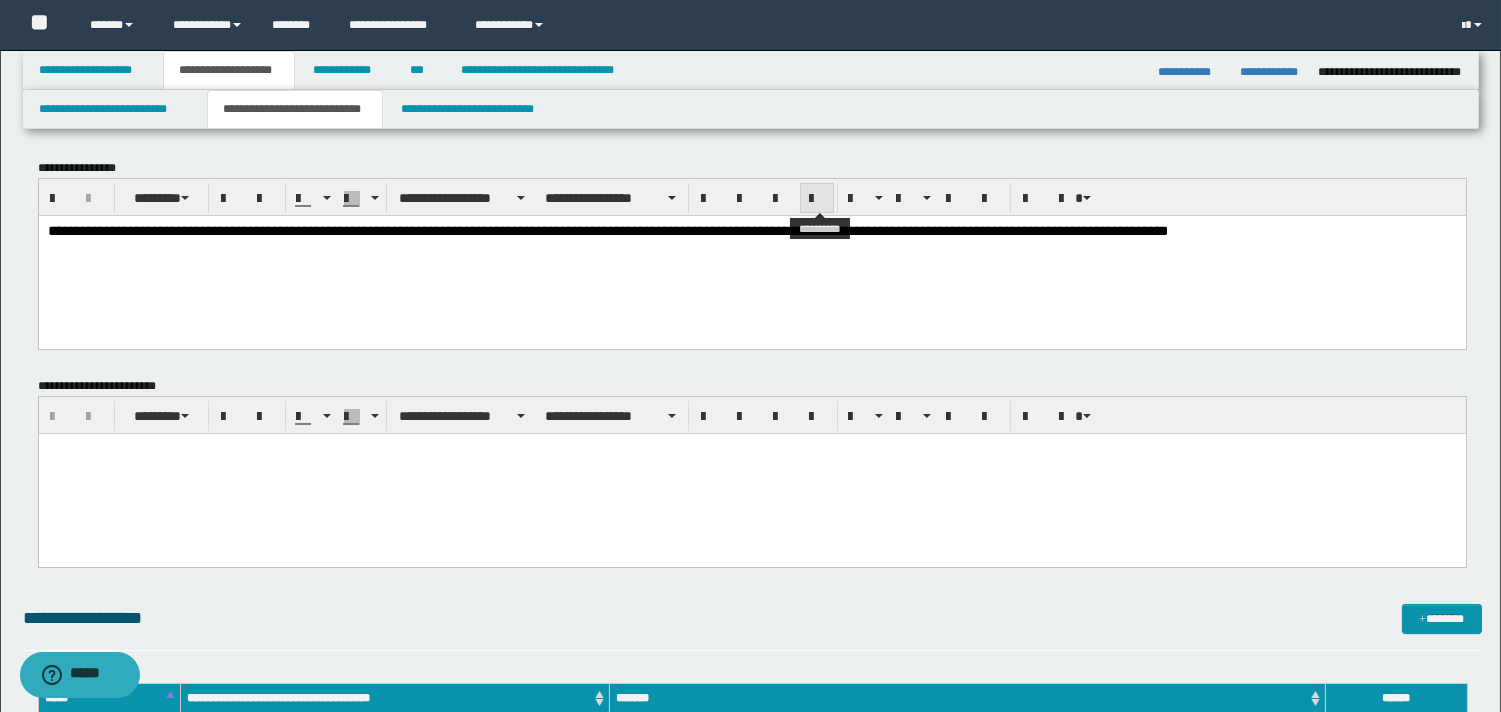 click at bounding box center [817, 199] 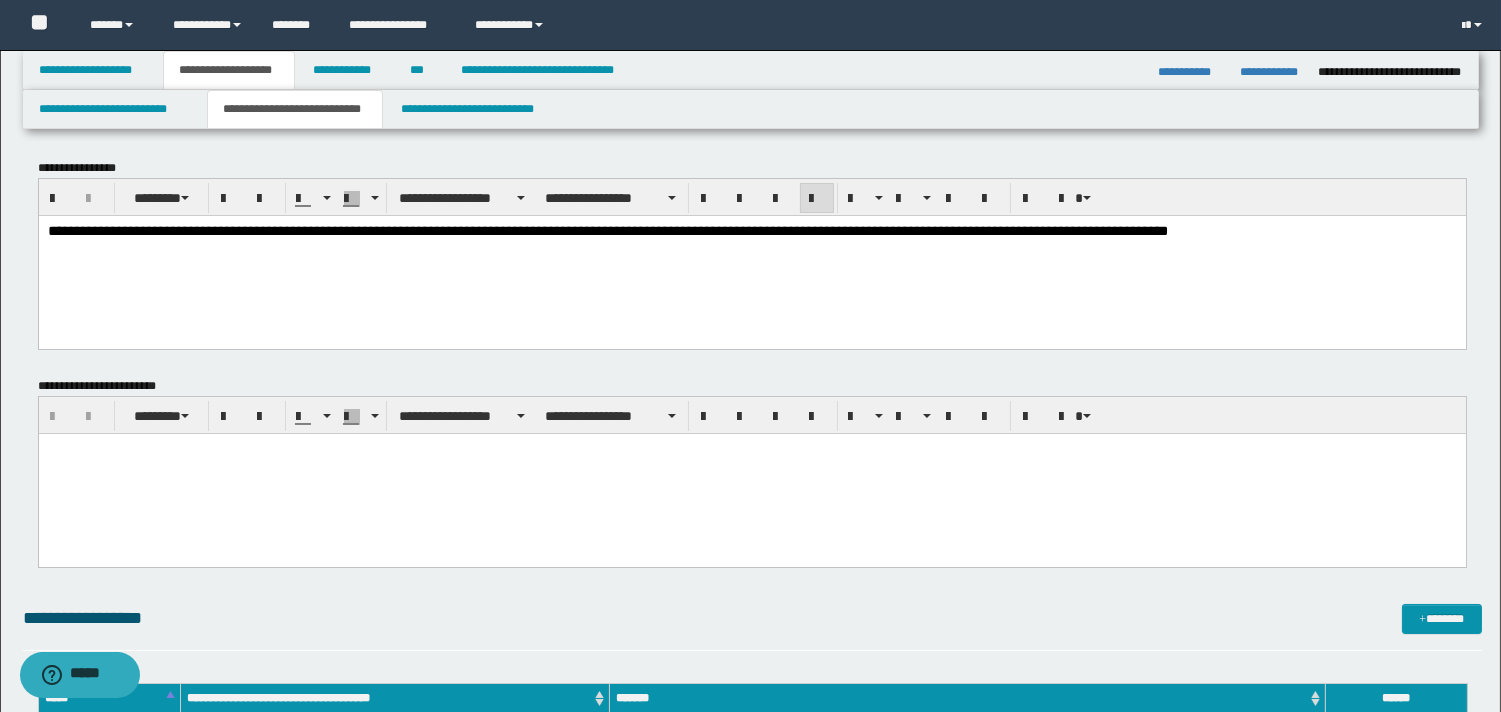 click on "**********" at bounding box center (751, 231) 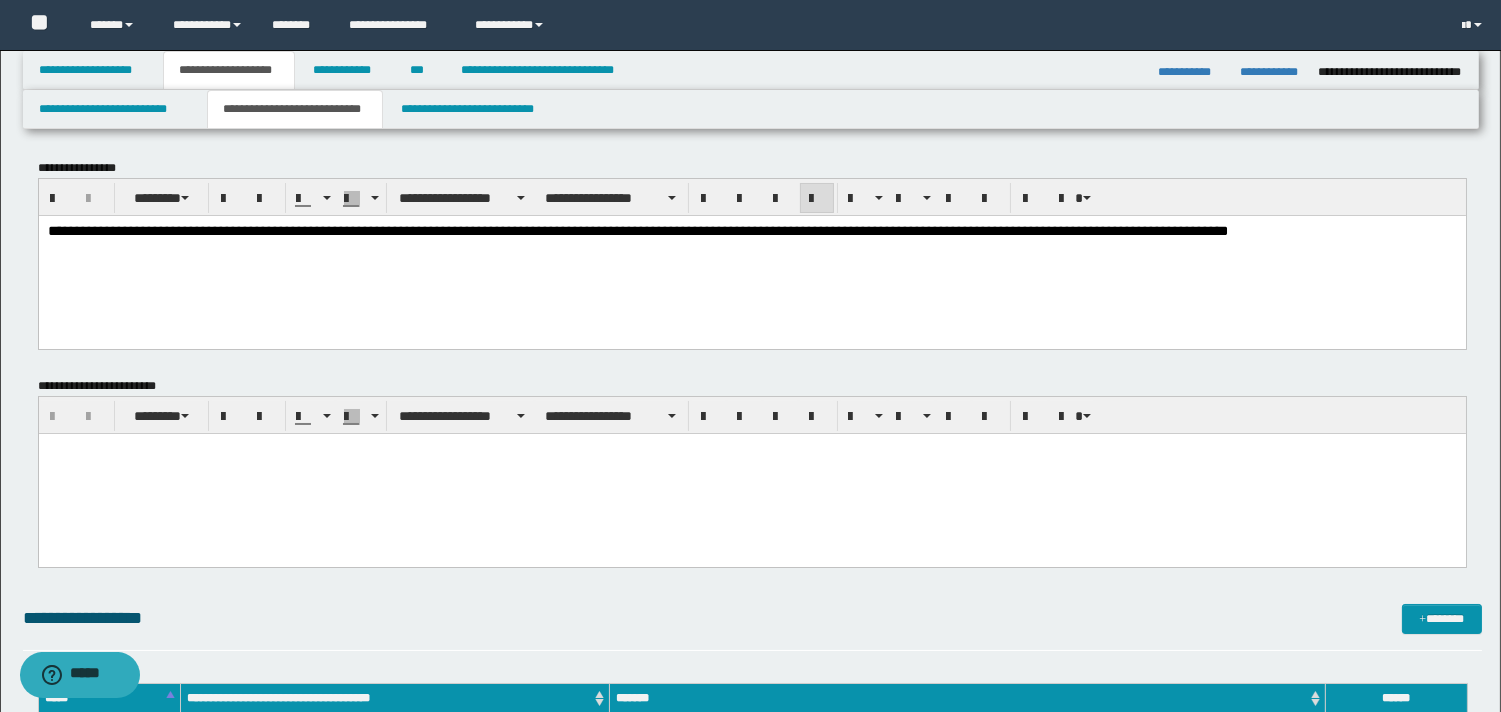 click on "**********" at bounding box center [751, 231] 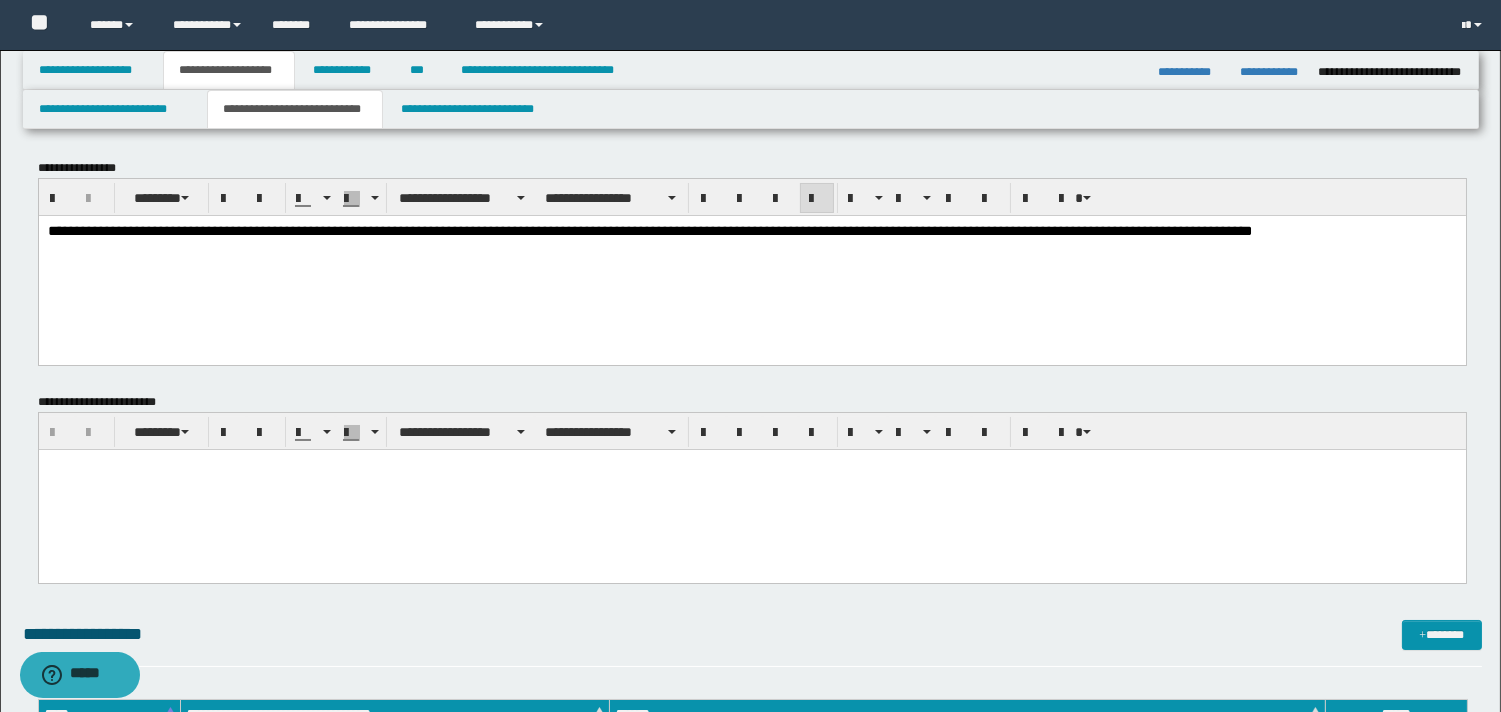 click on "**********" at bounding box center (751, 256) 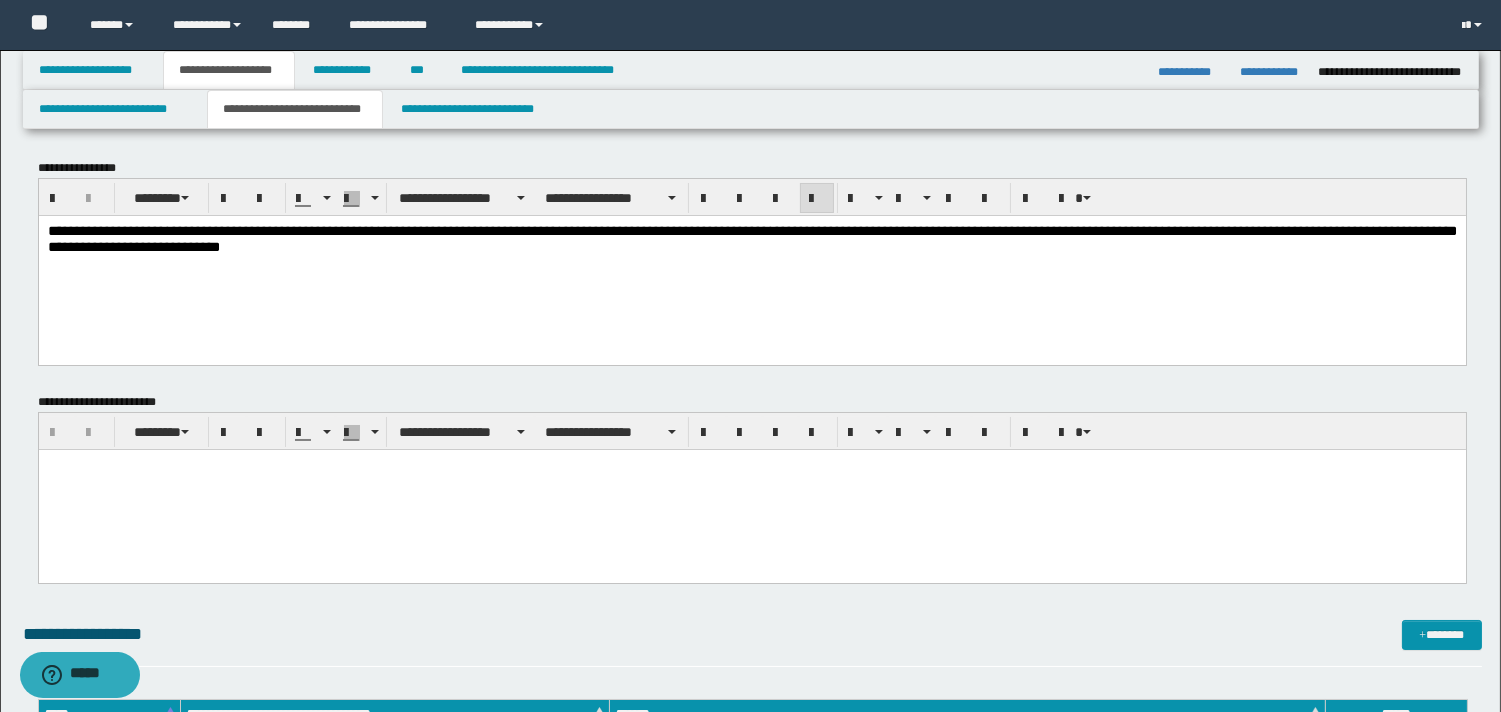 click at bounding box center [751, 490] 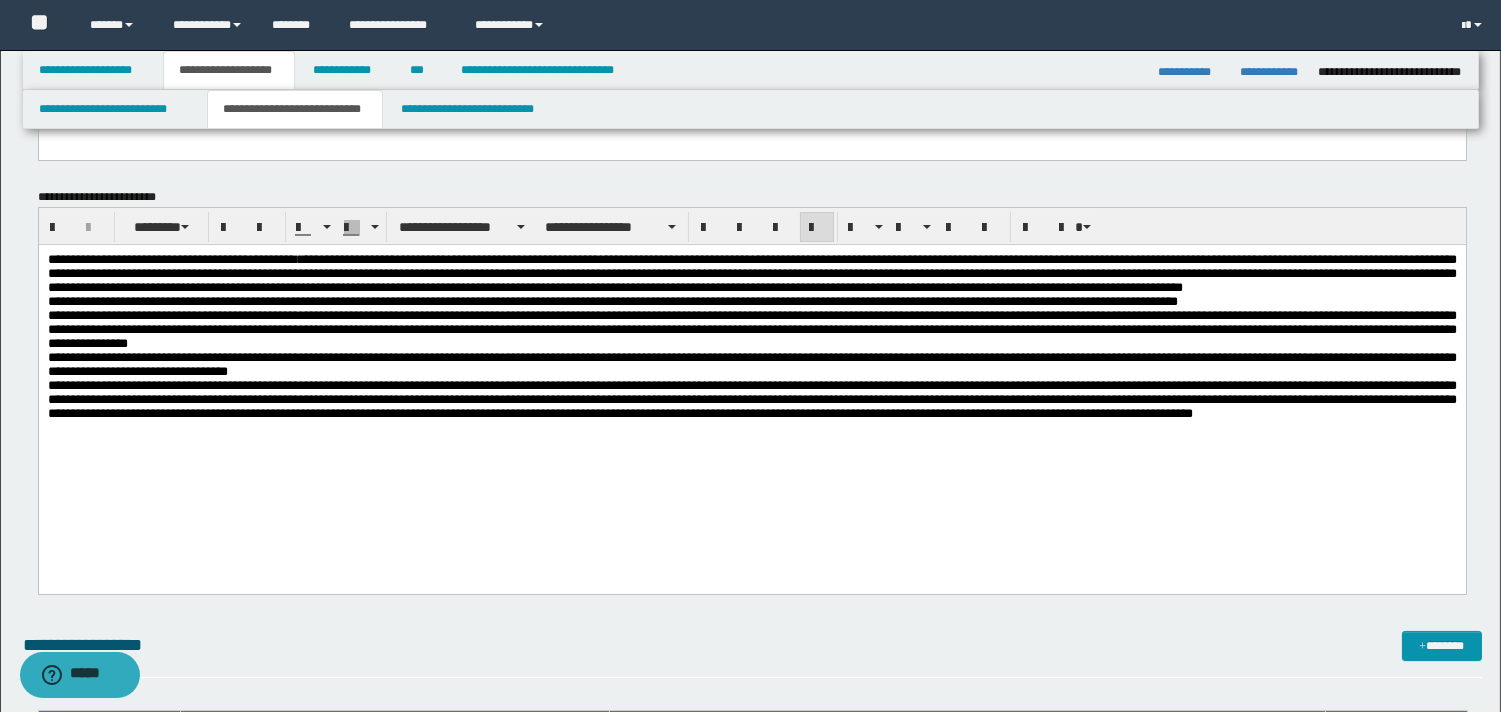 scroll, scrollTop: 218, scrollLeft: 0, axis: vertical 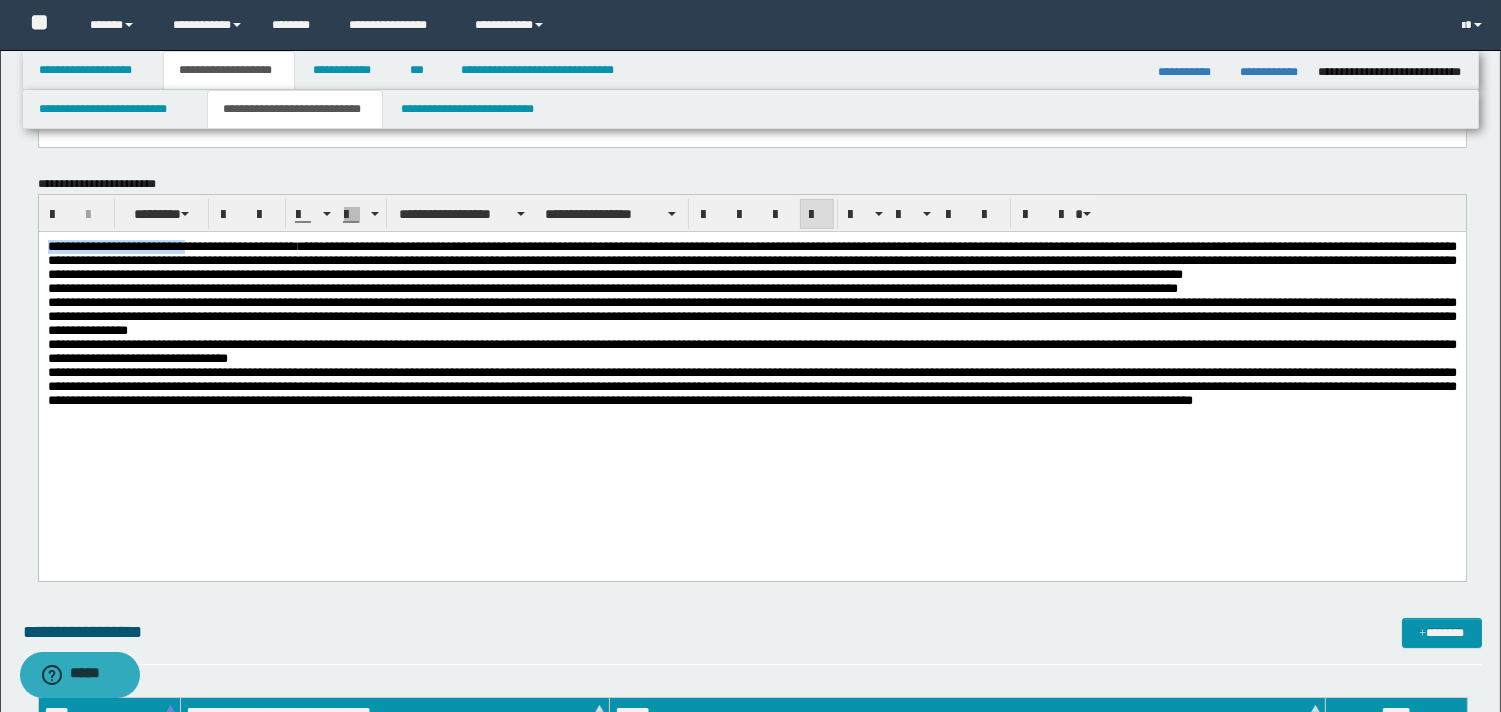 drag, startPoint x: 204, startPoint y: 245, endPoint x: 5, endPoint y: 240, distance: 199.0628 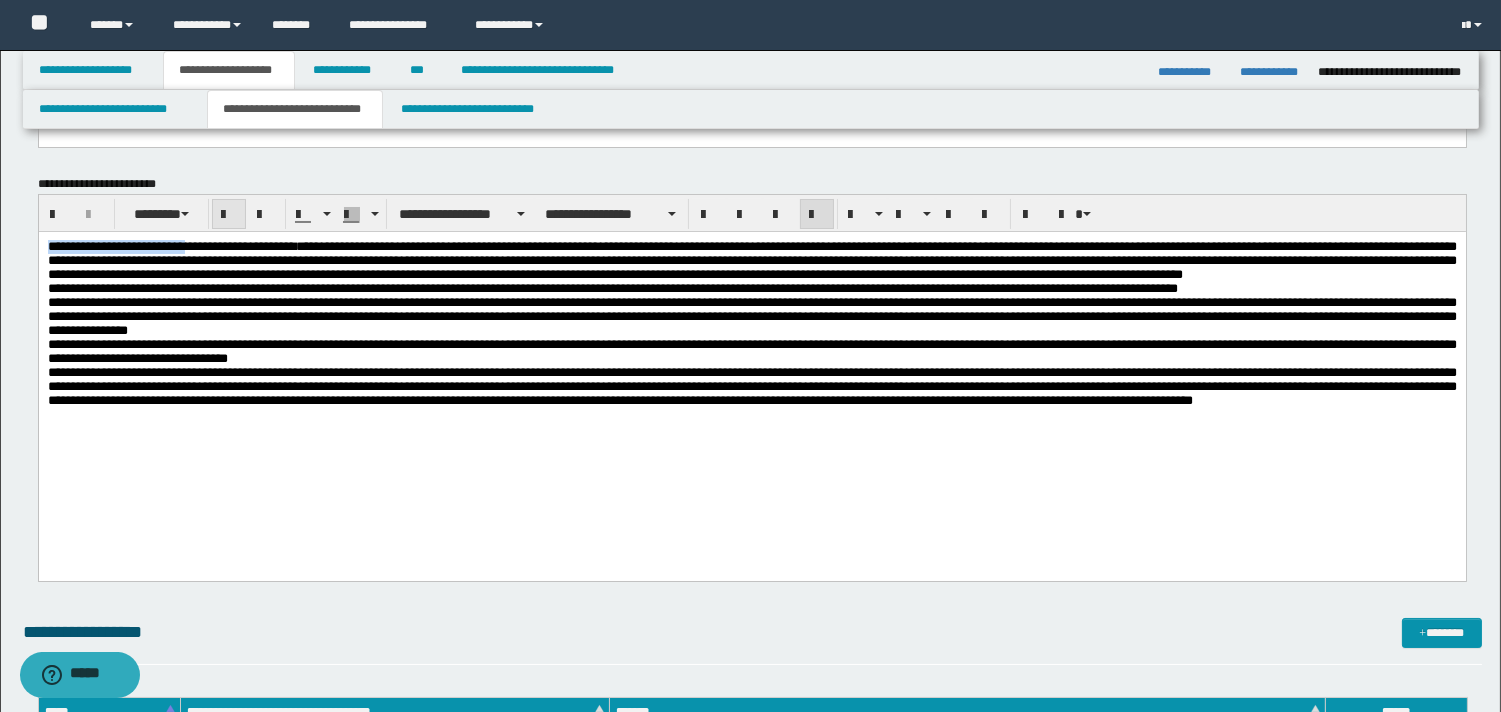 click at bounding box center [229, 215] 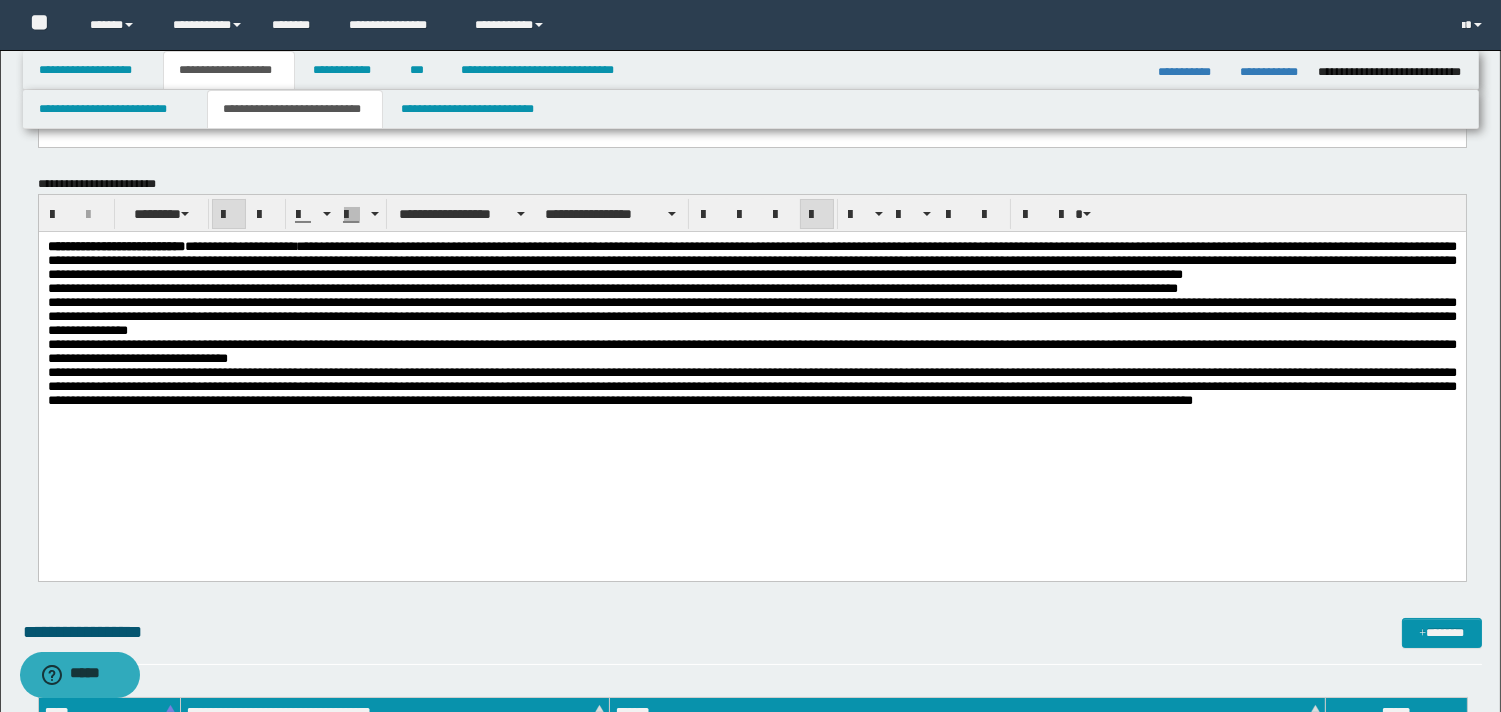 drag, startPoint x: 394, startPoint y: 362, endPoint x: 441, endPoint y: 365, distance: 47.095646 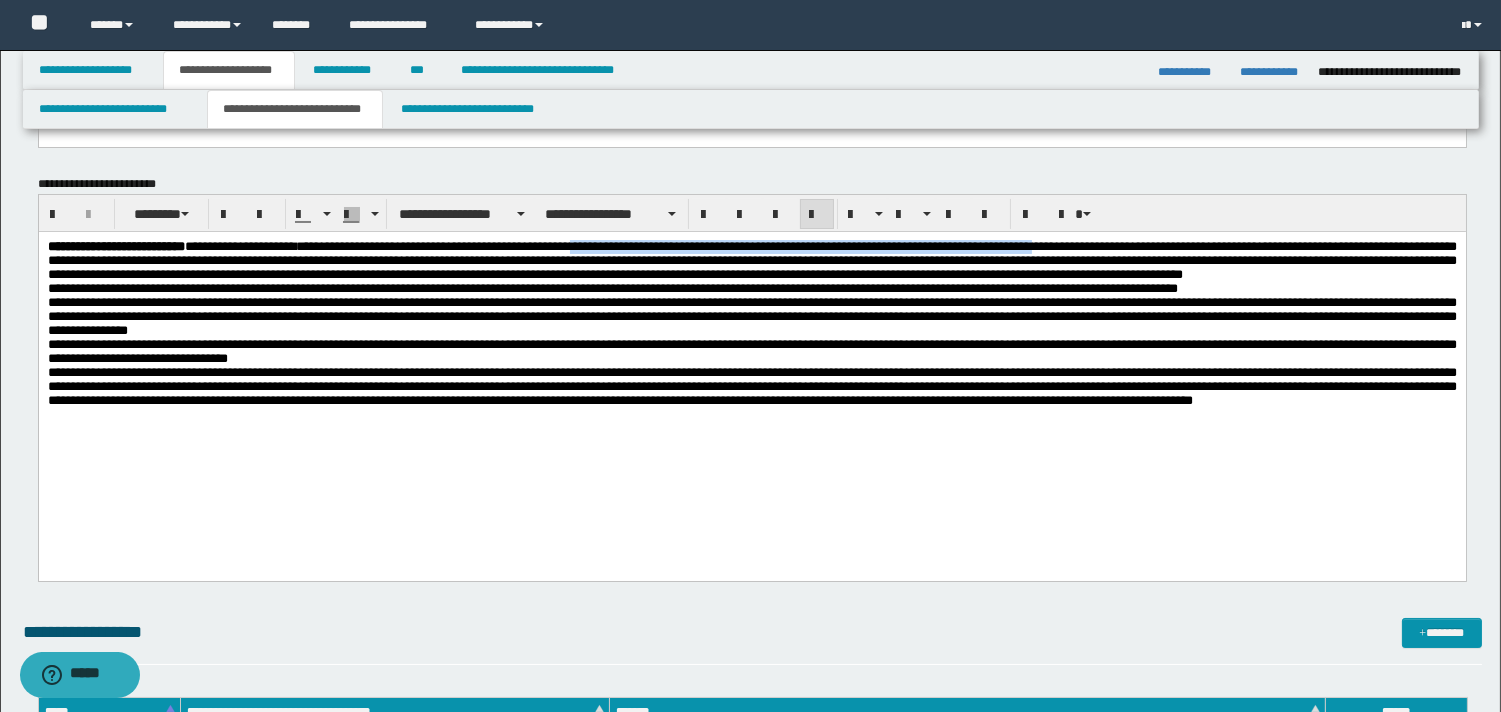 drag, startPoint x: 655, startPoint y: 246, endPoint x: 1211, endPoint y: 245, distance: 556.0009 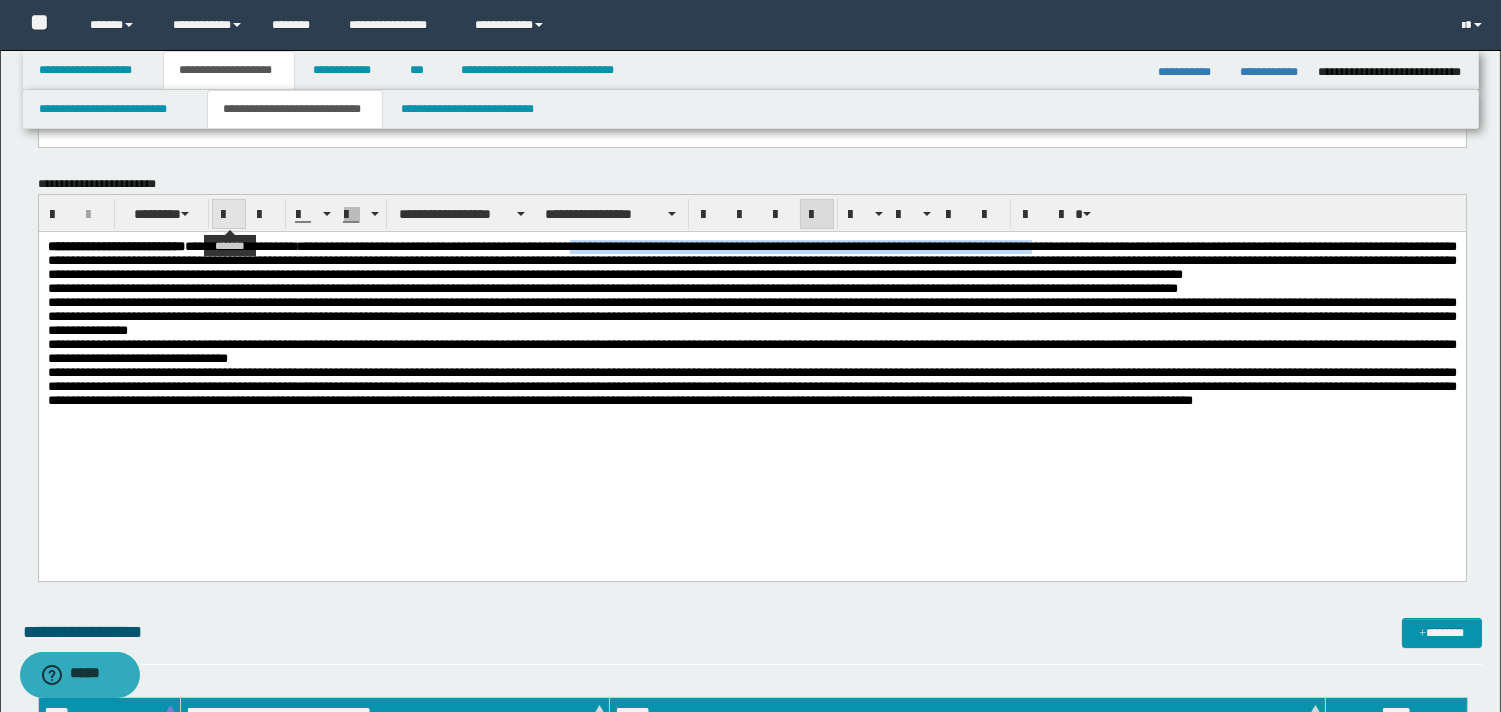 click at bounding box center [229, 215] 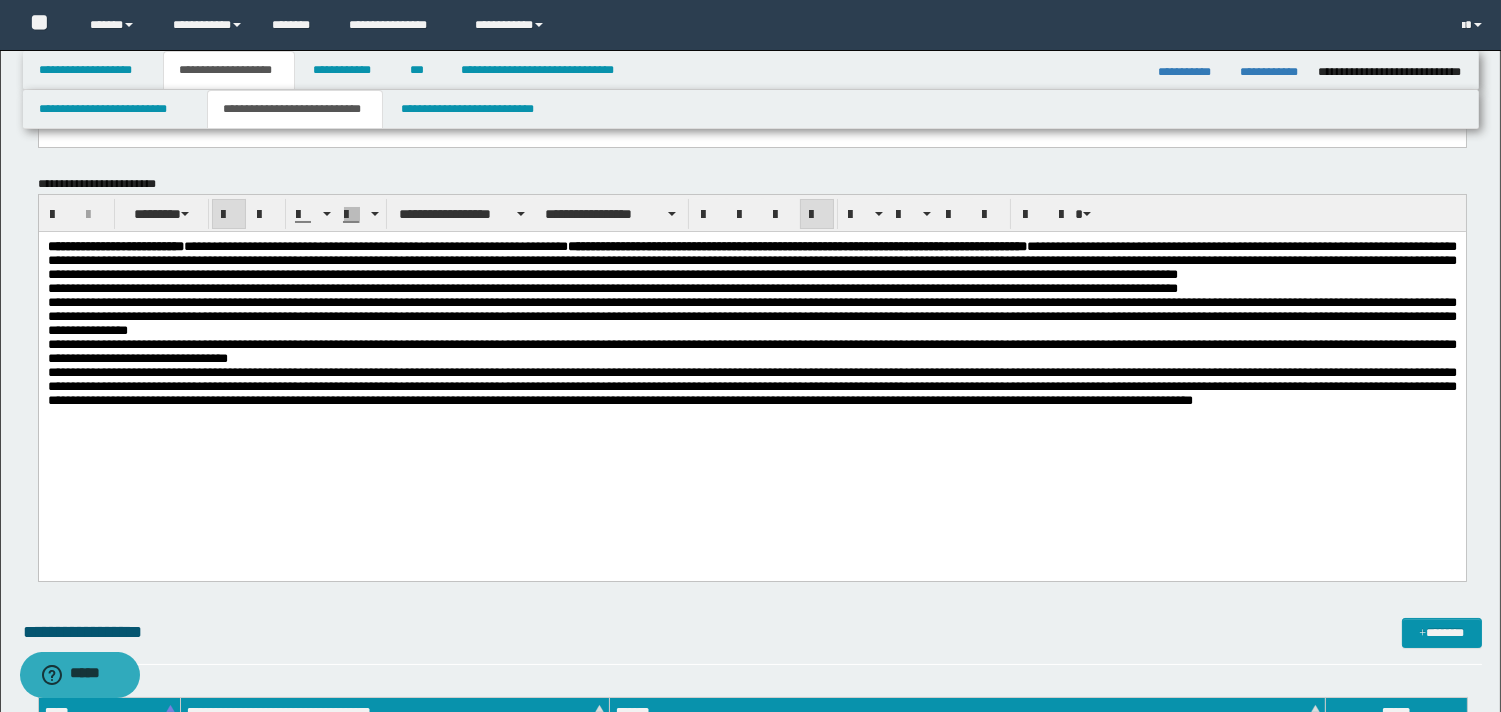 click on "**********" at bounding box center (612, 288) 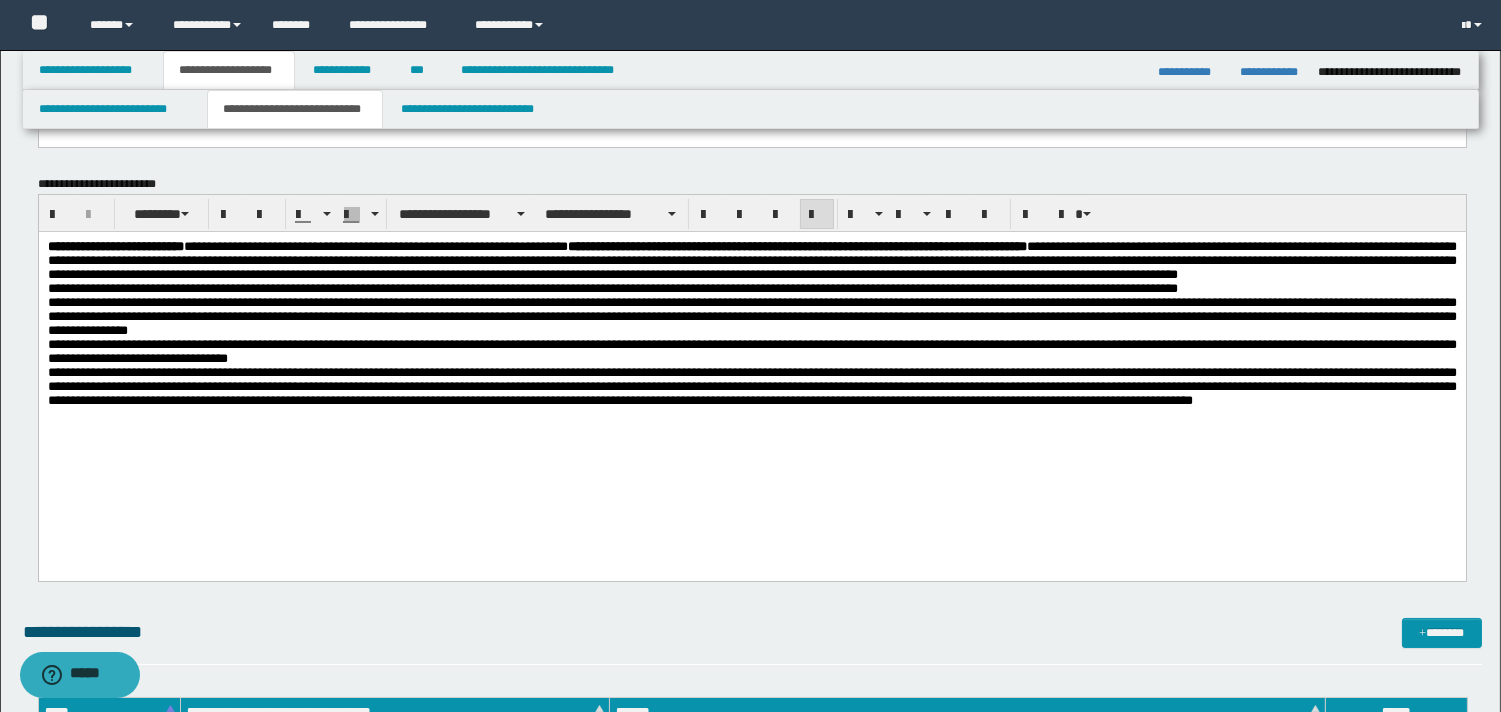click on "**********" at bounding box center (751, 261) 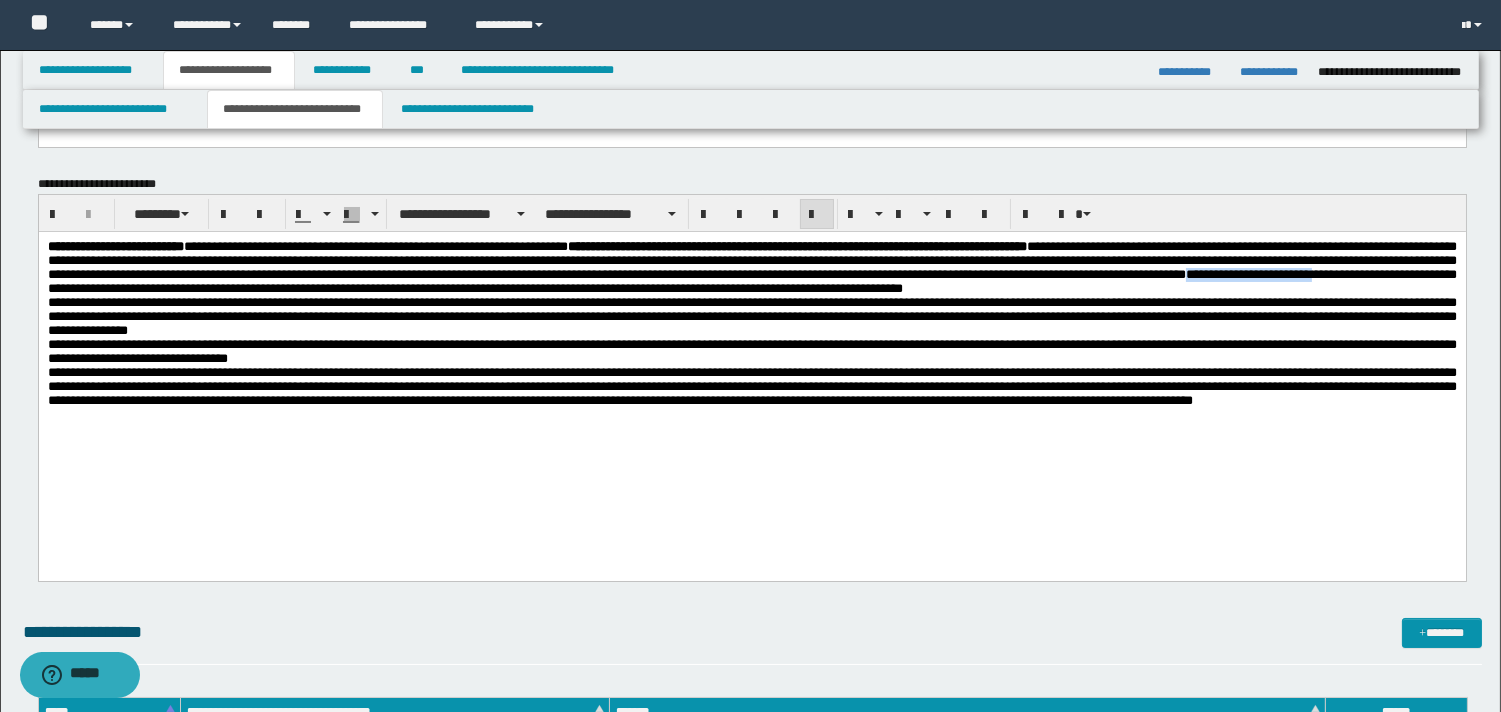 drag, startPoint x: 611, startPoint y: 294, endPoint x: 762, endPoint y: 290, distance: 151.05296 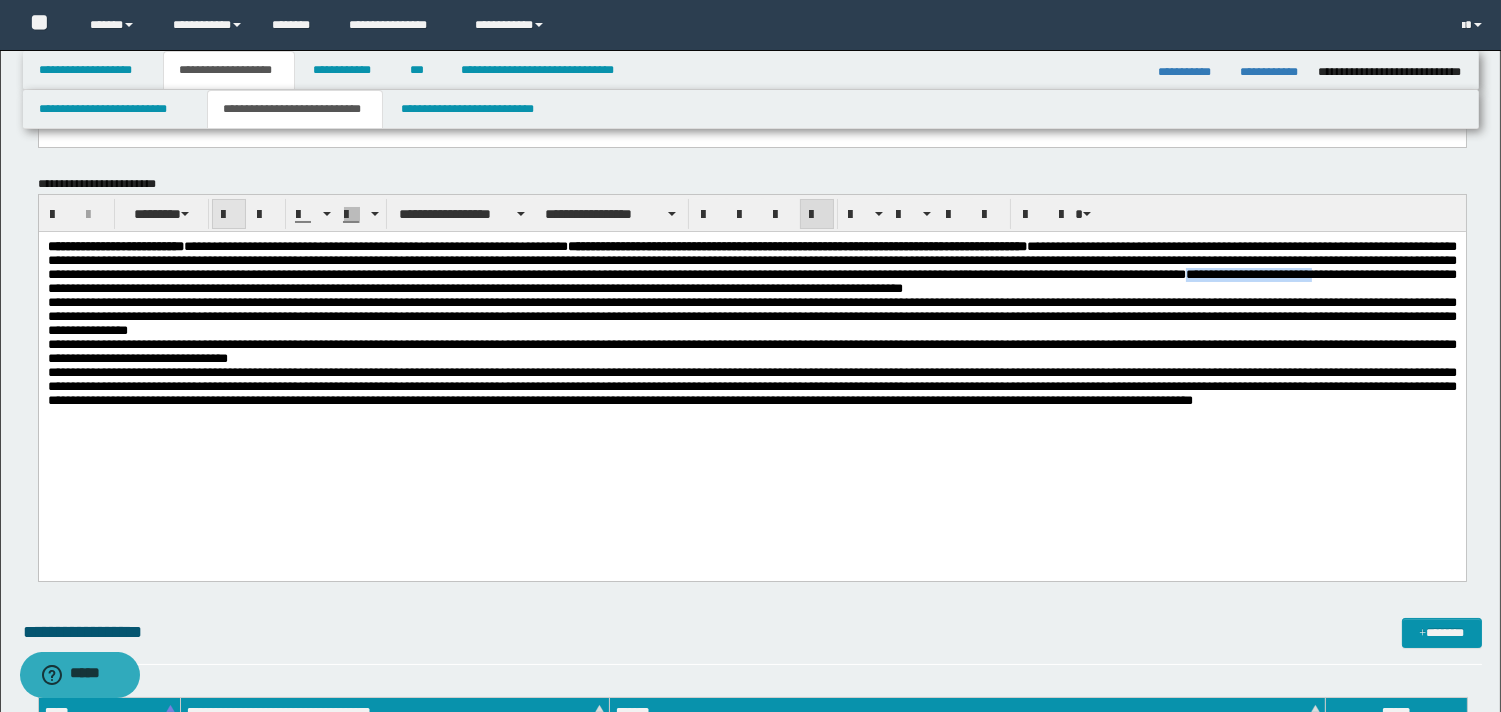 drag, startPoint x: 231, startPoint y: 211, endPoint x: 316, endPoint y: 228, distance: 86.683334 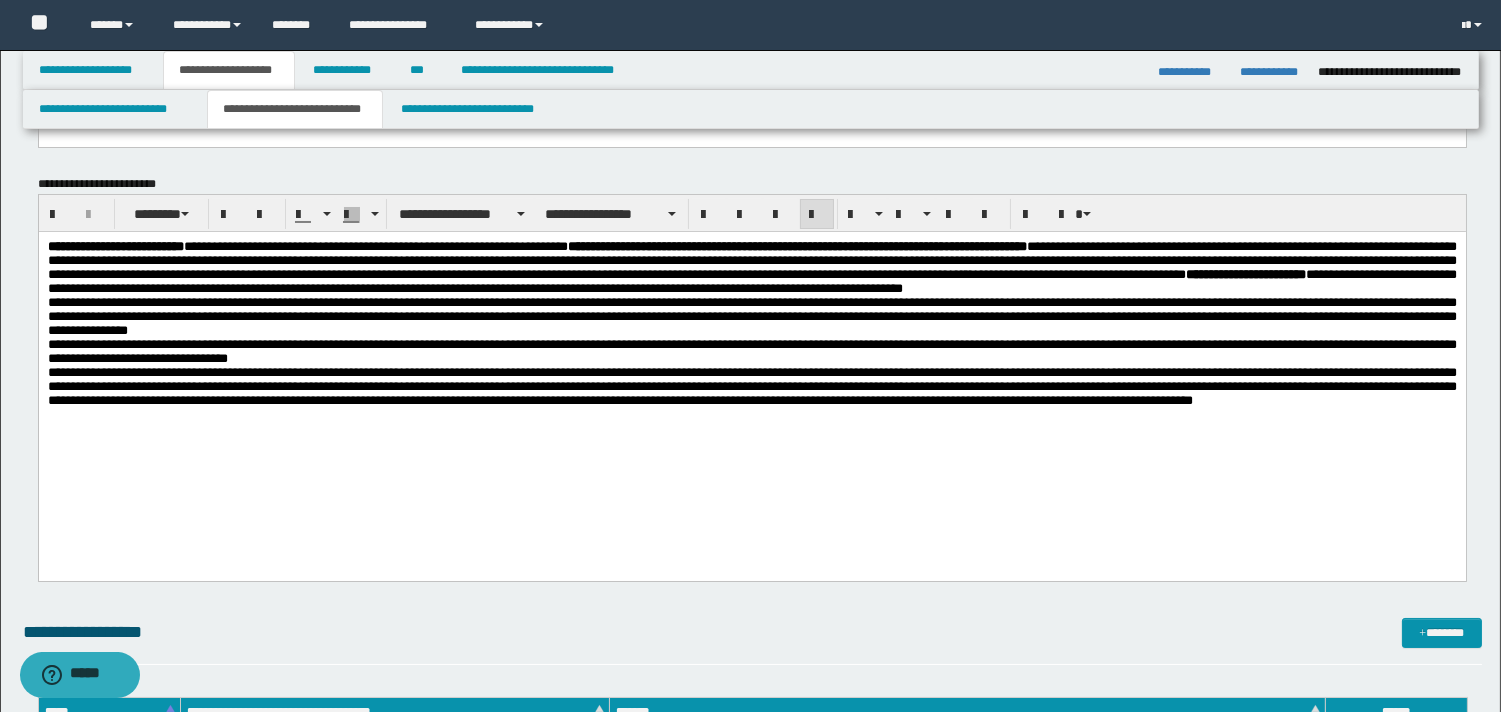 click on "**********" at bounding box center (751, 316) 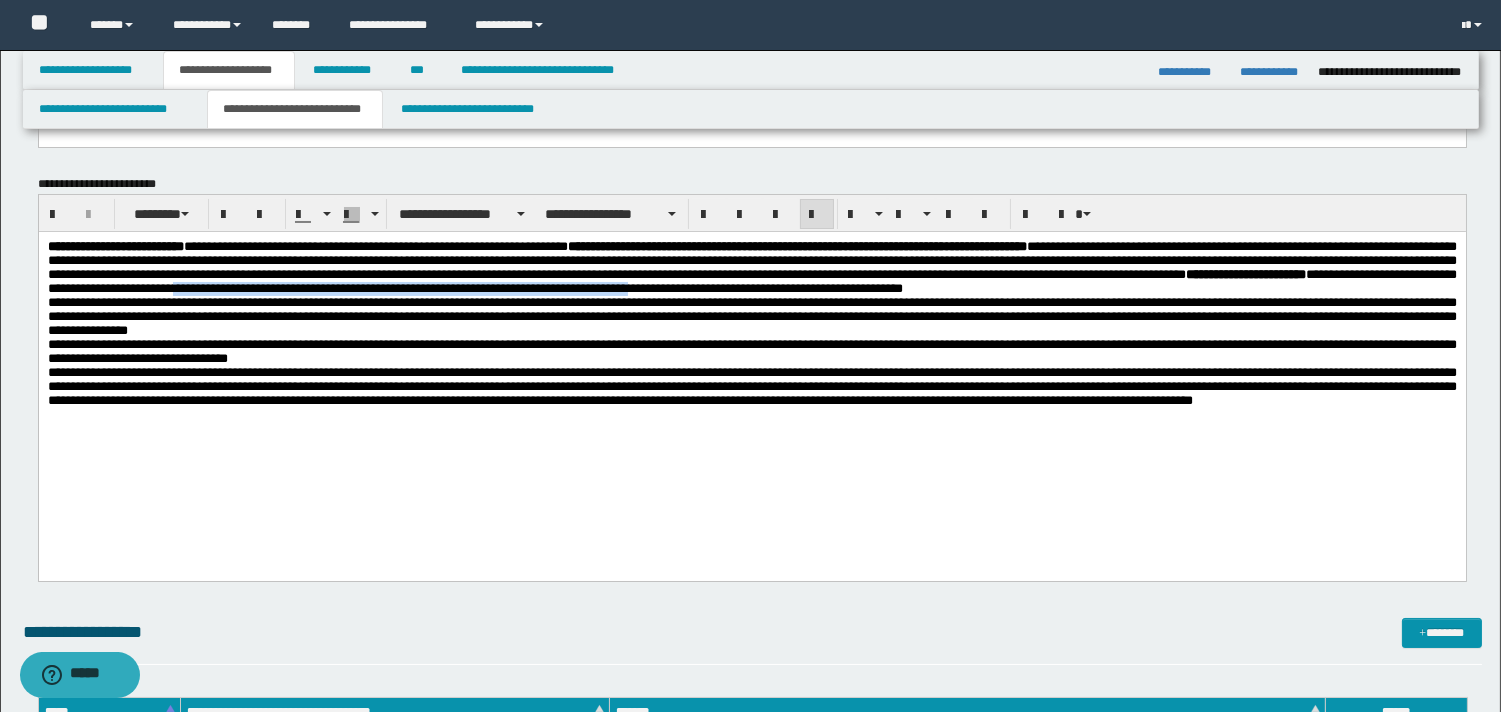 drag, startPoint x: 1102, startPoint y: 300, endPoint x: 238, endPoint y: 313, distance: 864.0978 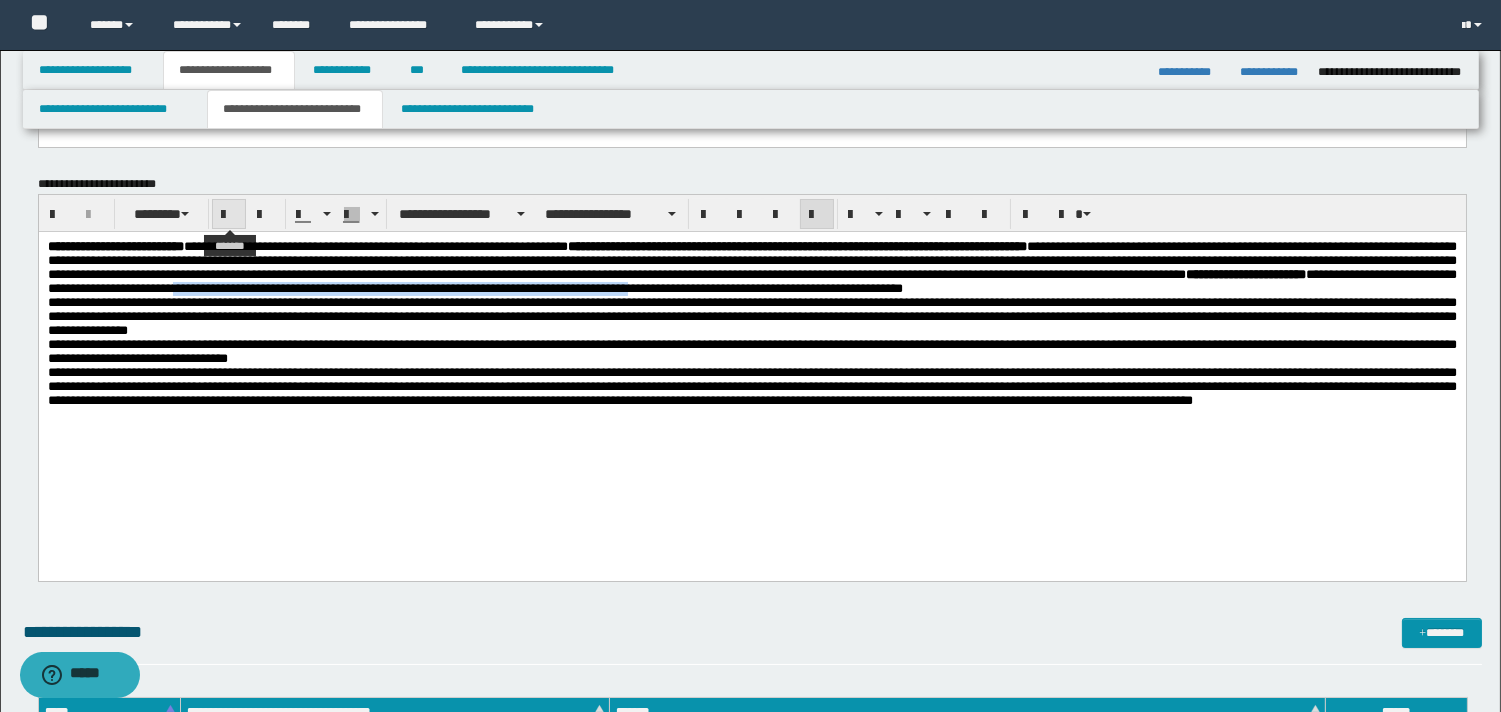 click at bounding box center (229, 215) 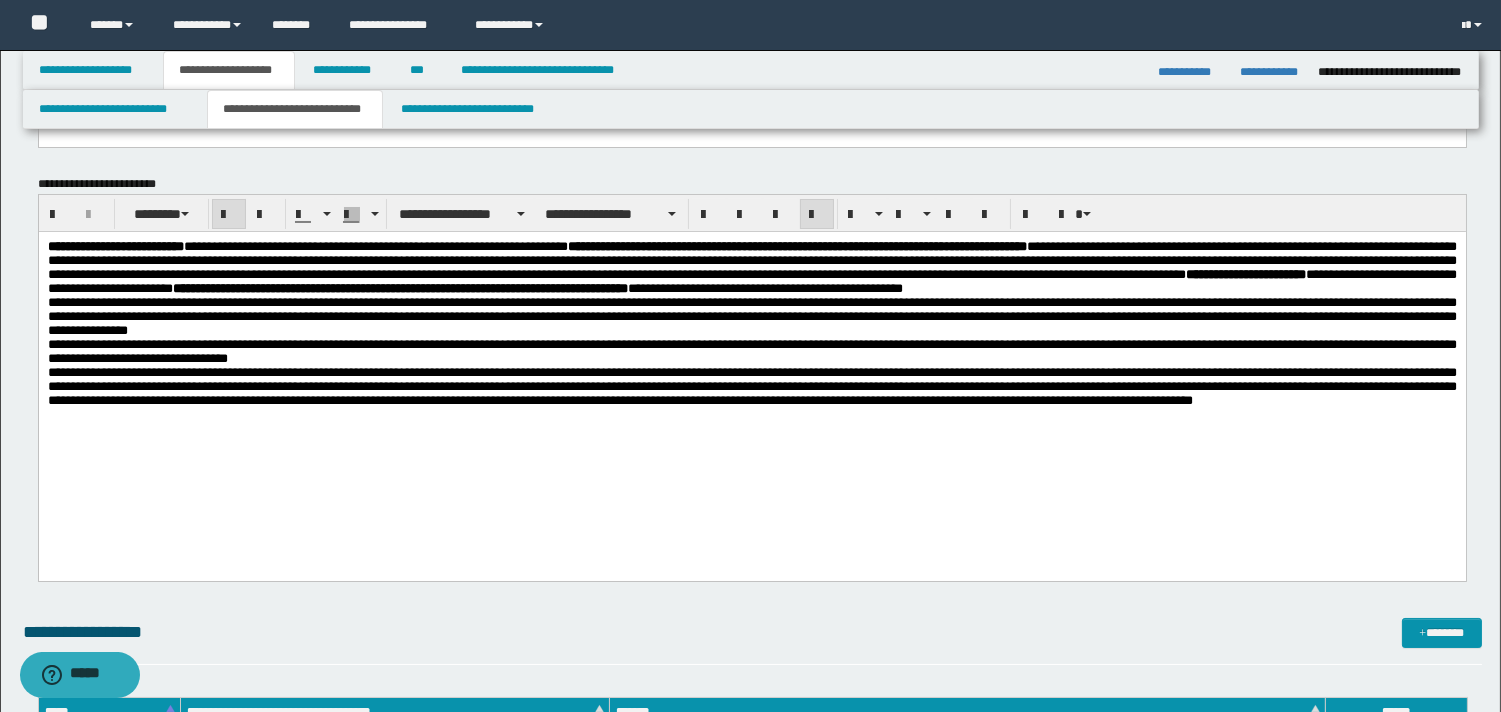 click on "**********" at bounding box center [751, 268] 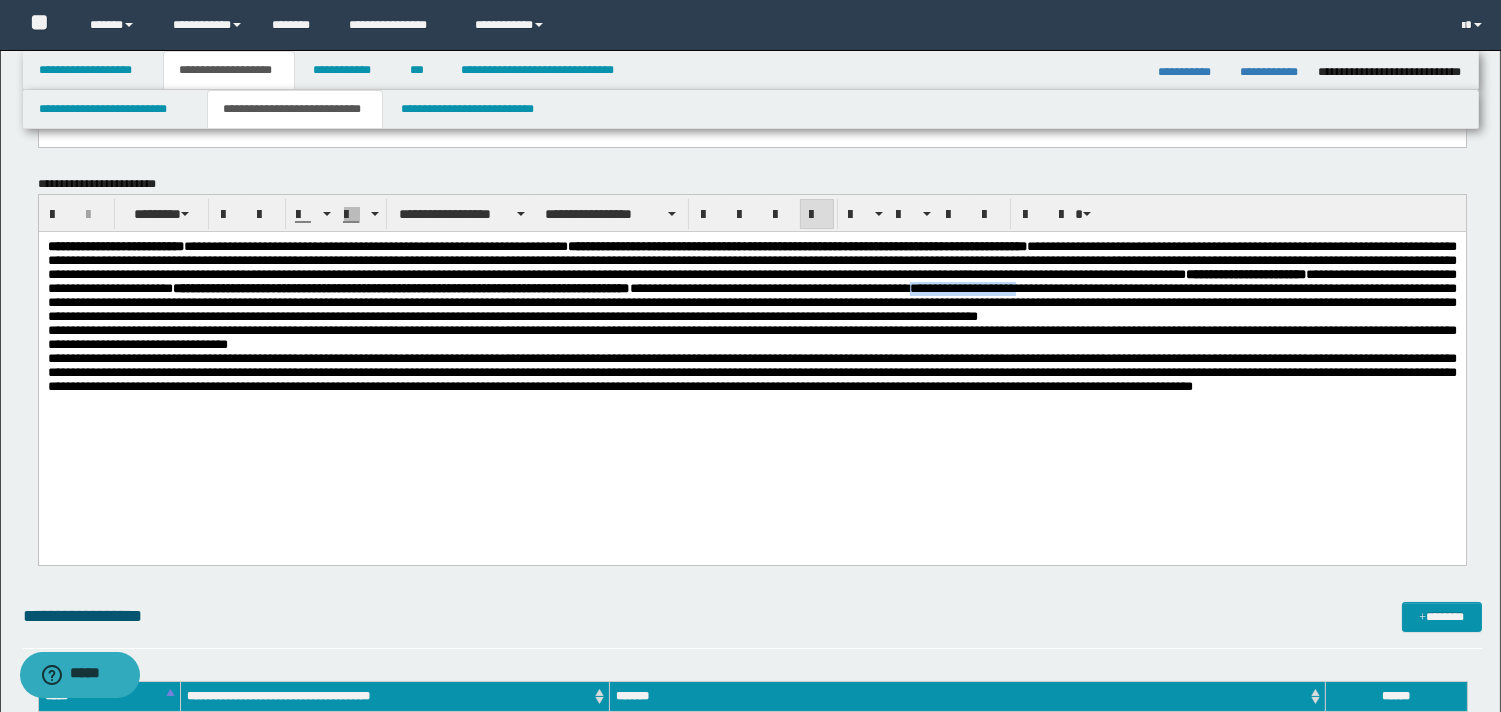 drag, startPoint x: 682, startPoint y: 312, endPoint x: 816, endPoint y: 312, distance: 134 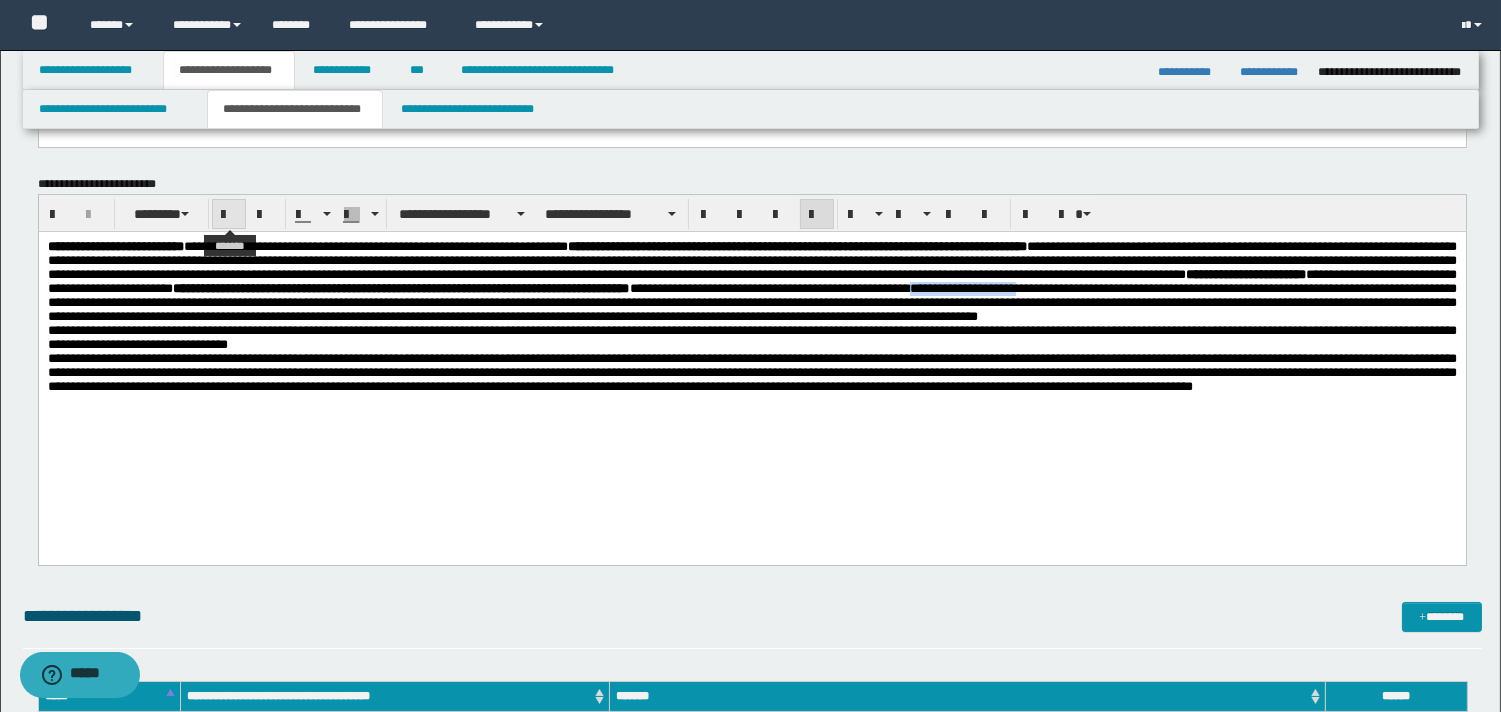 click at bounding box center (229, 215) 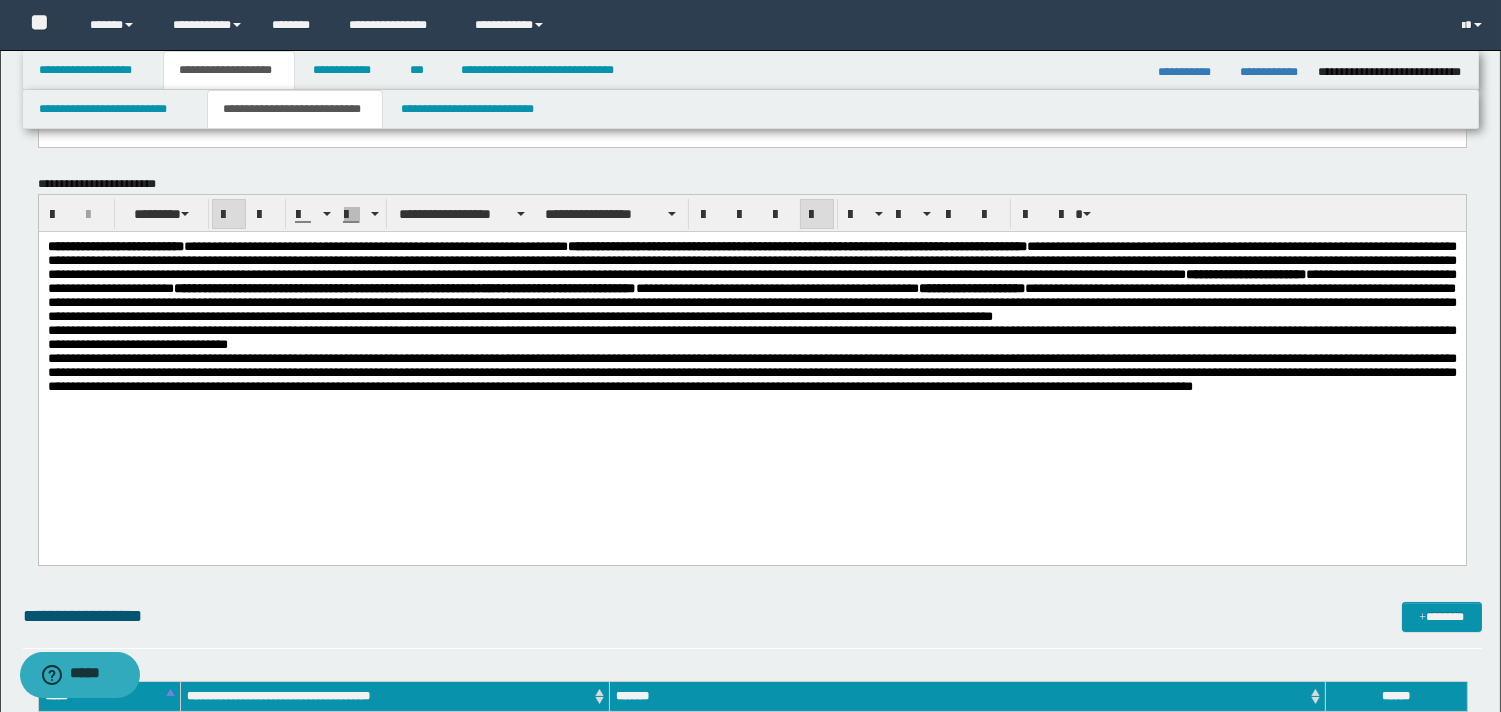 click on "**********" at bounding box center [751, 342] 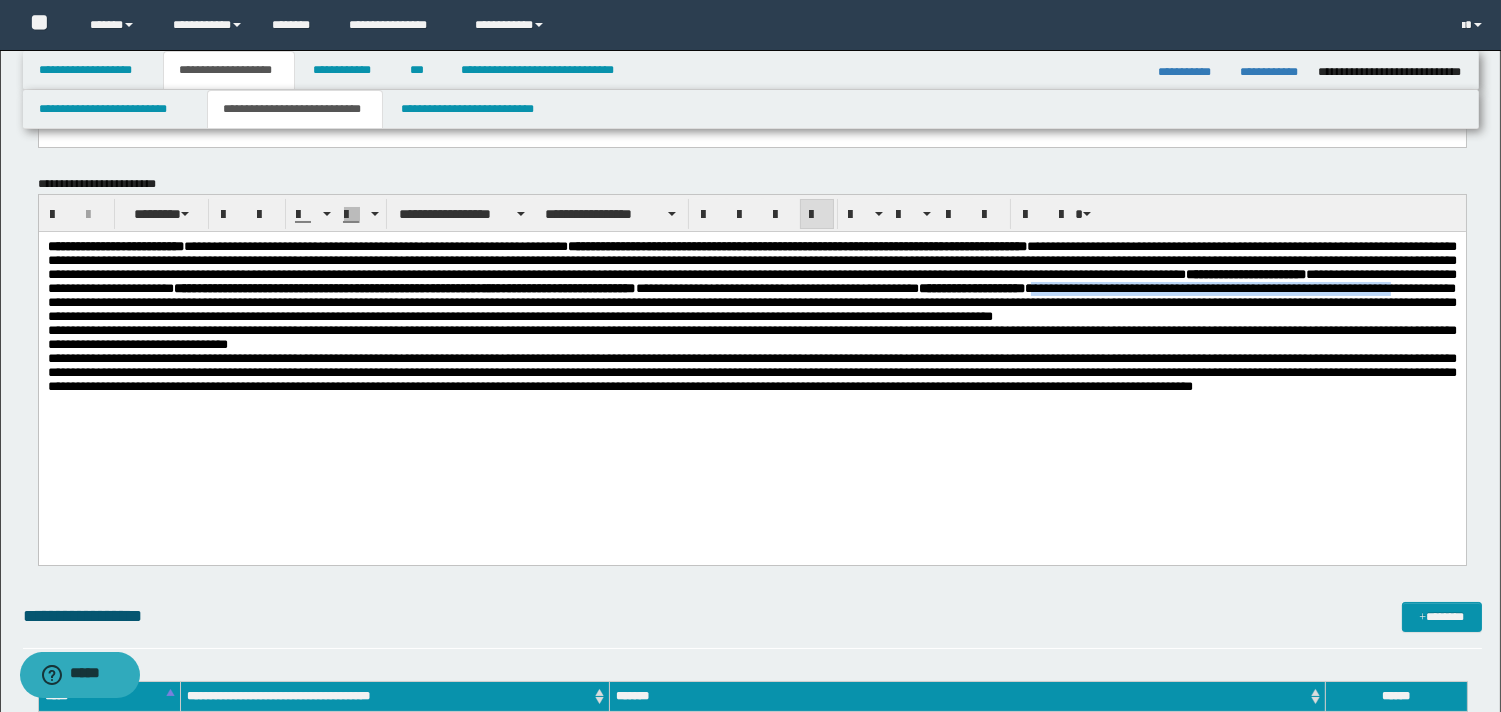 drag, startPoint x: 823, startPoint y: 314, endPoint x: 1255, endPoint y: 312, distance: 432.00464 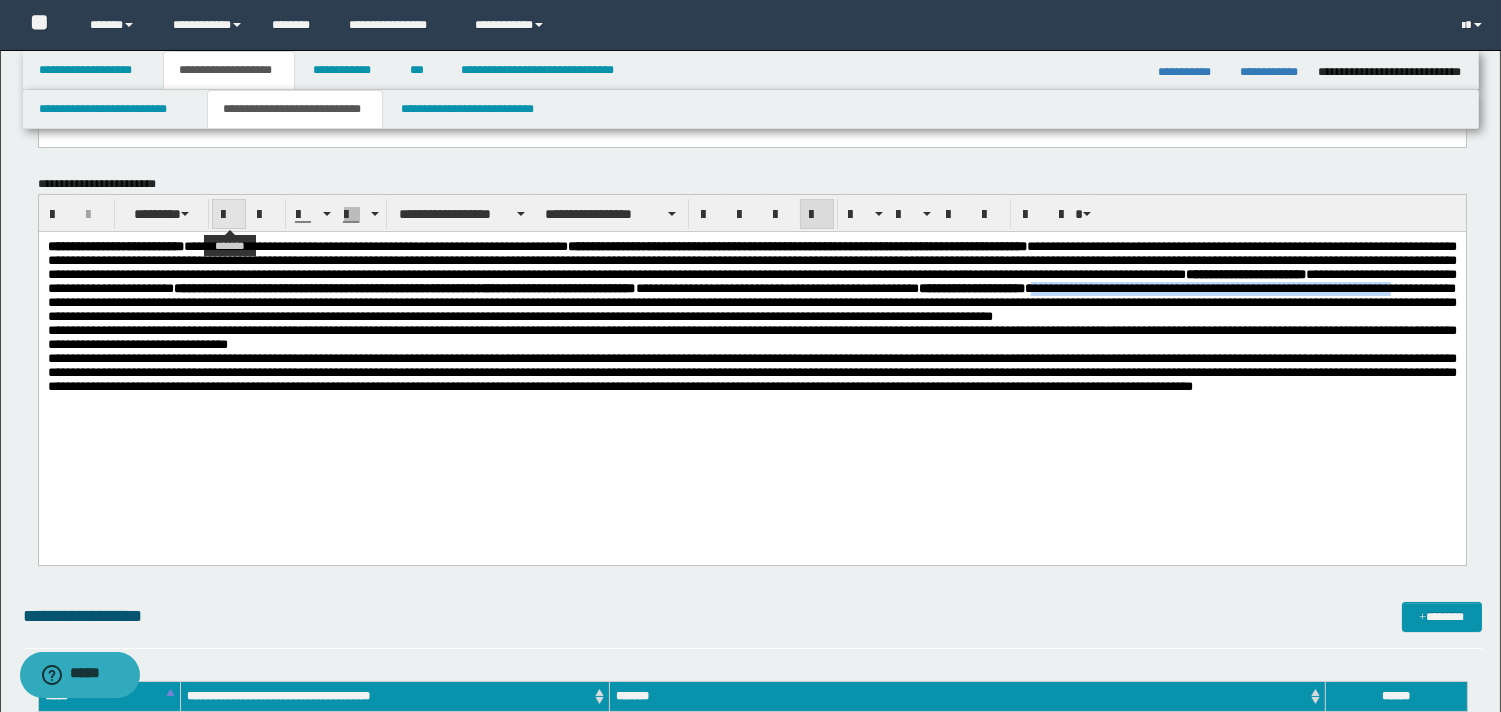 click at bounding box center [229, 215] 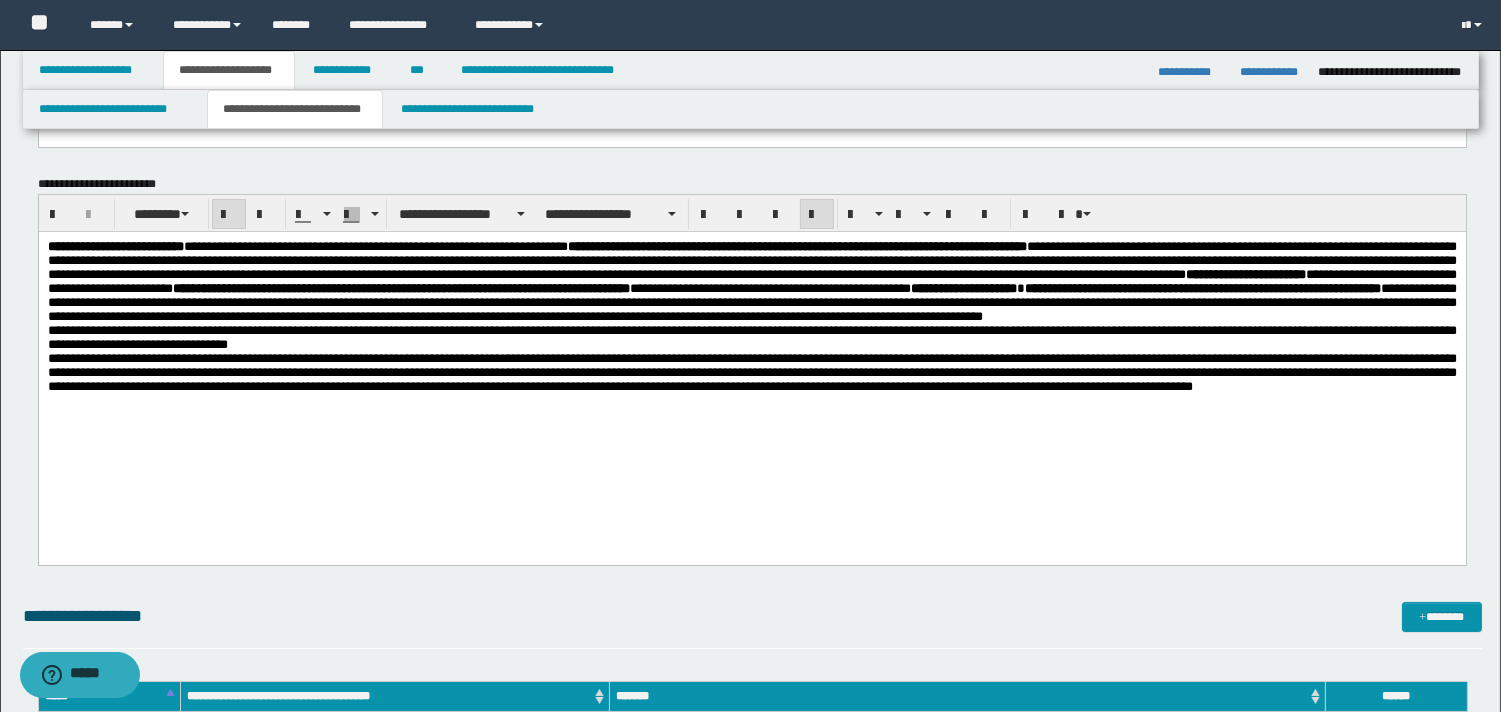 click on "**********" at bounding box center [751, 338] 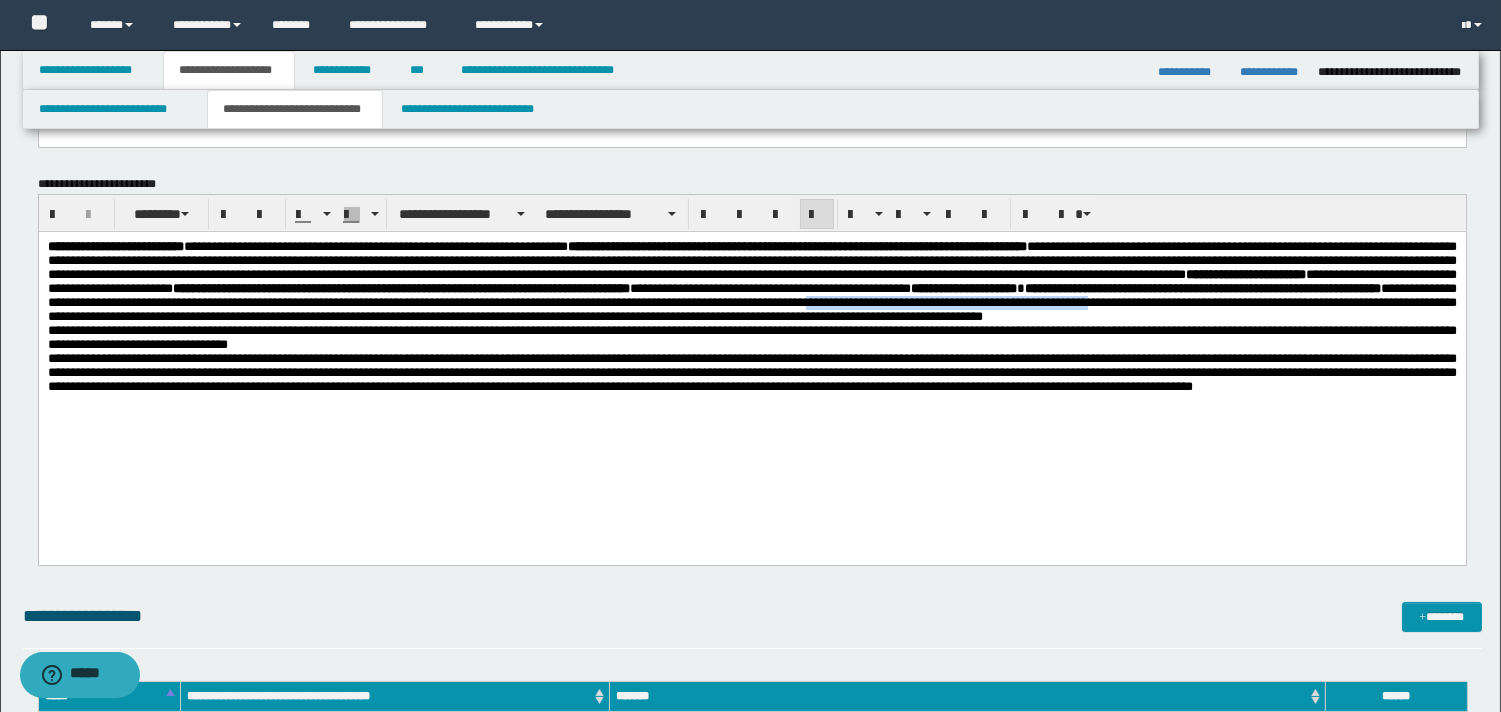 drag, startPoint x: 852, startPoint y: 331, endPoint x: 1176, endPoint y: 332, distance: 324.00156 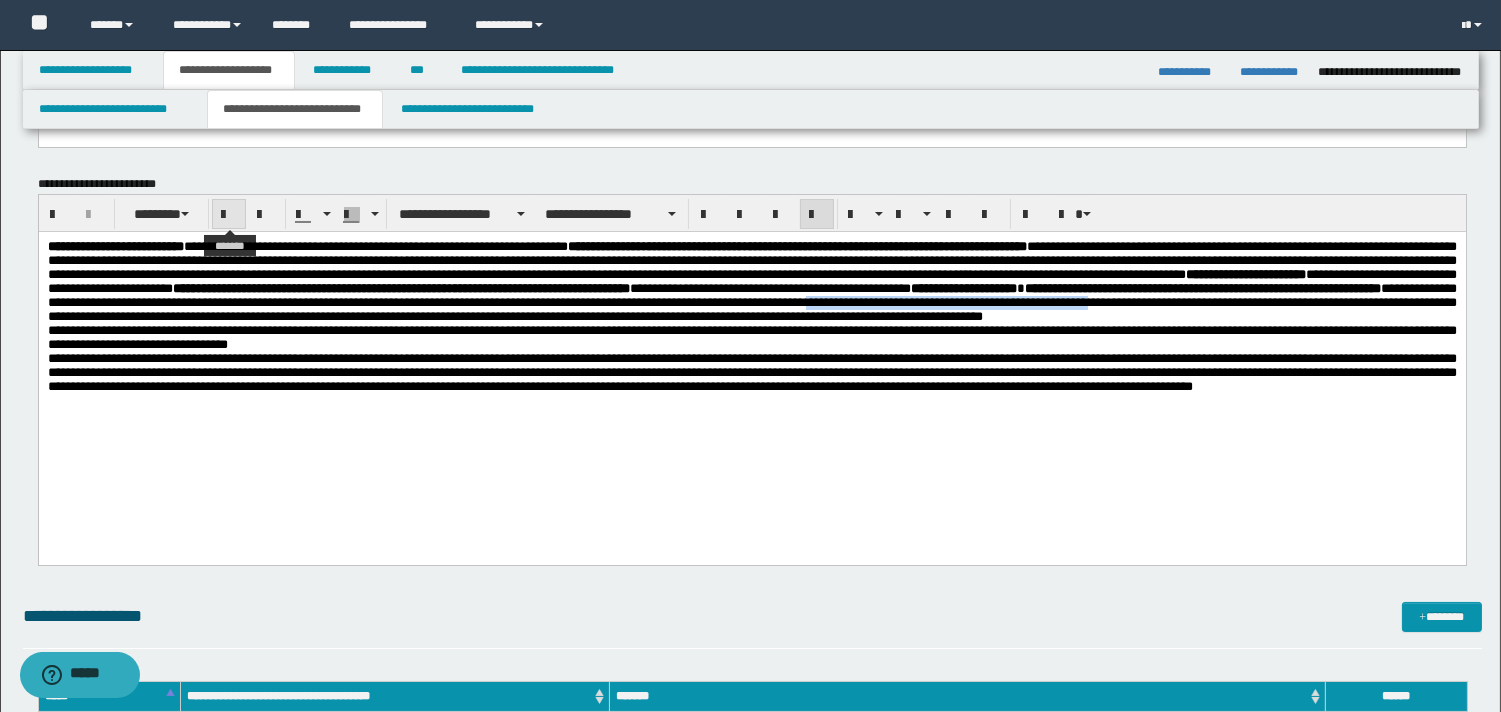 click at bounding box center (229, 215) 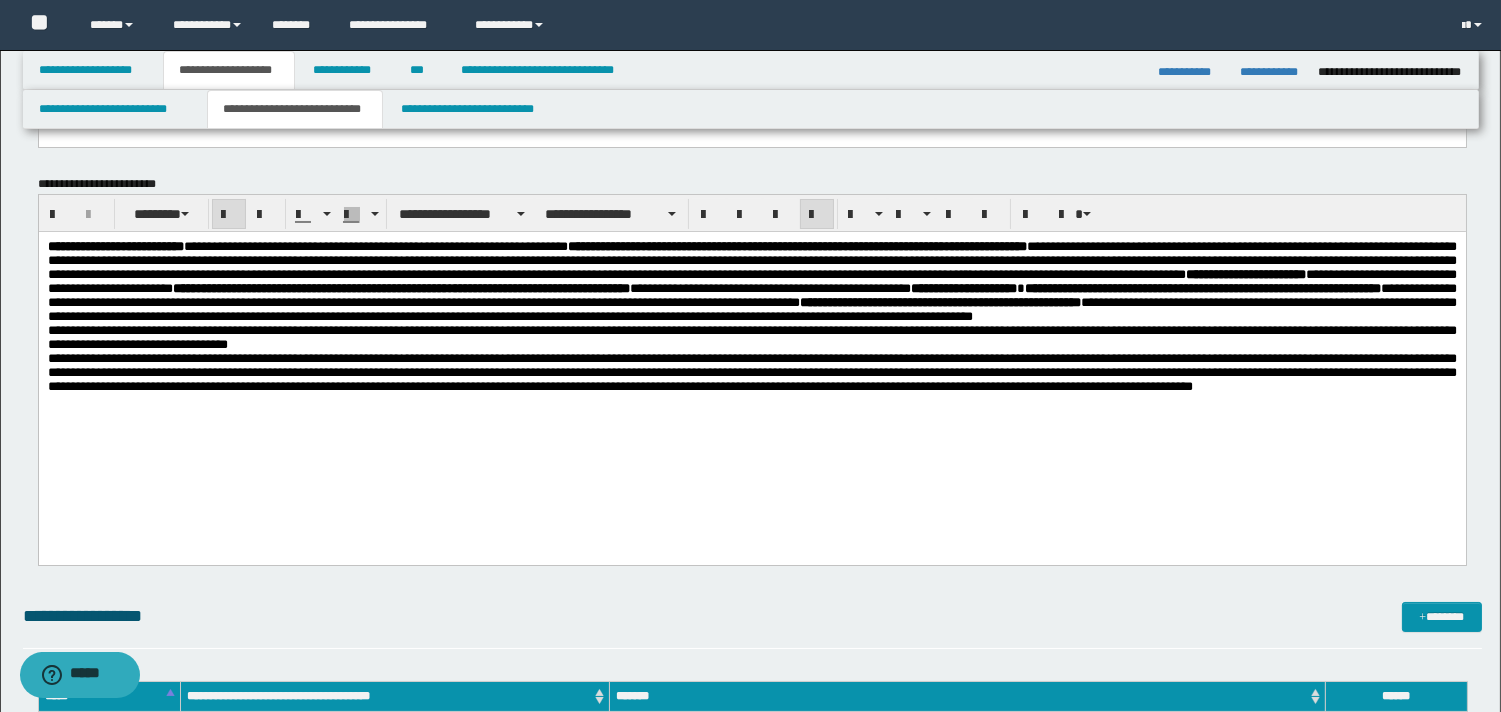 drag, startPoint x: 579, startPoint y: 421, endPoint x: 603, endPoint y: 395, distance: 35.383614 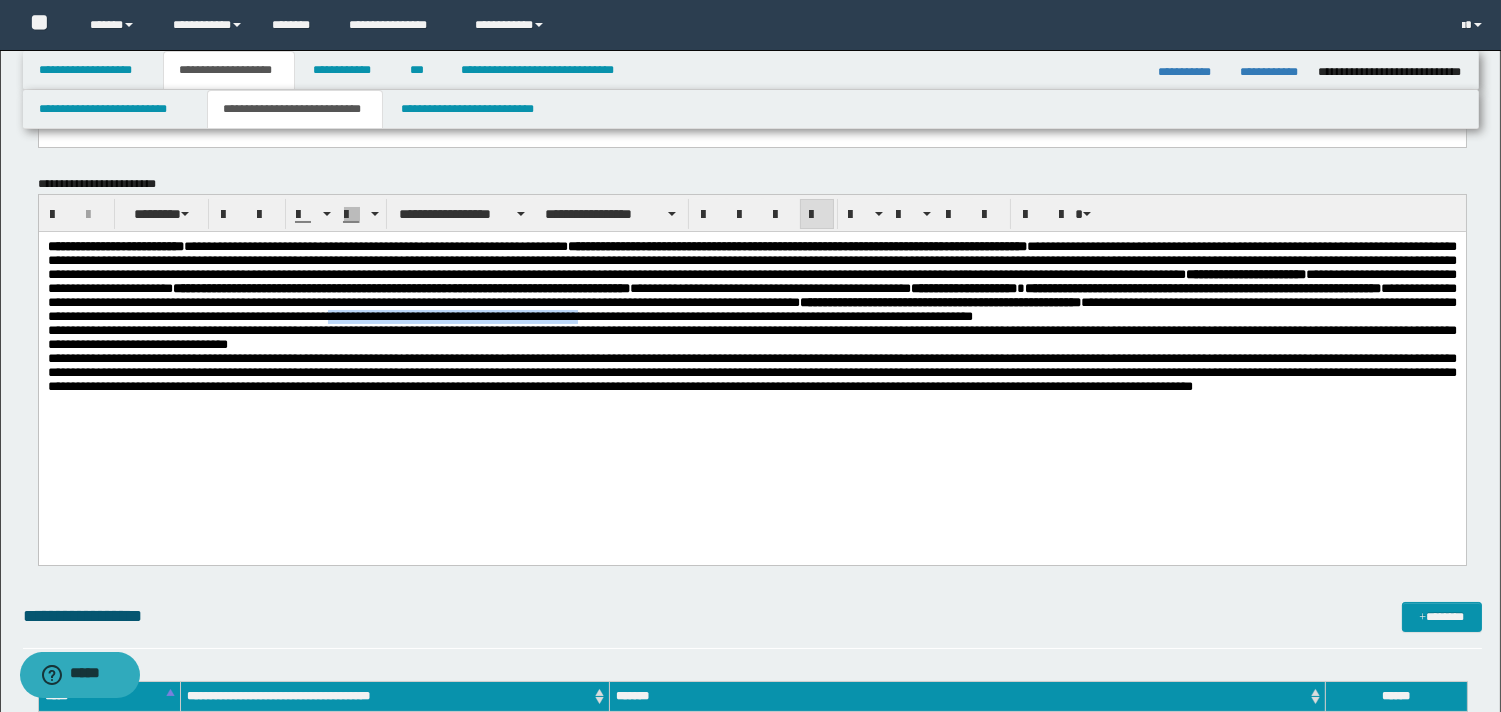 drag, startPoint x: 576, startPoint y: 343, endPoint x: 812, endPoint y: 342, distance: 236.00212 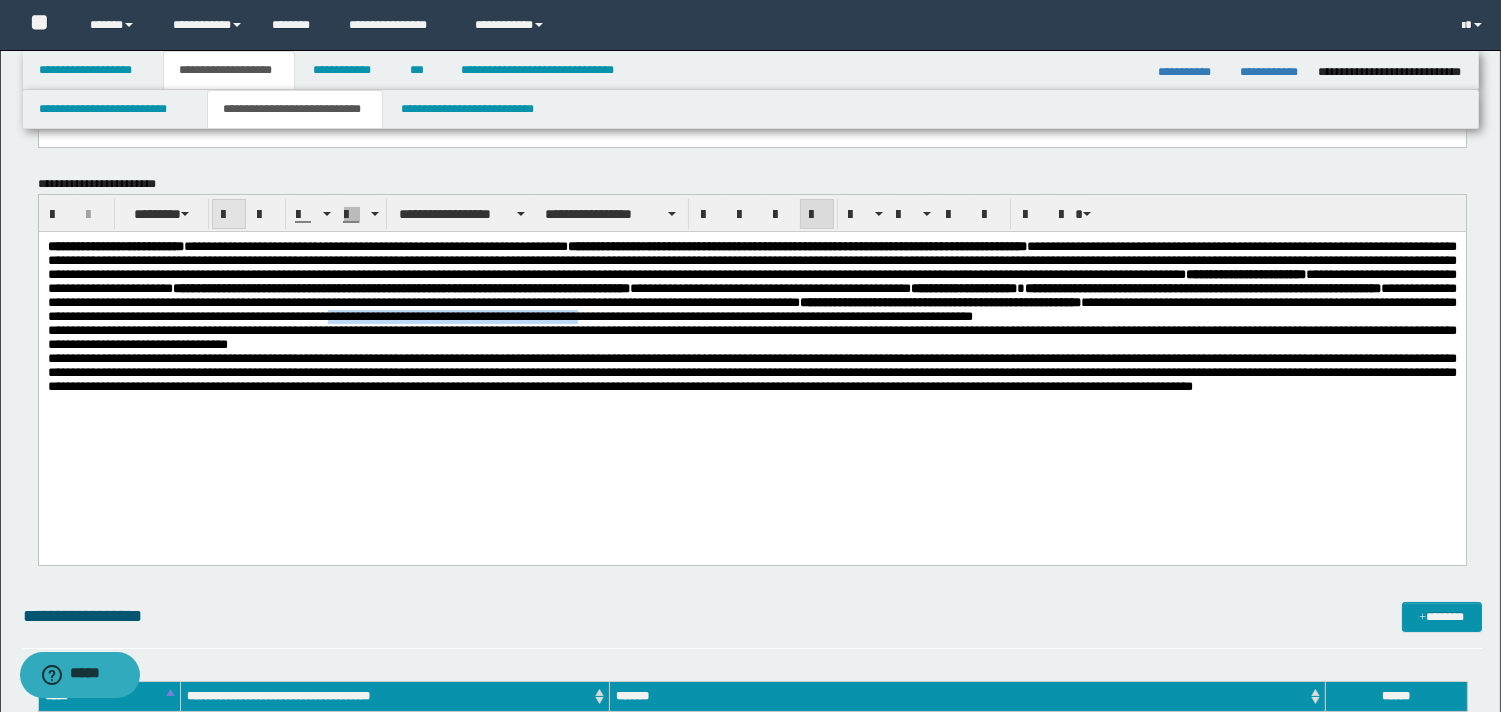 drag, startPoint x: 226, startPoint y: 207, endPoint x: 286, endPoint y: 230, distance: 64.25729 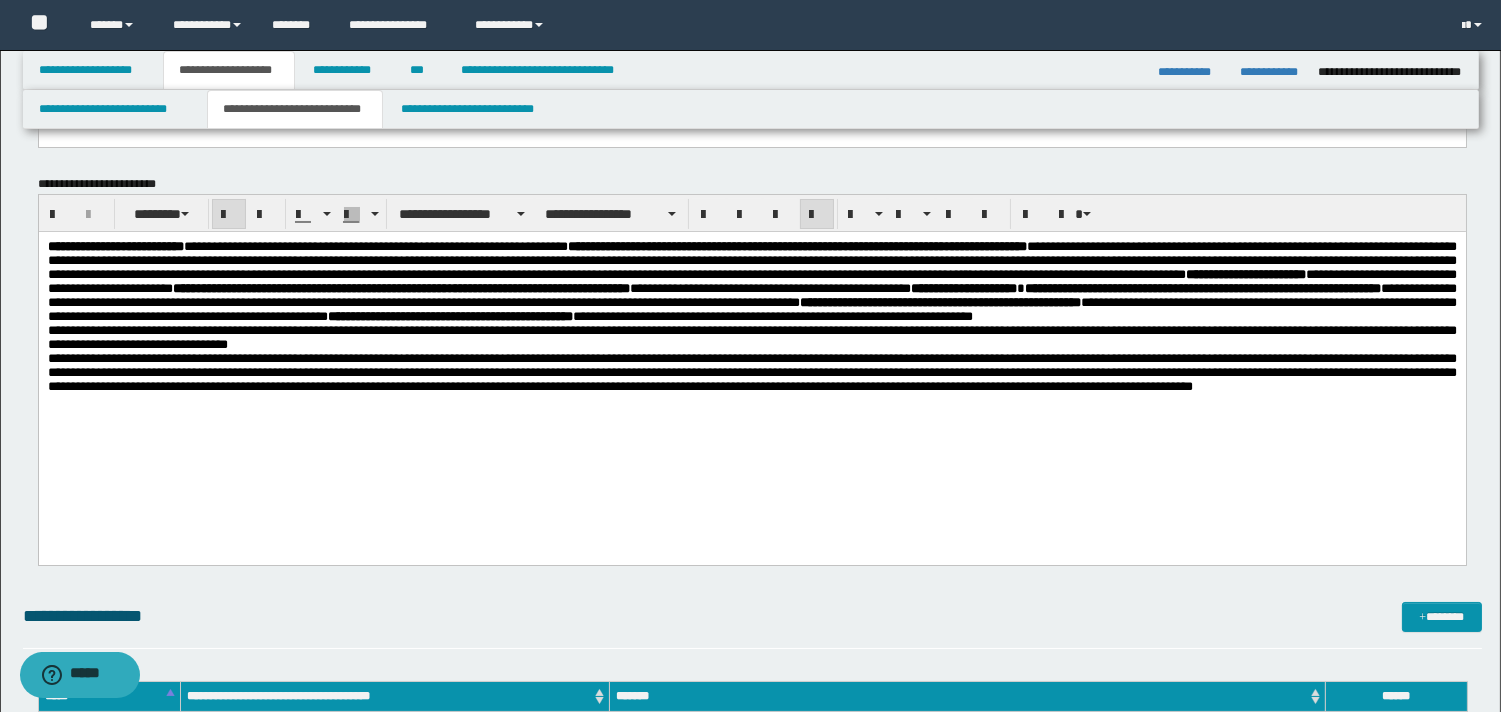 click on "**********" at bounding box center [751, 302] 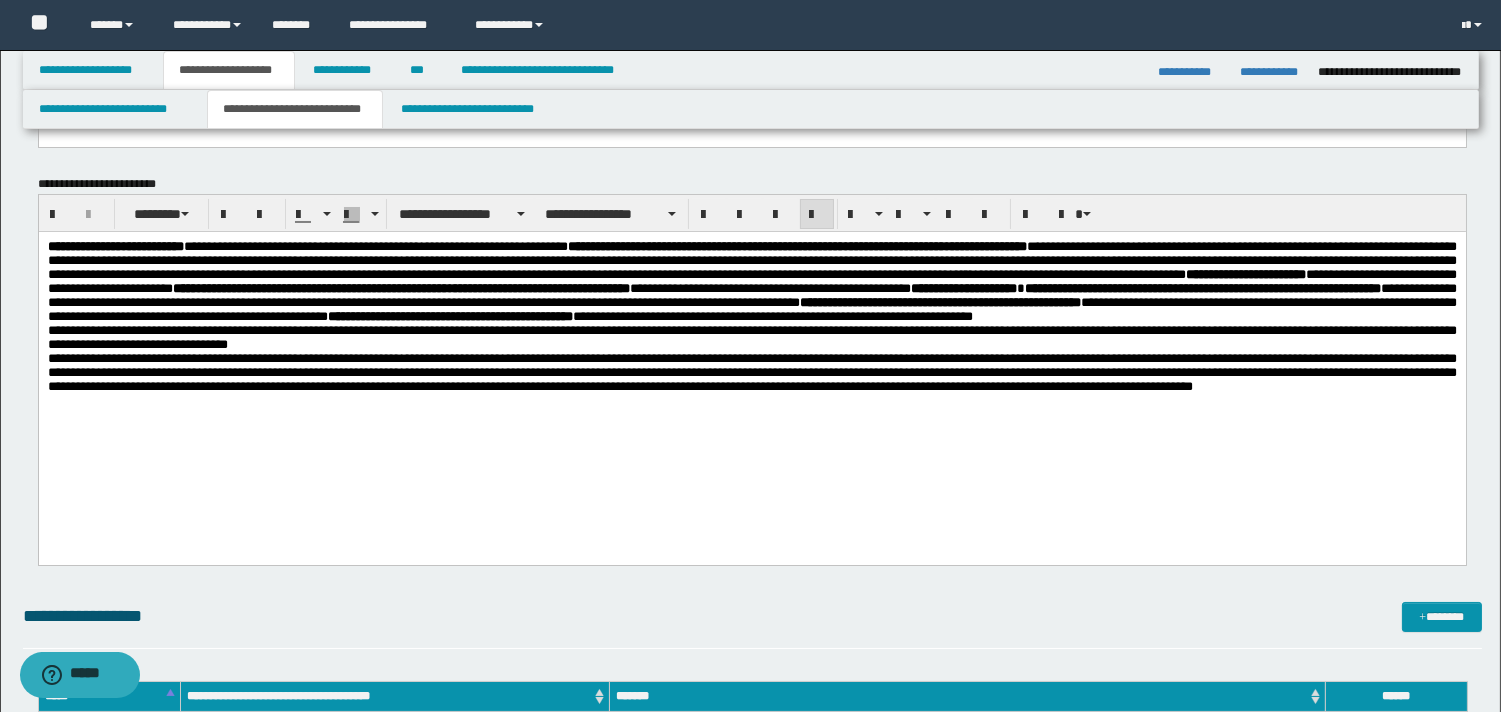 click on "**********" at bounding box center (751, 282) 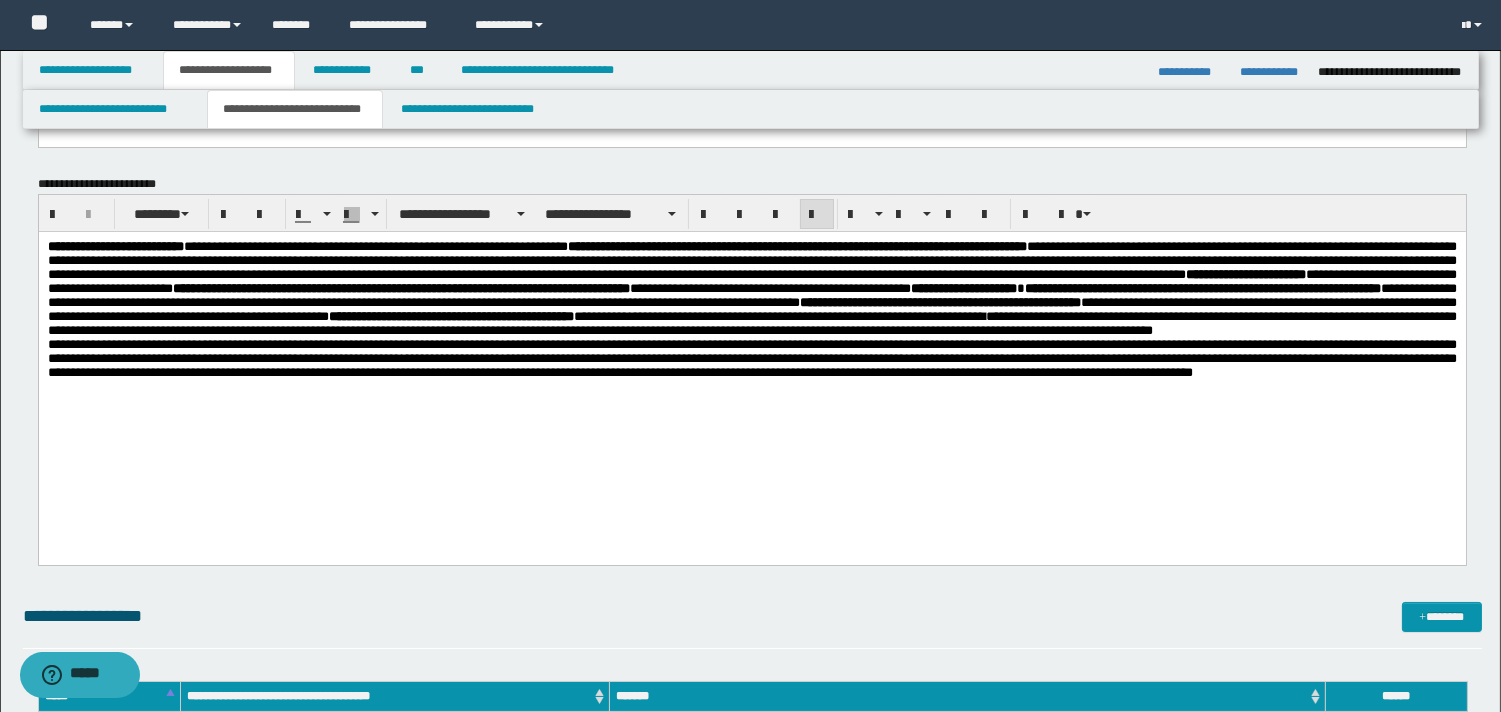 click on "**********" at bounding box center (751, 289) 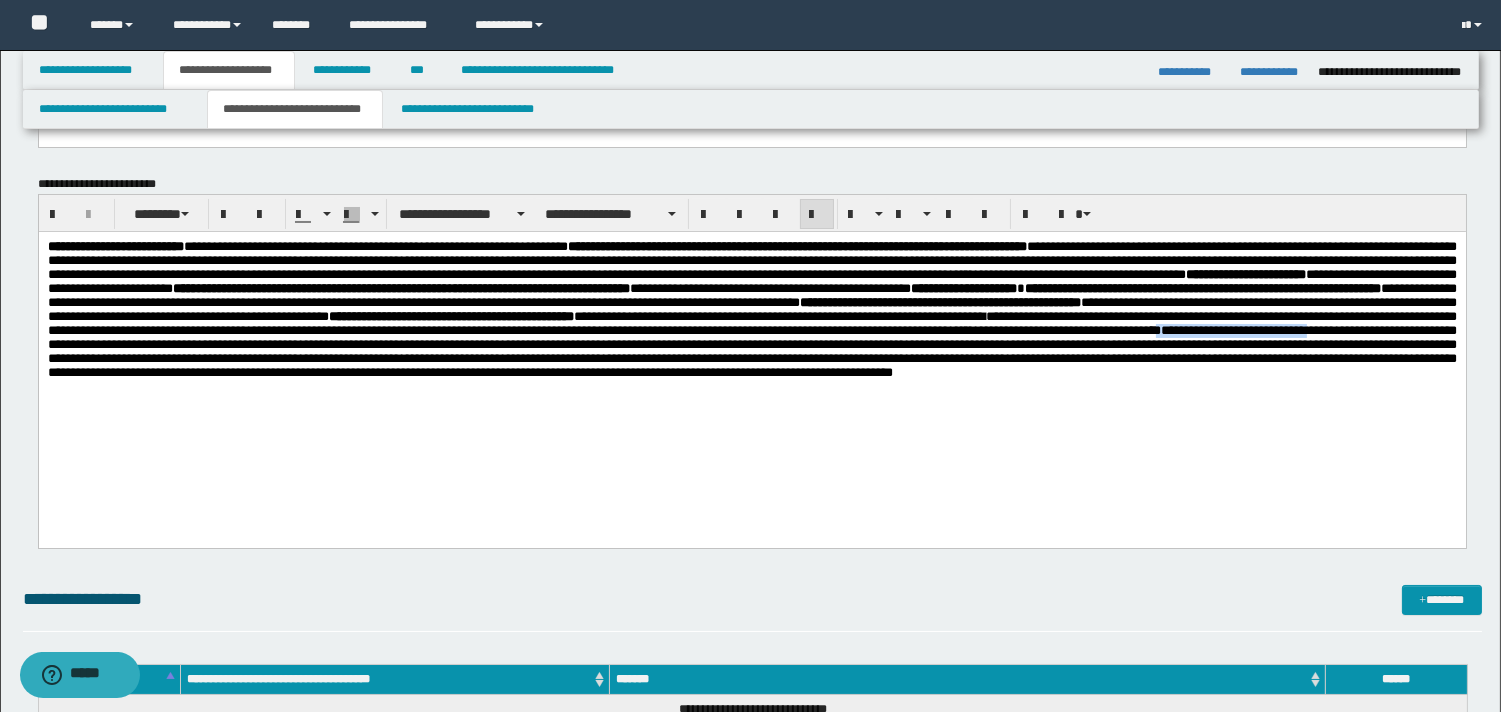 drag, startPoint x: 439, startPoint y: 382, endPoint x: 606, endPoint y: 375, distance: 167.14664 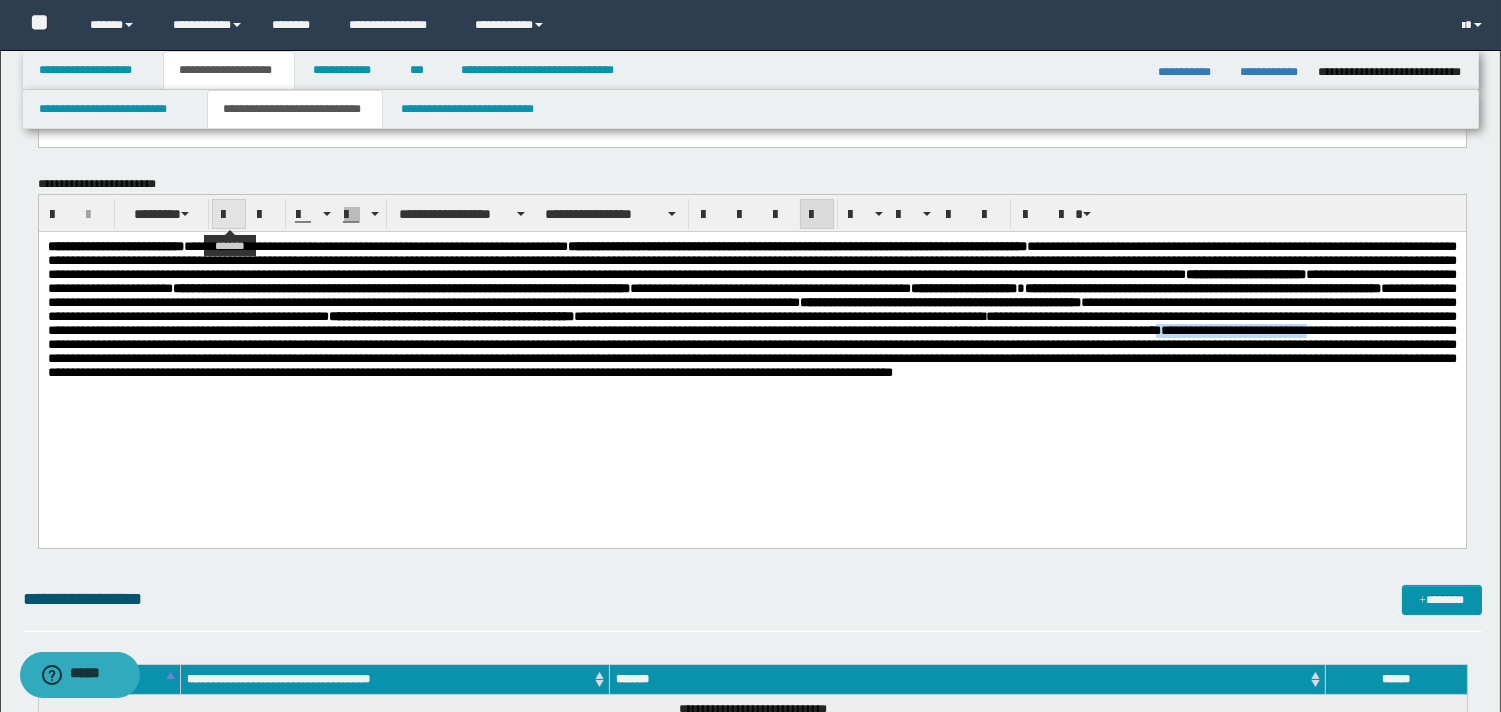 click at bounding box center [229, 215] 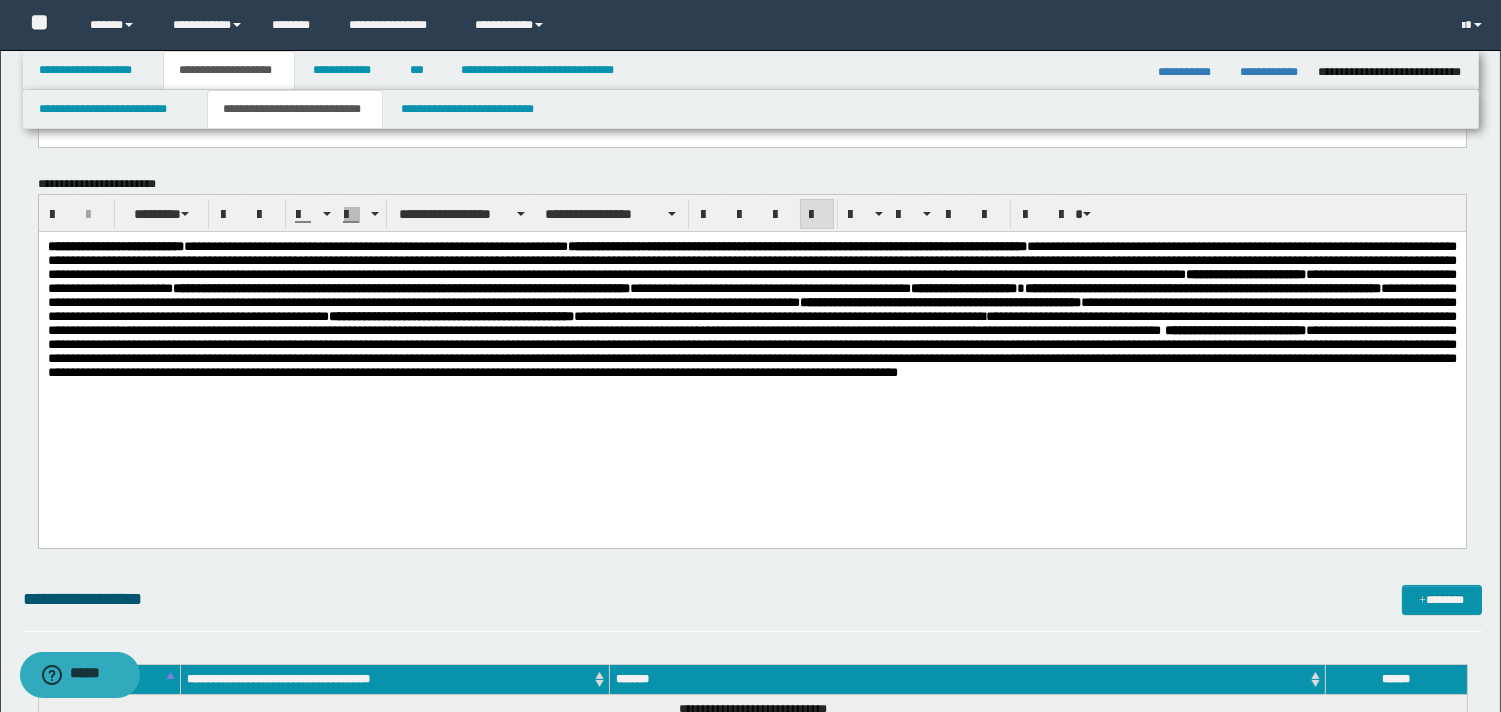 click on "**********" at bounding box center (751, 335) 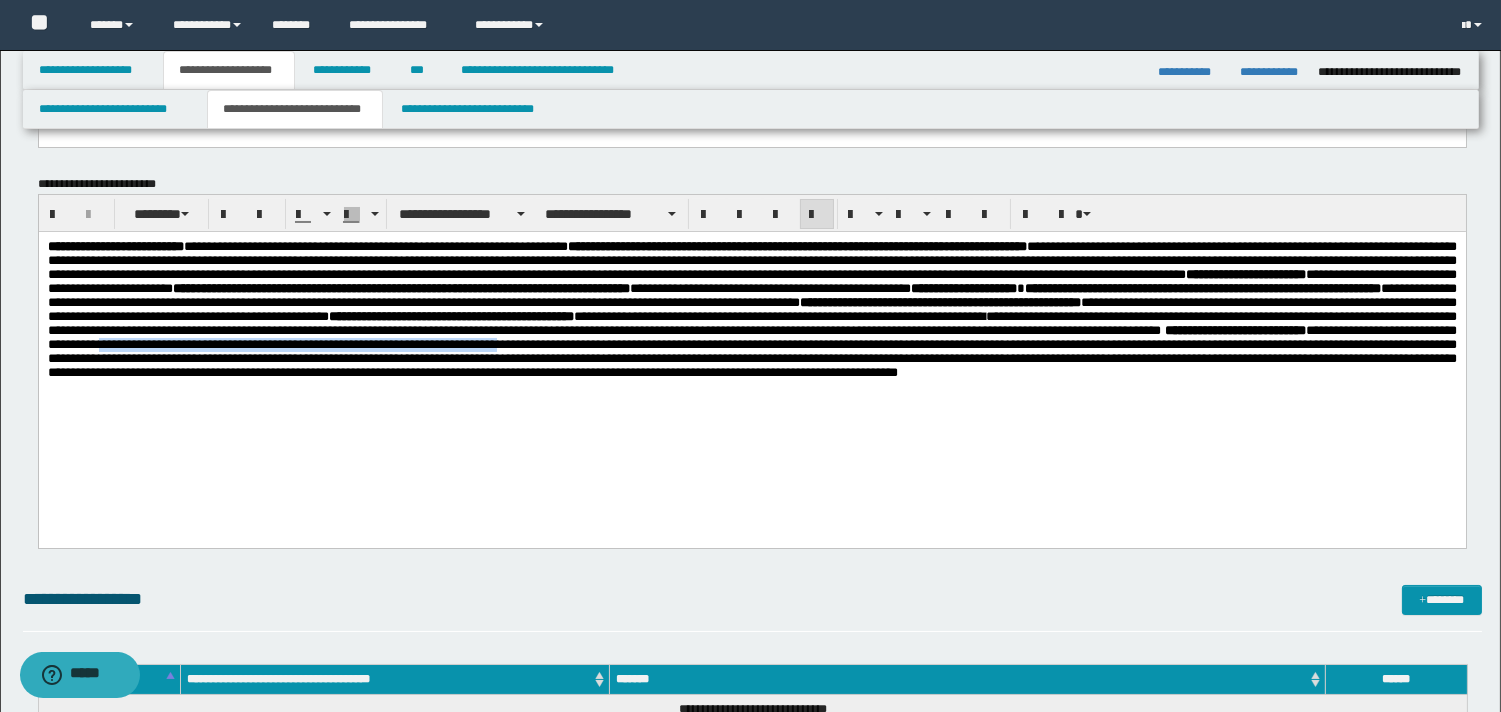 drag, startPoint x: 856, startPoint y: 380, endPoint x: 1320, endPoint y: 373, distance: 464.0528 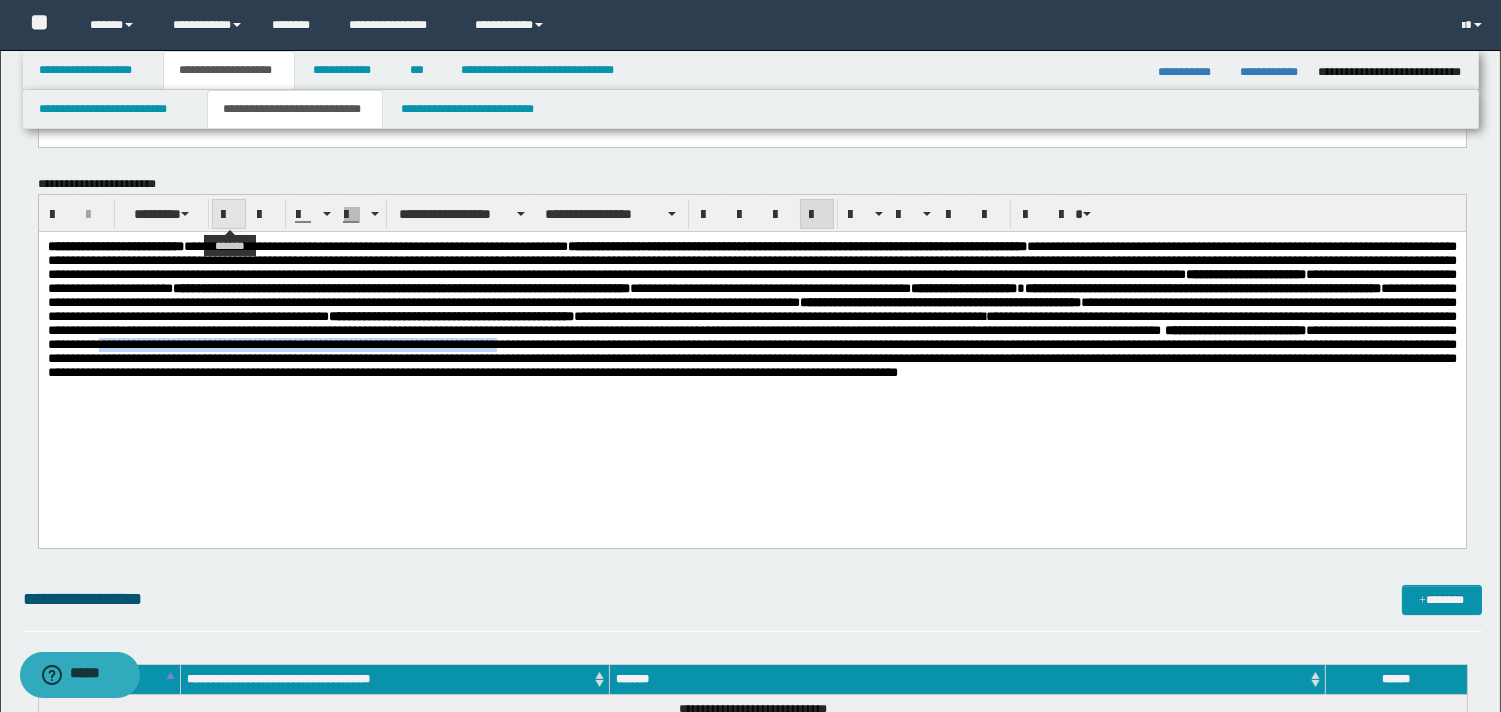click at bounding box center (229, 215) 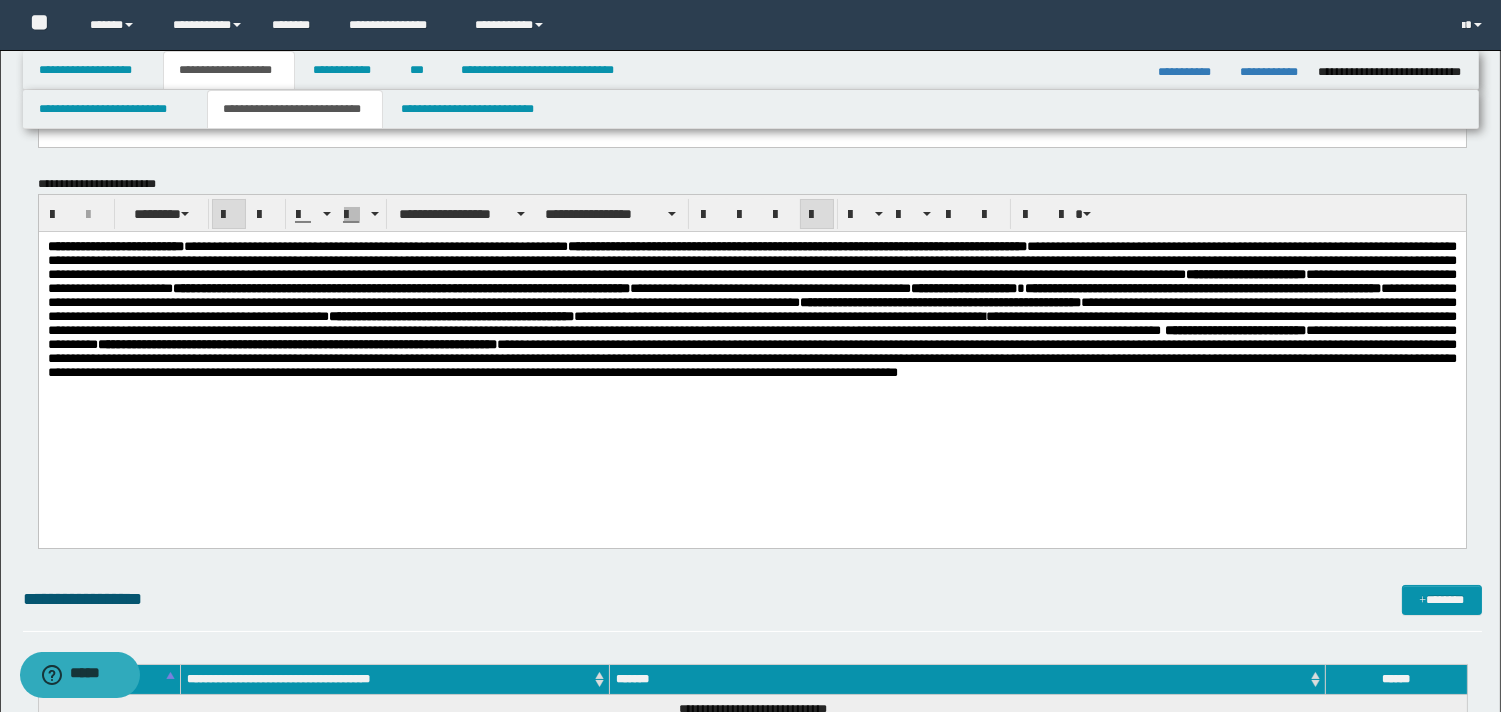 drag, startPoint x: 552, startPoint y: 502, endPoint x: 665, endPoint y: 491, distance: 113.534134 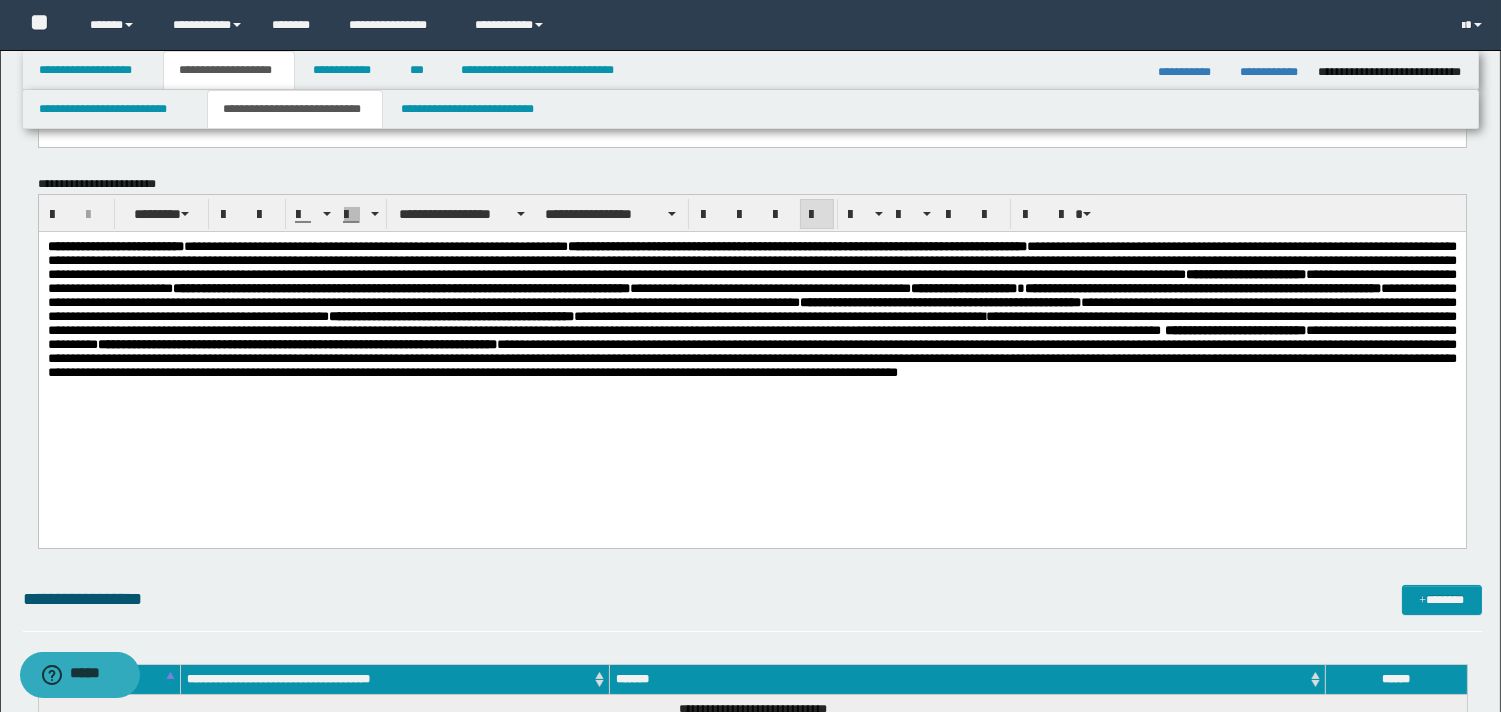 click on "**********" at bounding box center [751, 310] 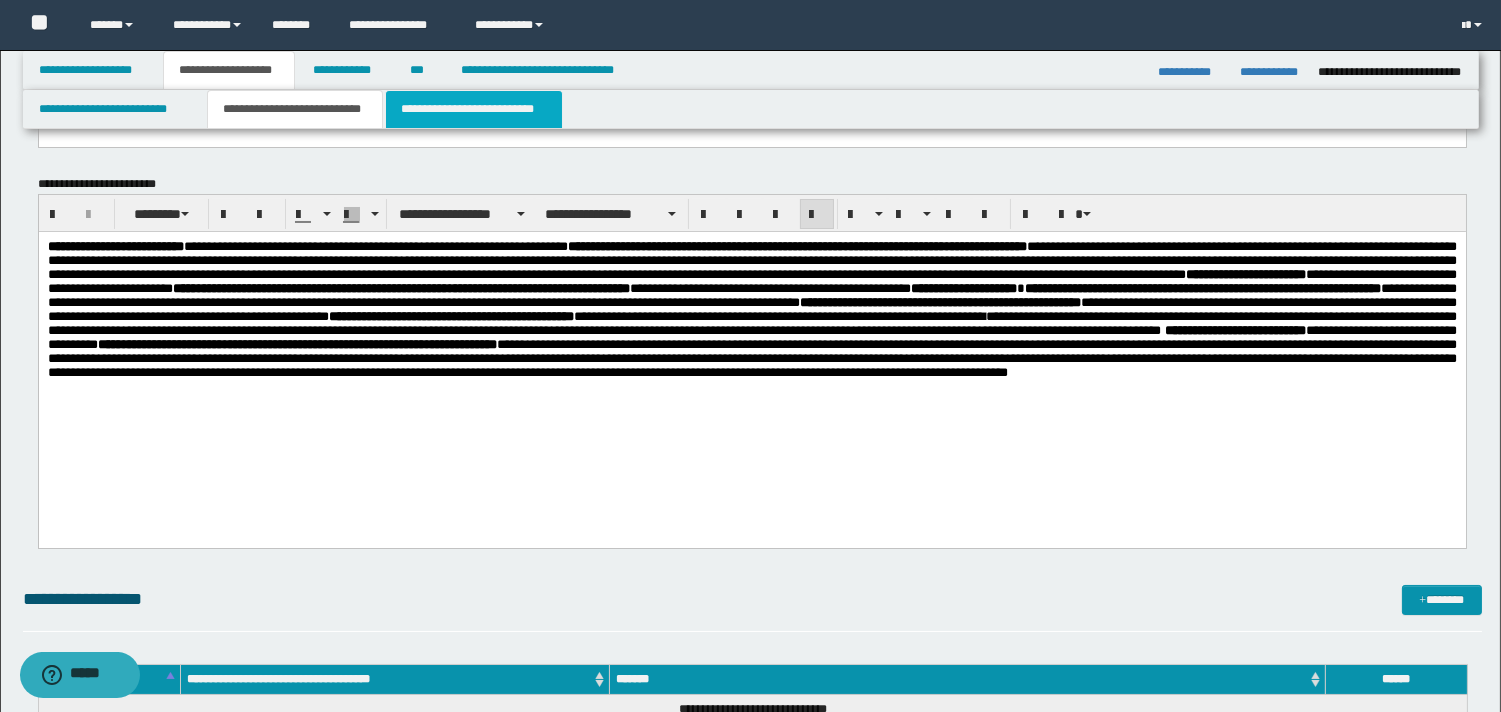 click on "**********" at bounding box center [474, 109] 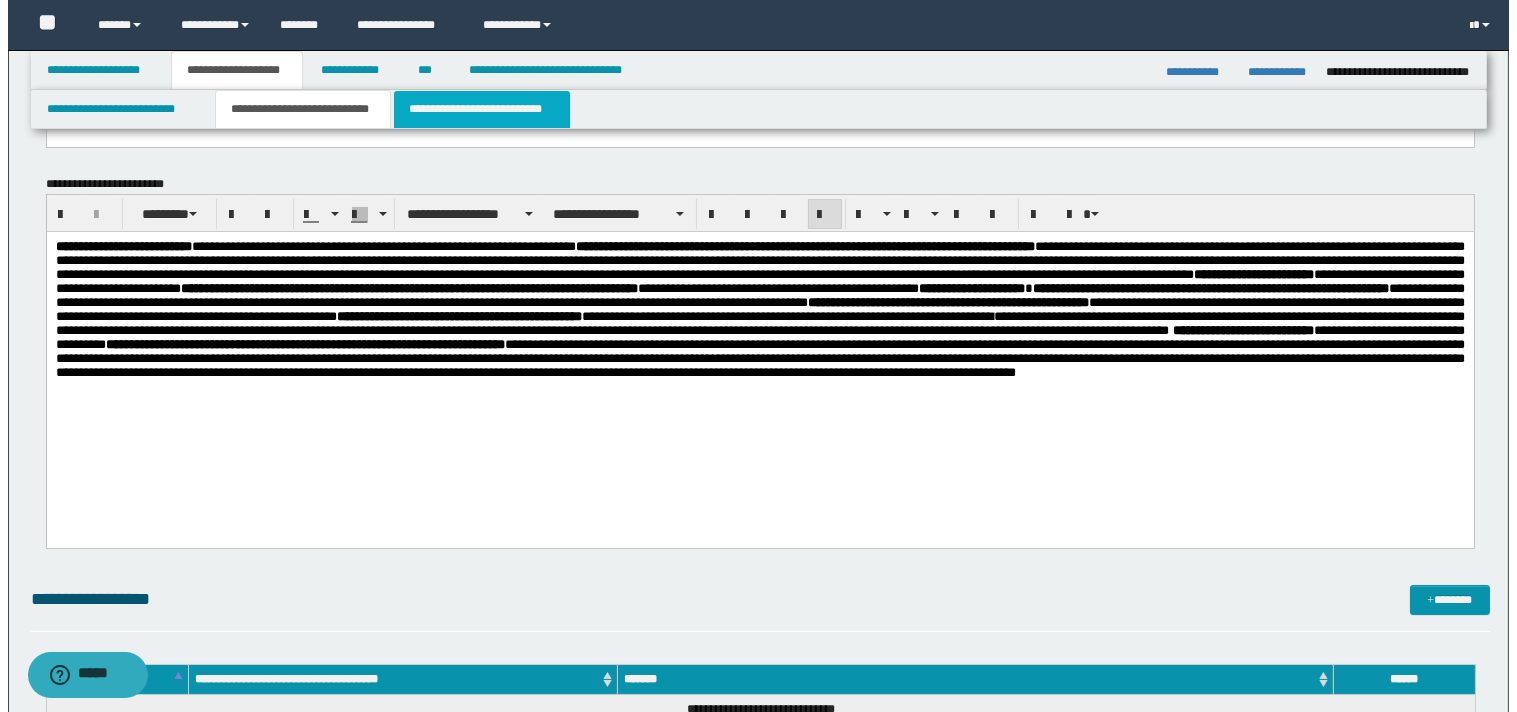 scroll, scrollTop: 0, scrollLeft: 0, axis: both 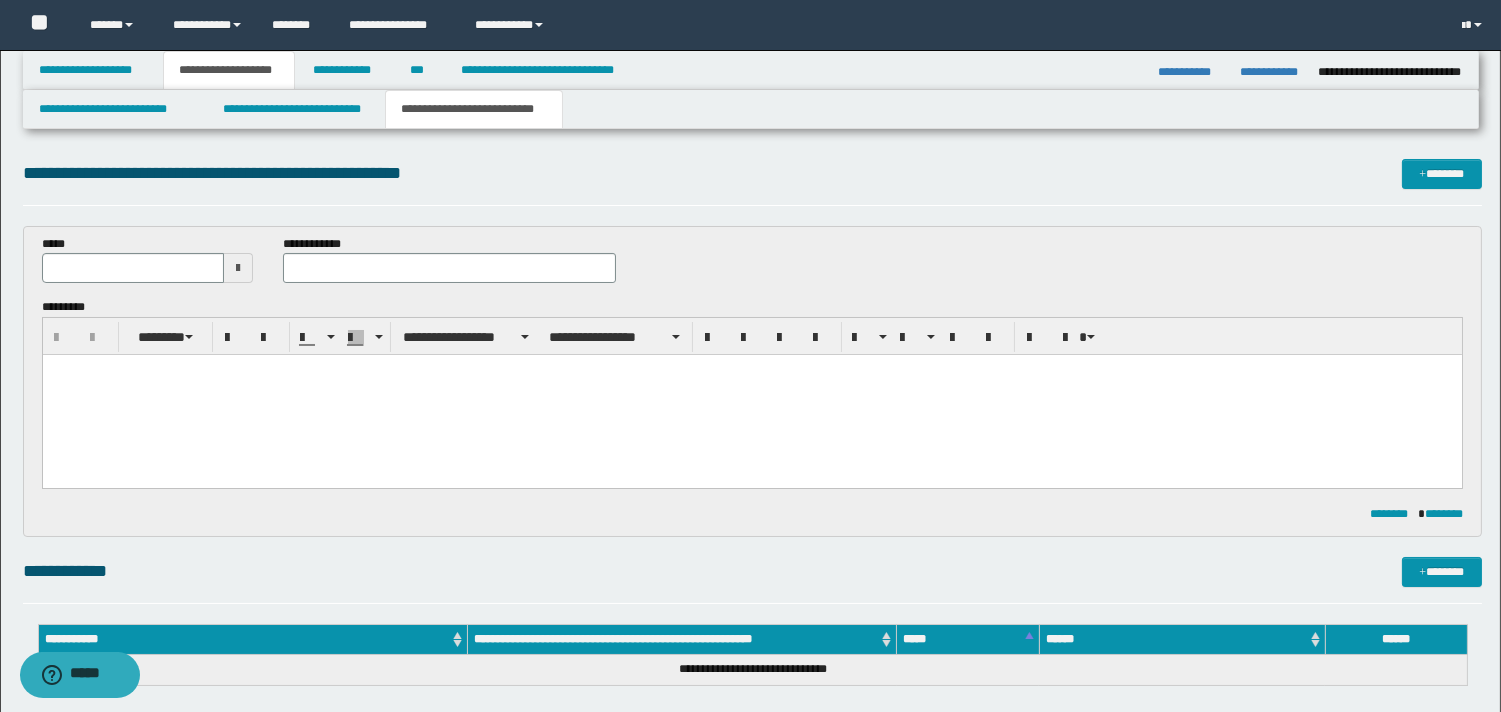 click at bounding box center [238, 268] 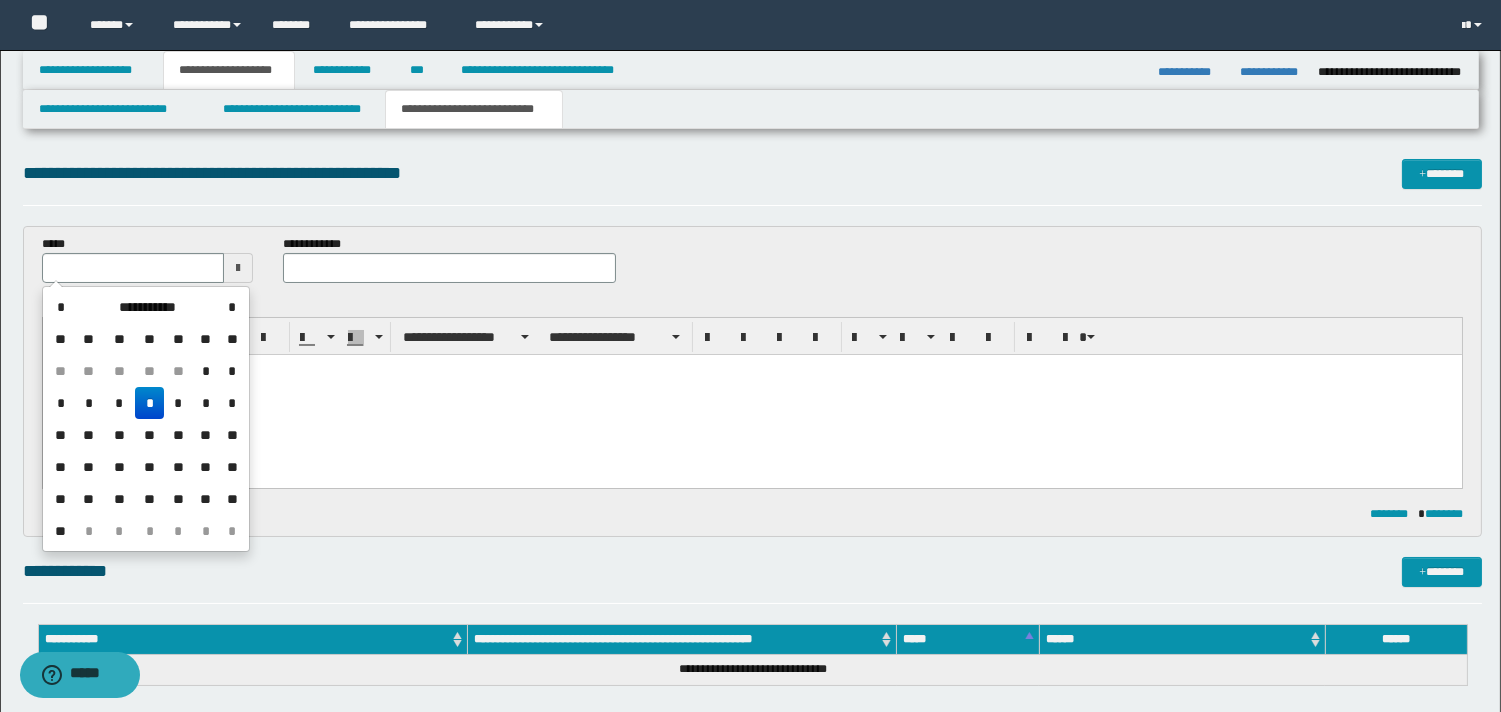 drag, startPoint x: 147, startPoint y: 404, endPoint x: 163, endPoint y: 9, distance: 395.3239 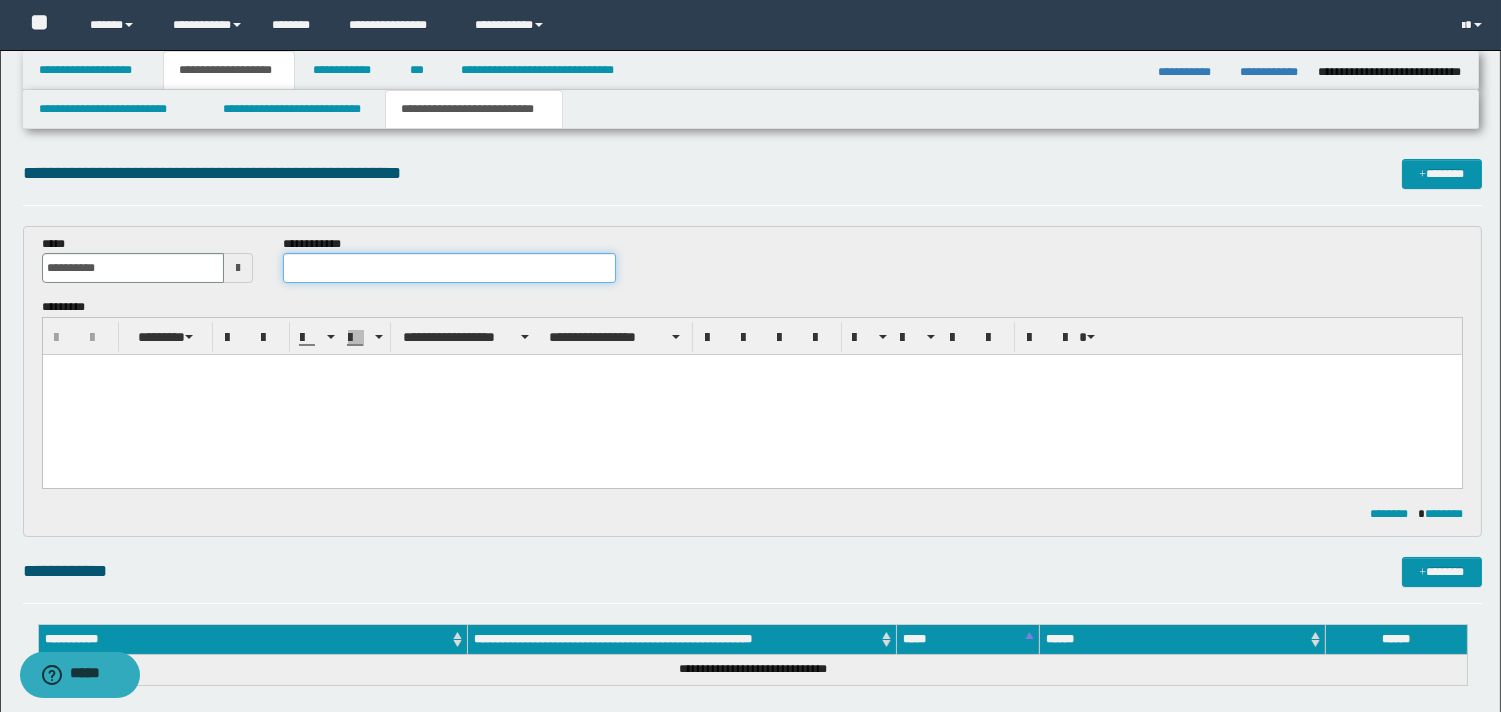click at bounding box center (449, 268) 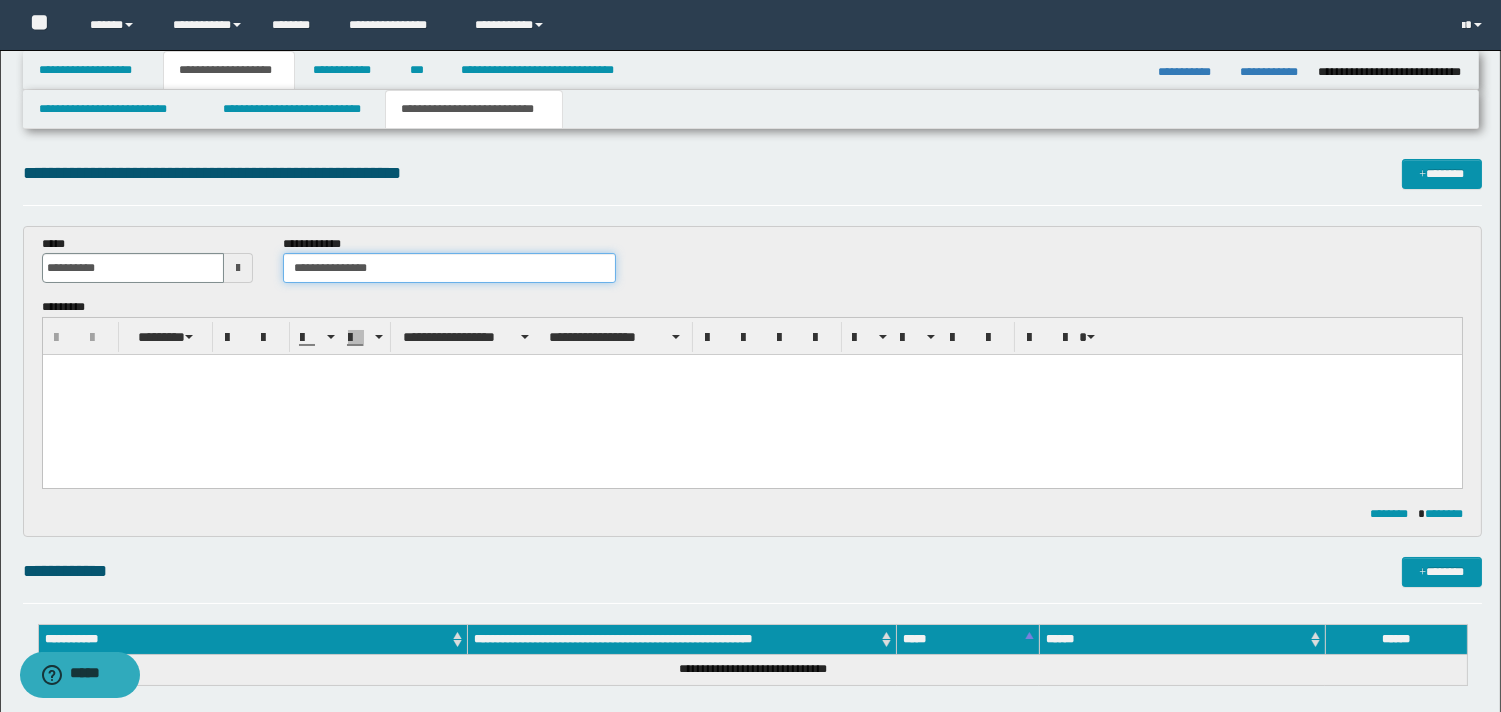 type on "**********" 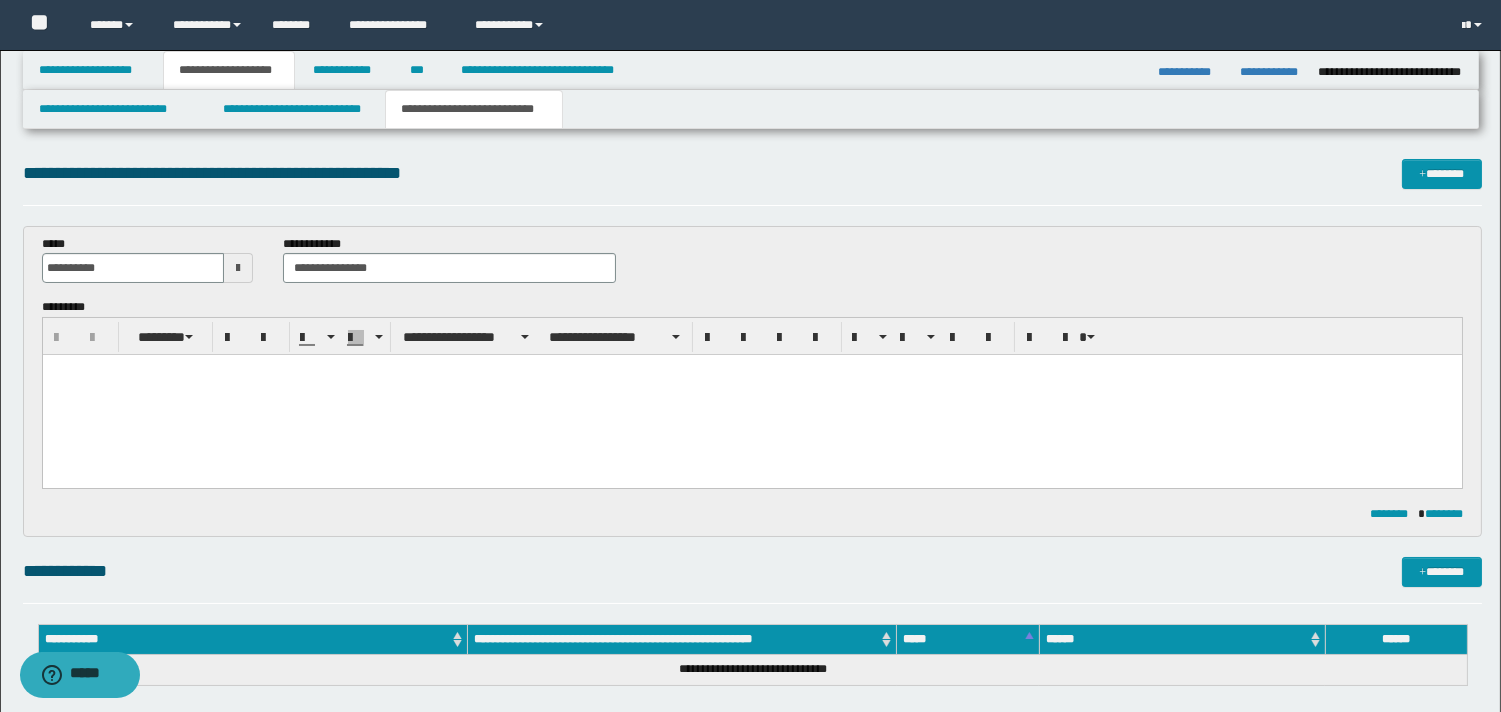 click at bounding box center (751, 370) 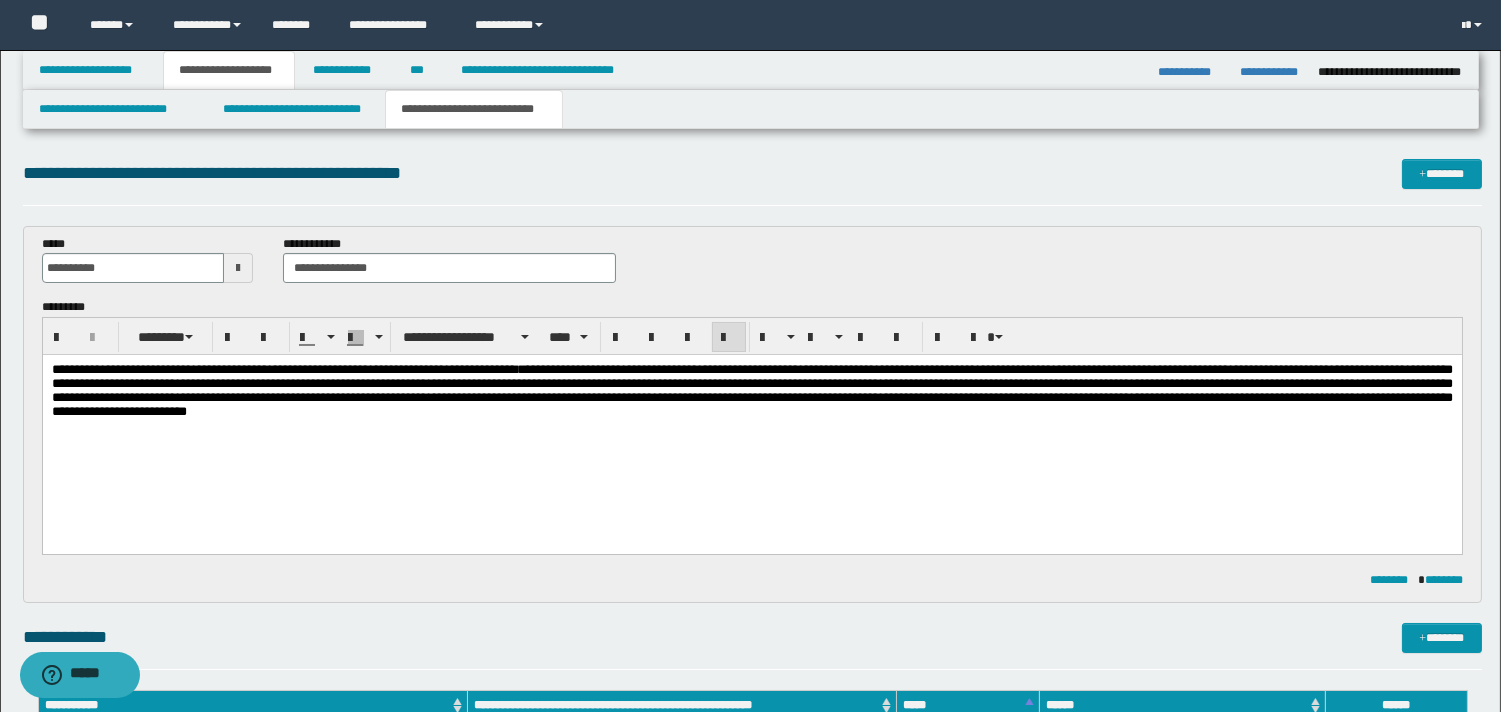 drag, startPoint x: 380, startPoint y: 374, endPoint x: 390, endPoint y: 378, distance: 10.770329 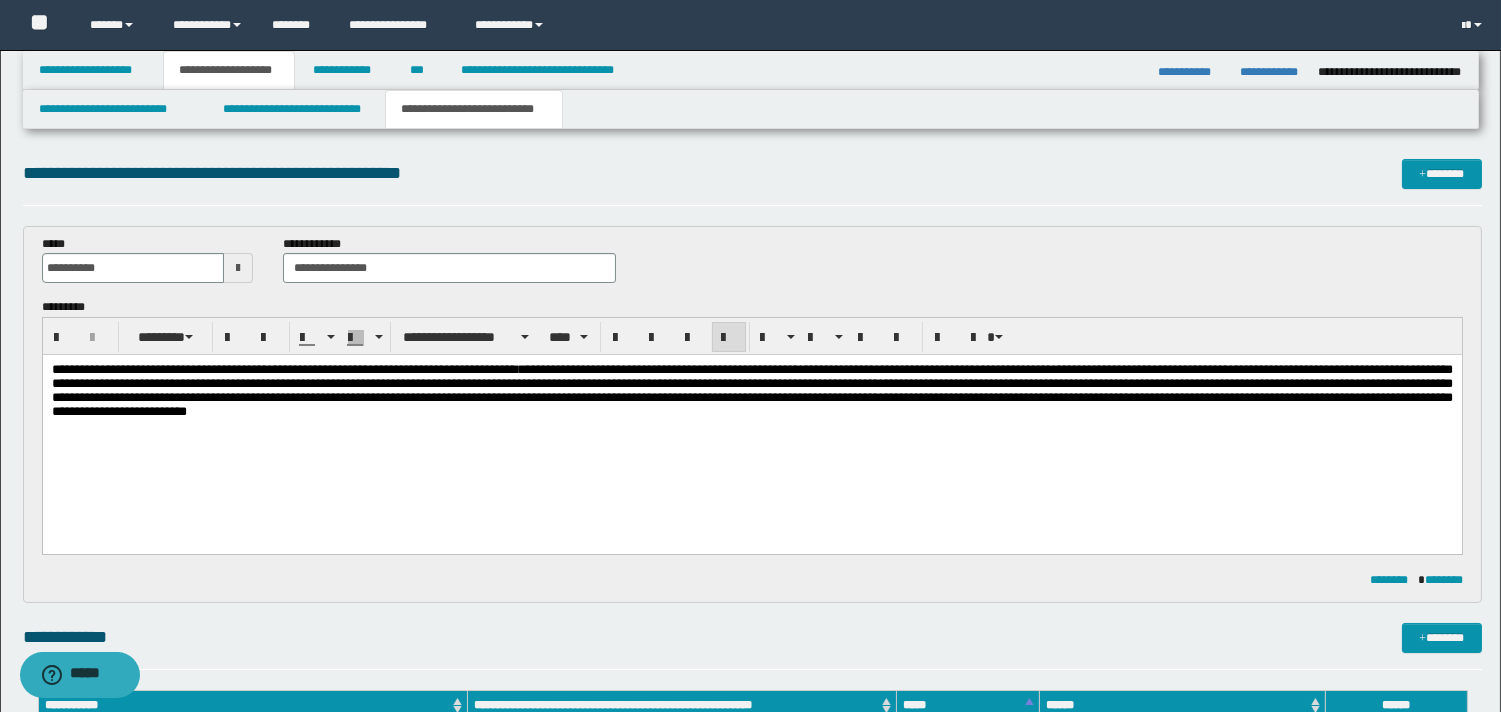 type 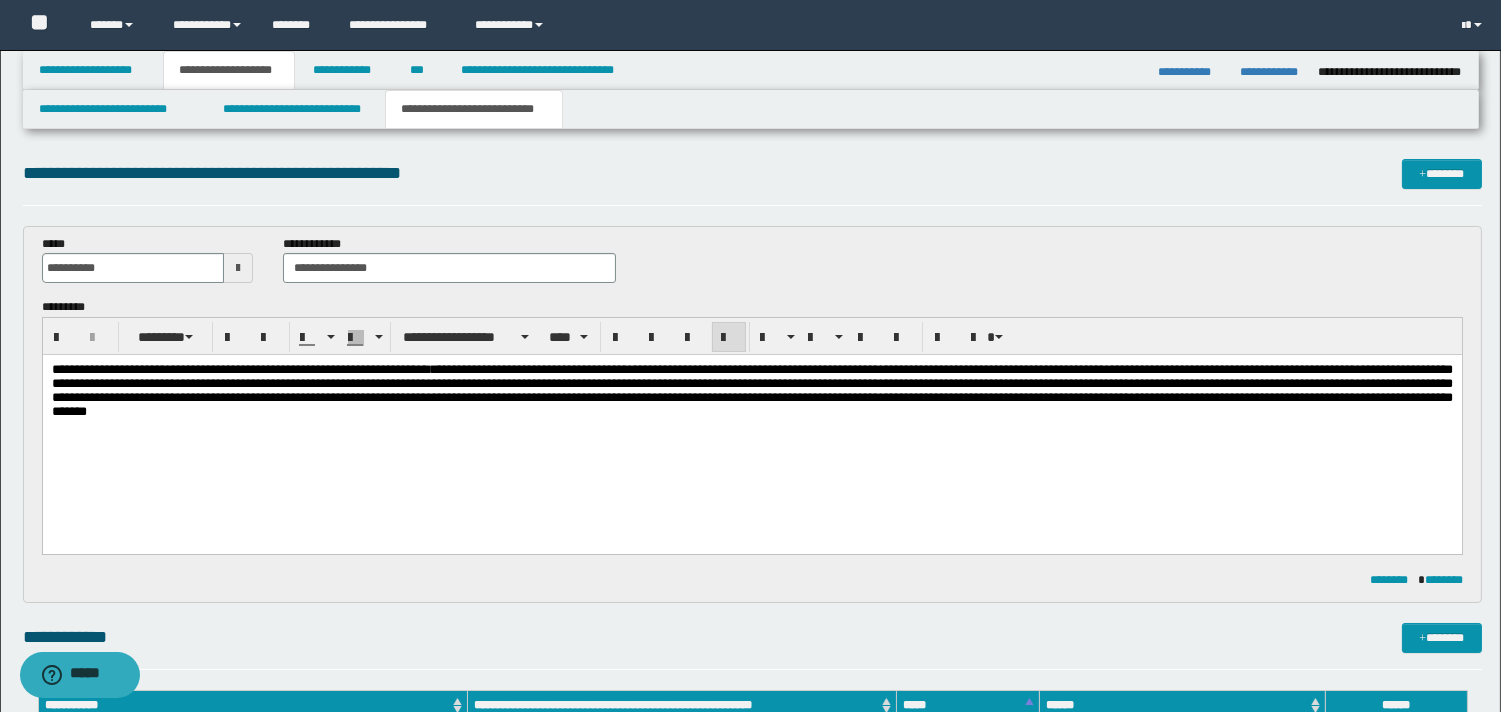 click on "**********" at bounding box center [751, 390] 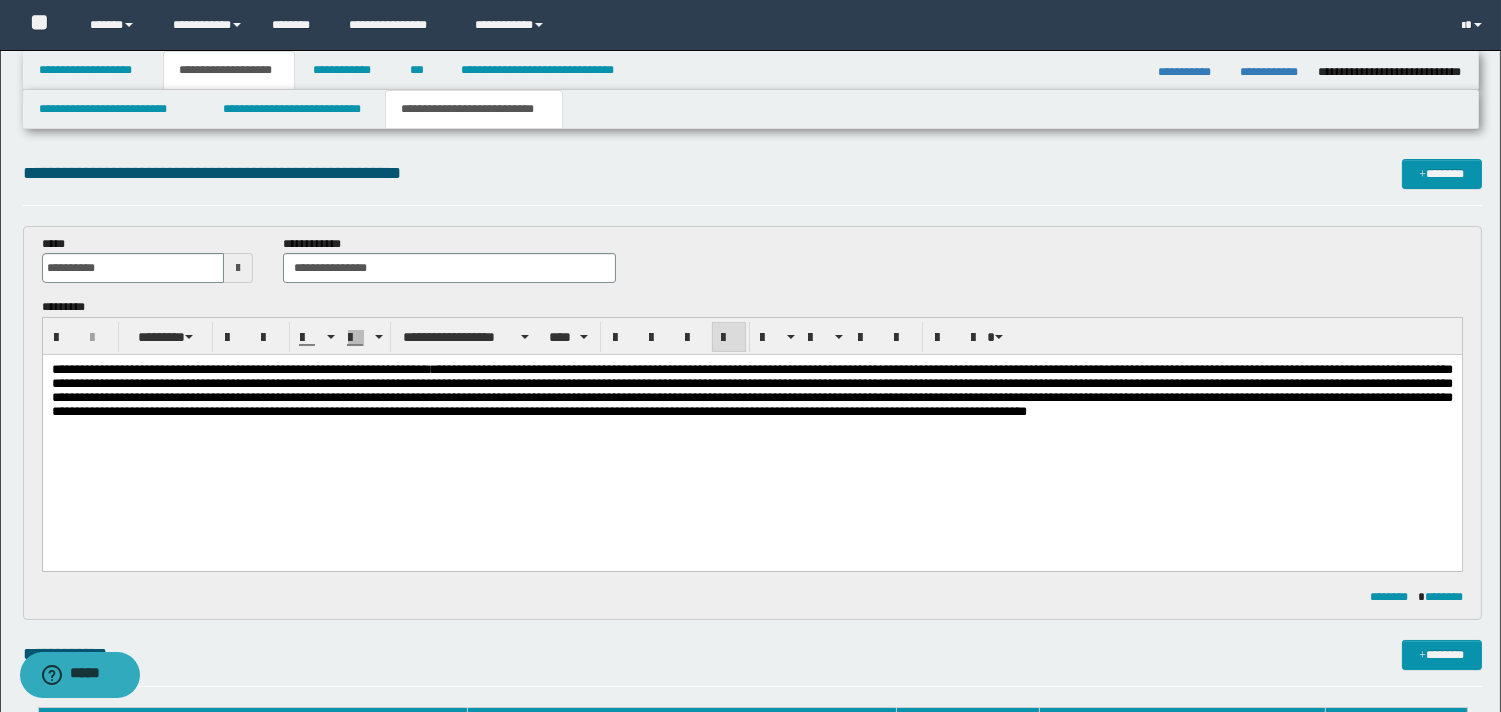 click on "**********" at bounding box center [751, 390] 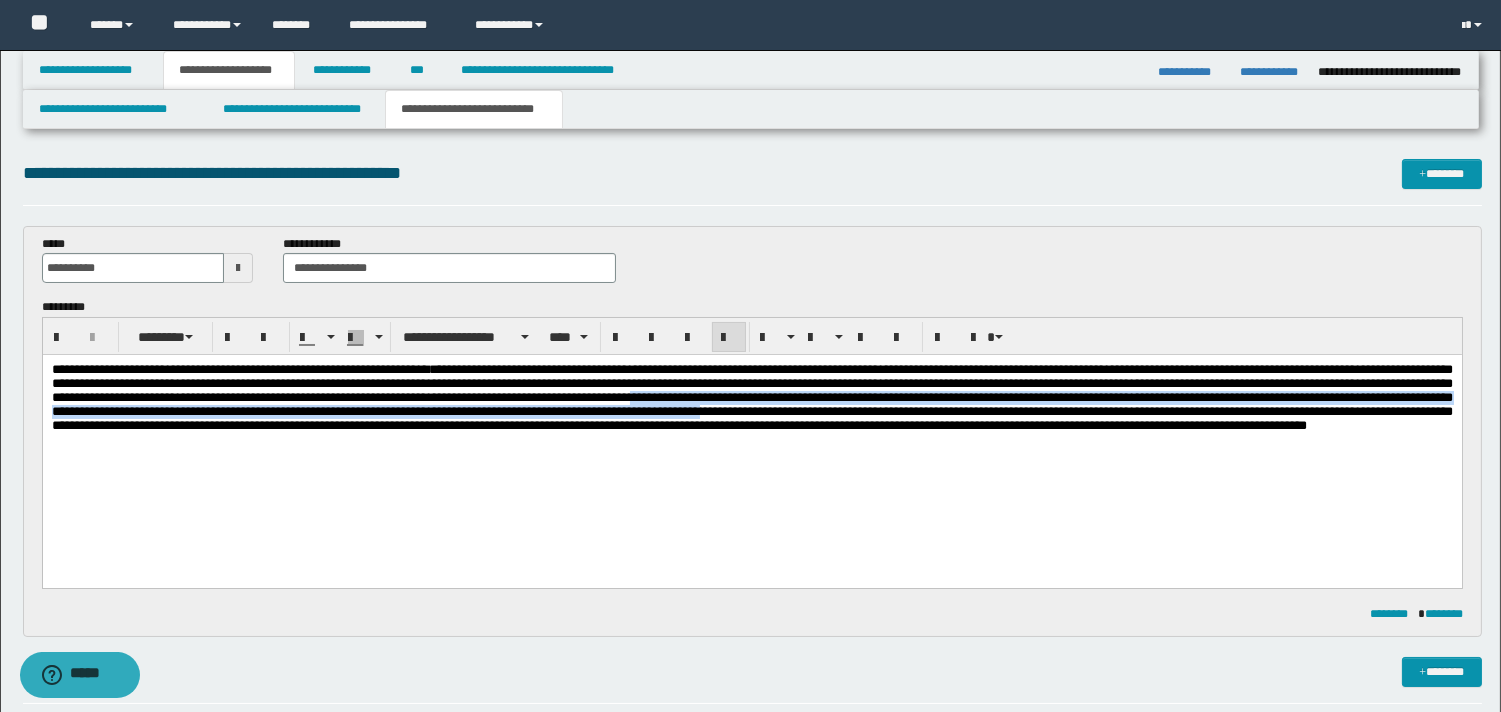 drag, startPoint x: 1375, startPoint y: 403, endPoint x: 339, endPoint y: 433, distance: 1036.4343 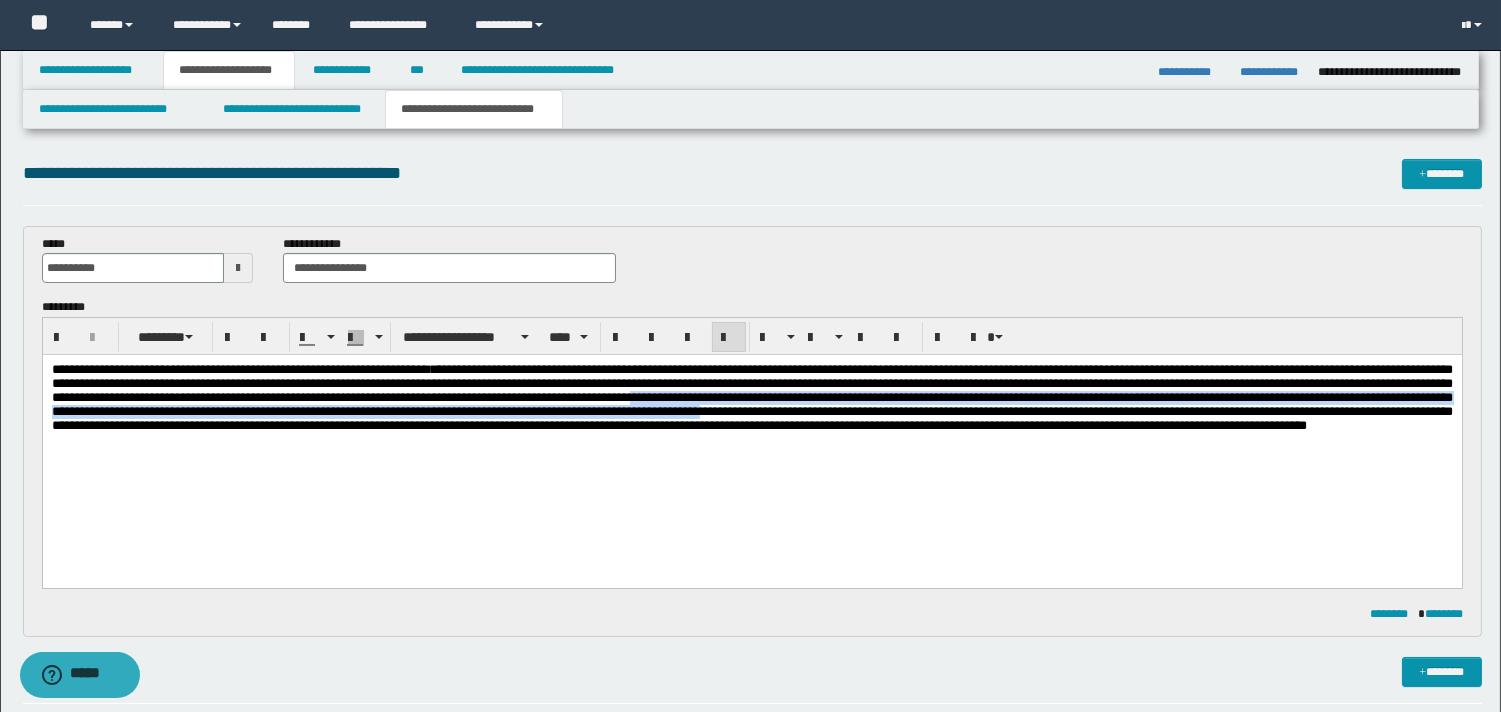 click at bounding box center (751, 397) 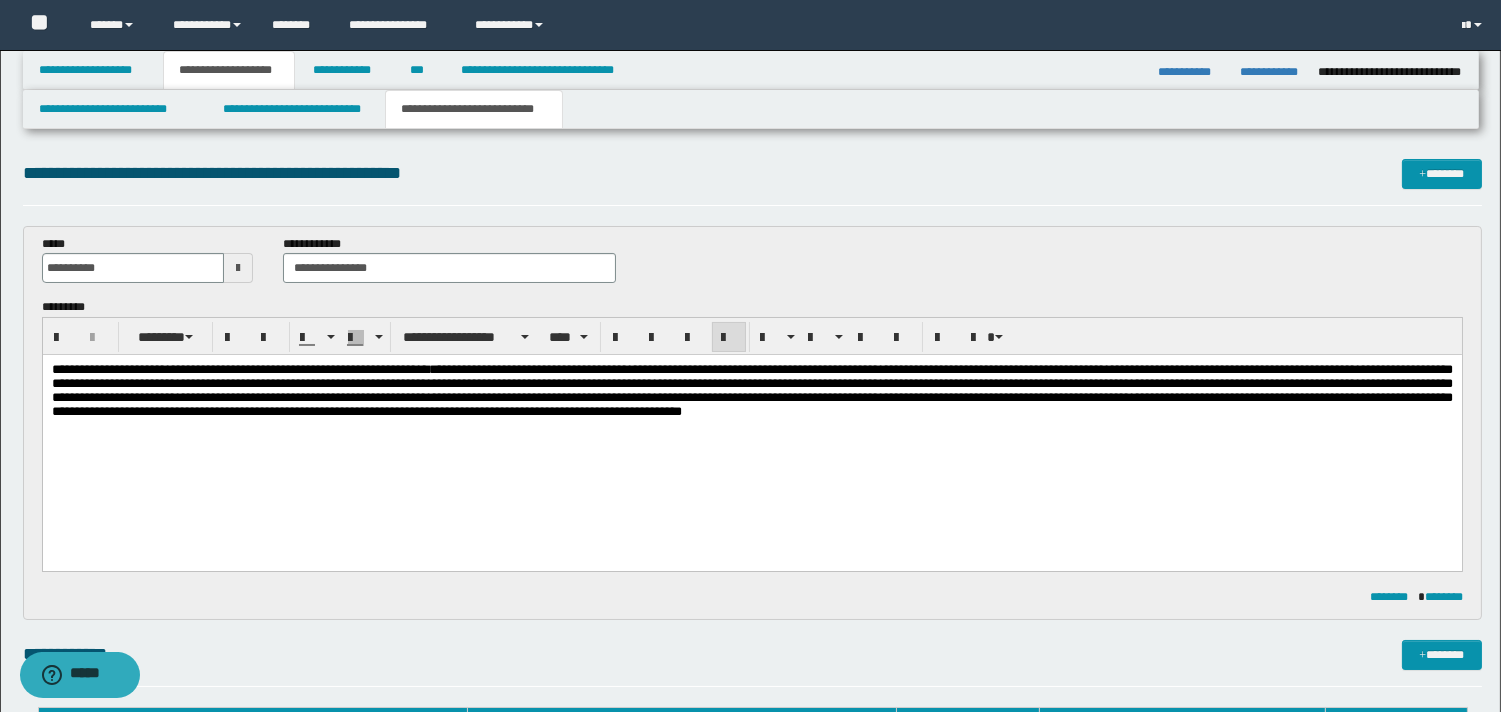 click on "**********" at bounding box center (751, 390) 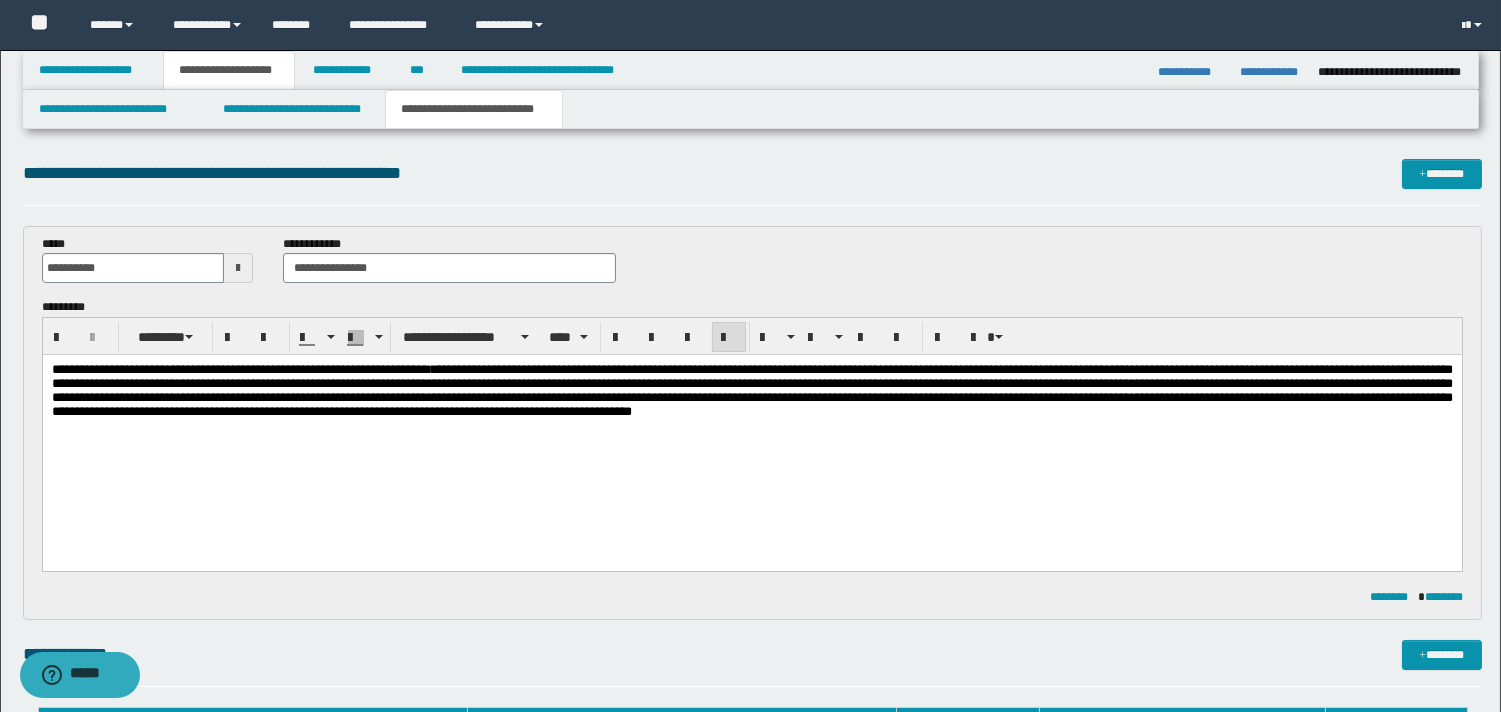 click on "**********" at bounding box center (751, 390) 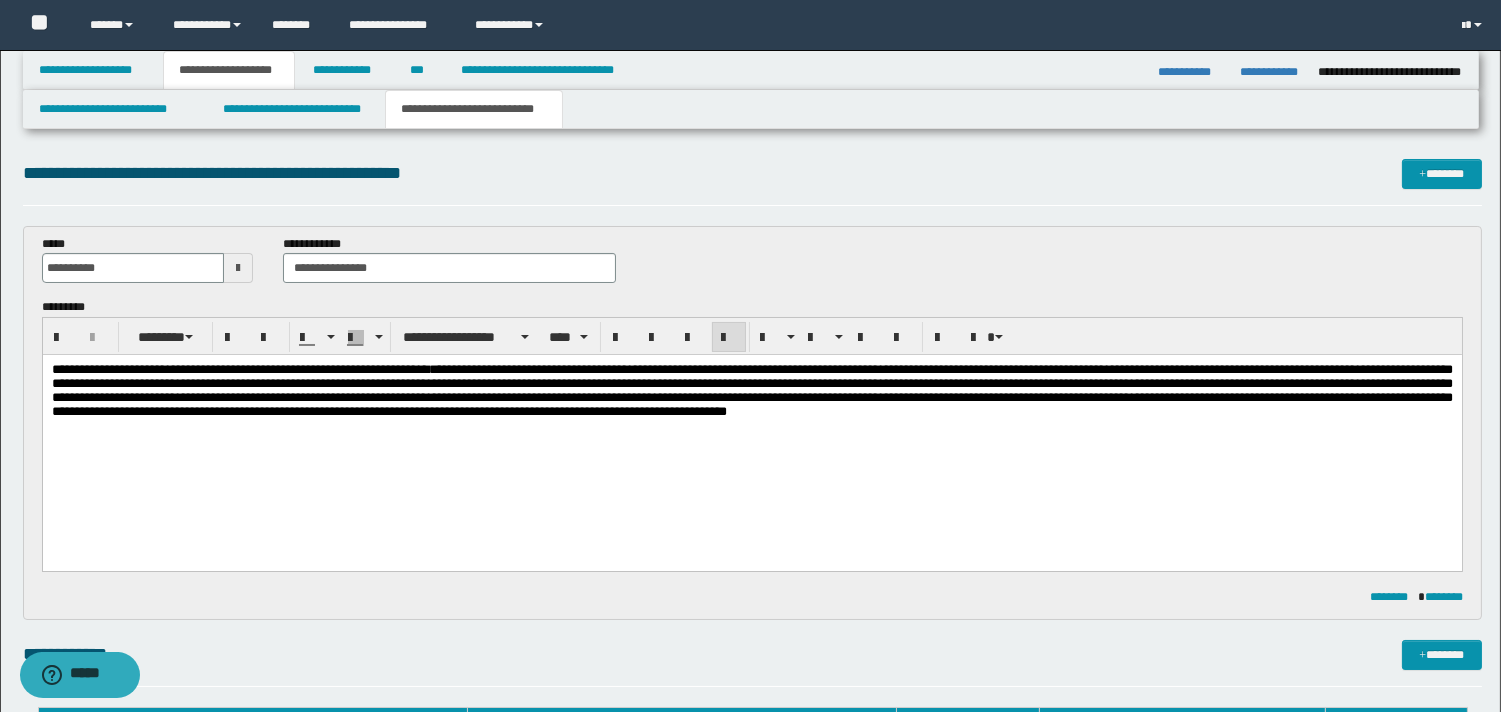 click on "**********" at bounding box center (751, 390) 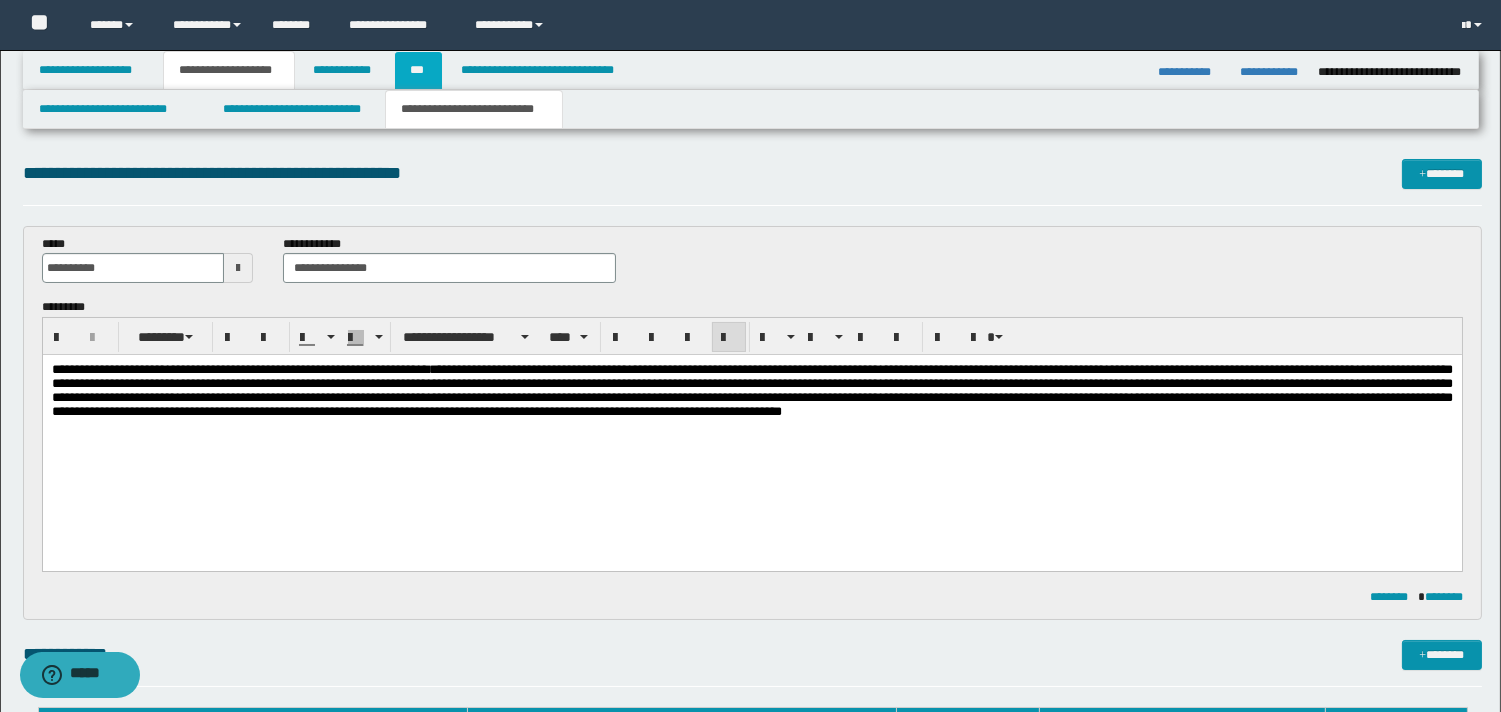 click on "***" at bounding box center (418, 70) 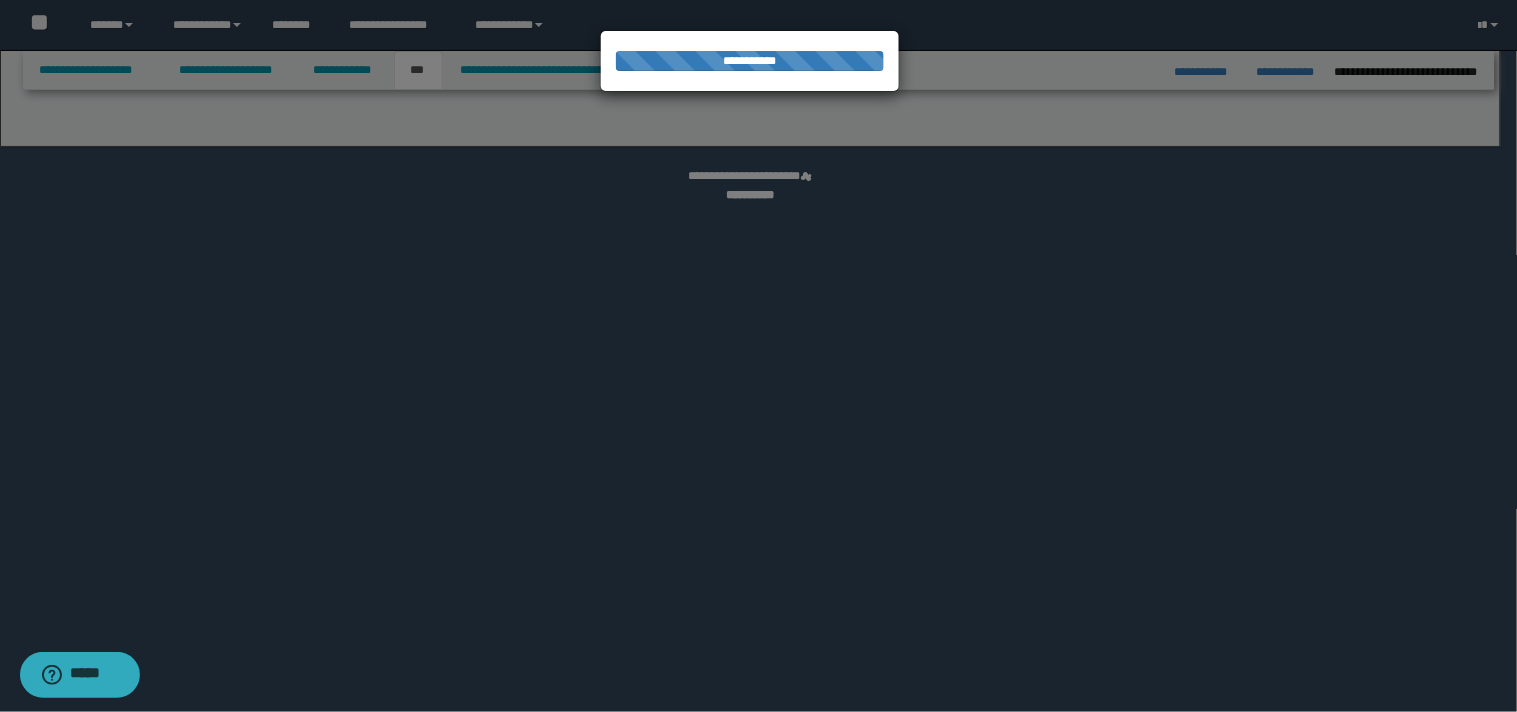 select on "***" 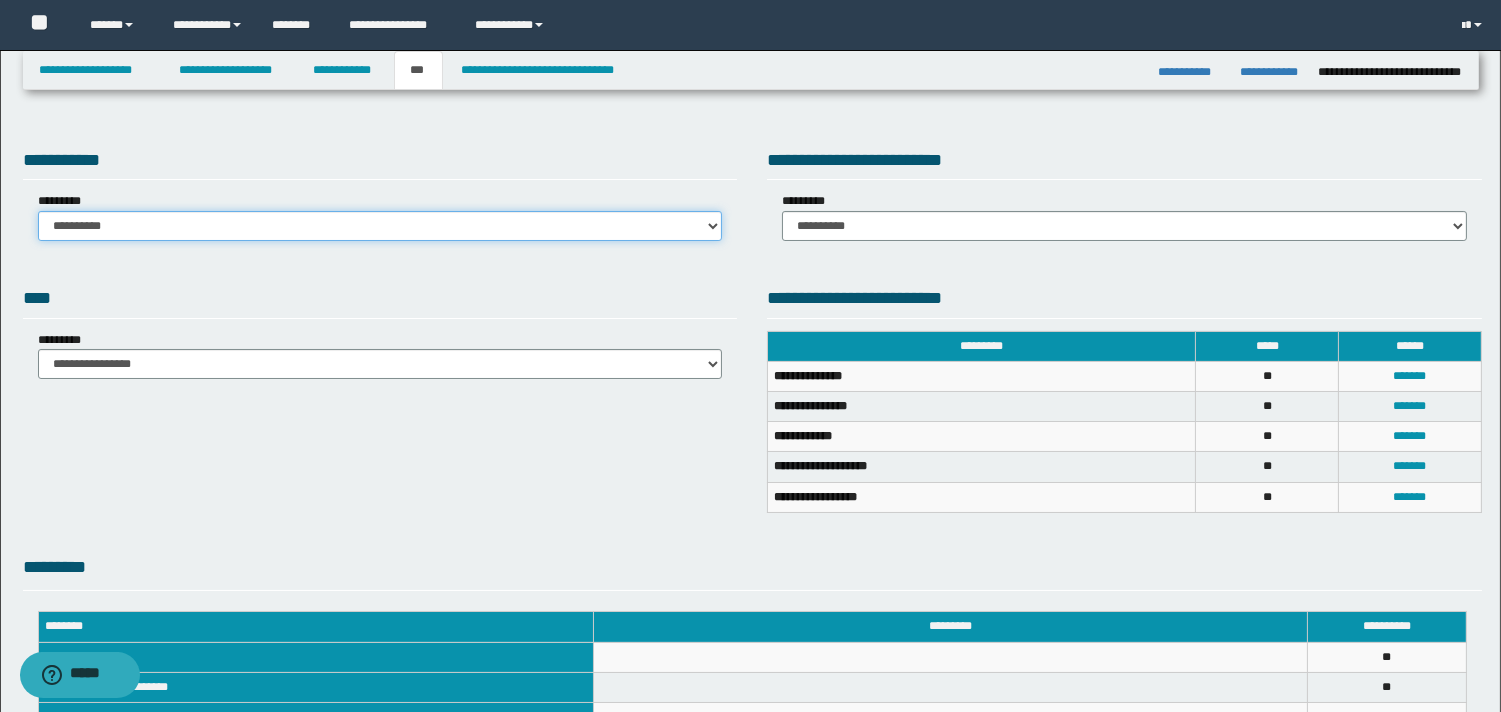 click on "**********" at bounding box center (380, 226) 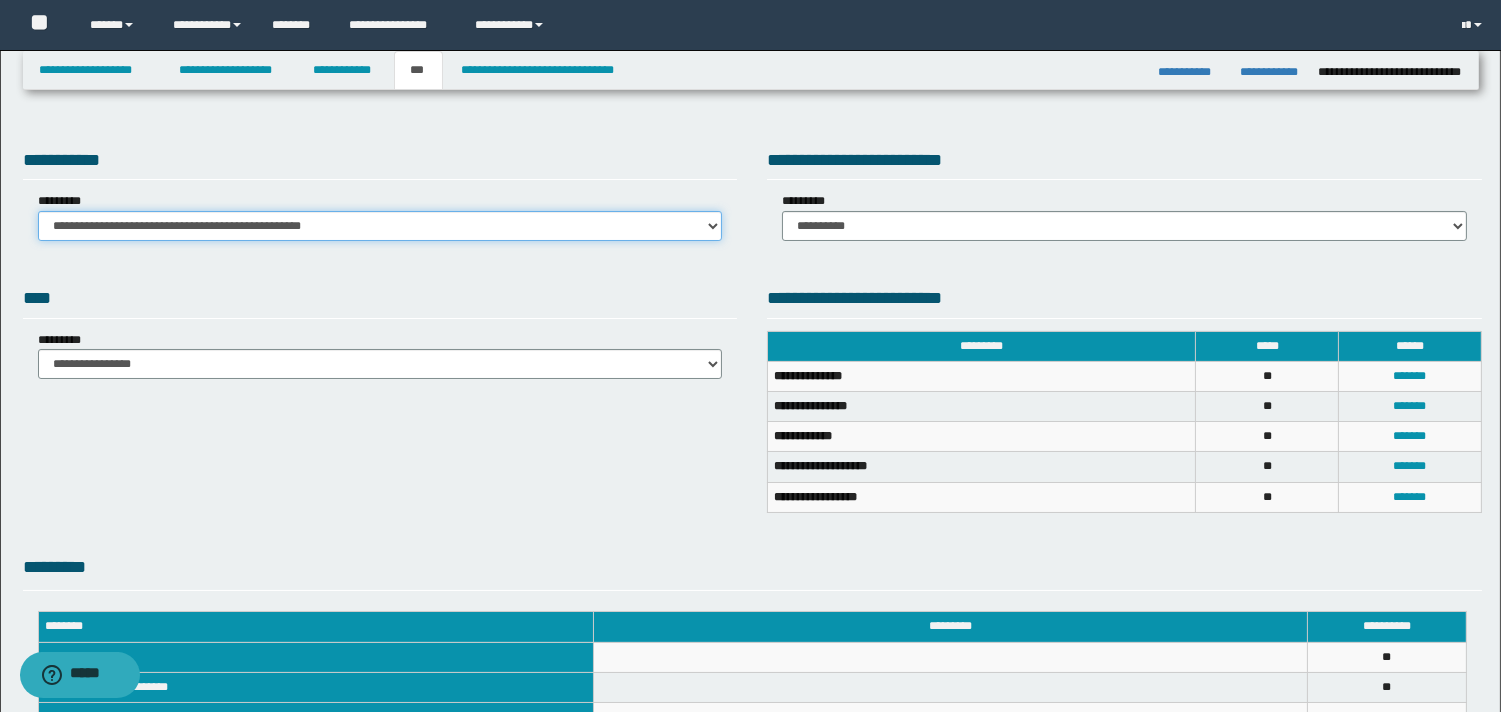 click on "**********" at bounding box center [380, 226] 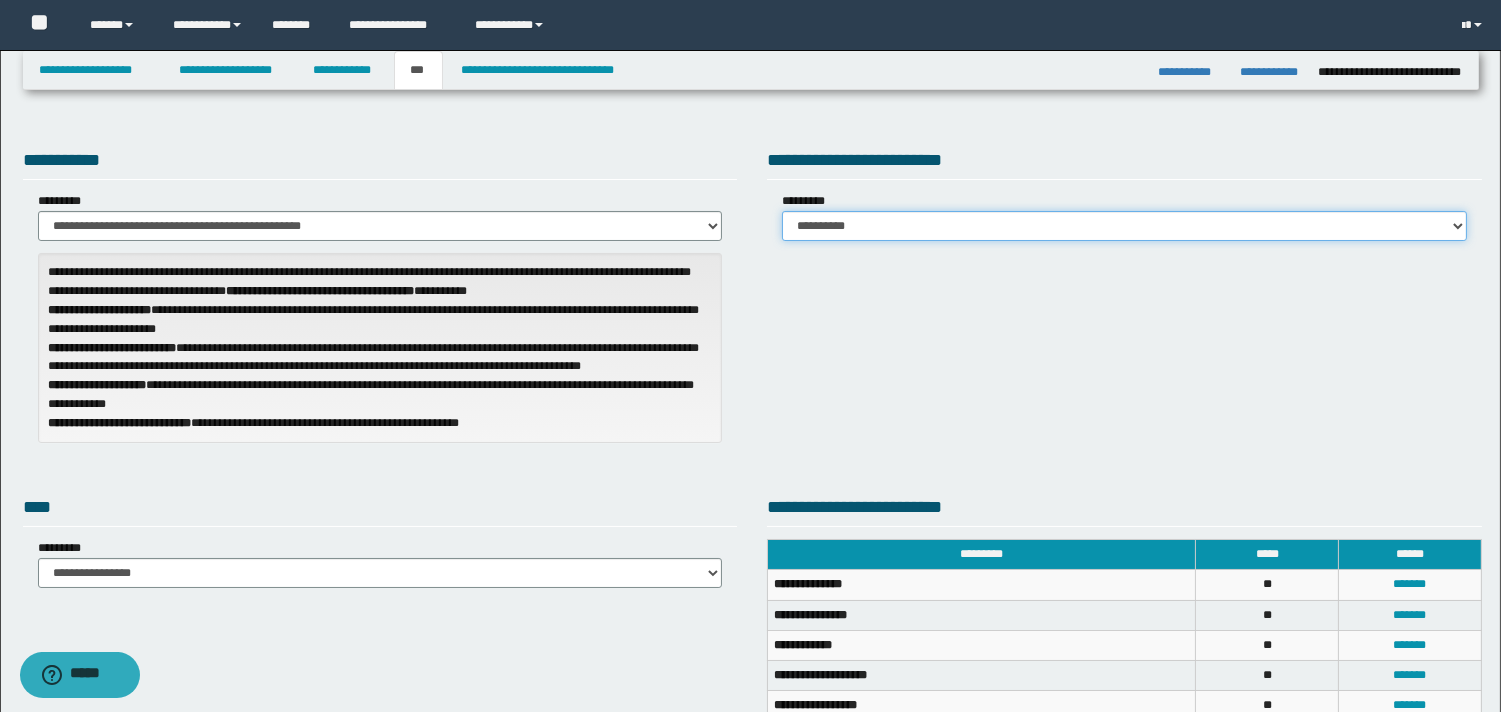 drag, startPoint x: 1455, startPoint y: 221, endPoint x: 1111, endPoint y: 220, distance: 344.00146 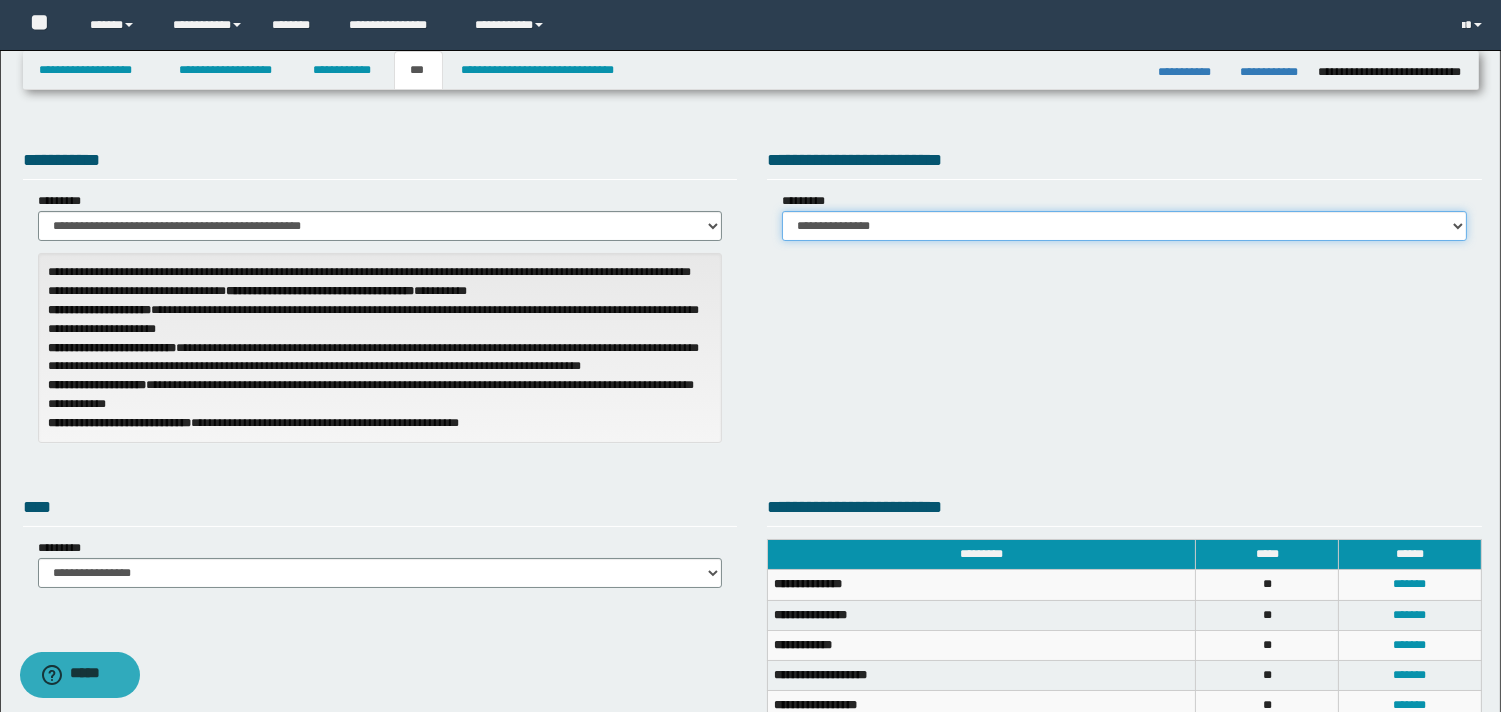 click on "**********" at bounding box center (1124, 226) 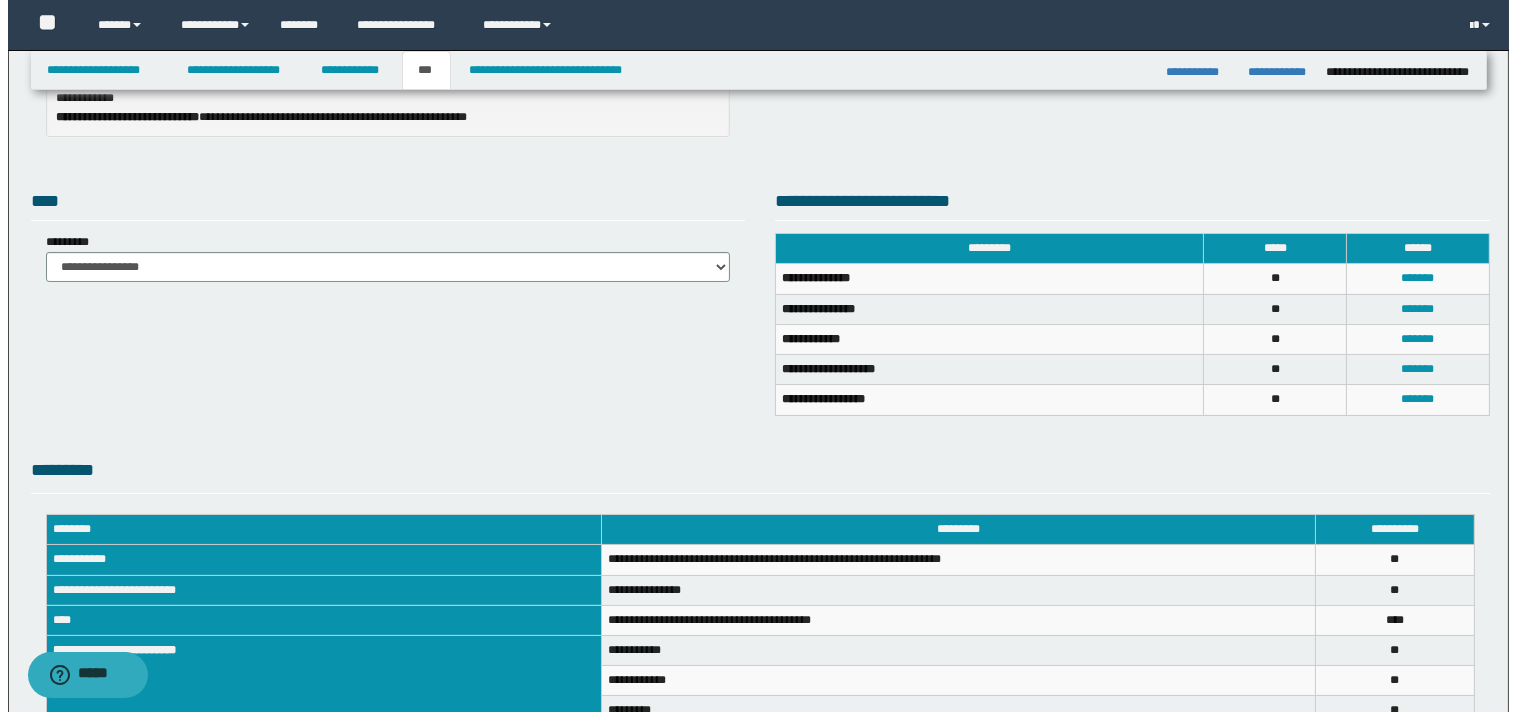 scroll, scrollTop: 326, scrollLeft: 0, axis: vertical 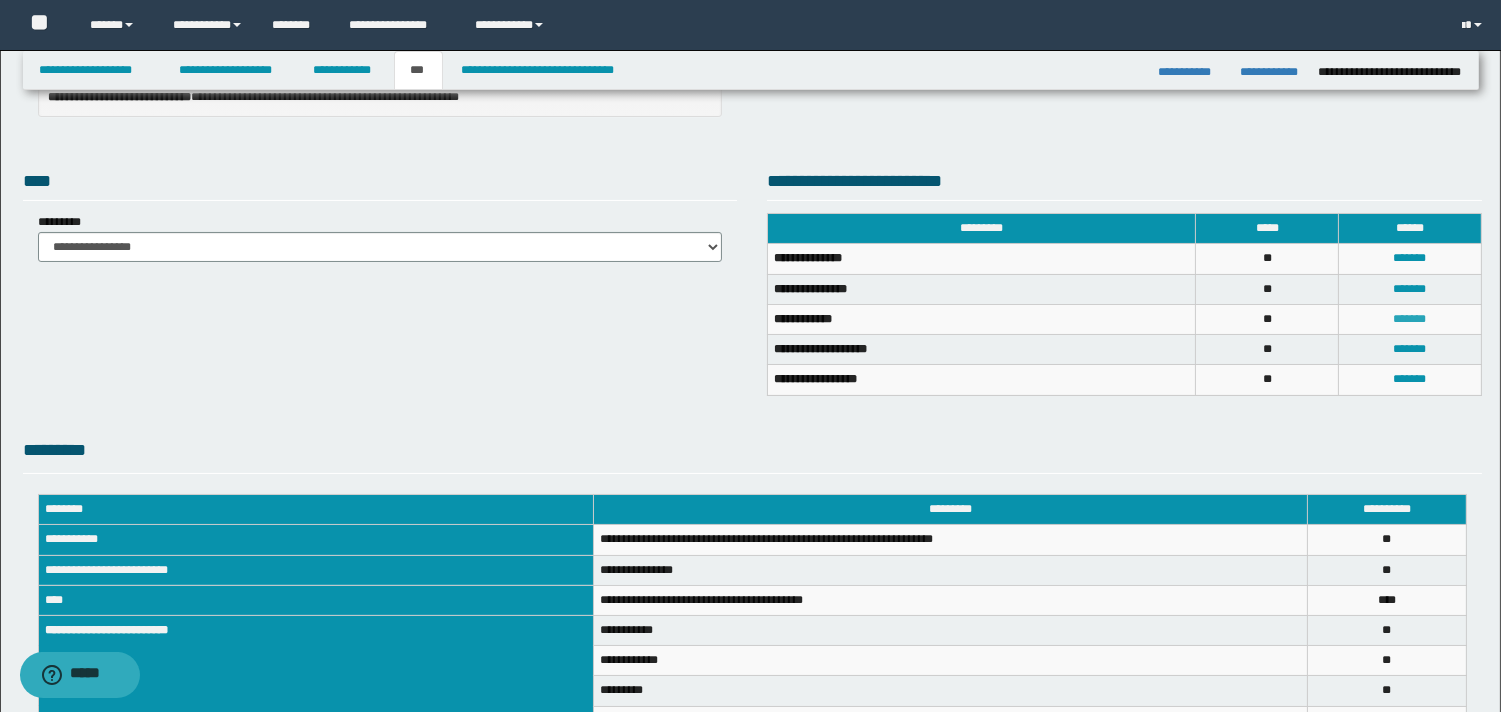 click on "*******" at bounding box center [1410, 319] 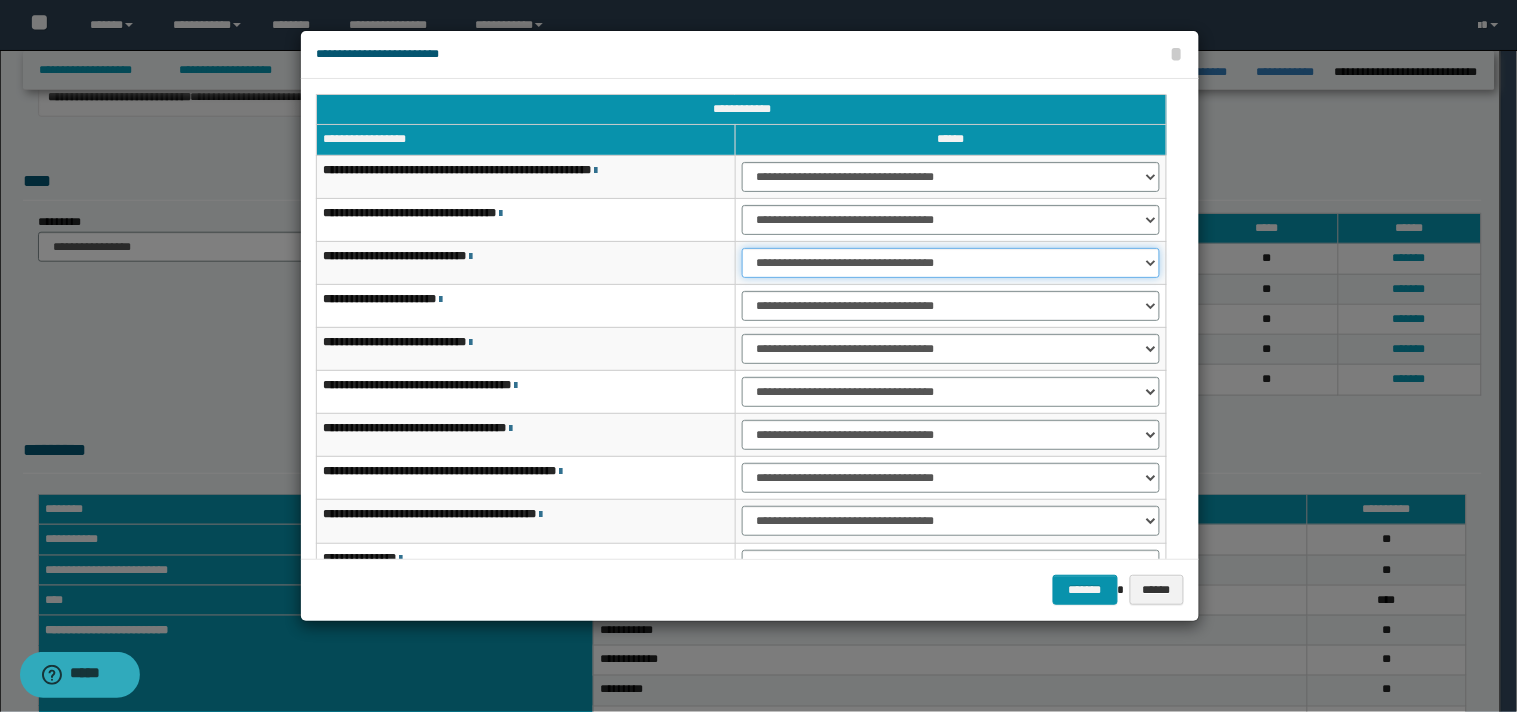 drag, startPoint x: 1146, startPoint y: 260, endPoint x: 1073, endPoint y: 276, distance: 74.73286 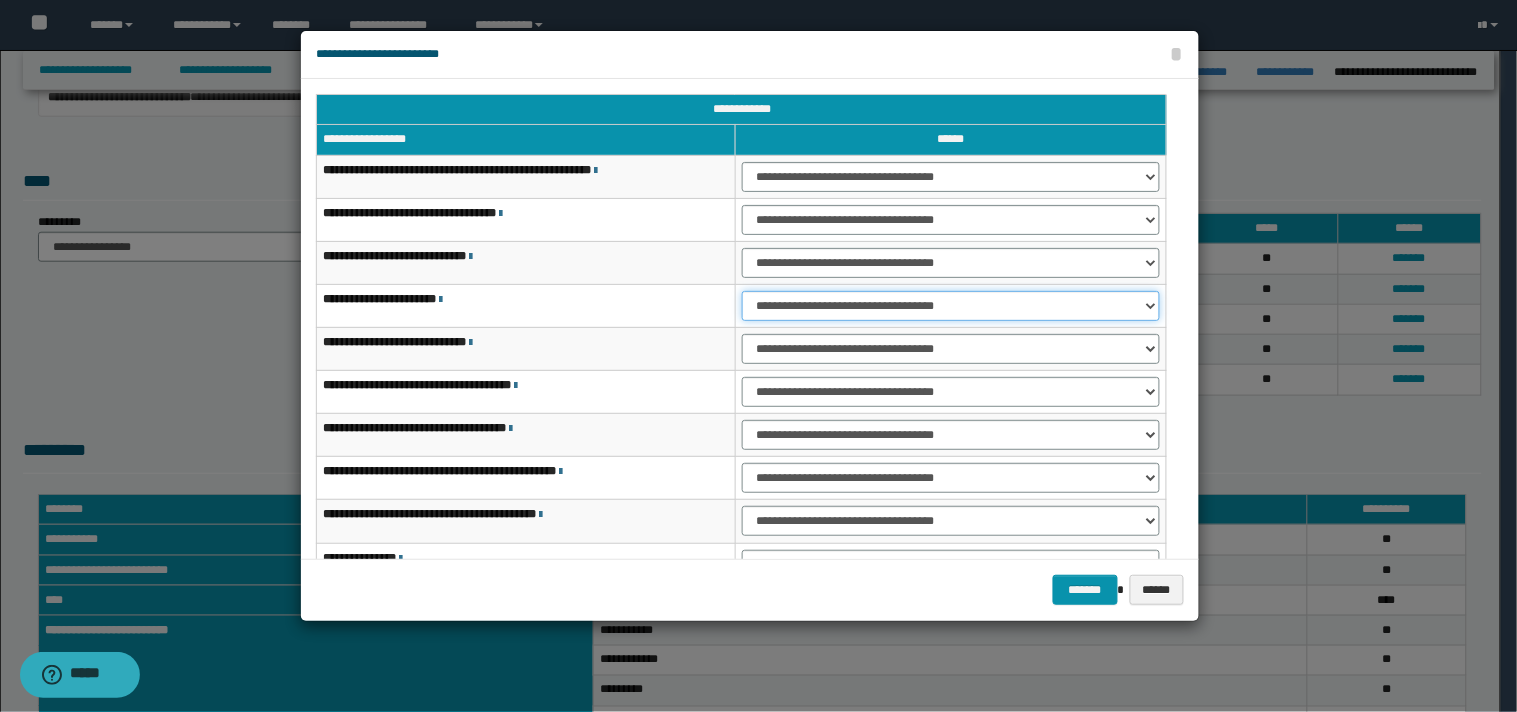click on "**********" at bounding box center (951, 306) 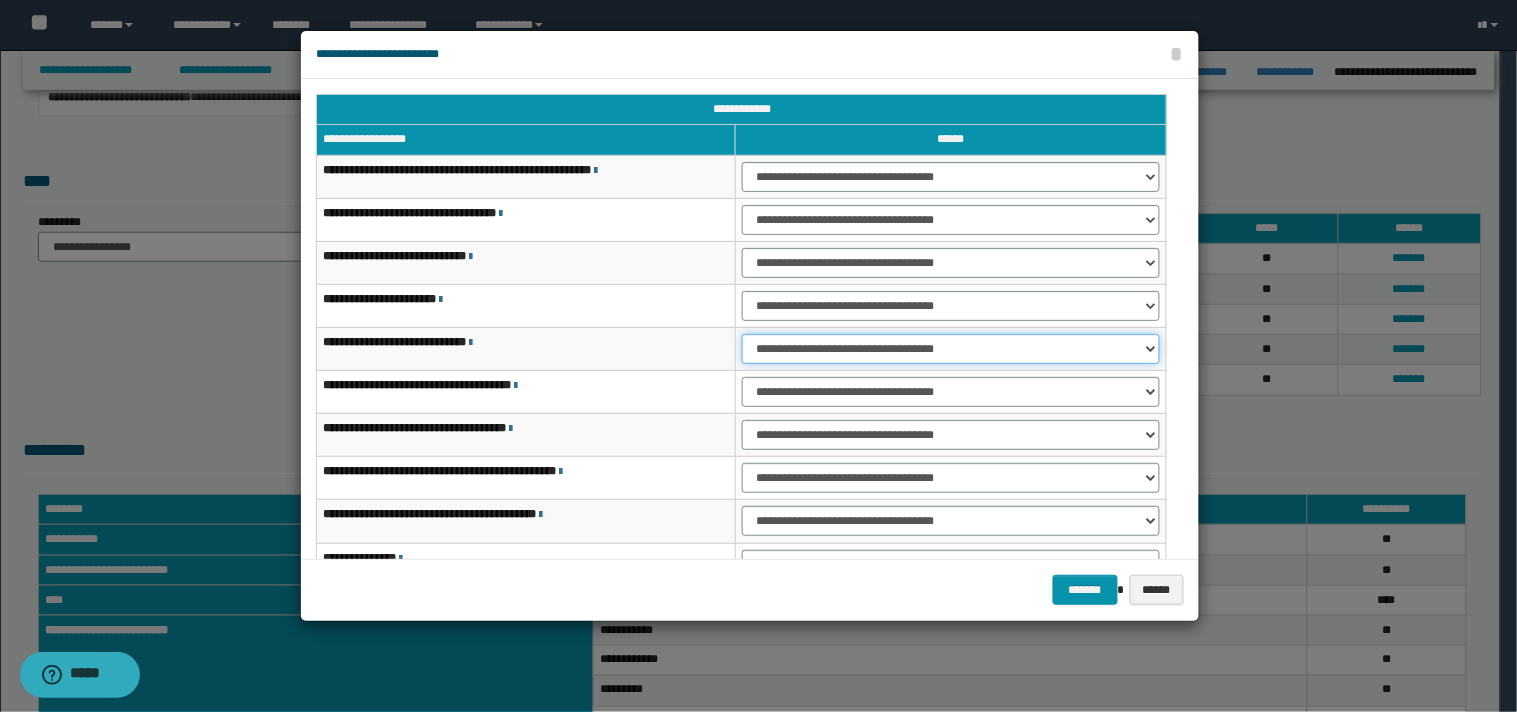 drag, startPoint x: 1148, startPoint y: 348, endPoint x: 1105, endPoint y: 362, distance: 45.221676 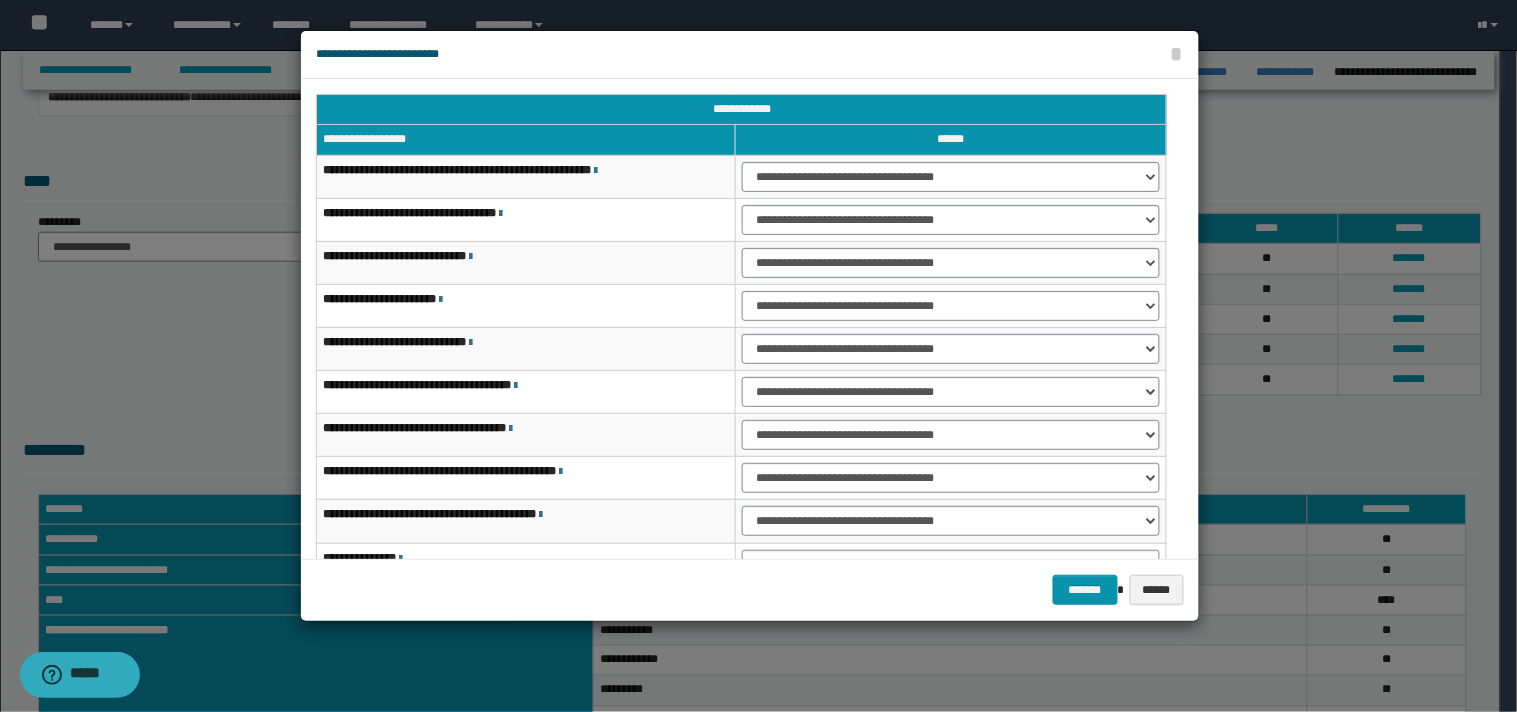 scroll, scrollTop: 123, scrollLeft: 0, axis: vertical 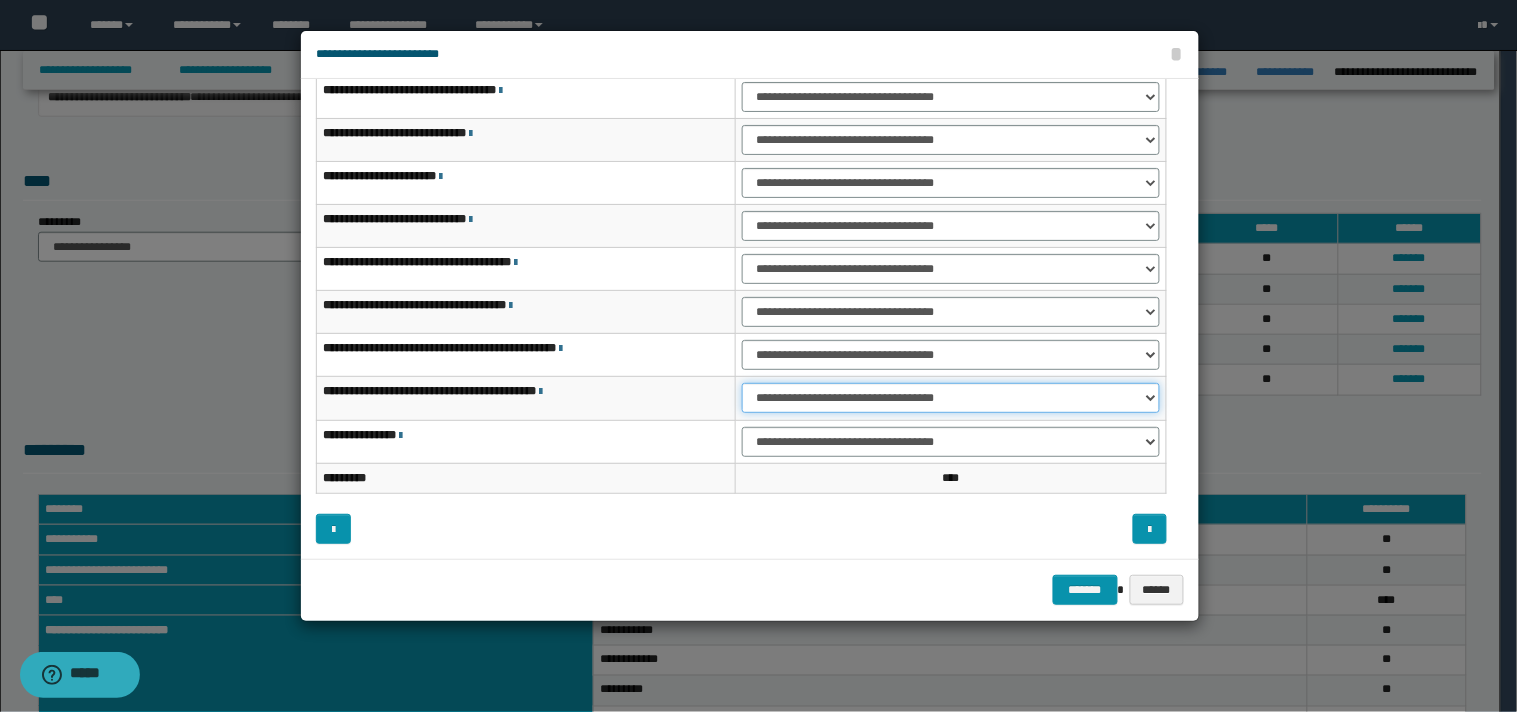 drag, startPoint x: 1147, startPoint y: 398, endPoint x: 1097, endPoint y: 412, distance: 51.92302 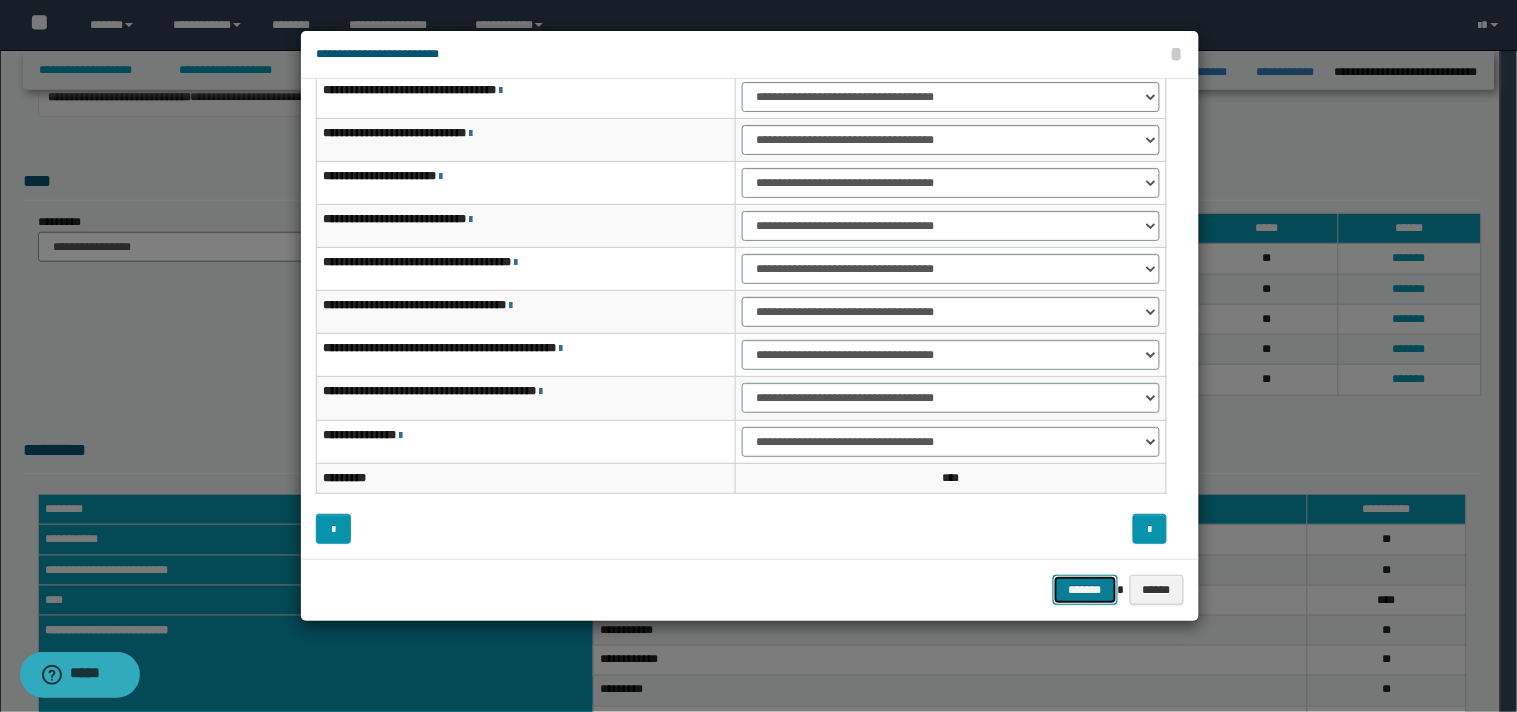 click on "*******" at bounding box center [1085, 590] 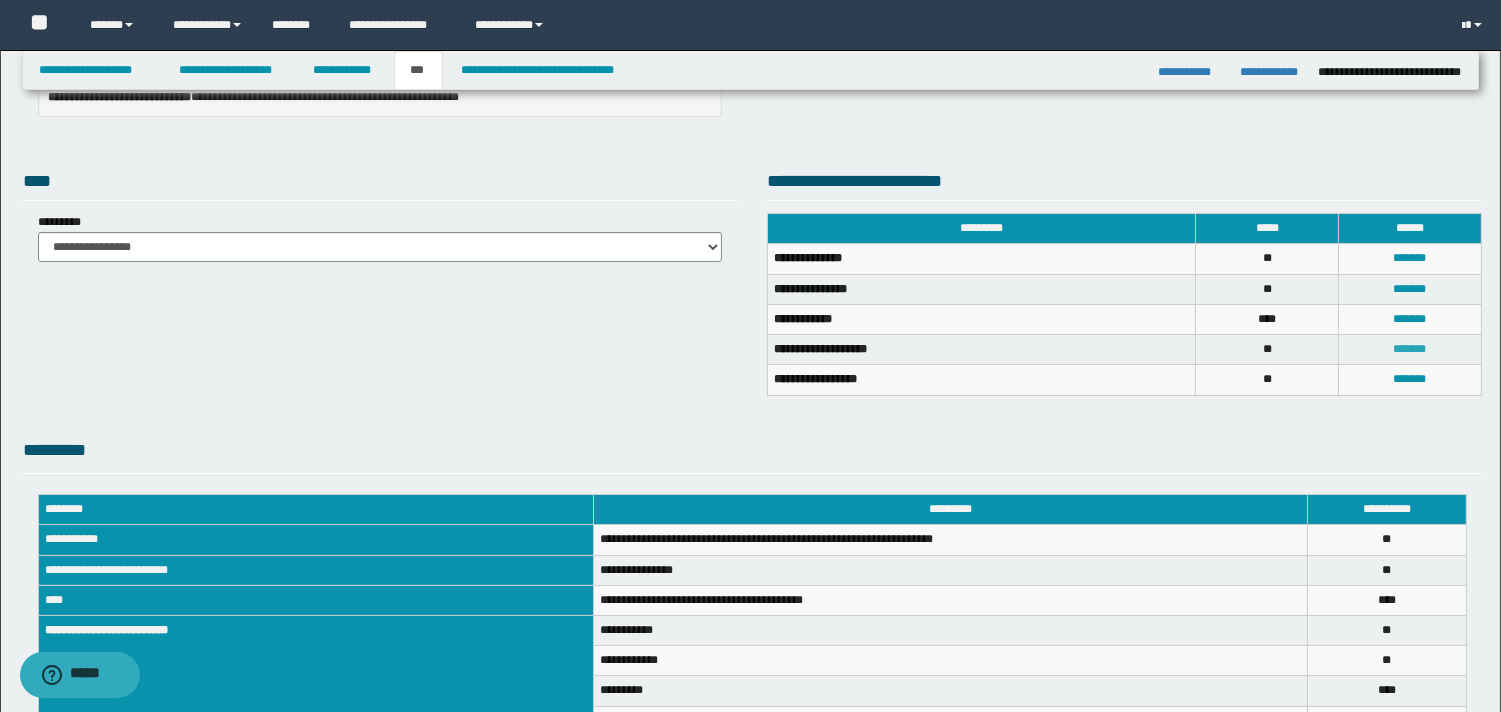 click on "*******" at bounding box center [1410, 349] 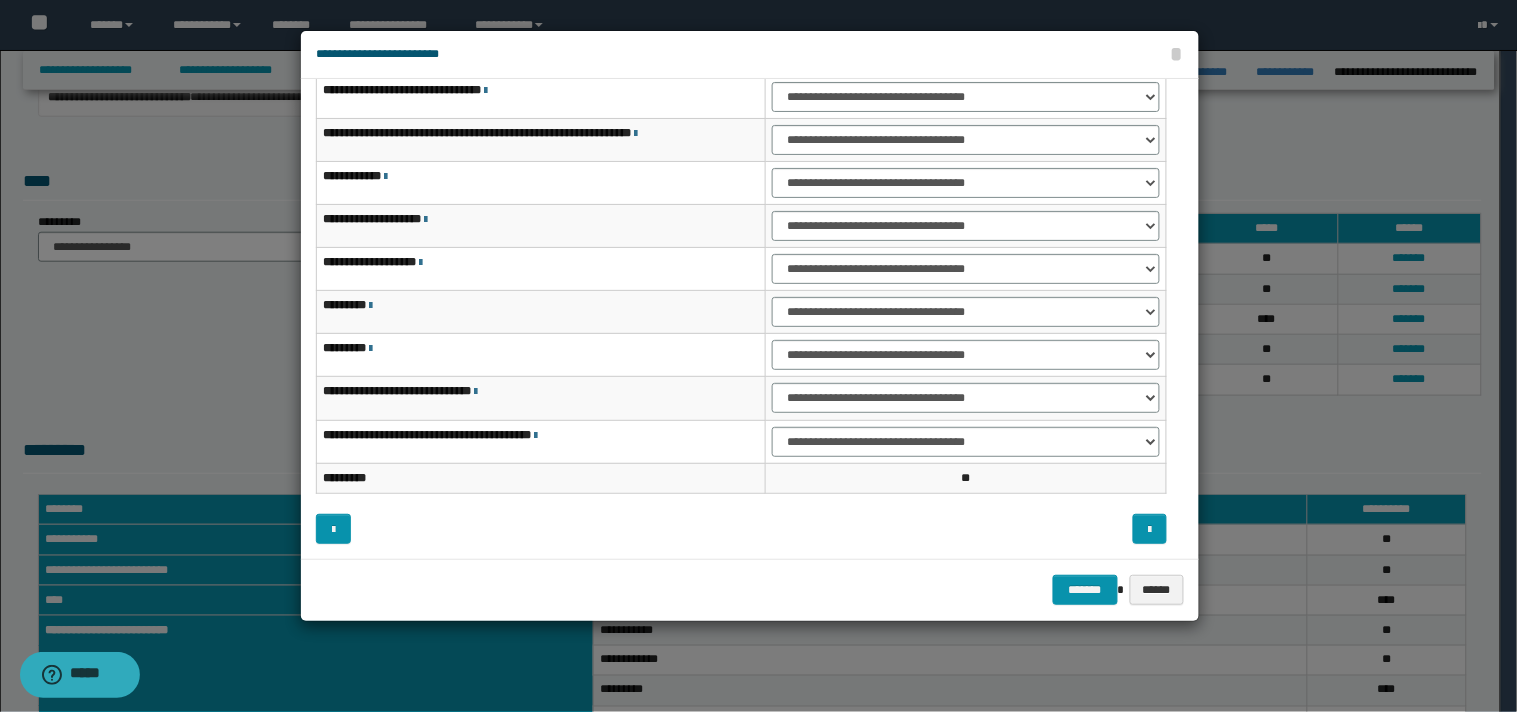scroll, scrollTop: 20, scrollLeft: 0, axis: vertical 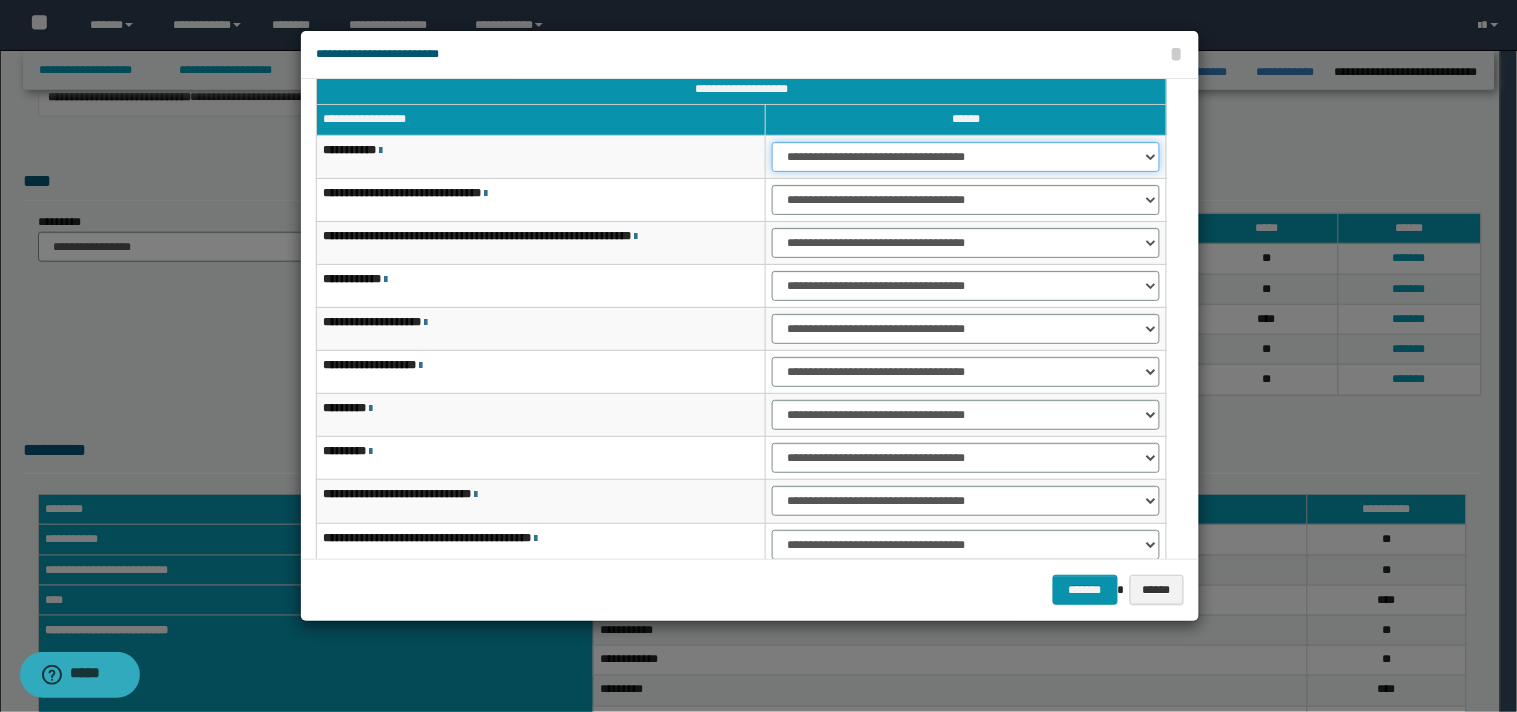 drag, startPoint x: 1144, startPoint y: 151, endPoint x: 1120, endPoint y: 170, distance: 30.610456 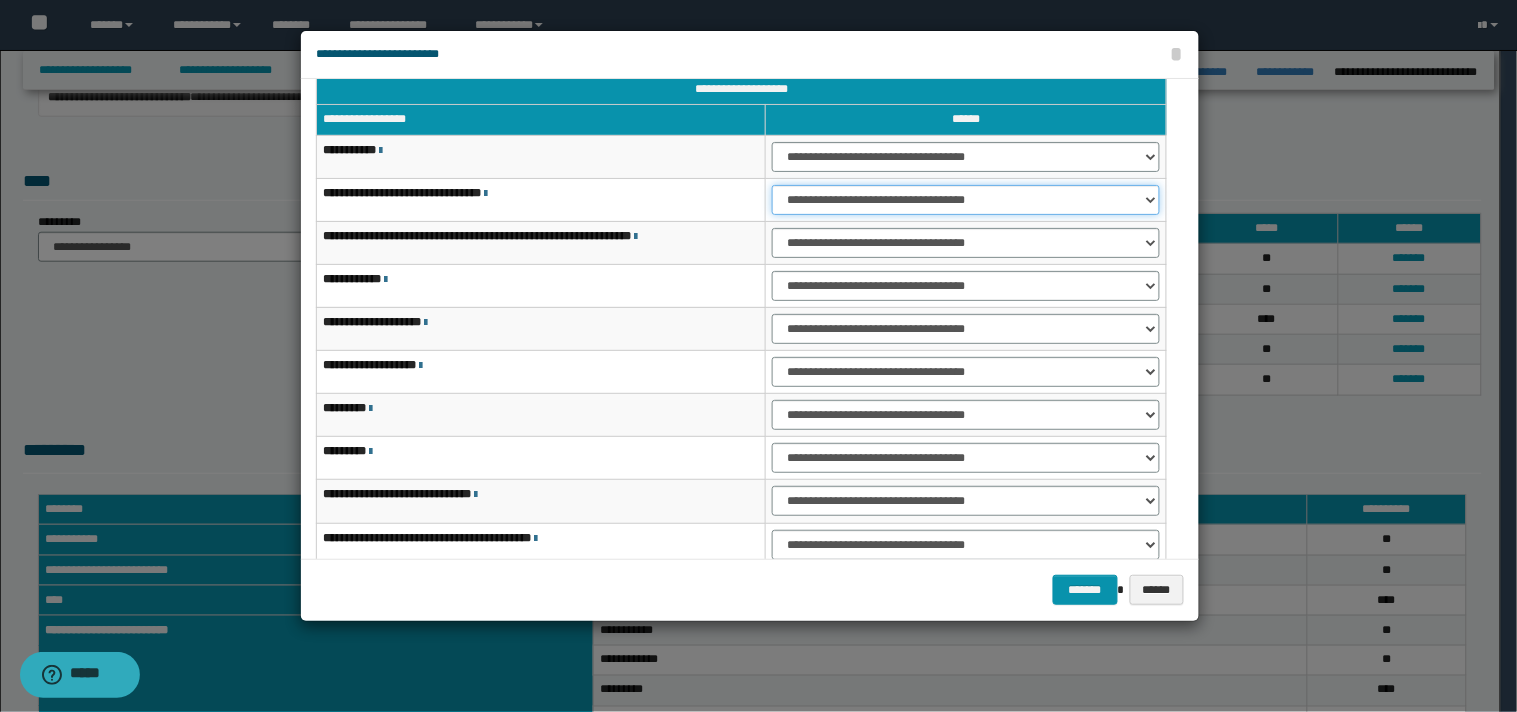 drag, startPoint x: 1151, startPoint y: 197, endPoint x: 1110, endPoint y: 212, distance: 43.65776 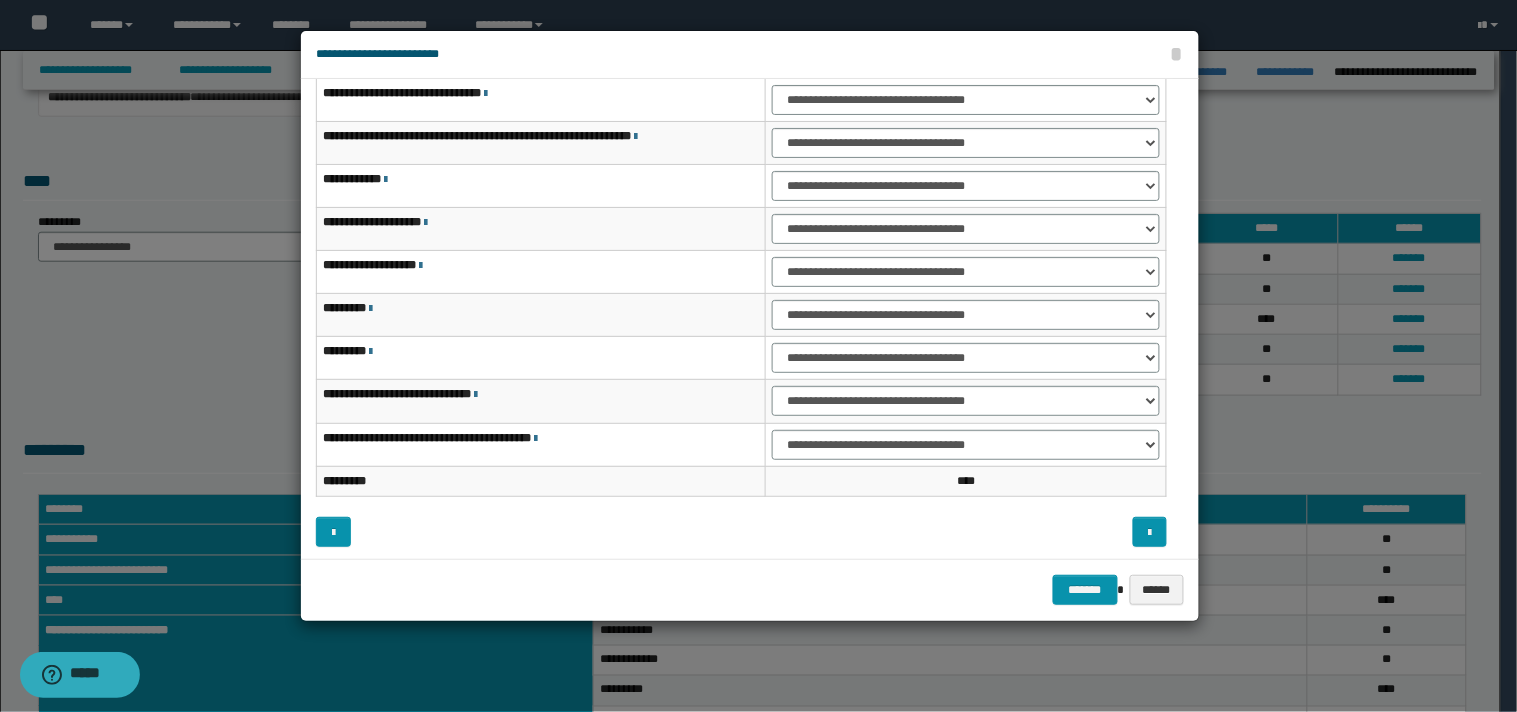 scroll, scrollTop: 123, scrollLeft: 0, axis: vertical 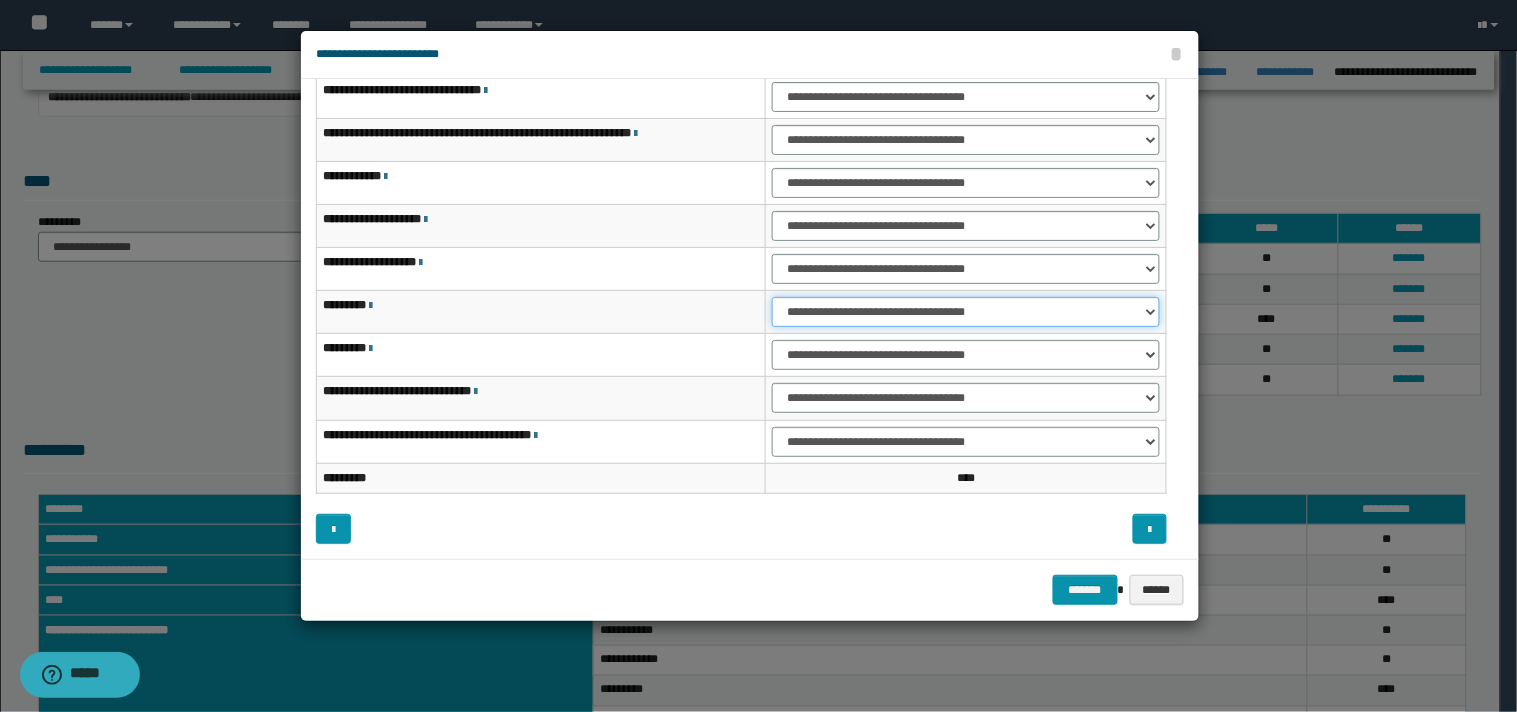 drag, startPoint x: 1146, startPoint y: 311, endPoint x: 1073, endPoint y: 324, distance: 74.1485 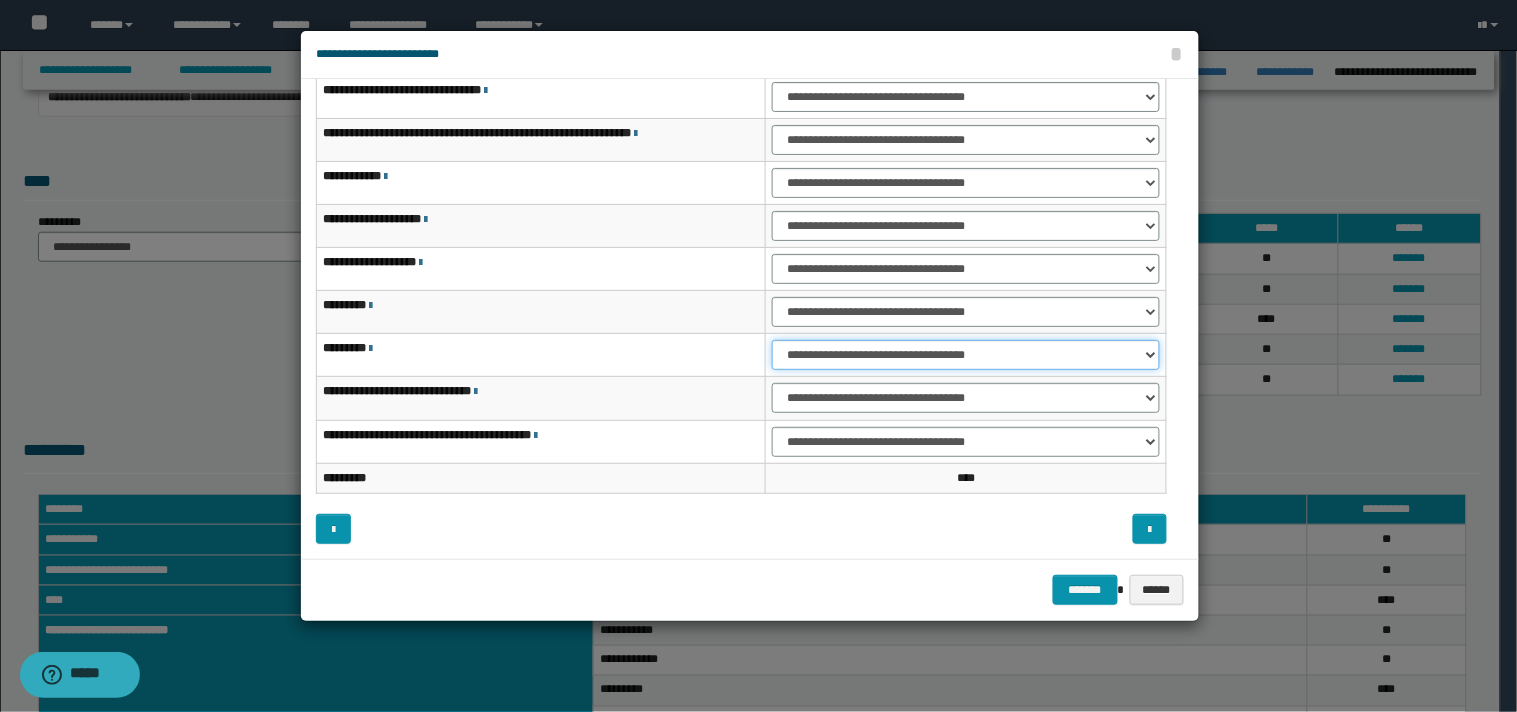 click on "**********" at bounding box center (966, 355) 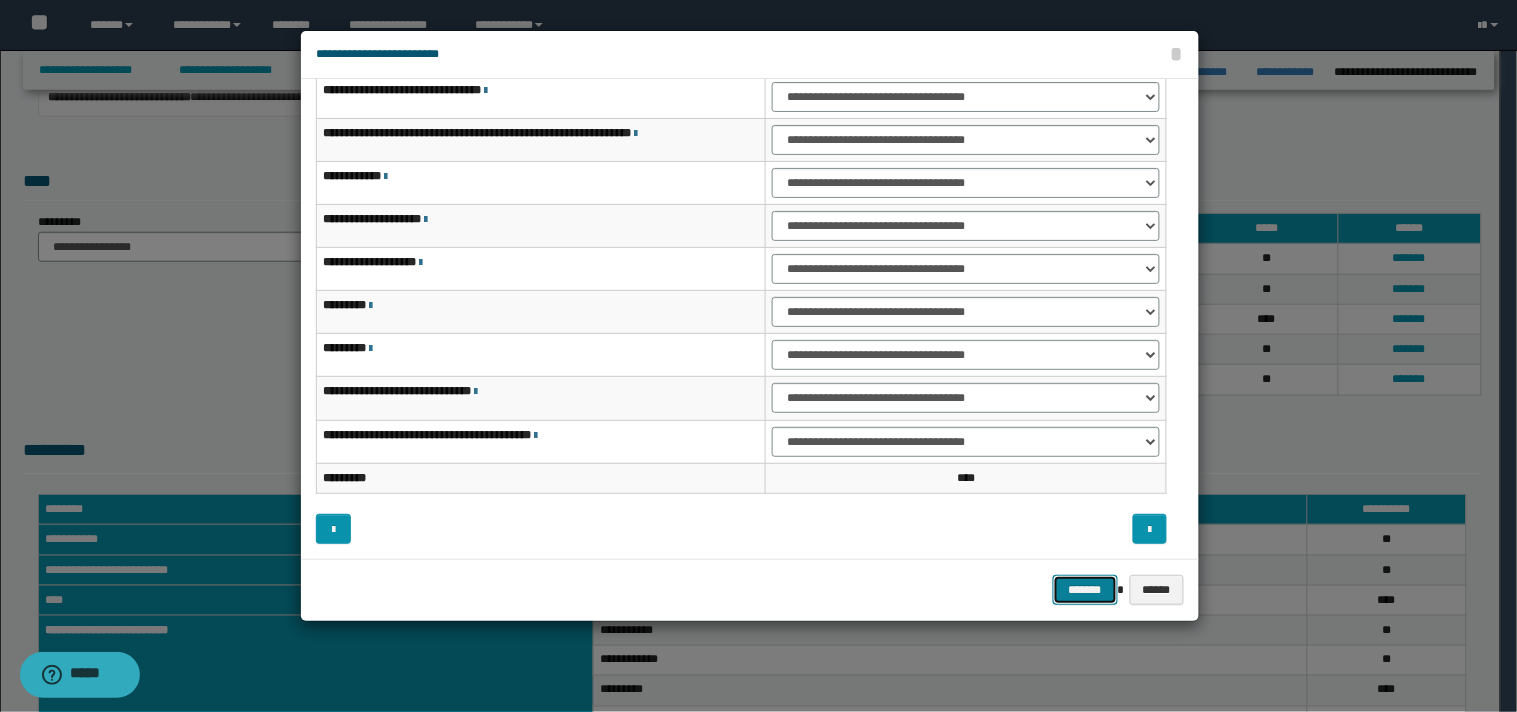 click on "*******" at bounding box center [1085, 590] 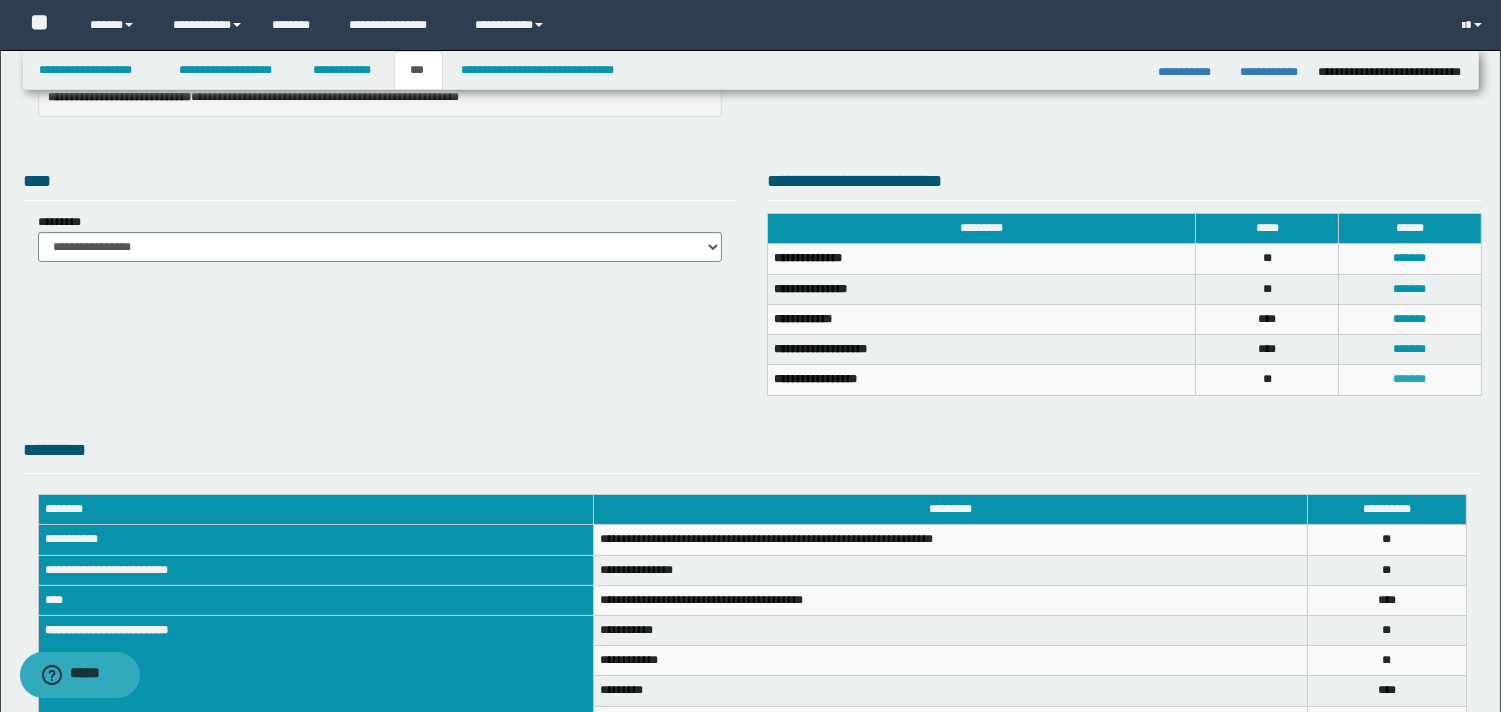 click on "*******" at bounding box center (1410, 379) 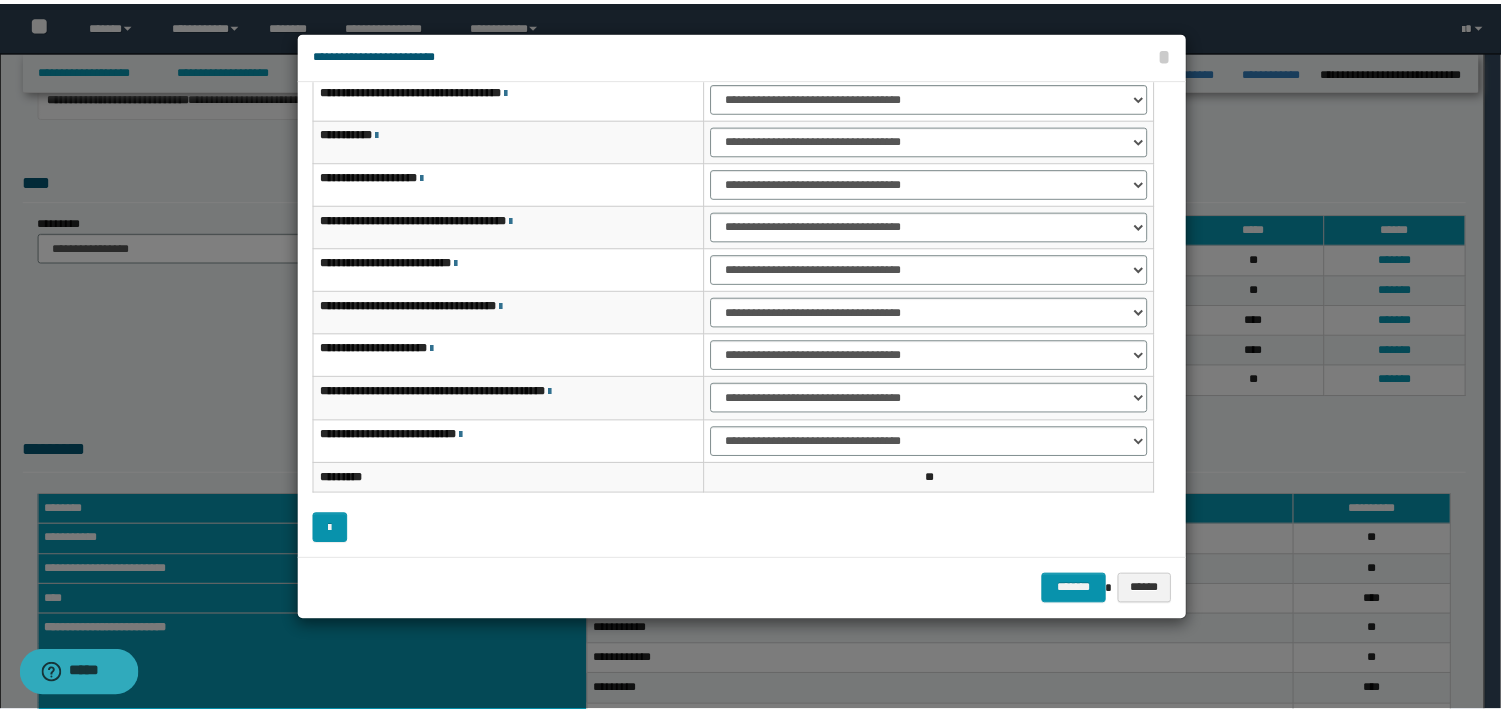 scroll, scrollTop: 45, scrollLeft: 0, axis: vertical 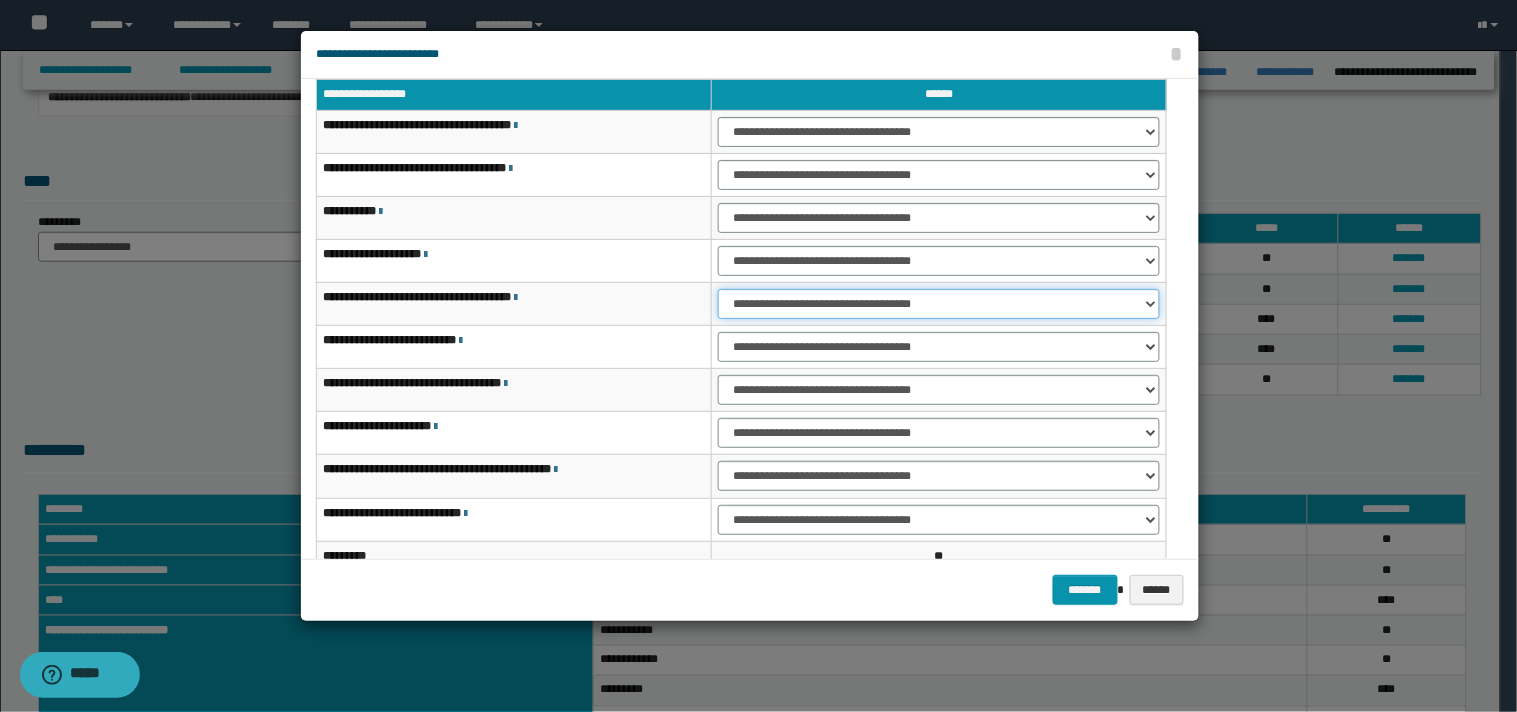 drag, startPoint x: 1153, startPoint y: 304, endPoint x: 1135, endPoint y: 312, distance: 19.697716 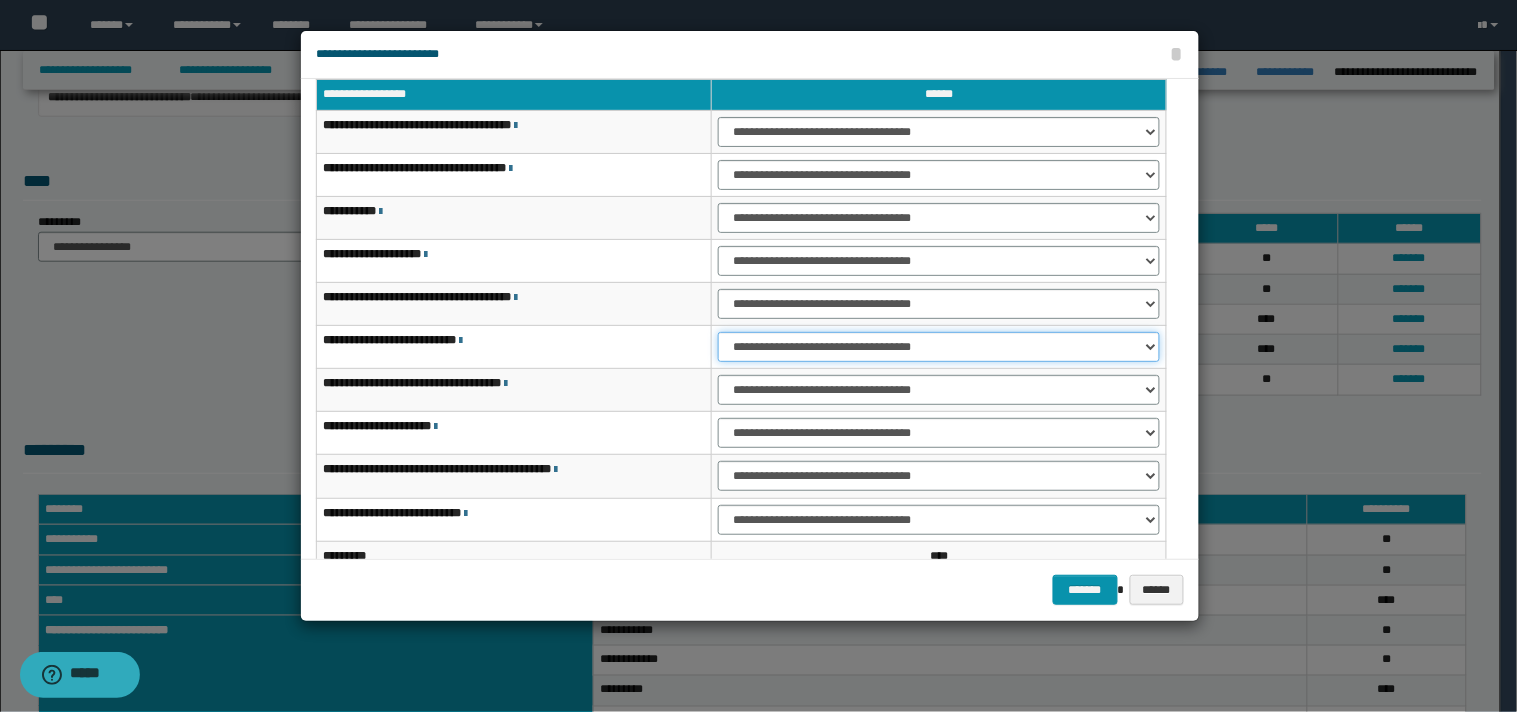 drag, startPoint x: 1145, startPoint y: 344, endPoint x: 1100, endPoint y: 360, distance: 47.759815 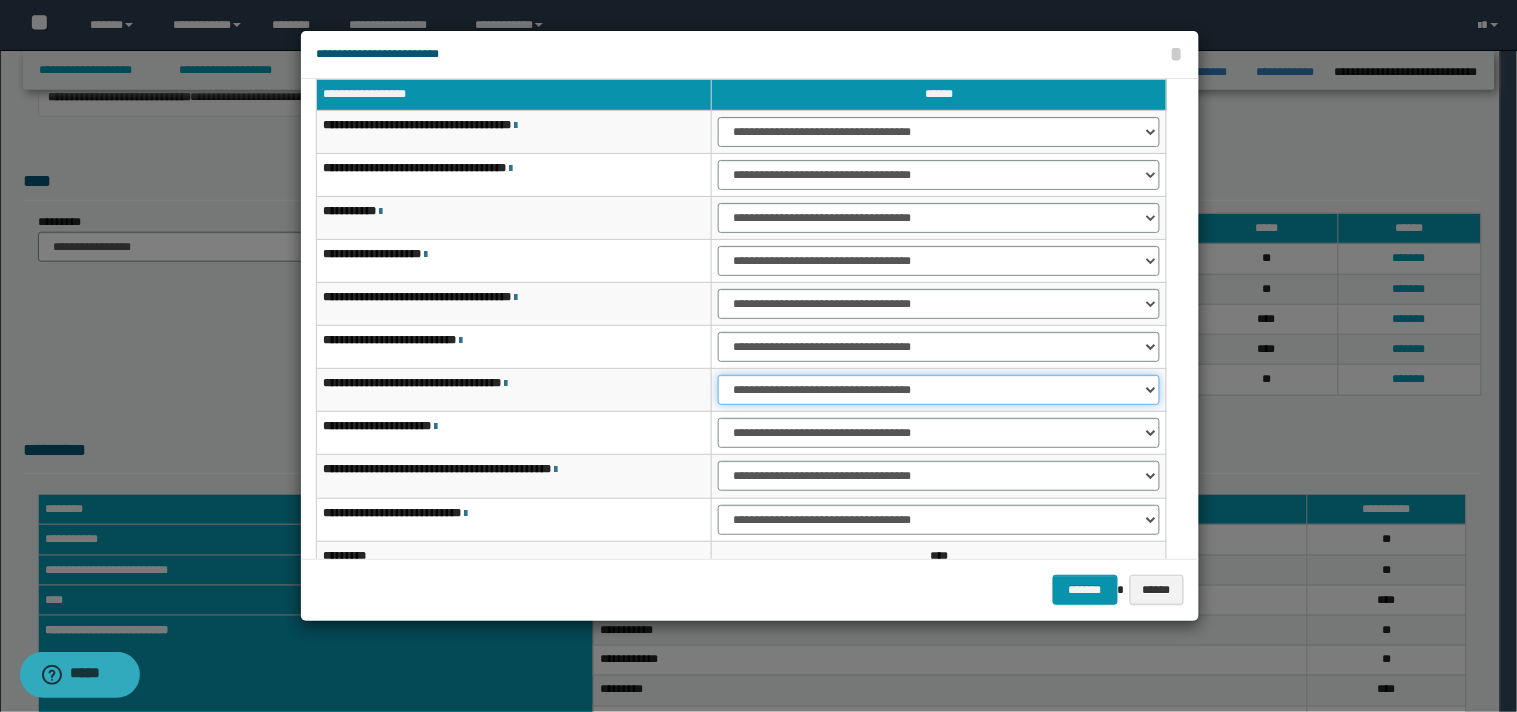 drag, startPoint x: 1148, startPoint y: 388, endPoint x: 1121, endPoint y: 396, distance: 28.160255 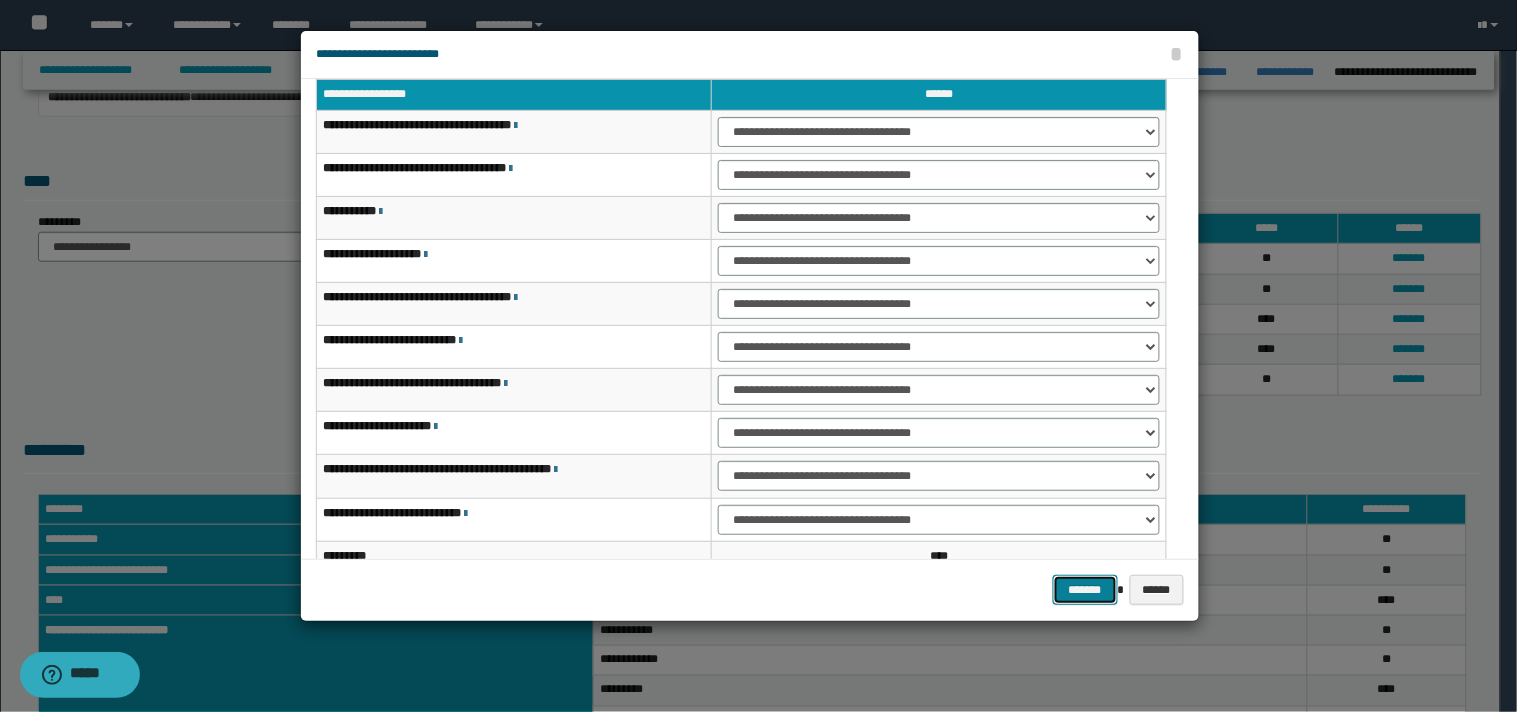 click on "*******" at bounding box center (1085, 590) 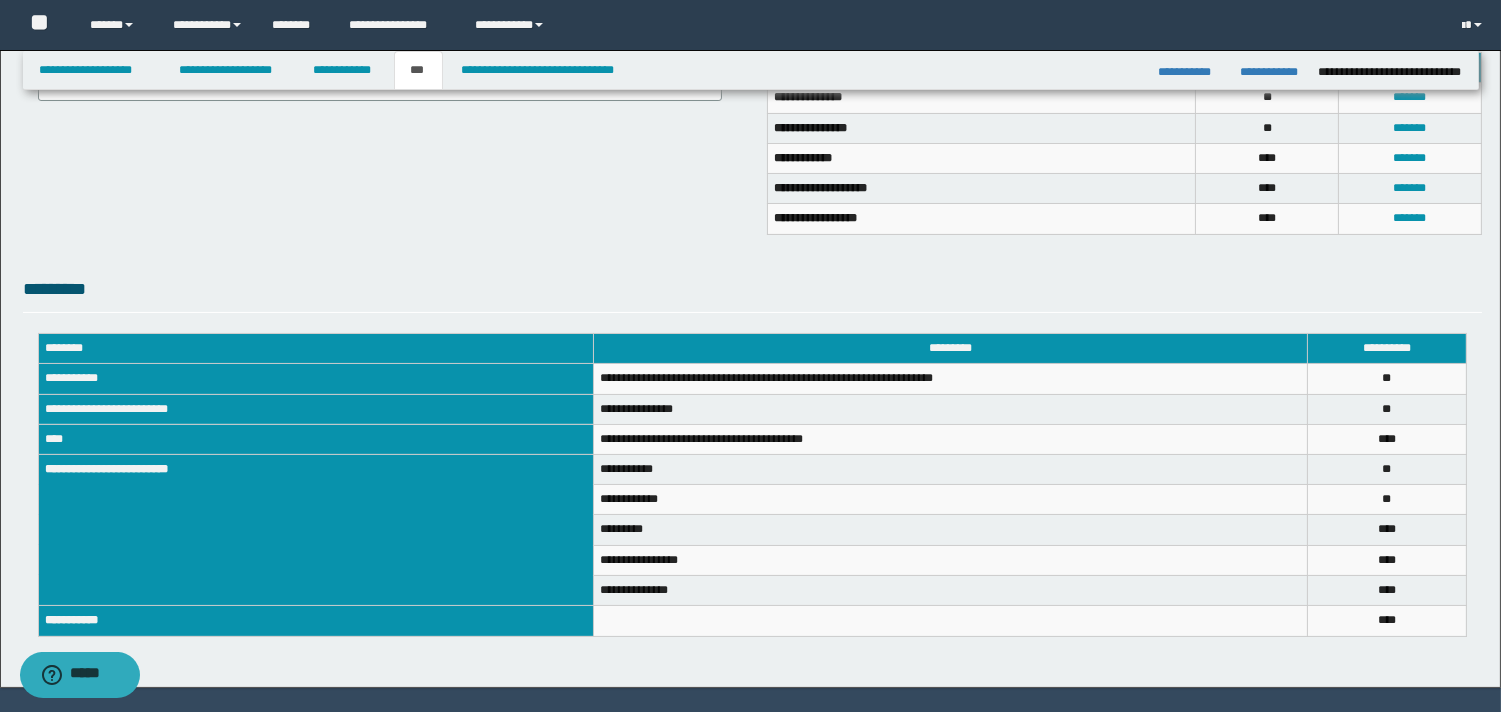 scroll, scrollTop: 540, scrollLeft: 0, axis: vertical 